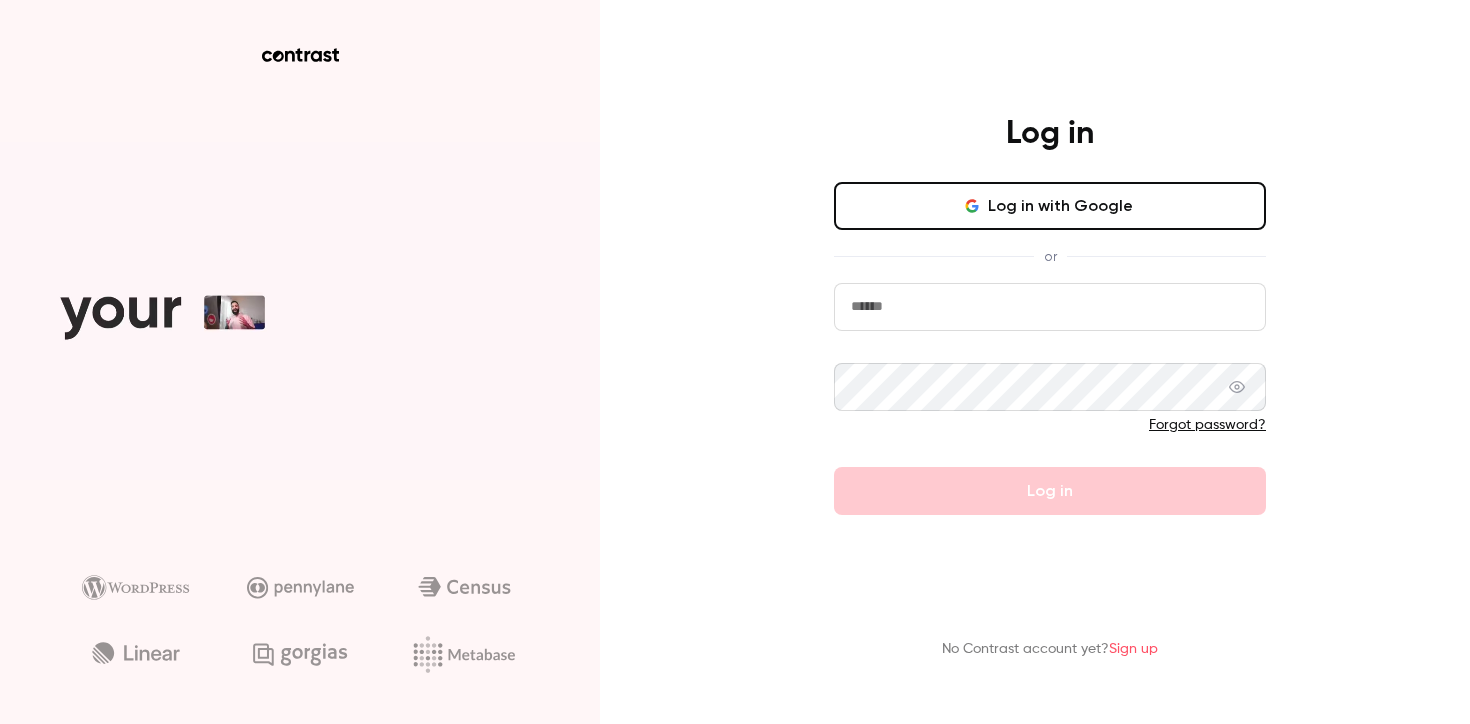 scroll, scrollTop: 0, scrollLeft: 0, axis: both 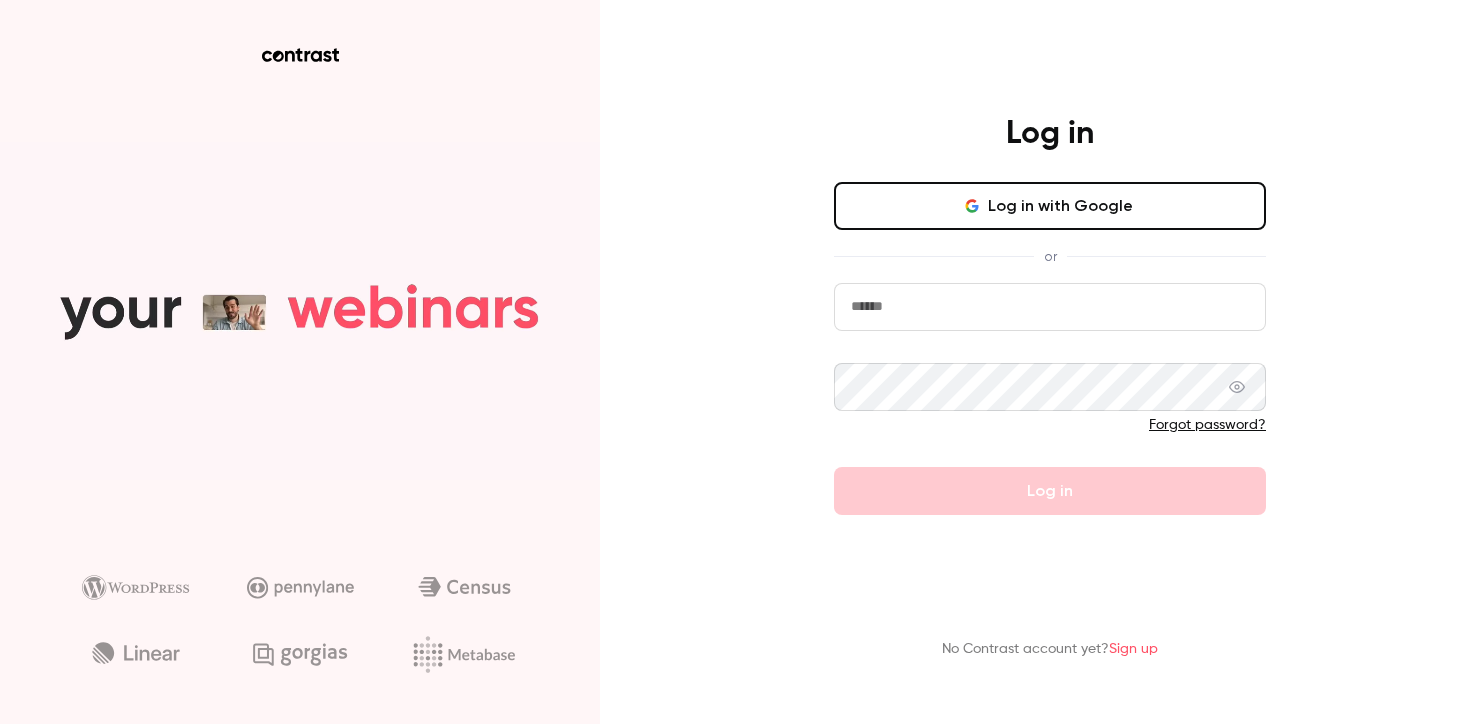 type on "**********" 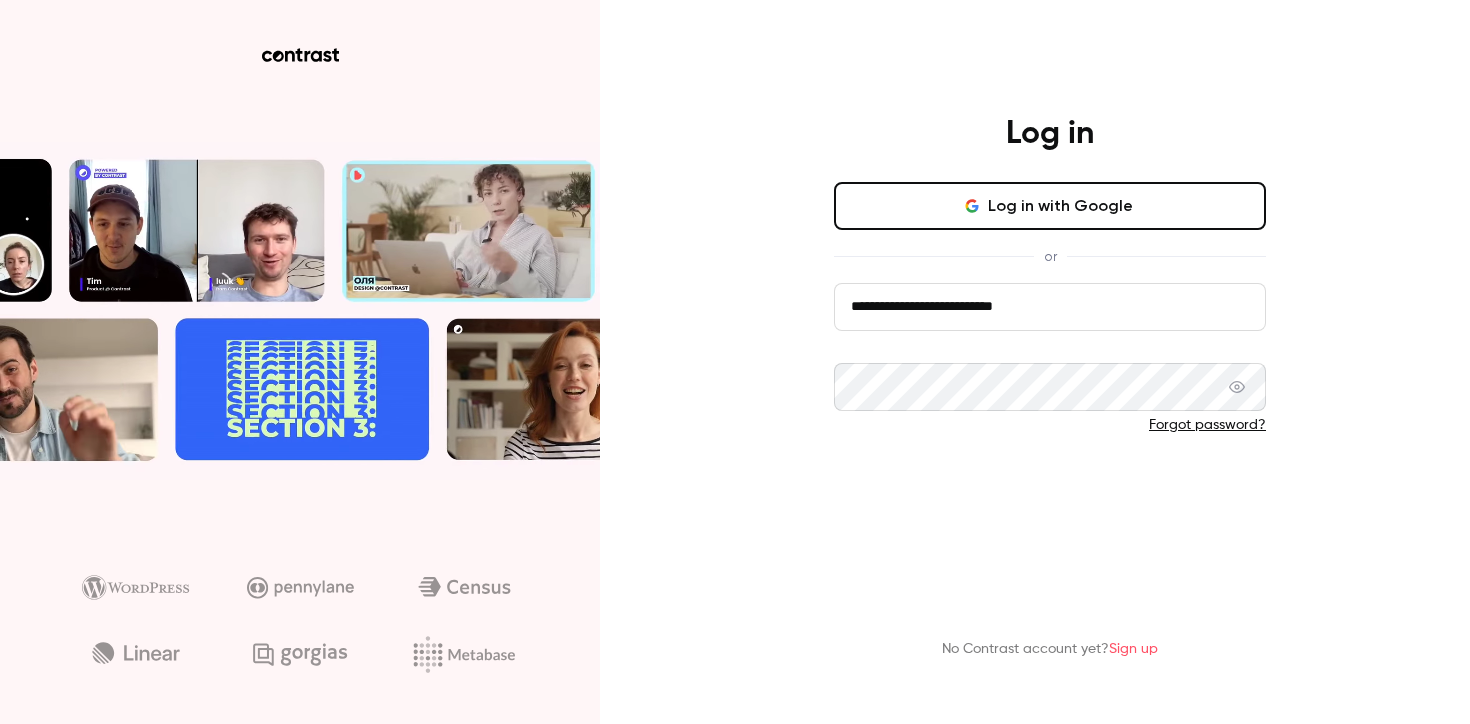 click on "Log in" at bounding box center [1050, 491] 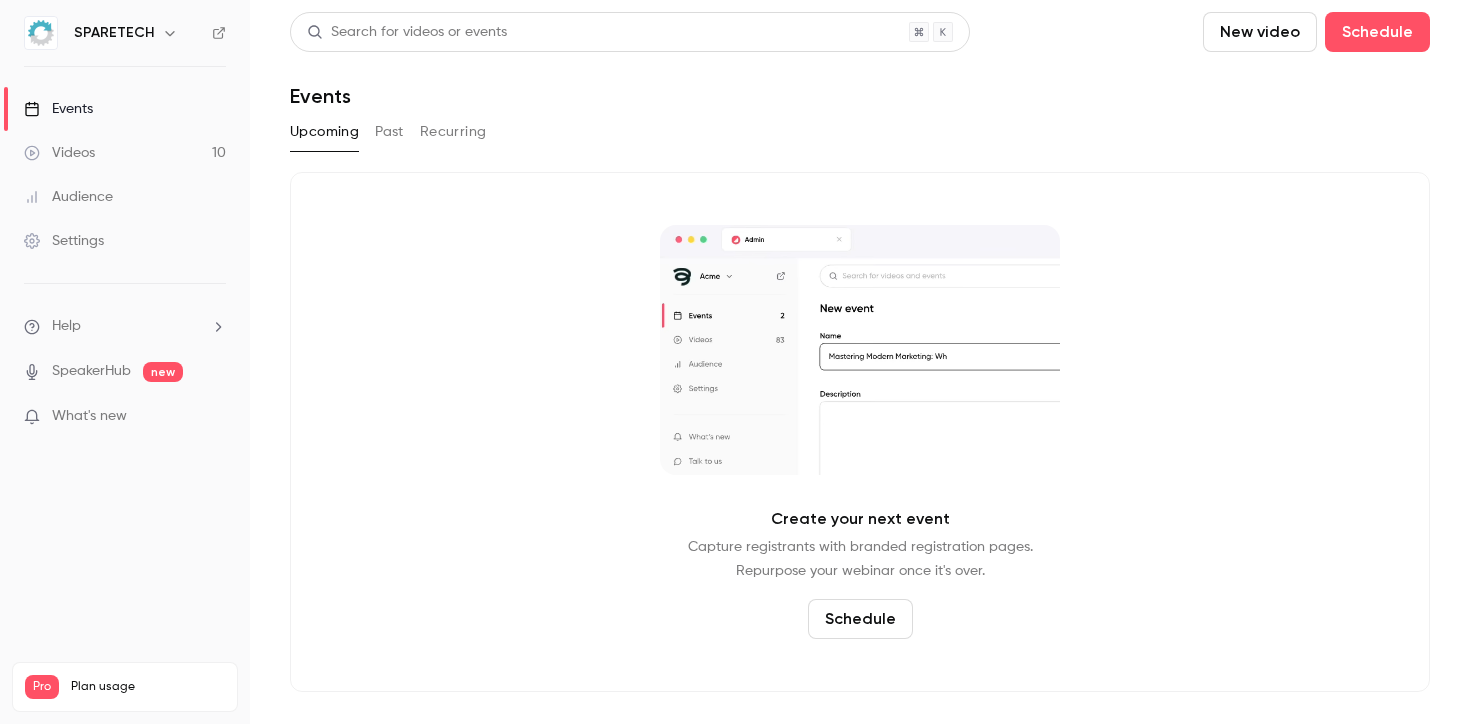 click on "Past" at bounding box center (389, 132) 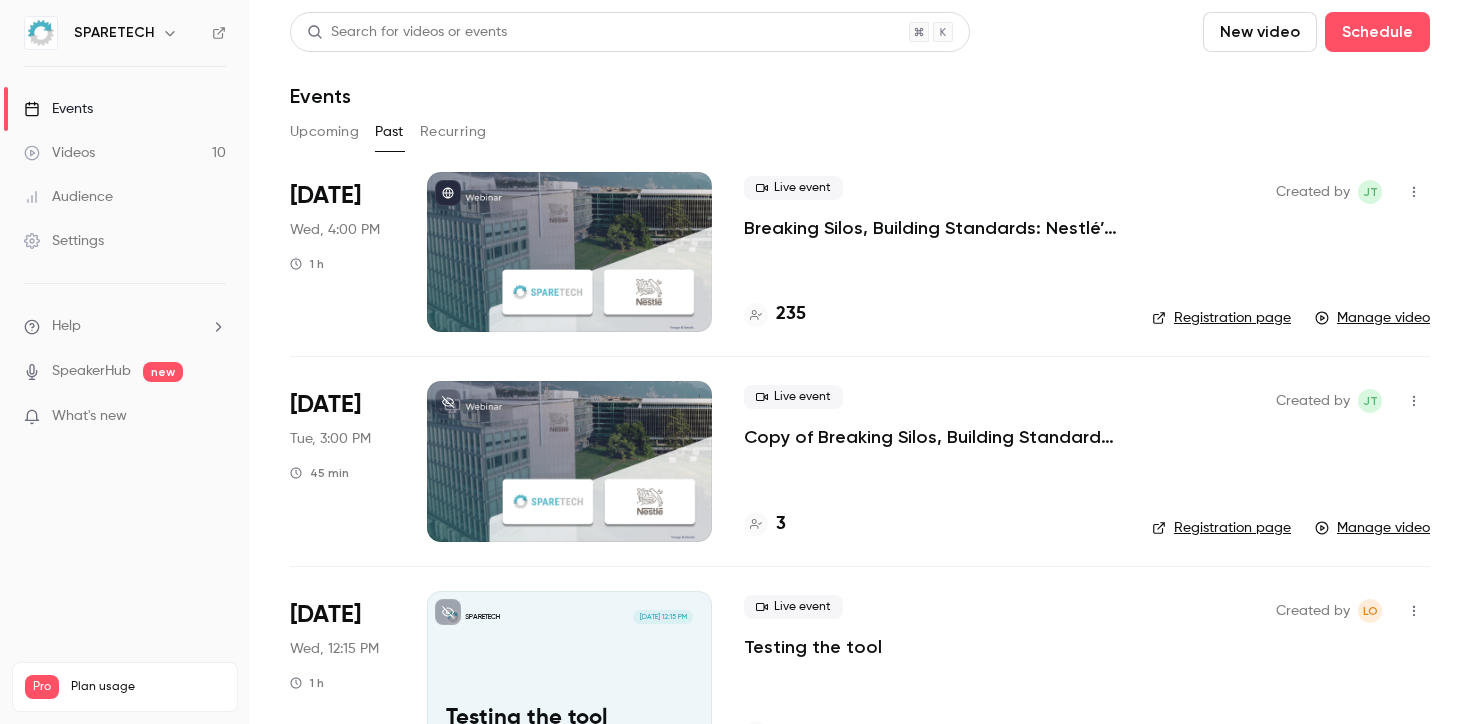 click 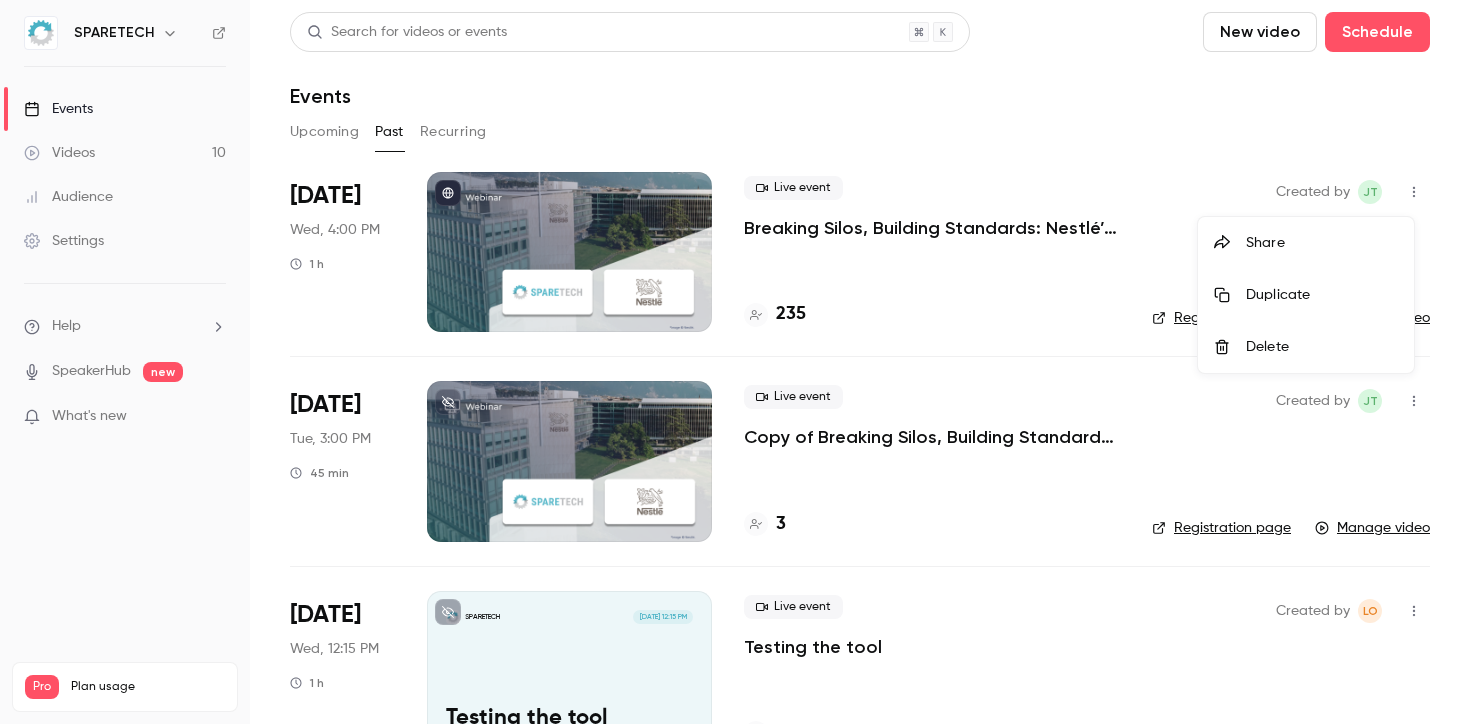 click on "Duplicate" at bounding box center (1306, 295) 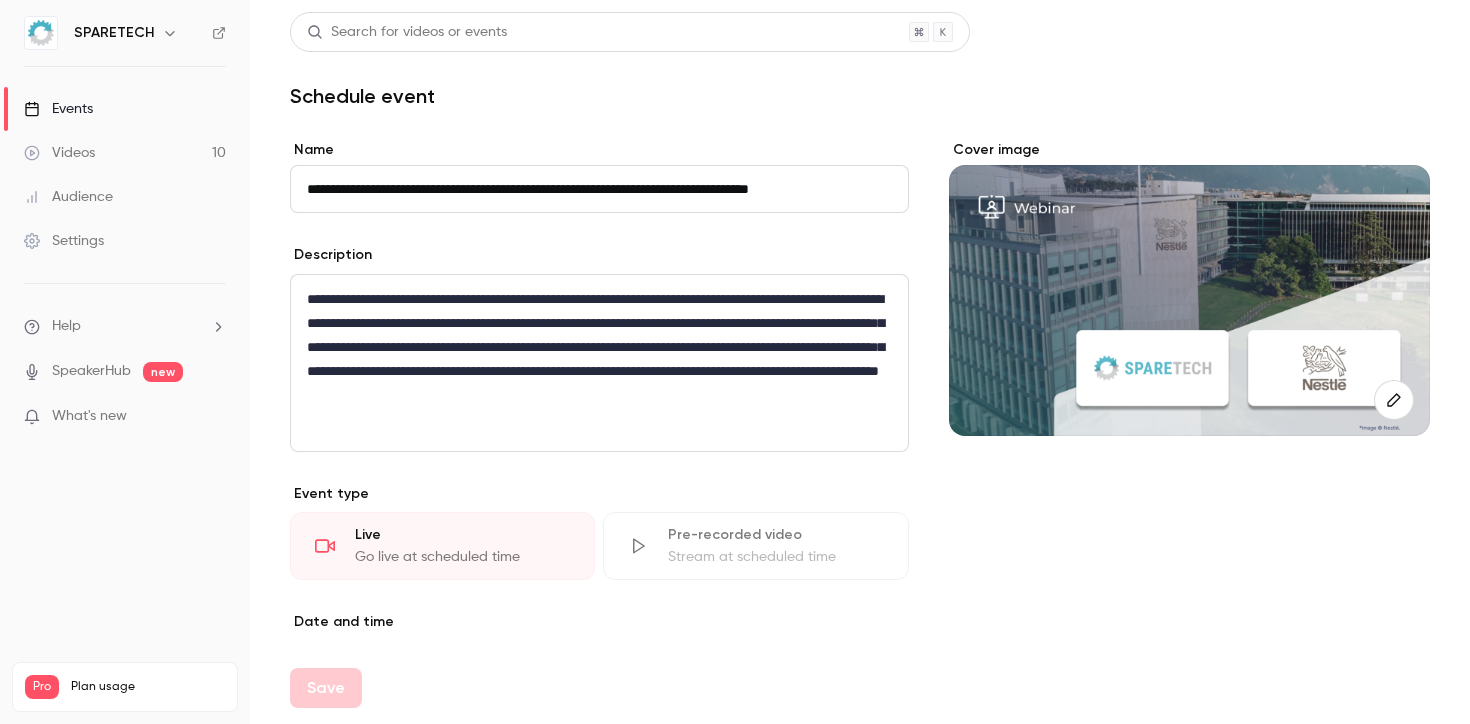 paste 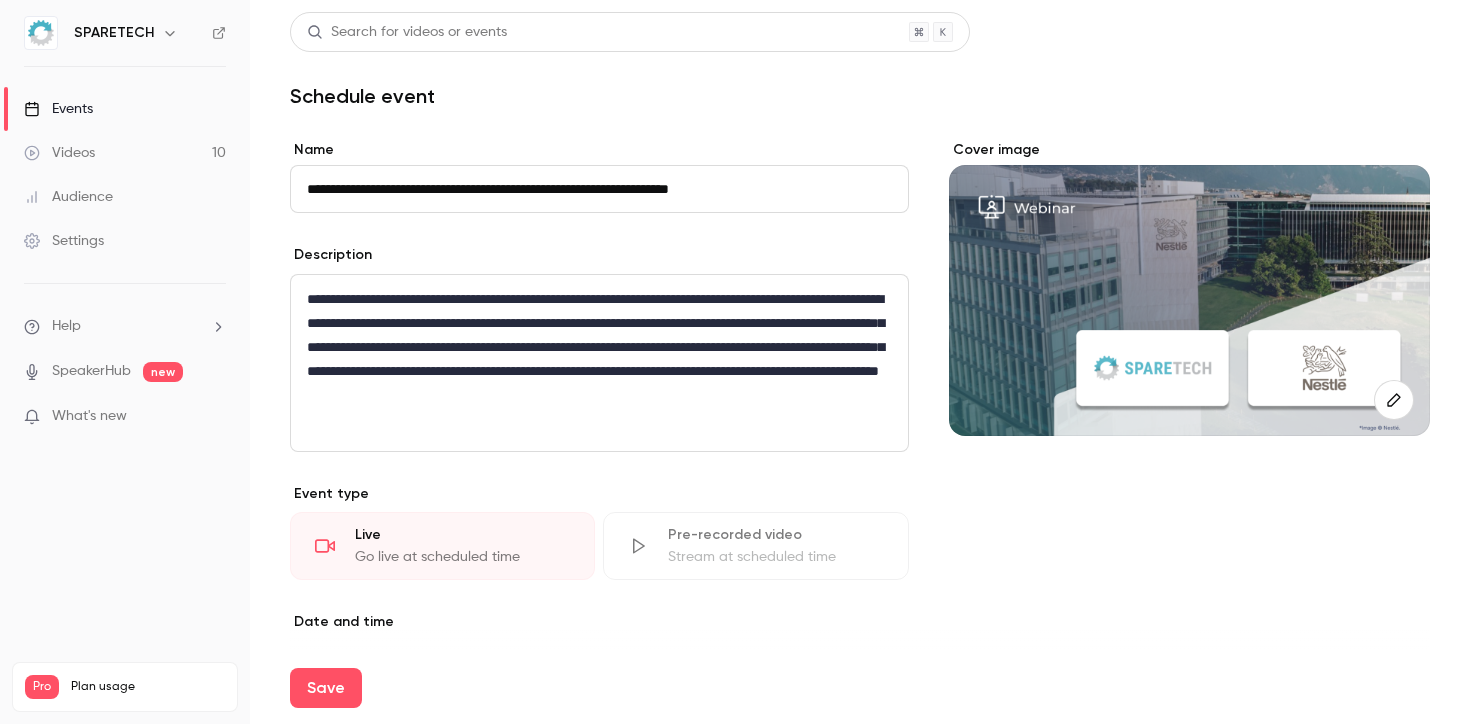 click on "**********" at bounding box center (599, 189) 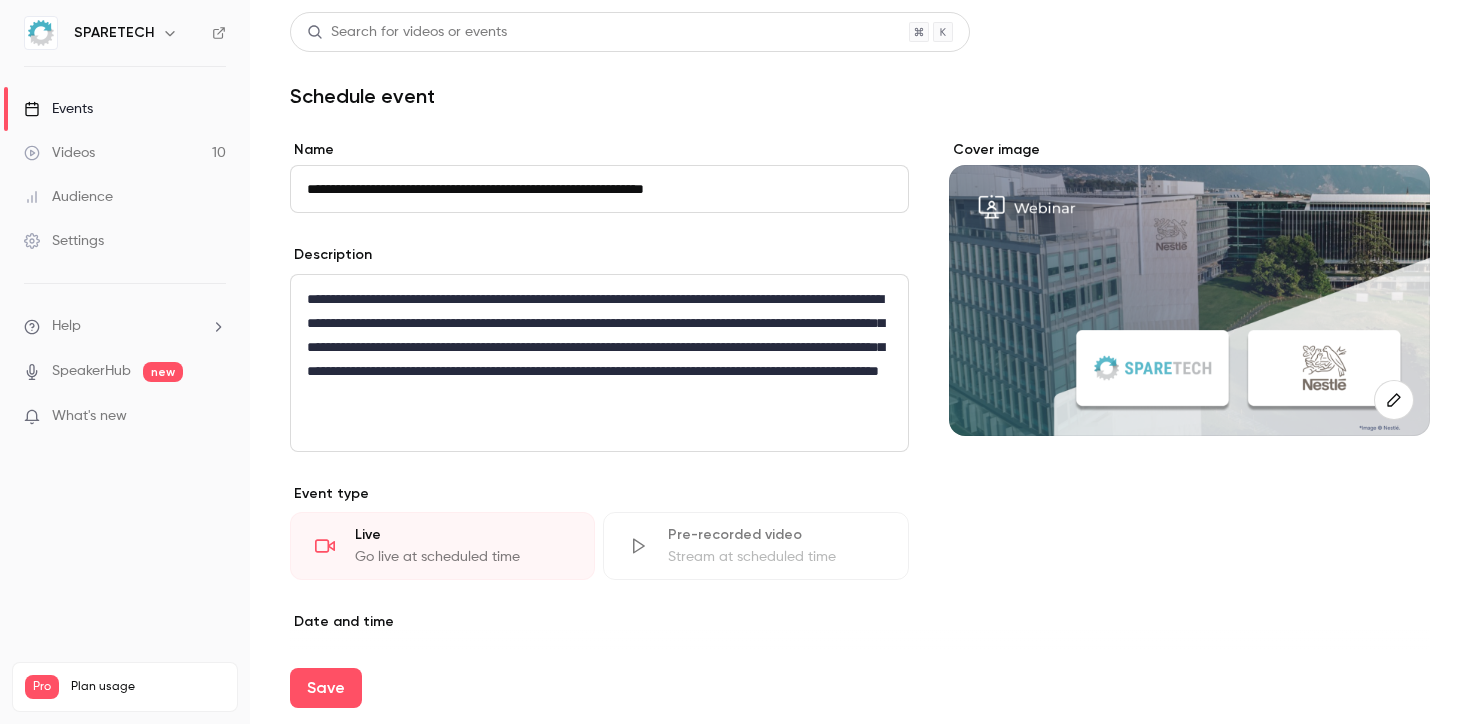 type on "**********" 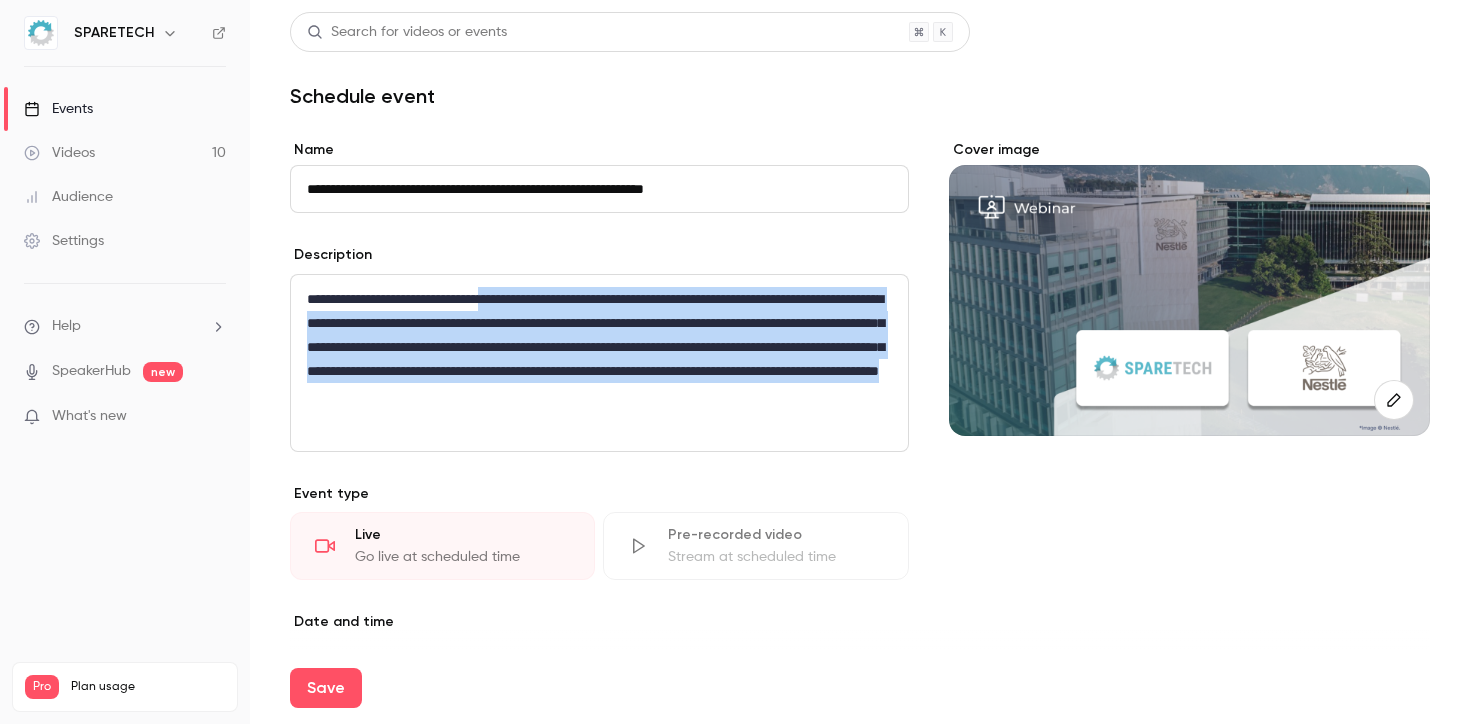 drag, startPoint x: 563, startPoint y: 416, endPoint x: 519, endPoint y: 289, distance: 134.4061 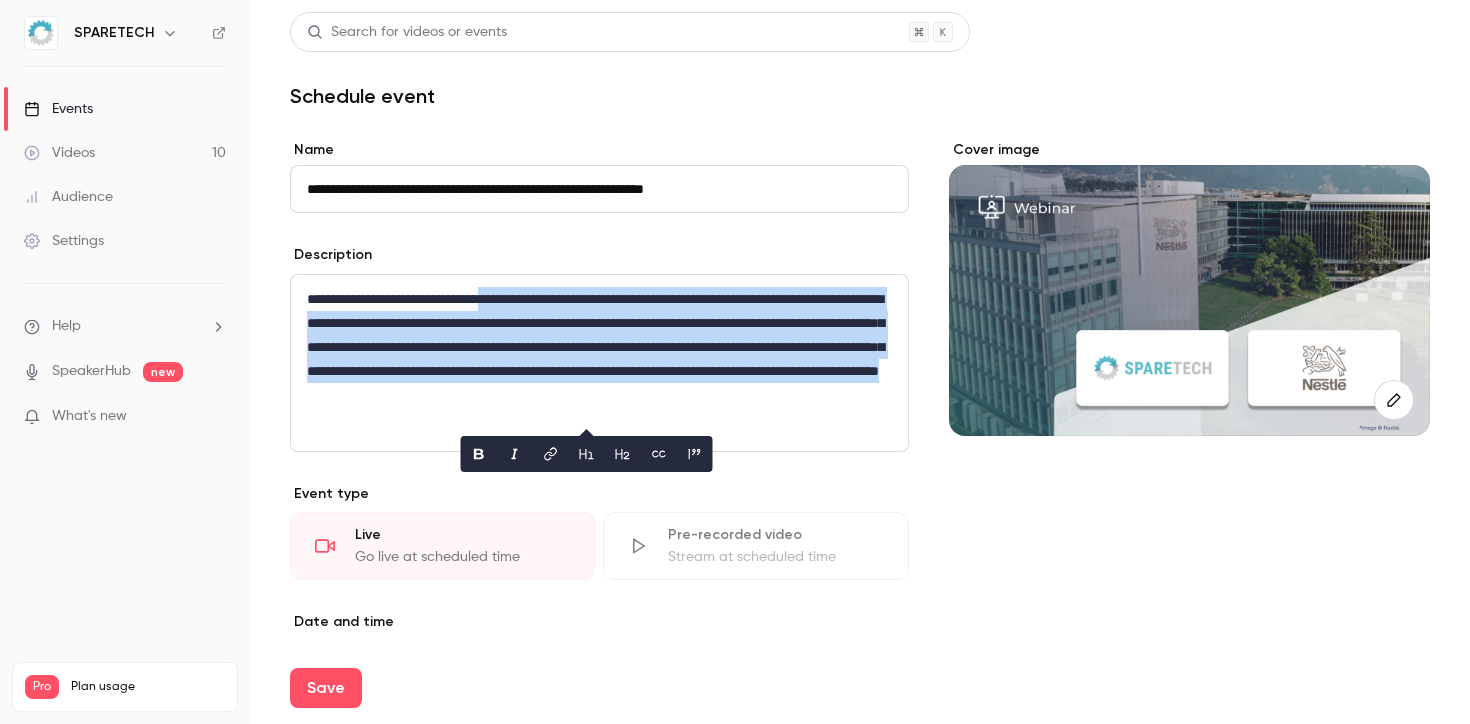 type 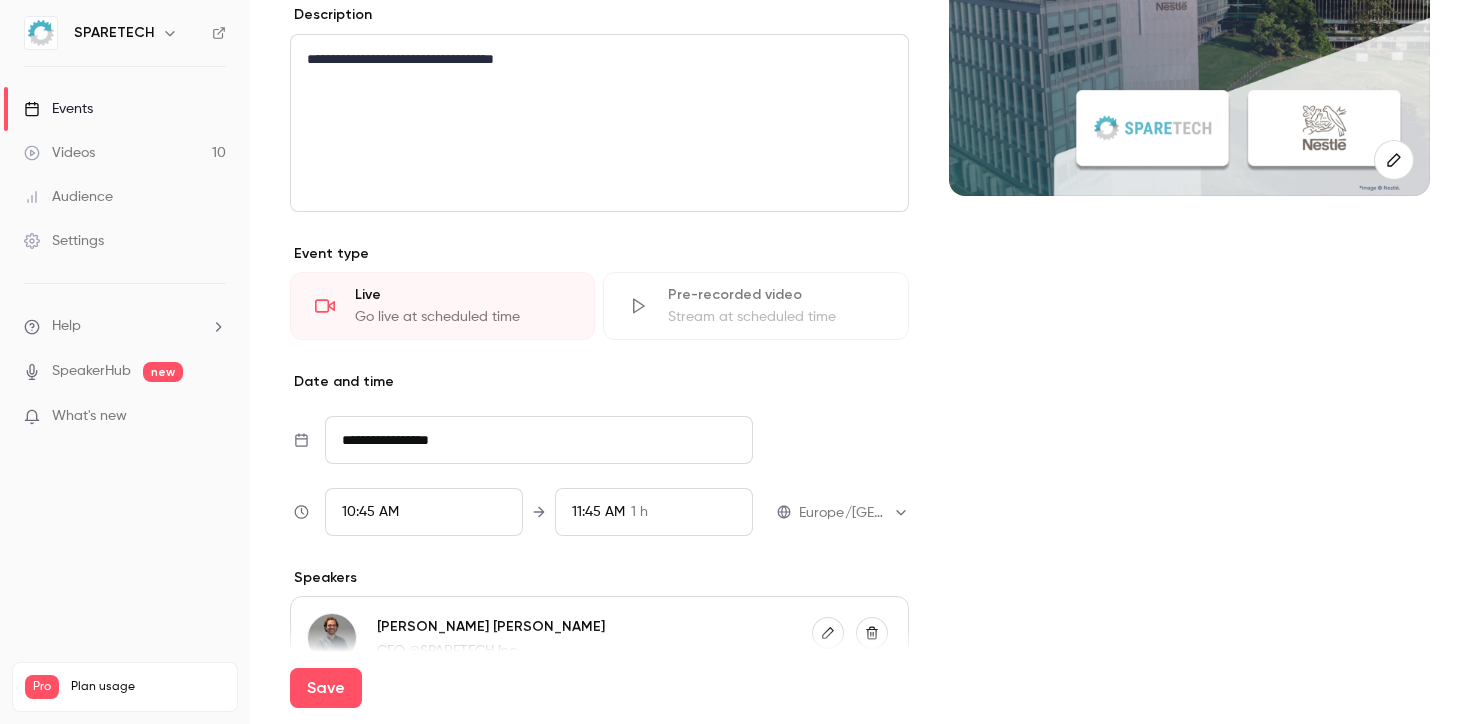 scroll, scrollTop: 279, scrollLeft: 0, axis: vertical 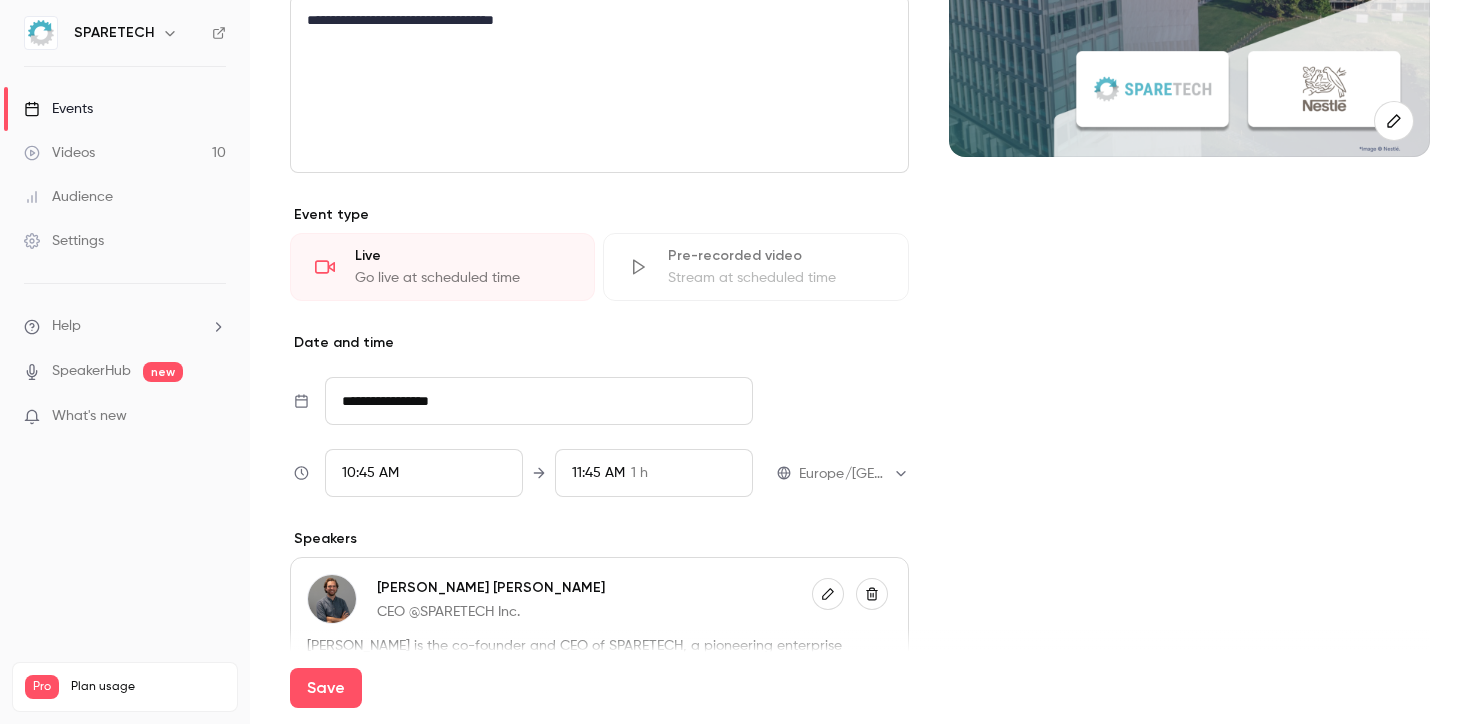 click on "**********" at bounding box center [539, 401] 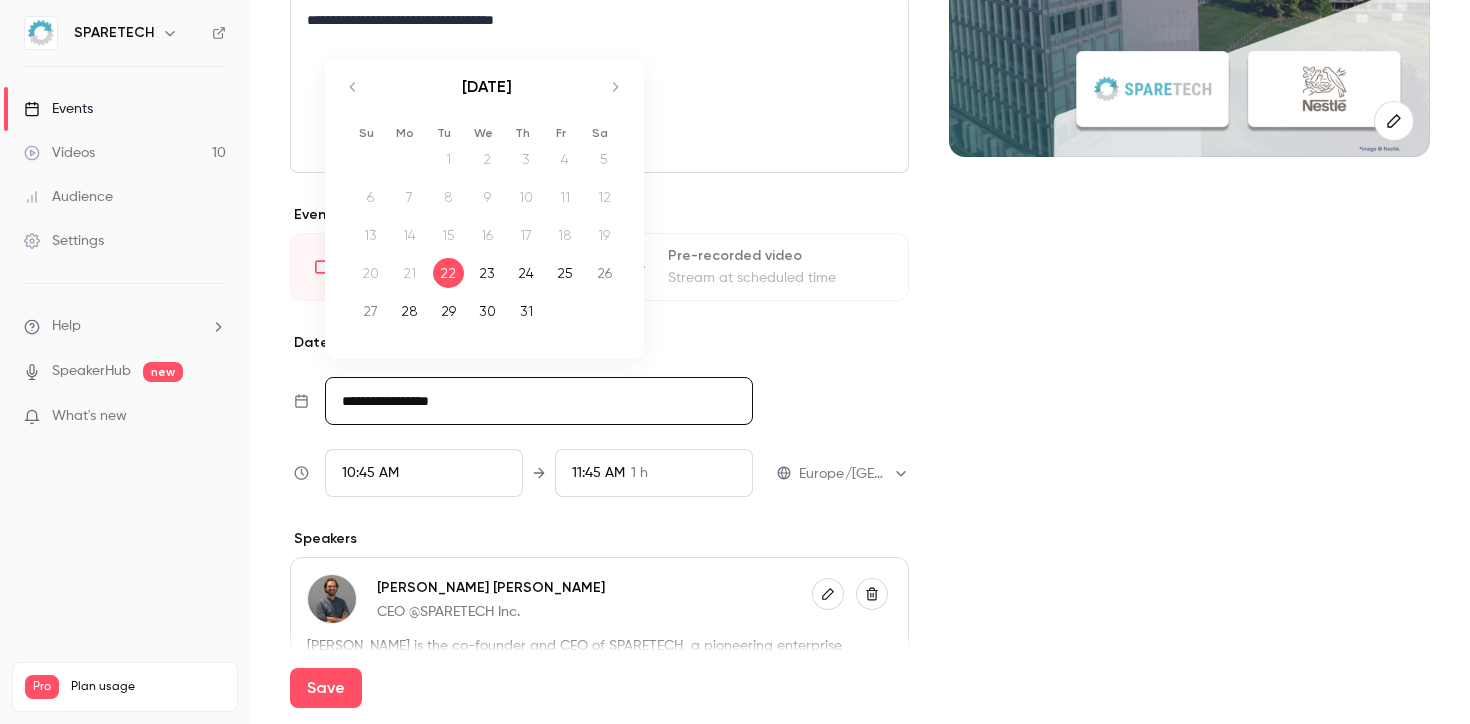 click 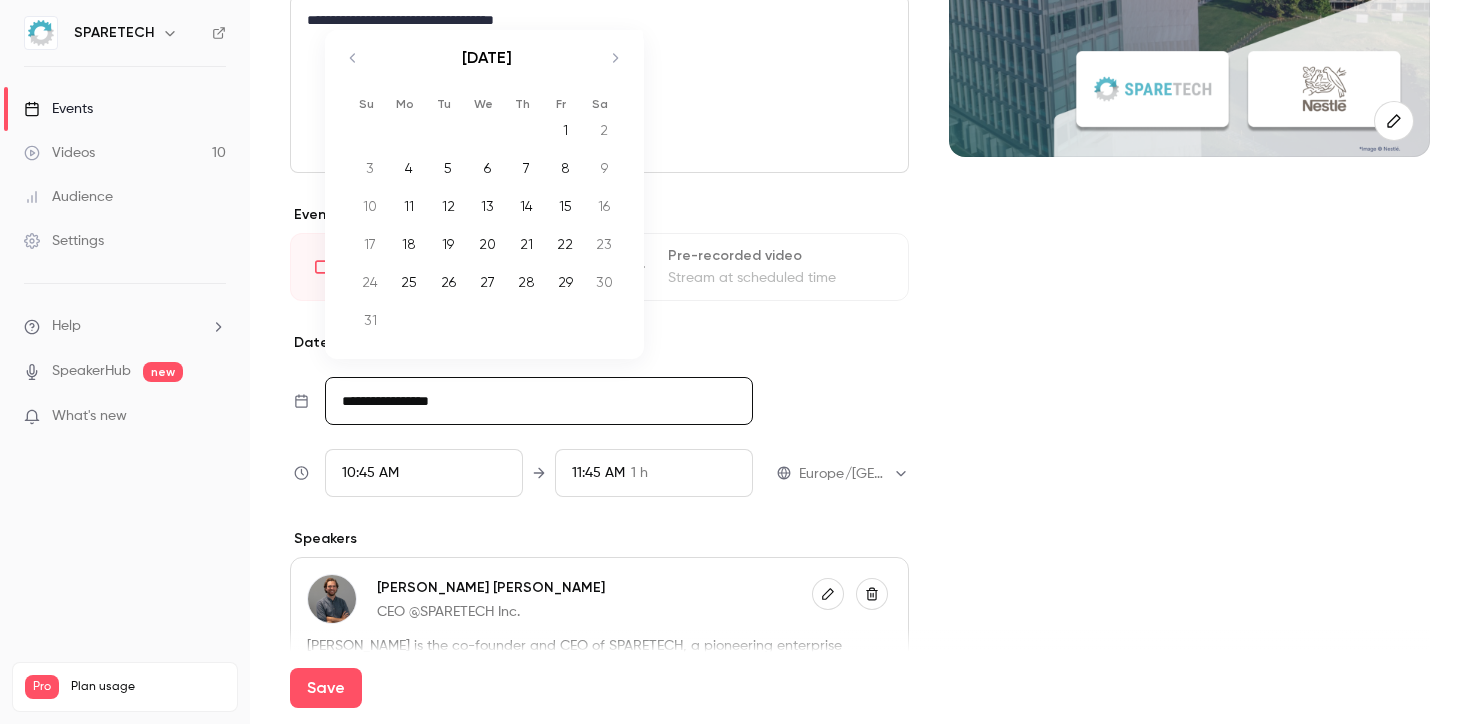 click on "28" at bounding box center [526, 282] 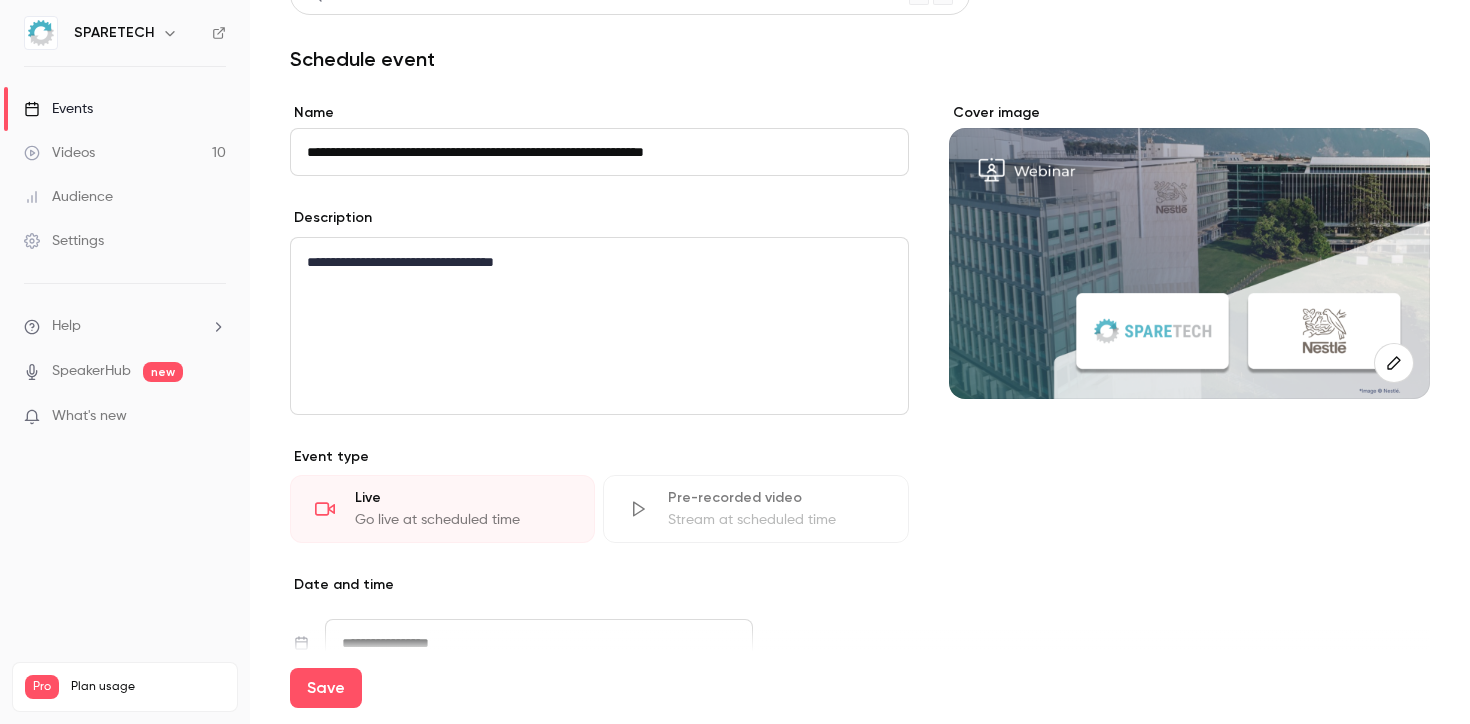 scroll, scrollTop: 0, scrollLeft: 0, axis: both 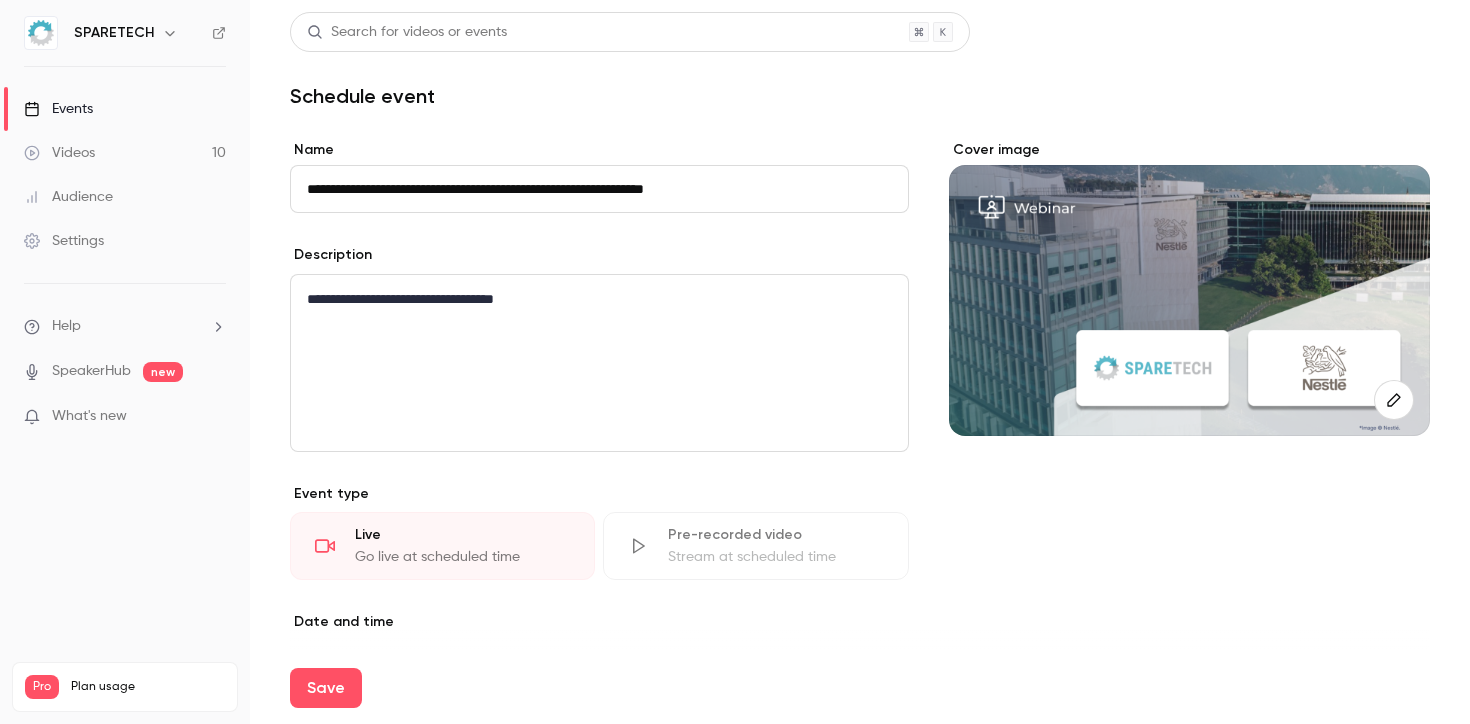 click 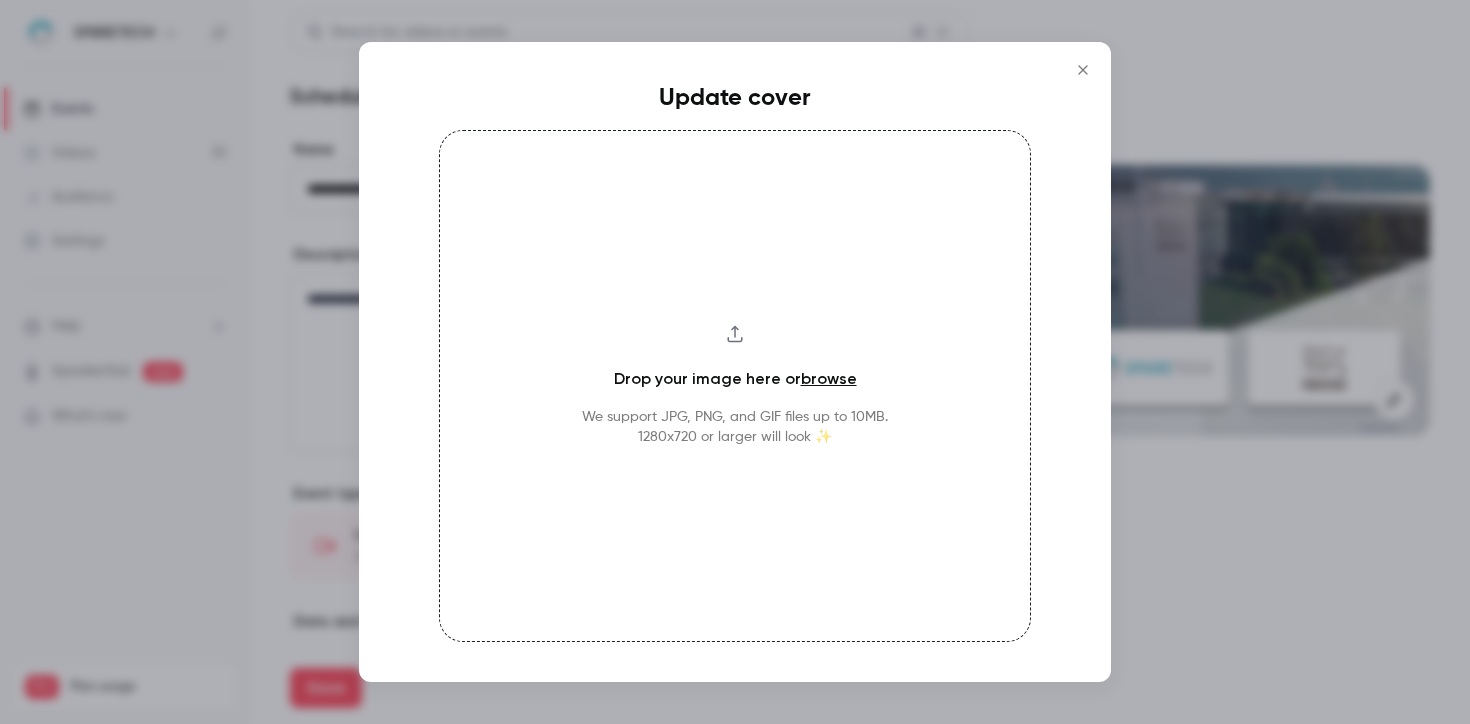 click on "Update cover Drop your image here or  browse We support JPG, PNG, and GIF files up to 10MB.
1280x720 or larger will look ✨" at bounding box center (735, 362) 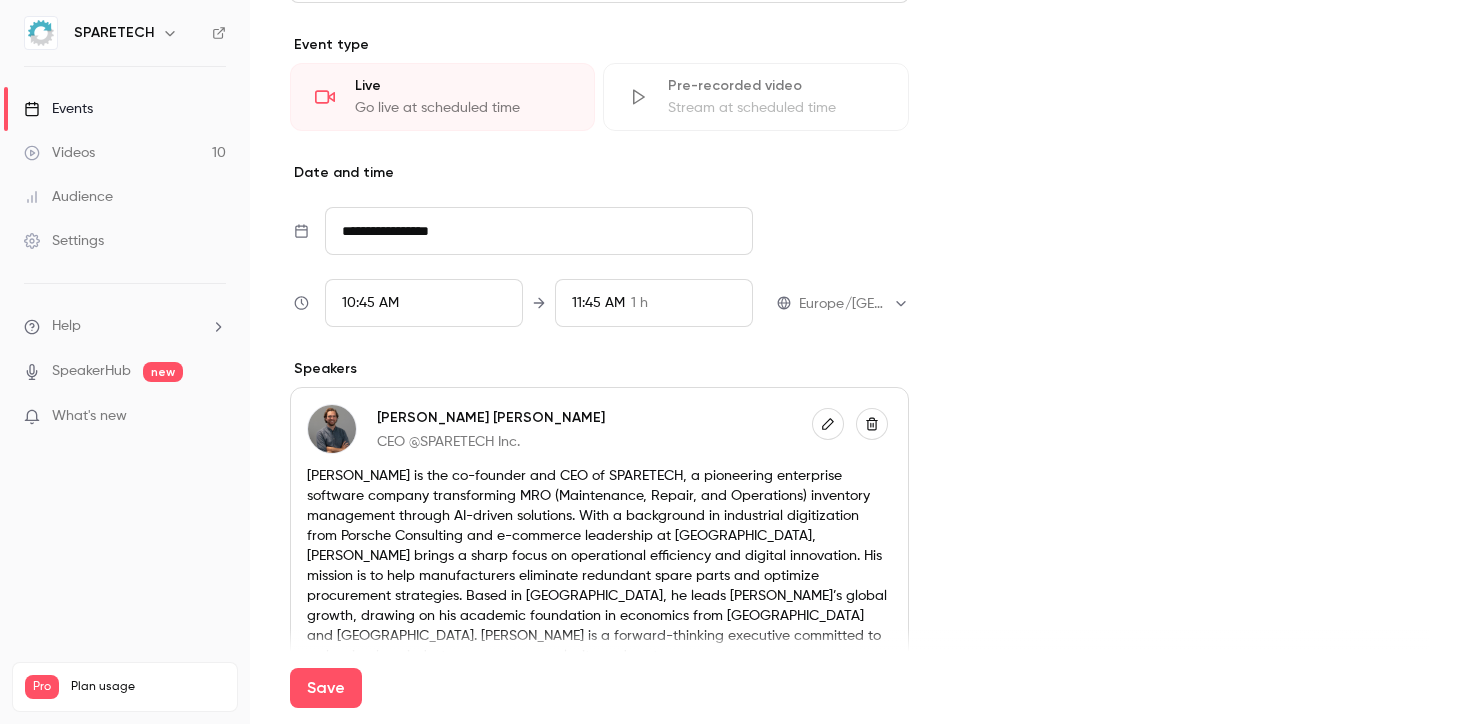scroll, scrollTop: 449, scrollLeft: 0, axis: vertical 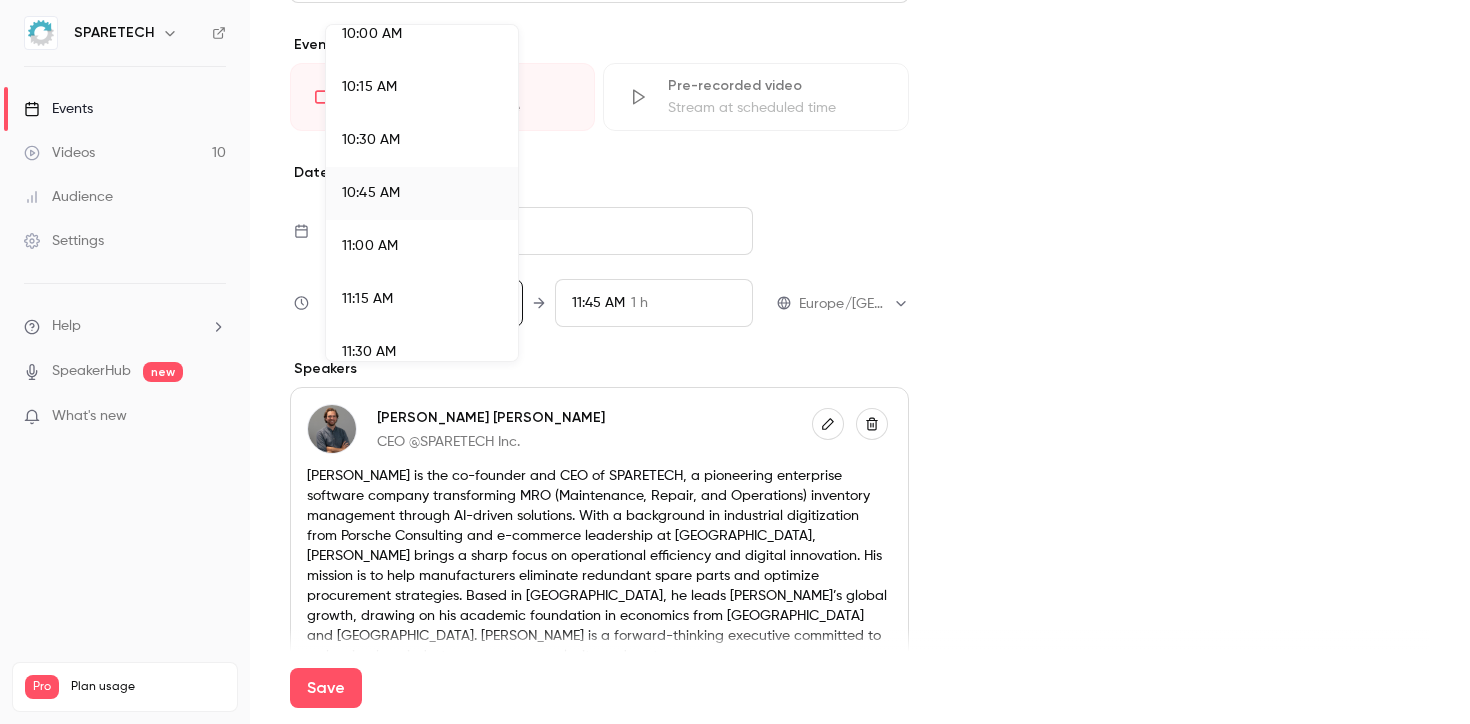 click on "10:00 AM" at bounding box center (372, 34) 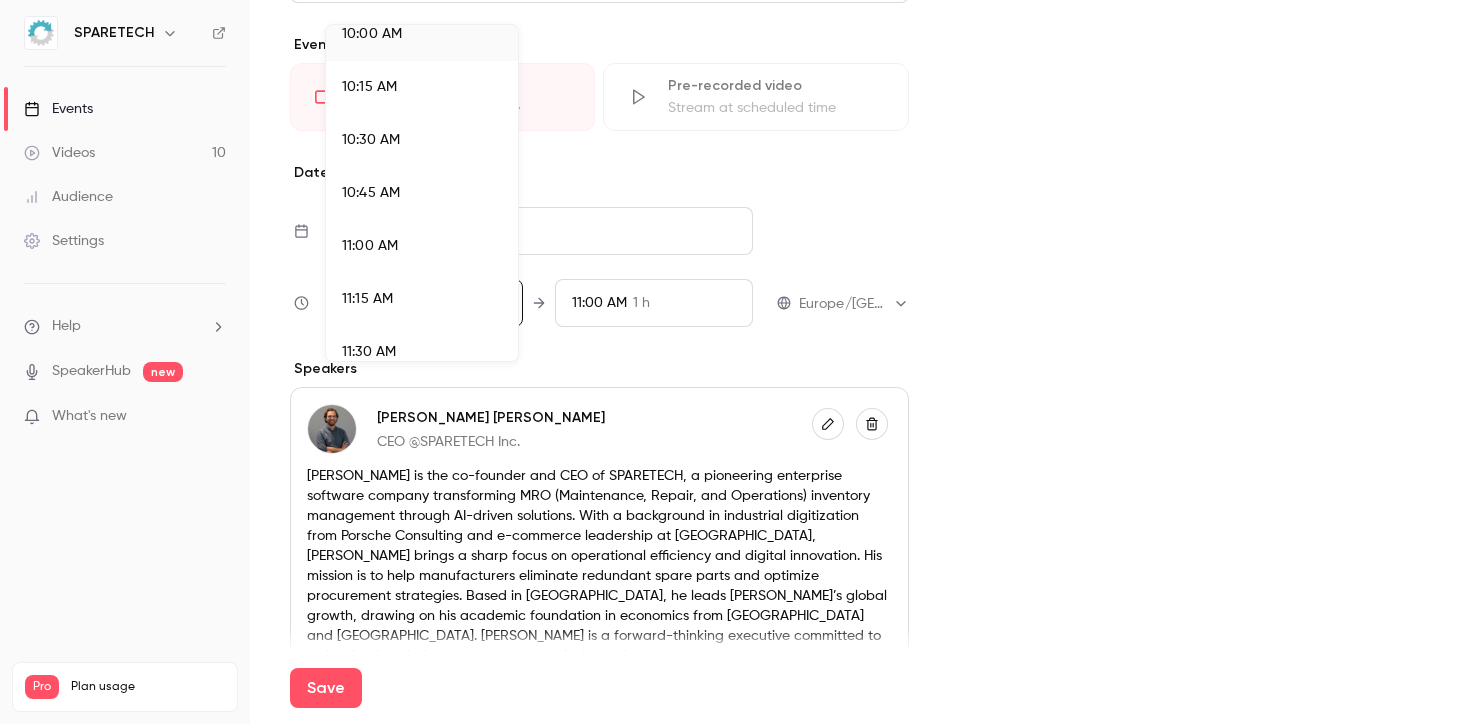 click at bounding box center [735, 362] 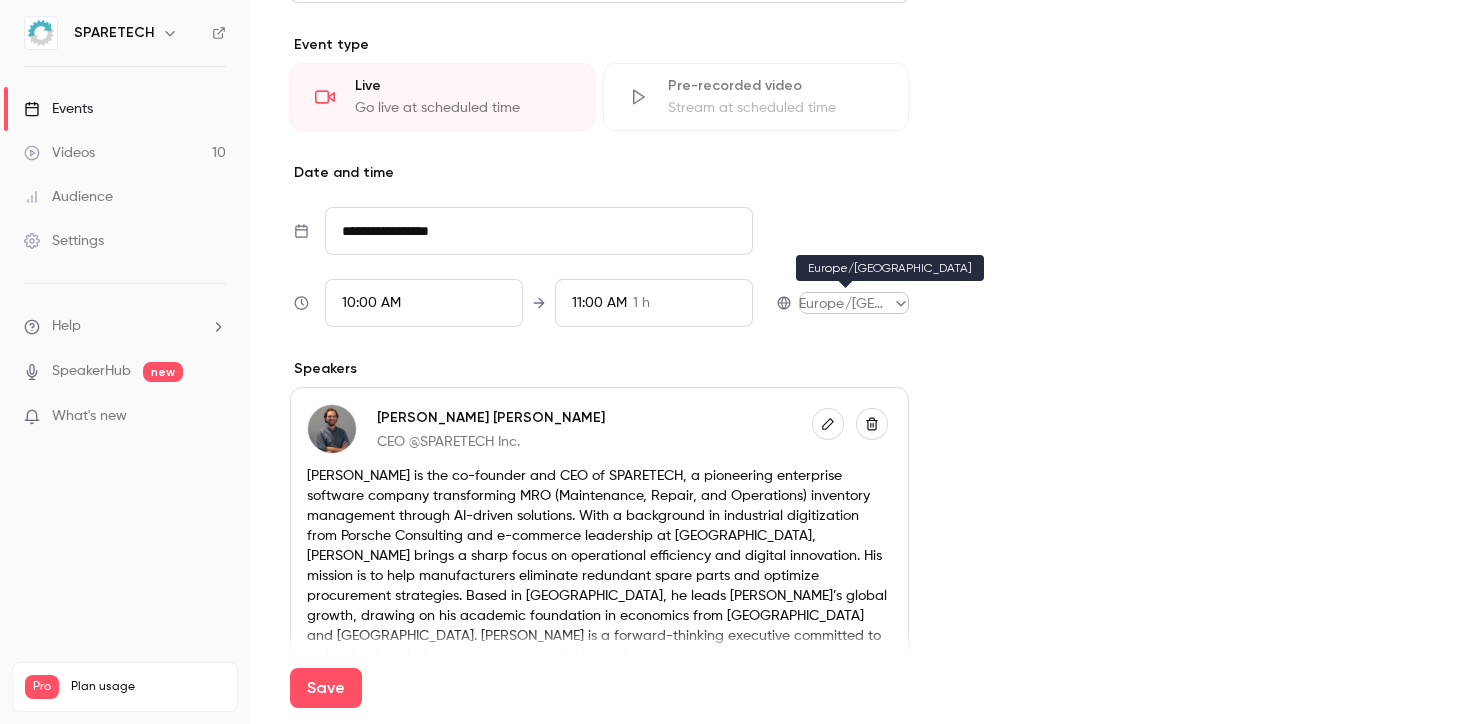 click on "**********" at bounding box center [735, 362] 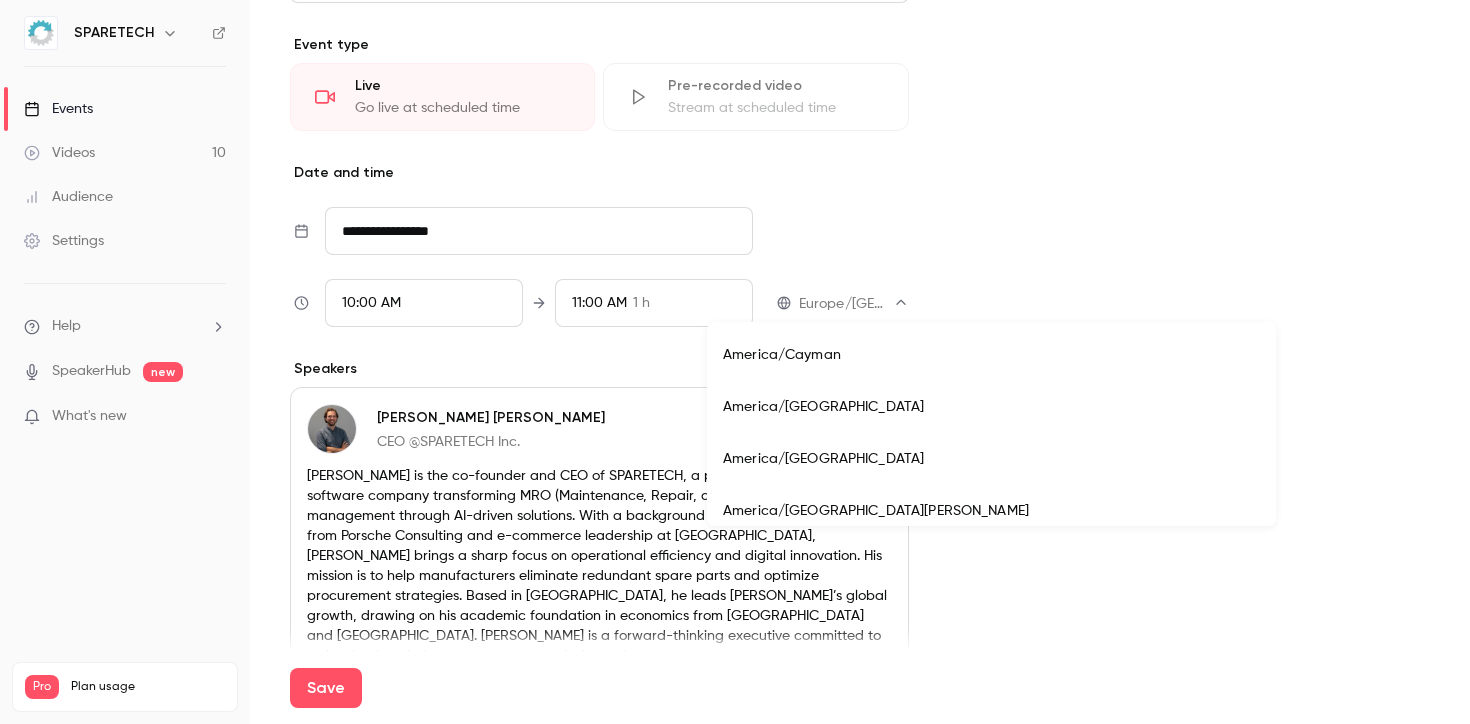 scroll, scrollTop: 4264, scrollLeft: 0, axis: vertical 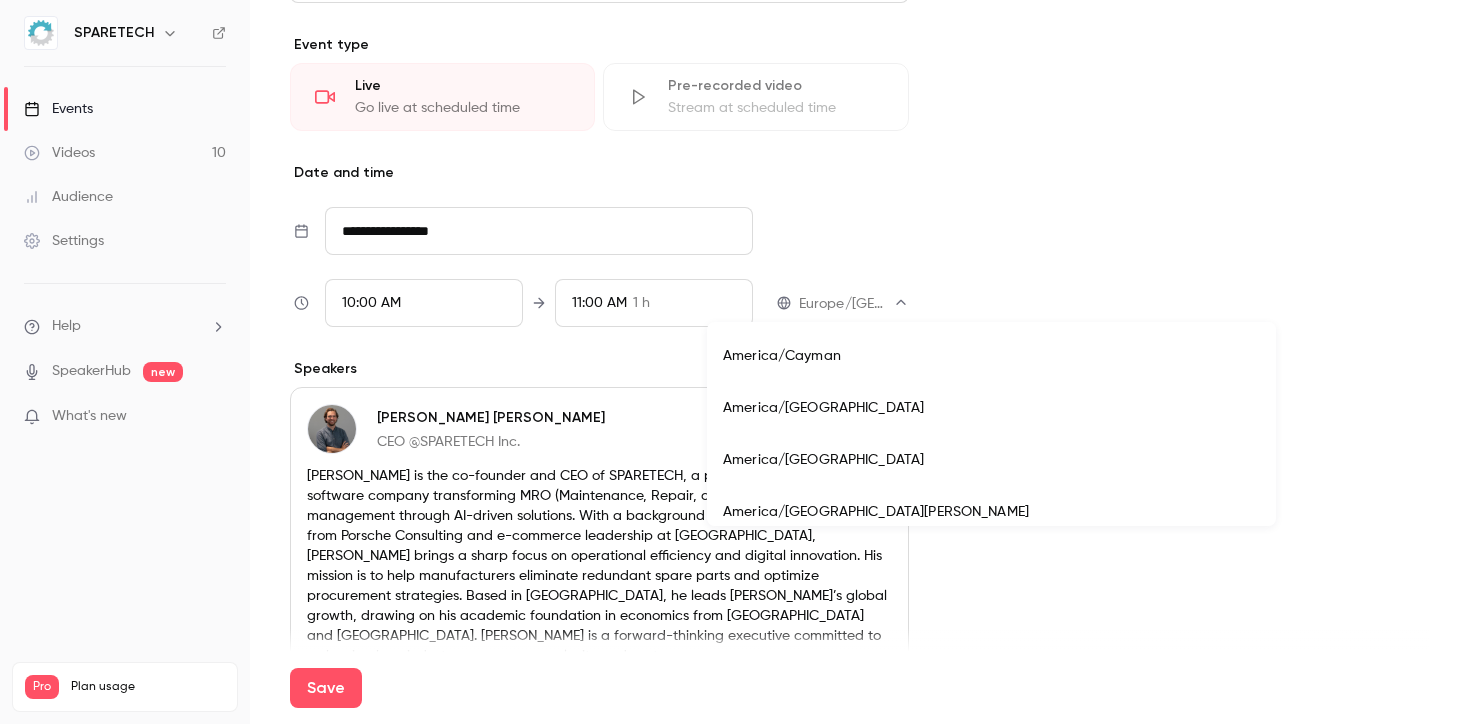 click on "America/Chicago" at bounding box center [991, 408] 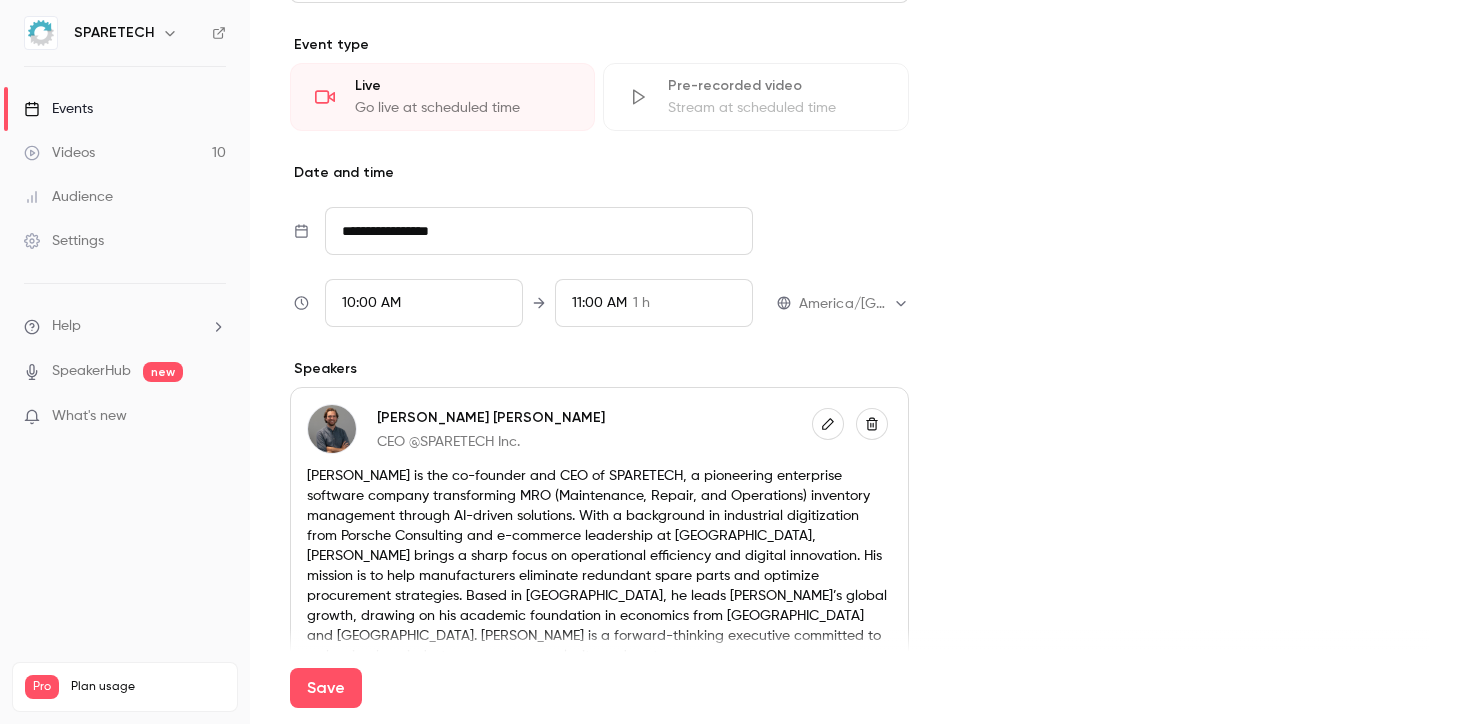 click on "Cover image" at bounding box center (1189, 556) 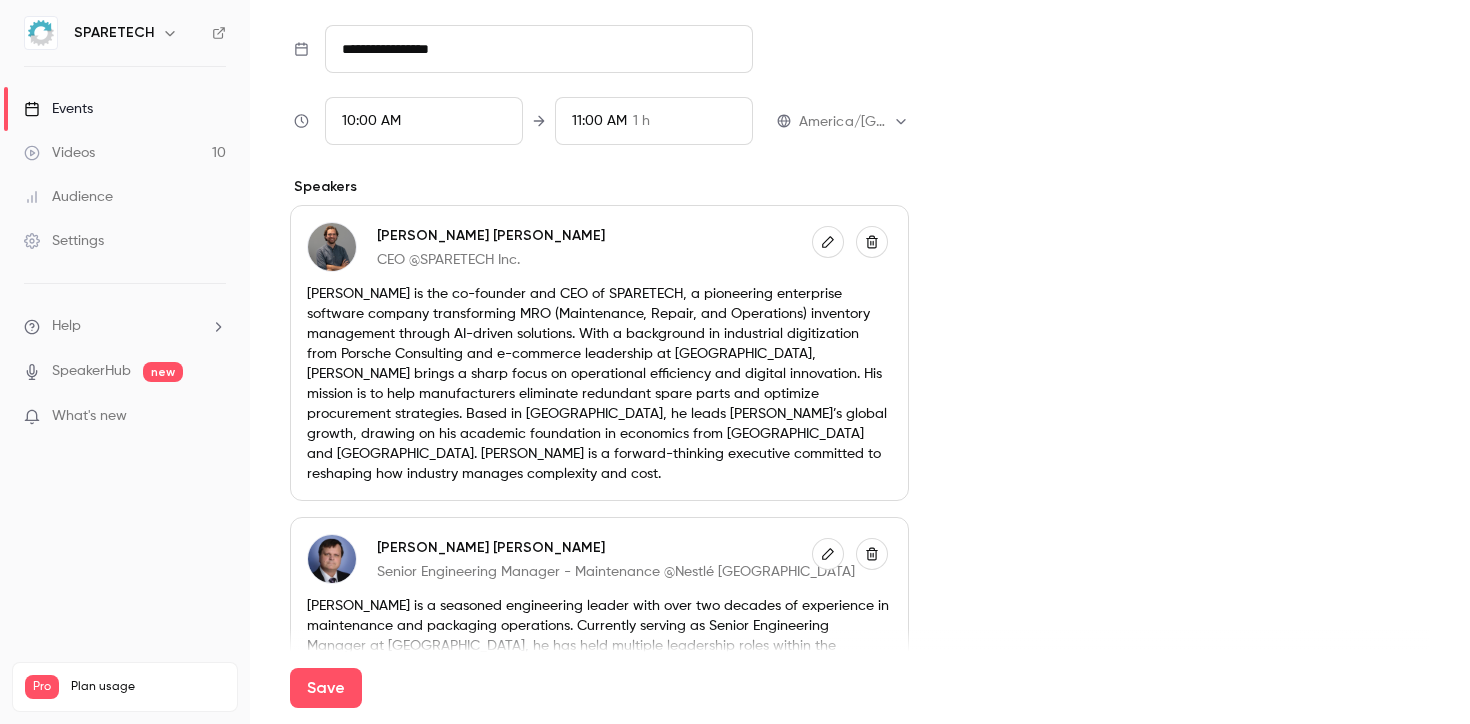 scroll, scrollTop: 634, scrollLeft: 0, axis: vertical 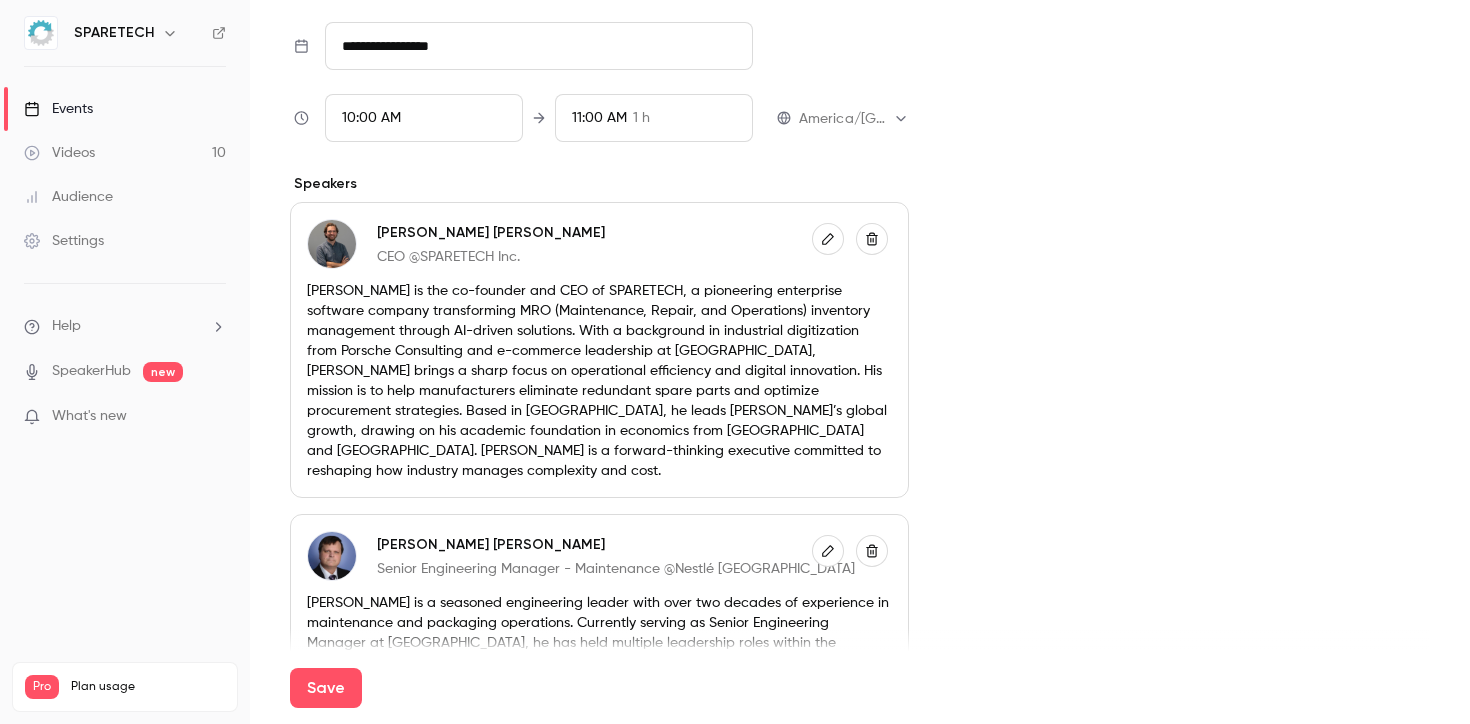 click at bounding box center [828, 239] 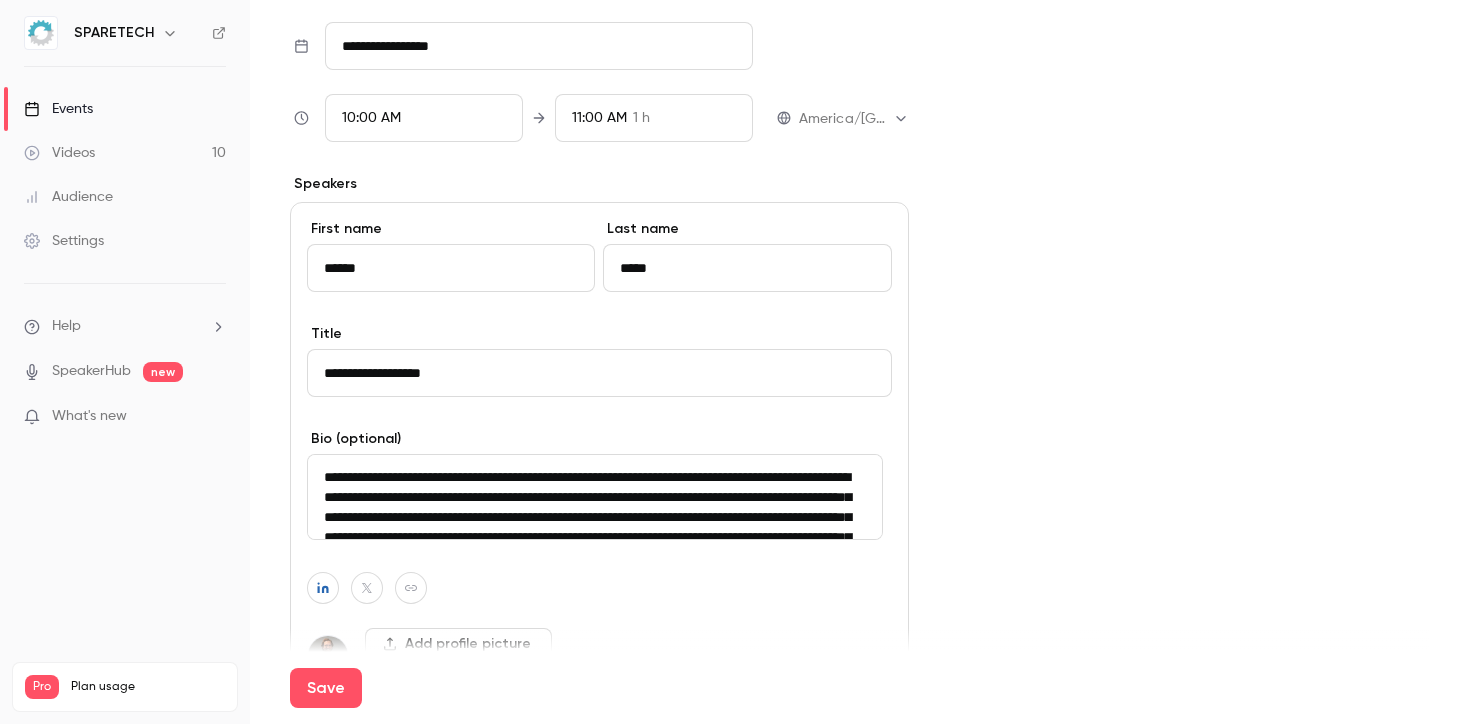 click on "******" at bounding box center (451, 268) 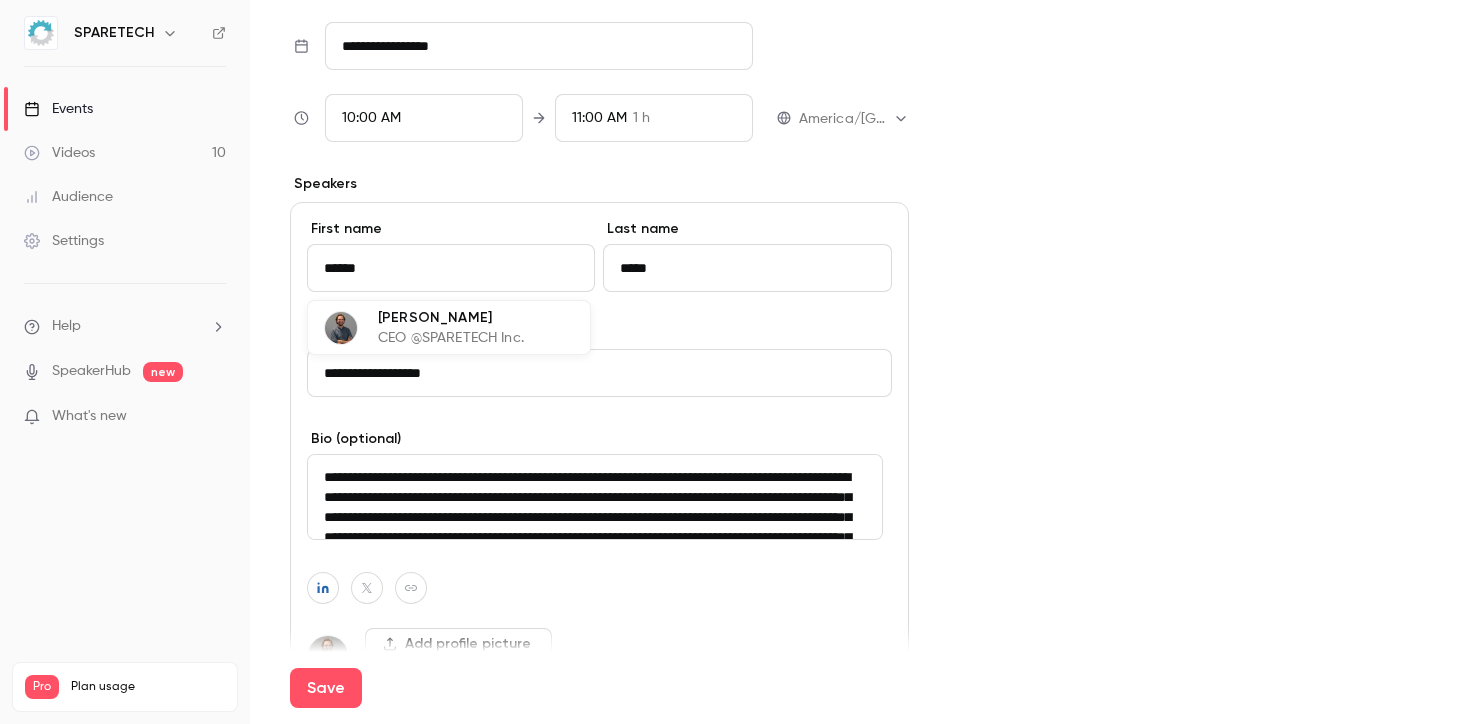 click on "******" at bounding box center [451, 268] 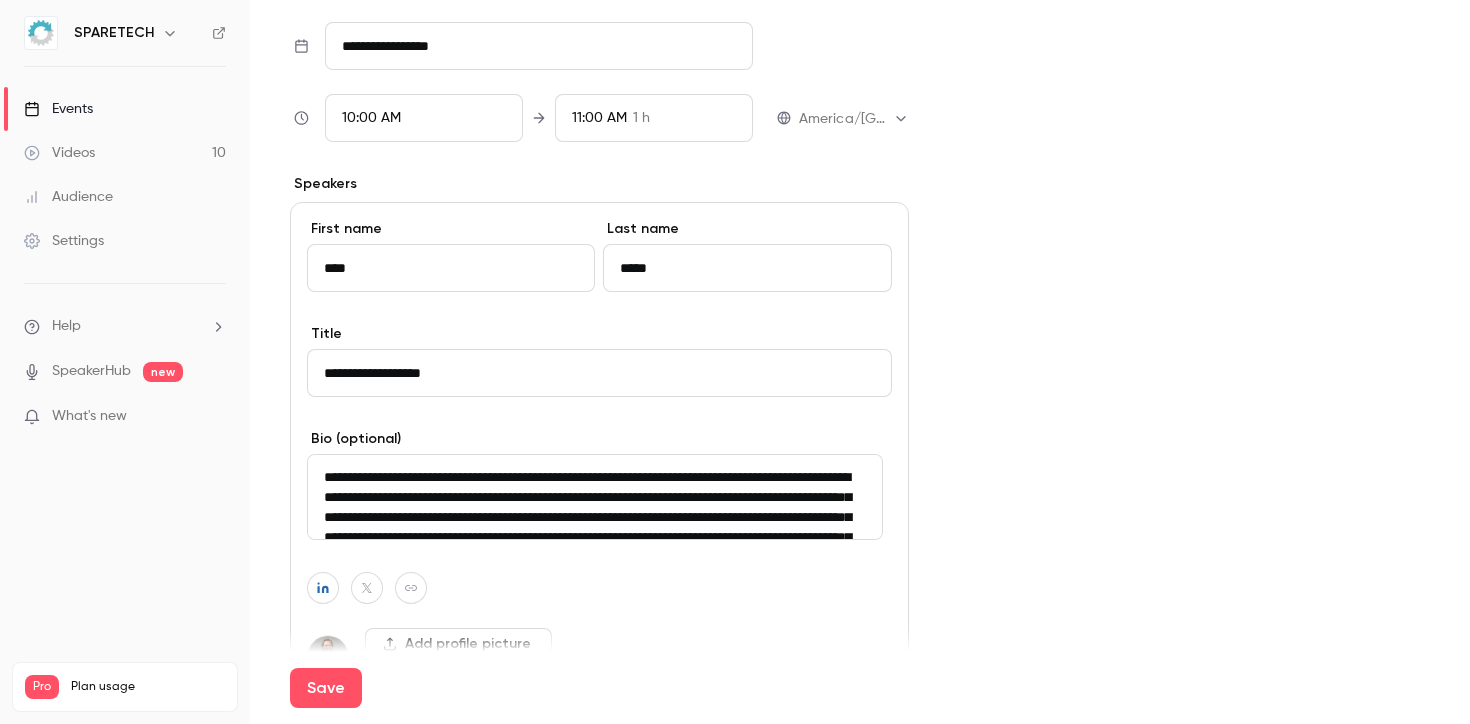 type on "****" 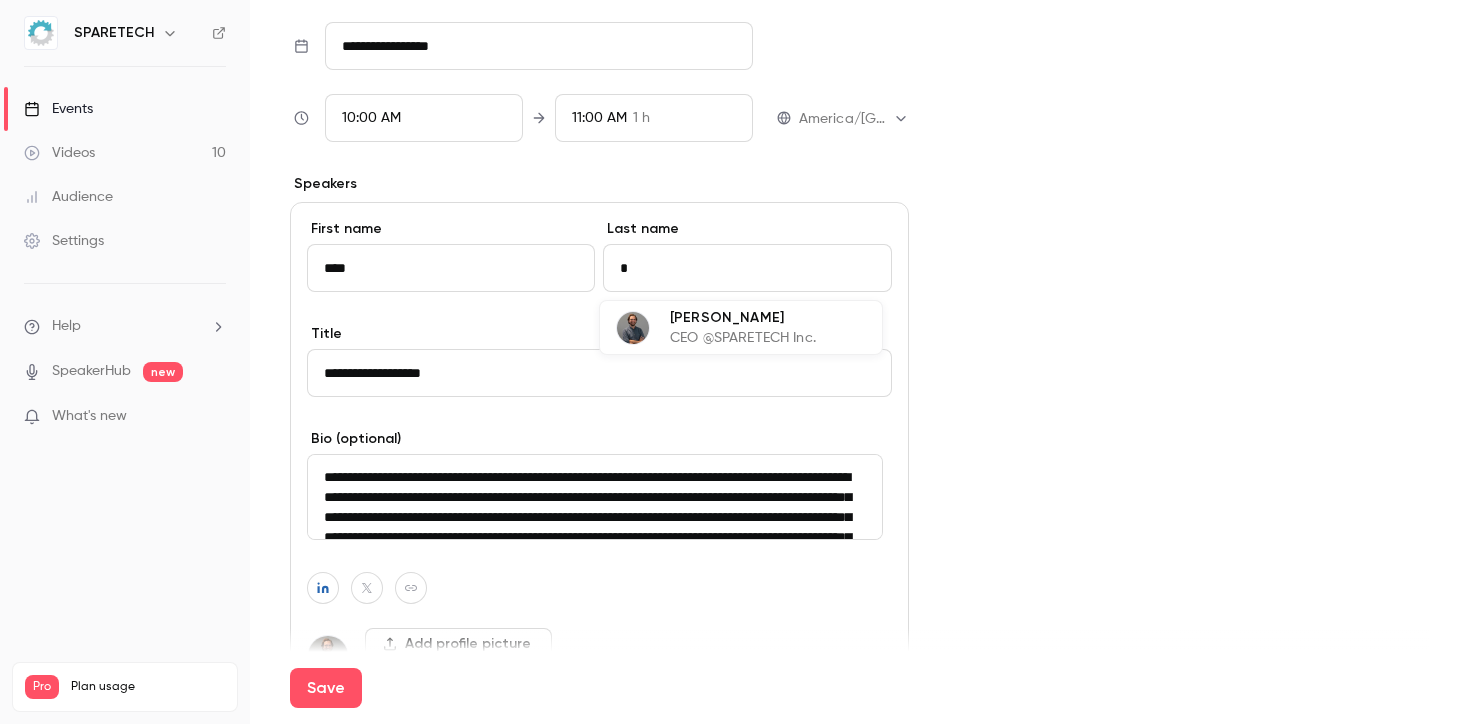 type 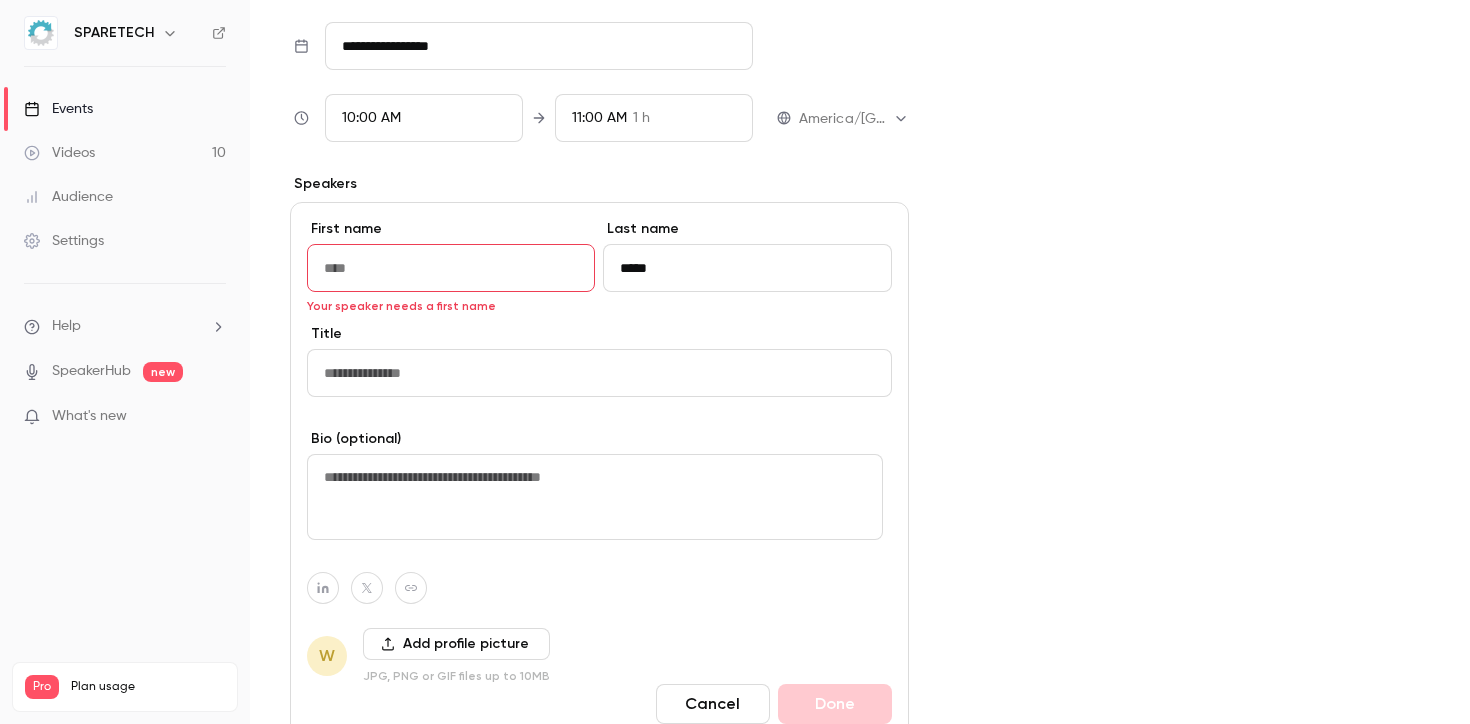type on "*****" 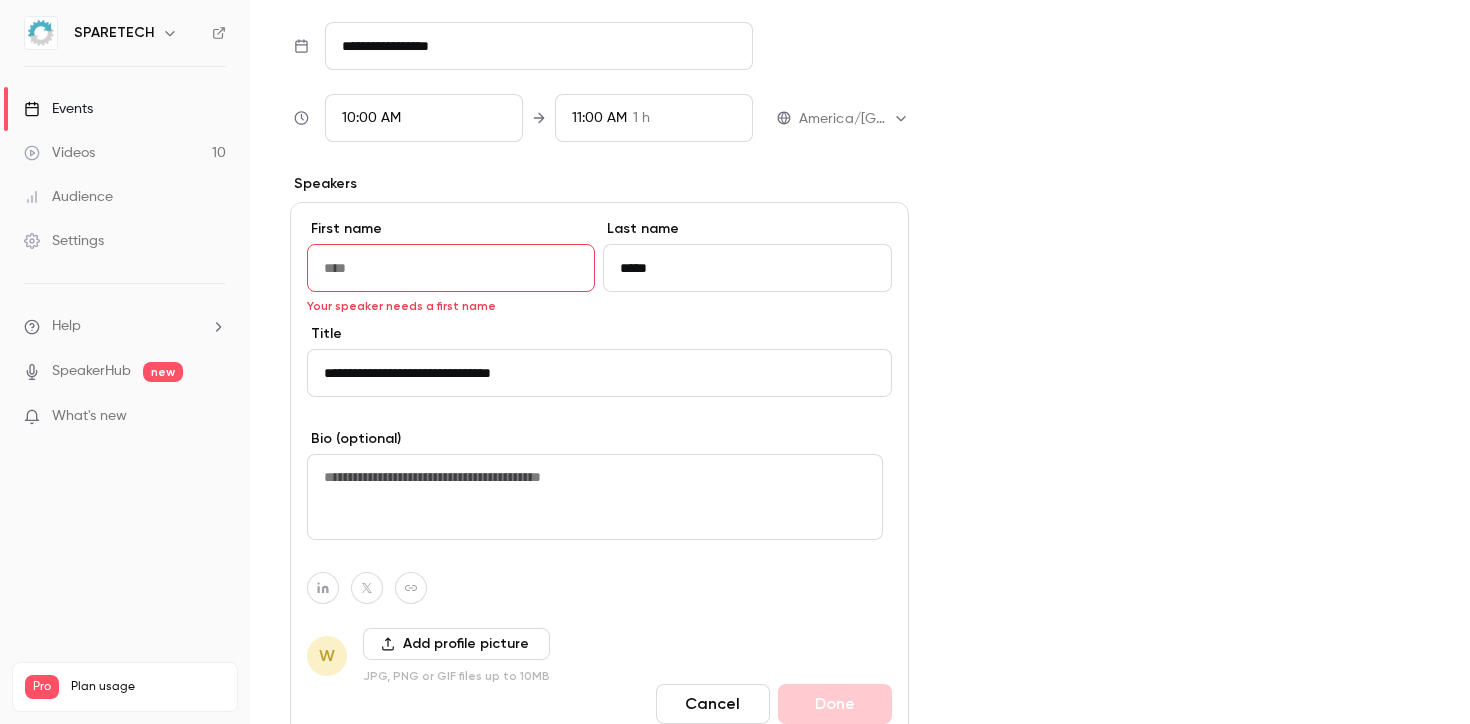 type on "**********" 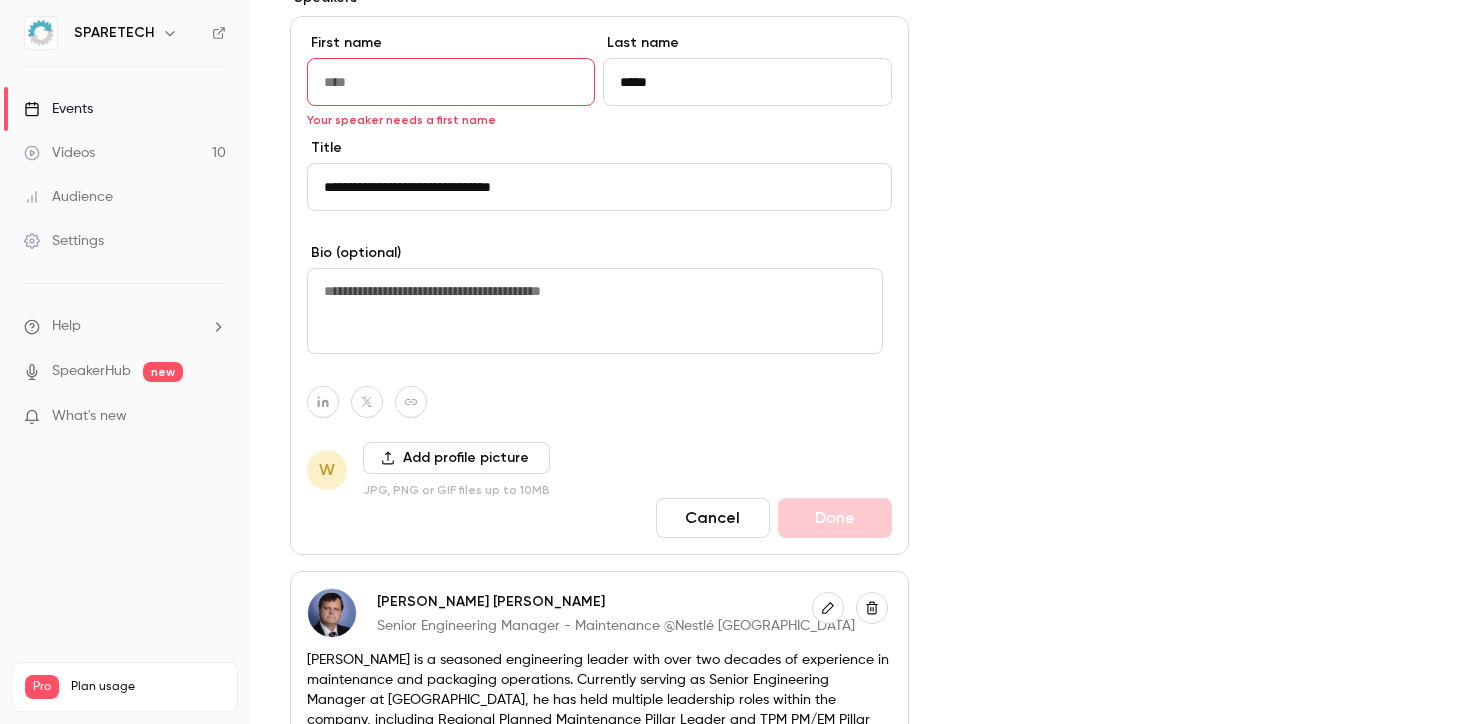 scroll, scrollTop: 894, scrollLeft: 0, axis: vertical 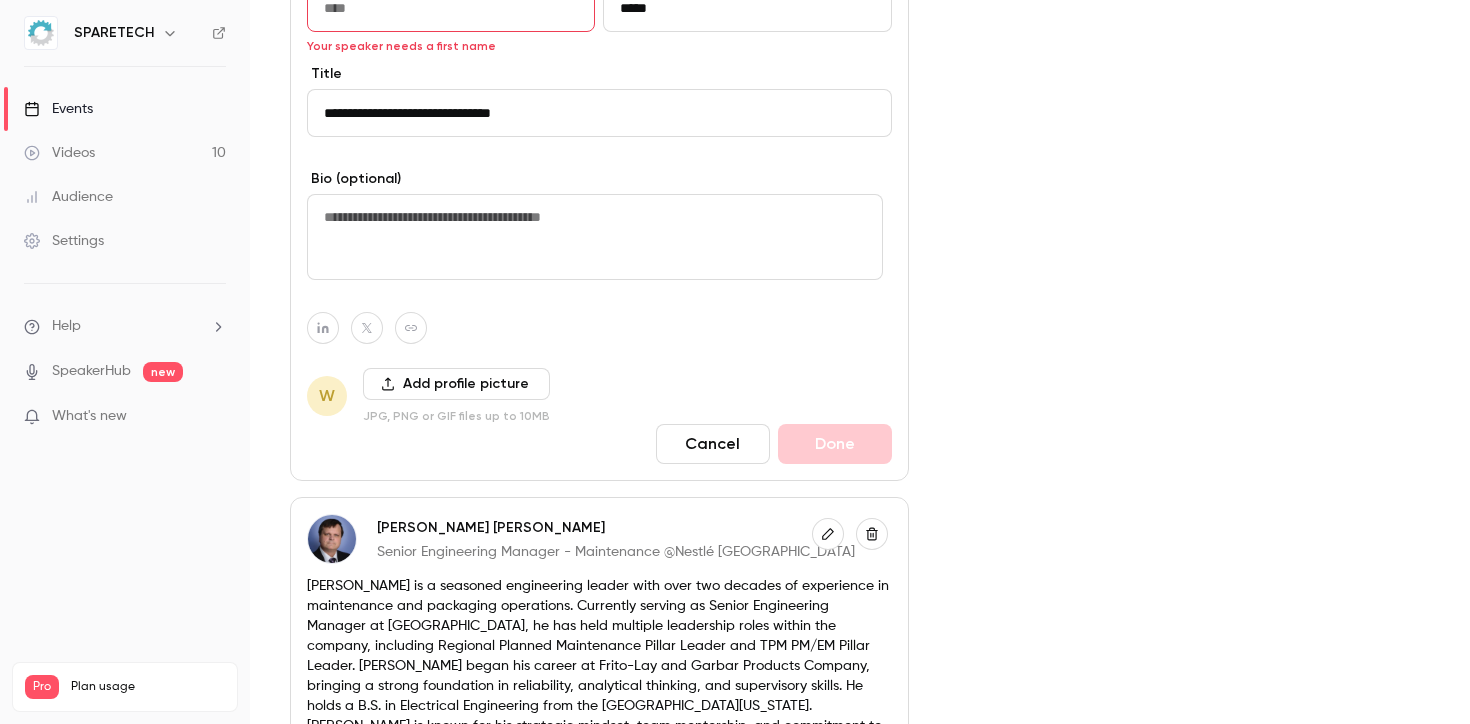 click on "Add profile picture" at bounding box center [456, 384] 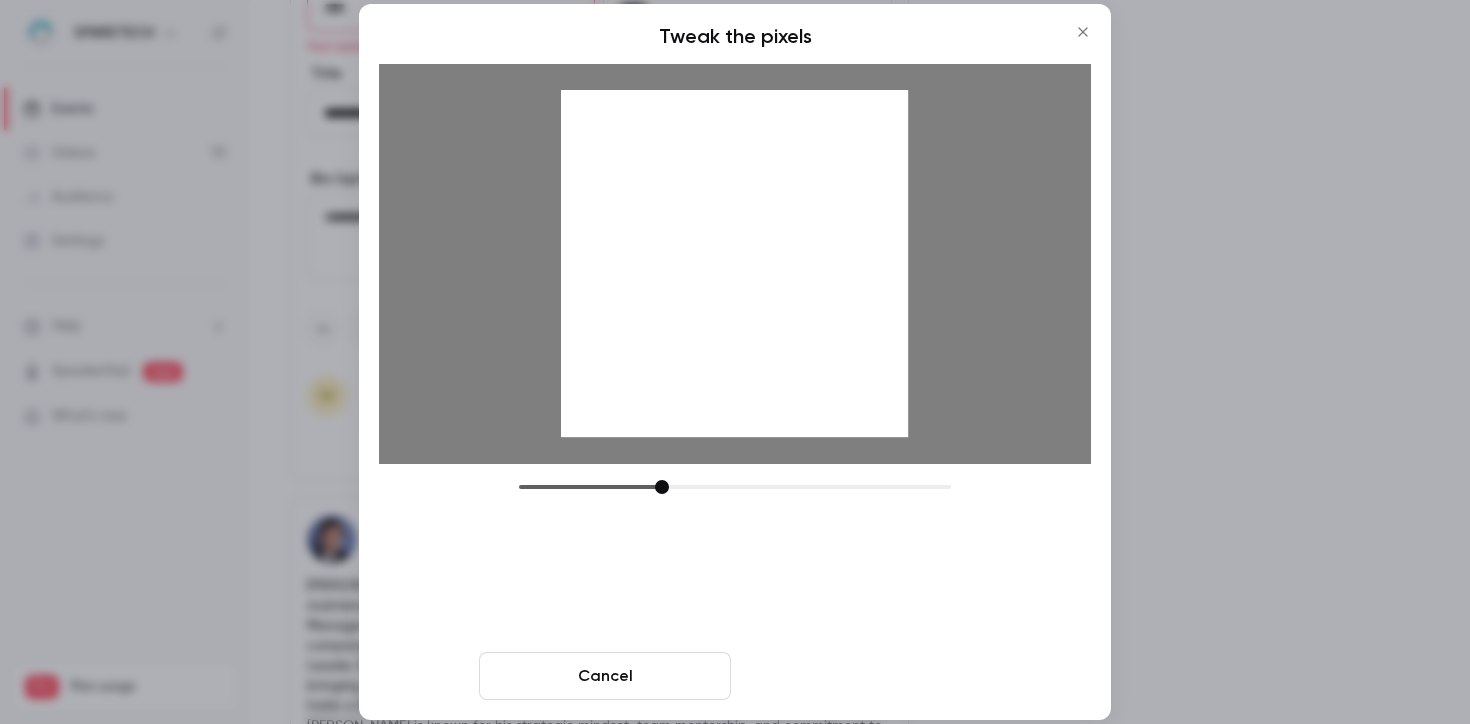 click on "Crop and save" at bounding box center (865, 676) 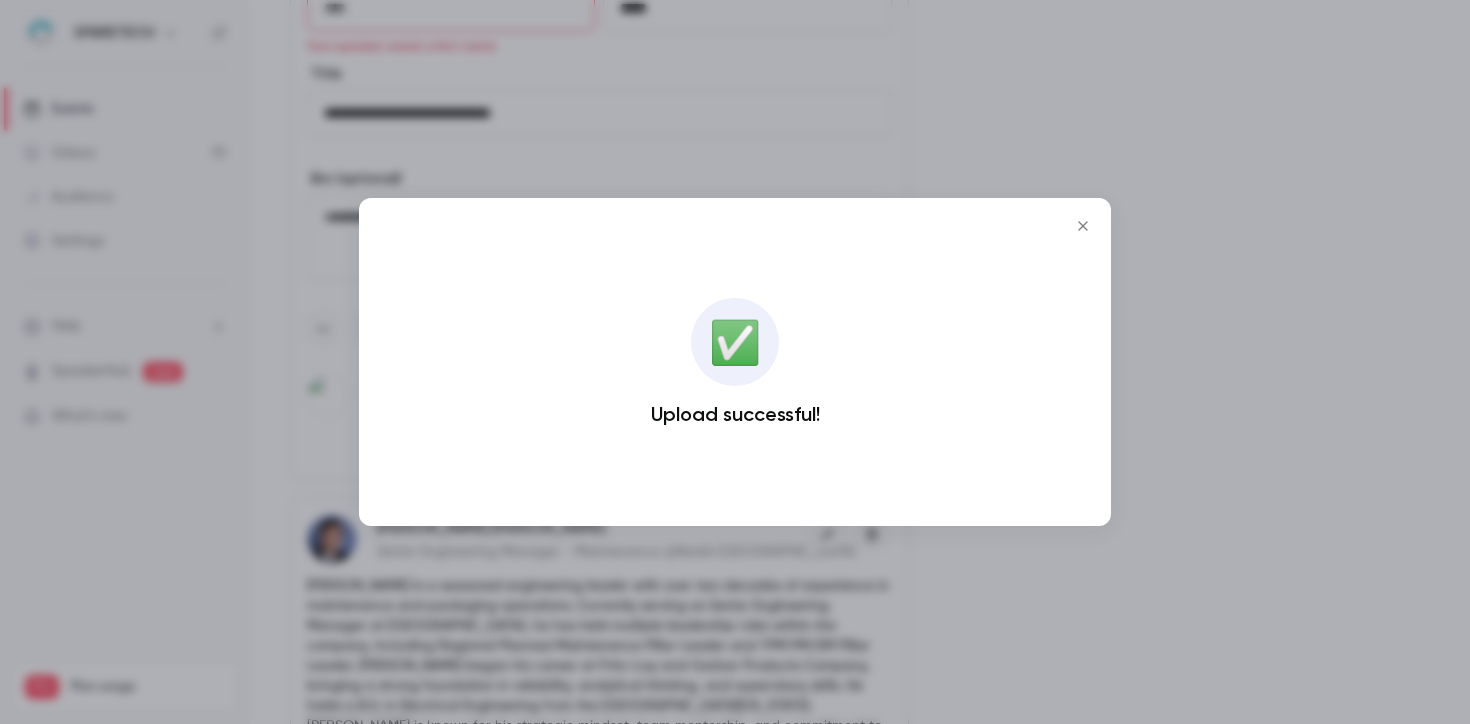 click at bounding box center [735, 362] 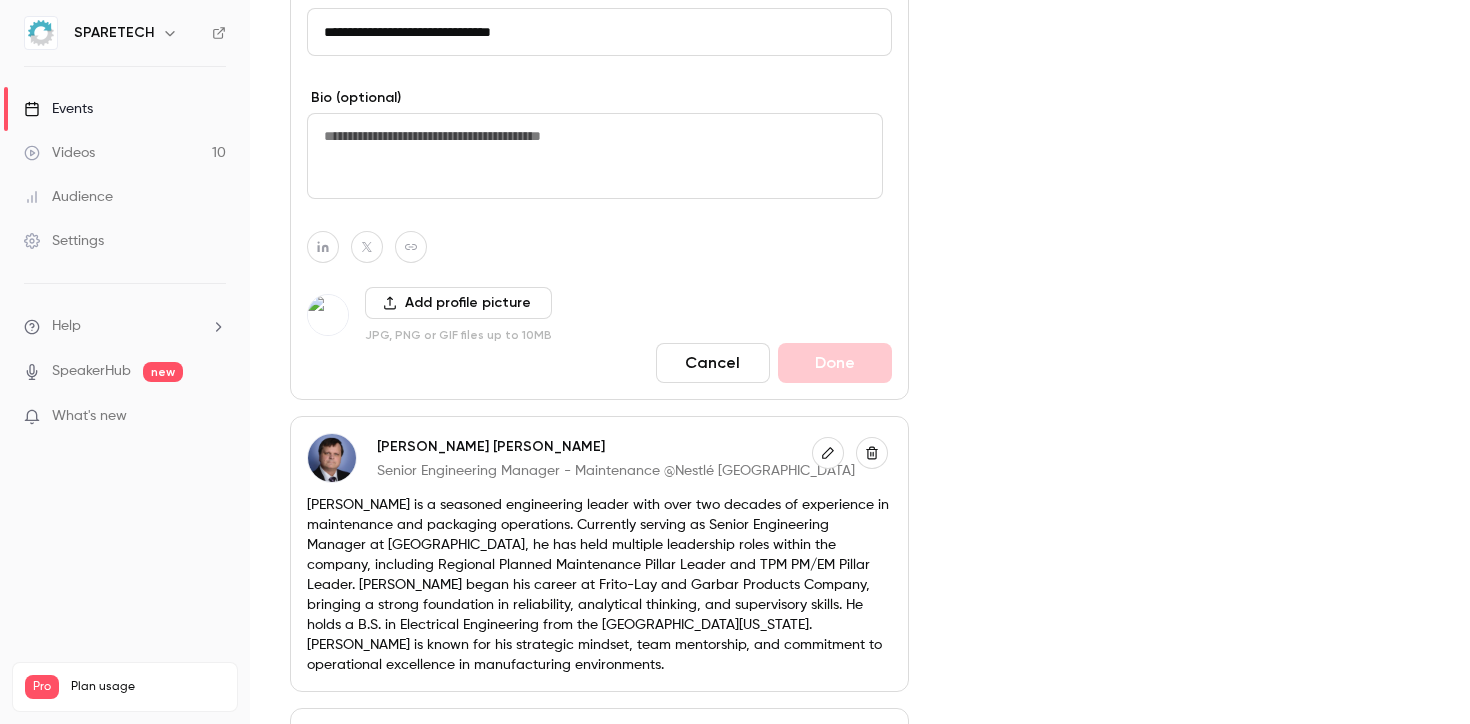 scroll, scrollTop: 976, scrollLeft: 0, axis: vertical 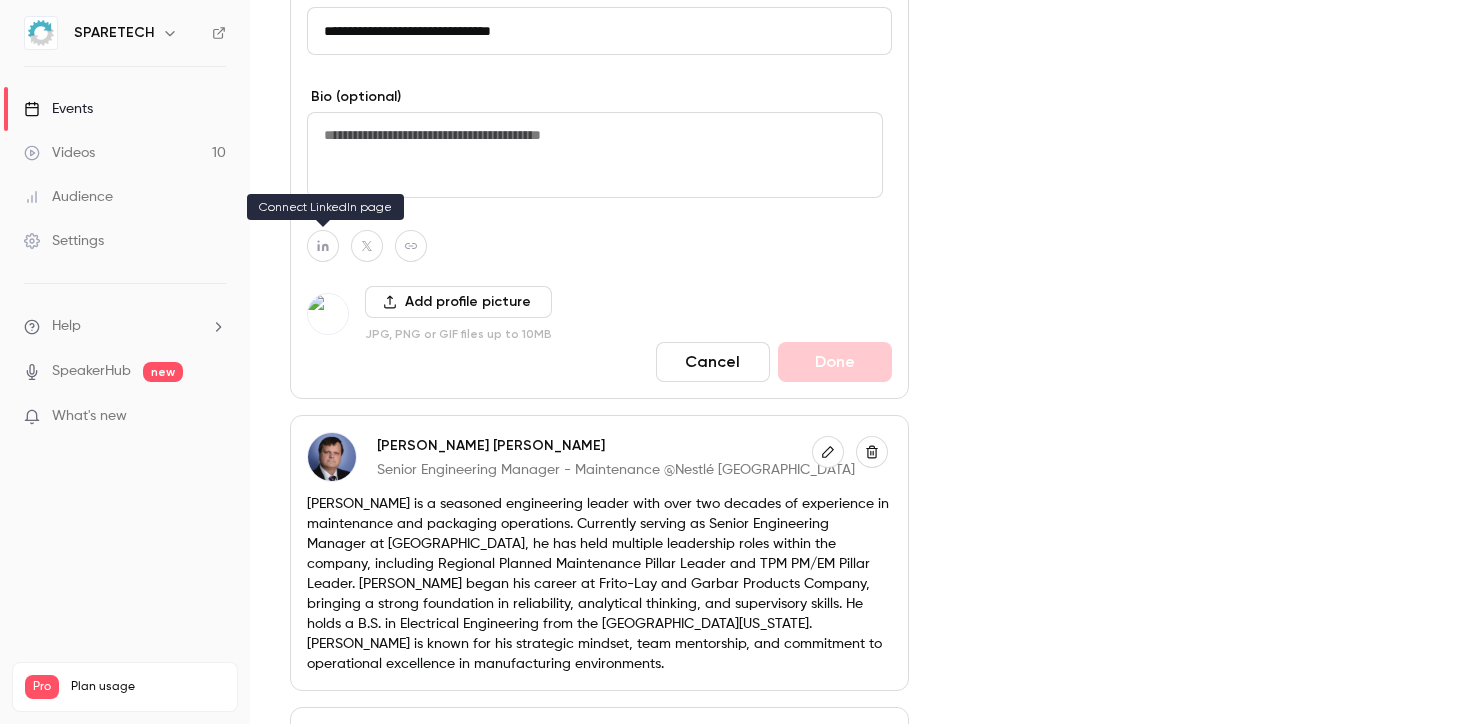 click 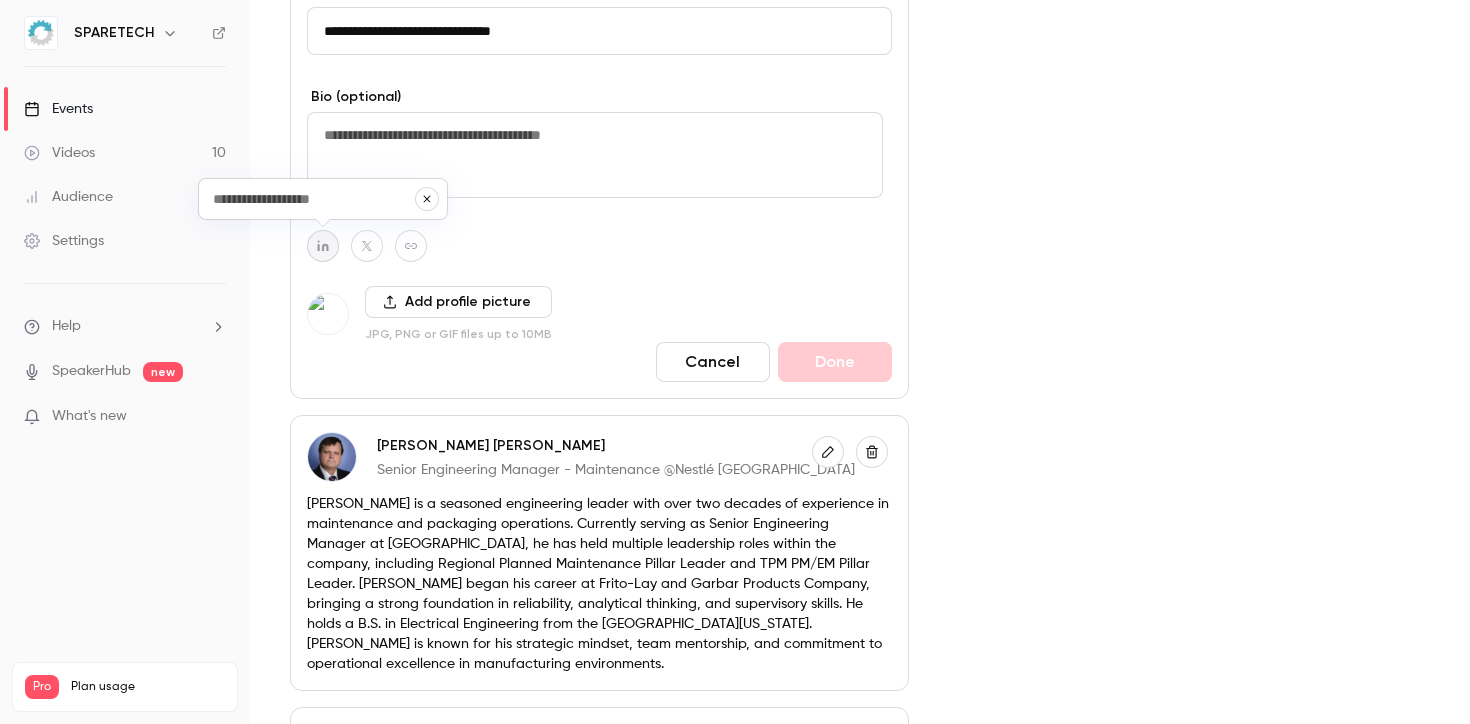 click at bounding box center [313, 199] 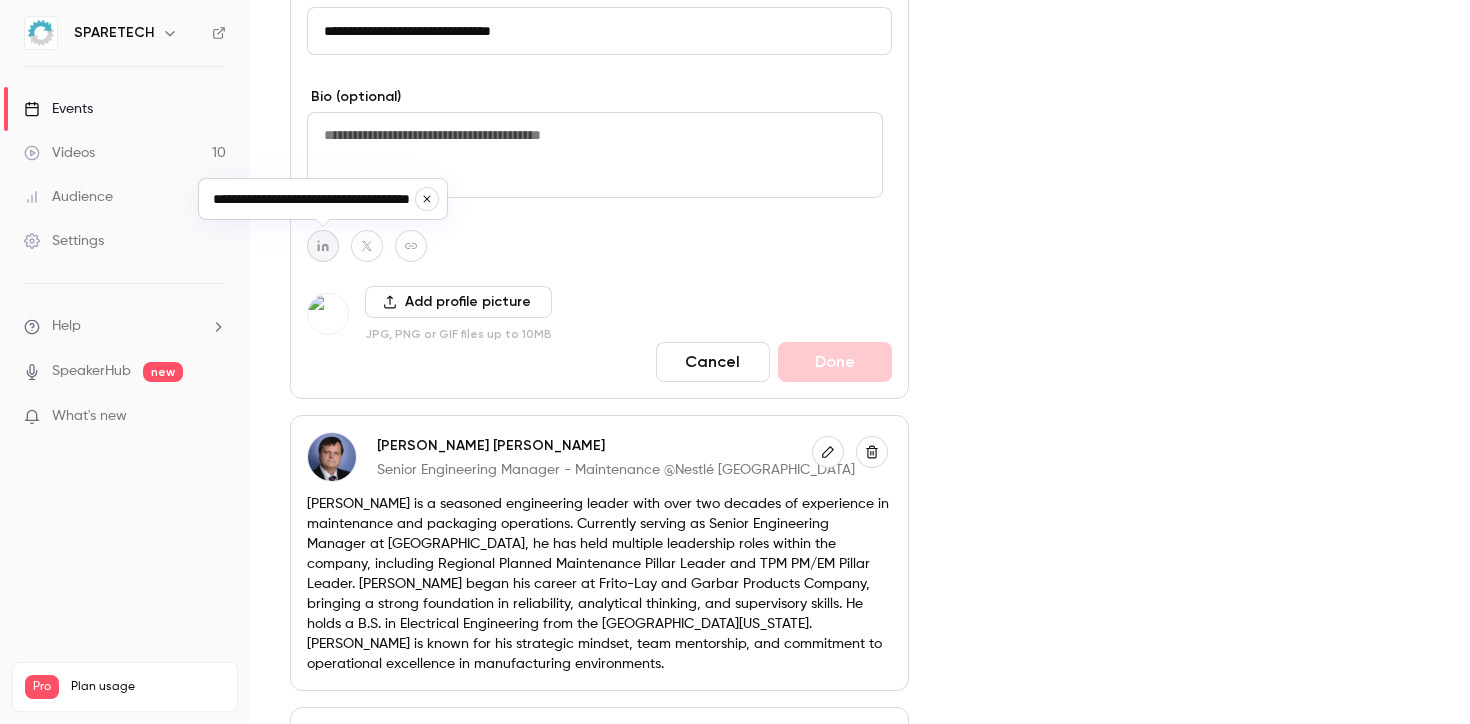 scroll, scrollTop: 0, scrollLeft: 49, axis: horizontal 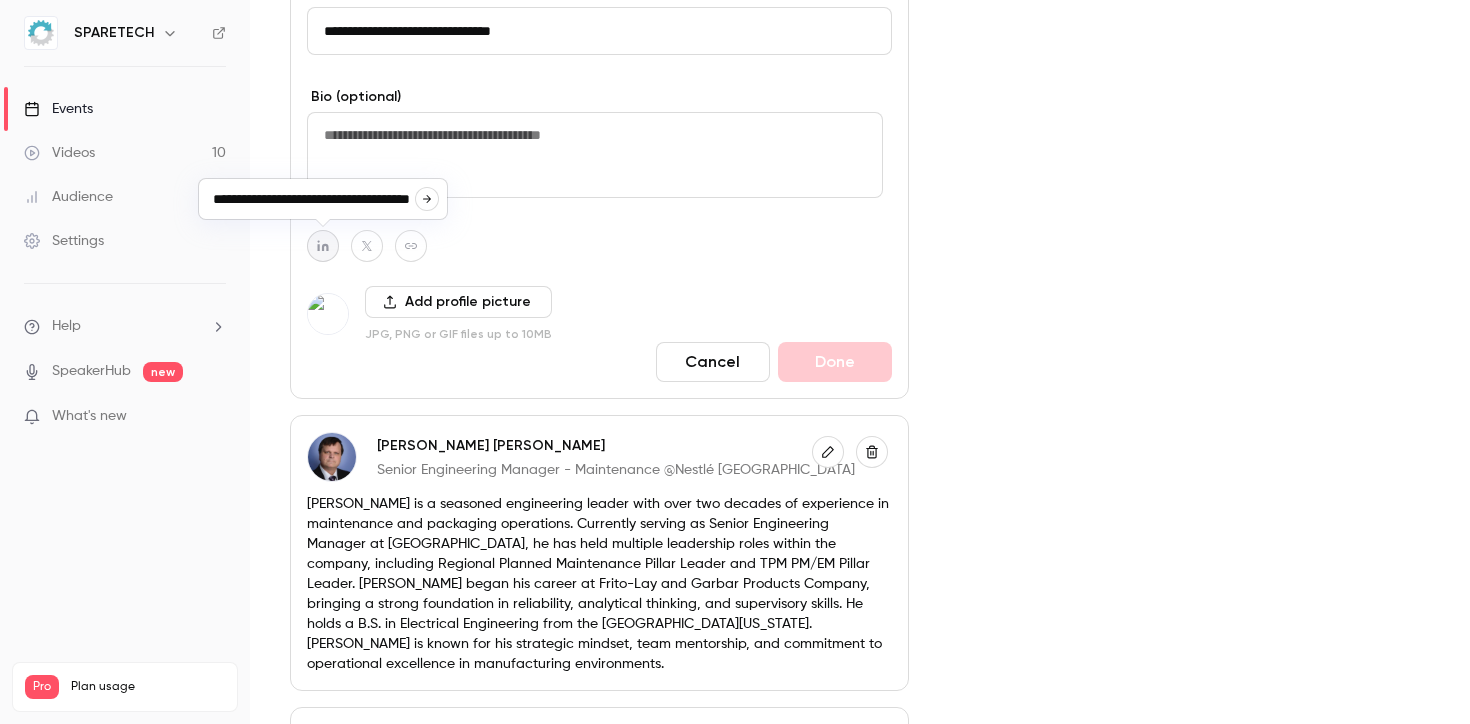type on "**********" 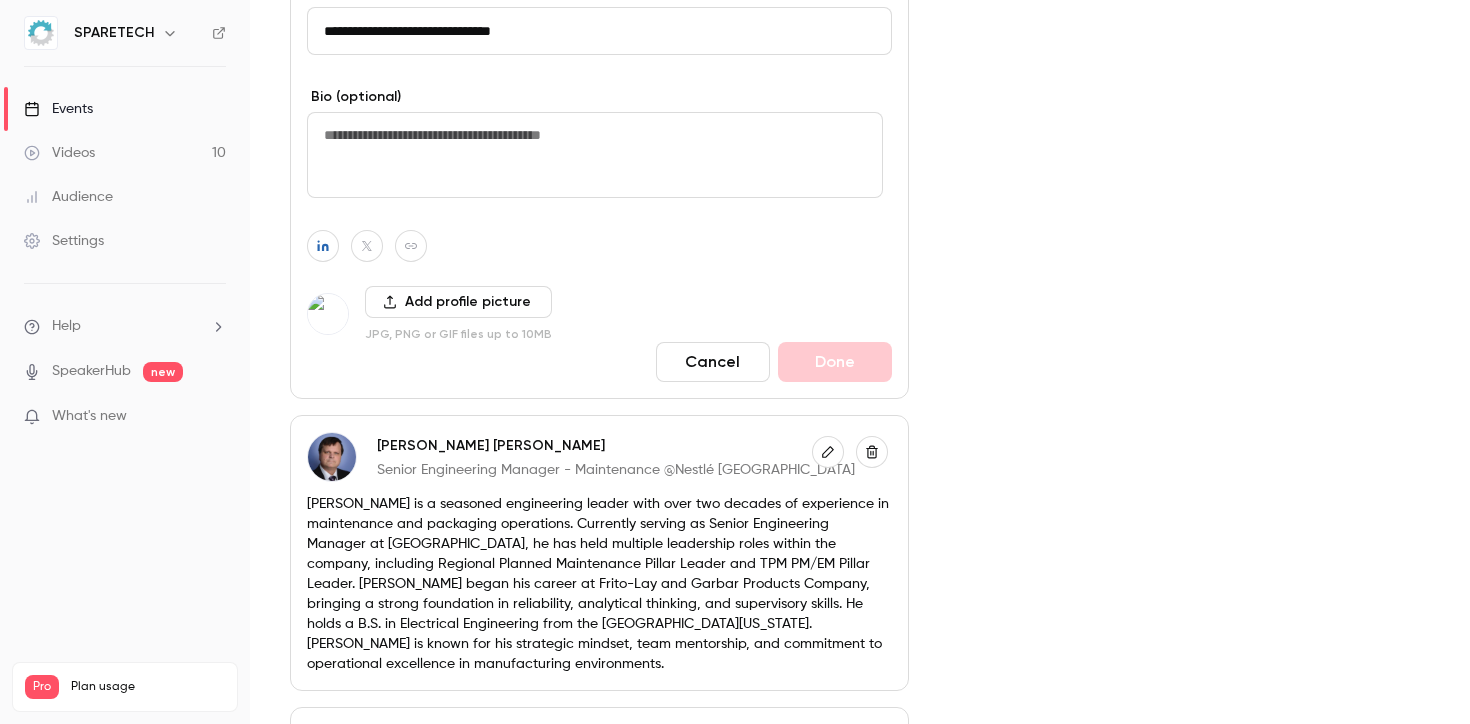click at bounding box center (599, 246) 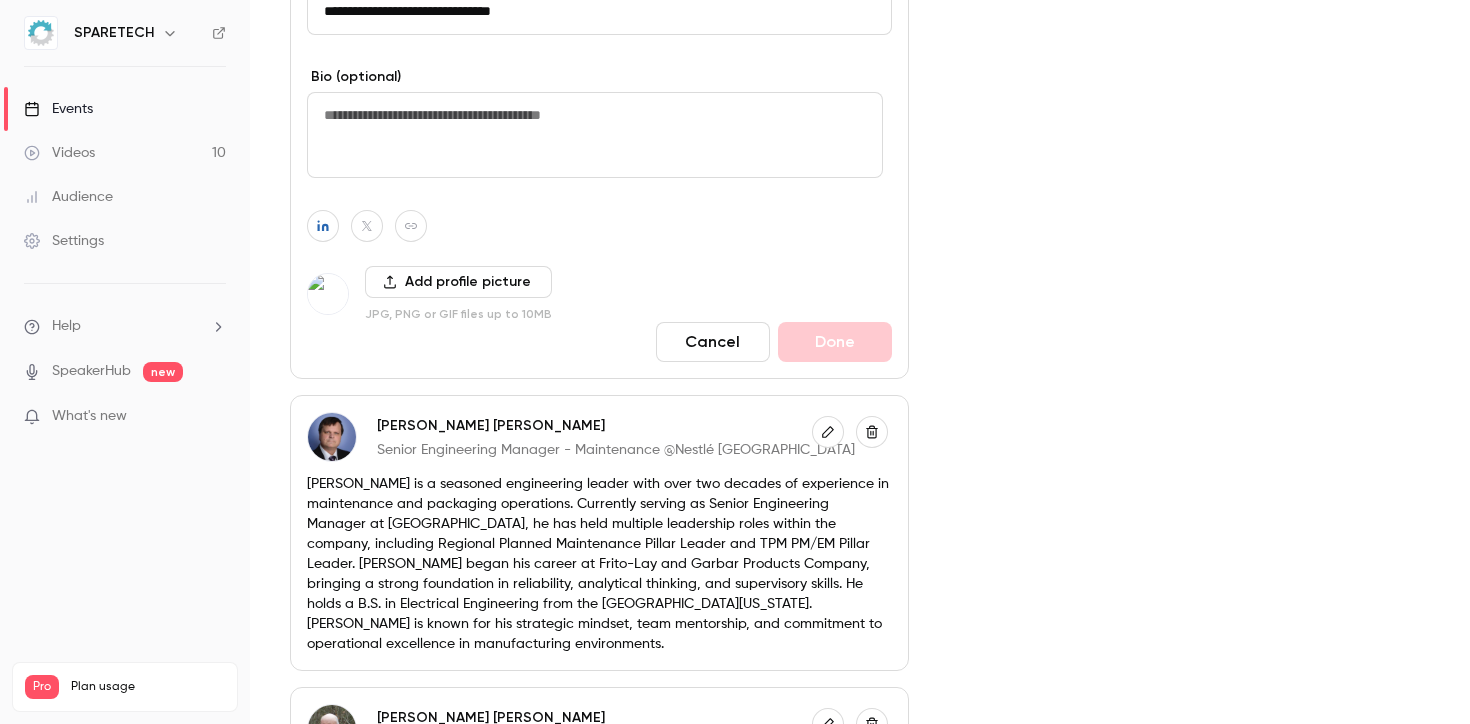 scroll, scrollTop: 1117, scrollLeft: 0, axis: vertical 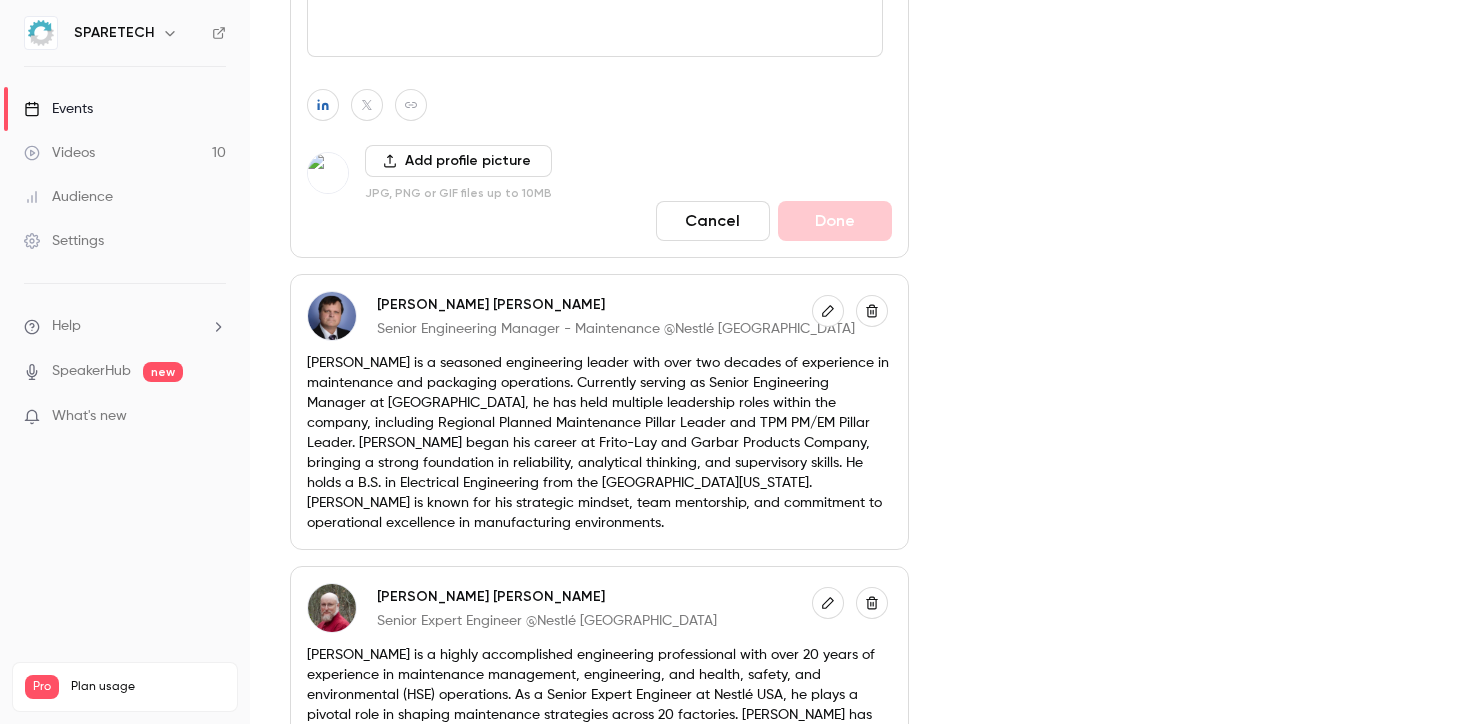 click 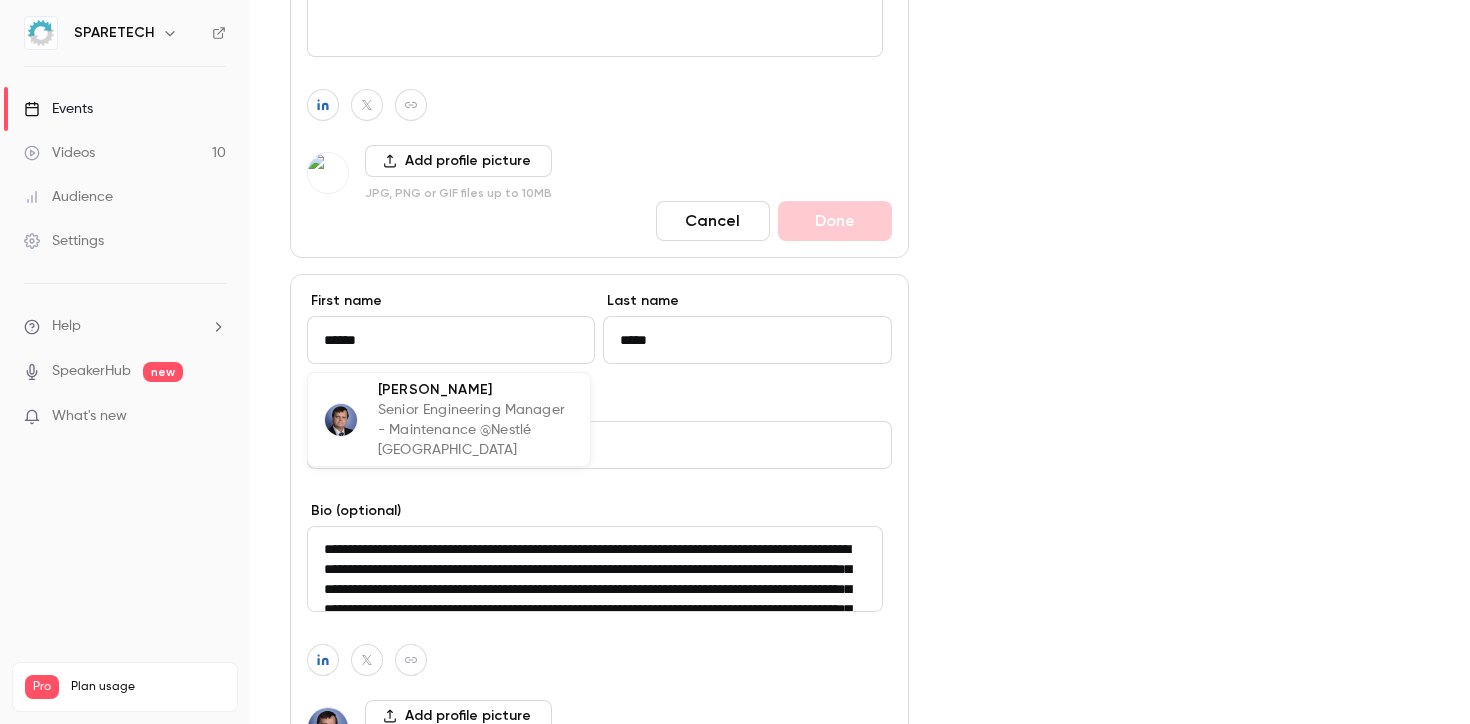 click on "******" at bounding box center [451, 340] 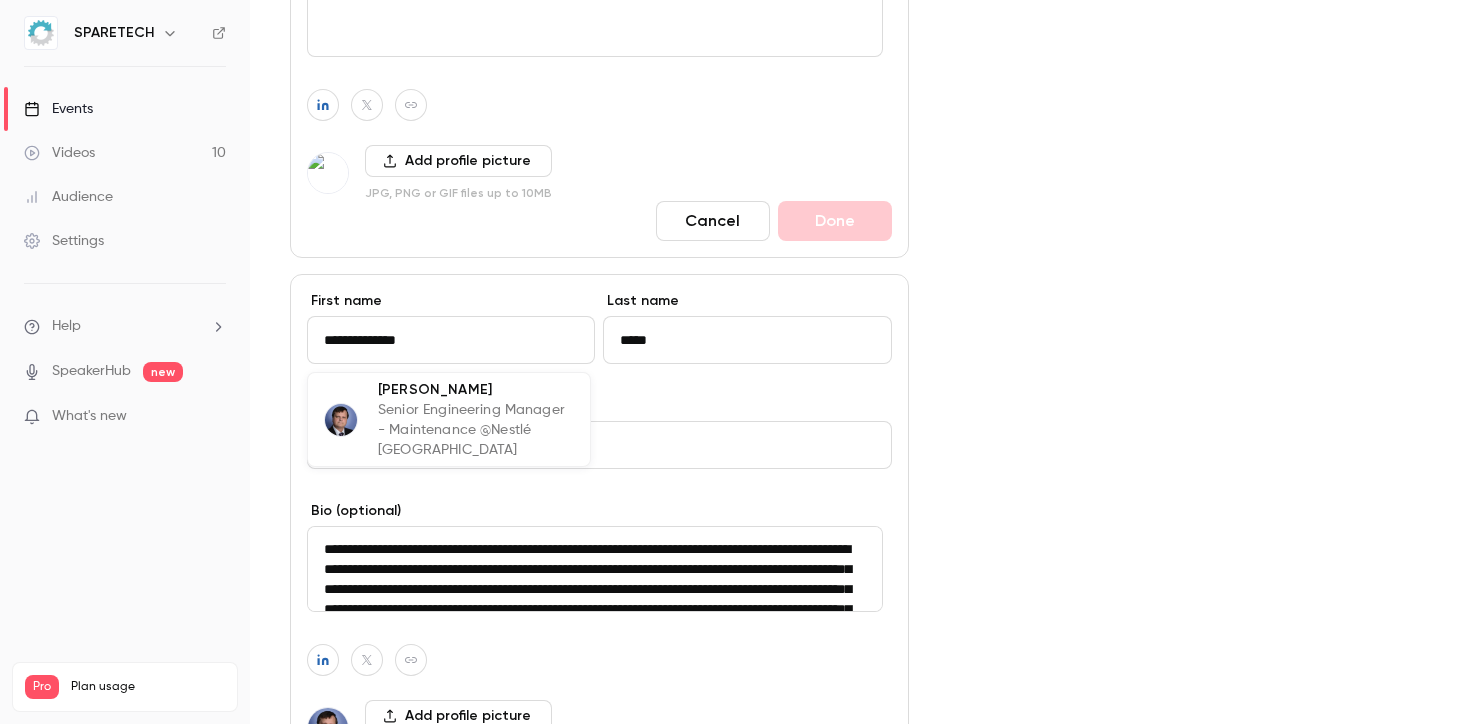 type on "**********" 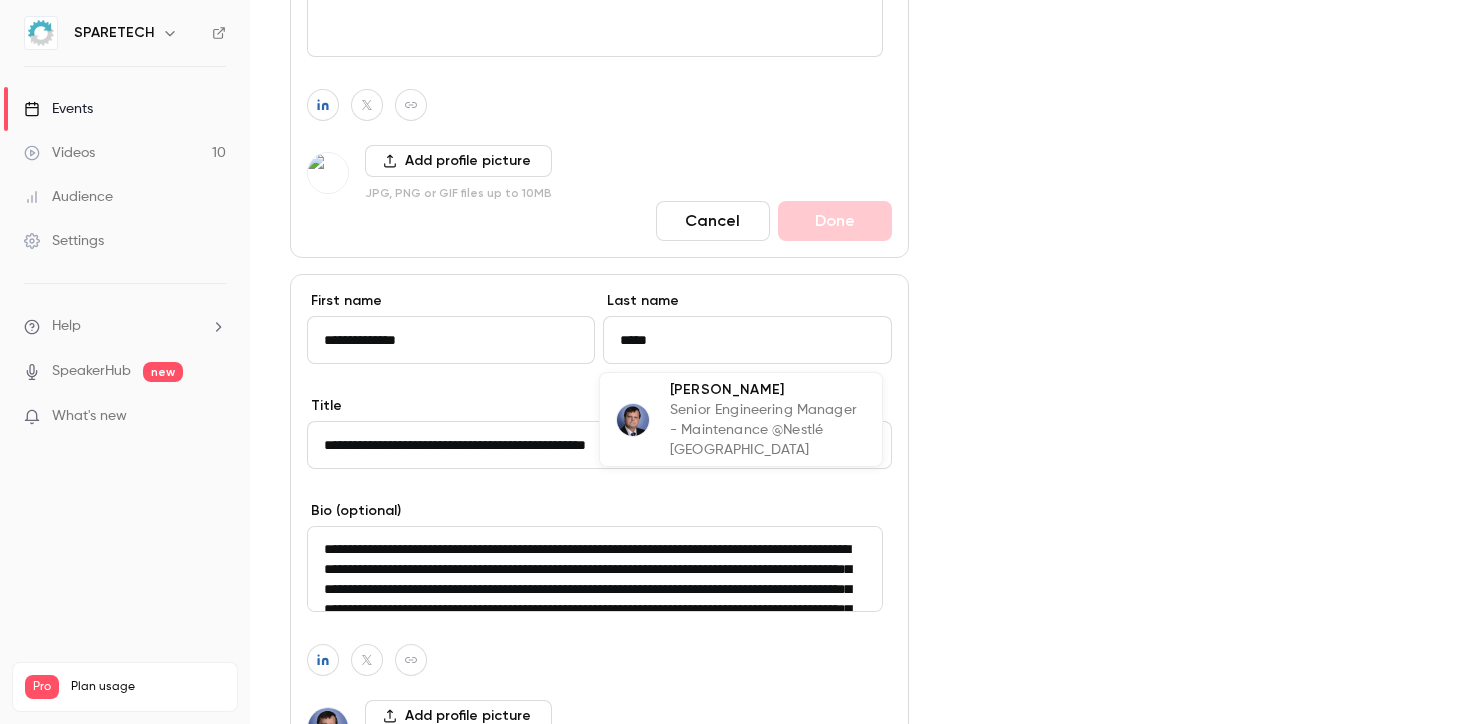 click on "*****" at bounding box center [747, 340] 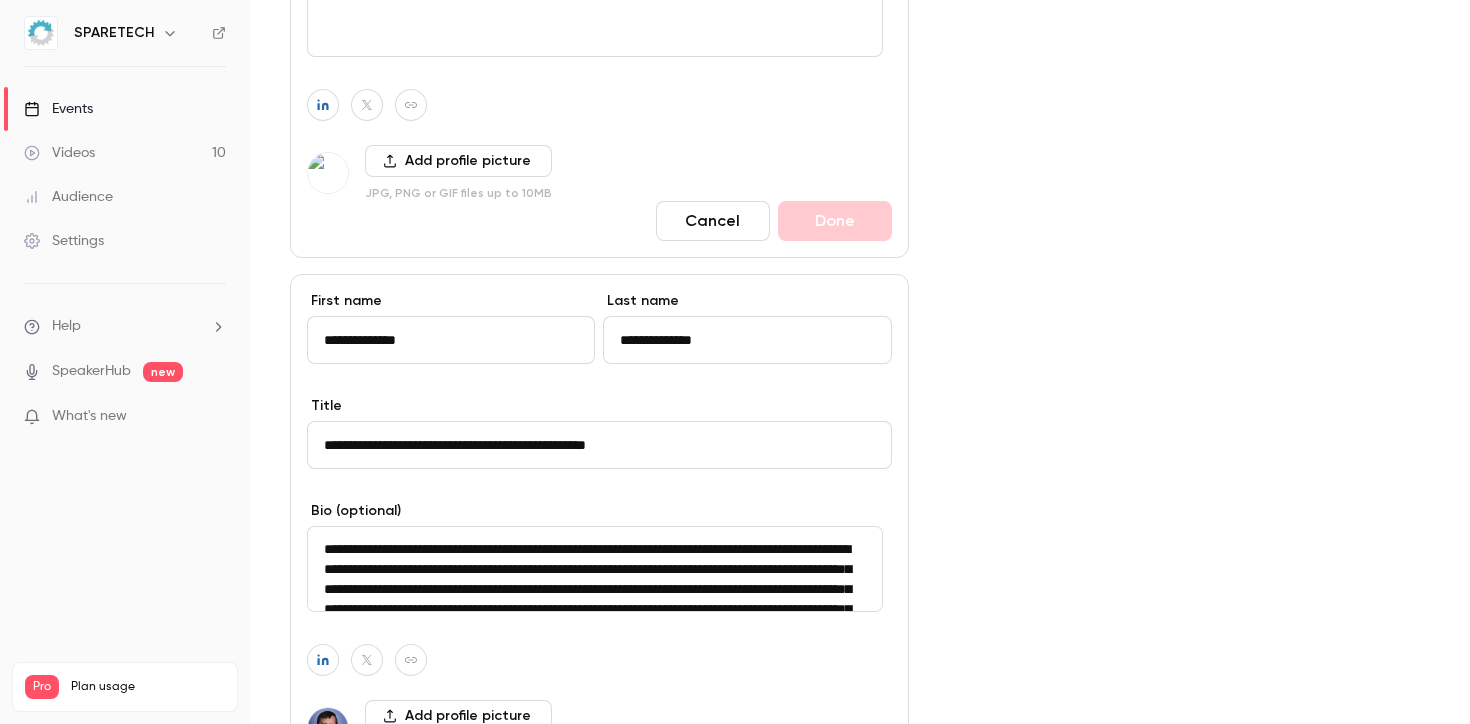 drag, startPoint x: 663, startPoint y: 340, endPoint x: 558, endPoint y: 344, distance: 105.076164 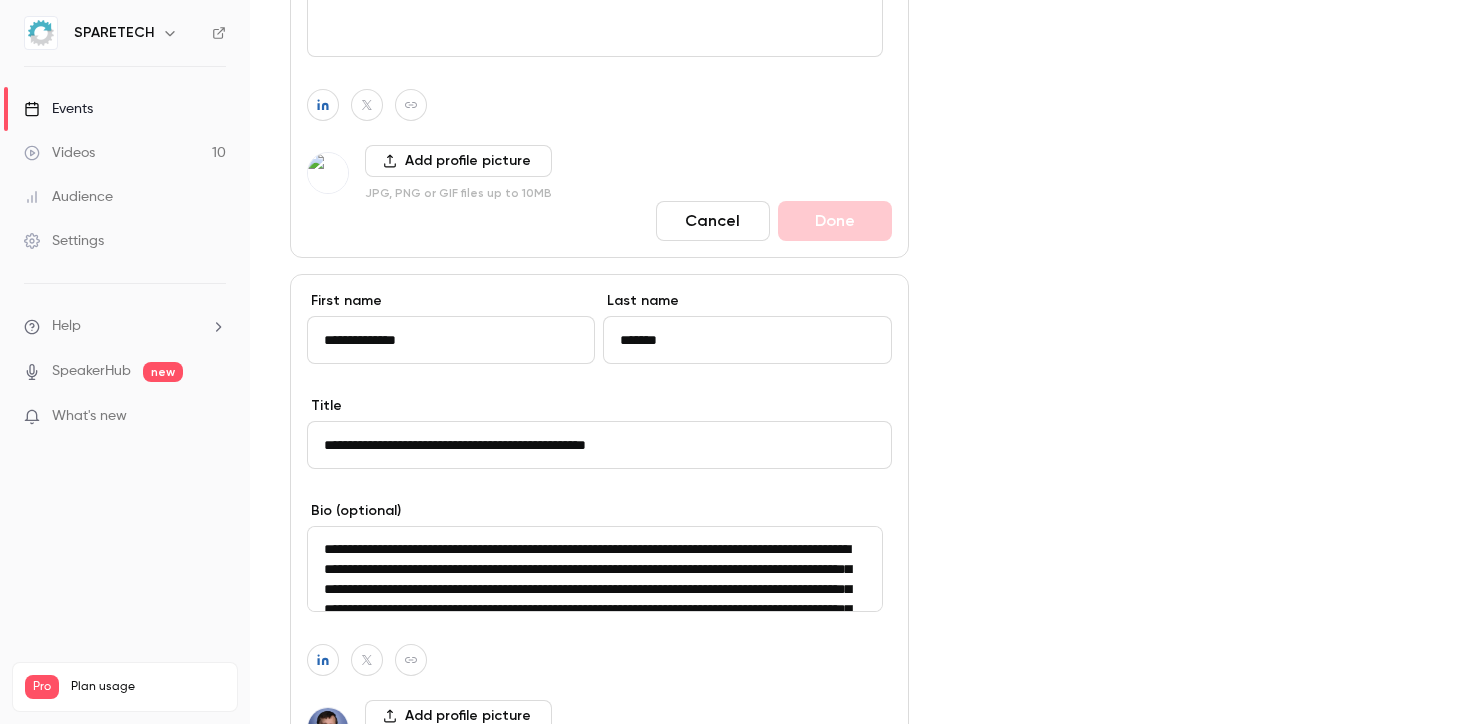 type on "*******" 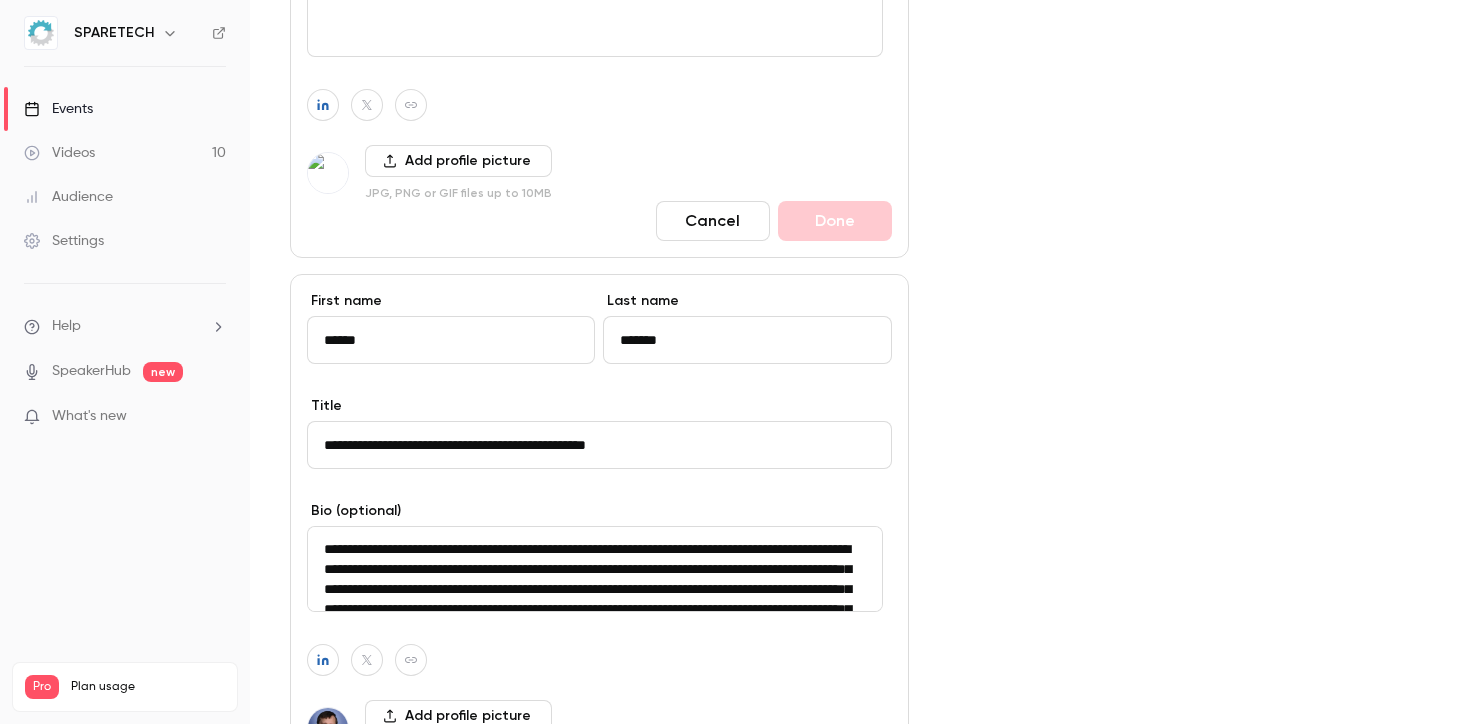 type on "******" 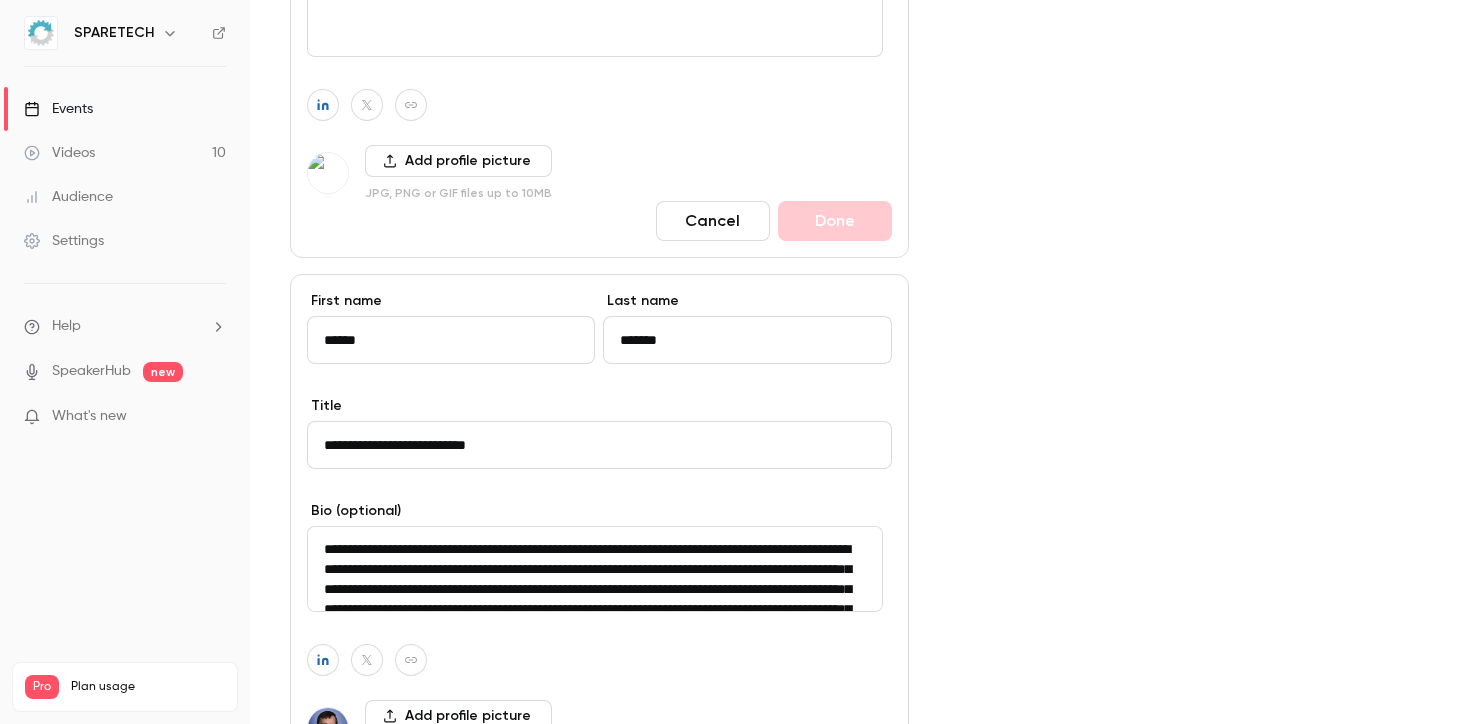 type on "**********" 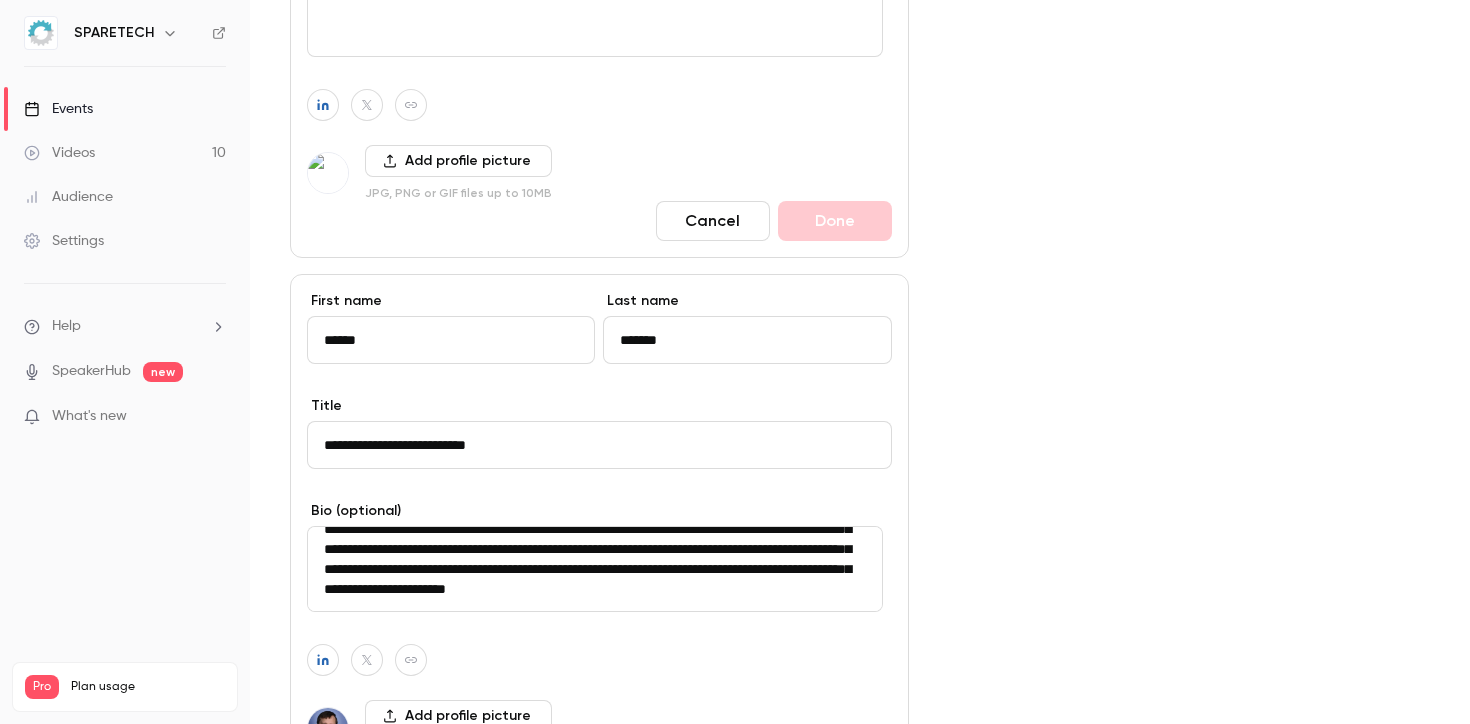 scroll, scrollTop: 60, scrollLeft: 0, axis: vertical 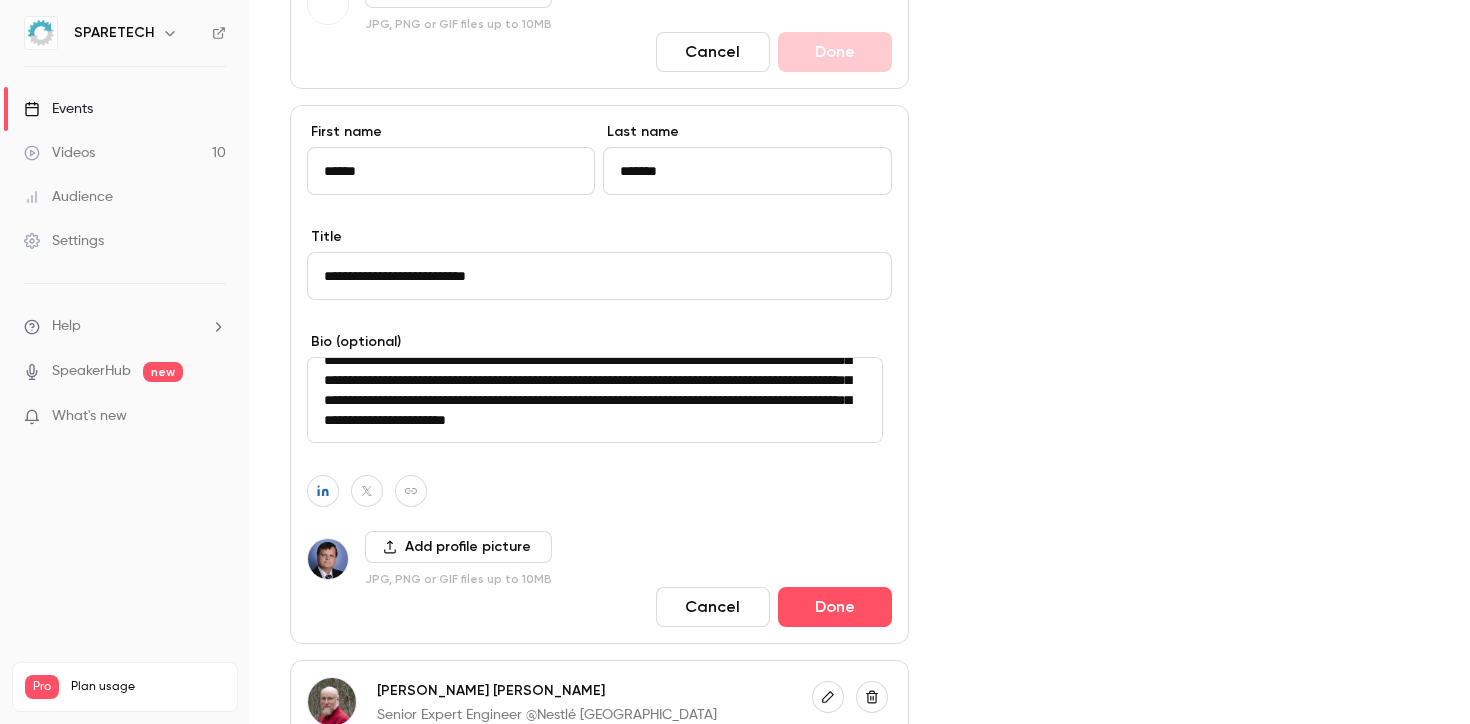 type on "**********" 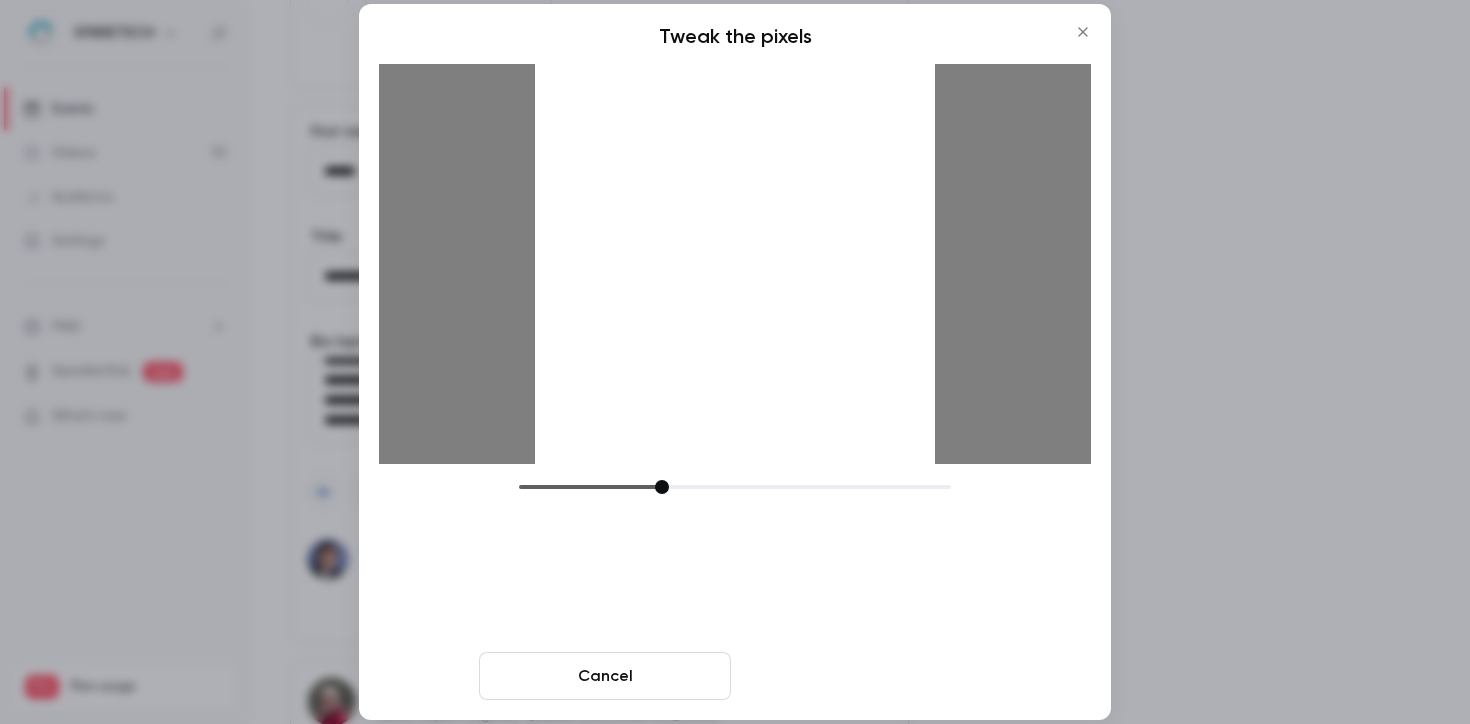 click on "Crop and save" at bounding box center (865, 676) 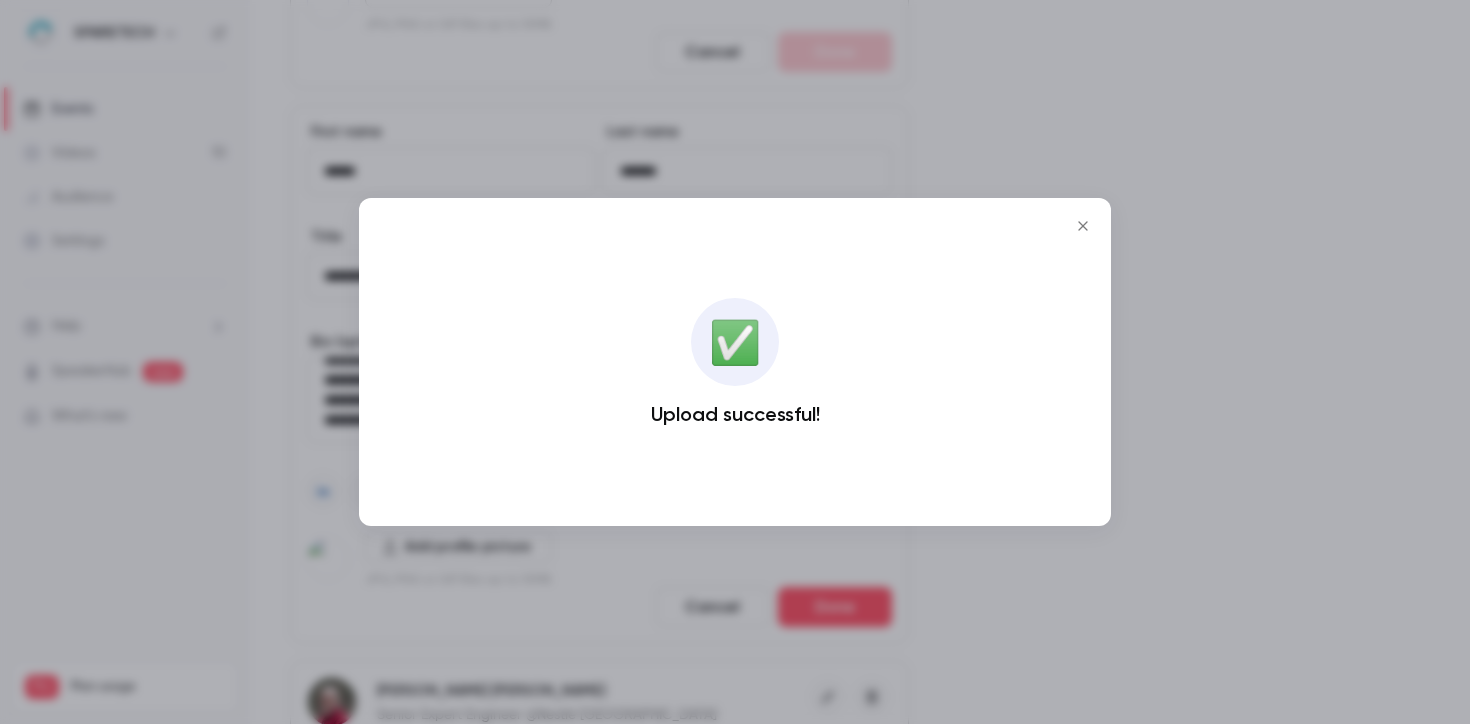 click 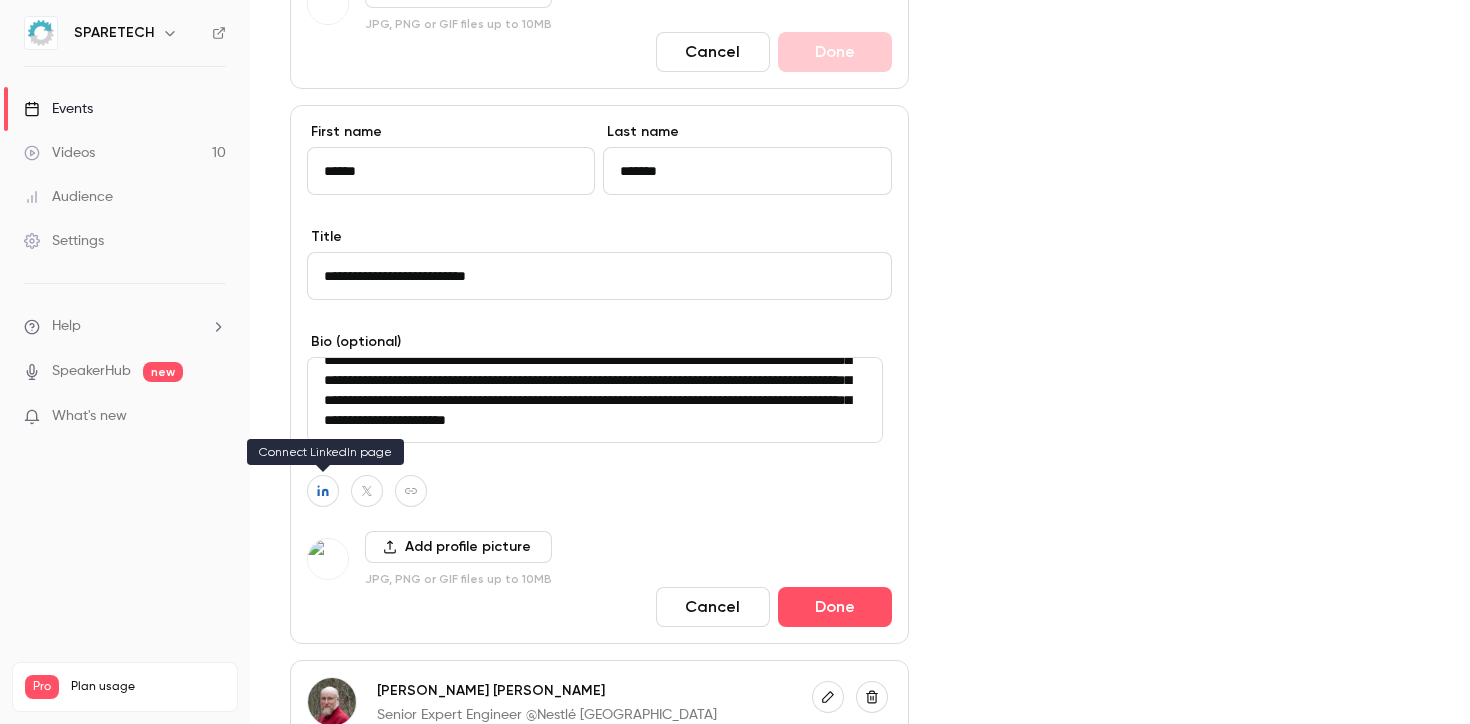 click at bounding box center [323, 491] 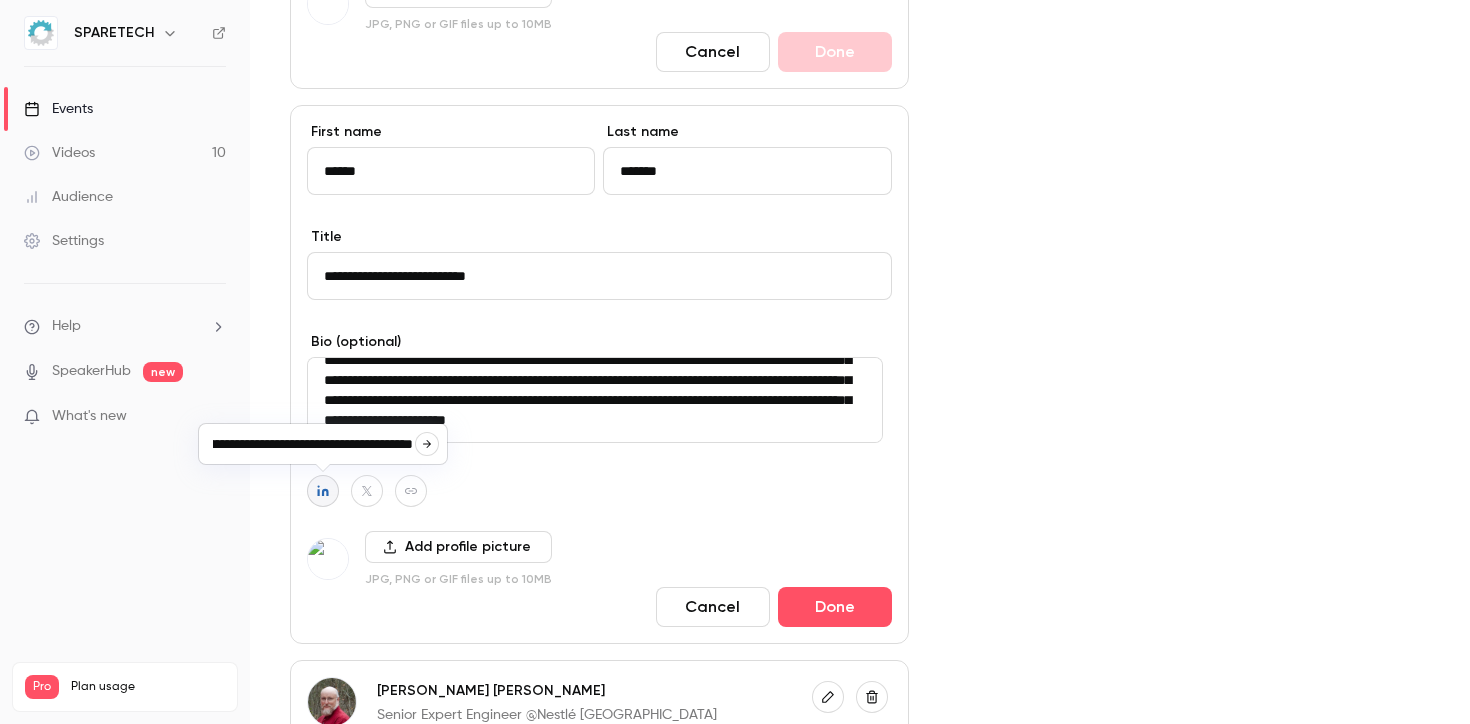 click on "**********" at bounding box center [313, 444] 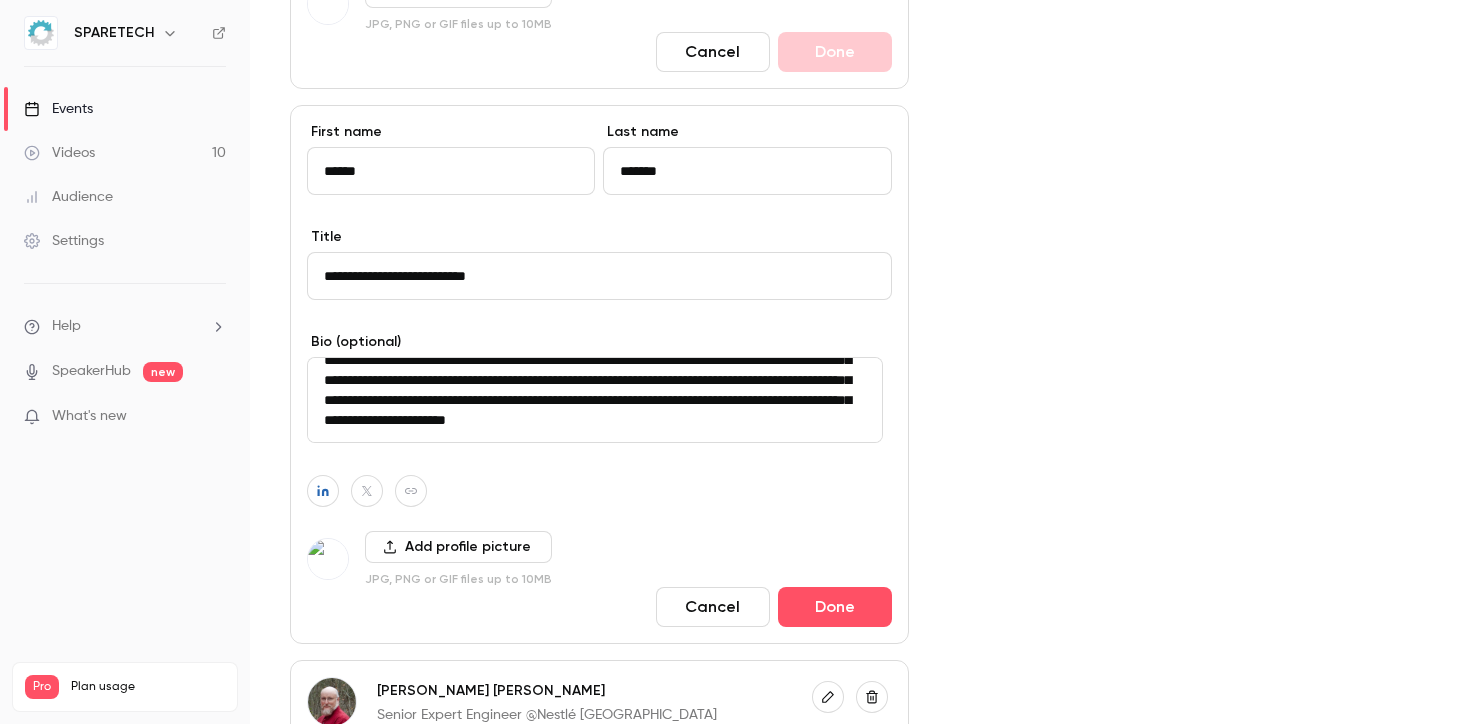 click on "**********" at bounding box center (599, 374) 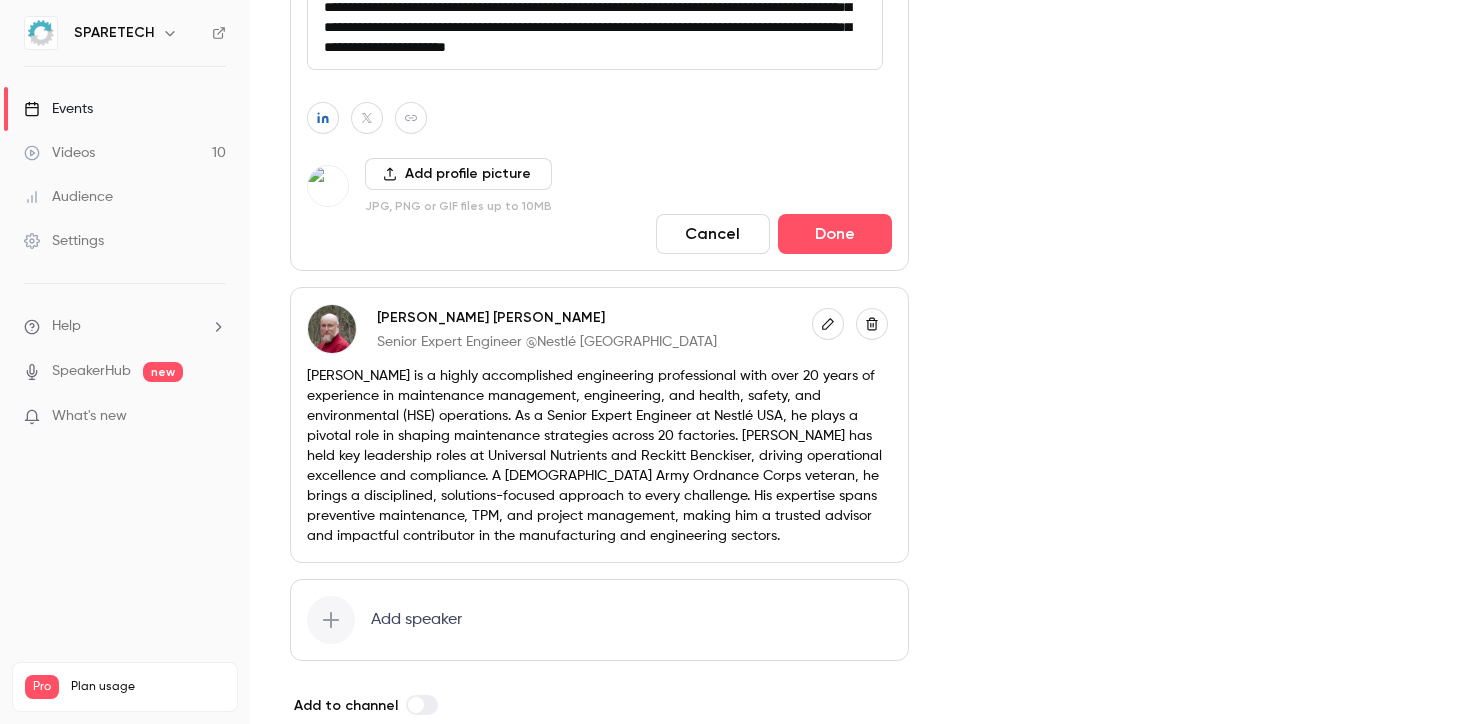scroll, scrollTop: 1755, scrollLeft: 0, axis: vertical 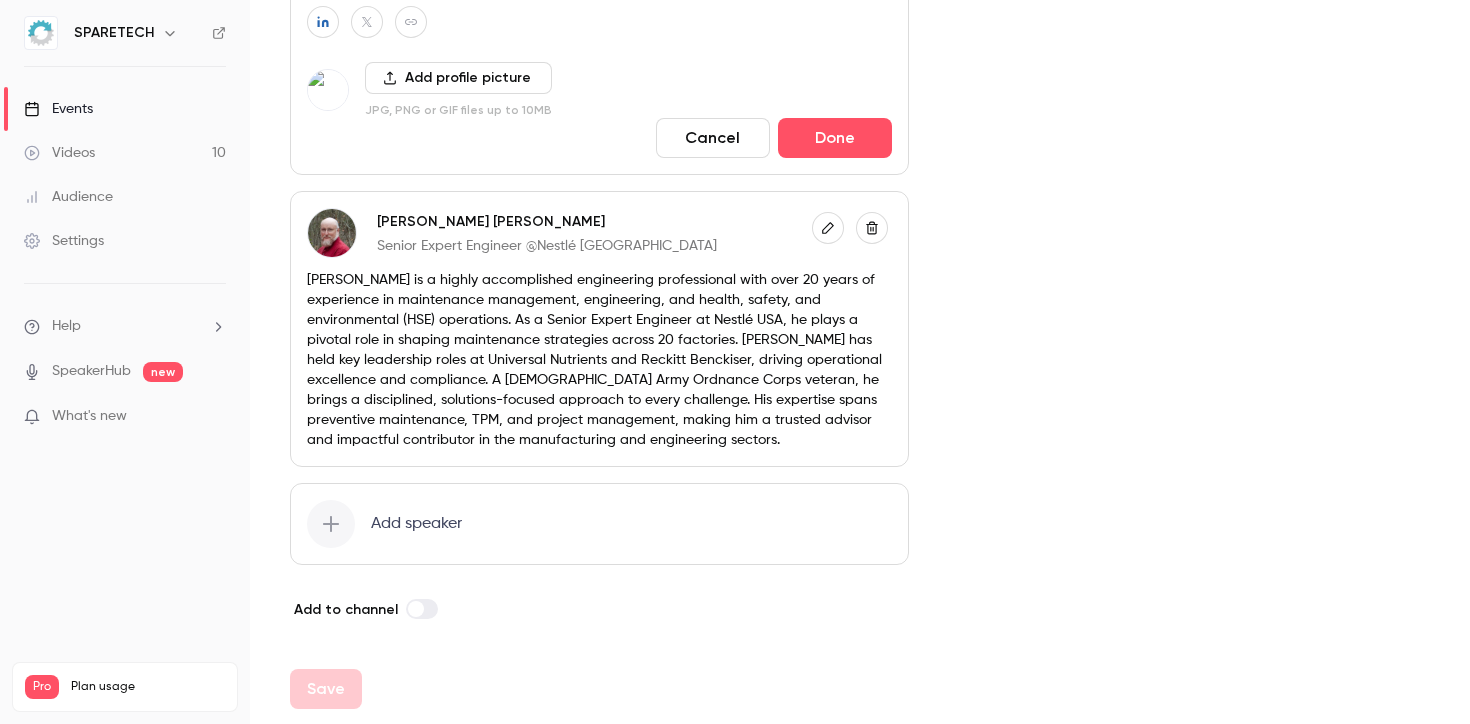 click on "Andrew   Goldinger Senior Expert Engineer @Nestlé USA Andrew Goldinger is a highly accomplished engineering professional with over 20 years of experience in maintenance management, engineering, and health, safety, and environmental (HSE) operations. As a Senior Expert Engineer at Nestlé USA, he plays a pivotal role in shaping maintenance strategies across 20 factories. Andrew has held key leadership roles at Universal Nutrients and Reckitt Benckiser, driving operational excellence and compliance. A U.S. Army Ordnance Corps veteran, he brings a disciplined, solutions-focused approach to every challenge. His expertise spans preventive maintenance, TPM, and project management, making him a trusted advisor and impactful contributor in the manufacturing and engineering sectors." at bounding box center (599, 329) 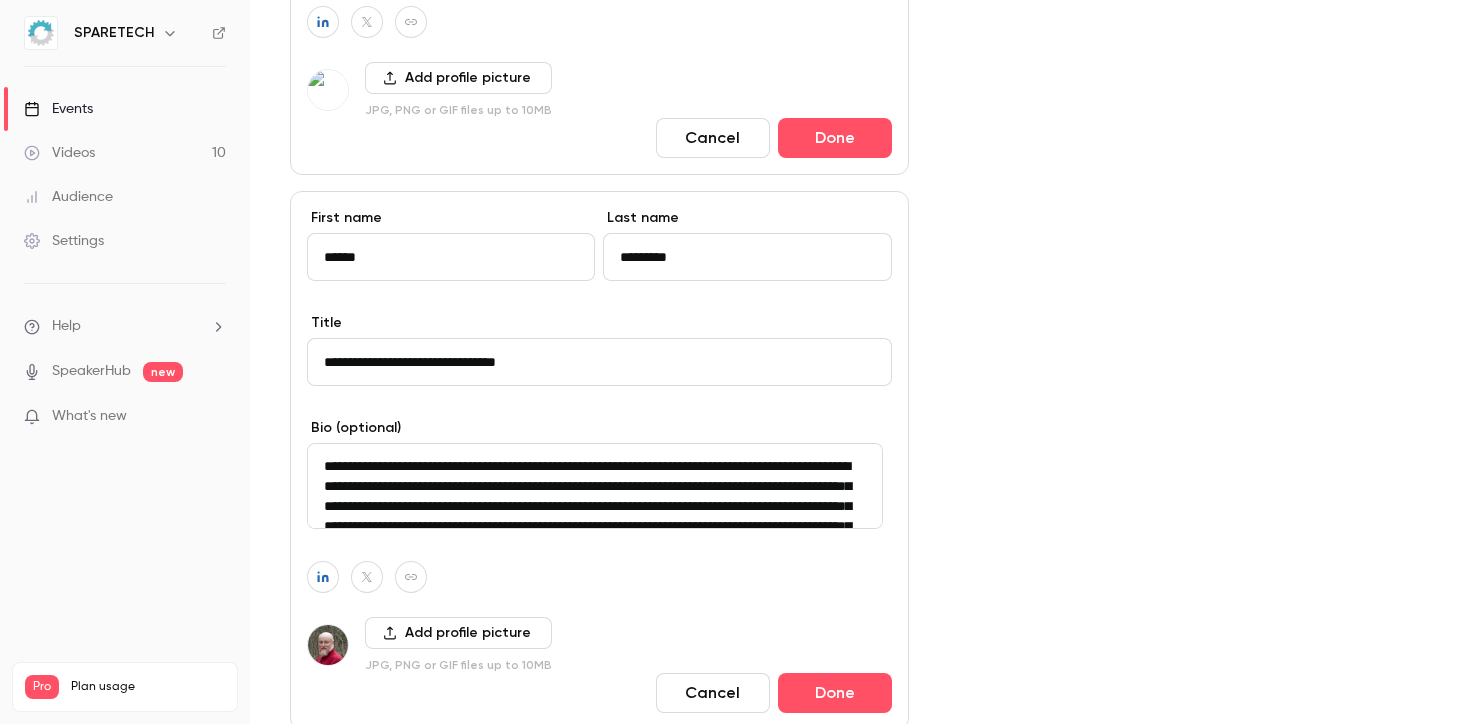 click on "**********" at bounding box center (595, 486) 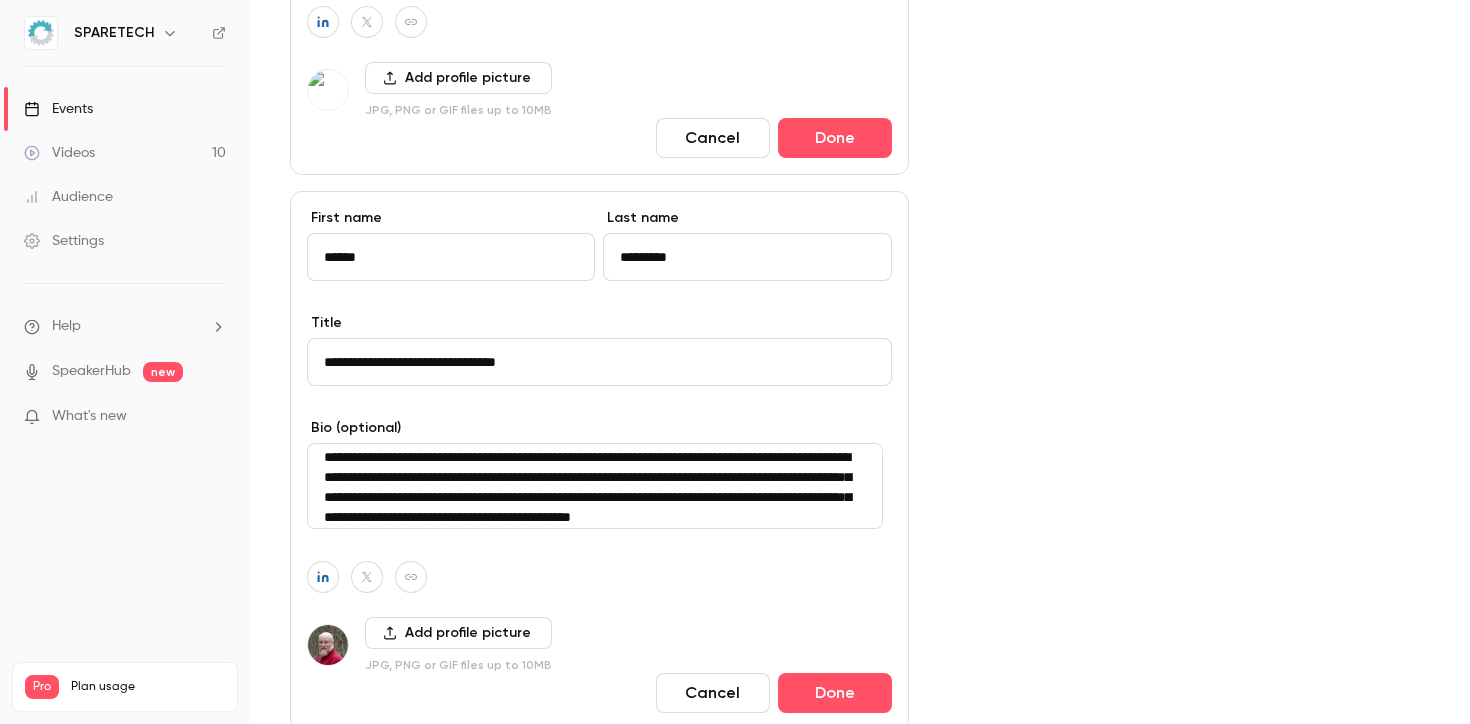 scroll, scrollTop: 0, scrollLeft: 0, axis: both 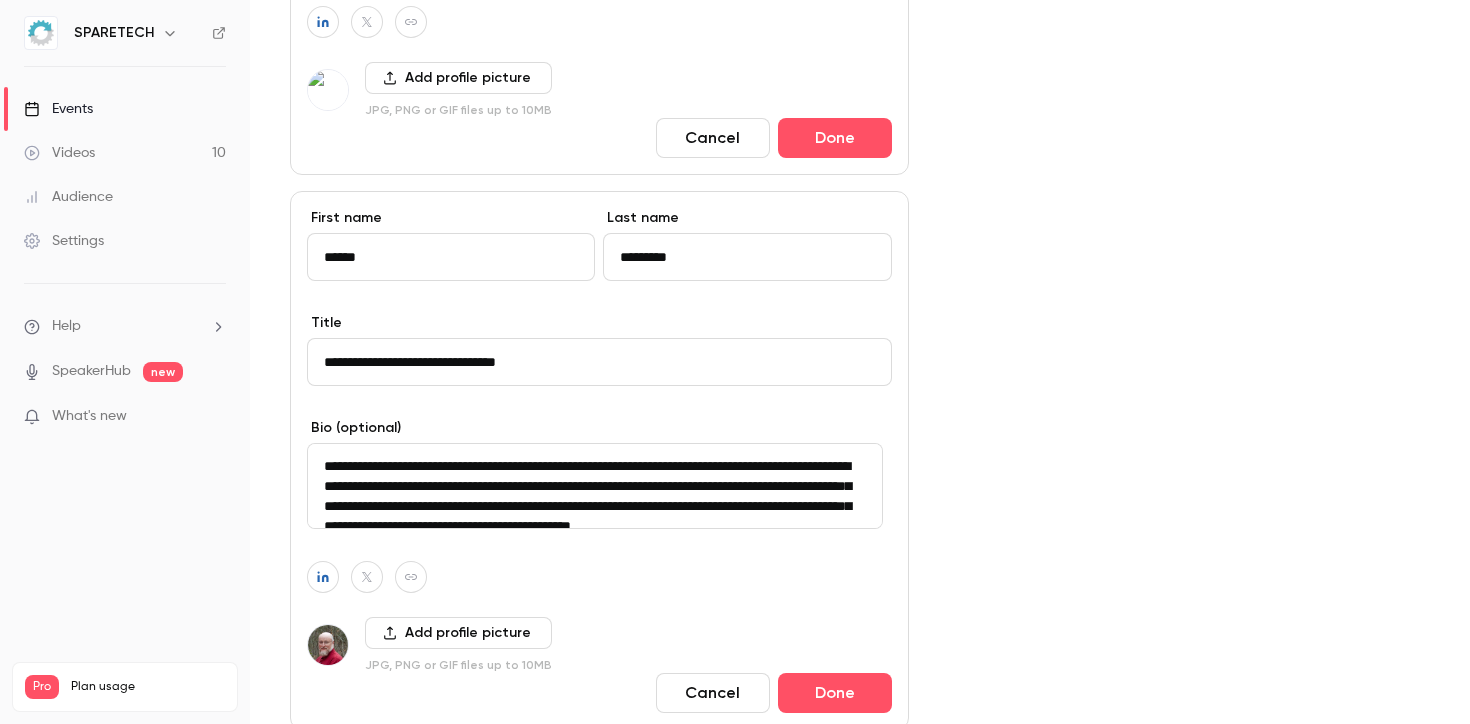 click on "**********" at bounding box center [595, 486] 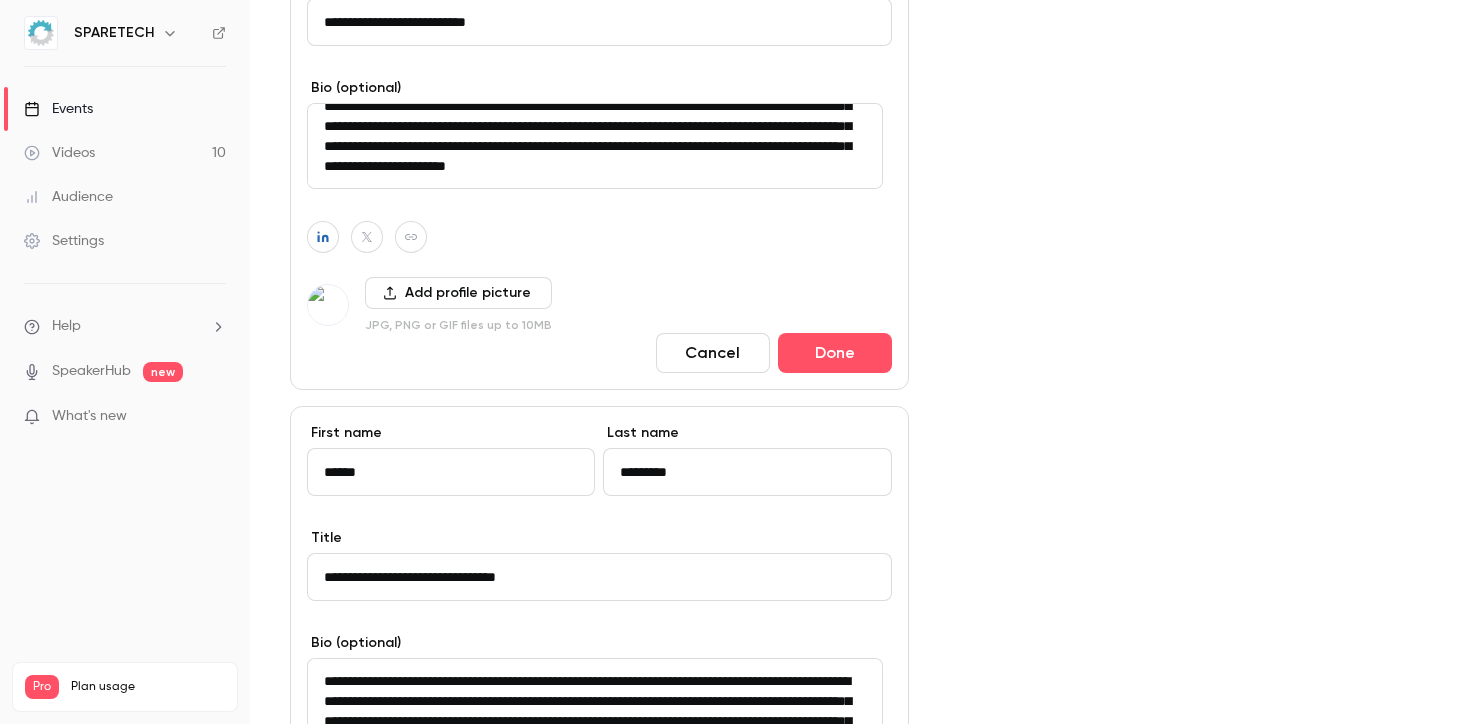 scroll, scrollTop: 1505, scrollLeft: 0, axis: vertical 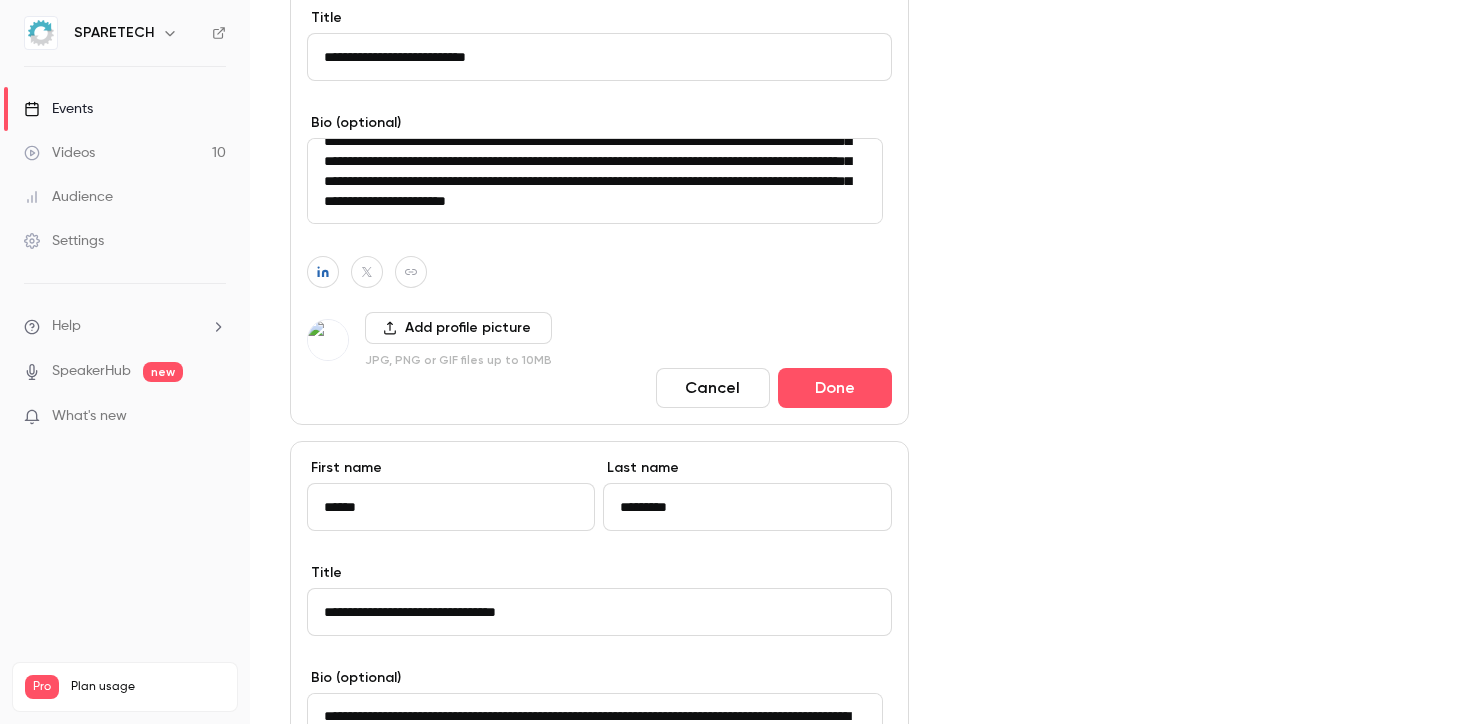 type on "**********" 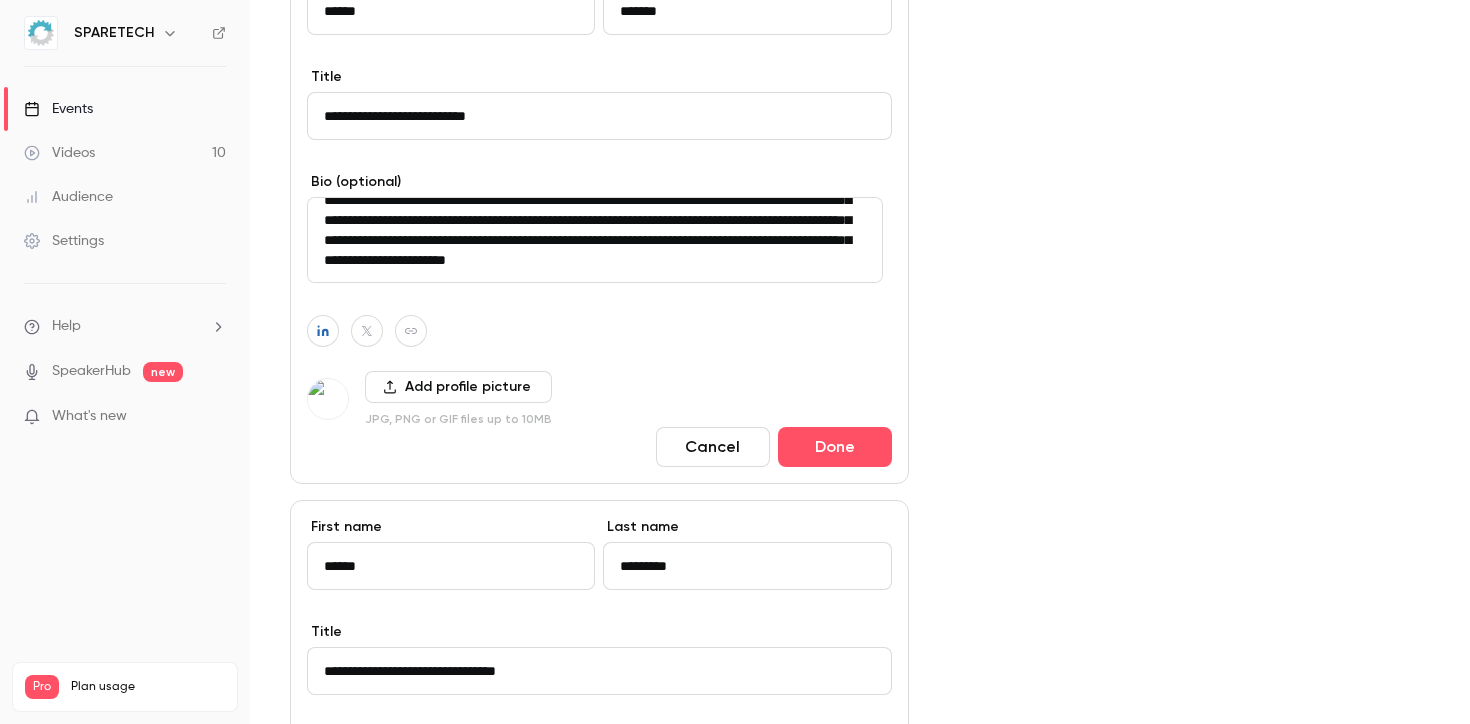 scroll, scrollTop: 1439, scrollLeft: 0, axis: vertical 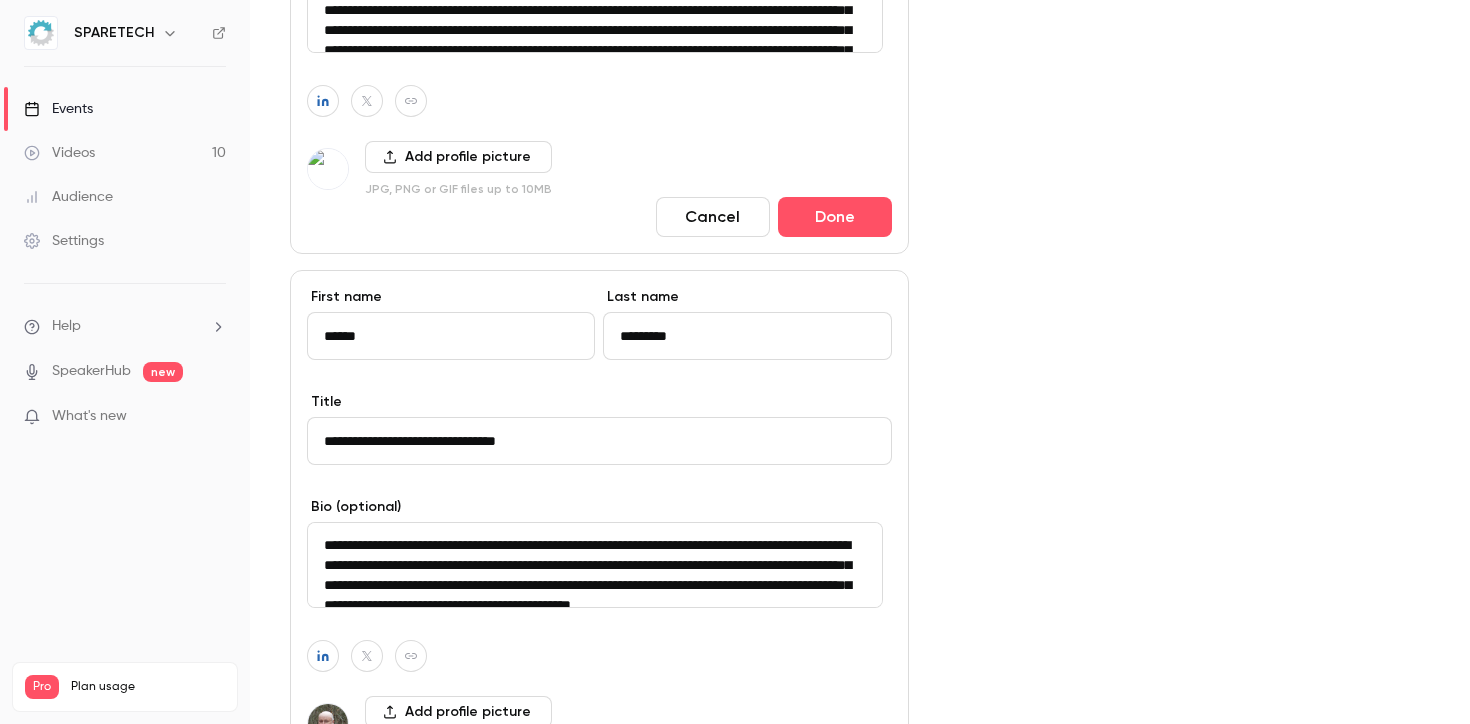 click on "**********" at bounding box center [599, 441] 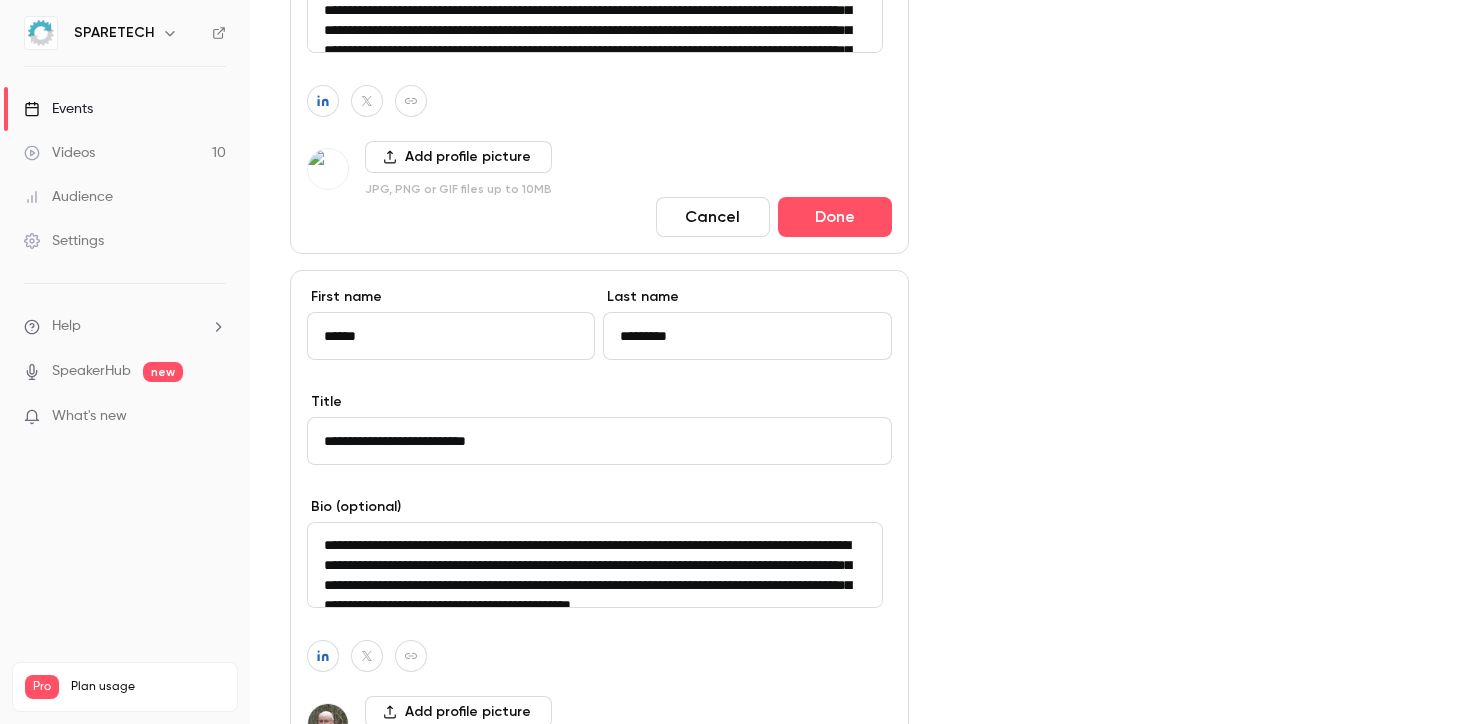 type on "**********" 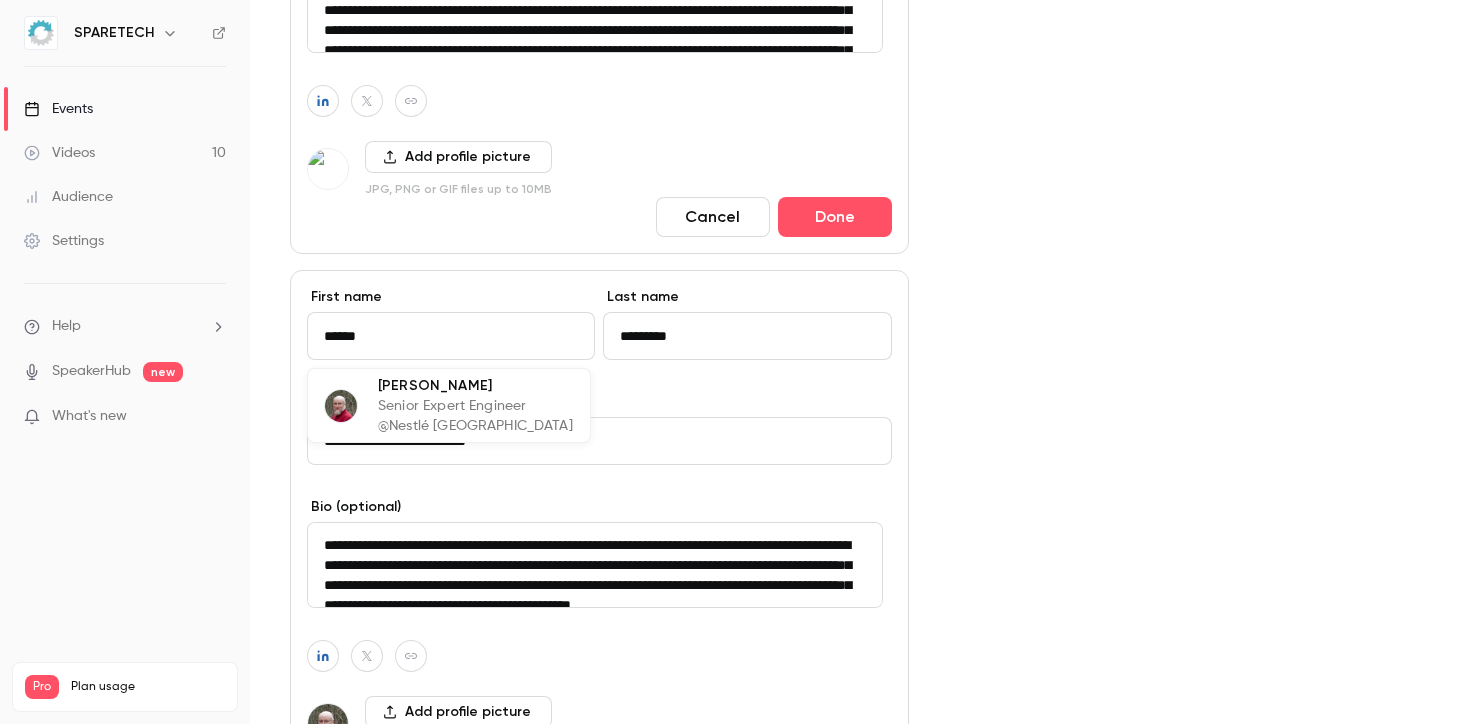 click on "******" at bounding box center (451, 336) 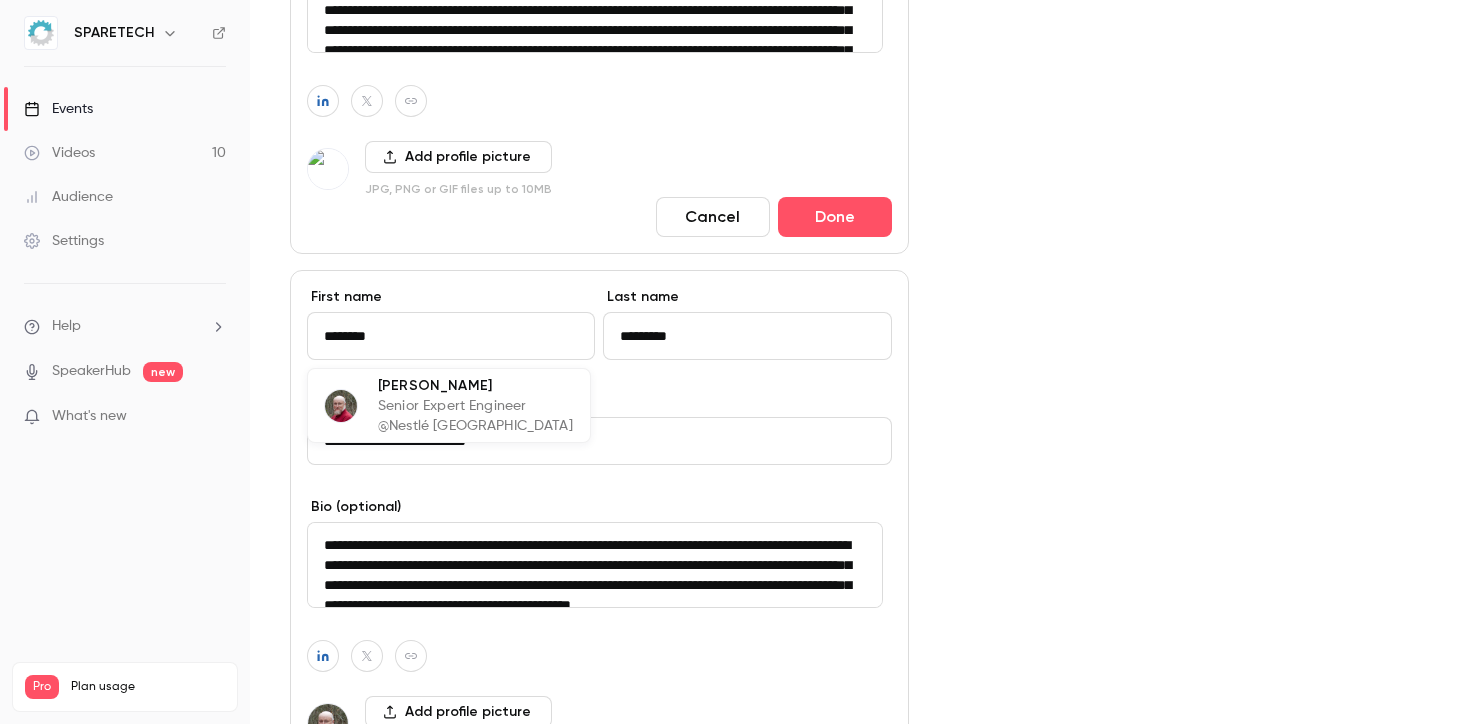 type on "********" 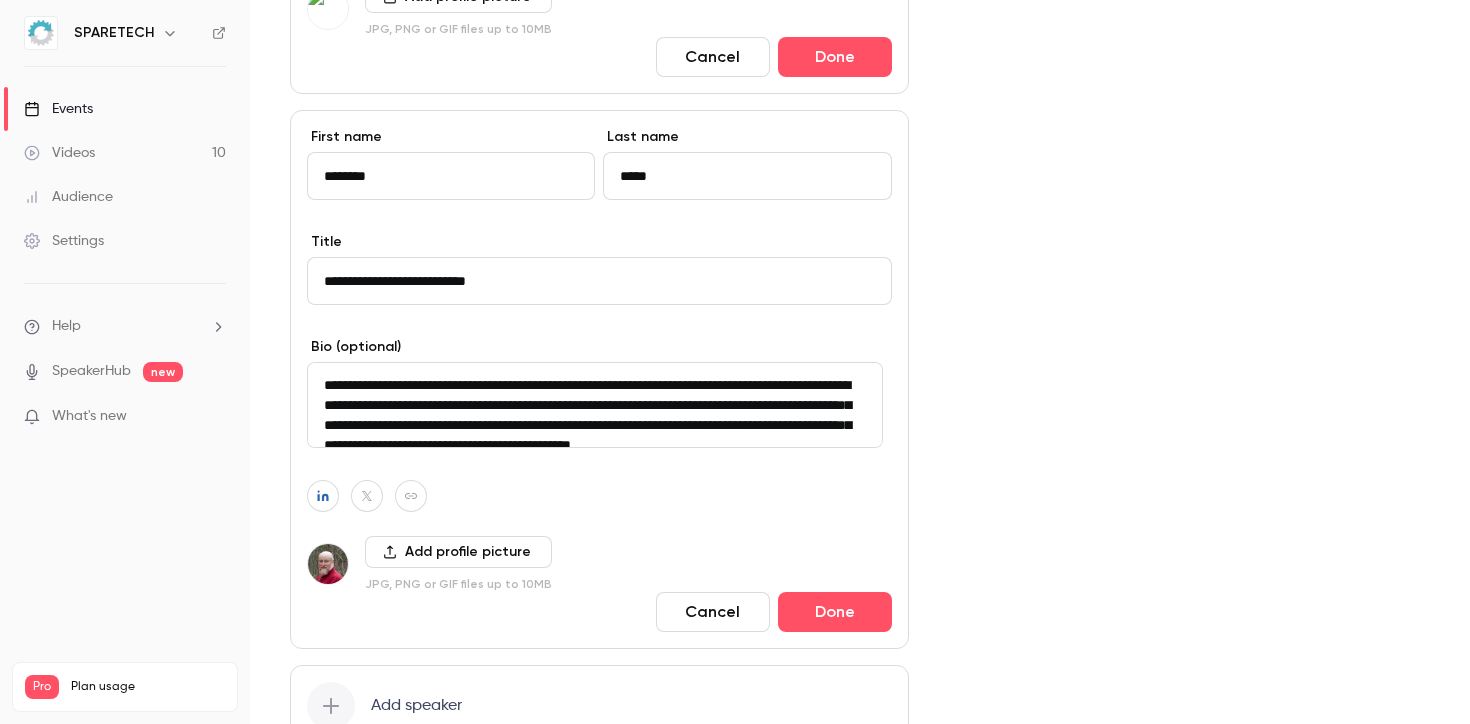 scroll, scrollTop: 1860, scrollLeft: 0, axis: vertical 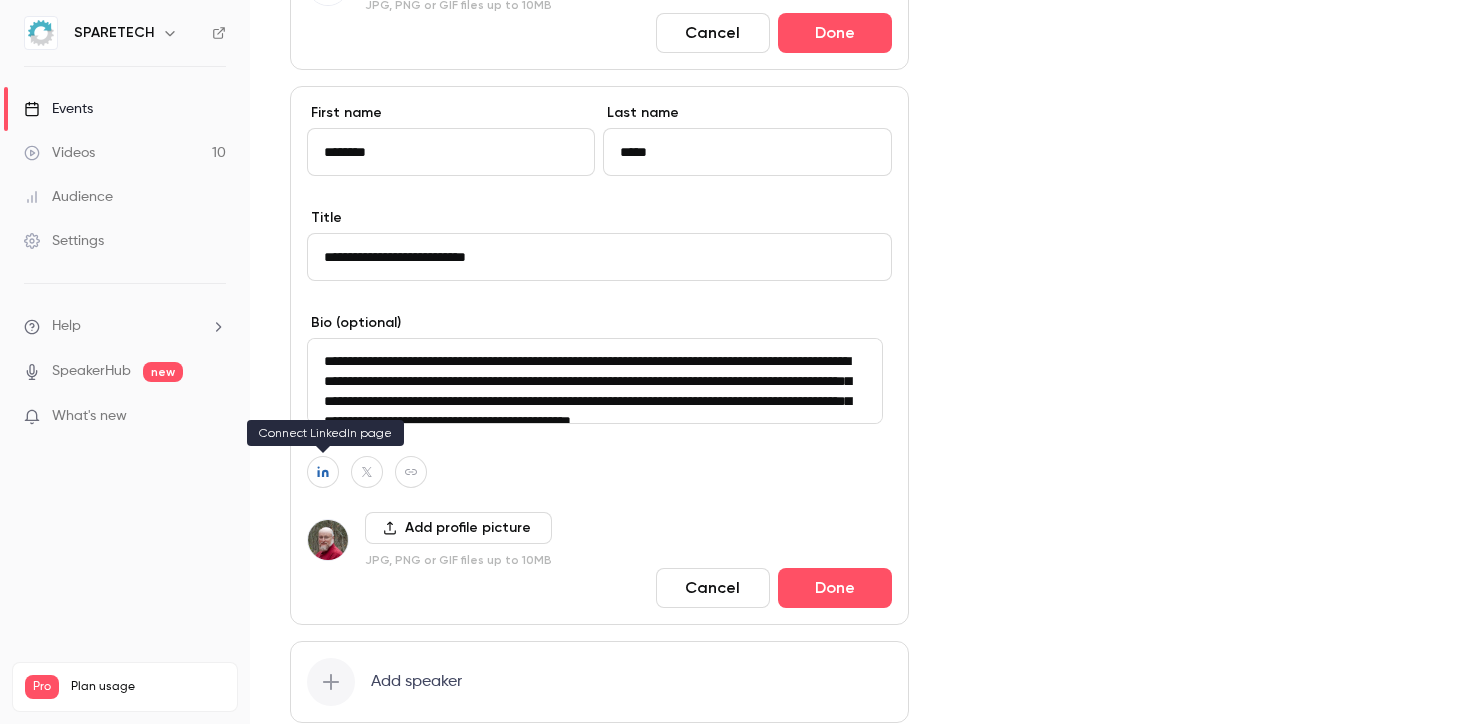 type on "*****" 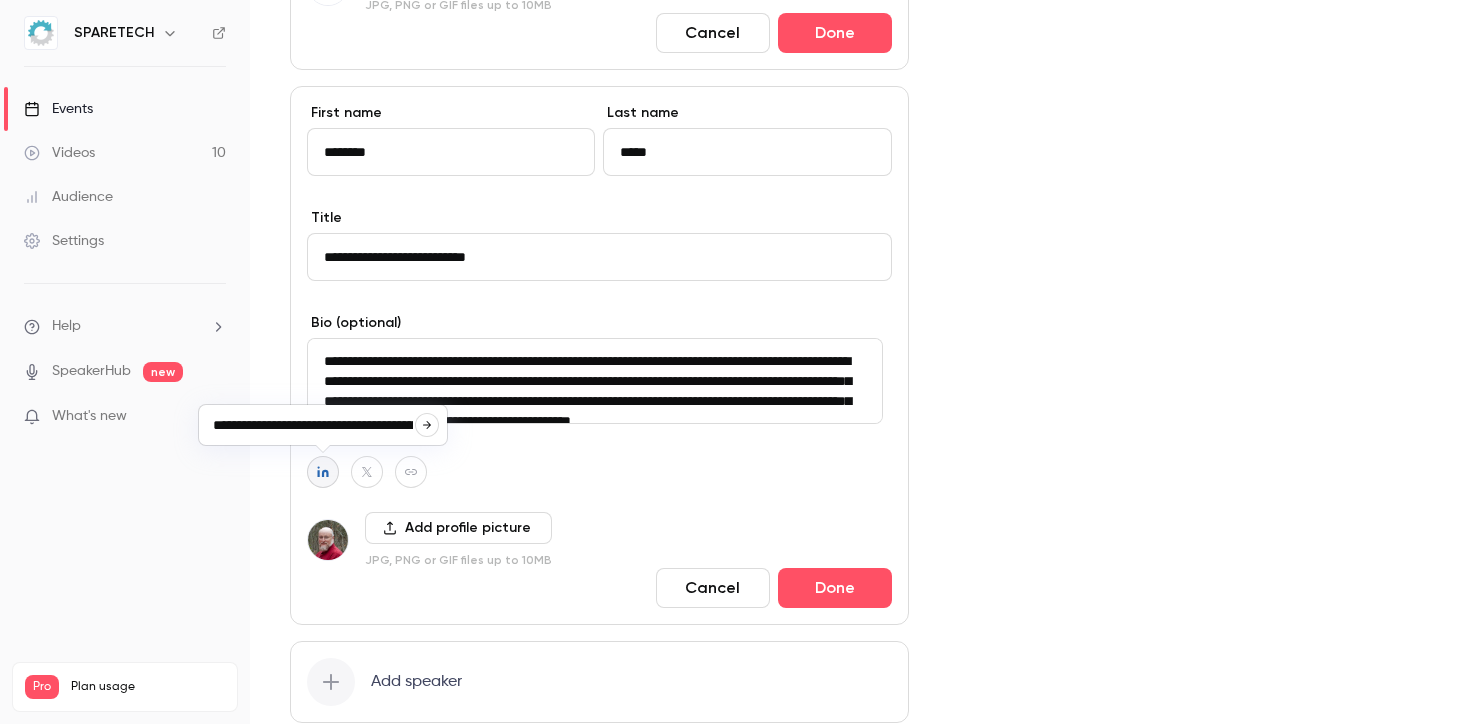 scroll, scrollTop: 0, scrollLeft: 117, axis: horizontal 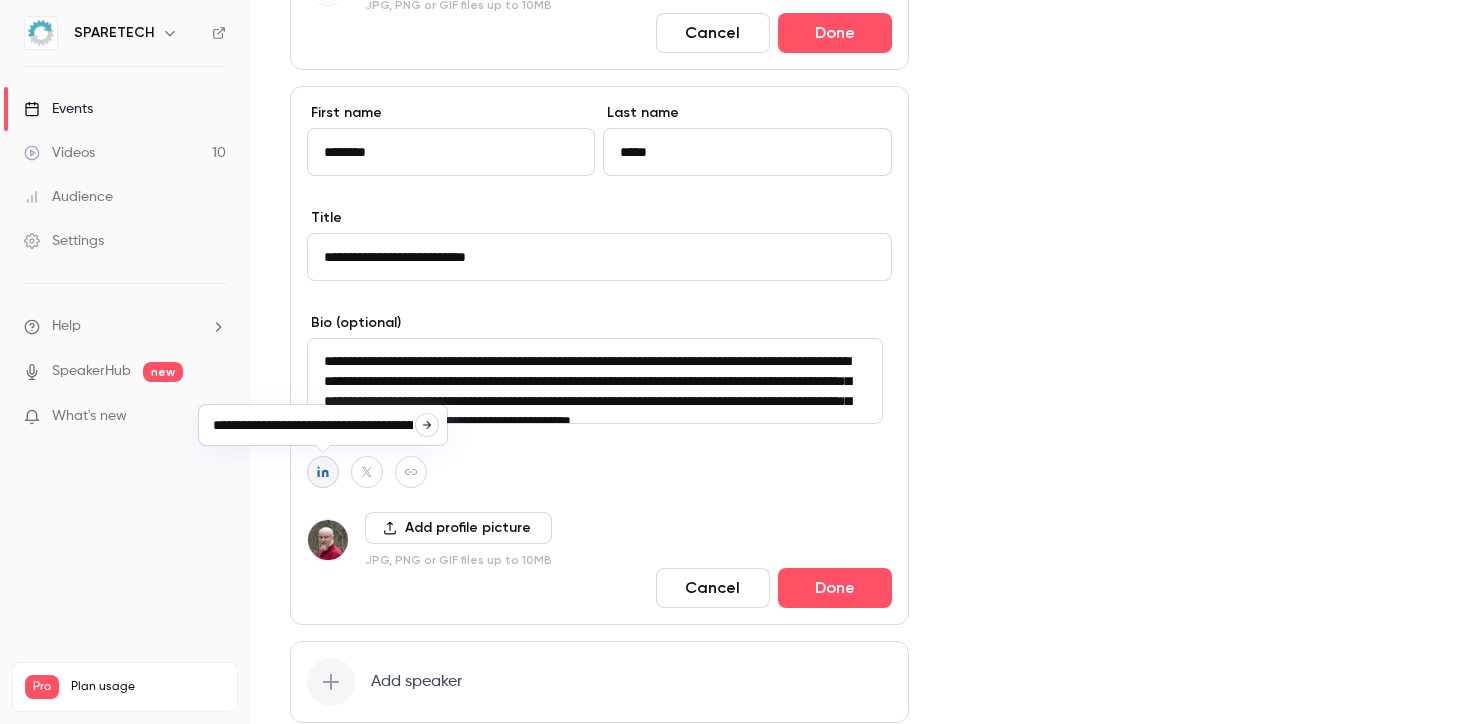 click on "**********" at bounding box center [313, 425] 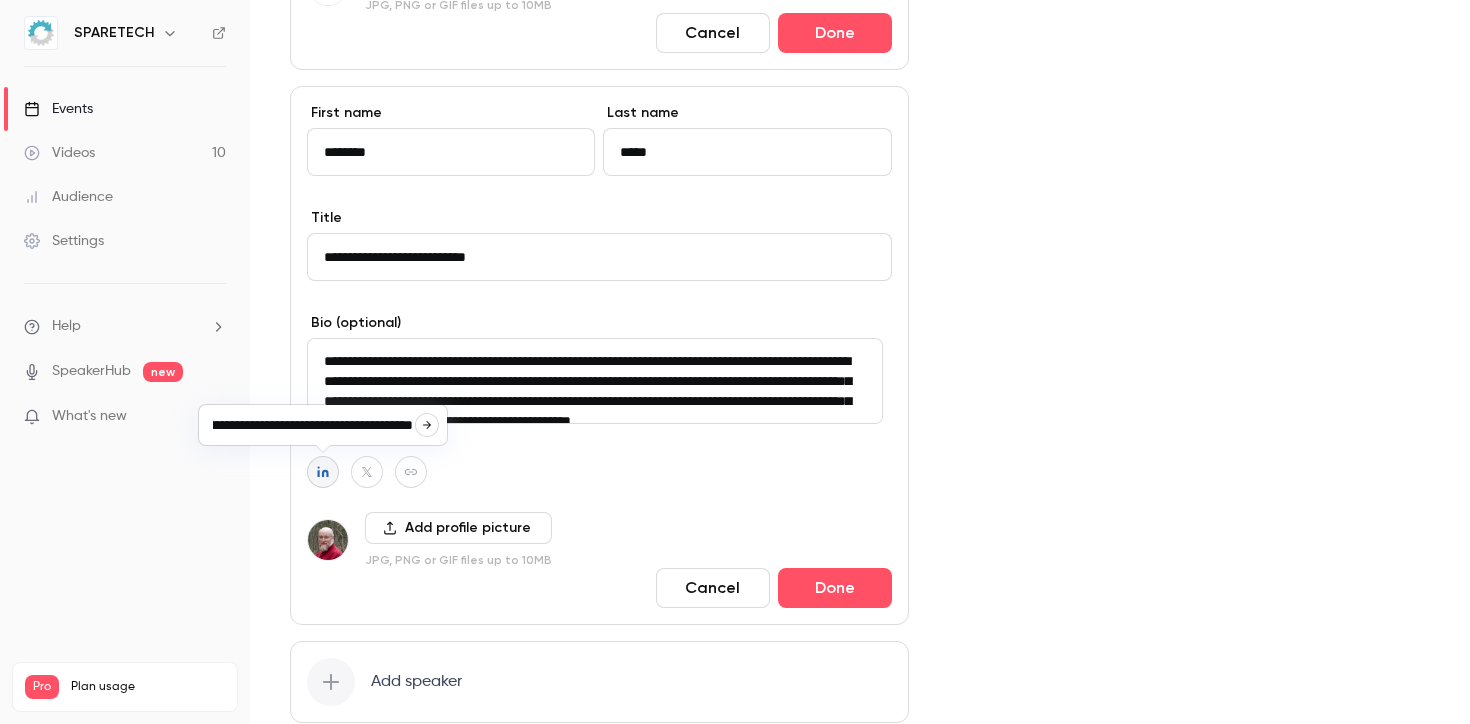 type on "**********" 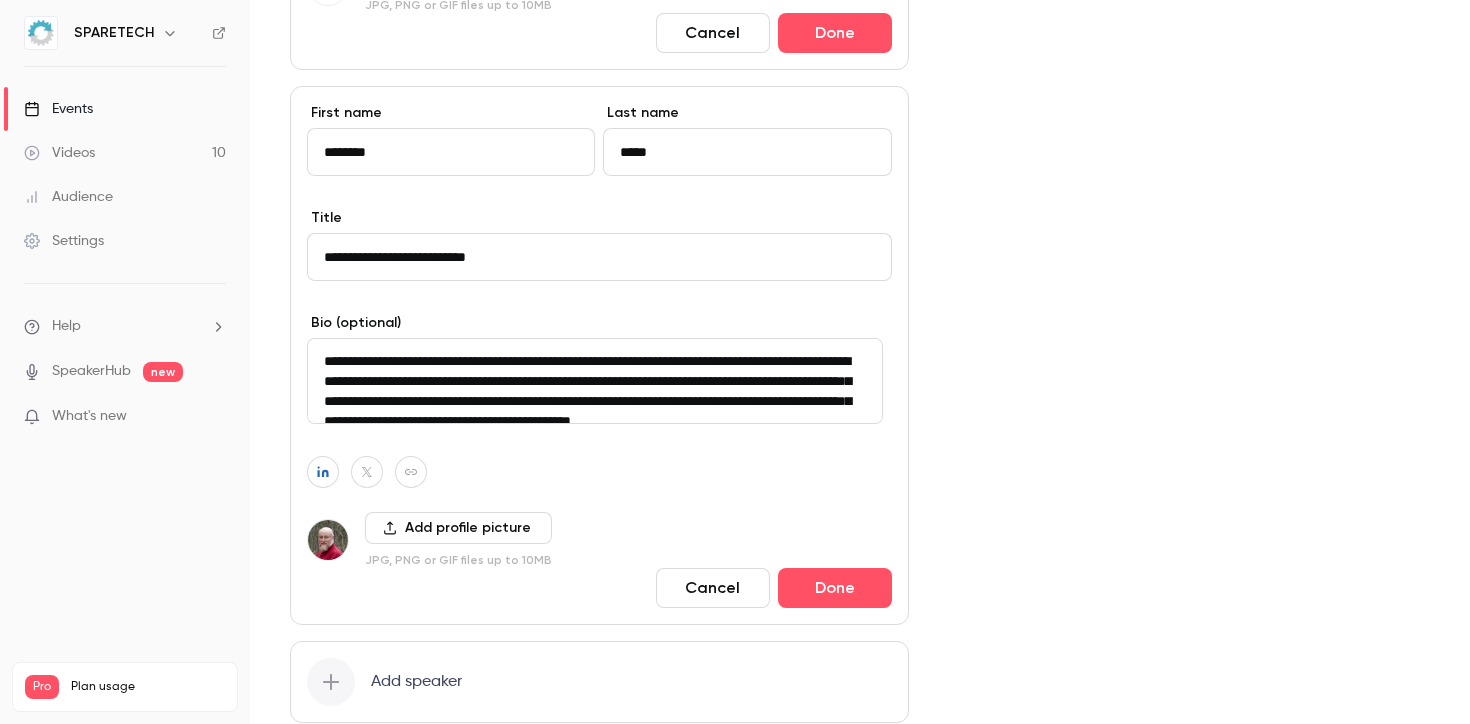 scroll, scrollTop: 0, scrollLeft: 0, axis: both 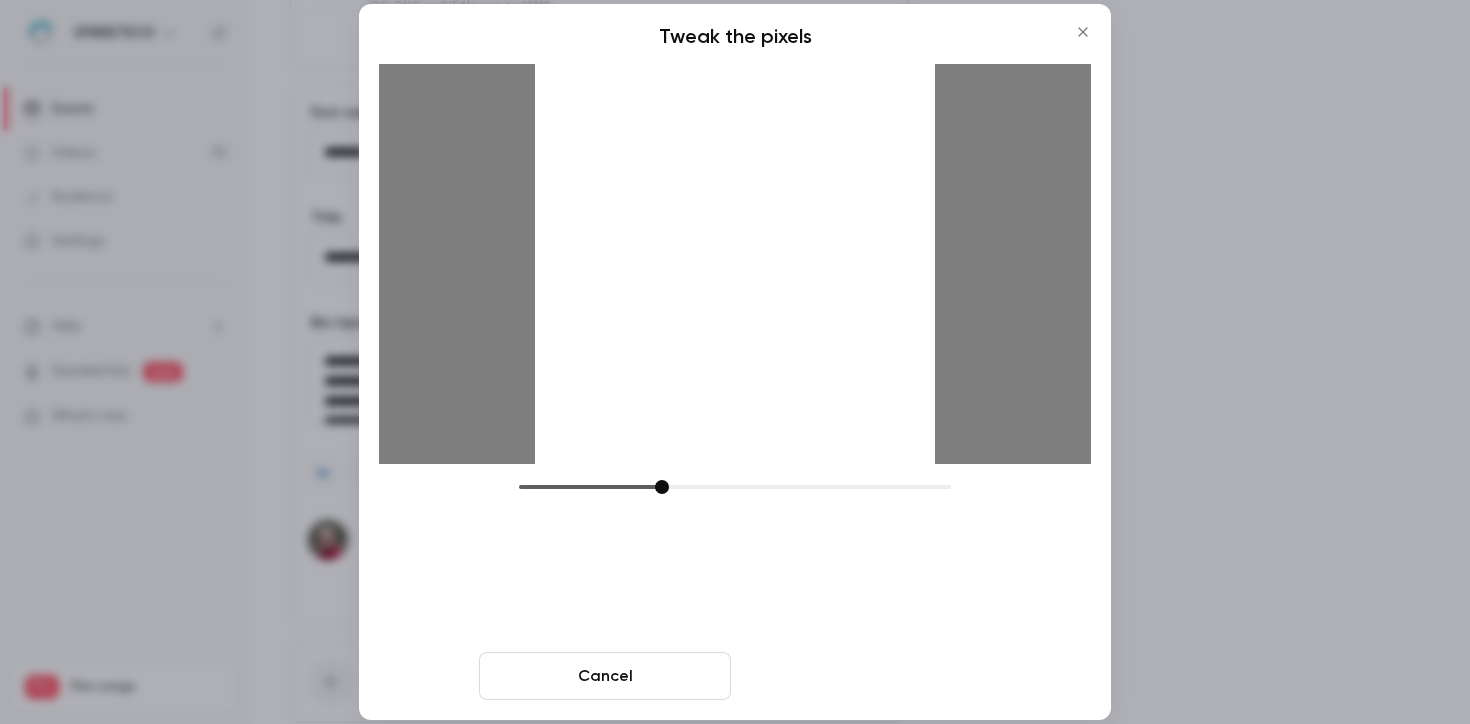 click on "Crop and save" at bounding box center [865, 676] 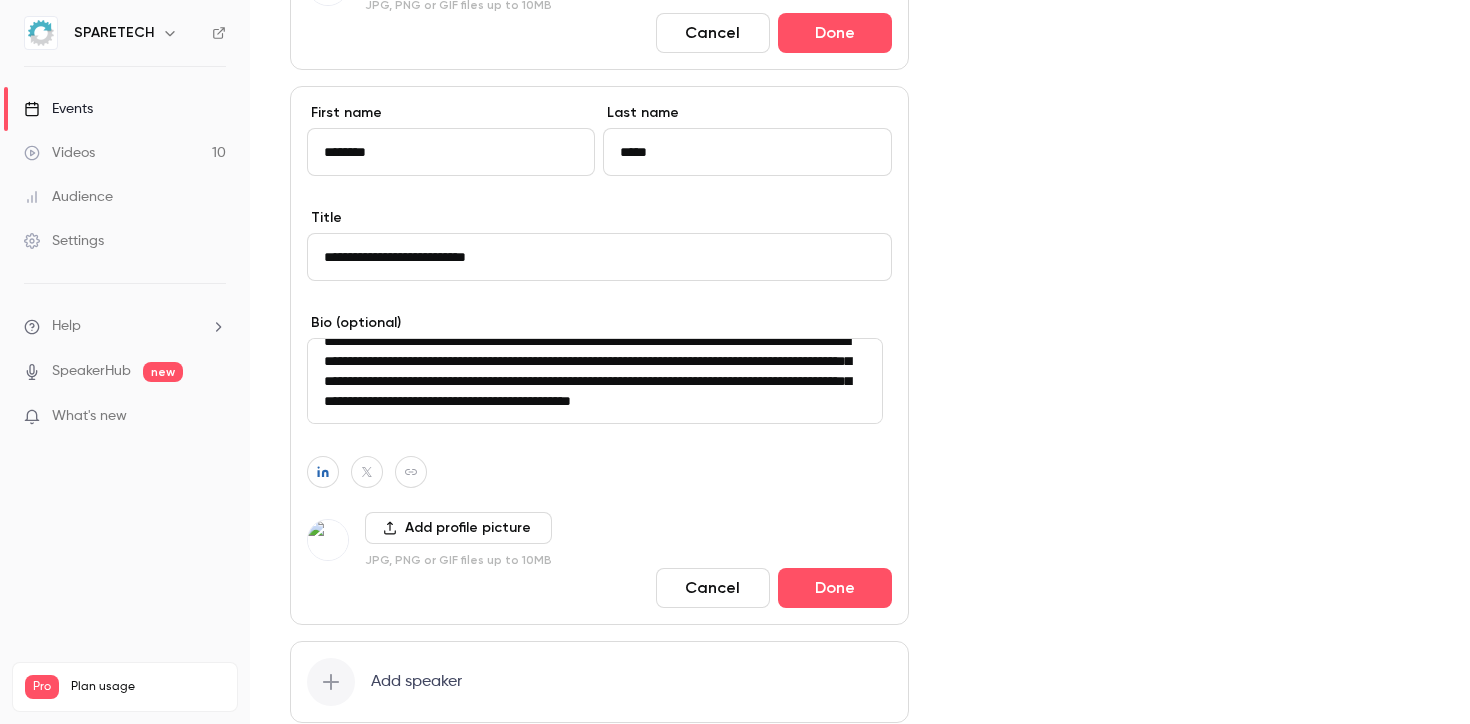 scroll, scrollTop: 40, scrollLeft: 0, axis: vertical 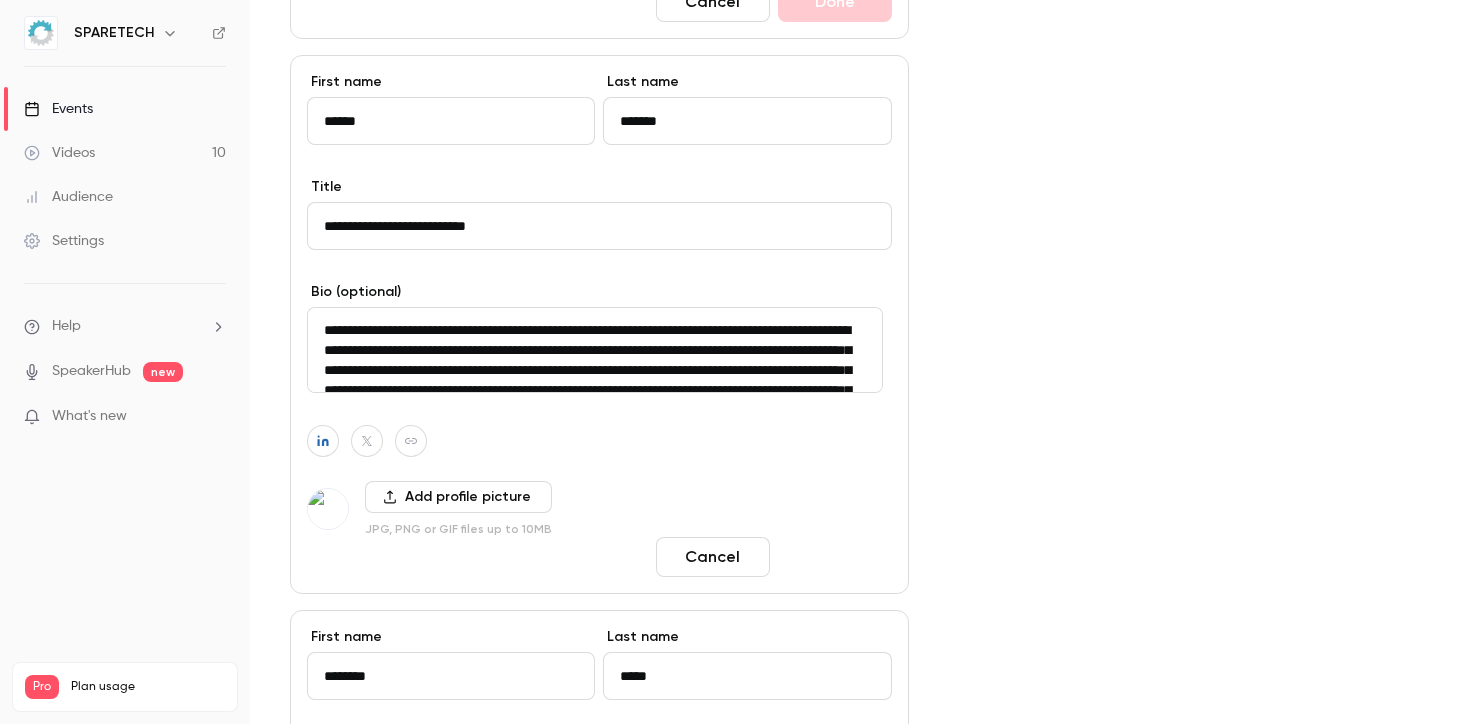 click on "Done" at bounding box center (835, 557) 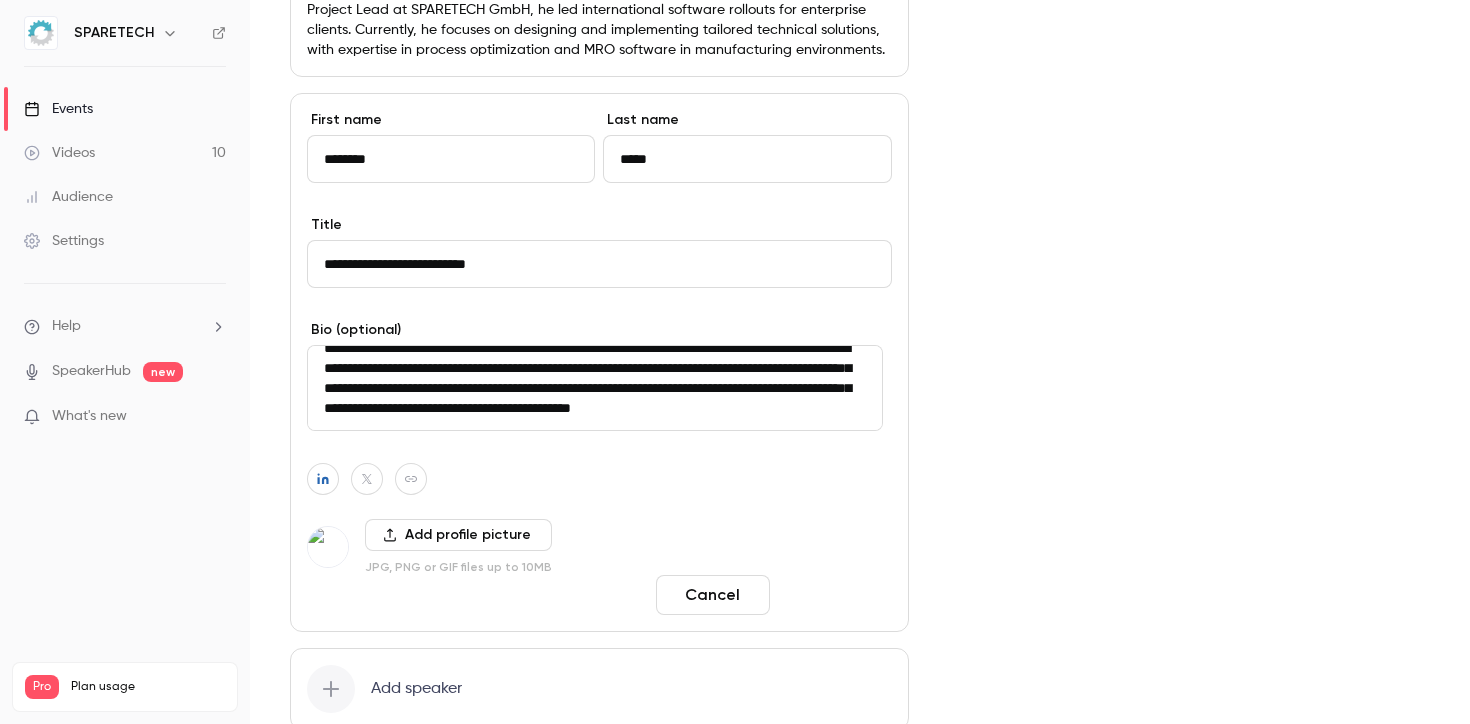 click on "Done" at bounding box center [835, 595] 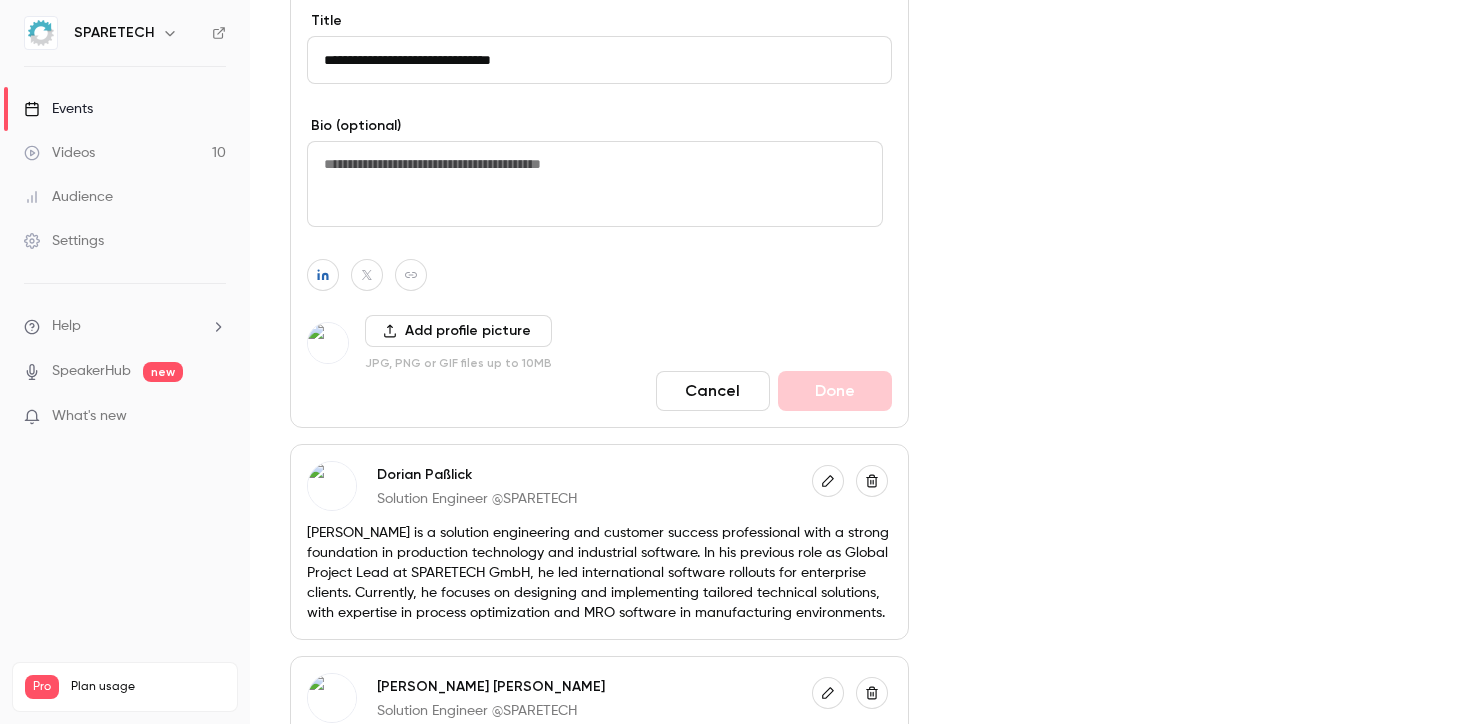 scroll, scrollTop: 946, scrollLeft: 0, axis: vertical 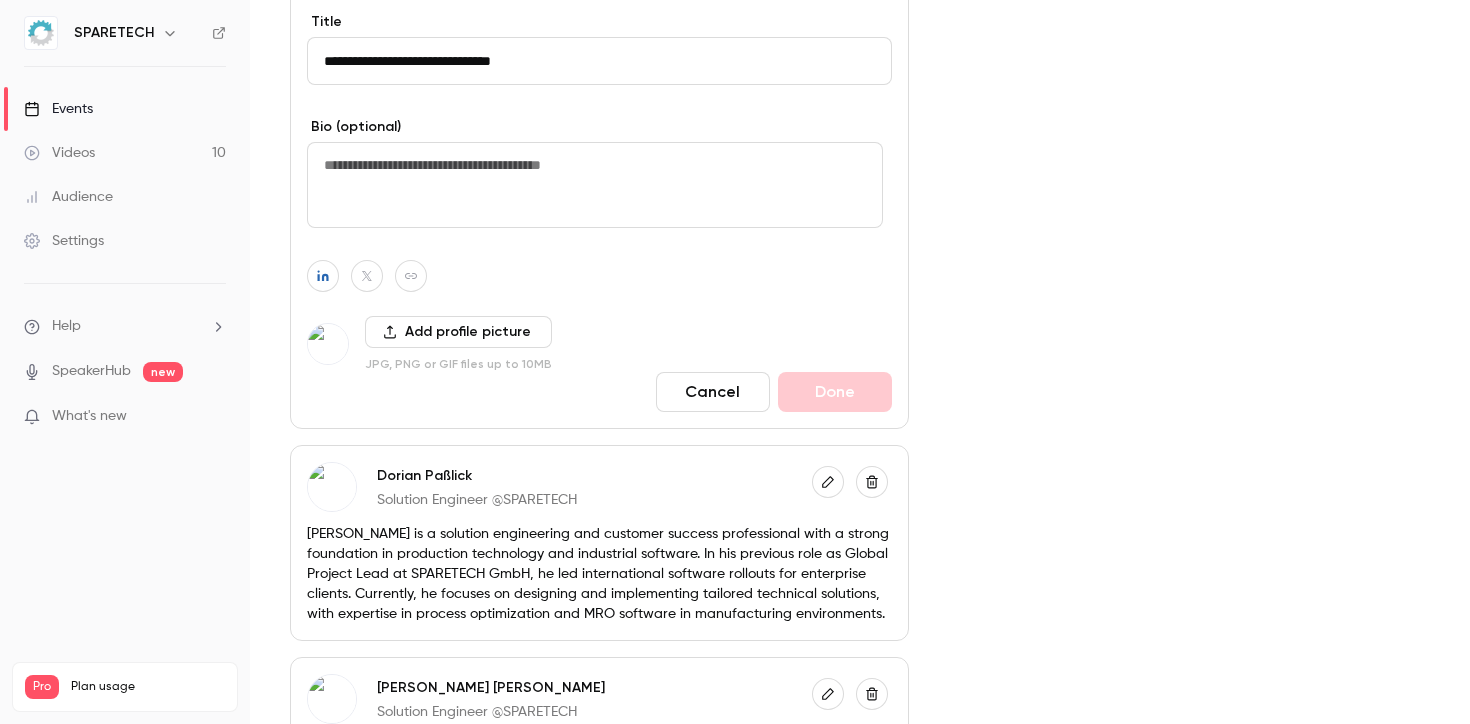 click at bounding box center [595, 185] 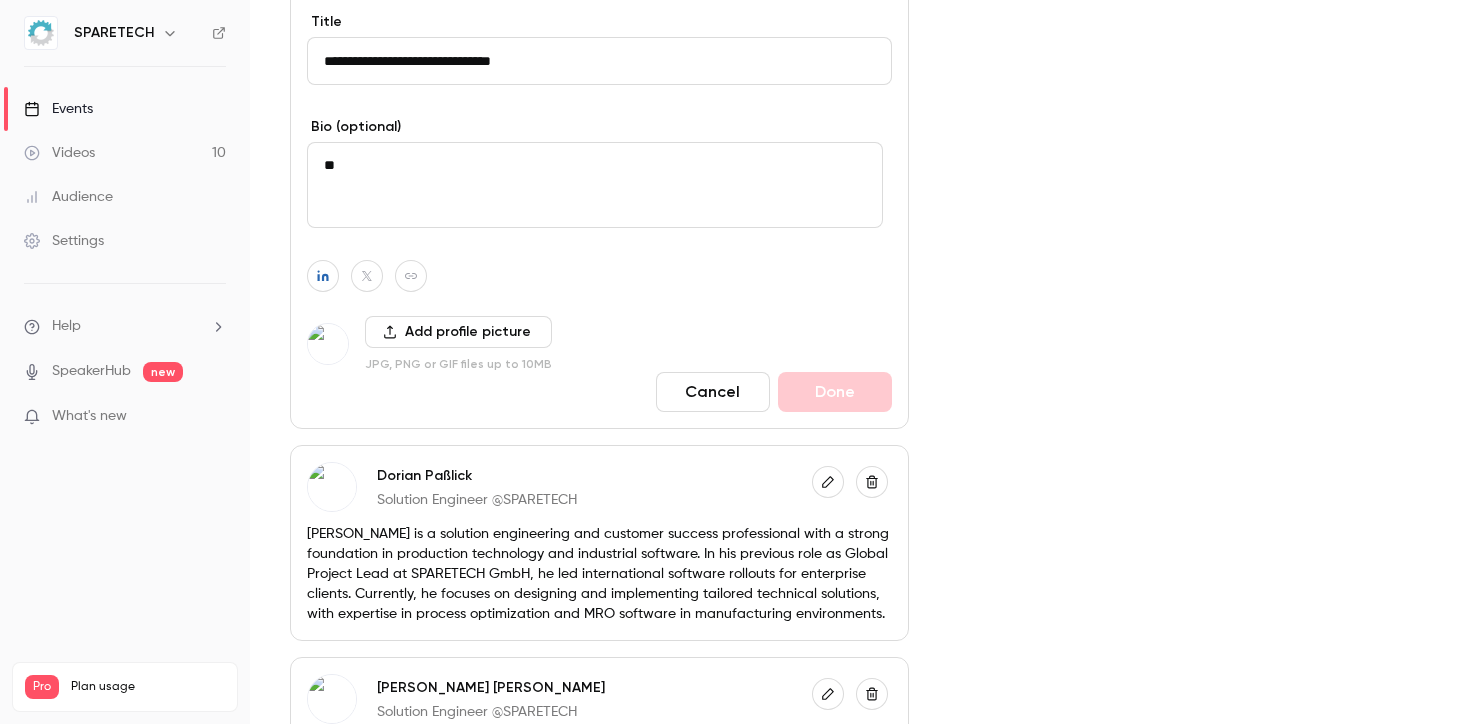 type on "**" 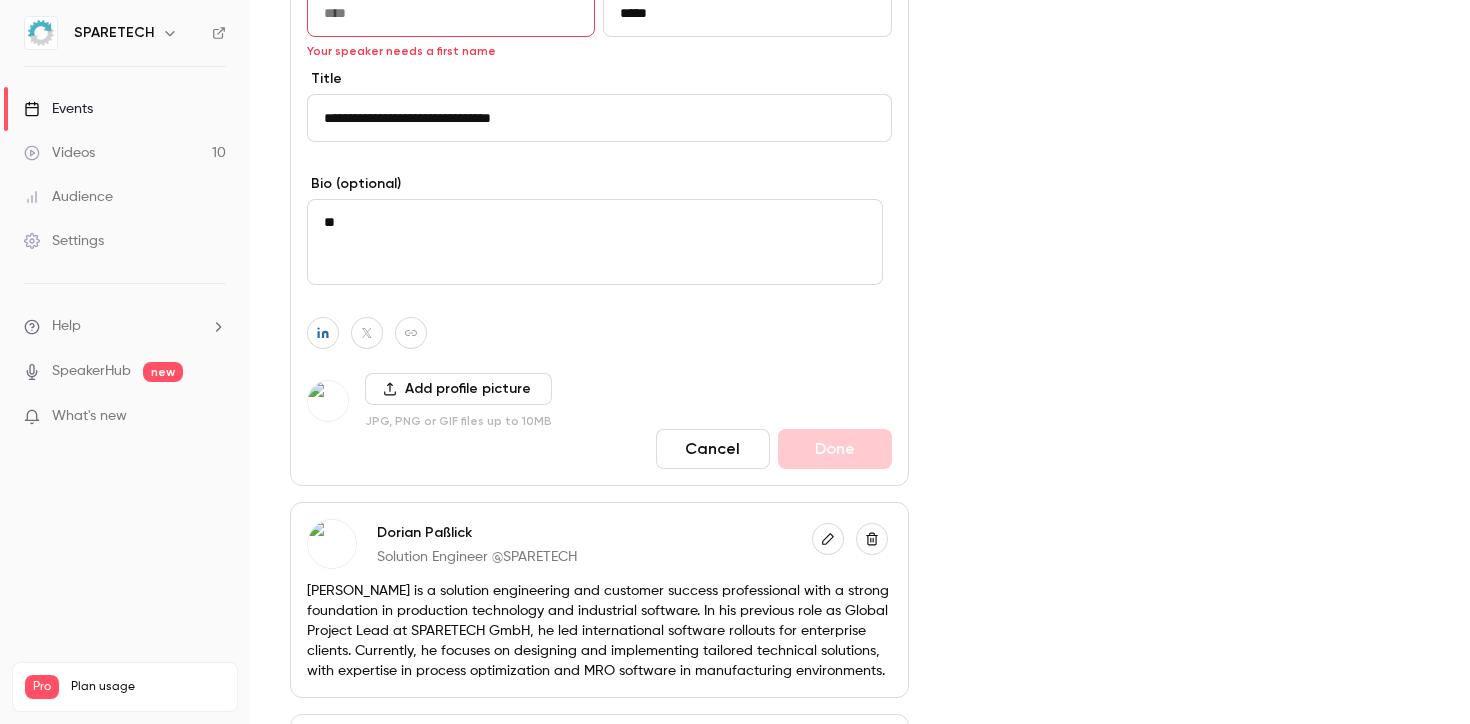 scroll, scrollTop: 816, scrollLeft: 0, axis: vertical 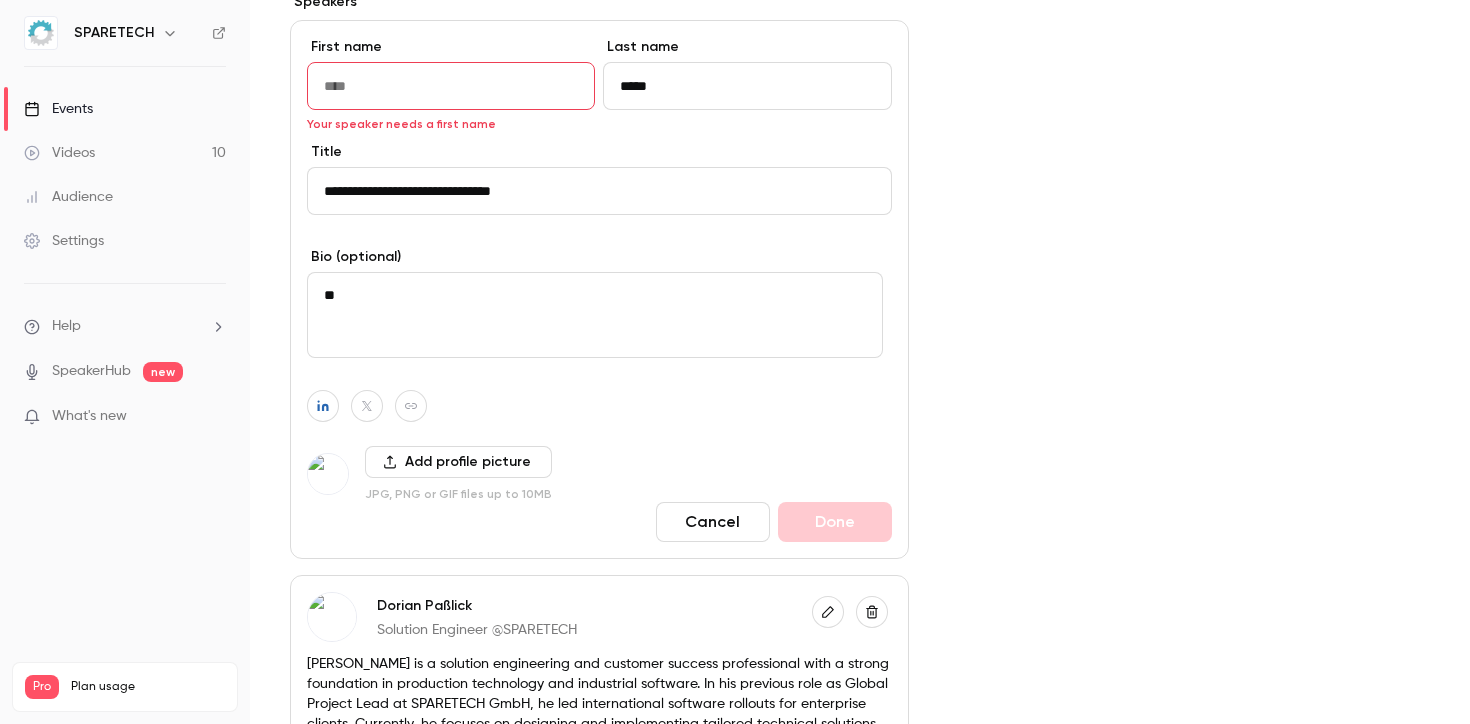 click at bounding box center [451, 86] 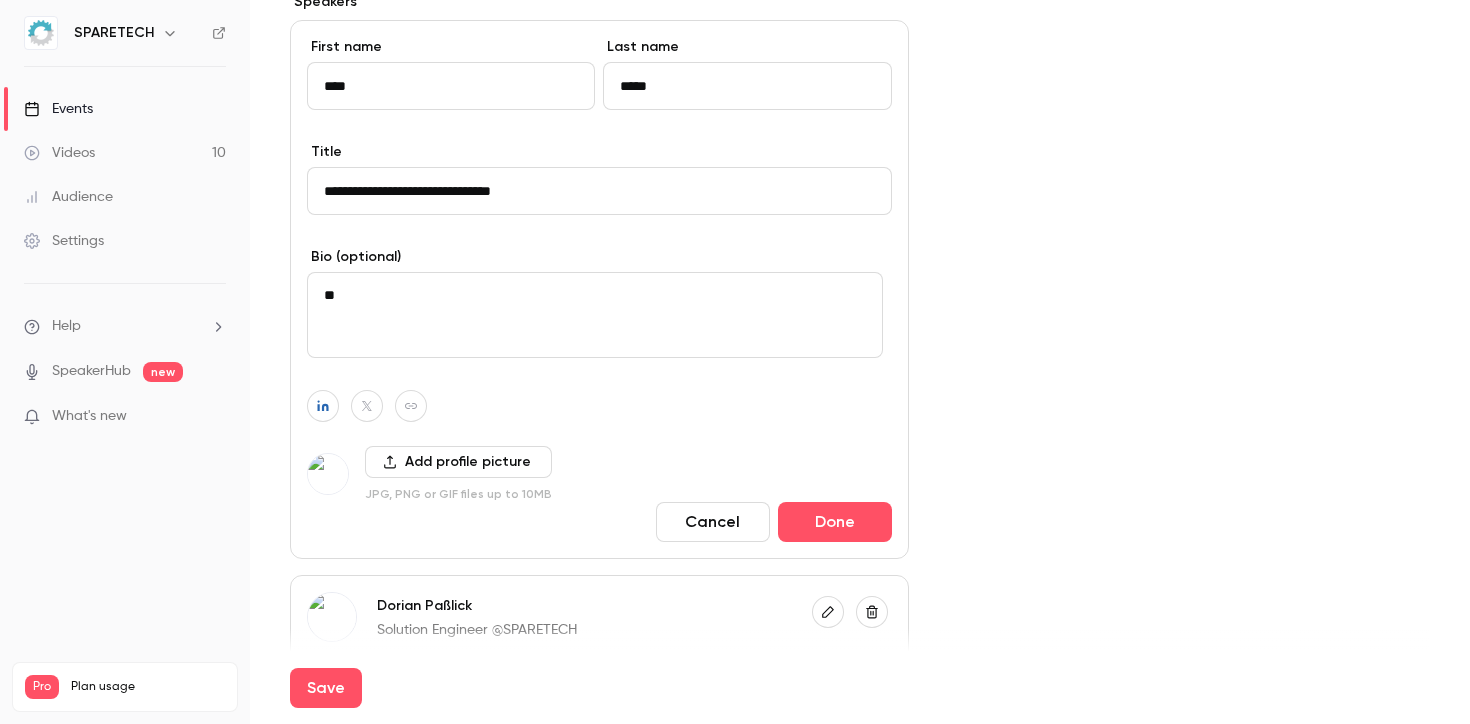 type on "****" 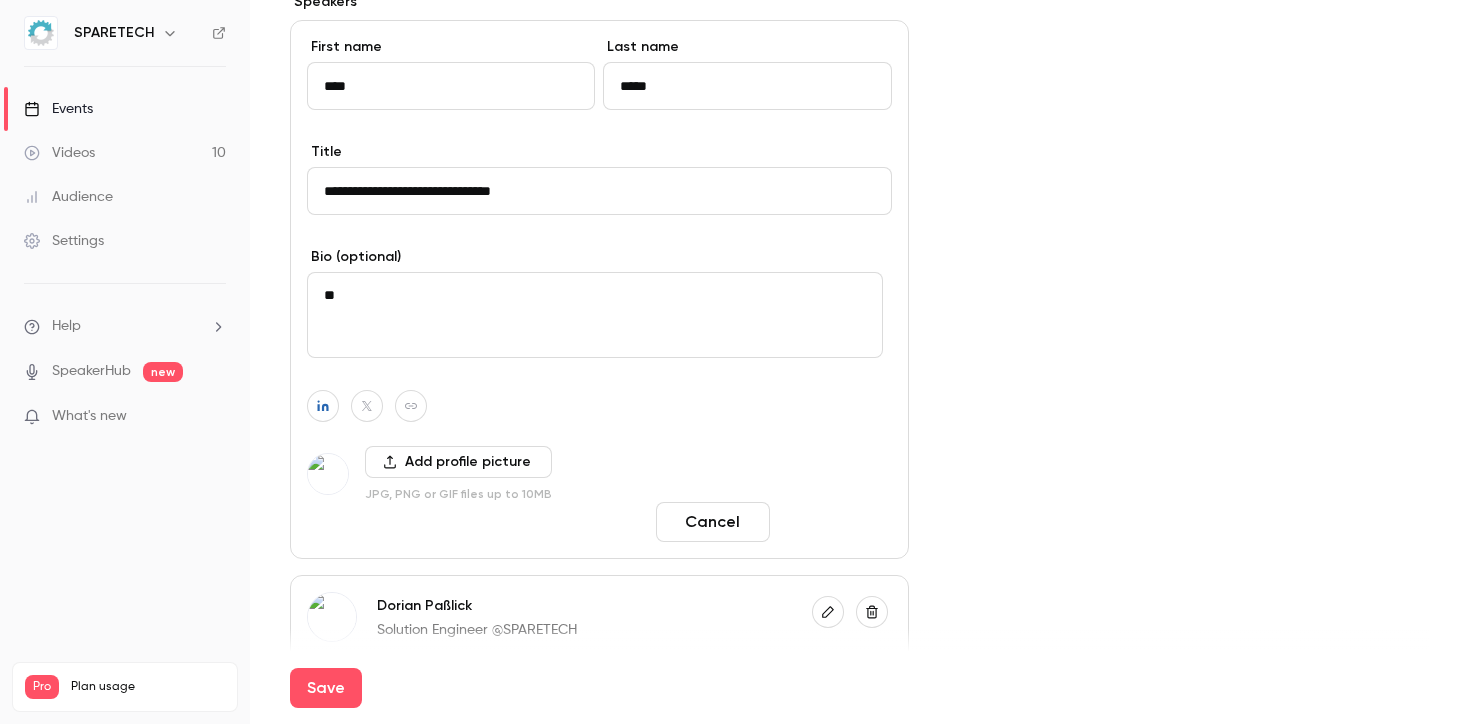 click on "Done" at bounding box center [835, 522] 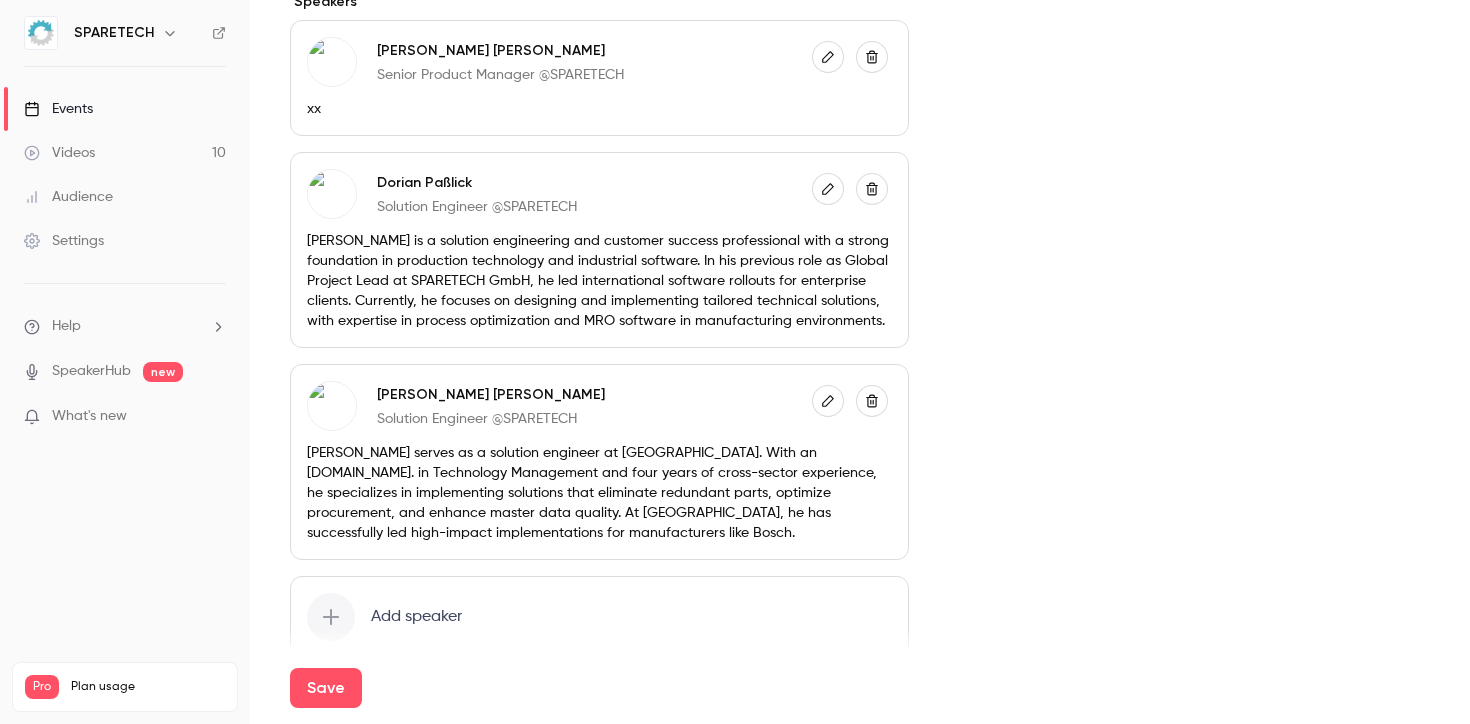 click on "Cover image" at bounding box center [1189, 19] 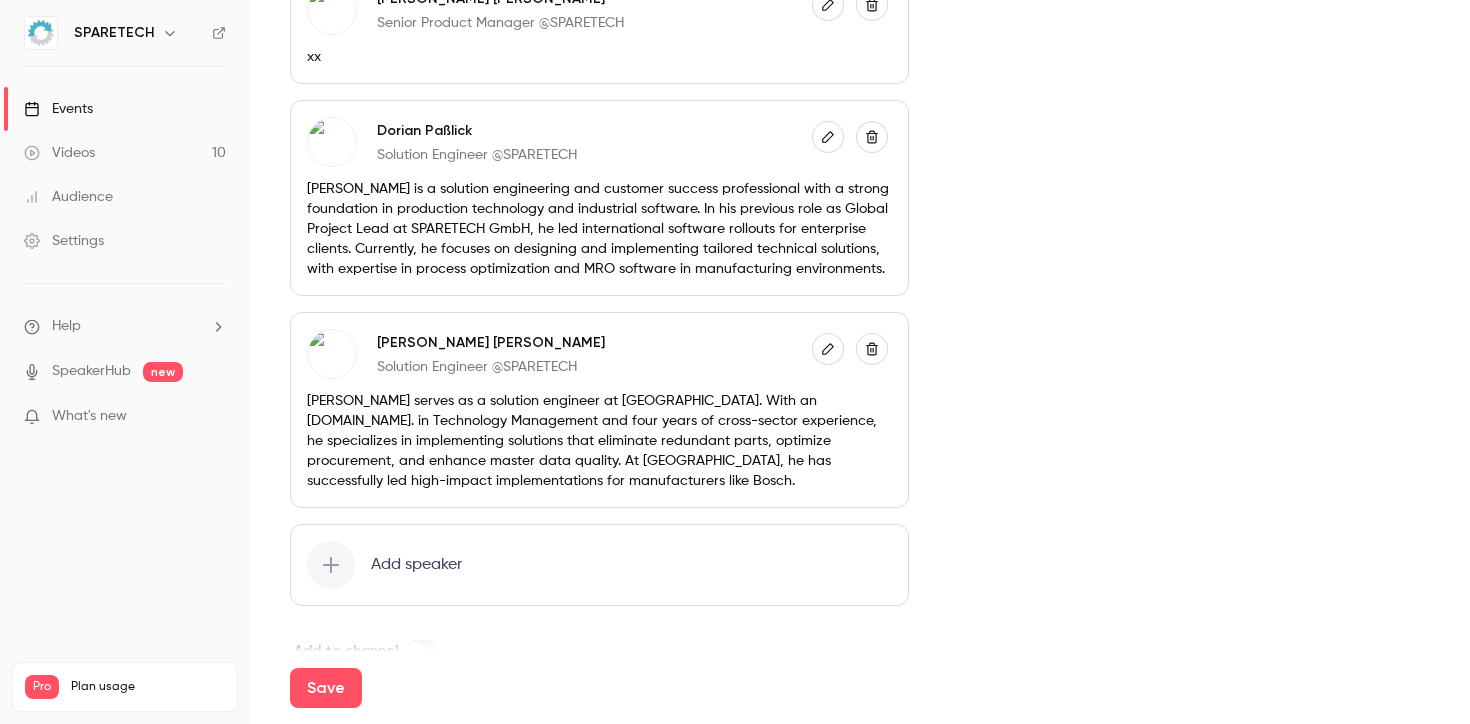 scroll, scrollTop: 910, scrollLeft: 0, axis: vertical 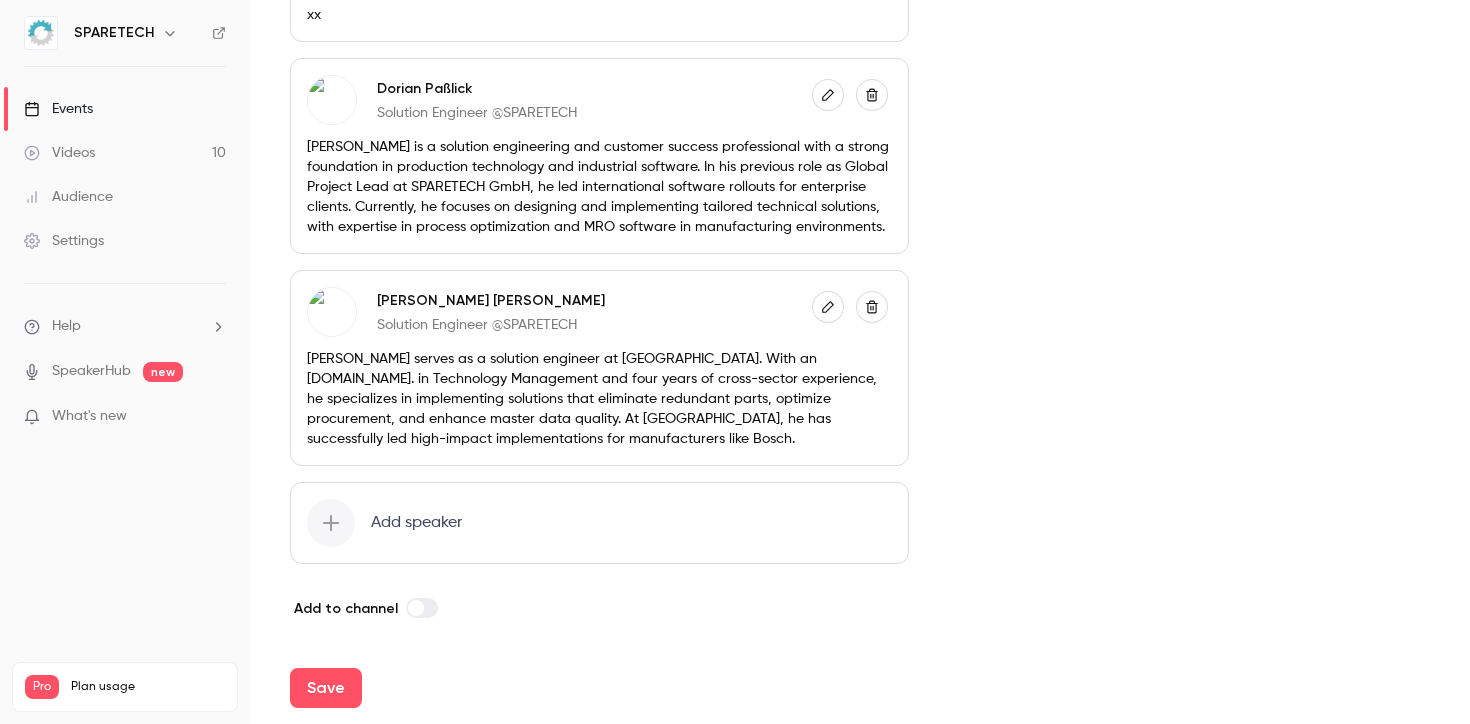 click on "Save" at bounding box center (326, 688) 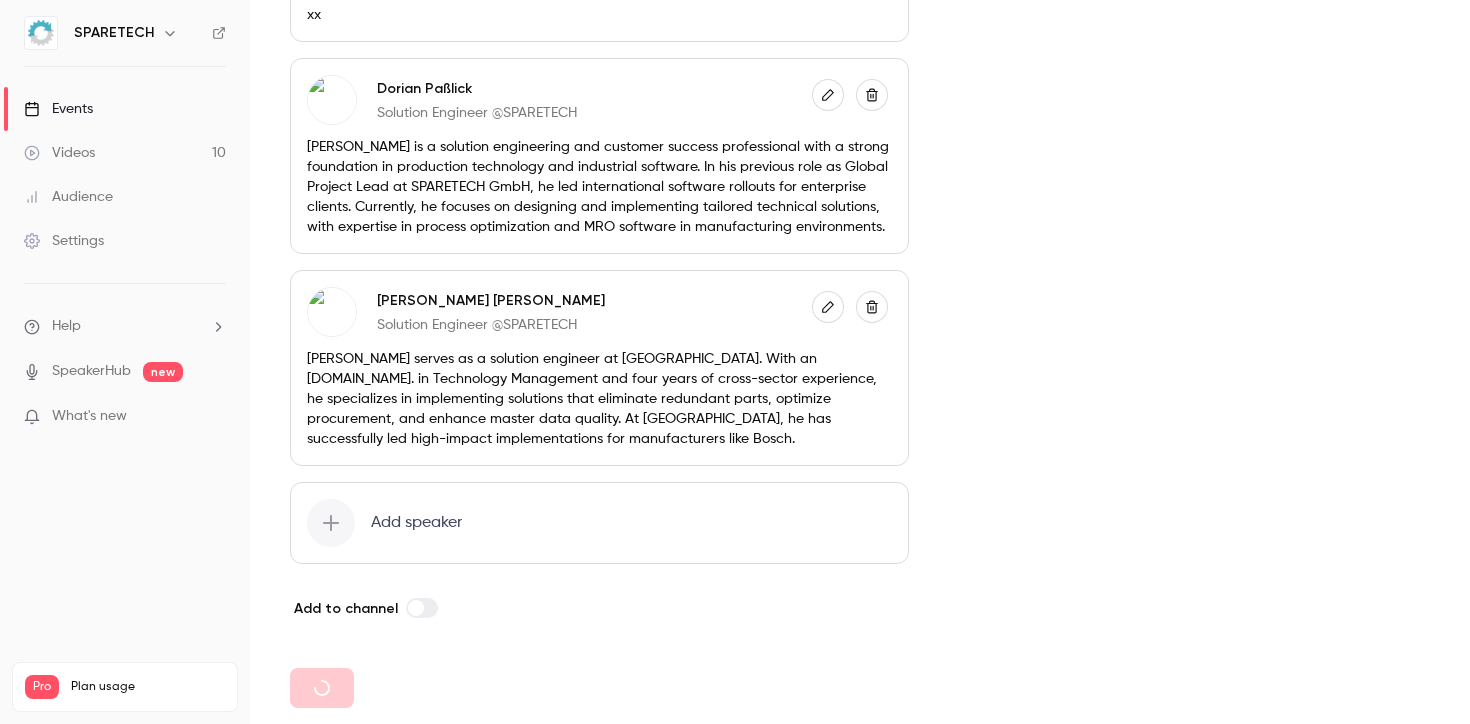 type on "**********" 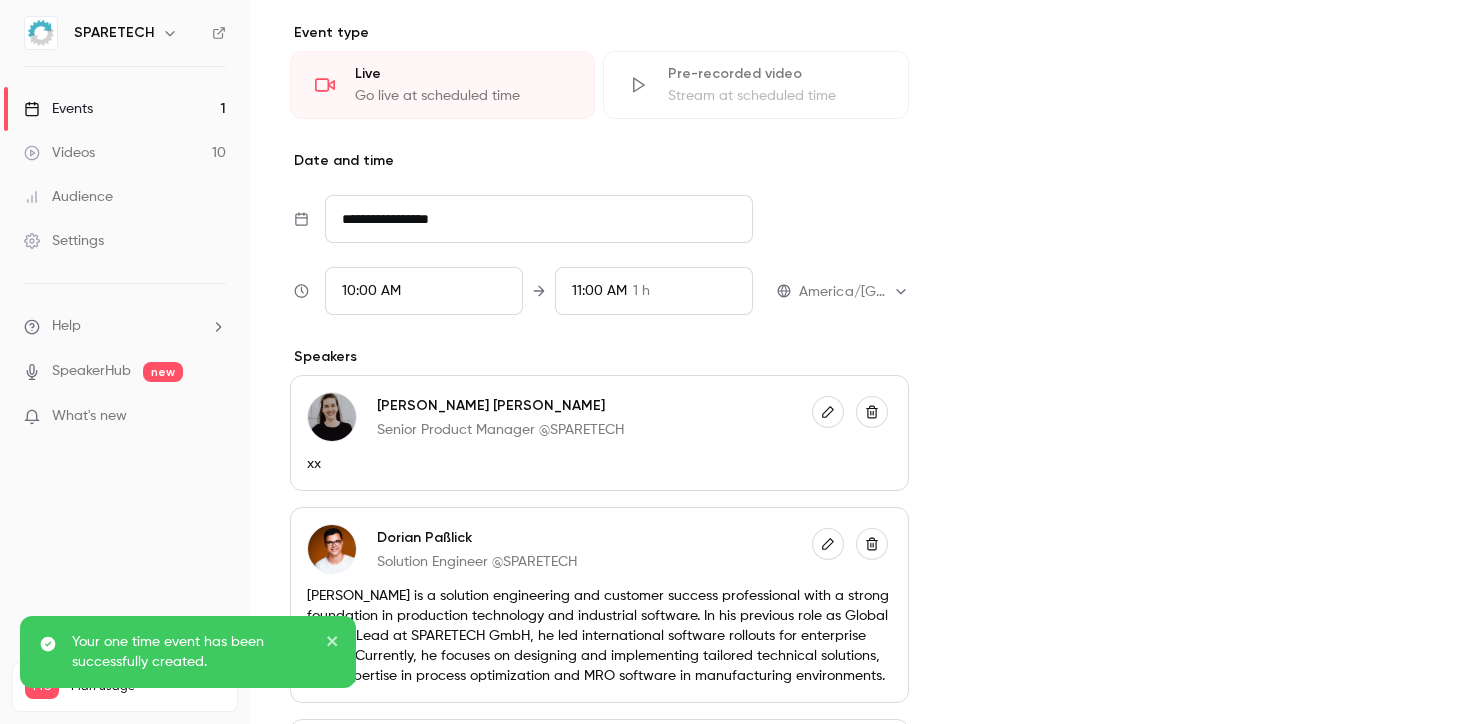 scroll, scrollTop: 0, scrollLeft: 0, axis: both 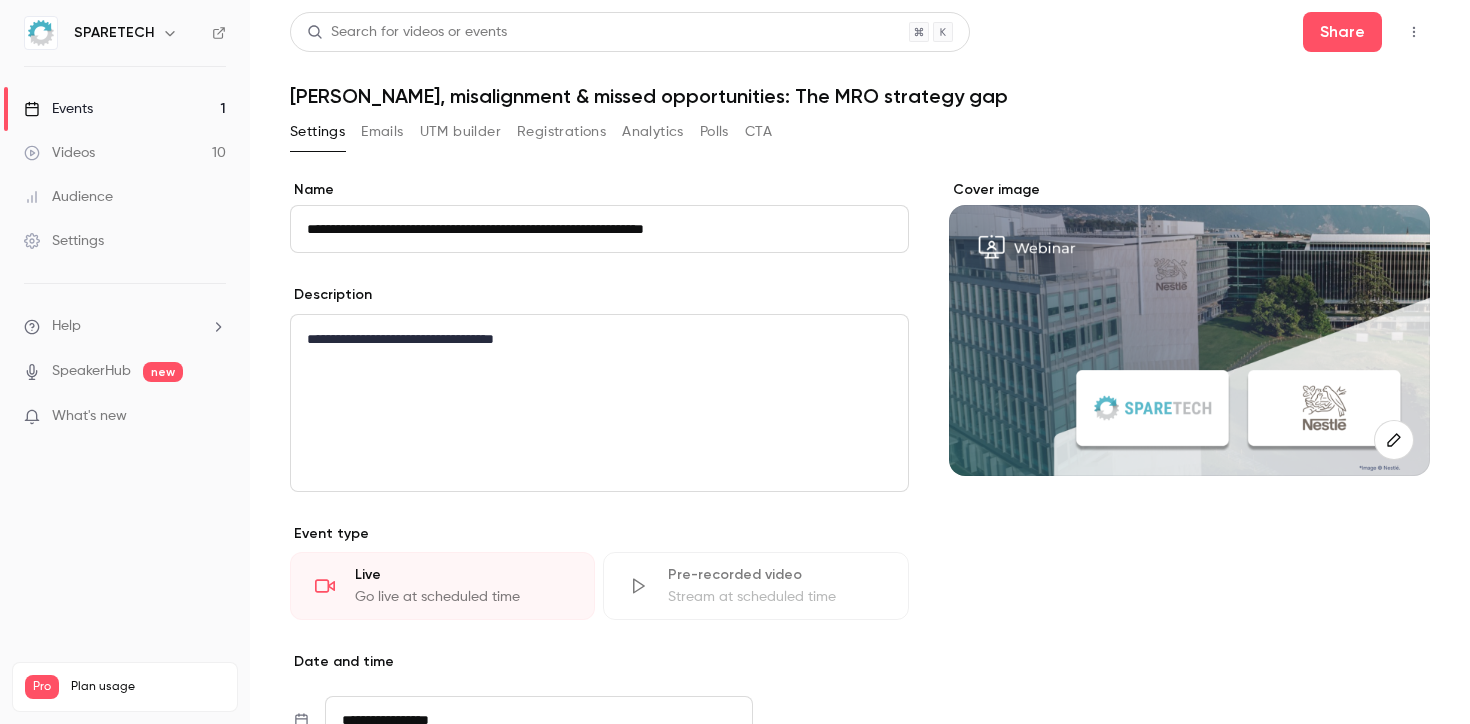 click on "Emails" at bounding box center (382, 132) 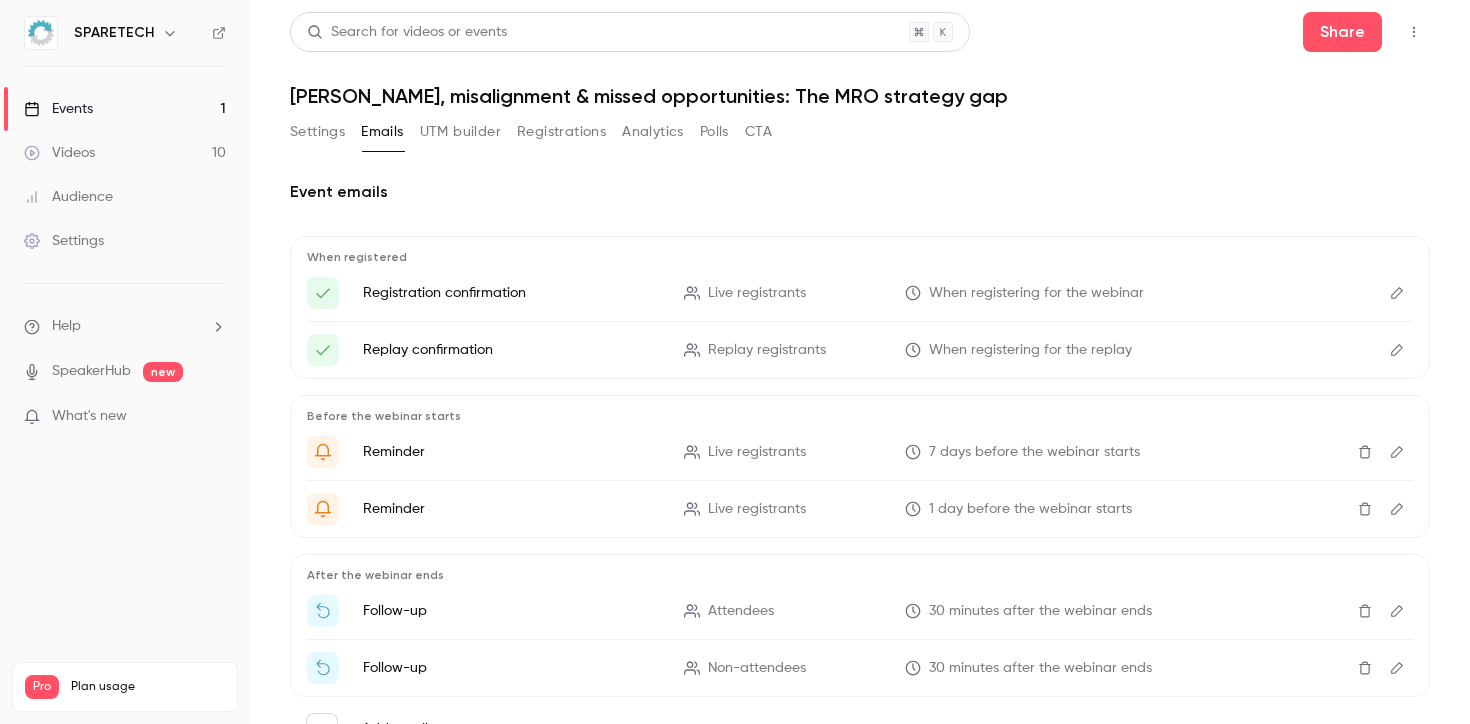 click on "Settings" at bounding box center [317, 132] 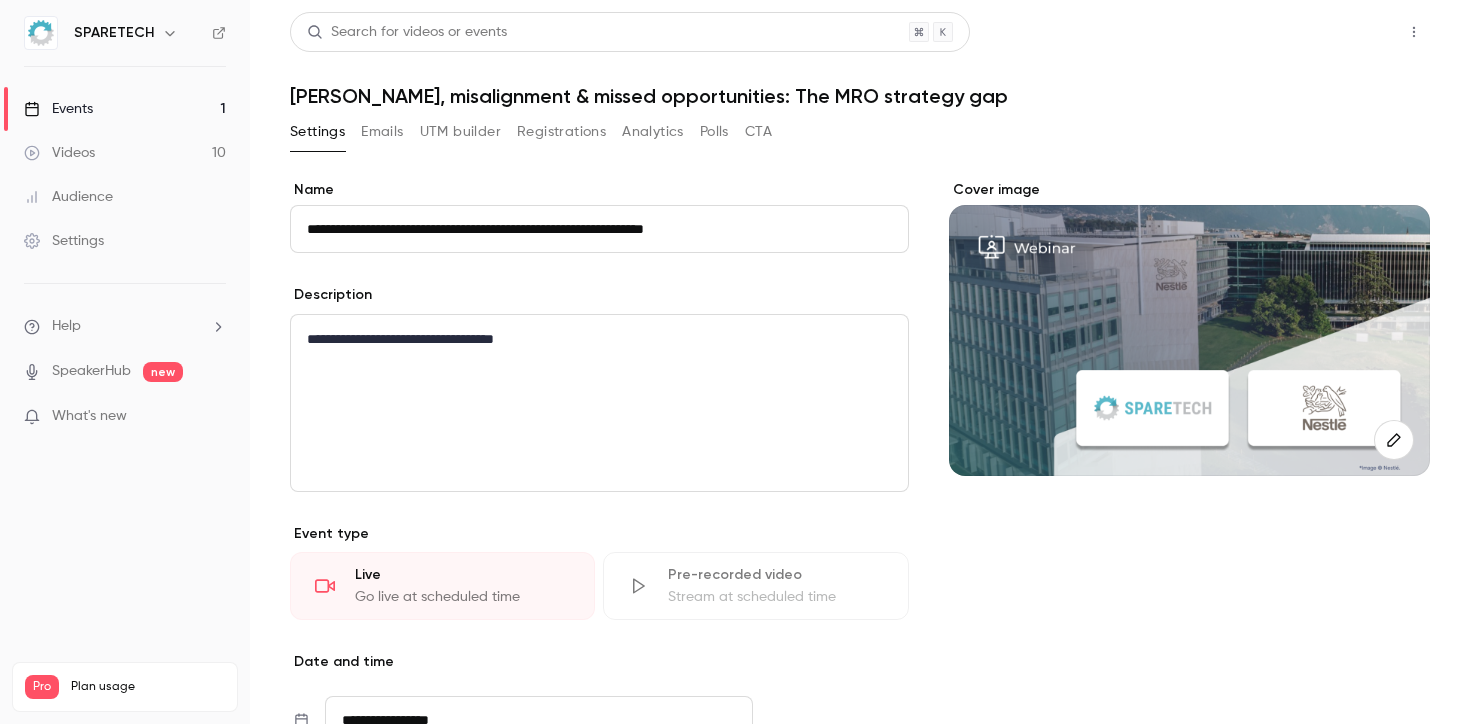 click on "Share" at bounding box center [1342, 32] 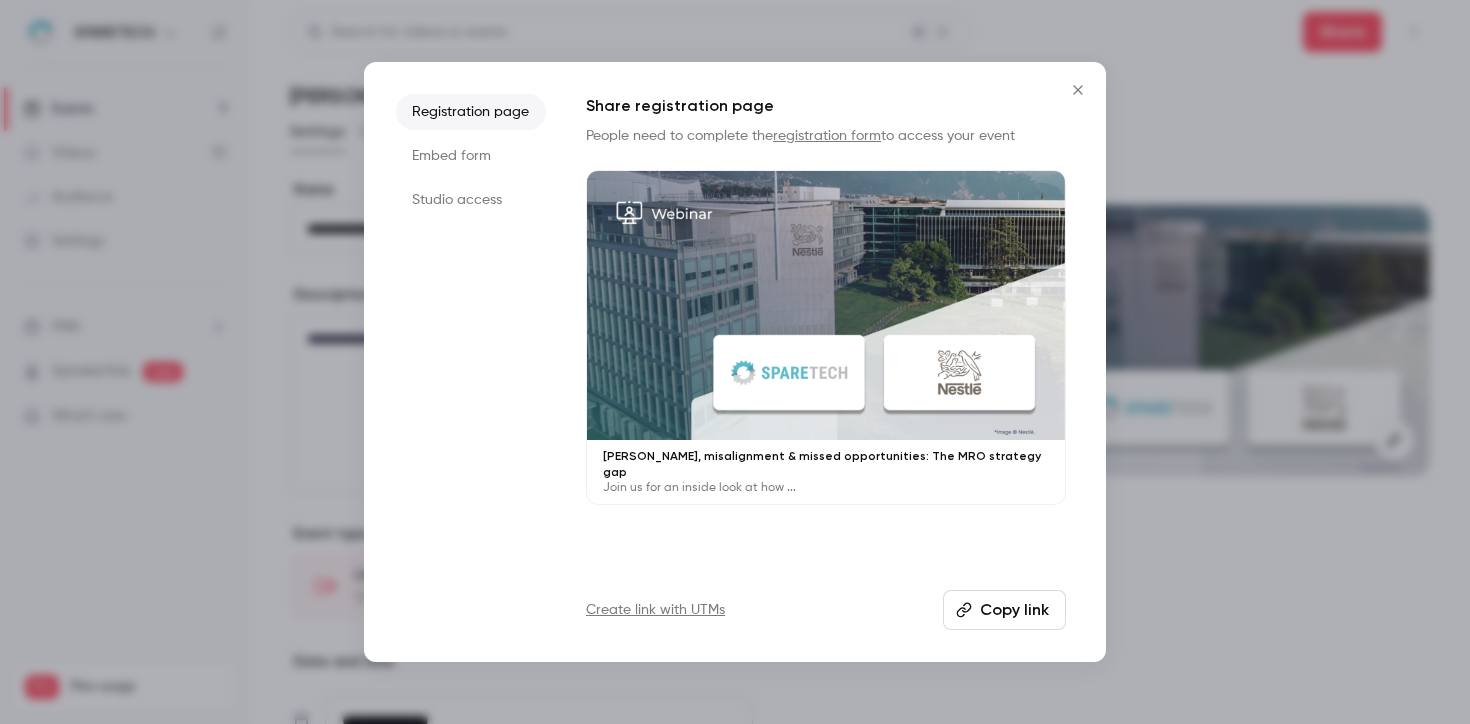 click on "Embed form" at bounding box center [471, 156] 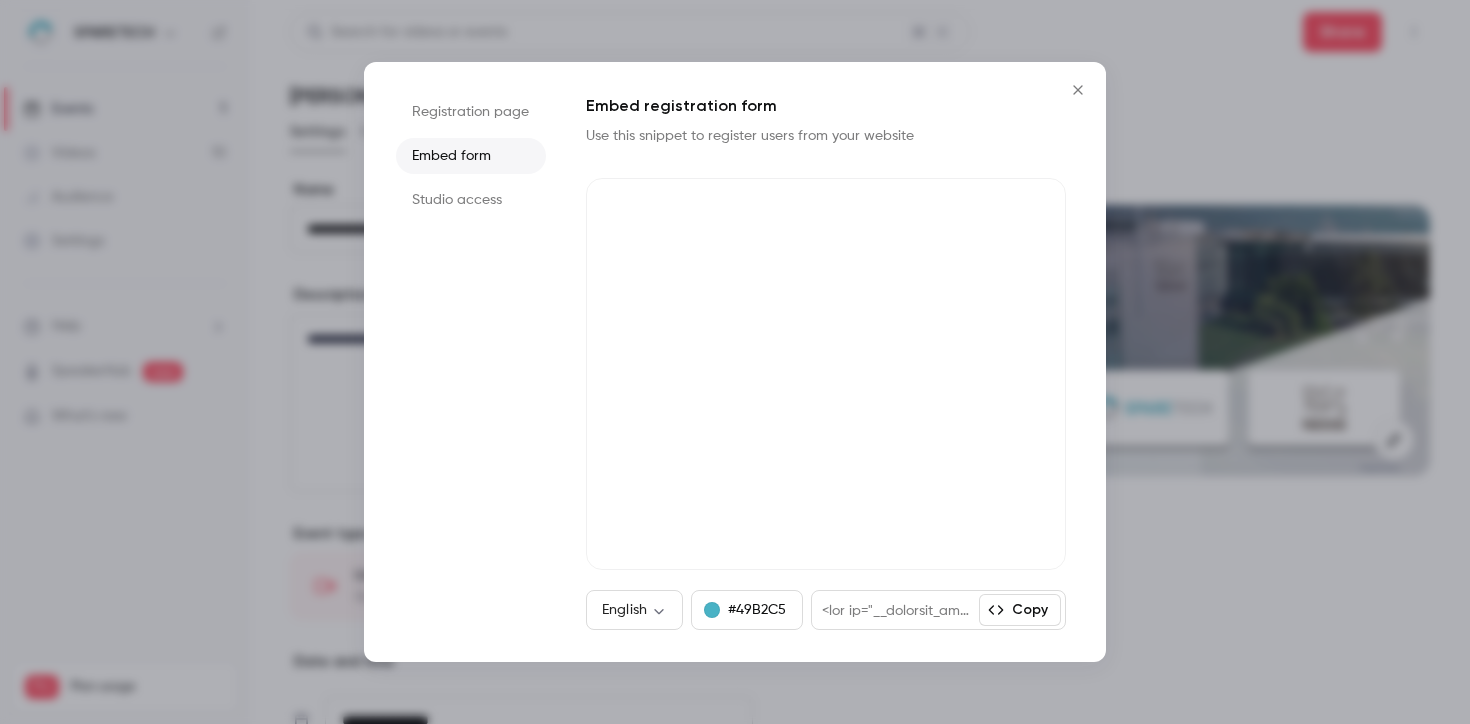 click on "Registration page" at bounding box center (471, 112) 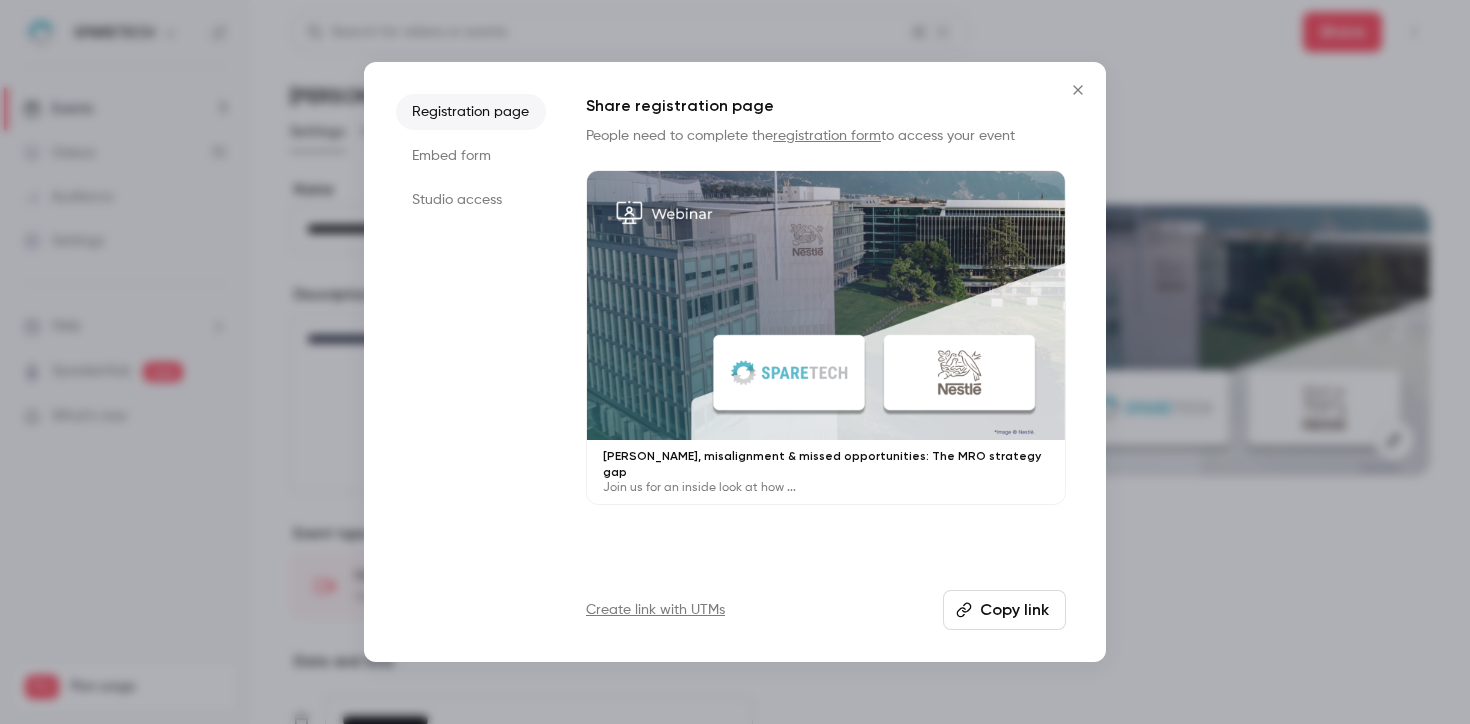click on "registration form" at bounding box center (827, 136) 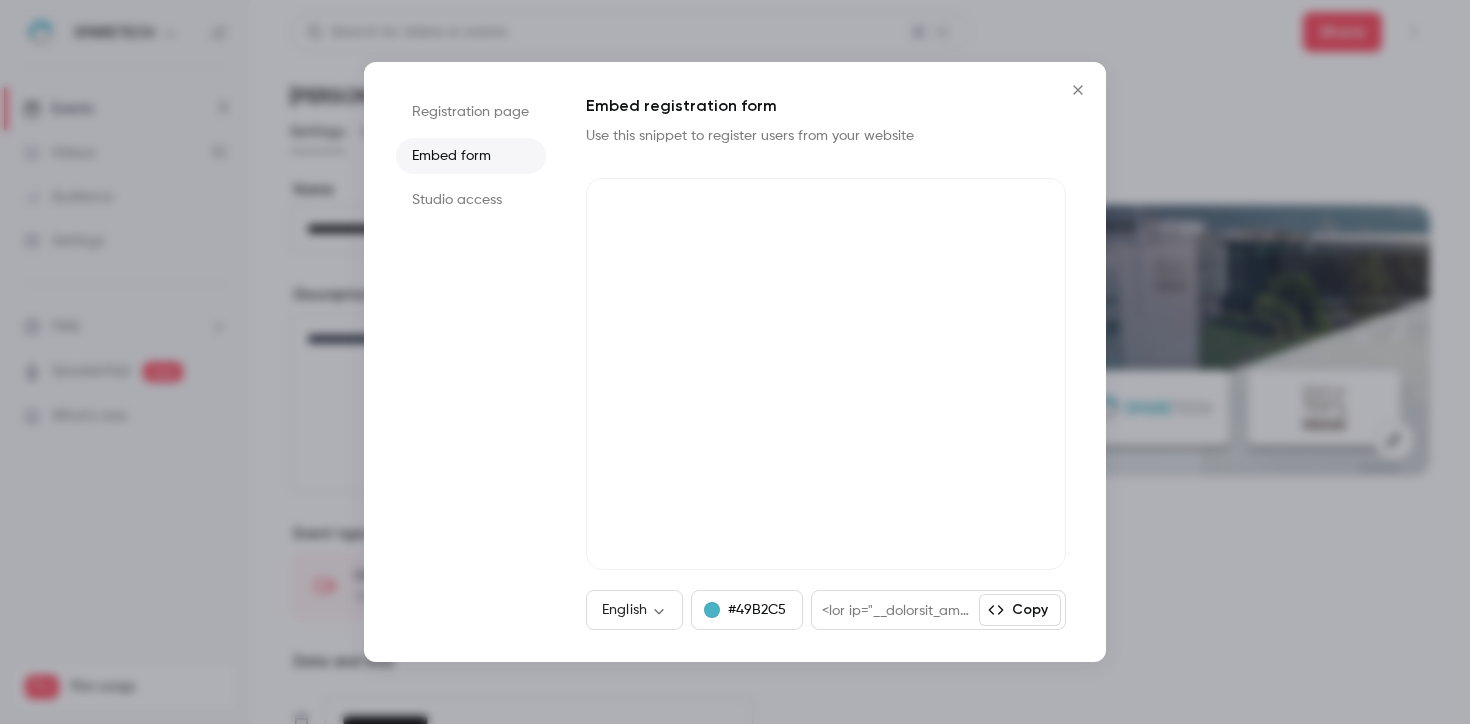 click on "Copy" at bounding box center (1020, 610) 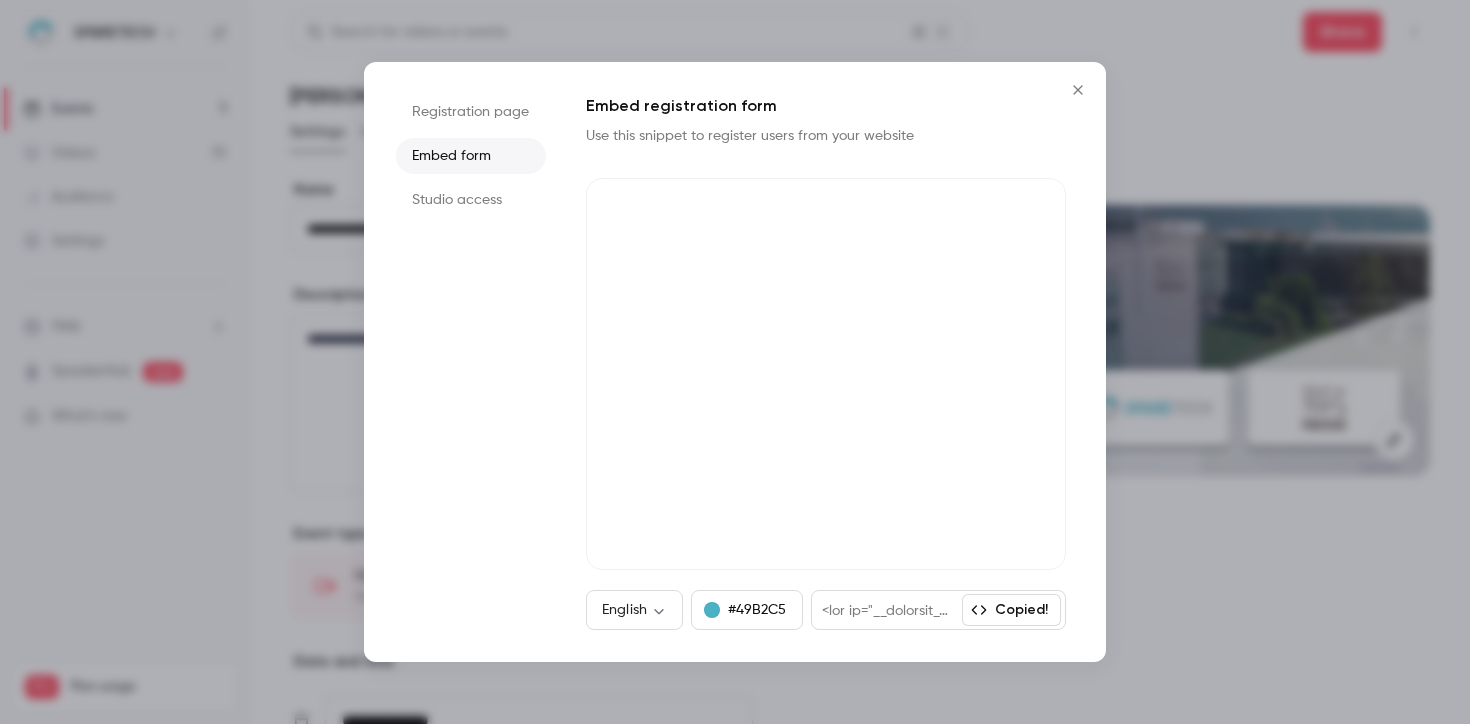 click 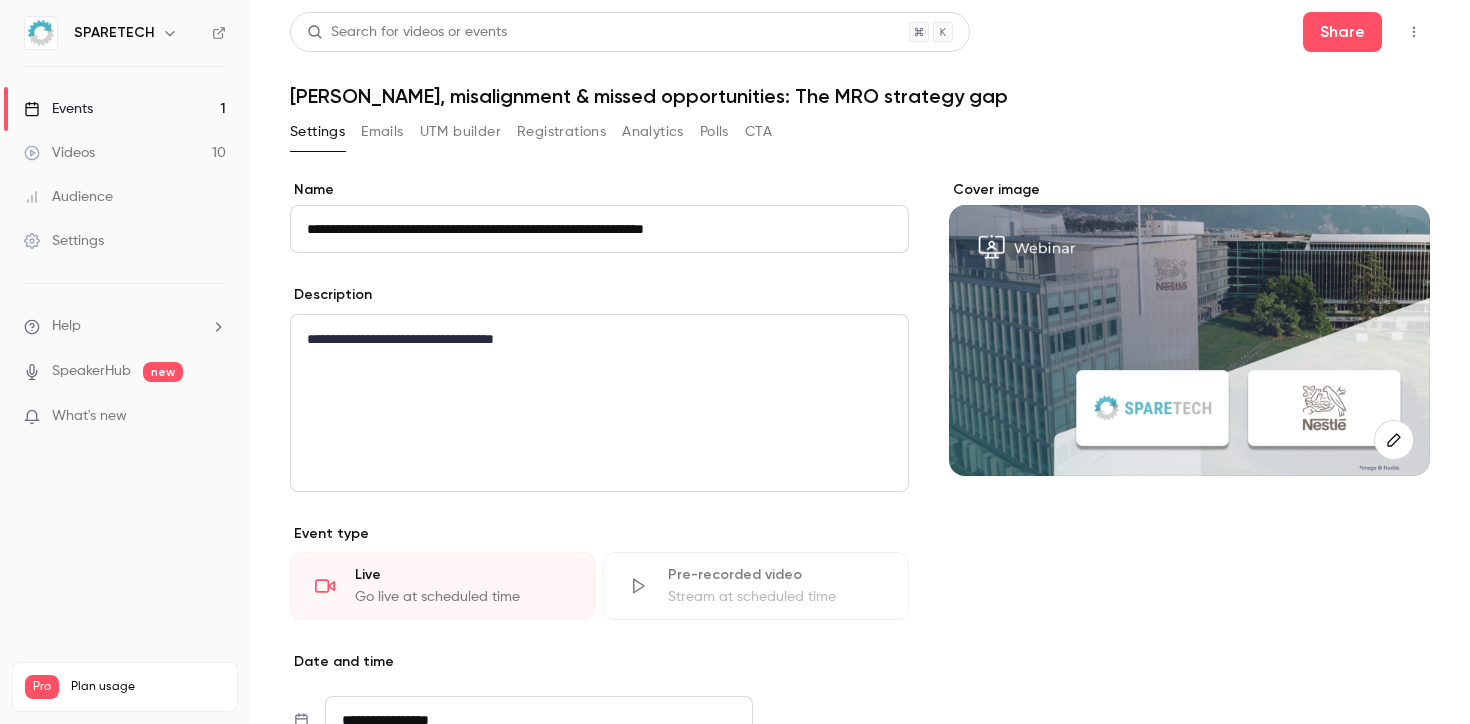 click on "Emails" at bounding box center (382, 132) 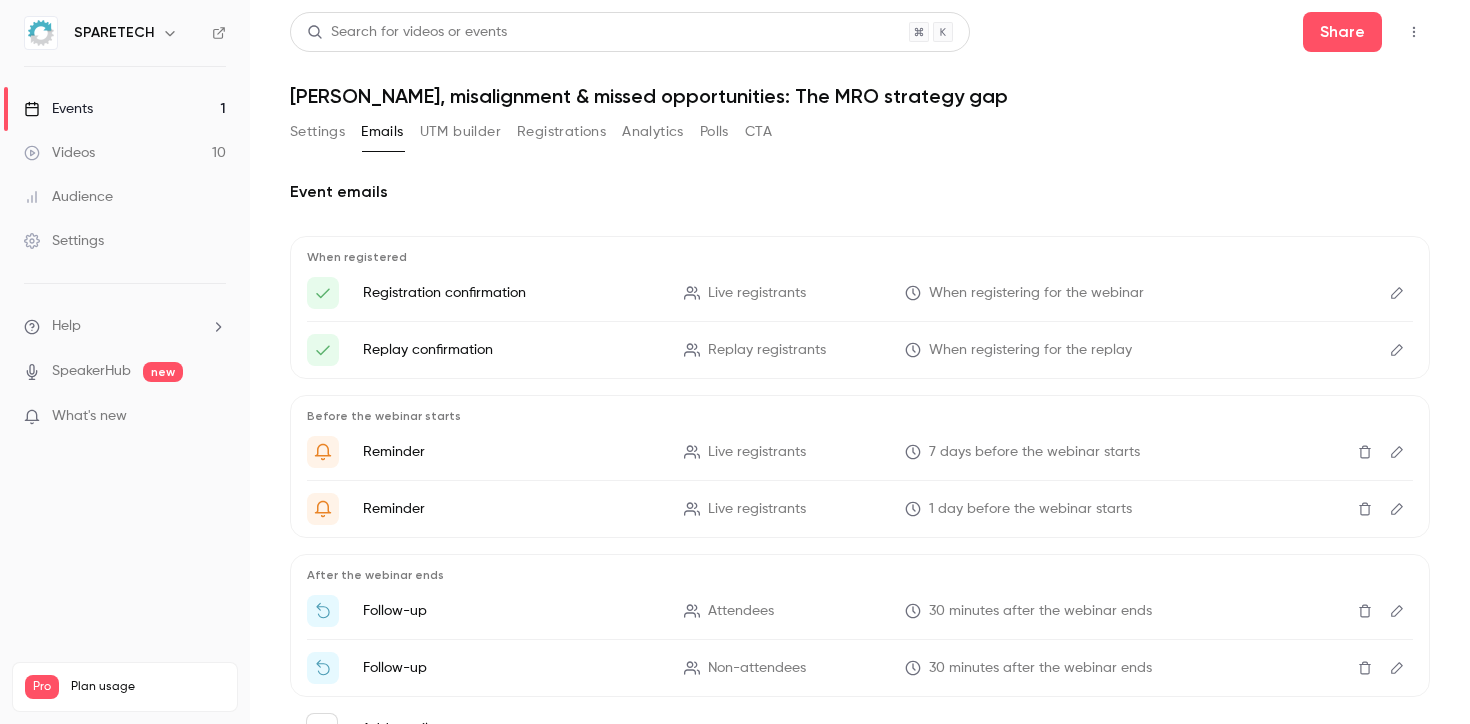 click on "Settings" at bounding box center (317, 132) 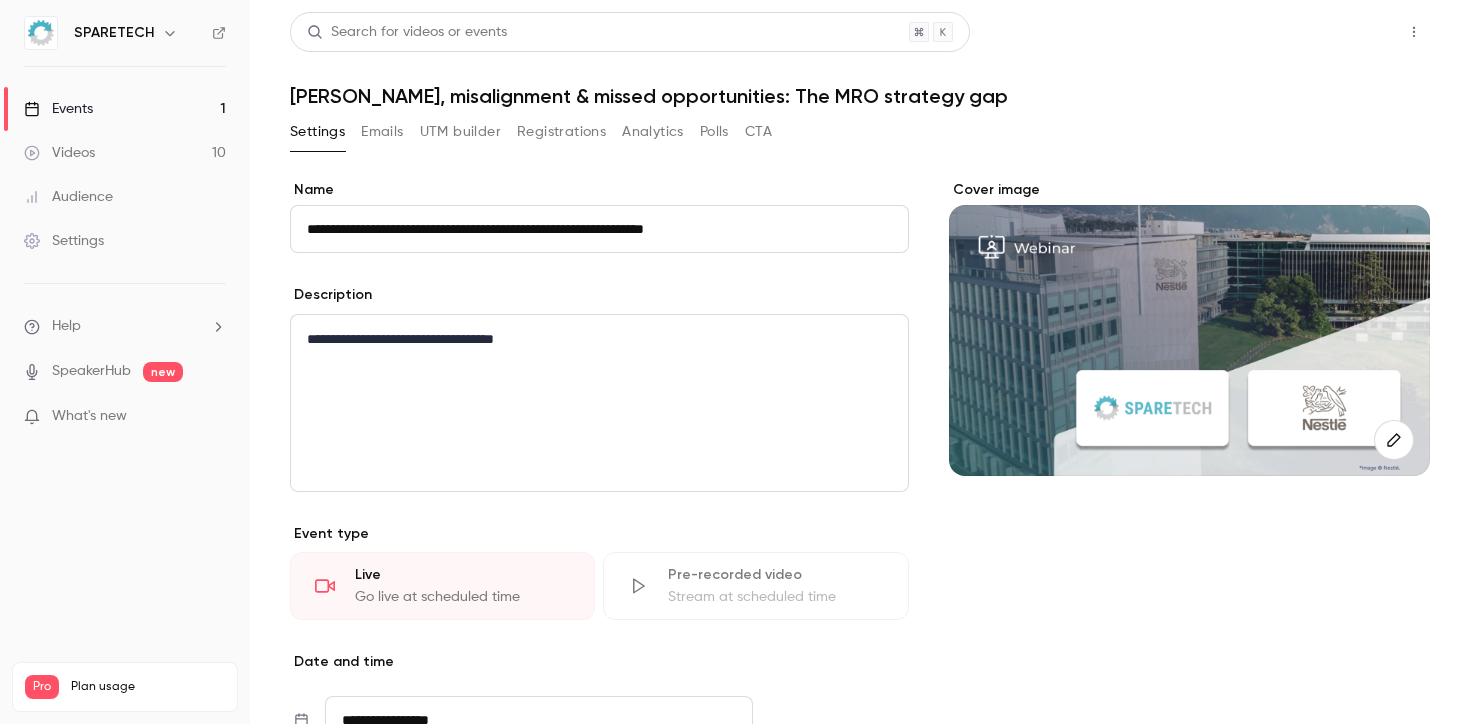 click on "Share" at bounding box center (1342, 32) 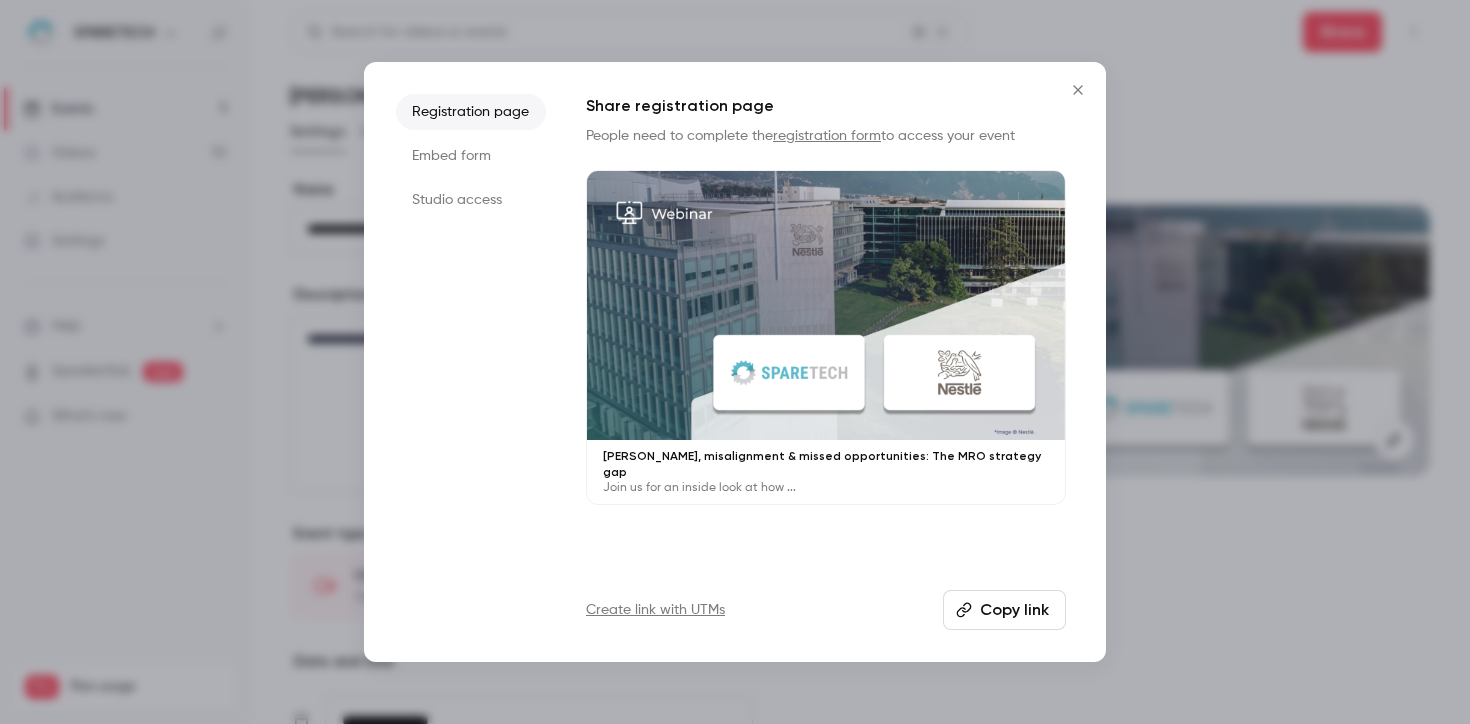 click on "Copy link" at bounding box center [1004, 610] 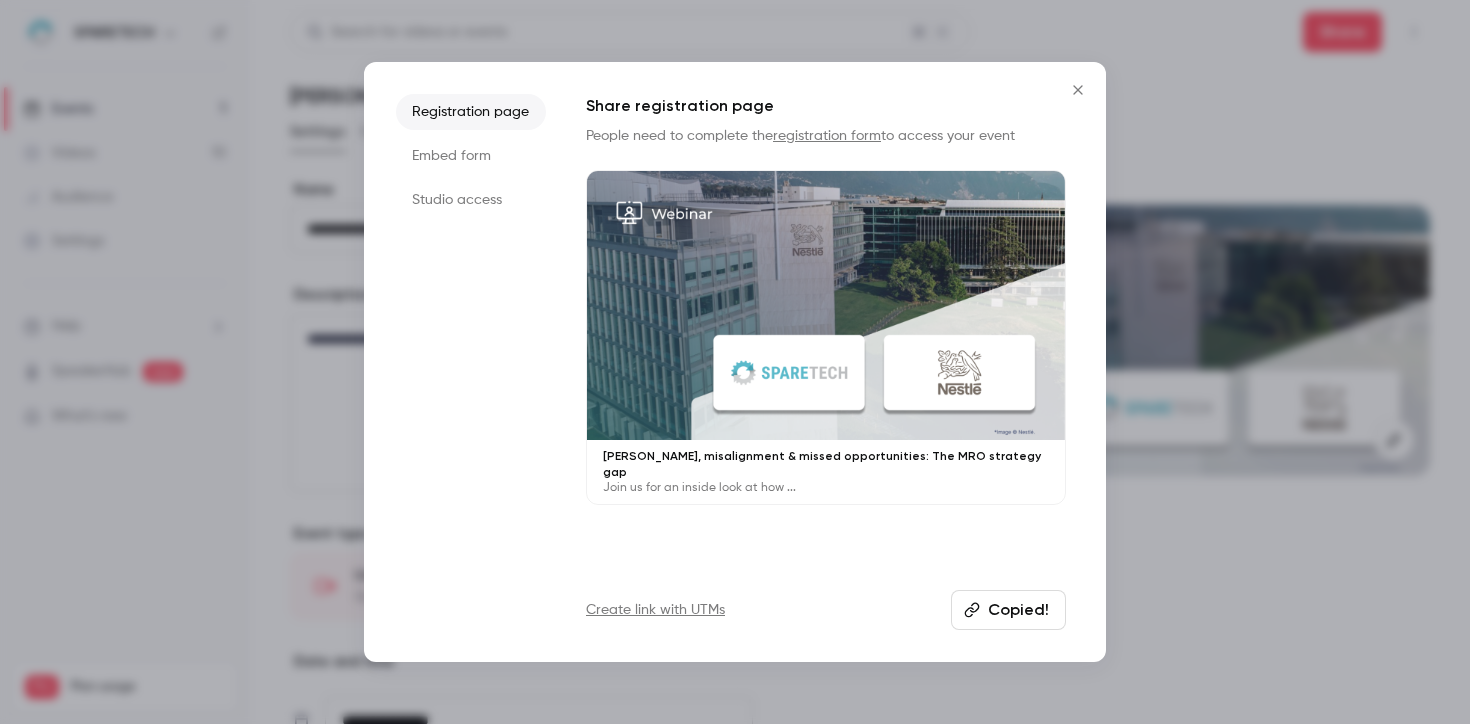 click 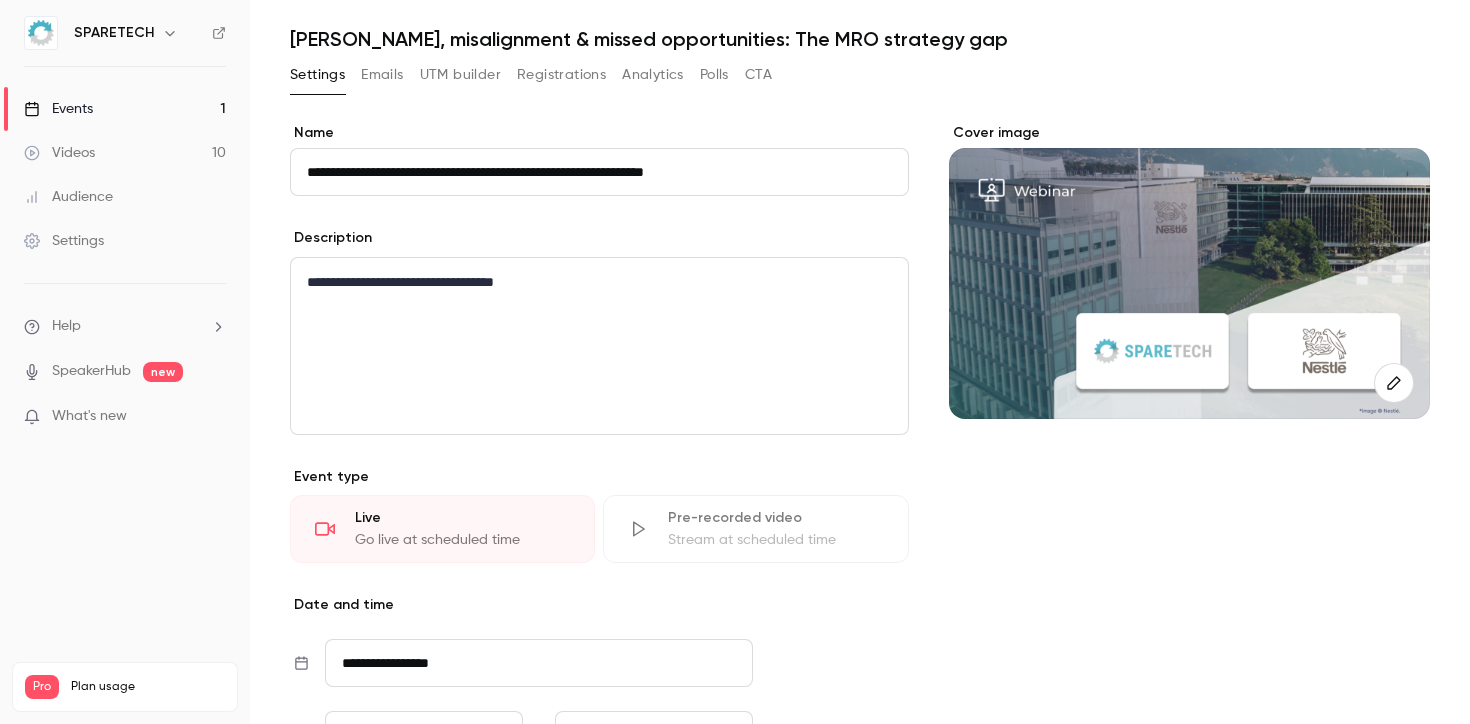 scroll, scrollTop: 58, scrollLeft: 0, axis: vertical 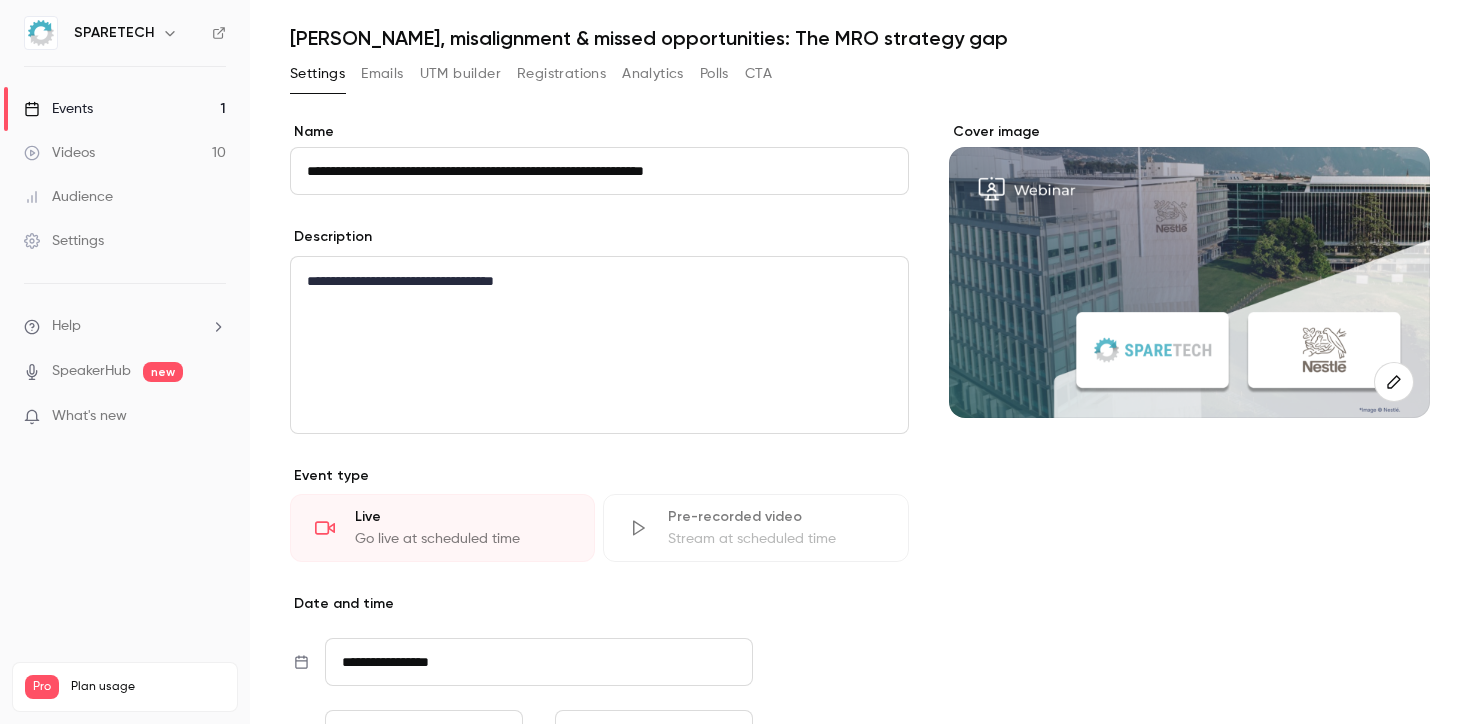 click on "**********" at bounding box center (539, 662) 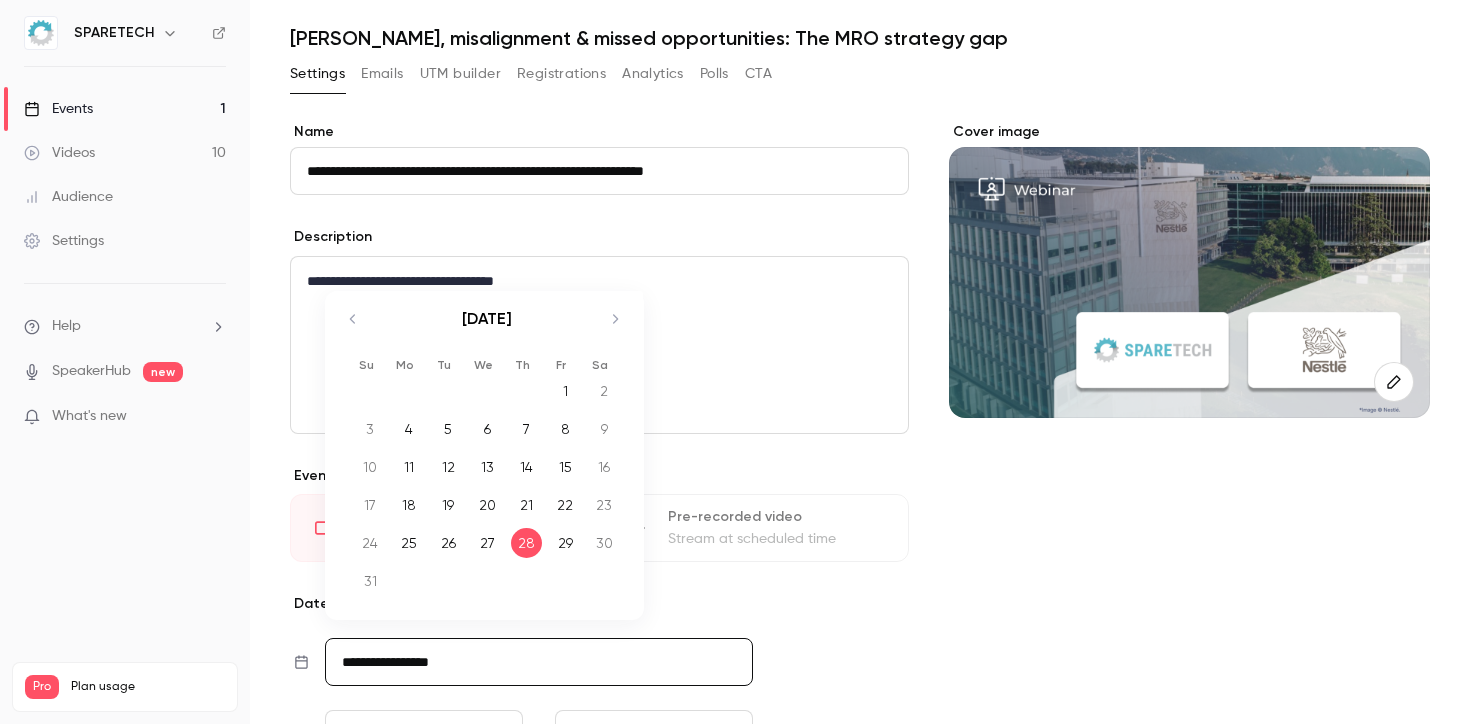 click on "27" at bounding box center [487, 543] 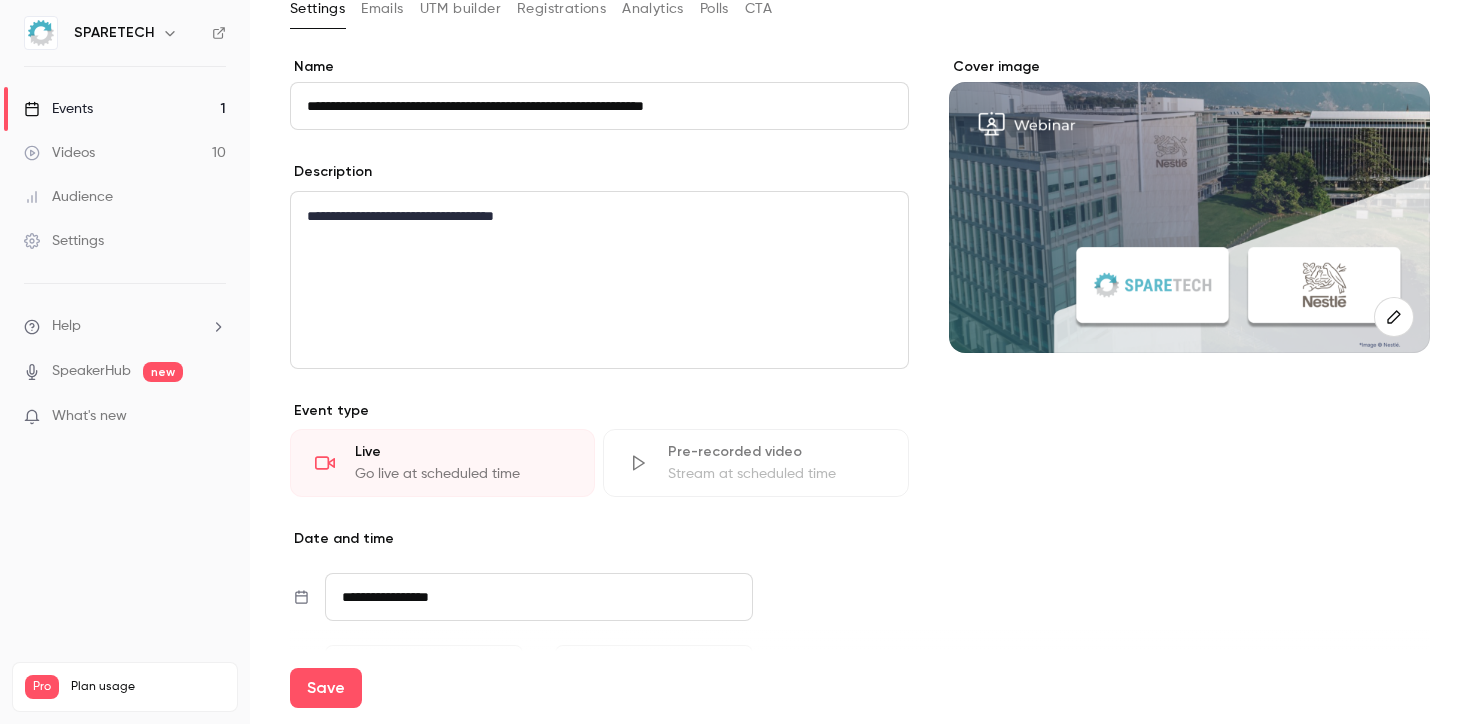 scroll, scrollTop: 391, scrollLeft: 0, axis: vertical 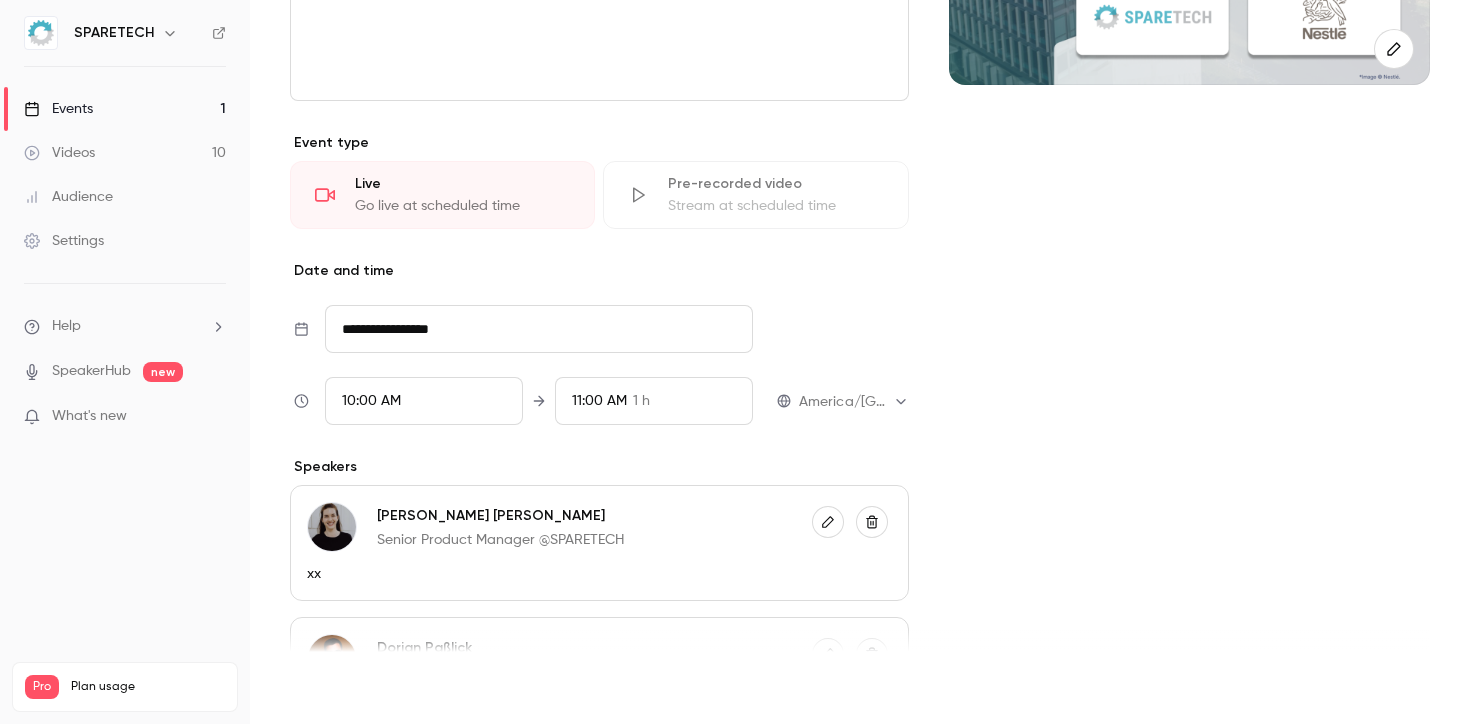 click on "Save" at bounding box center [326, 688] 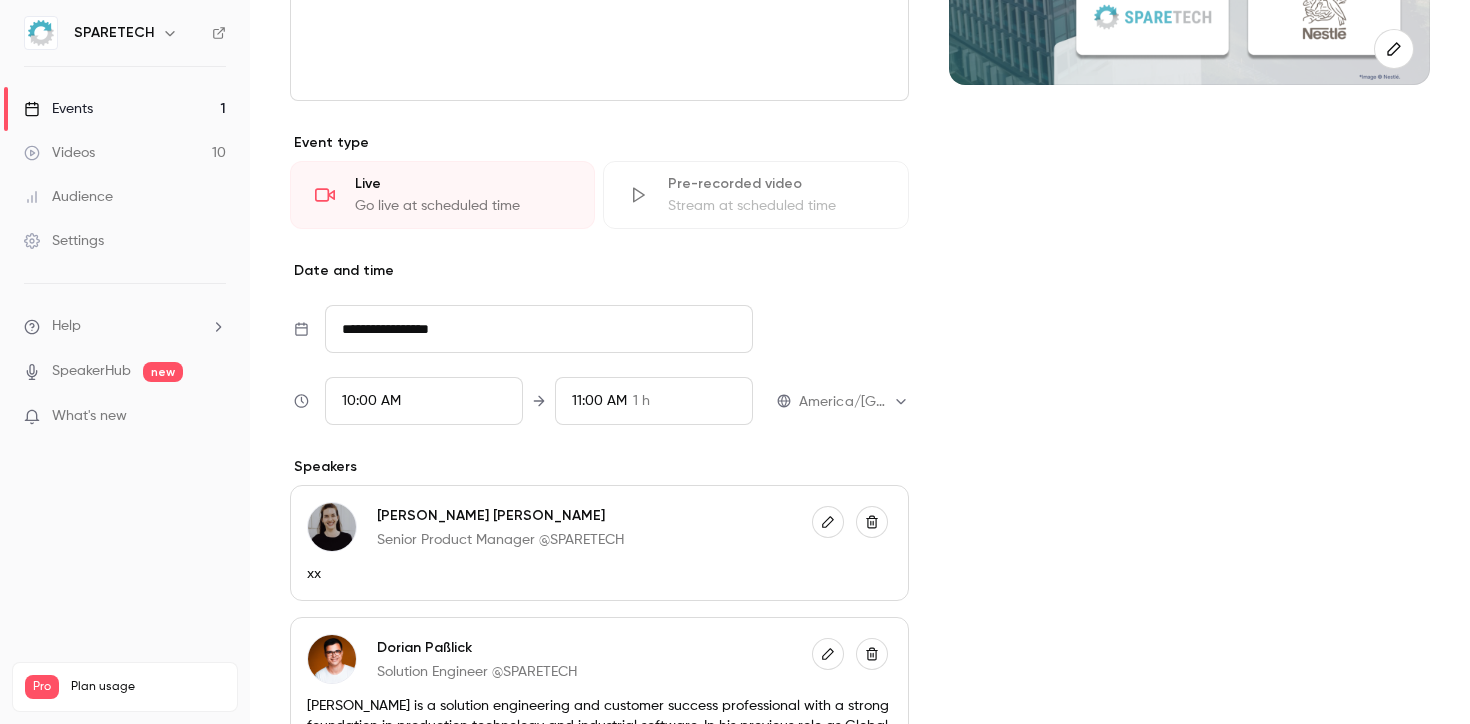 type on "**********" 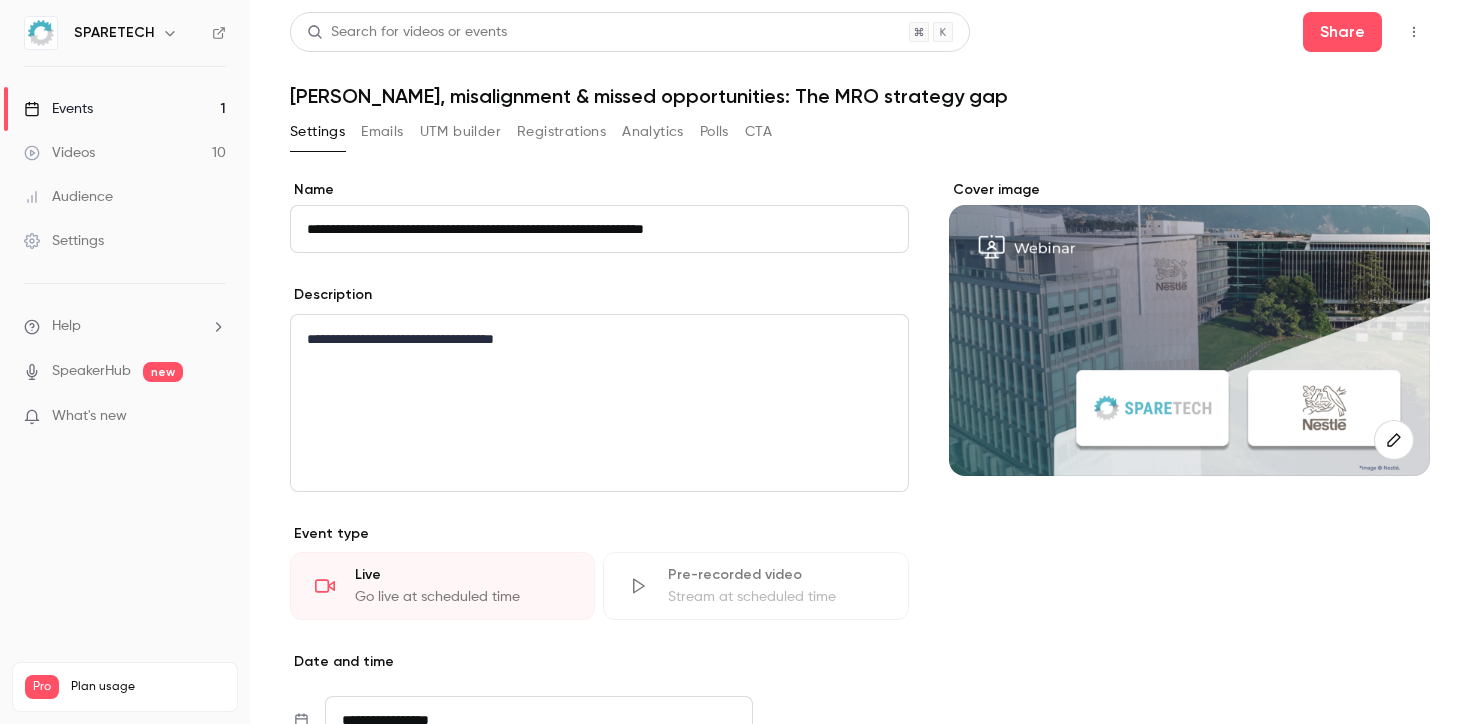 scroll, scrollTop: 43, scrollLeft: 0, axis: vertical 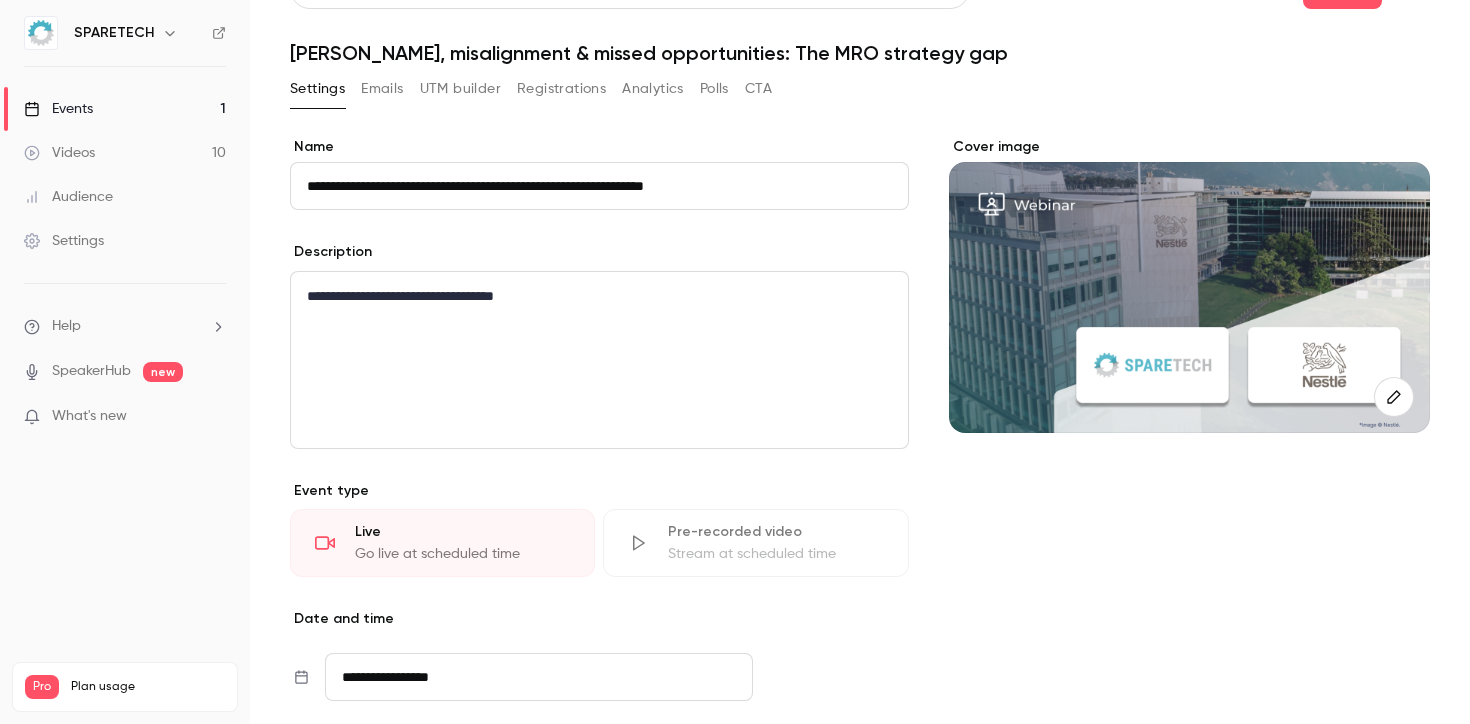 click on "Emails" at bounding box center [382, 89] 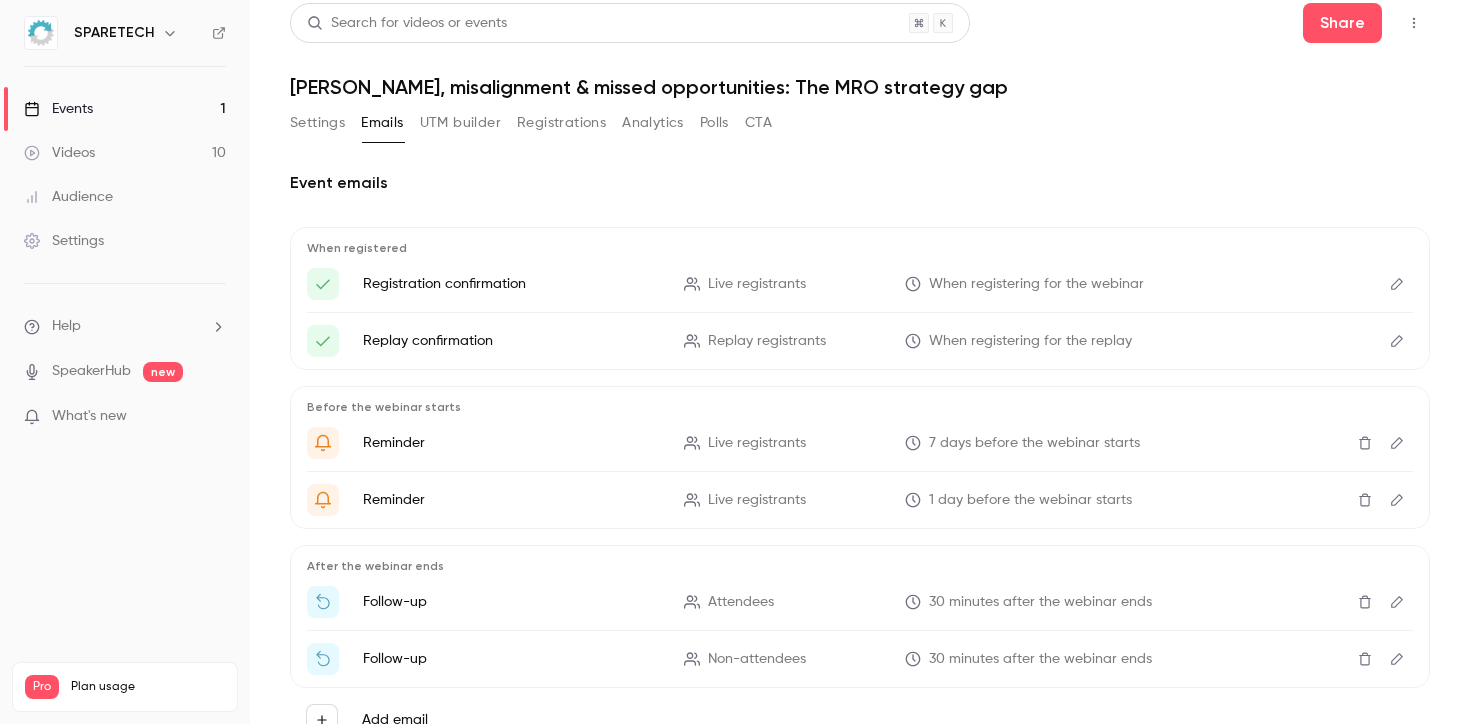 scroll, scrollTop: 0, scrollLeft: 0, axis: both 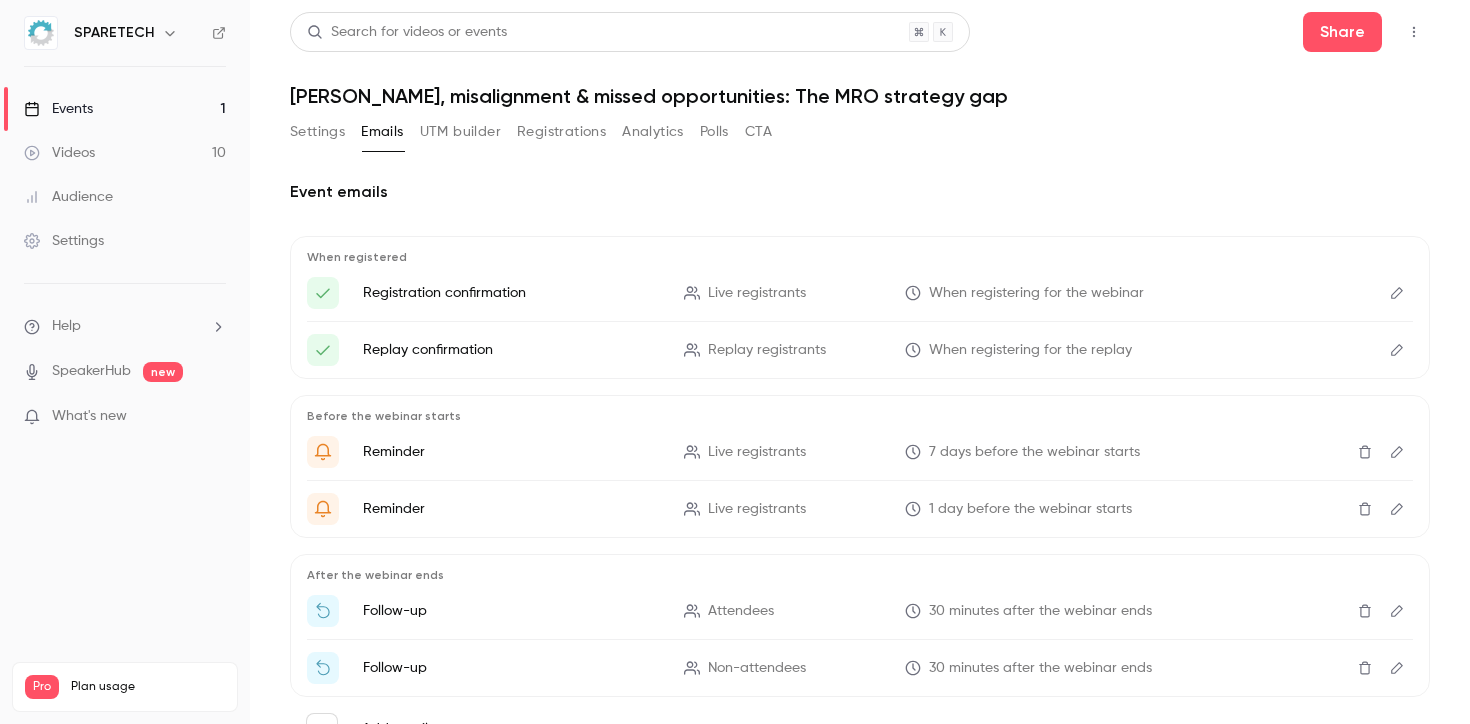 click 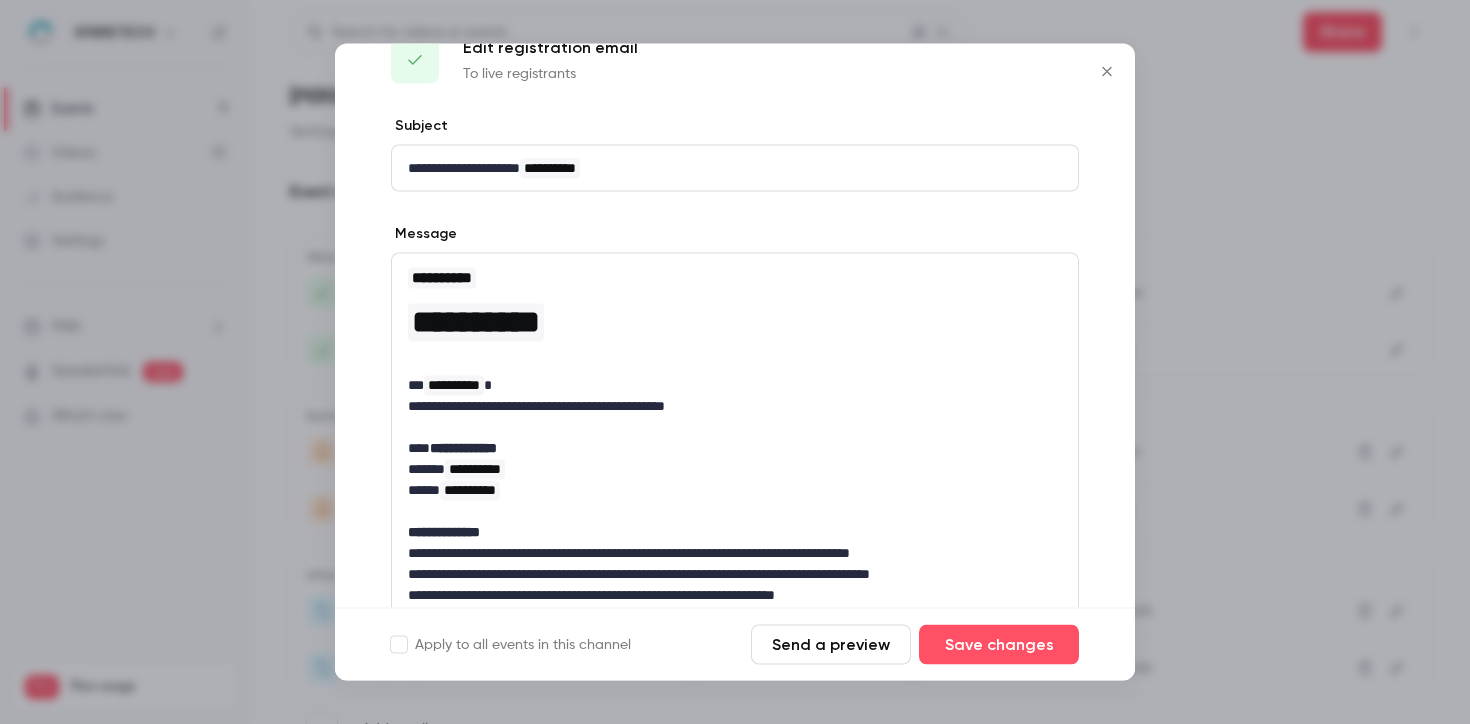 scroll, scrollTop: 64, scrollLeft: 0, axis: vertical 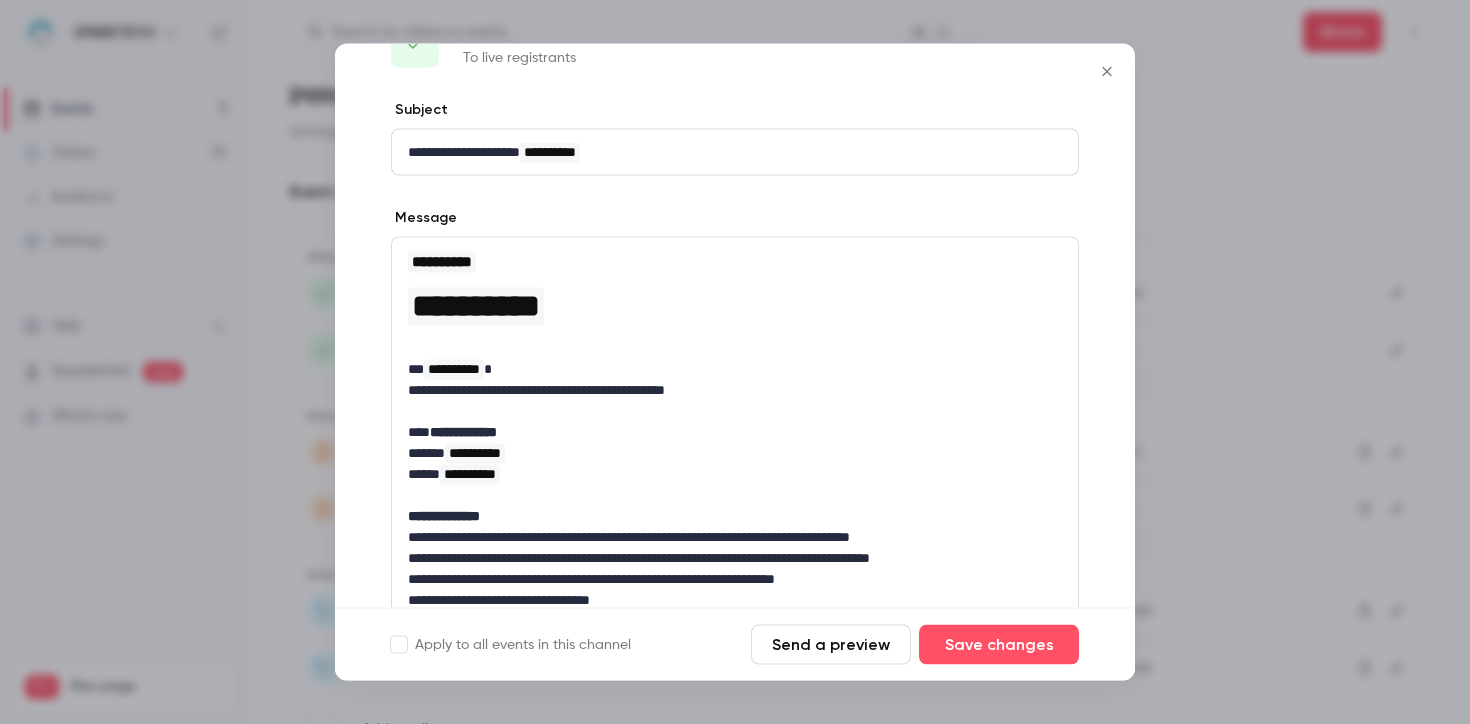 click on "**********" at bounding box center [550, 153] 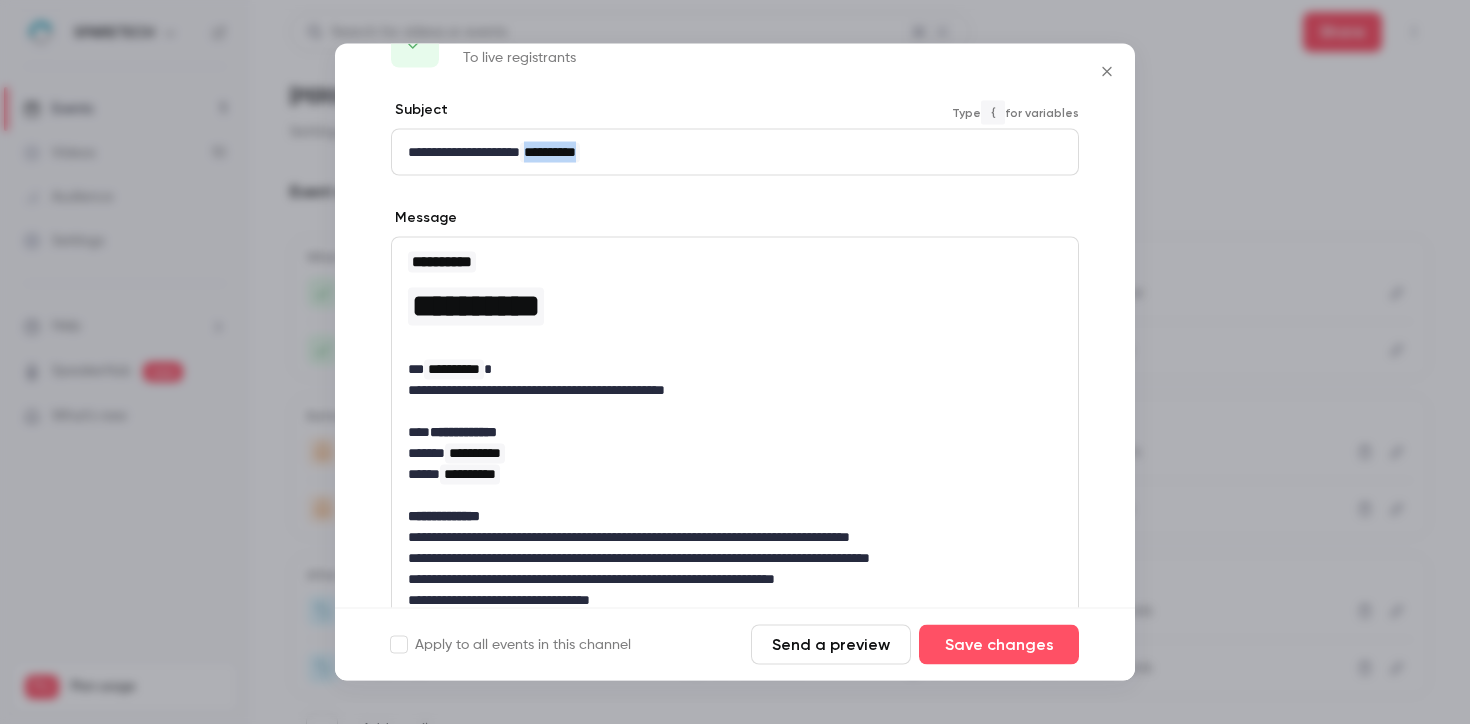 click on "**********" at bounding box center [550, 153] 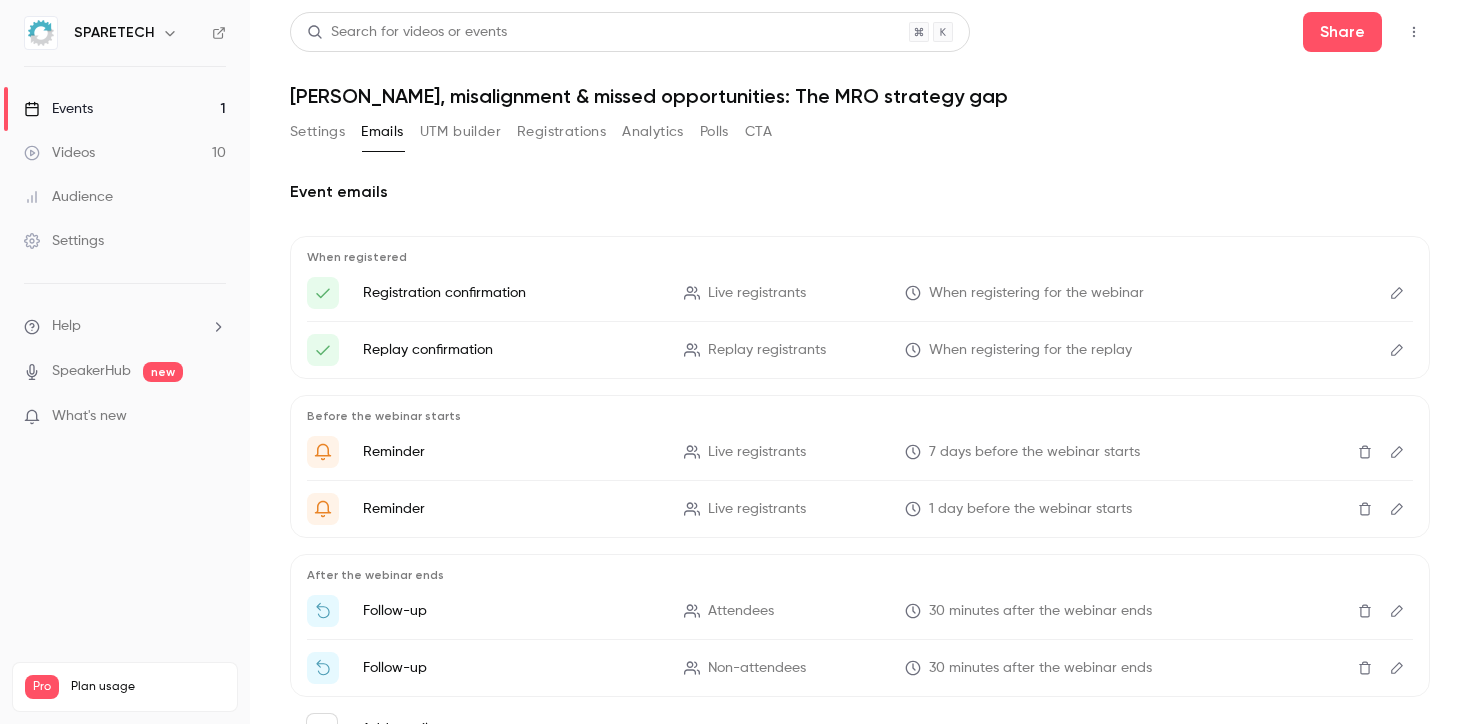 click at bounding box center [1397, 293] 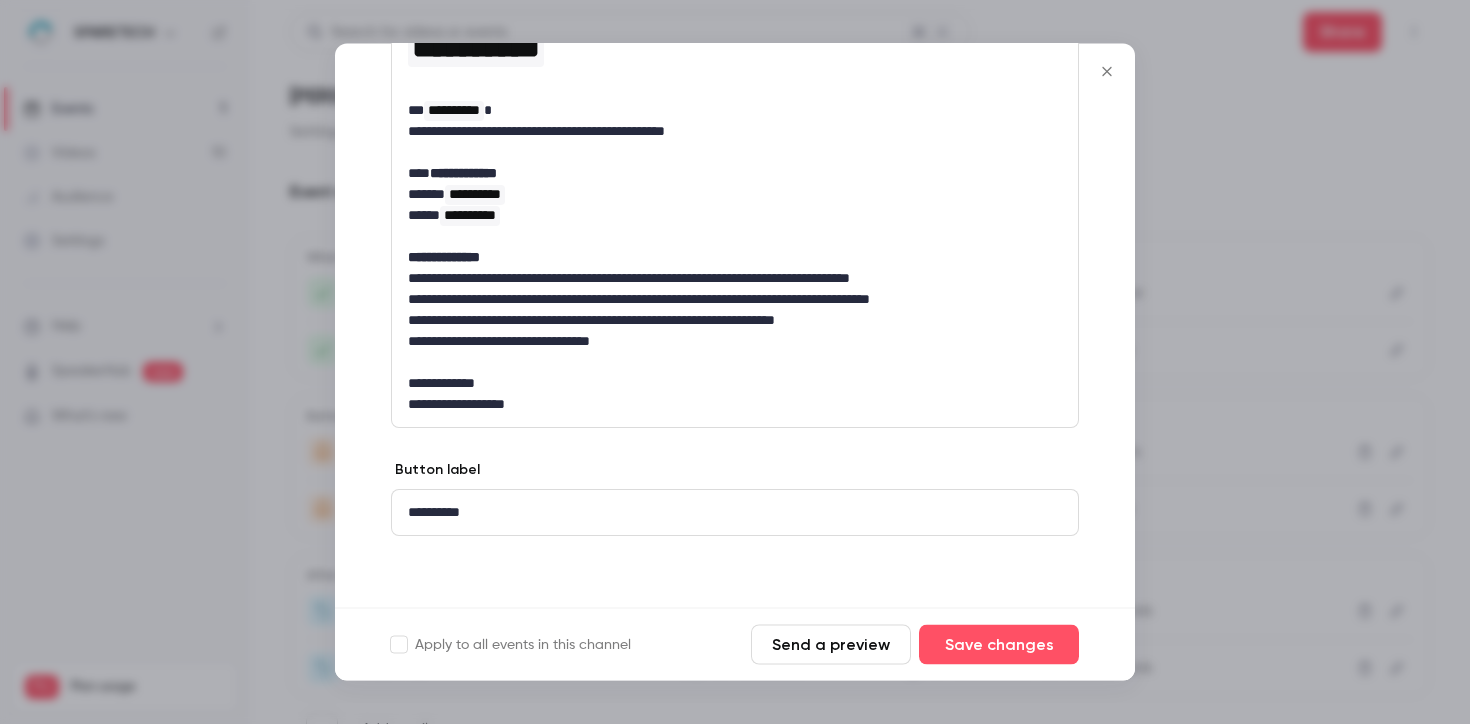 scroll, scrollTop: 323, scrollLeft: 0, axis: vertical 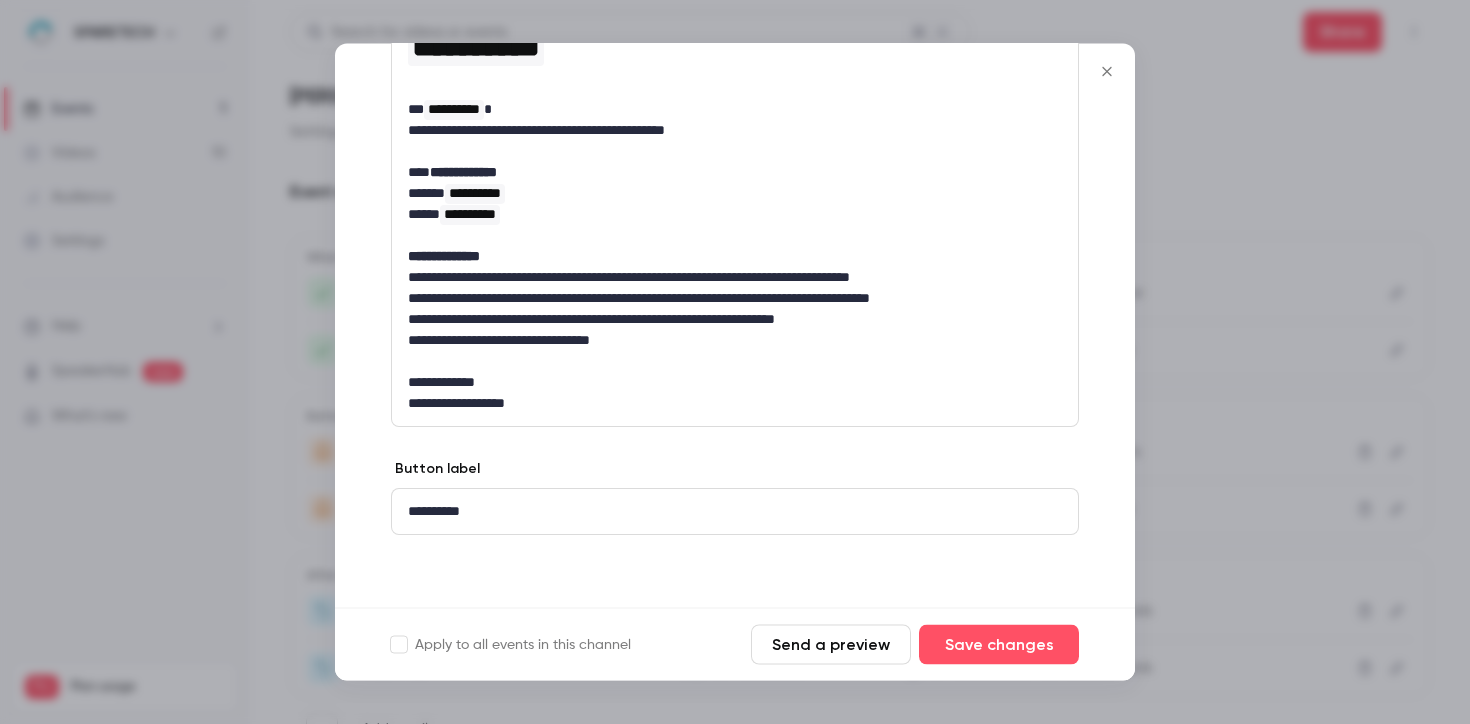 click on "**********" at bounding box center [727, 320] 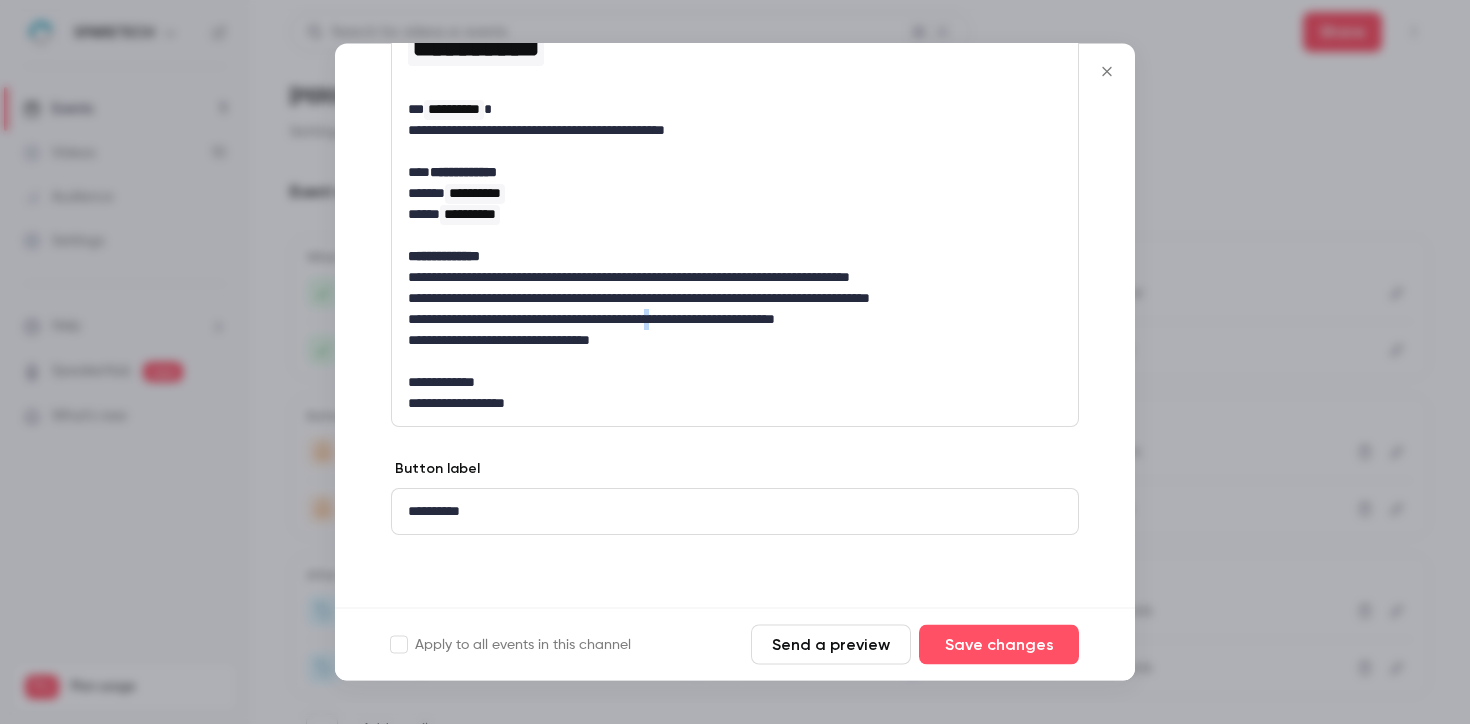 click on "**********" at bounding box center (727, 320) 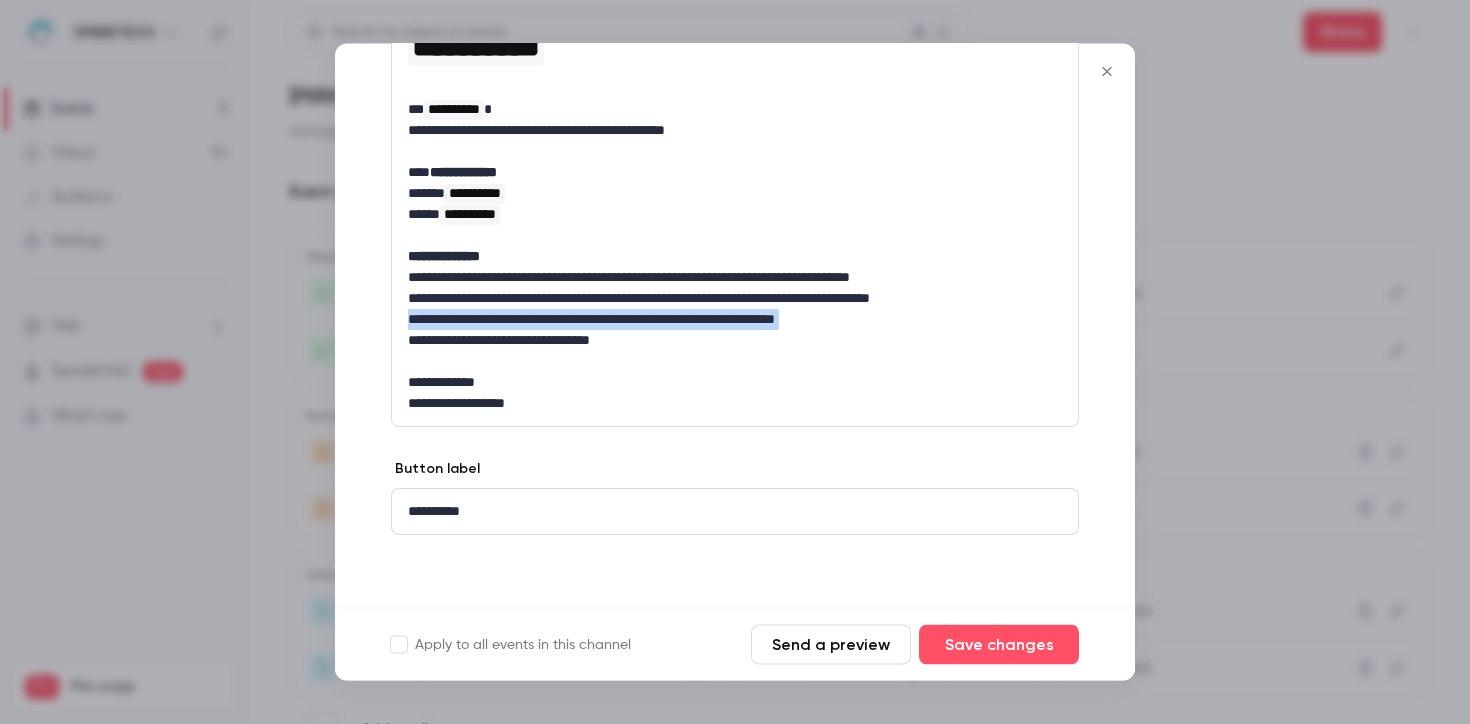 click on "**********" at bounding box center [727, 320] 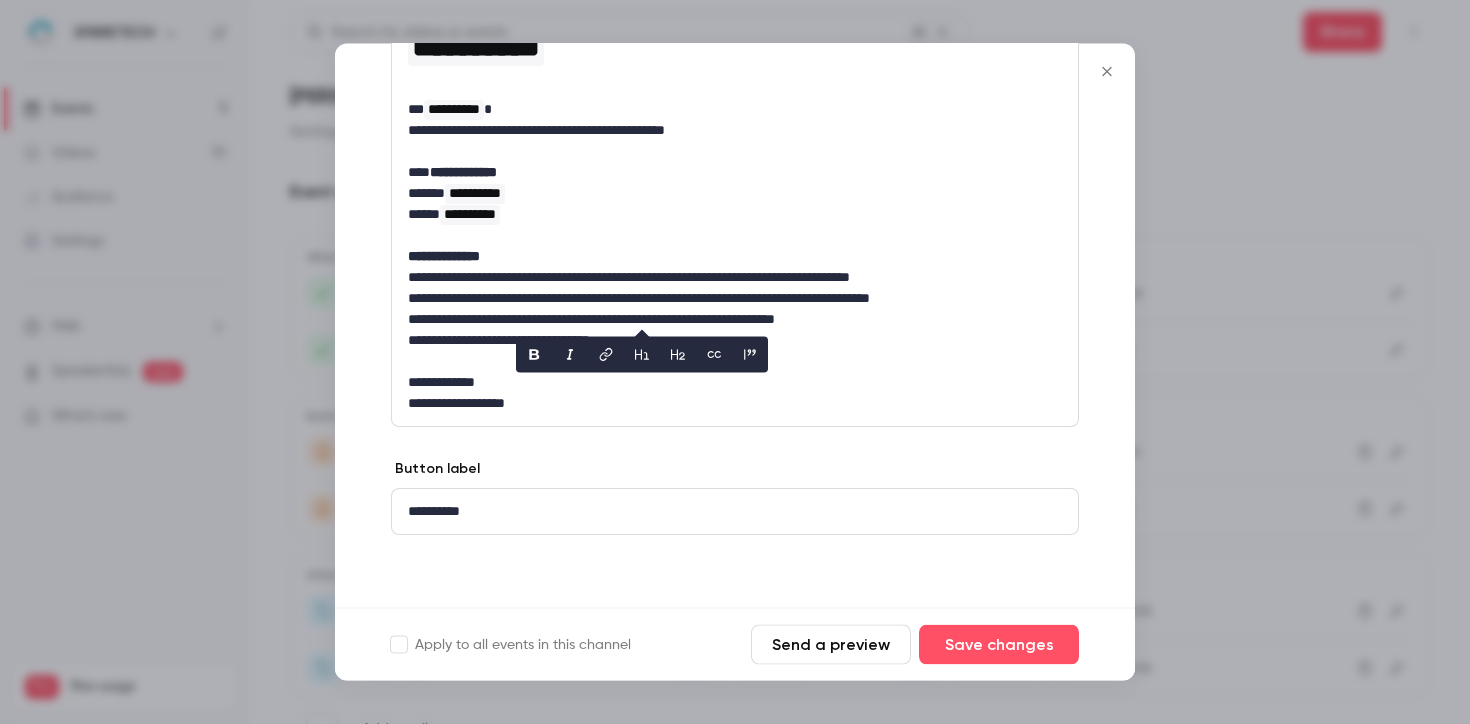 scroll, scrollTop: 302, scrollLeft: 0, axis: vertical 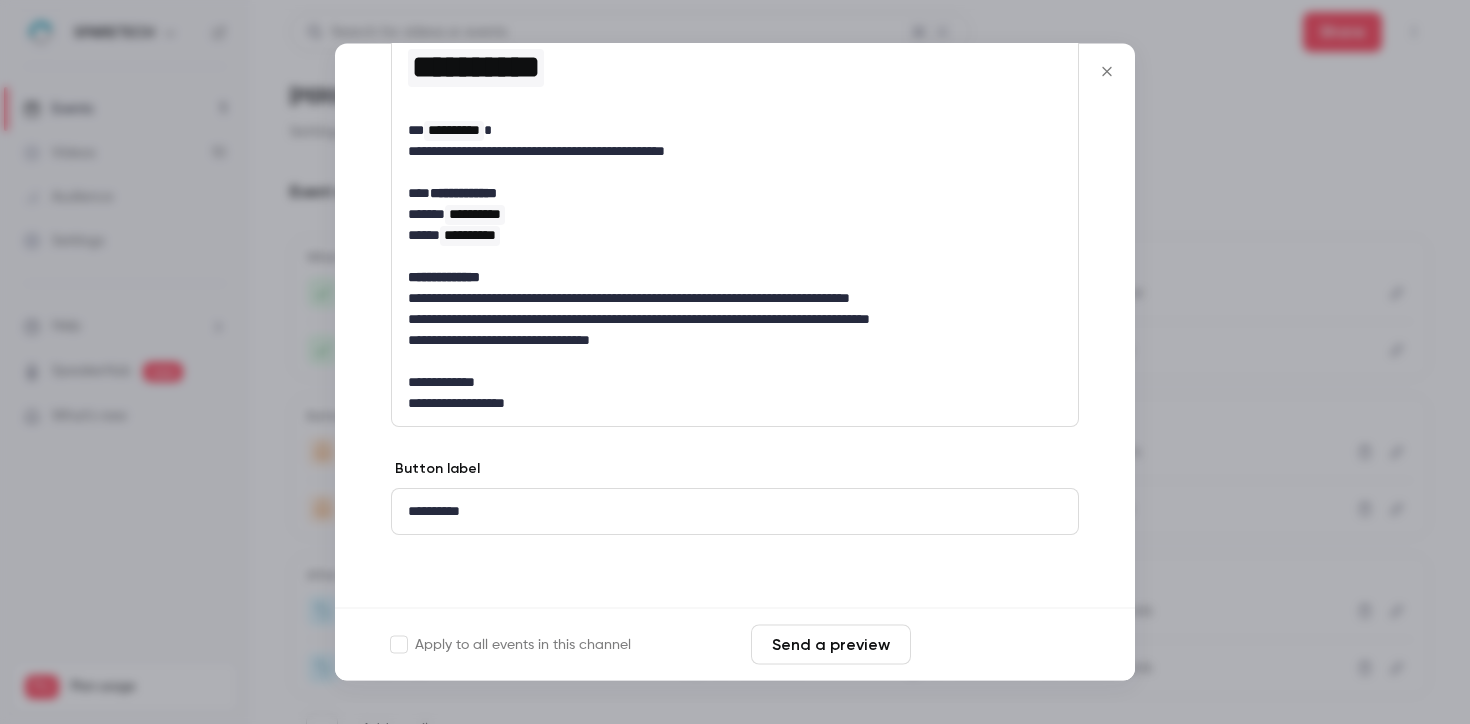 click on "Save changes" at bounding box center (999, 645) 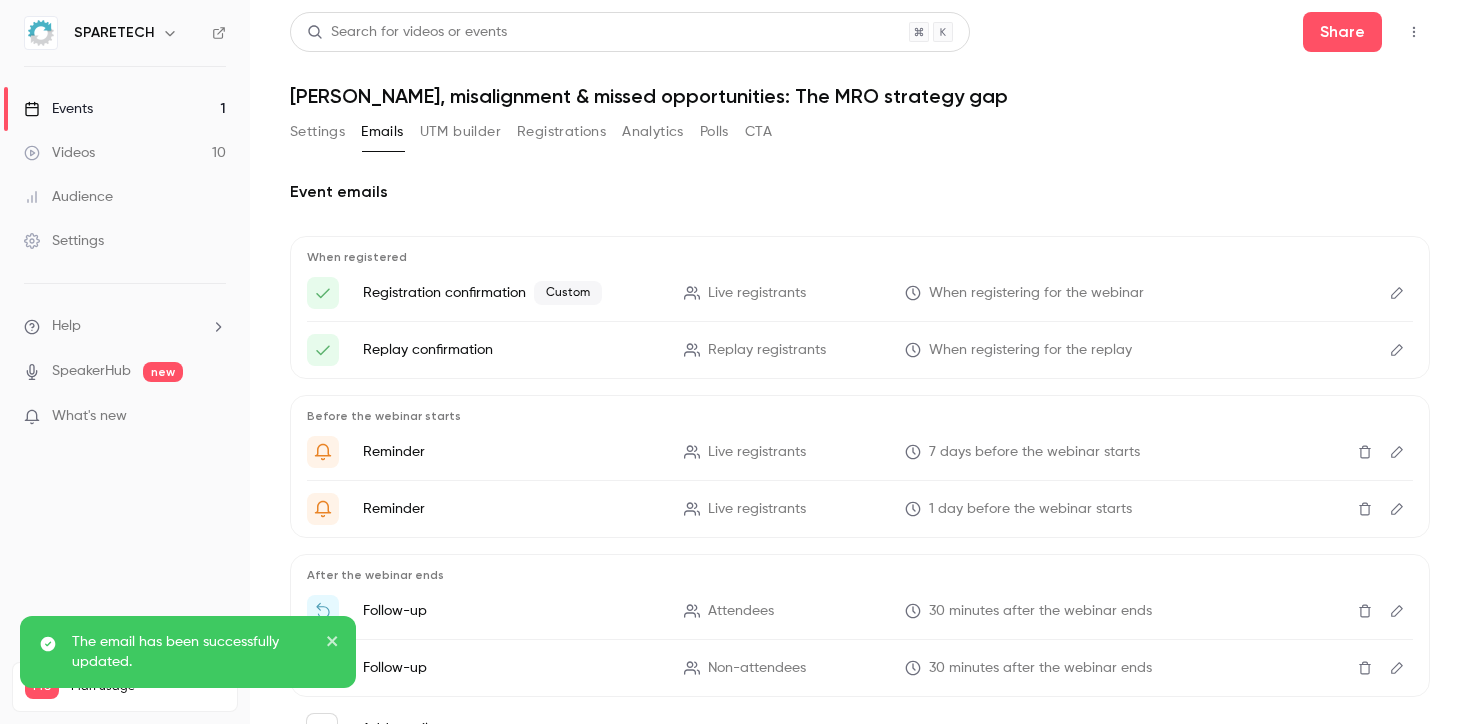 click 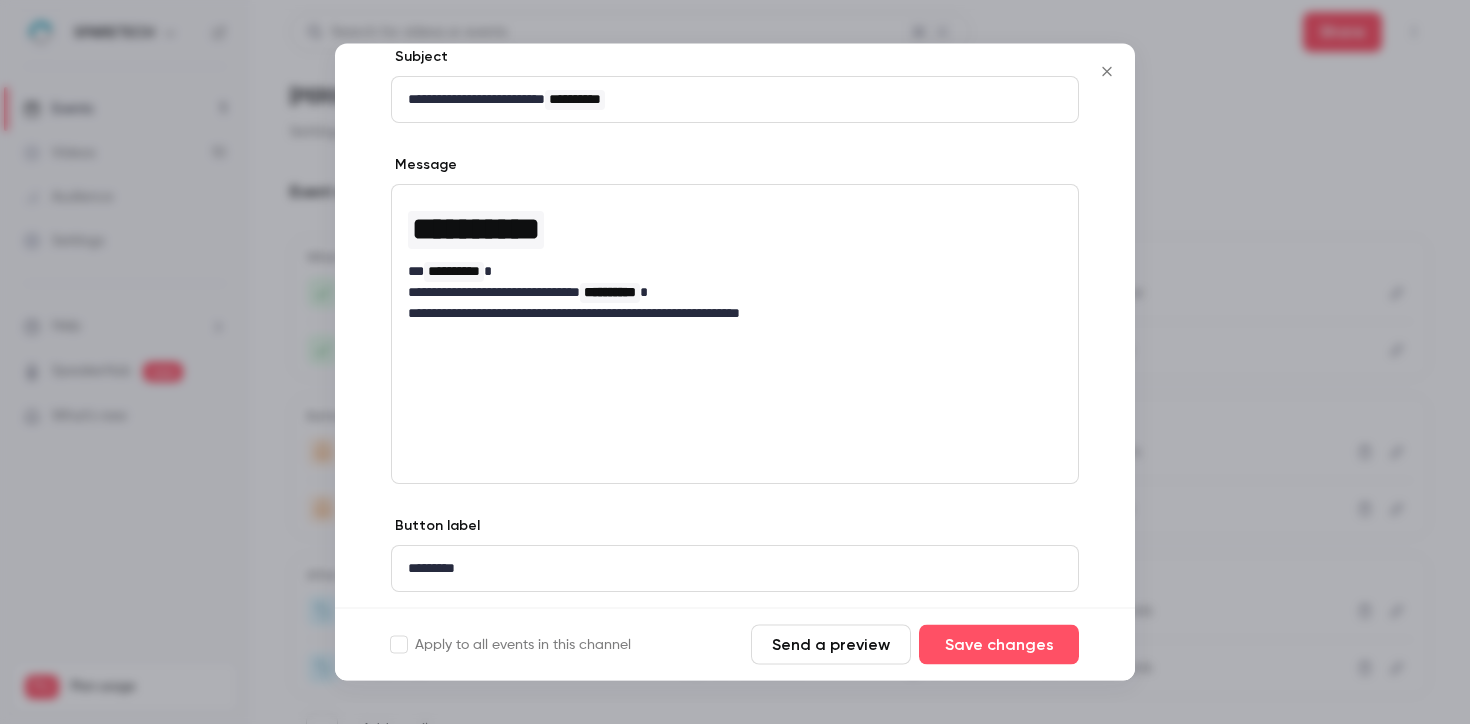 scroll, scrollTop: 0, scrollLeft: 0, axis: both 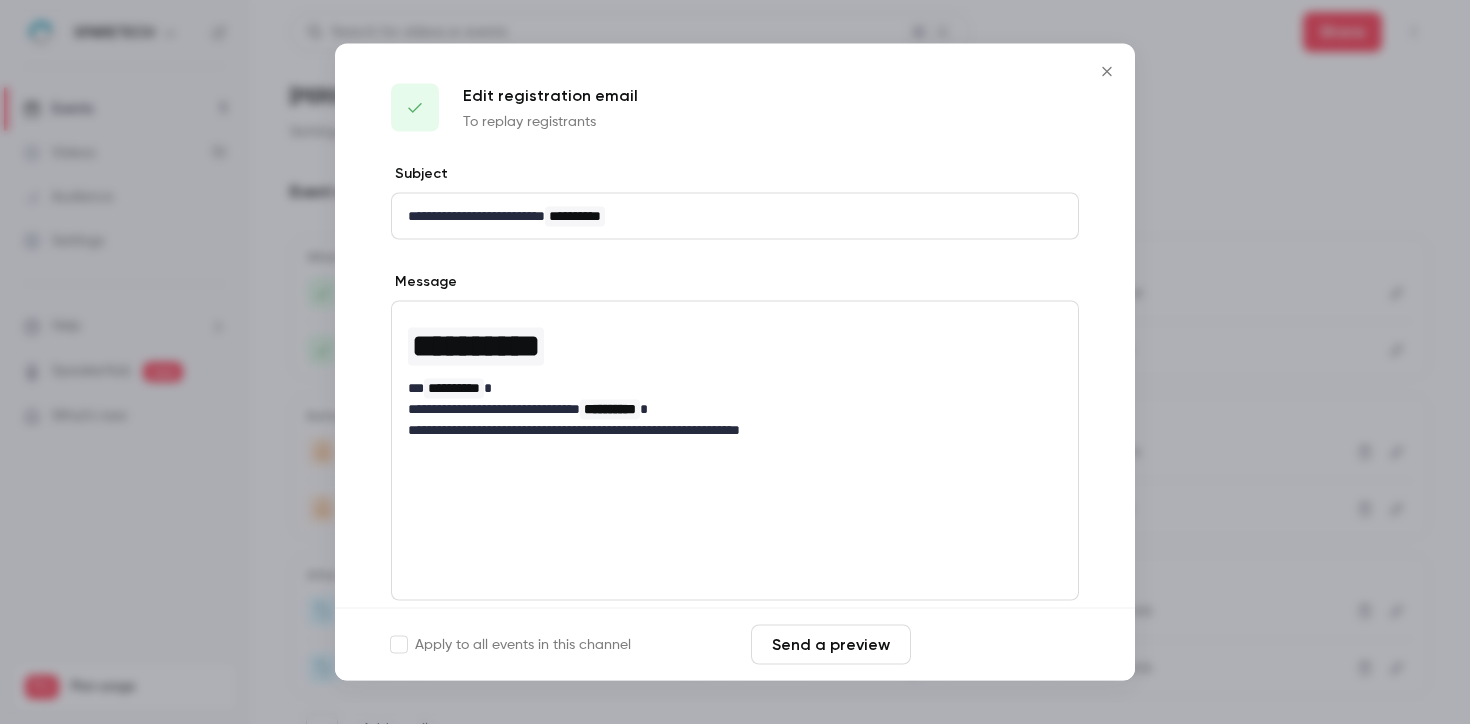 click on "Save changes" at bounding box center [999, 645] 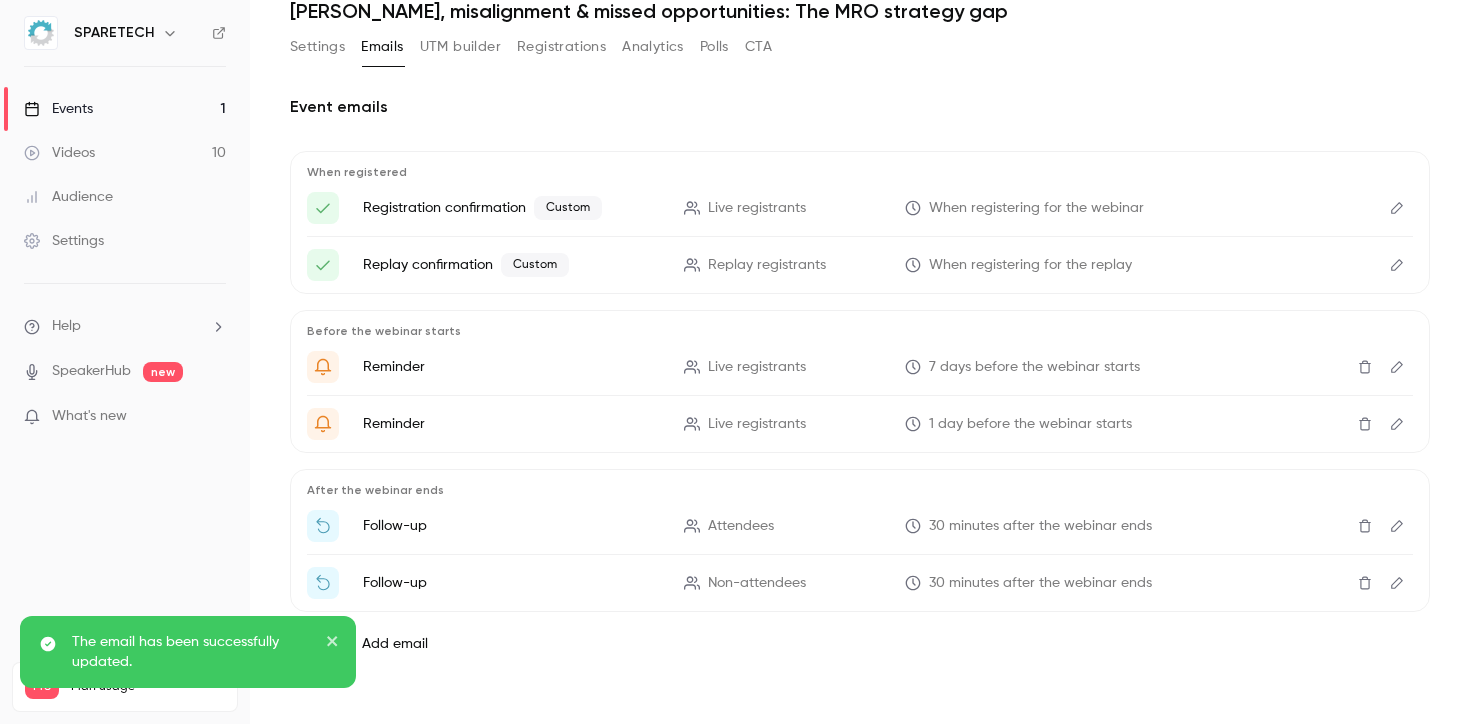 scroll, scrollTop: 89, scrollLeft: 0, axis: vertical 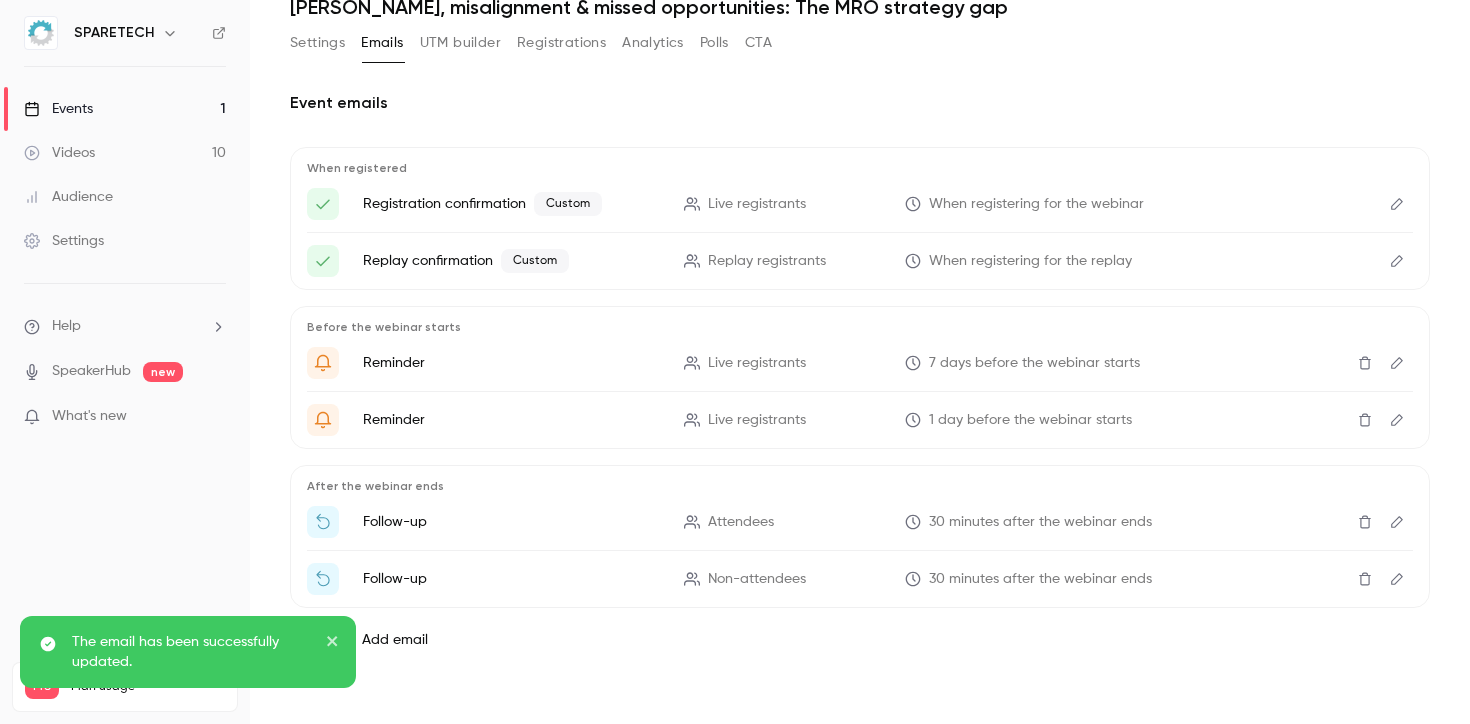 click 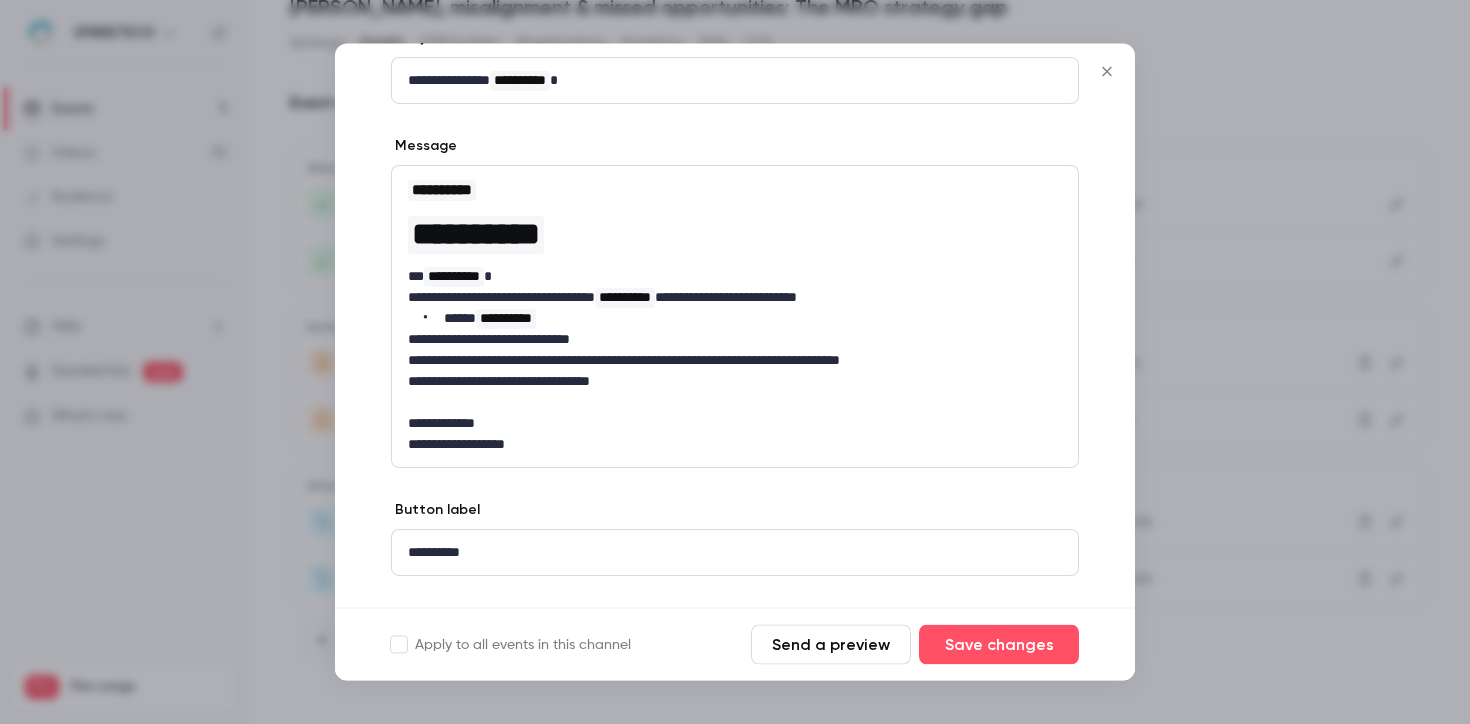 scroll, scrollTop: 242, scrollLeft: 0, axis: vertical 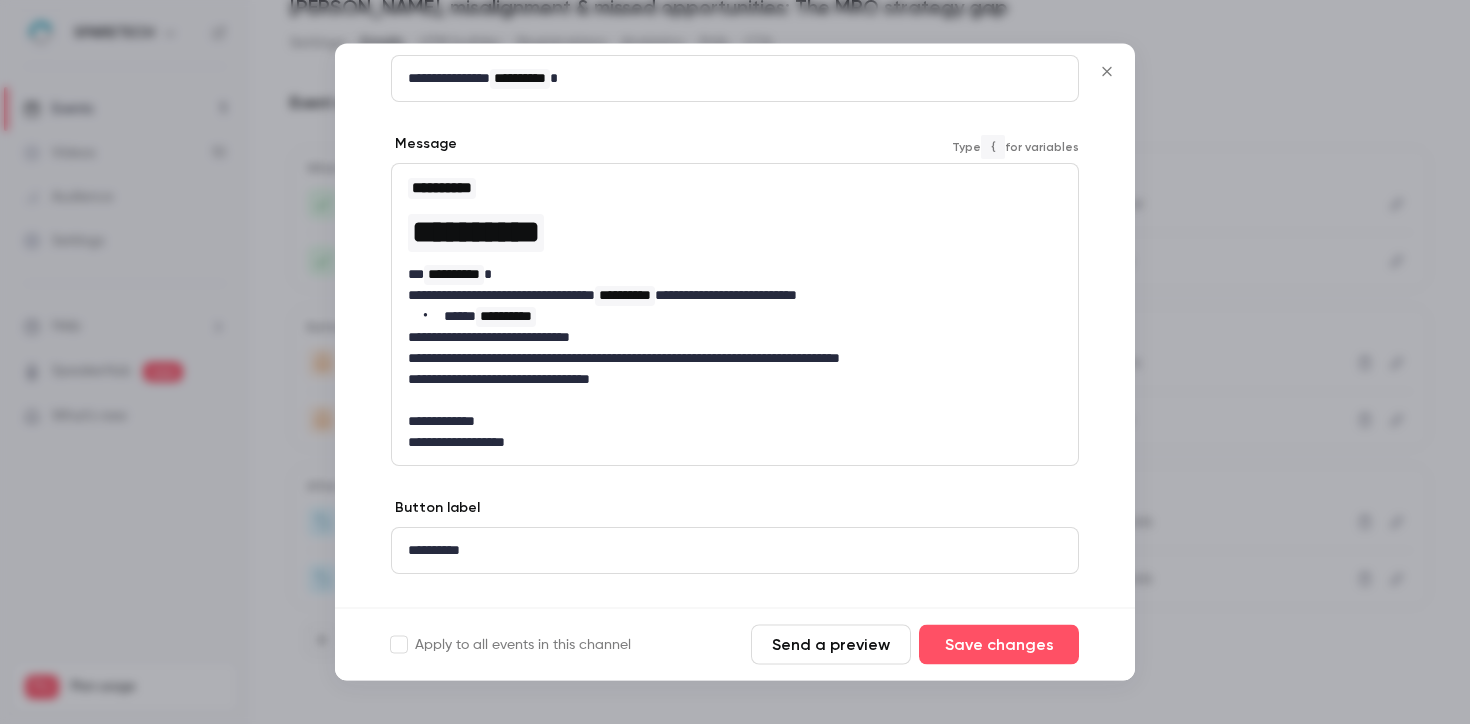 click on "**********" at bounding box center (727, 443) 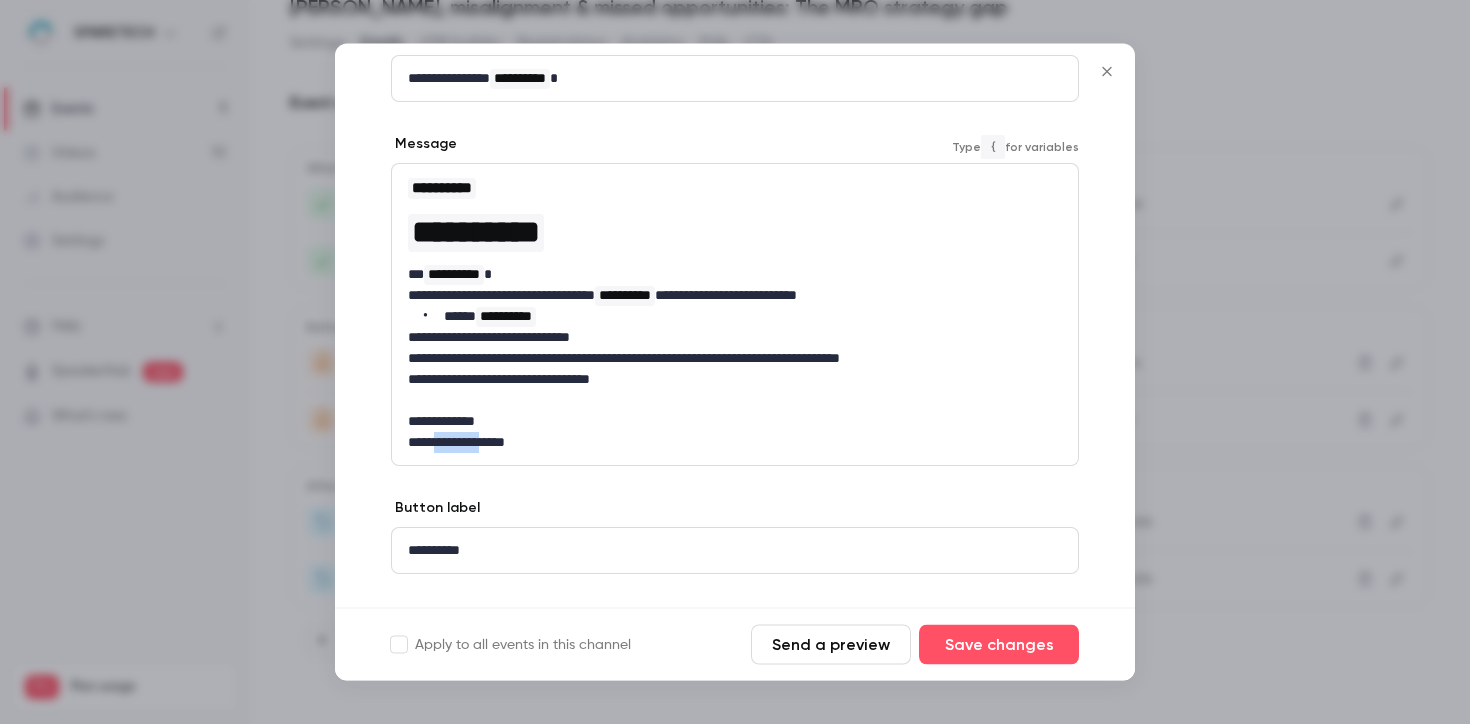 click on "**********" at bounding box center [727, 443] 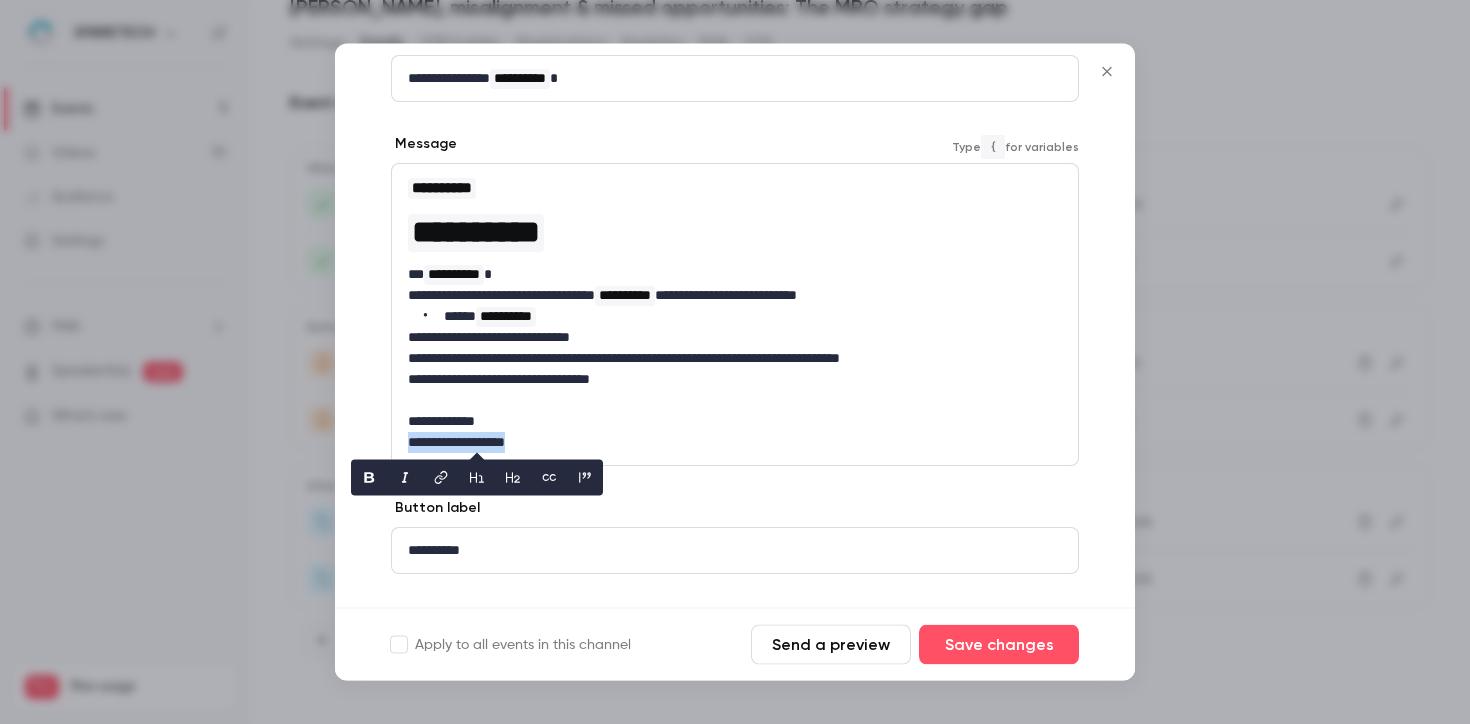 click on "**********" at bounding box center (727, 443) 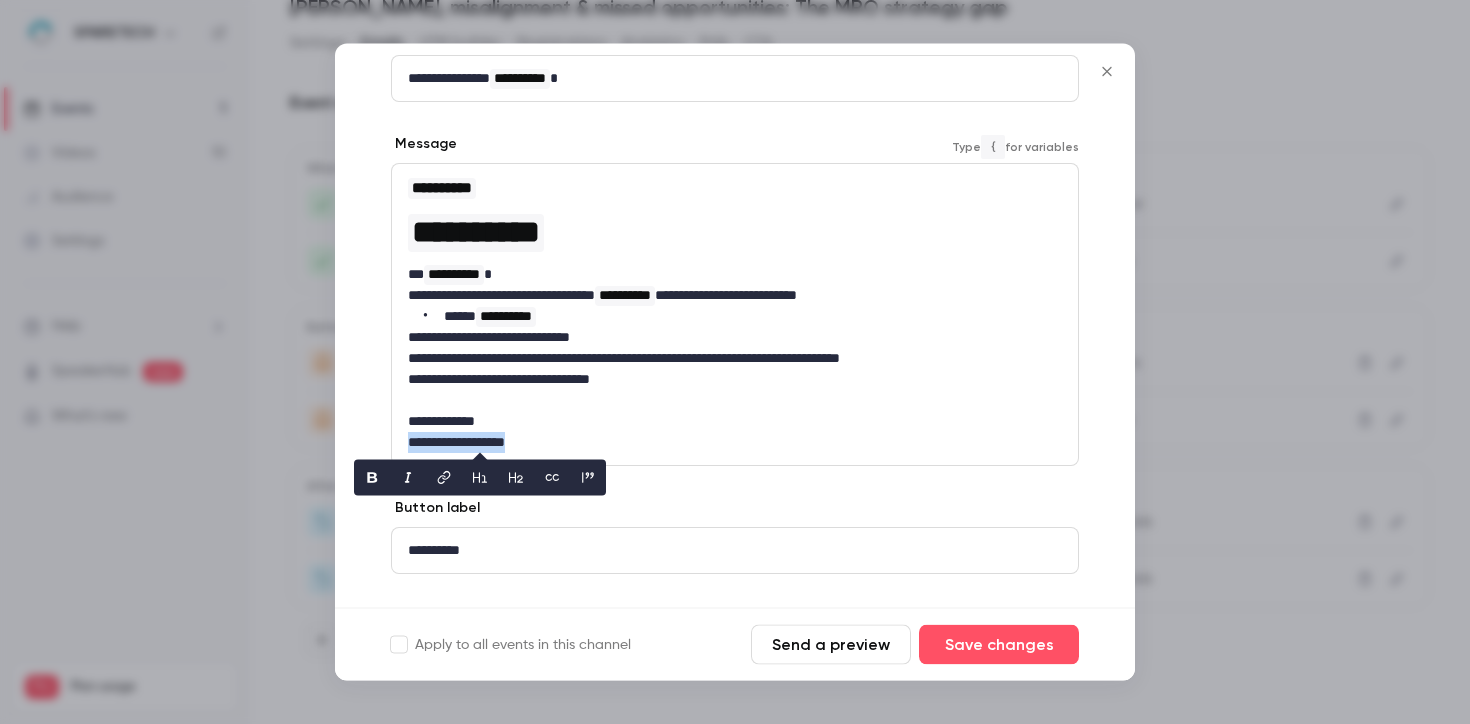 click 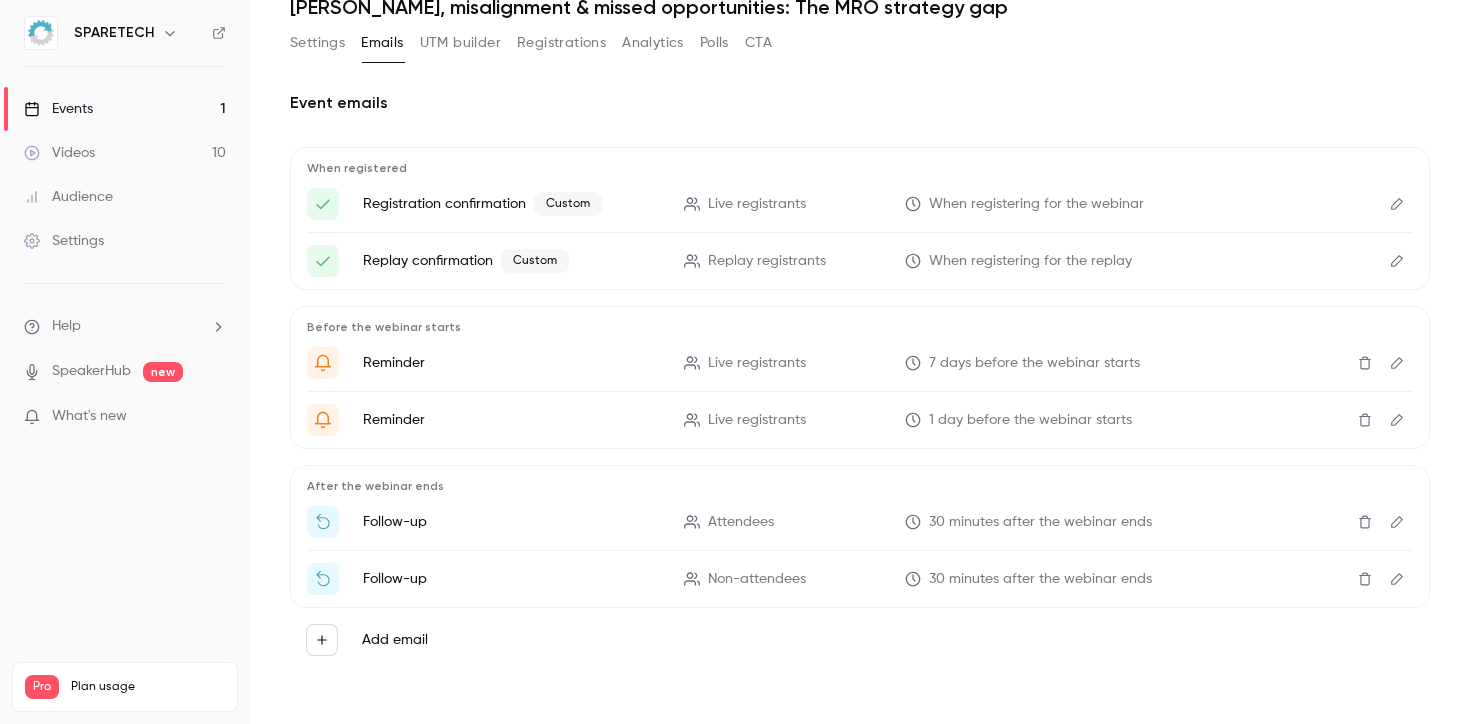 click 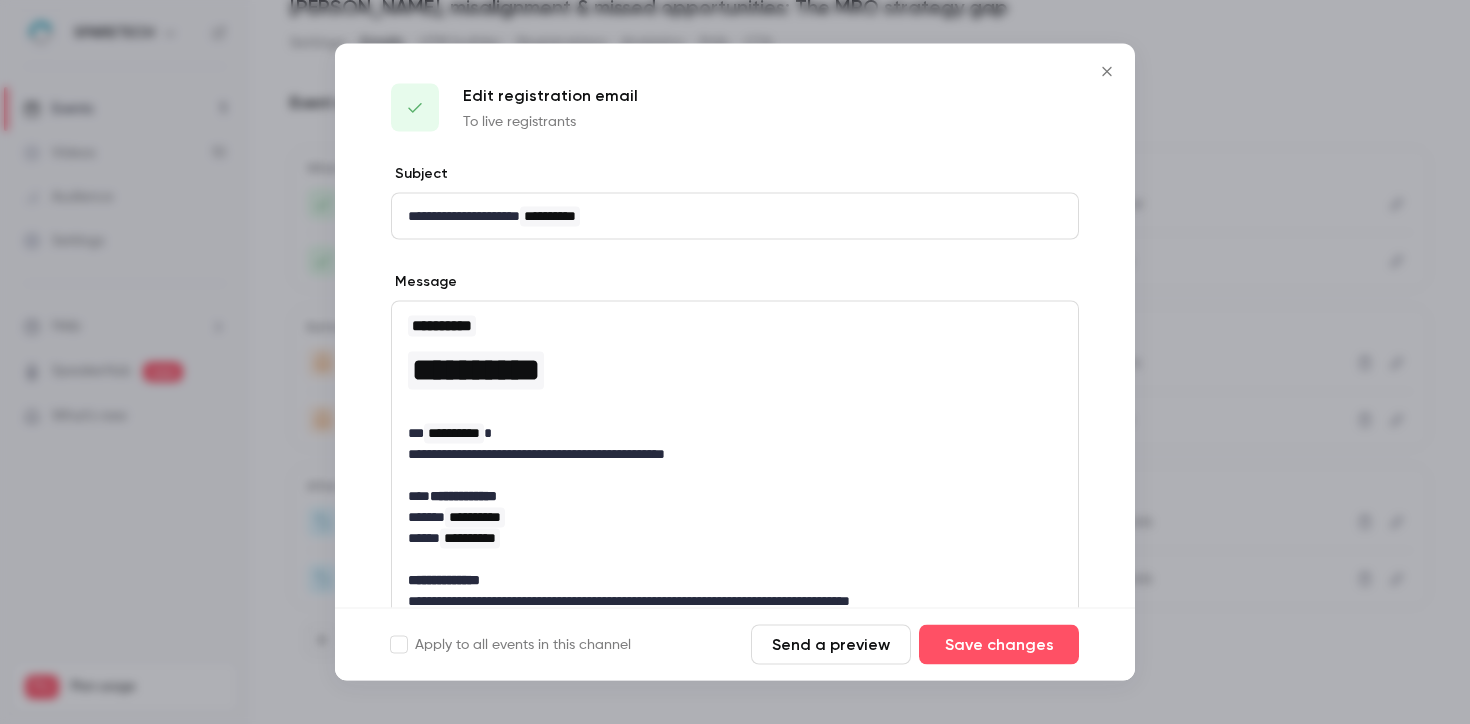 scroll, scrollTop: 302, scrollLeft: 0, axis: vertical 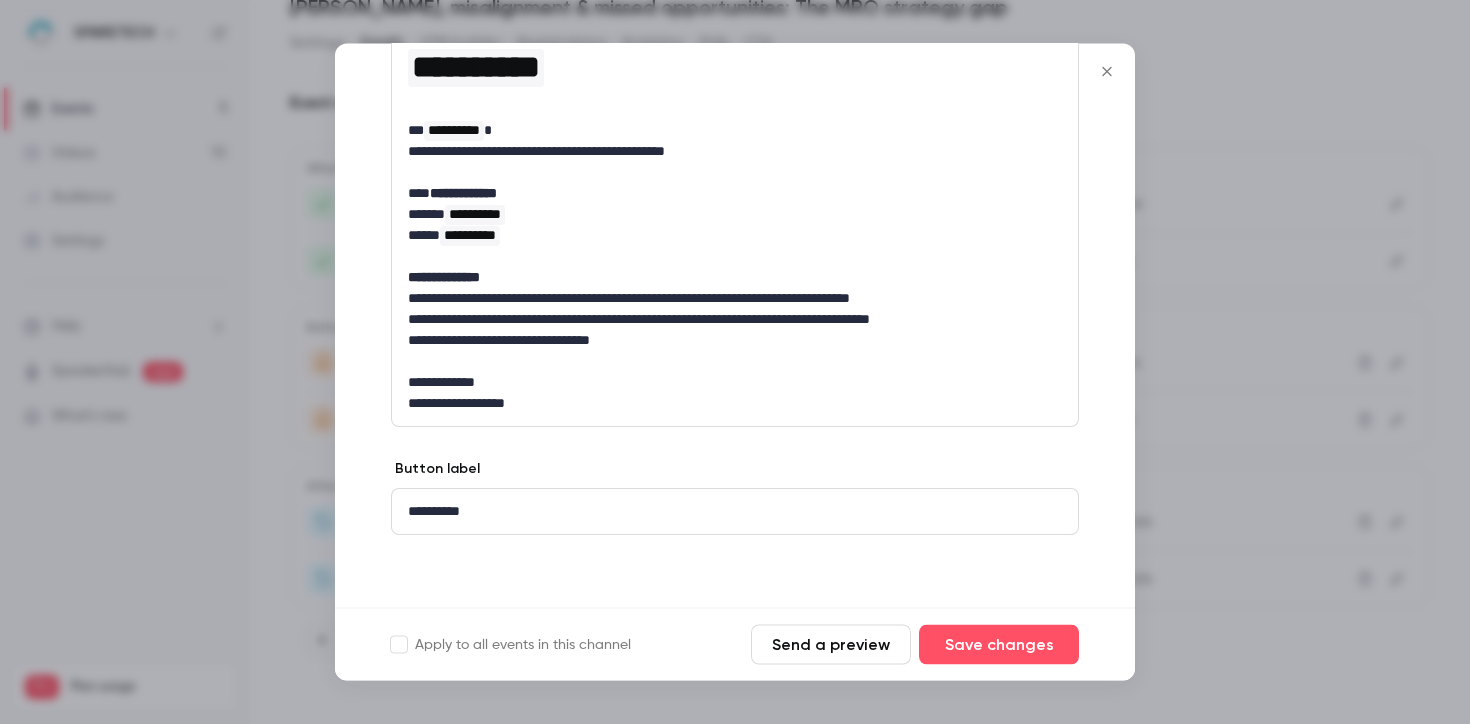 click 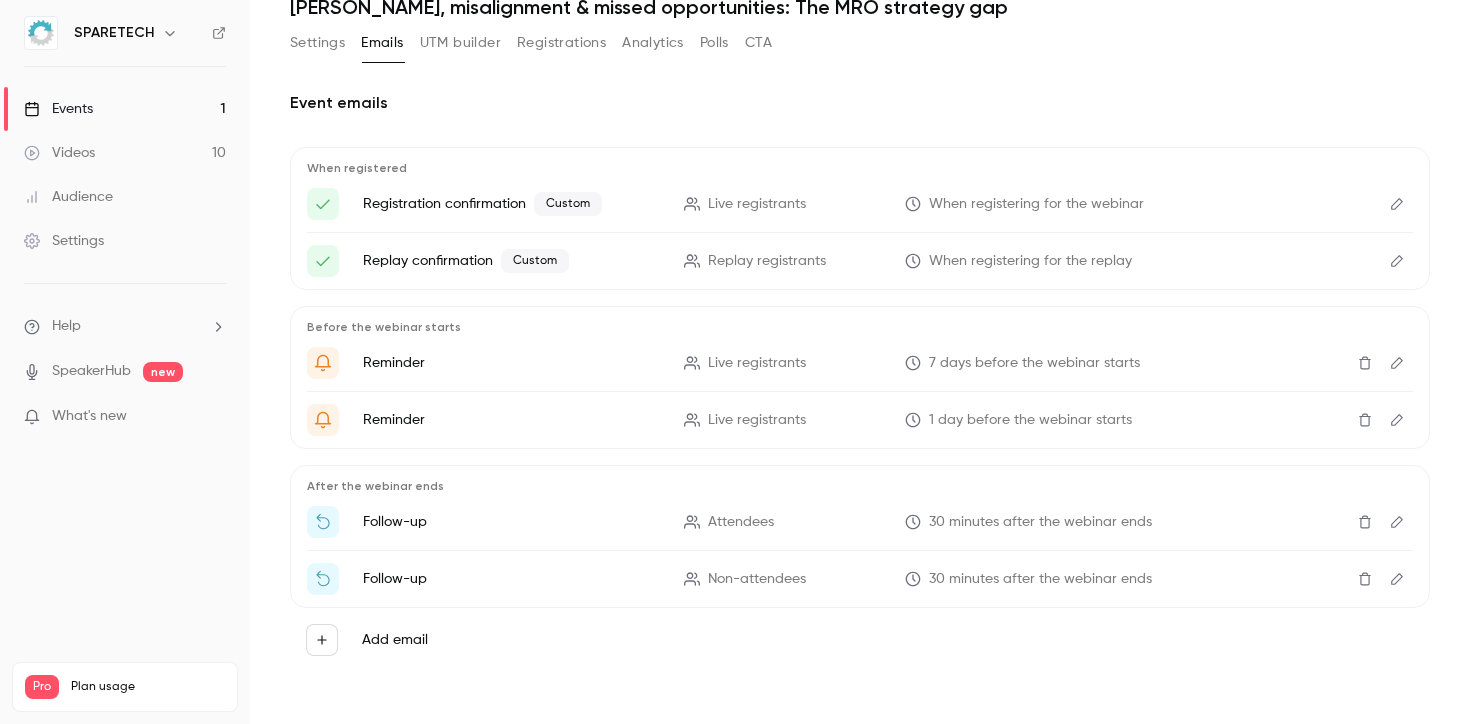 click 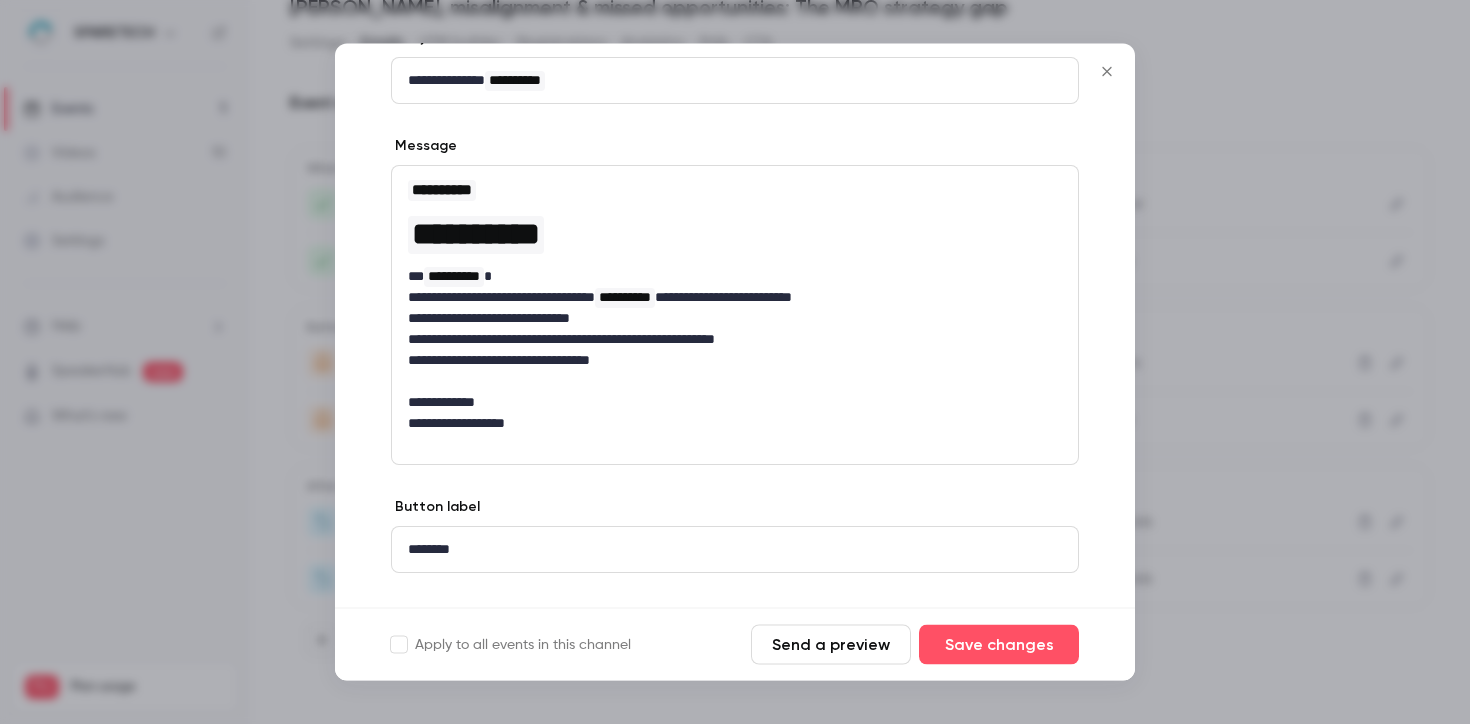 scroll, scrollTop: 278, scrollLeft: 0, axis: vertical 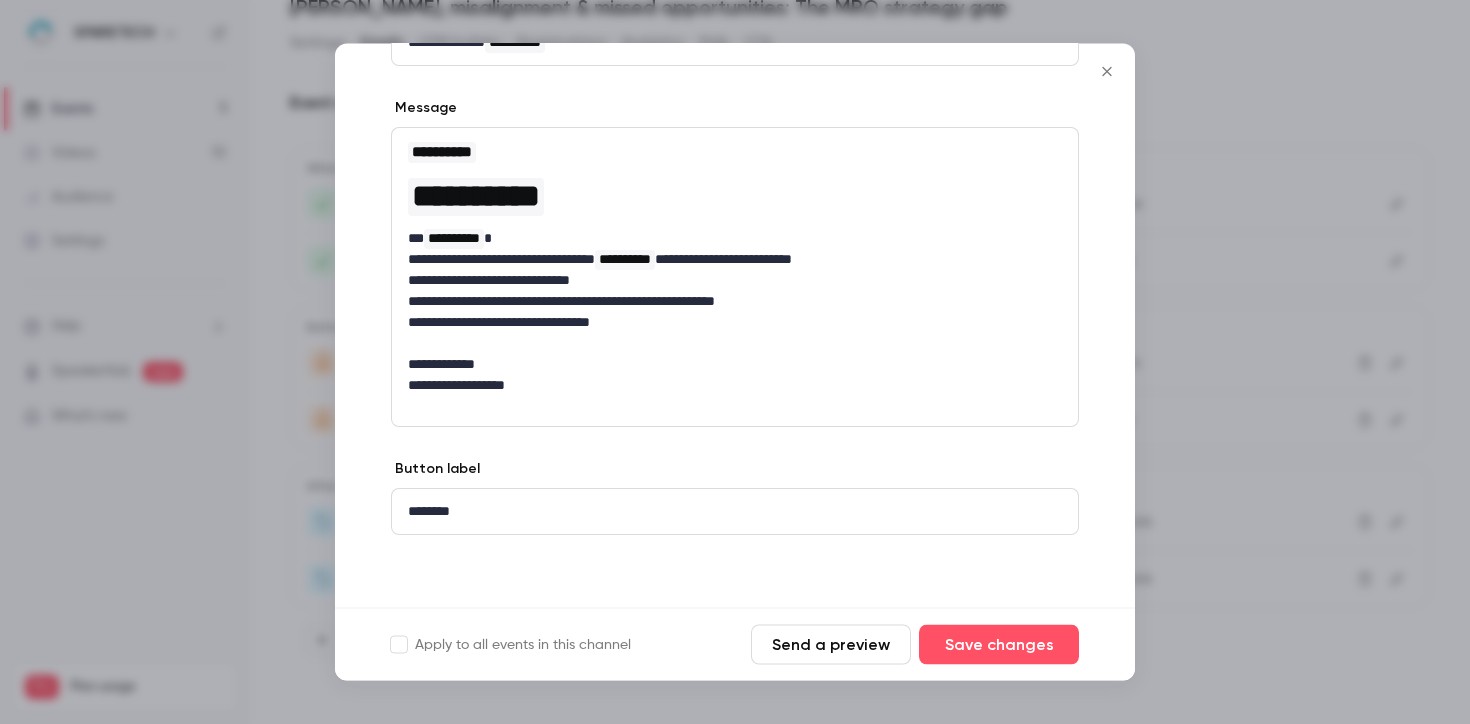 click 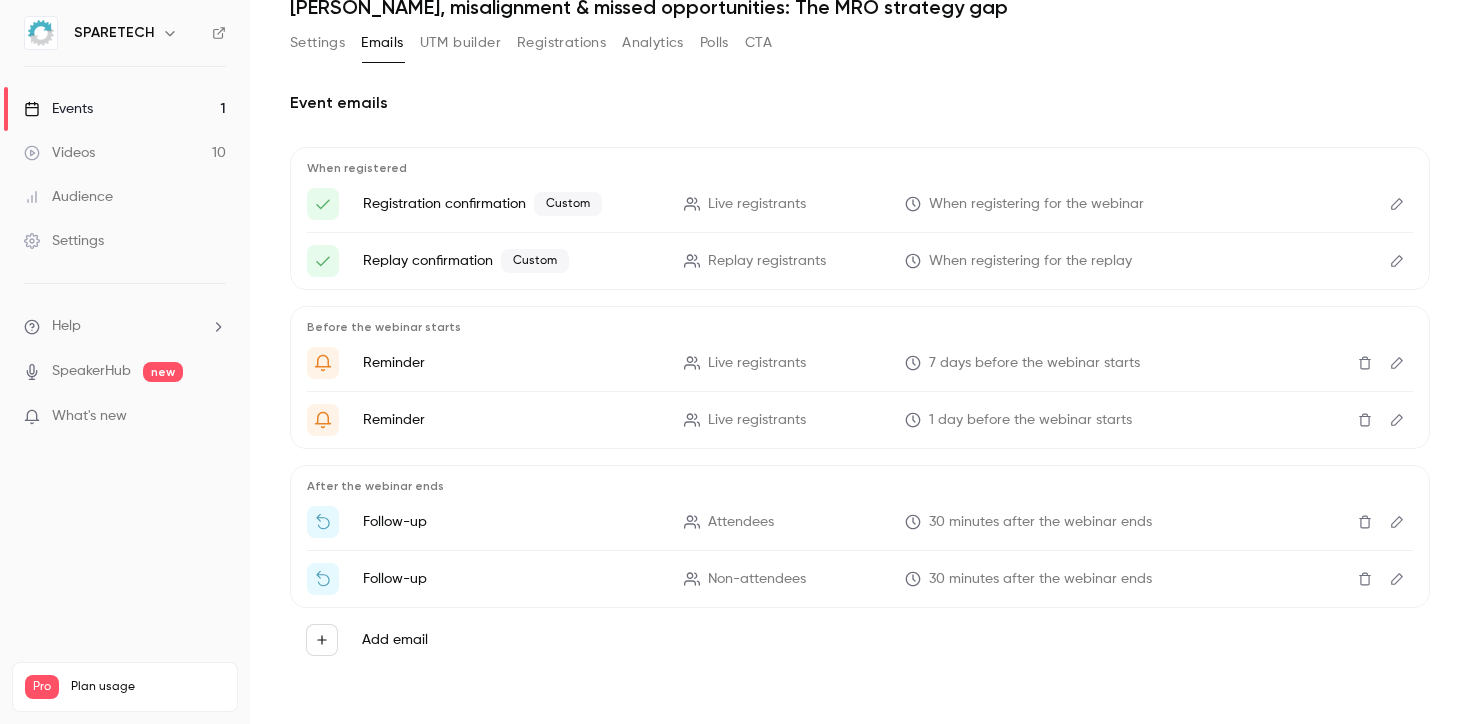 click at bounding box center [1397, 522] 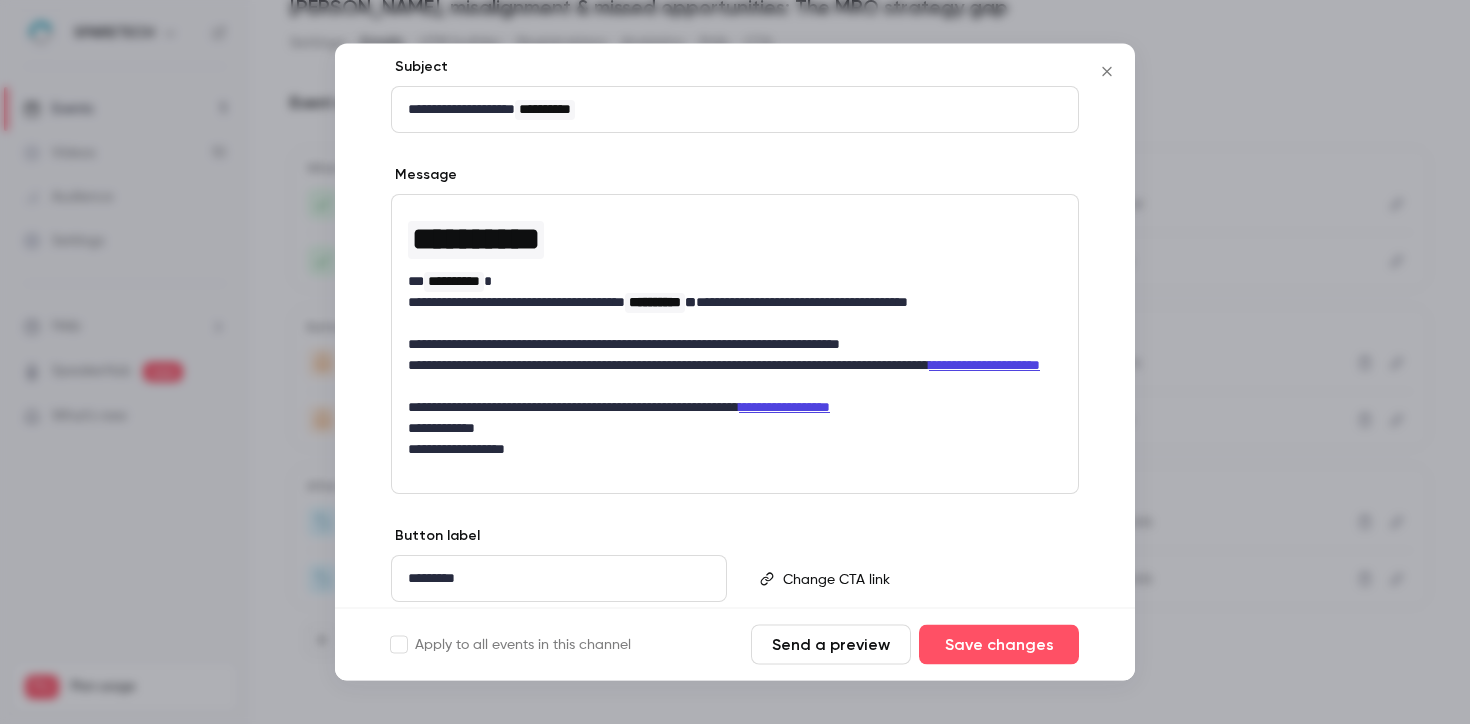 scroll, scrollTop: 213, scrollLeft: 0, axis: vertical 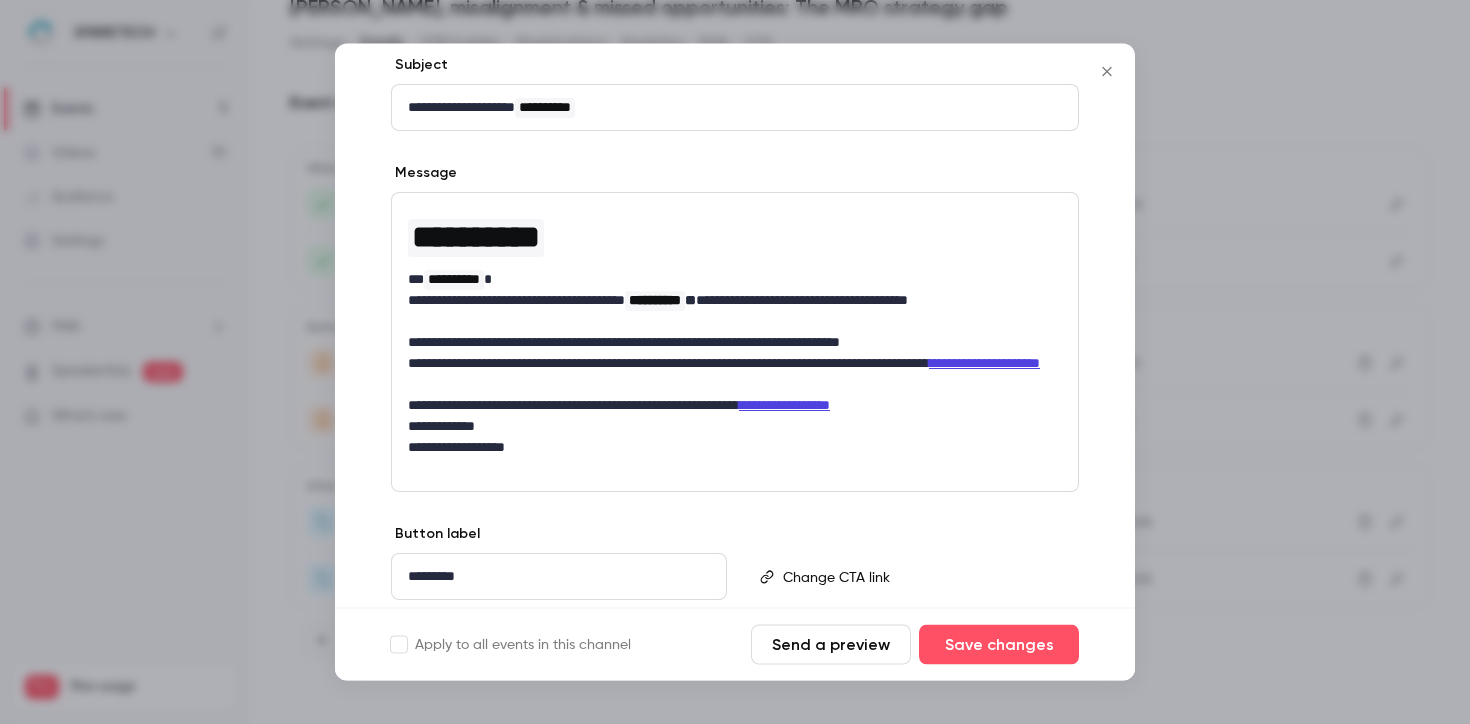 click on "**********" at bounding box center (727, 427) 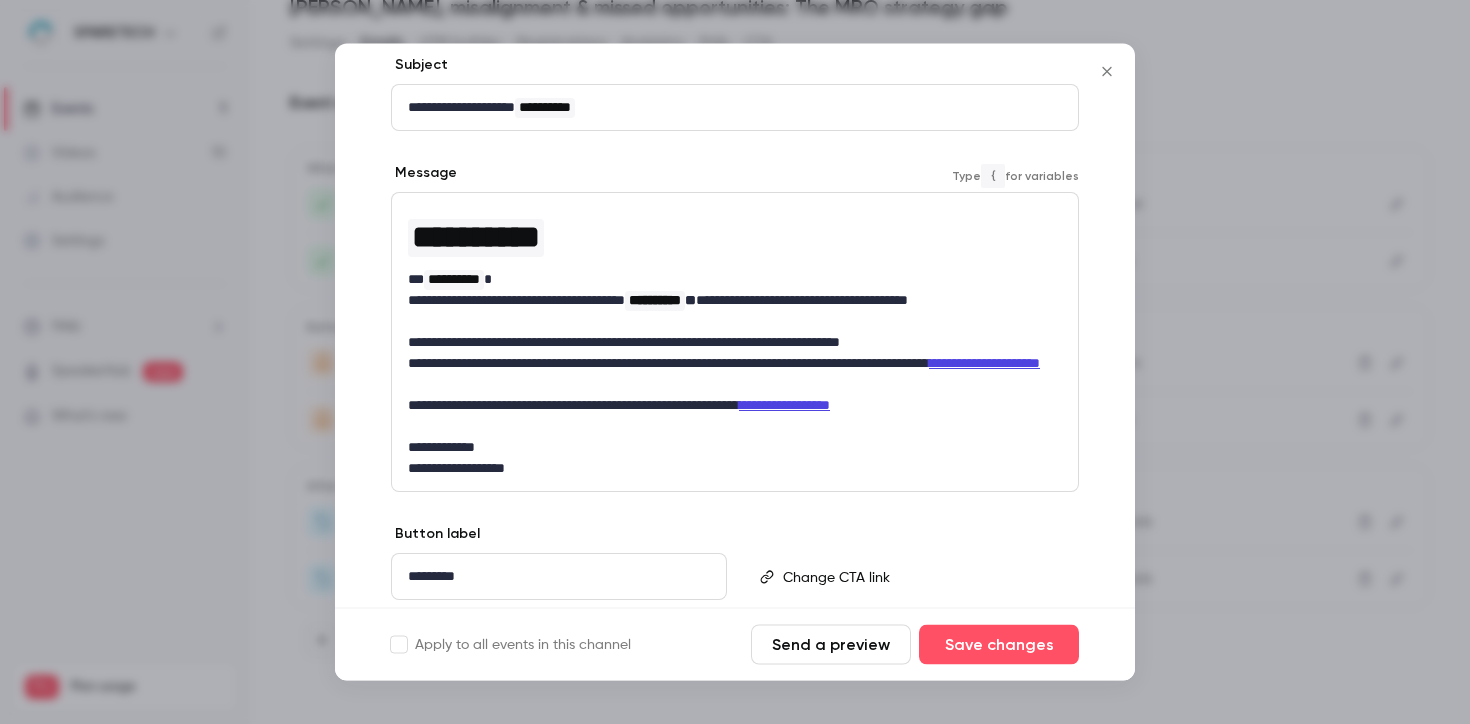 scroll, scrollTop: 278, scrollLeft: 0, axis: vertical 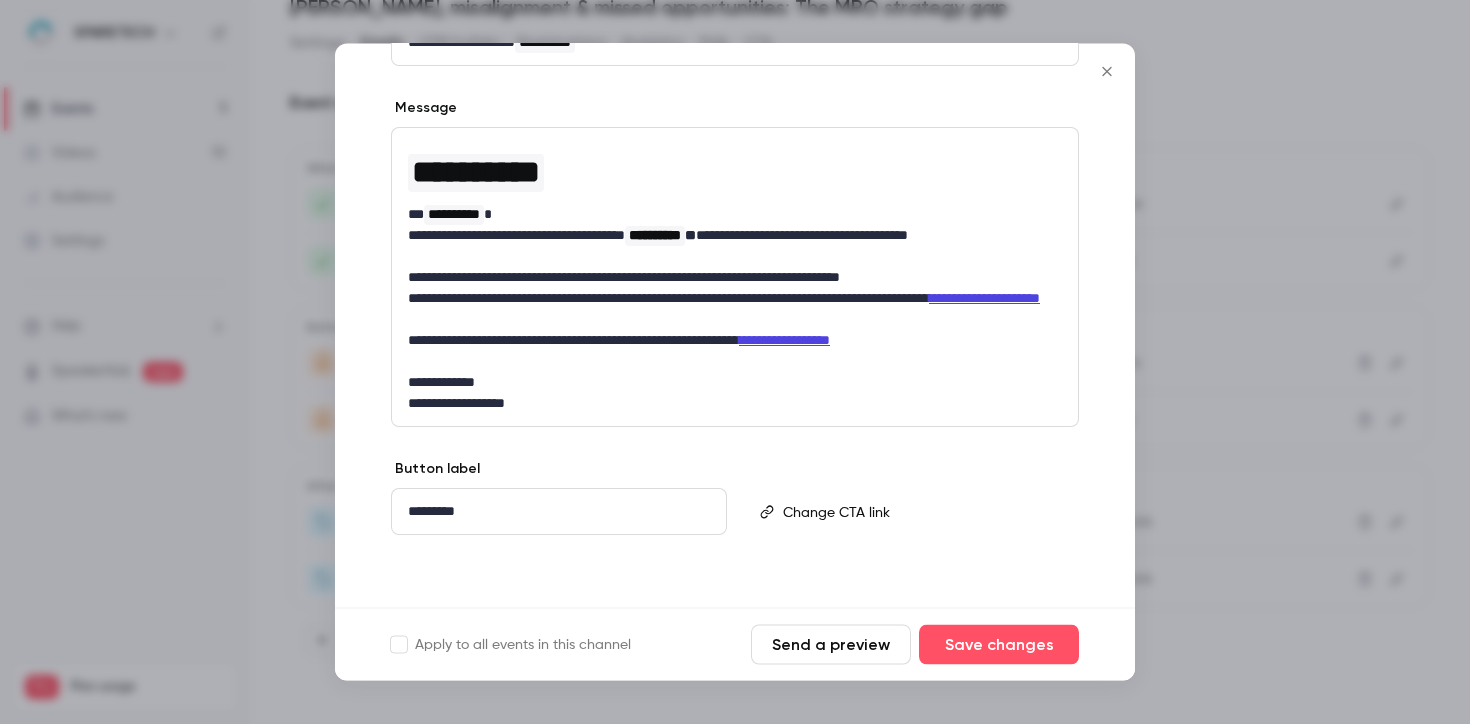 click 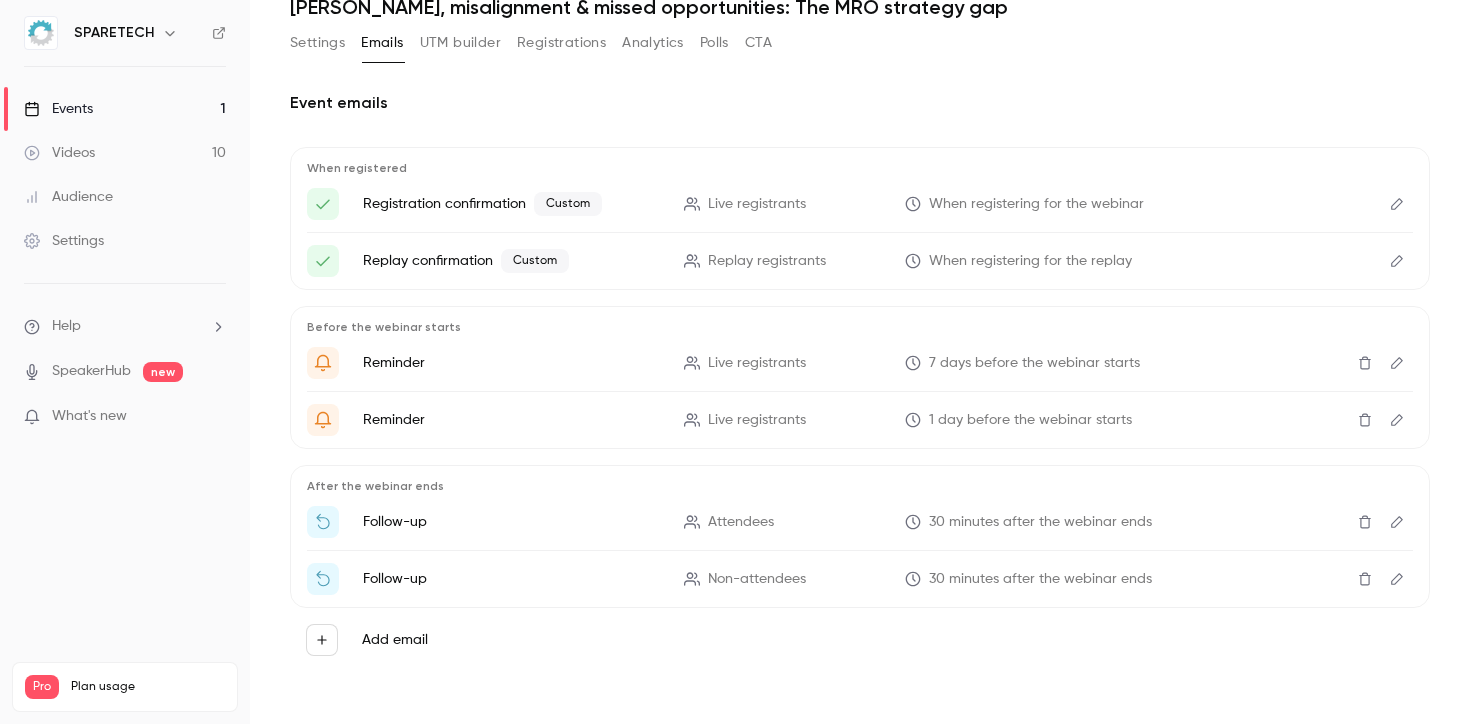 click 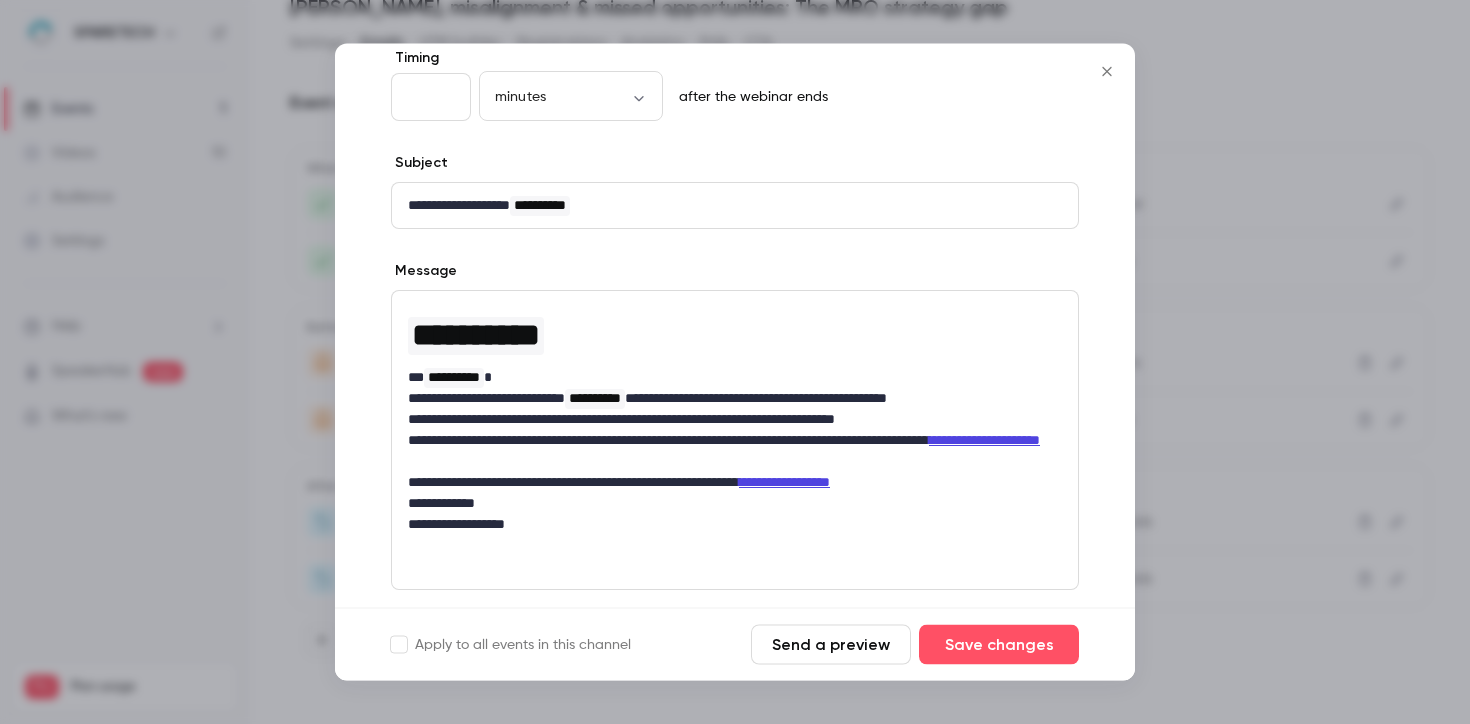 scroll, scrollTop: 125, scrollLeft: 0, axis: vertical 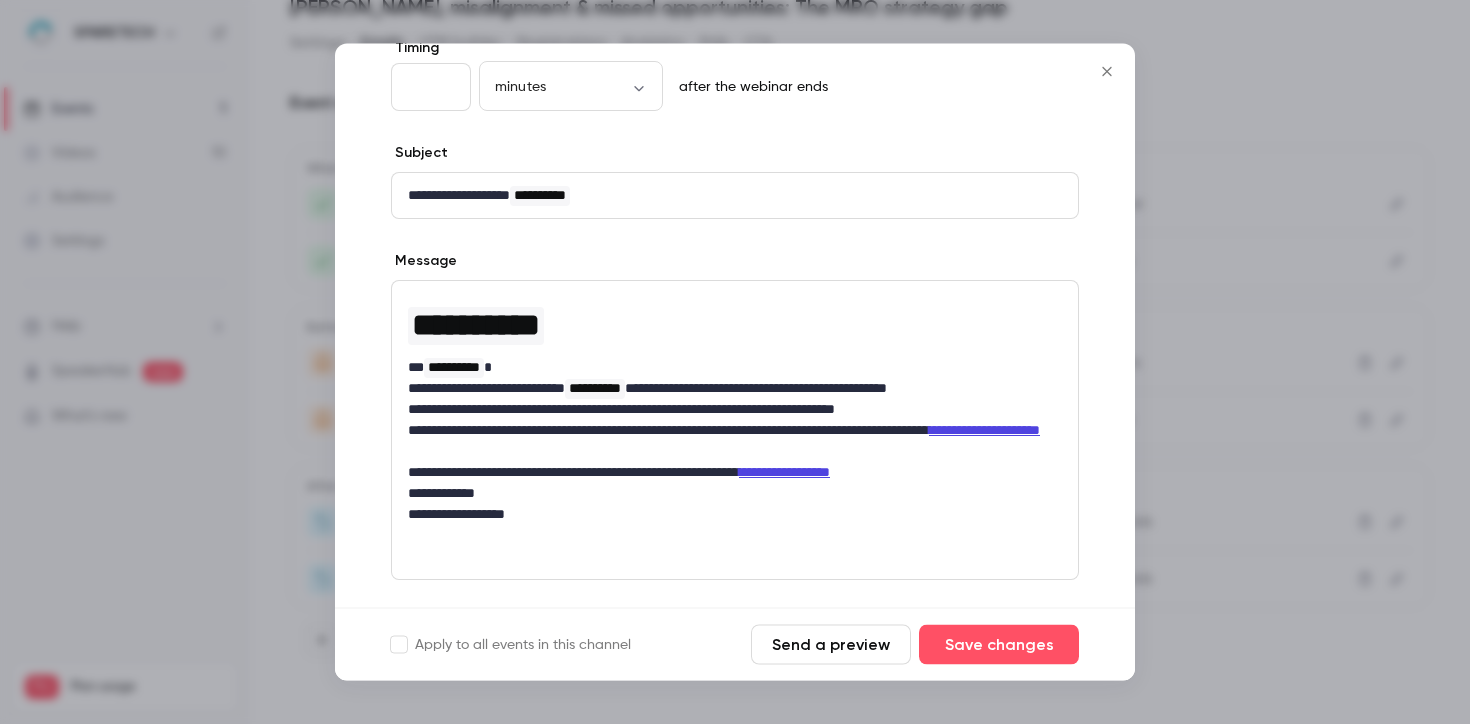click on "**********" at bounding box center (727, 442) 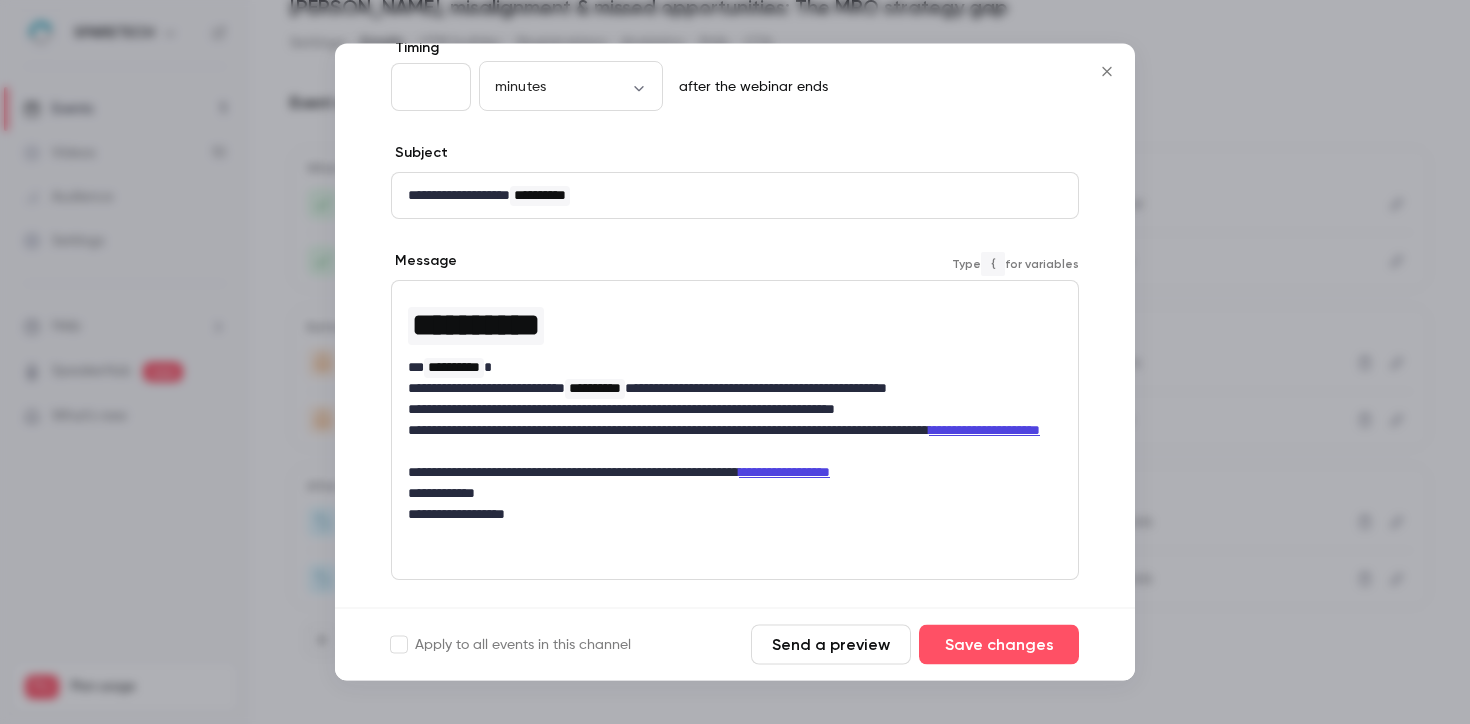 click on "**********" at bounding box center [727, 494] 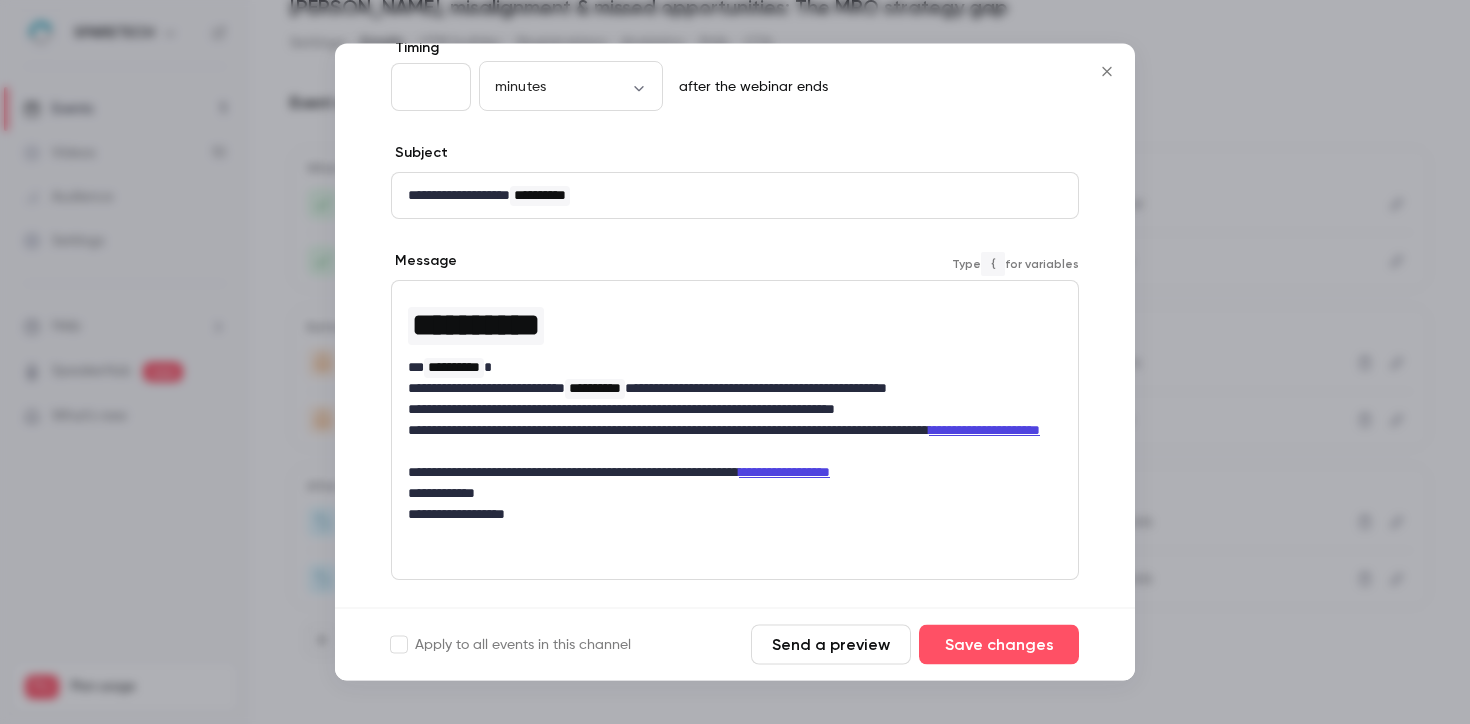 click on "**********" at bounding box center [727, 473] 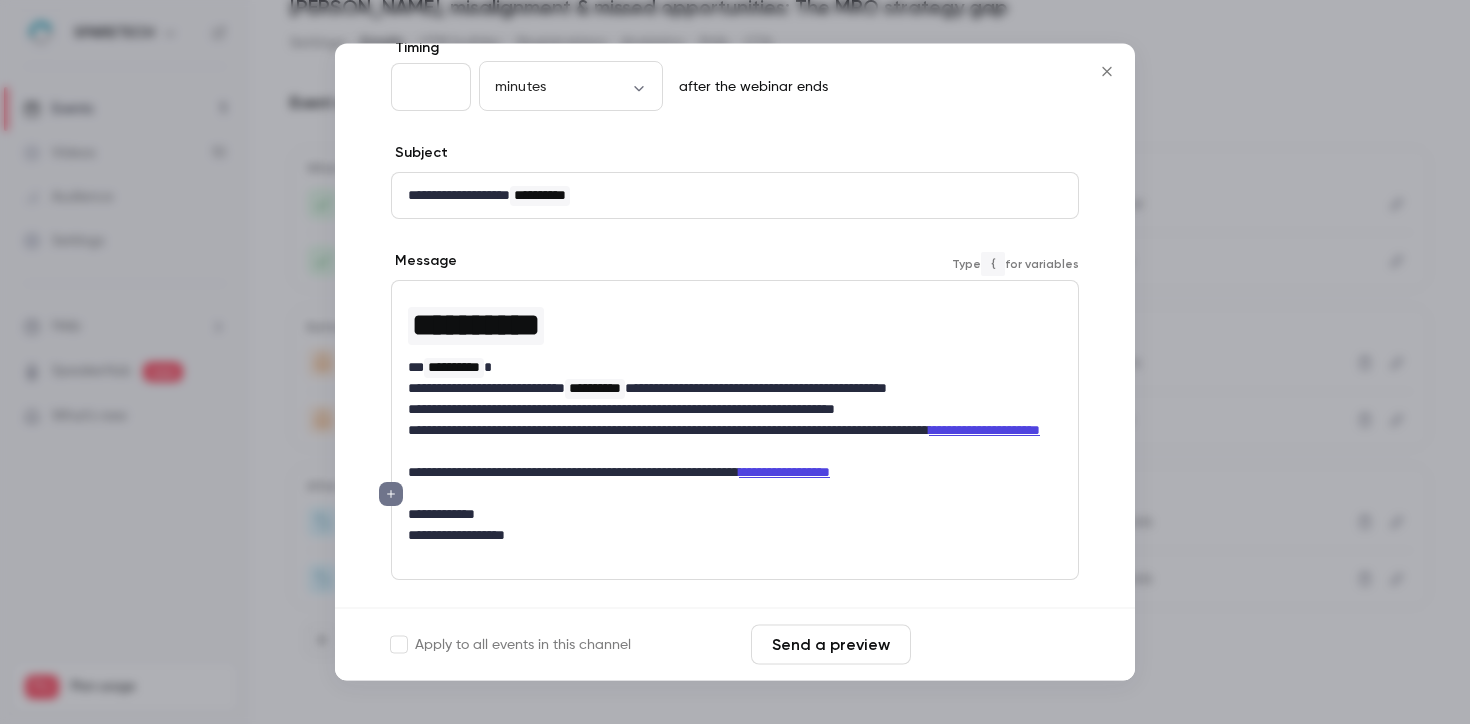 click on "Save changes" at bounding box center (999, 645) 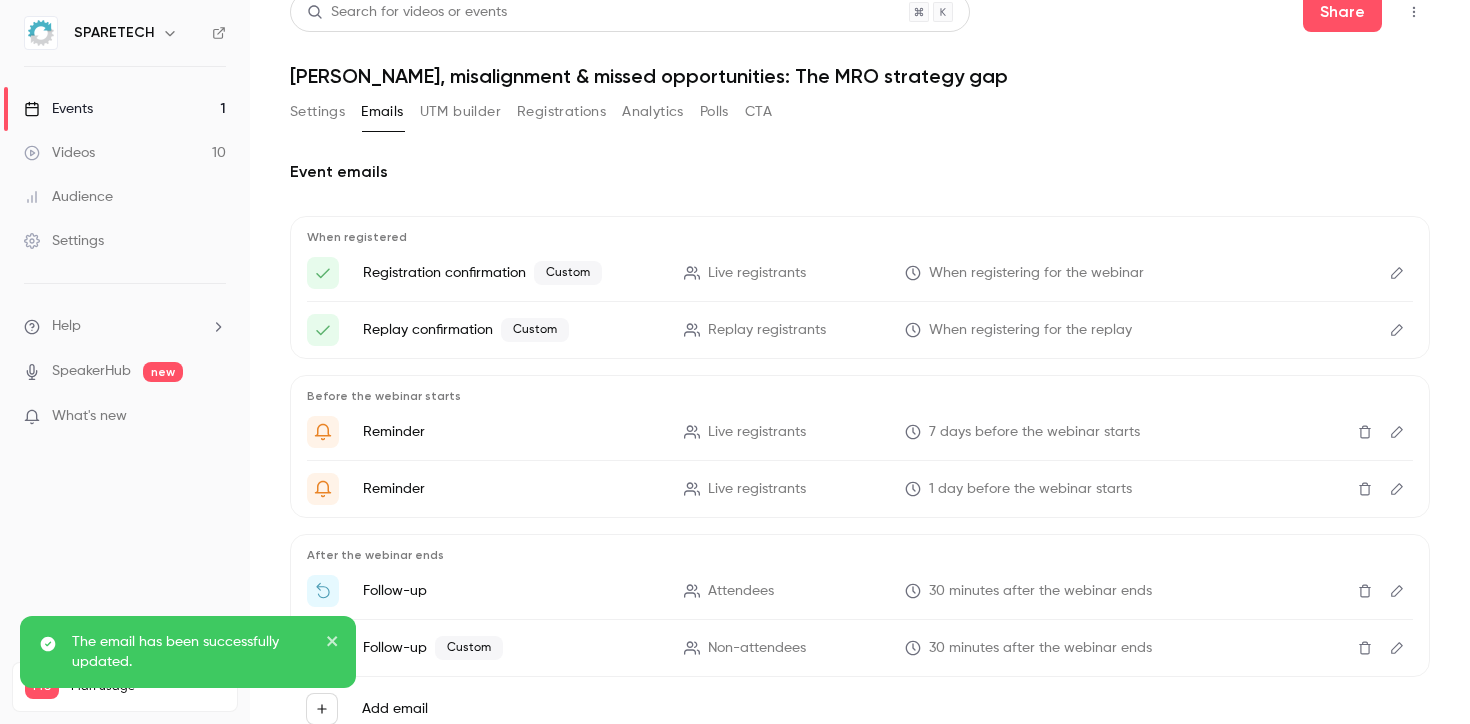 scroll, scrollTop: 0, scrollLeft: 0, axis: both 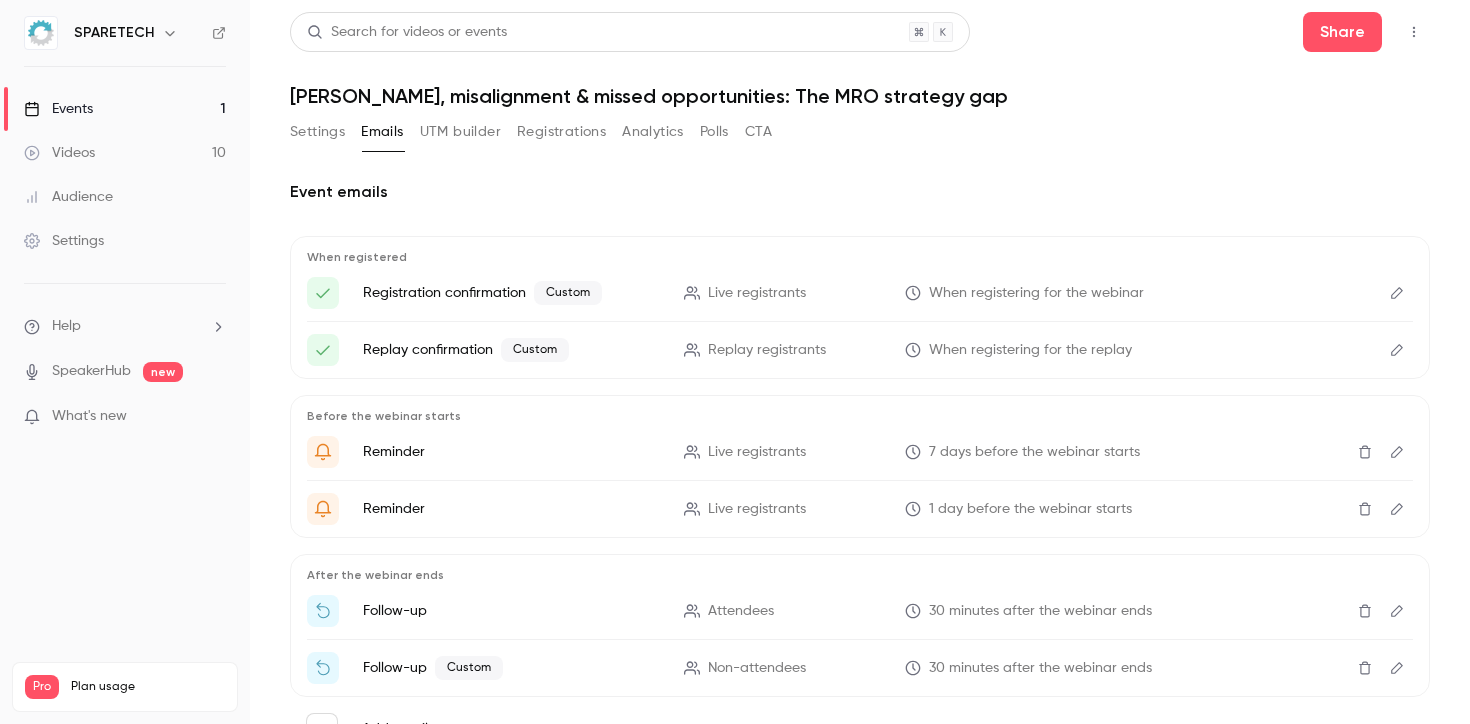 click at bounding box center (1397, 452) 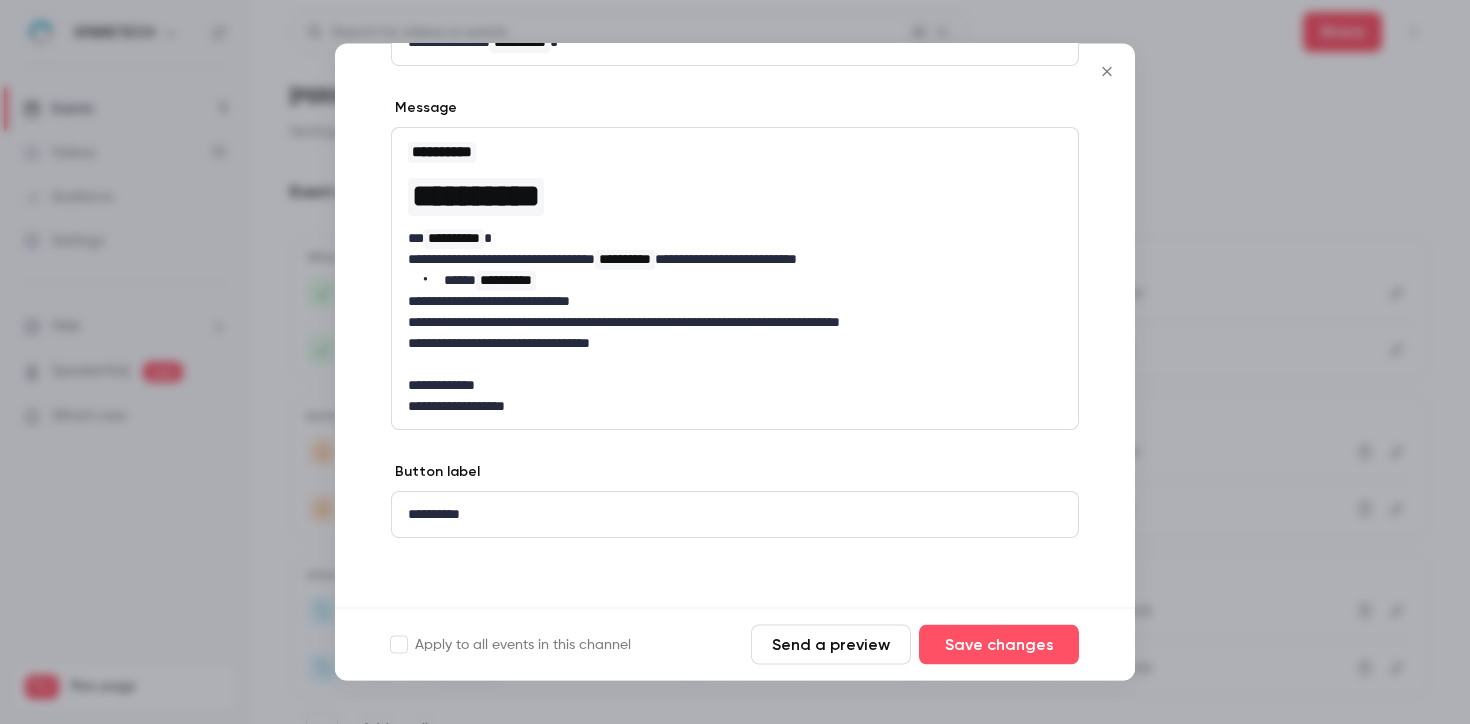 scroll, scrollTop: 281, scrollLeft: 0, axis: vertical 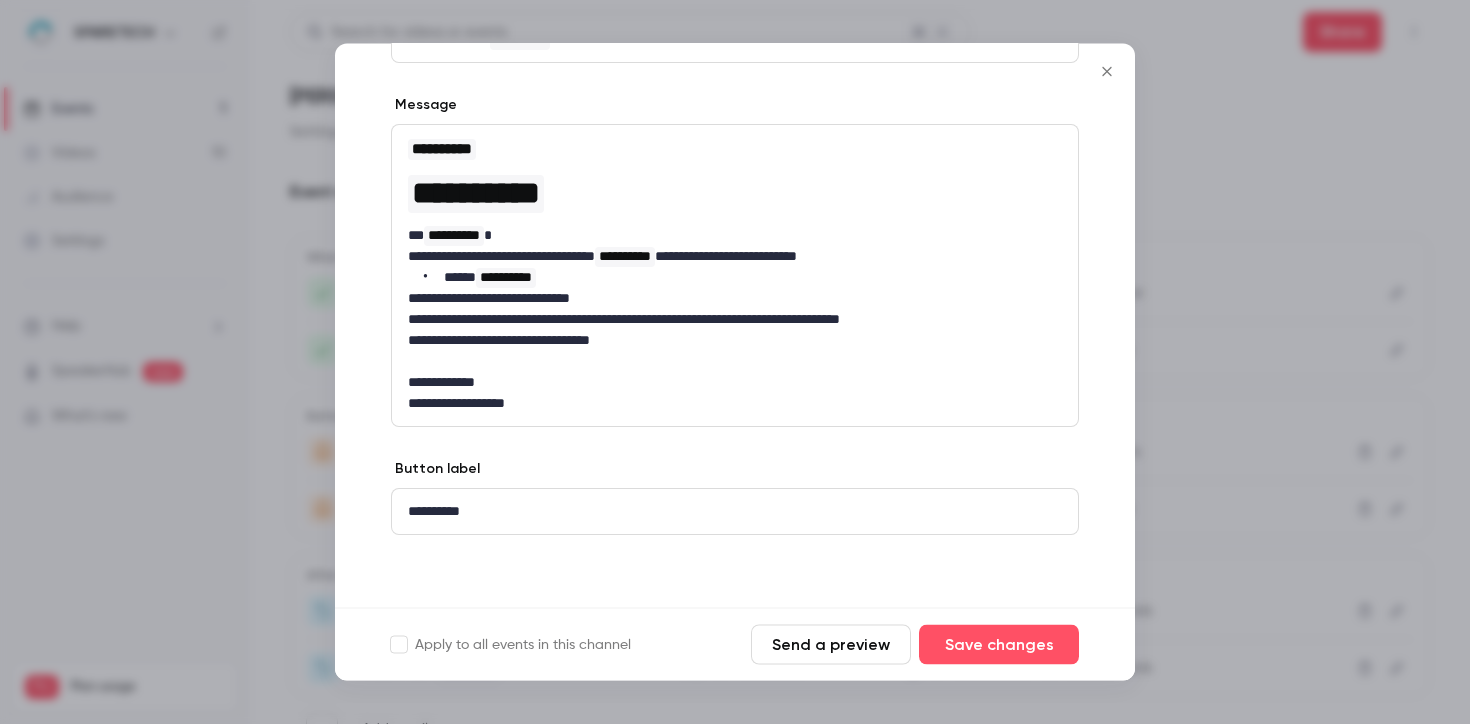 click 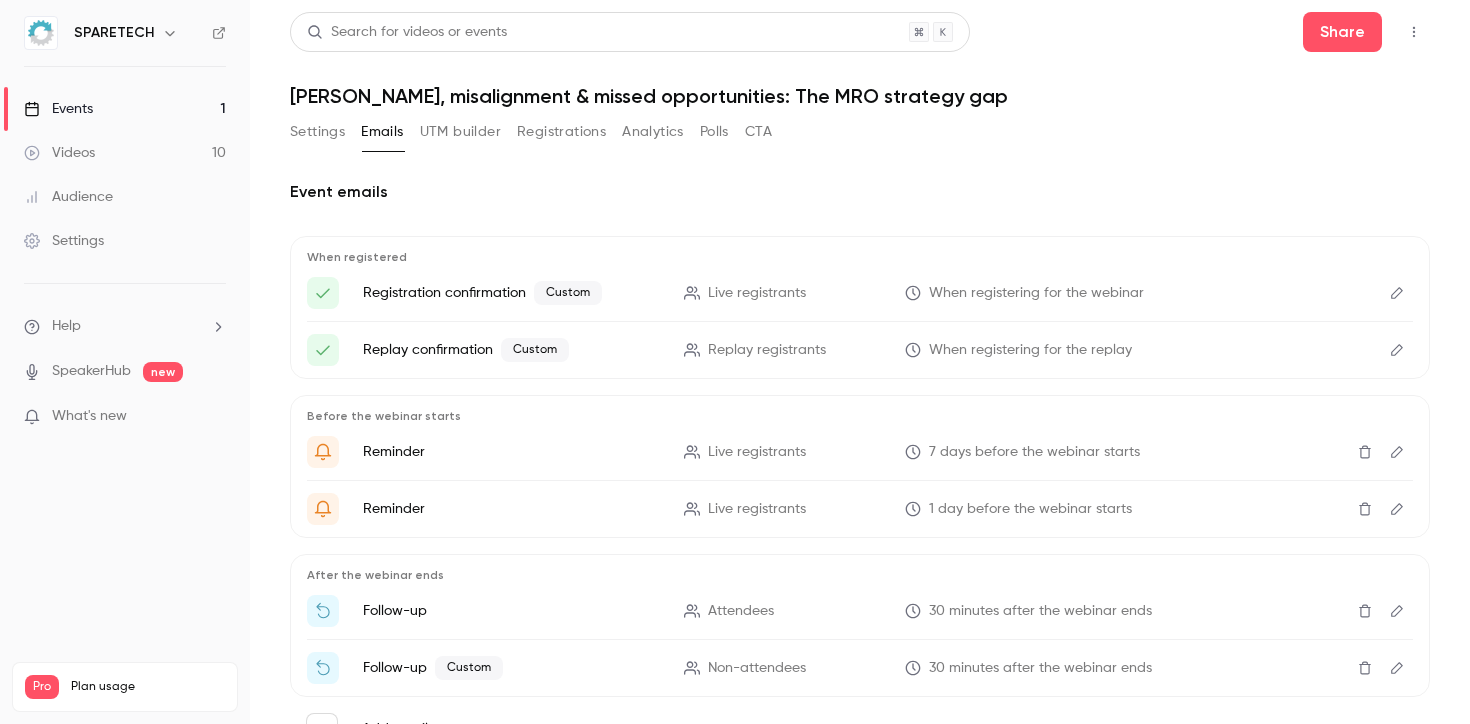 click on "UTM builder" at bounding box center [460, 132] 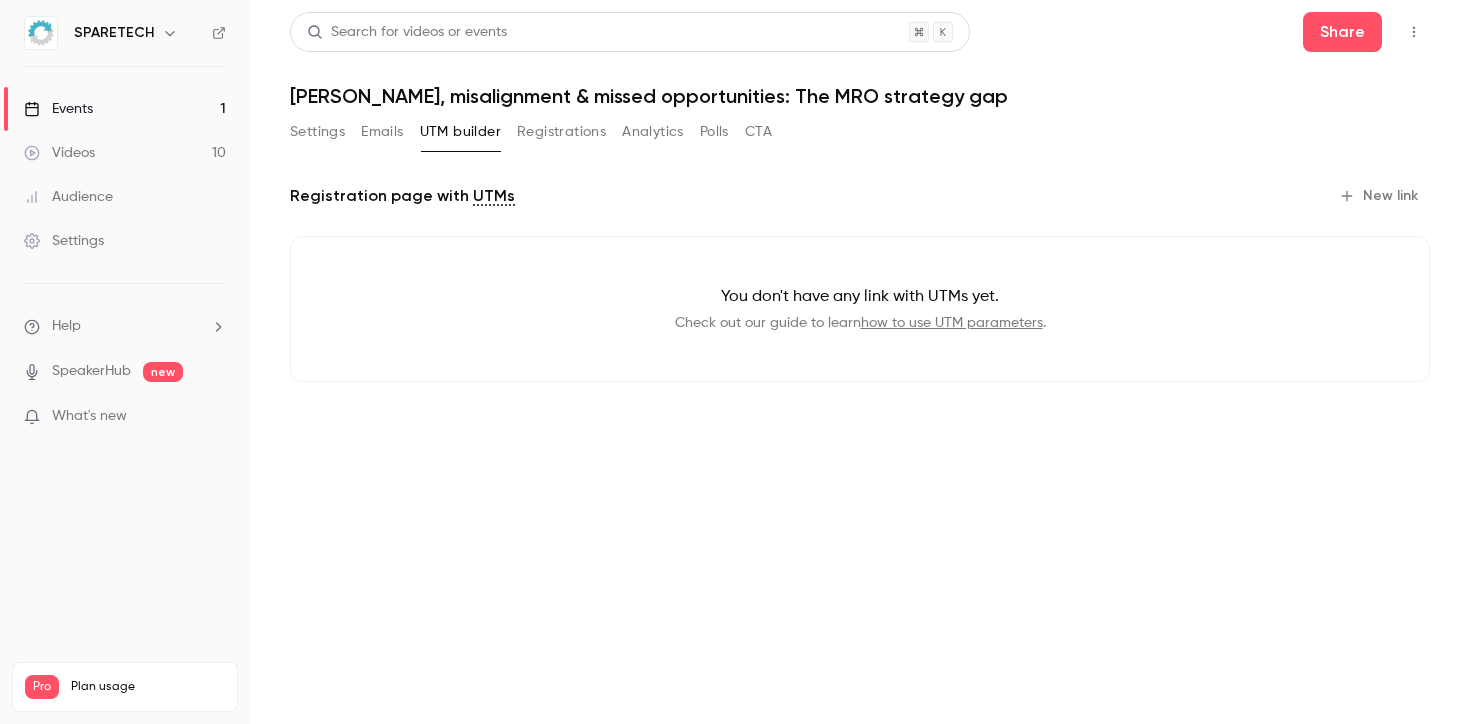 click on "Settings" at bounding box center [317, 132] 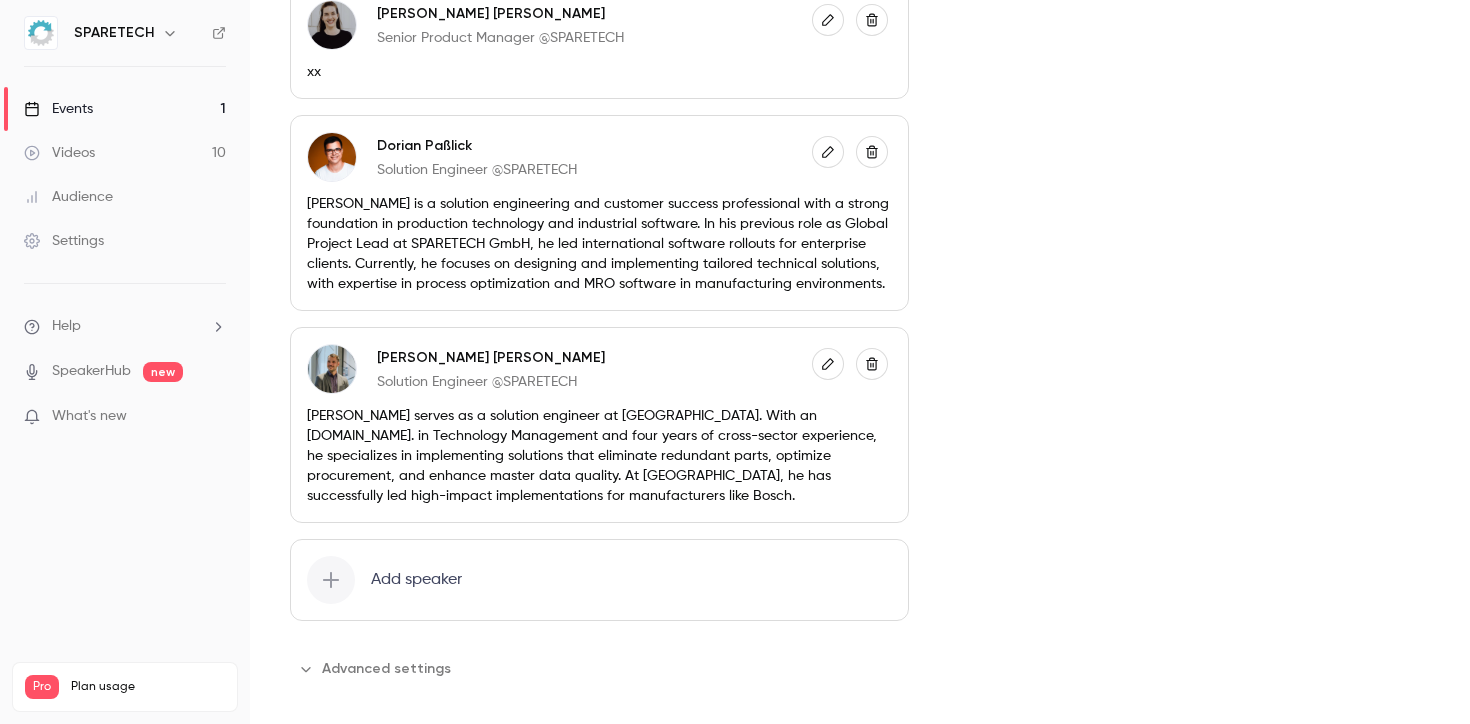scroll, scrollTop: 958, scrollLeft: 0, axis: vertical 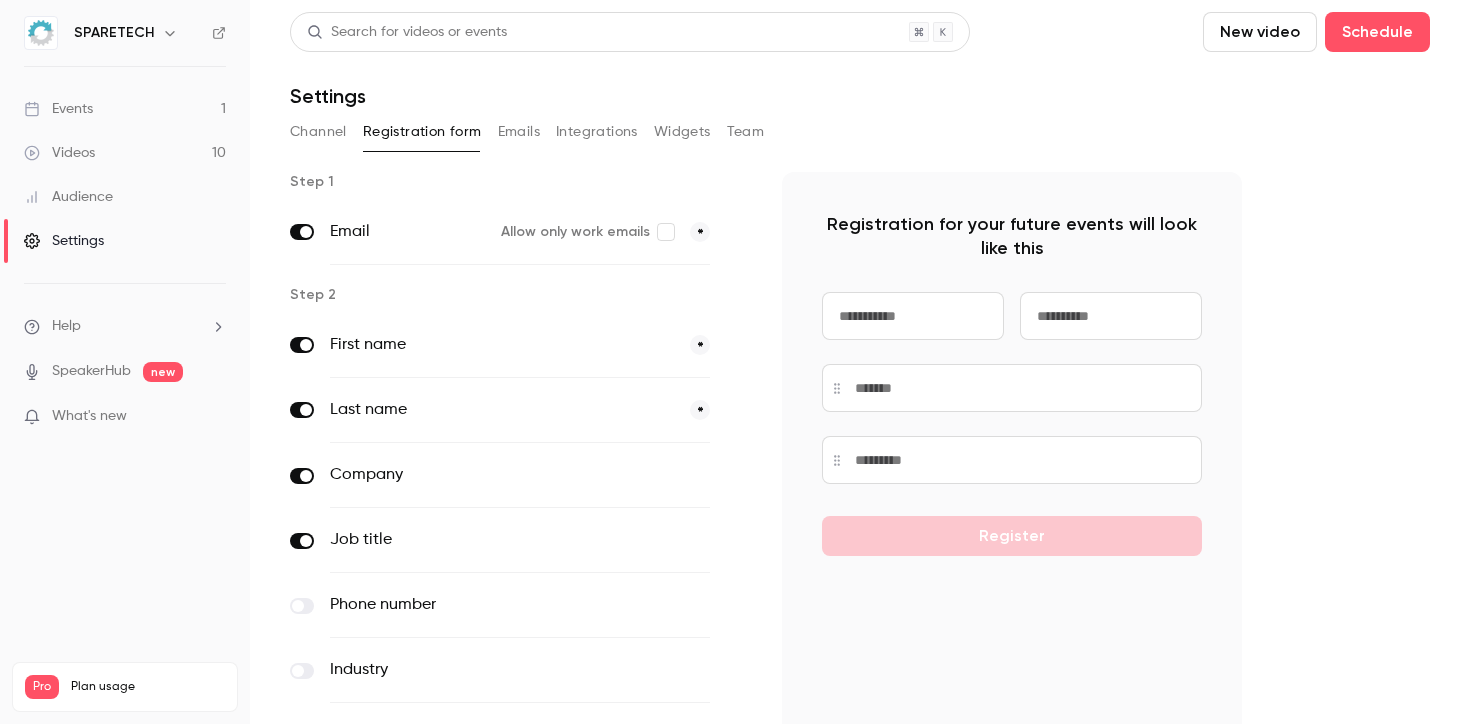 click on "Emails" at bounding box center [519, 132] 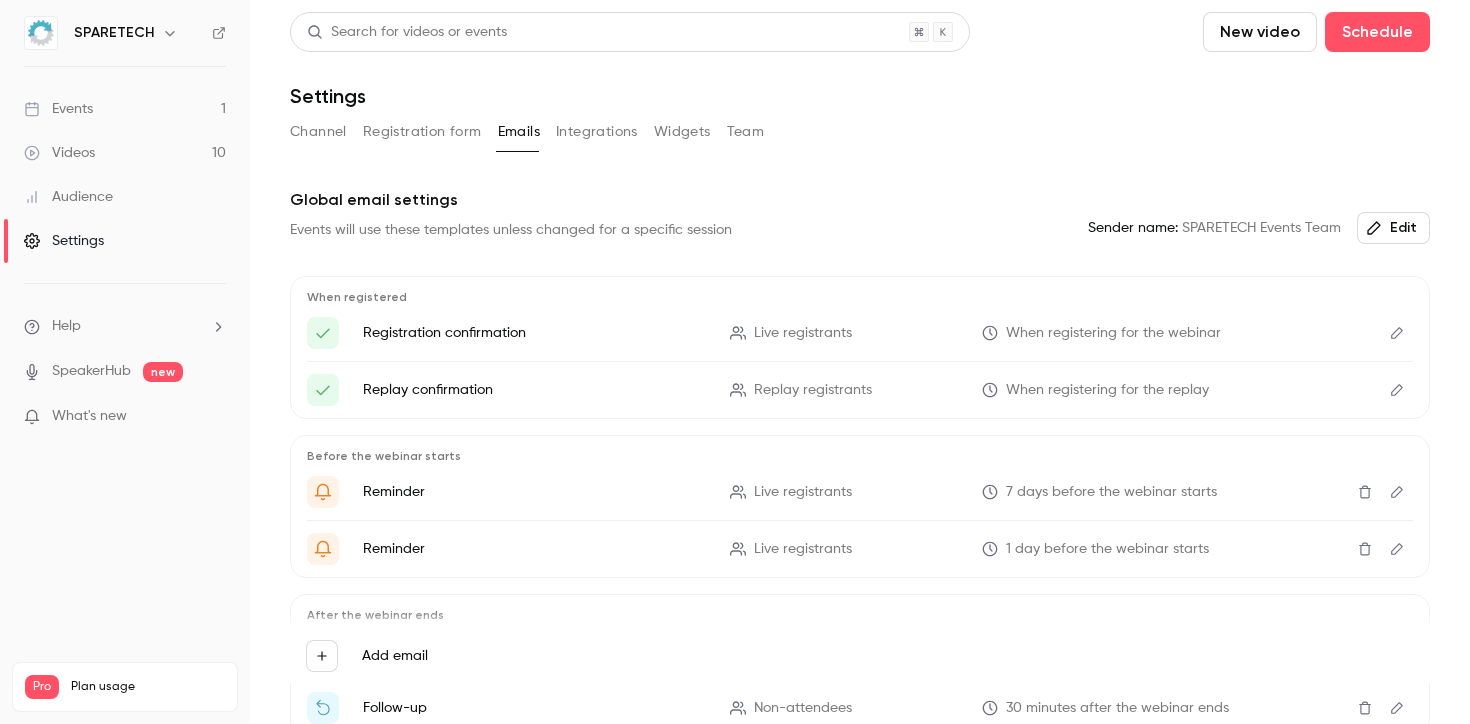 click on "Integrations" at bounding box center [597, 132] 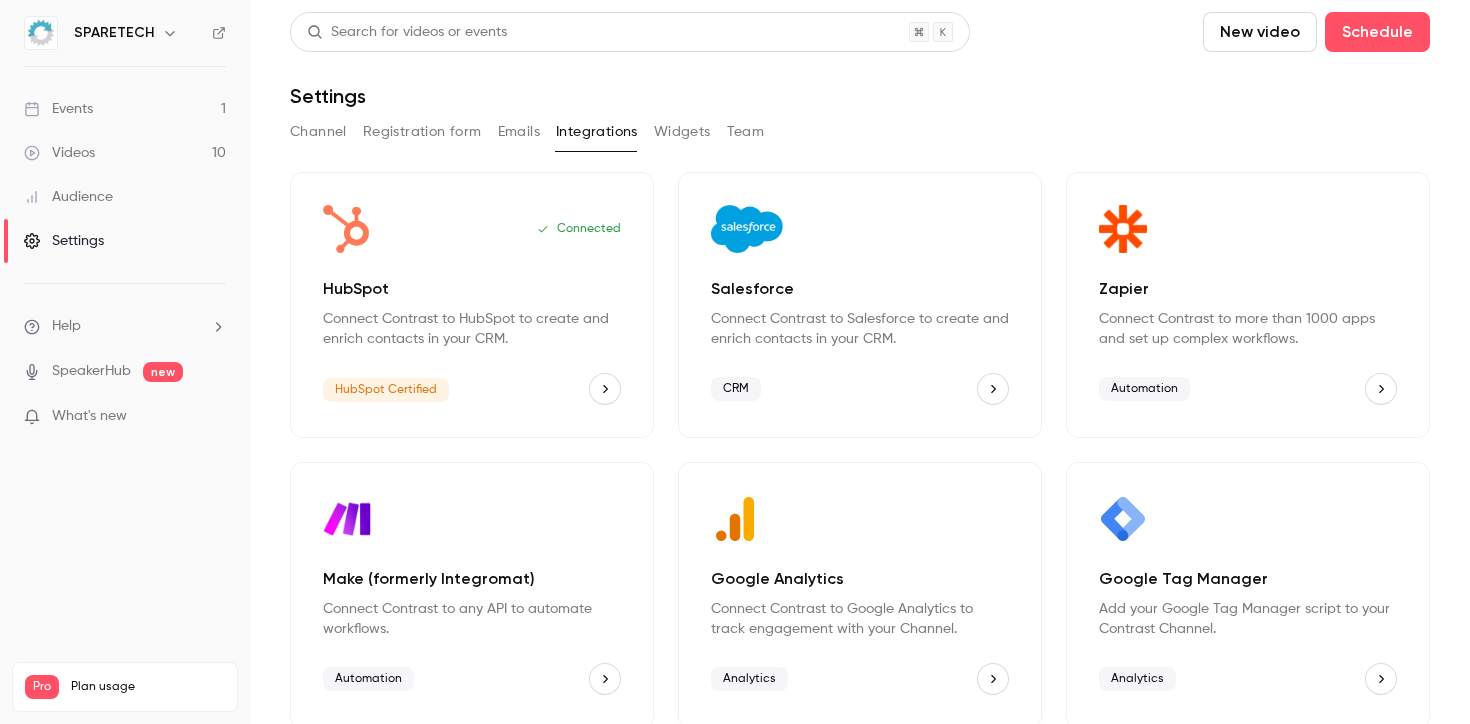 click on "Widgets" at bounding box center (682, 132) 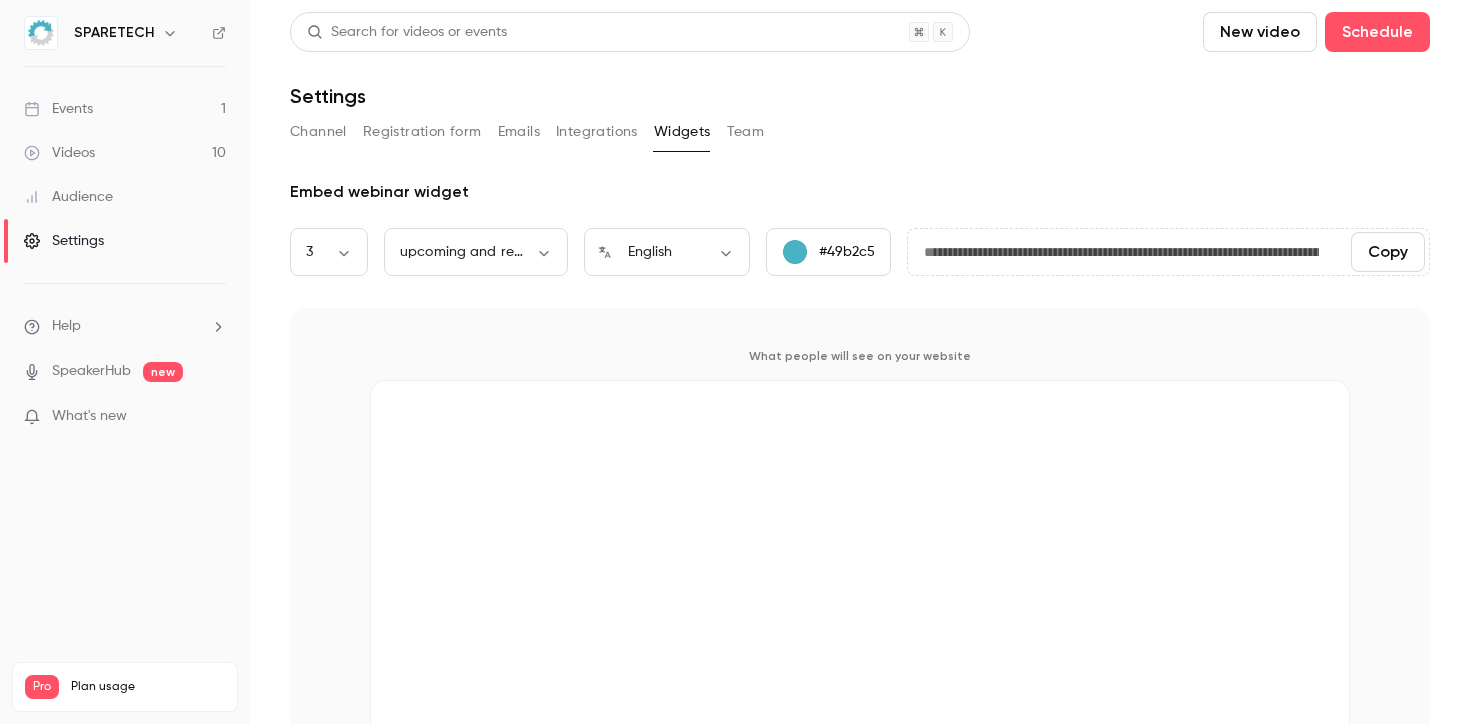 click on "Registration form" at bounding box center (422, 132) 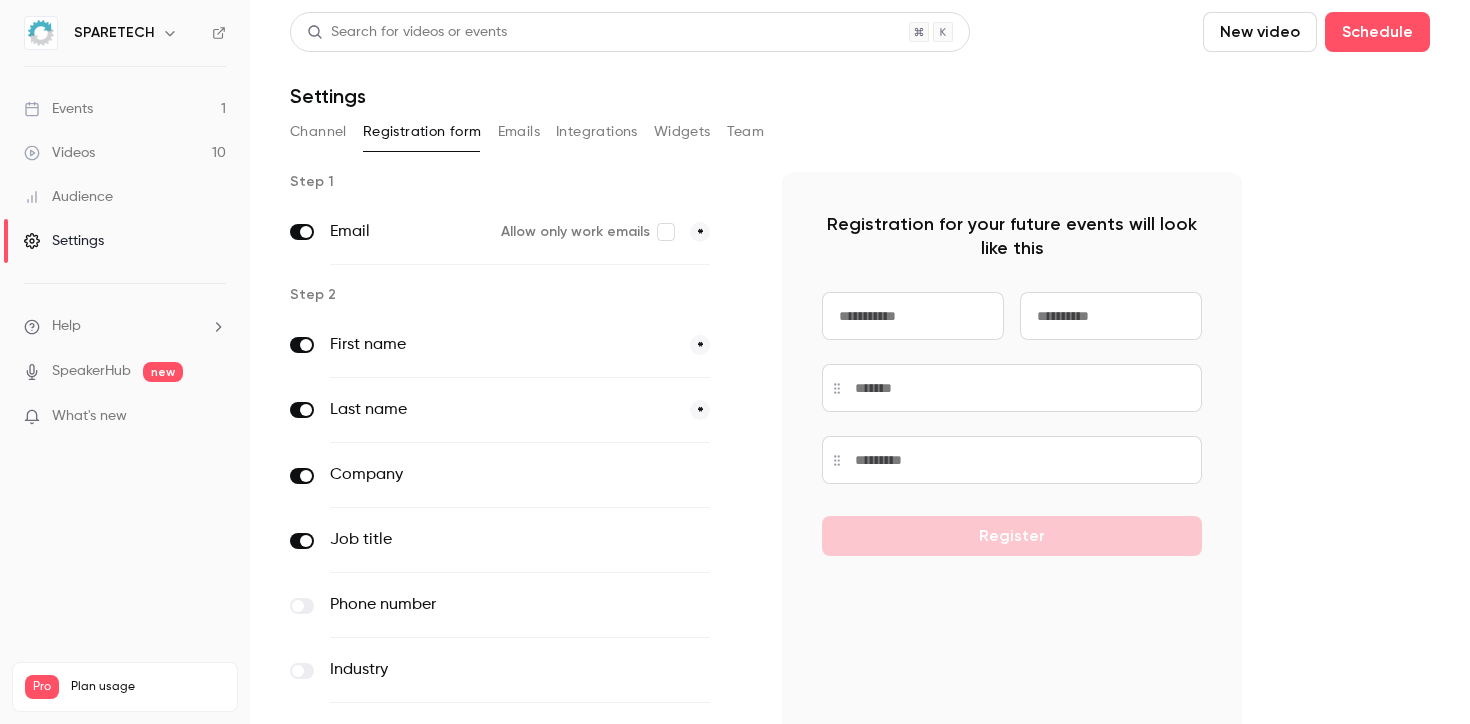click on "Emails" at bounding box center (519, 132) 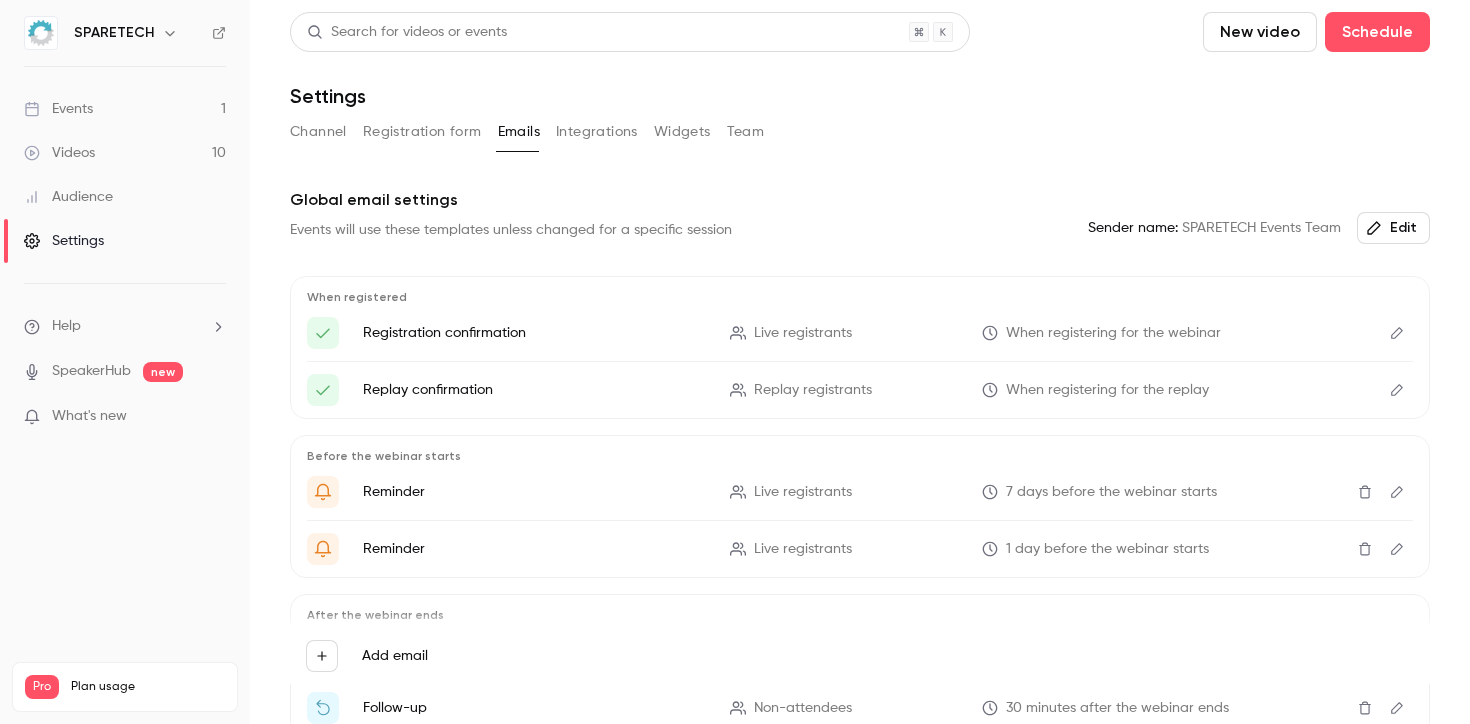 click on "Registration form" at bounding box center (422, 132) 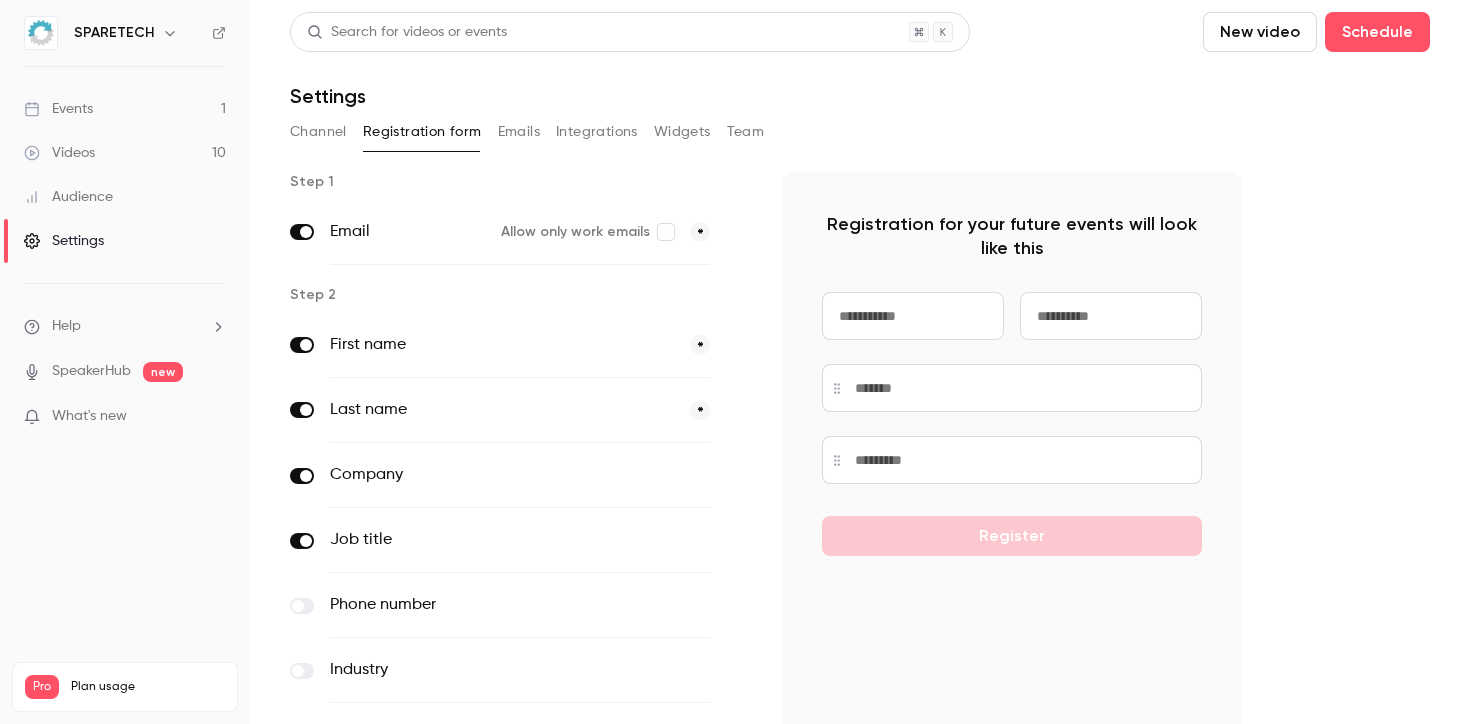 click on "Integrations" at bounding box center (597, 132) 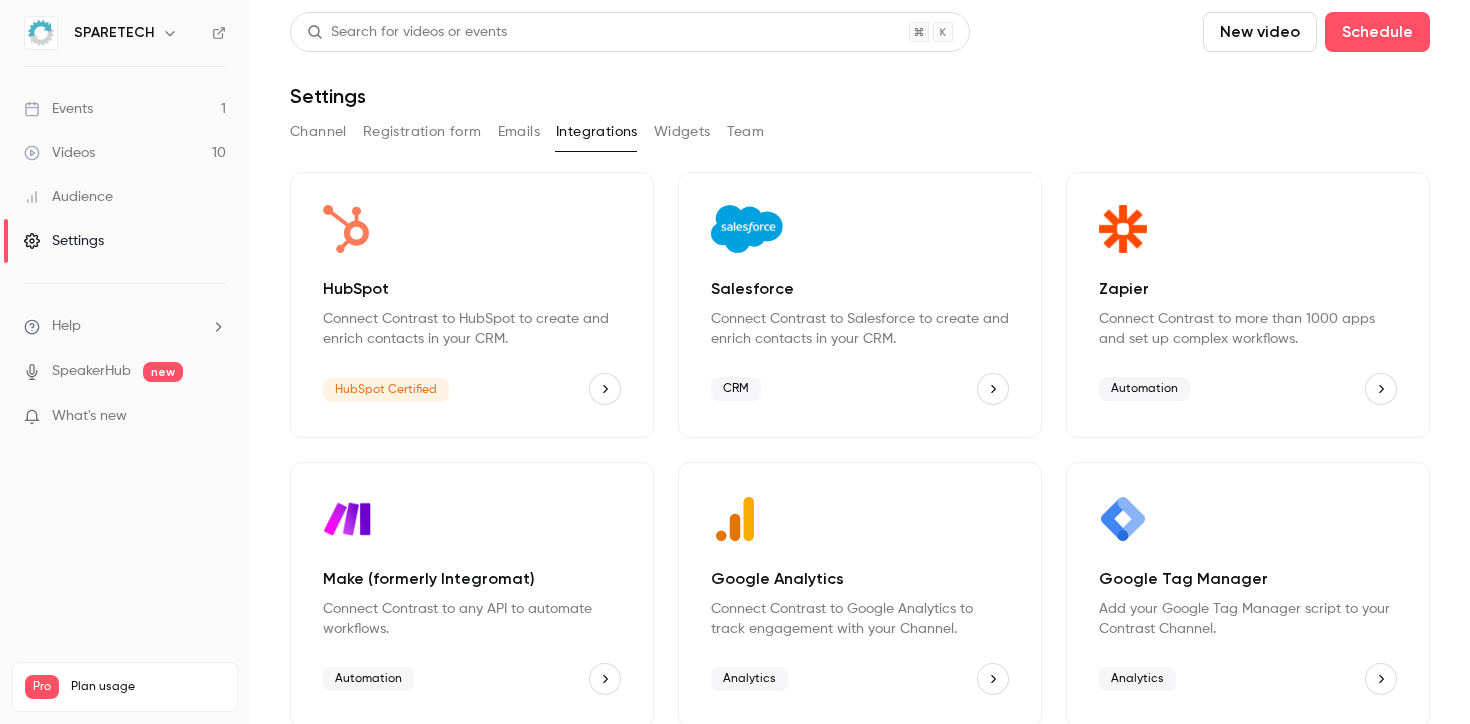 click on "Emails" at bounding box center [519, 132] 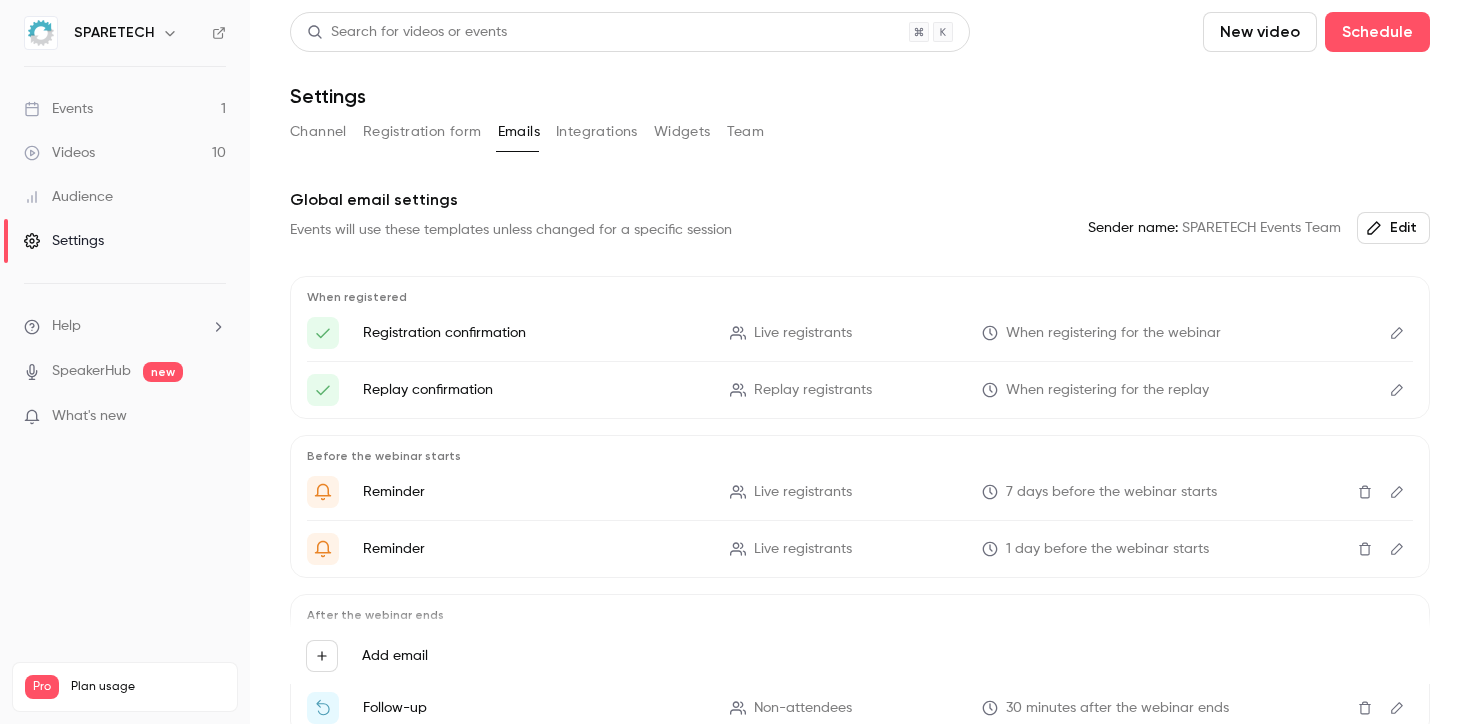 click at bounding box center [1397, 333] 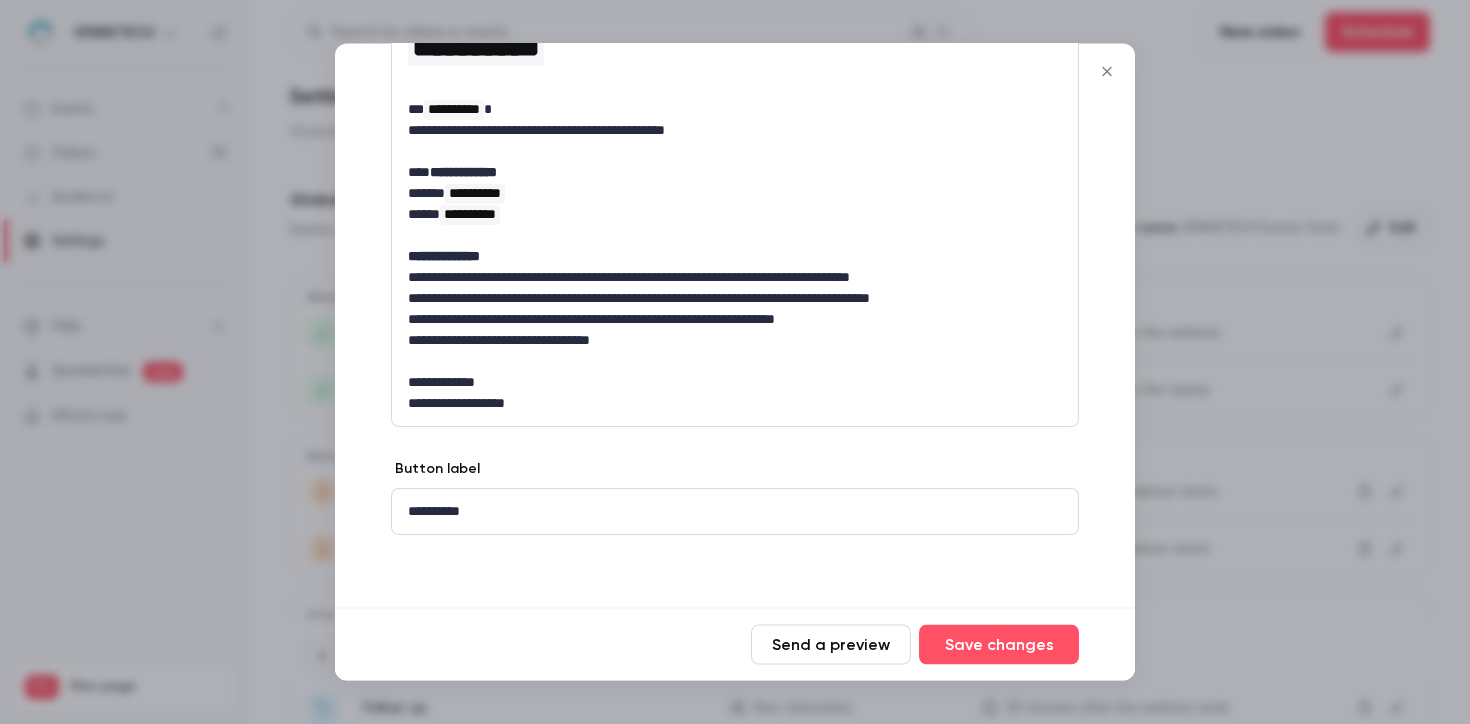 scroll, scrollTop: 0, scrollLeft: 0, axis: both 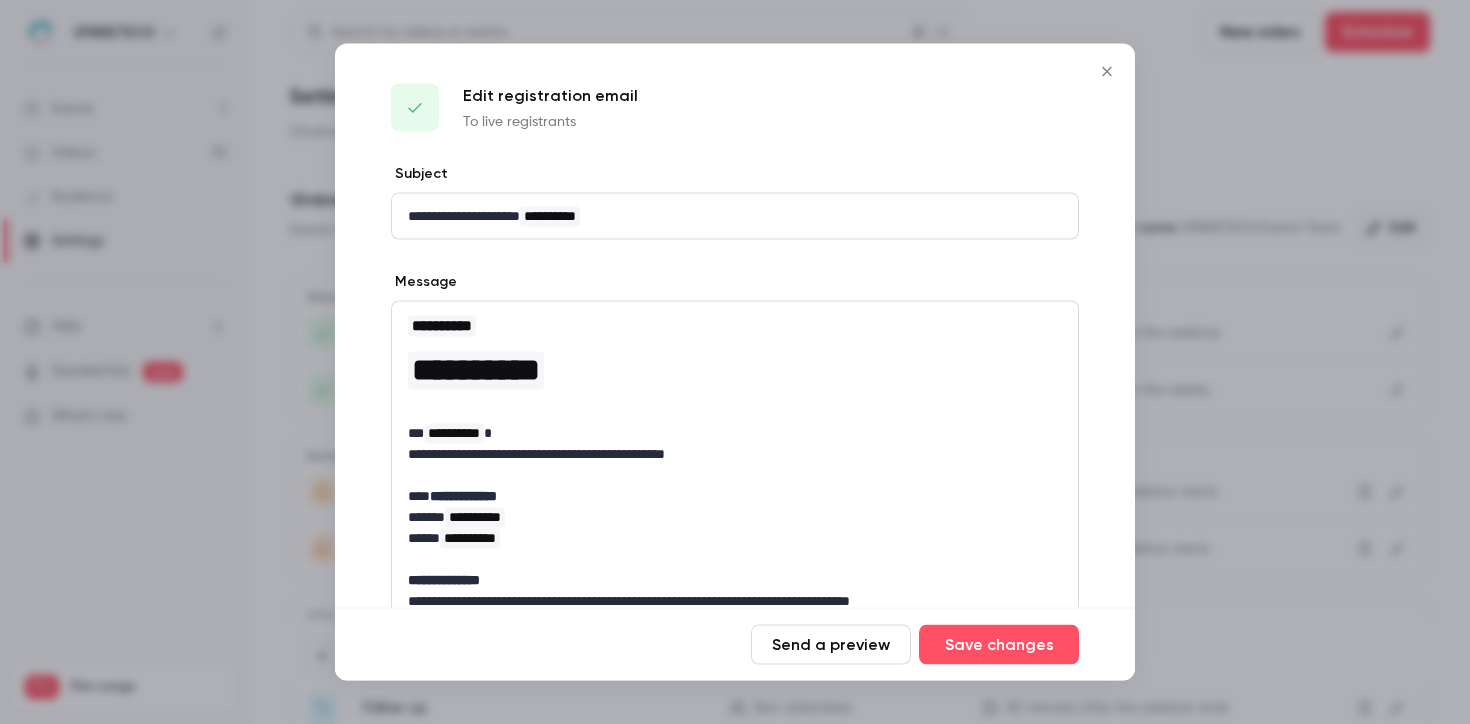 click 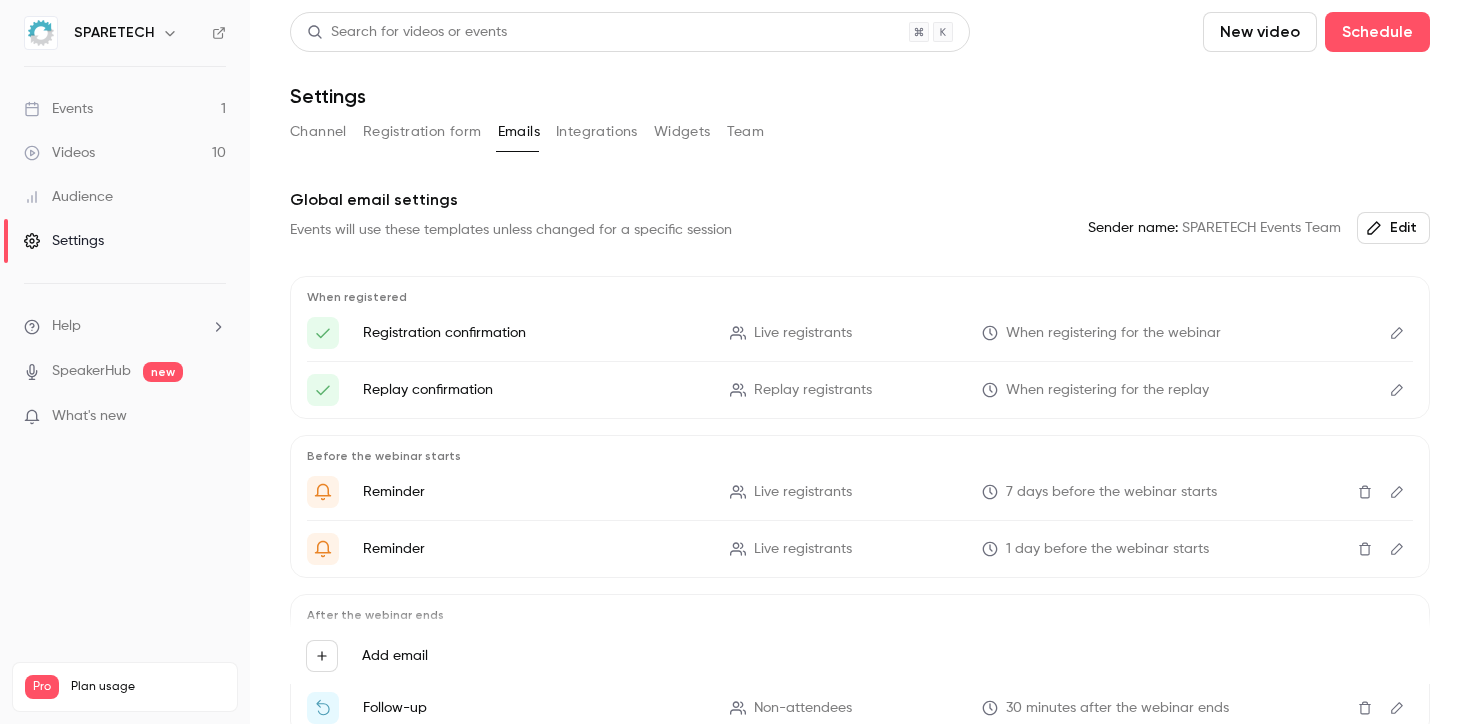 click on "When registering for the webinar" at bounding box center (1113, 333) 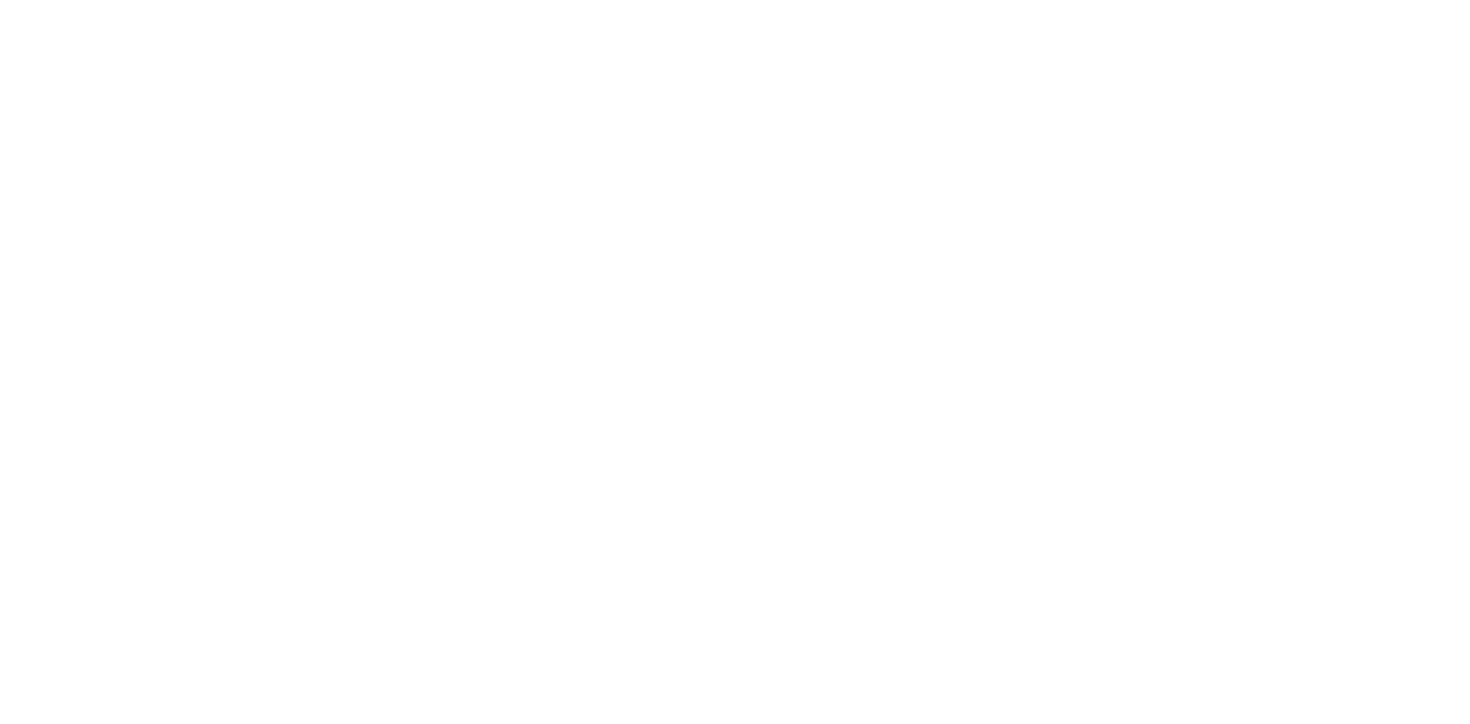 scroll, scrollTop: 0, scrollLeft: 0, axis: both 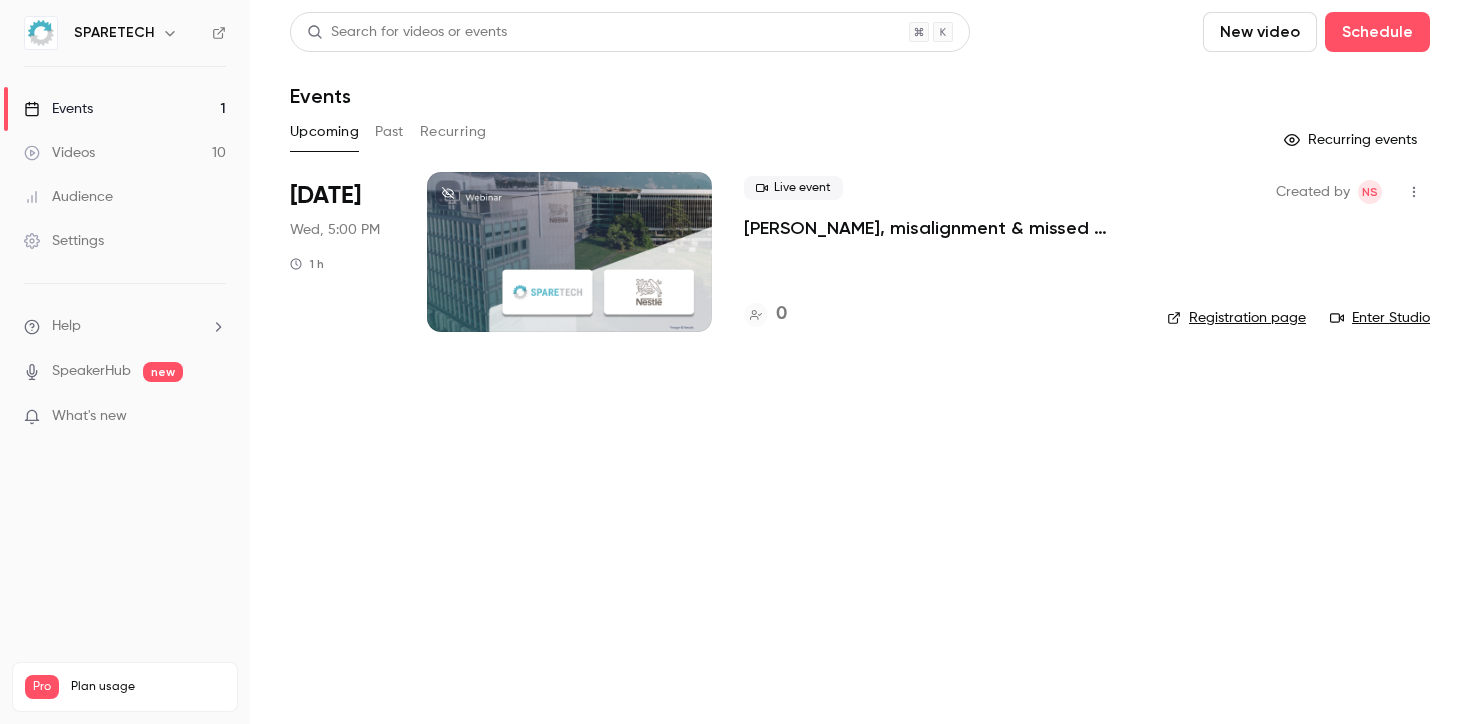 click on "Past" at bounding box center [389, 132] 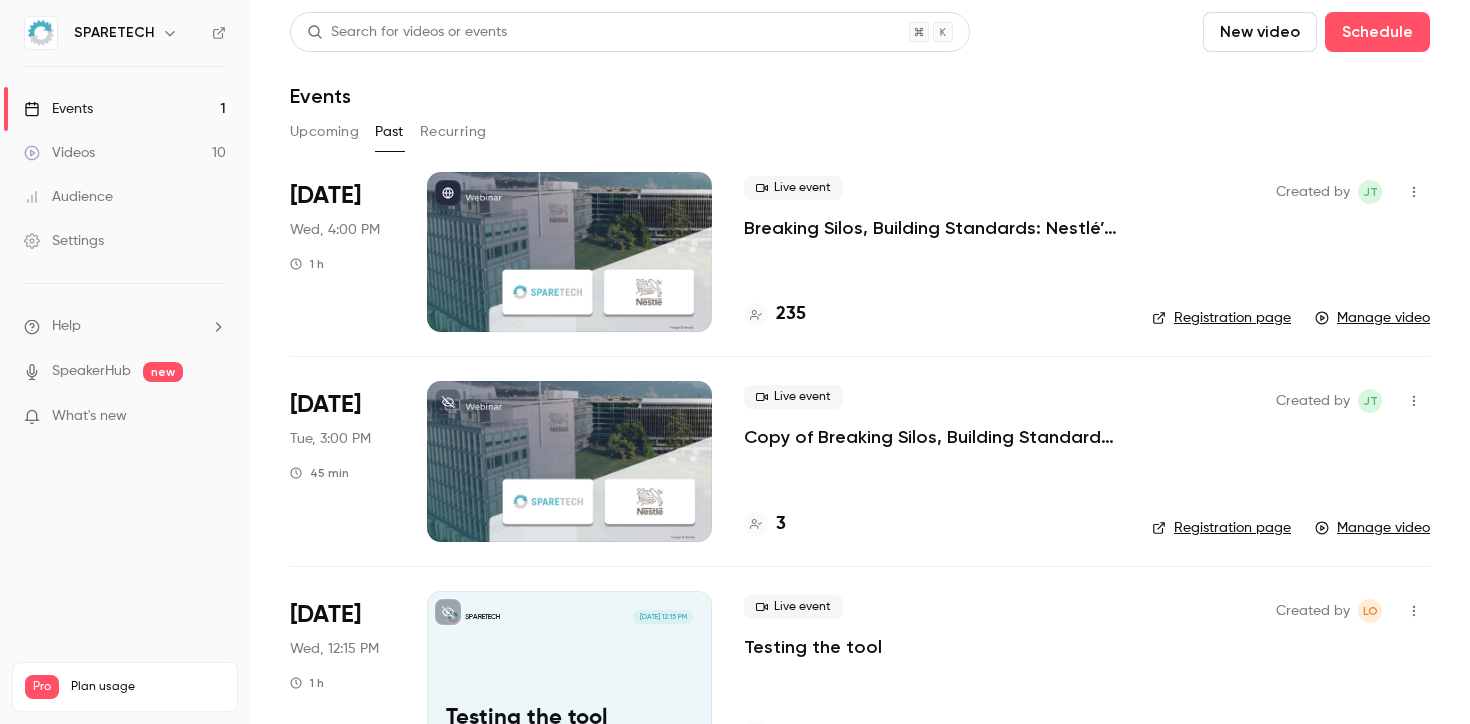click at bounding box center [569, 252] 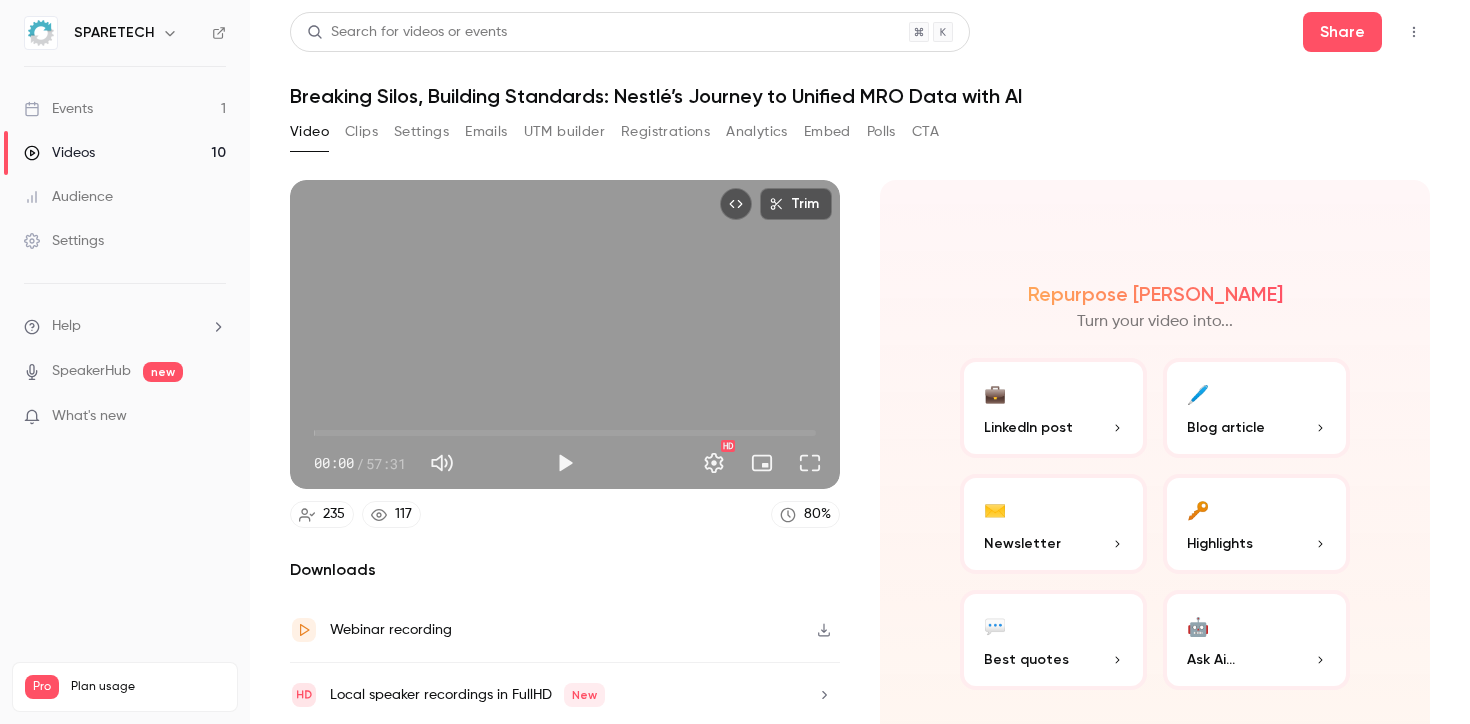 click on "Emails" at bounding box center (486, 132) 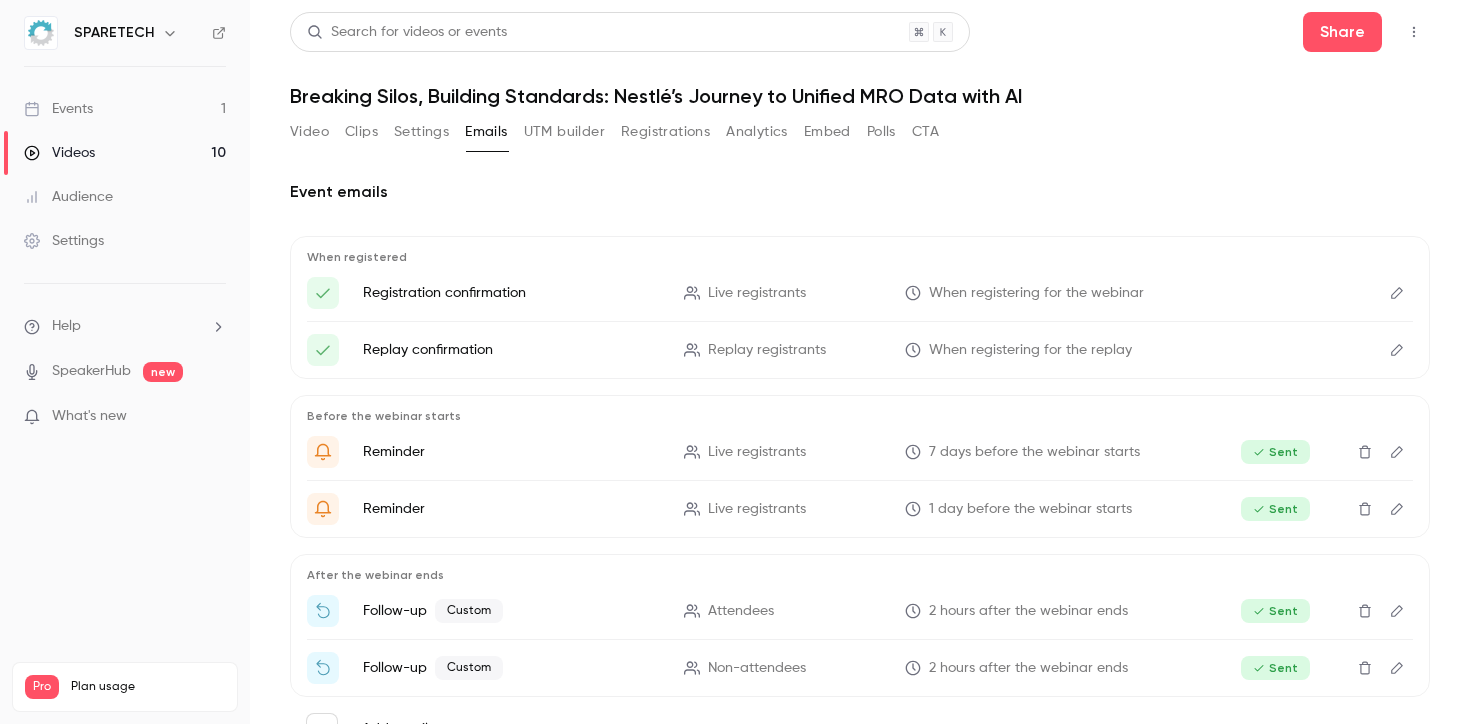 click 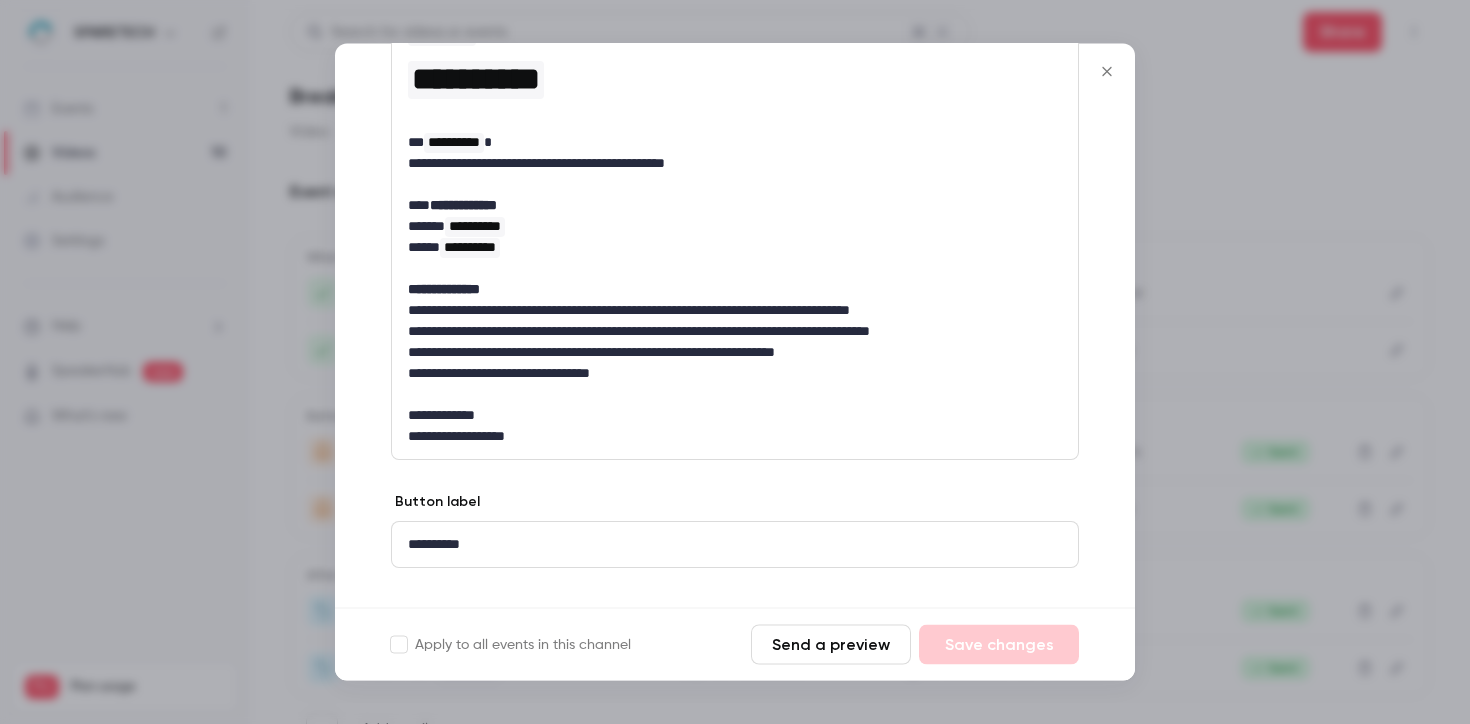 scroll, scrollTop: 323, scrollLeft: 0, axis: vertical 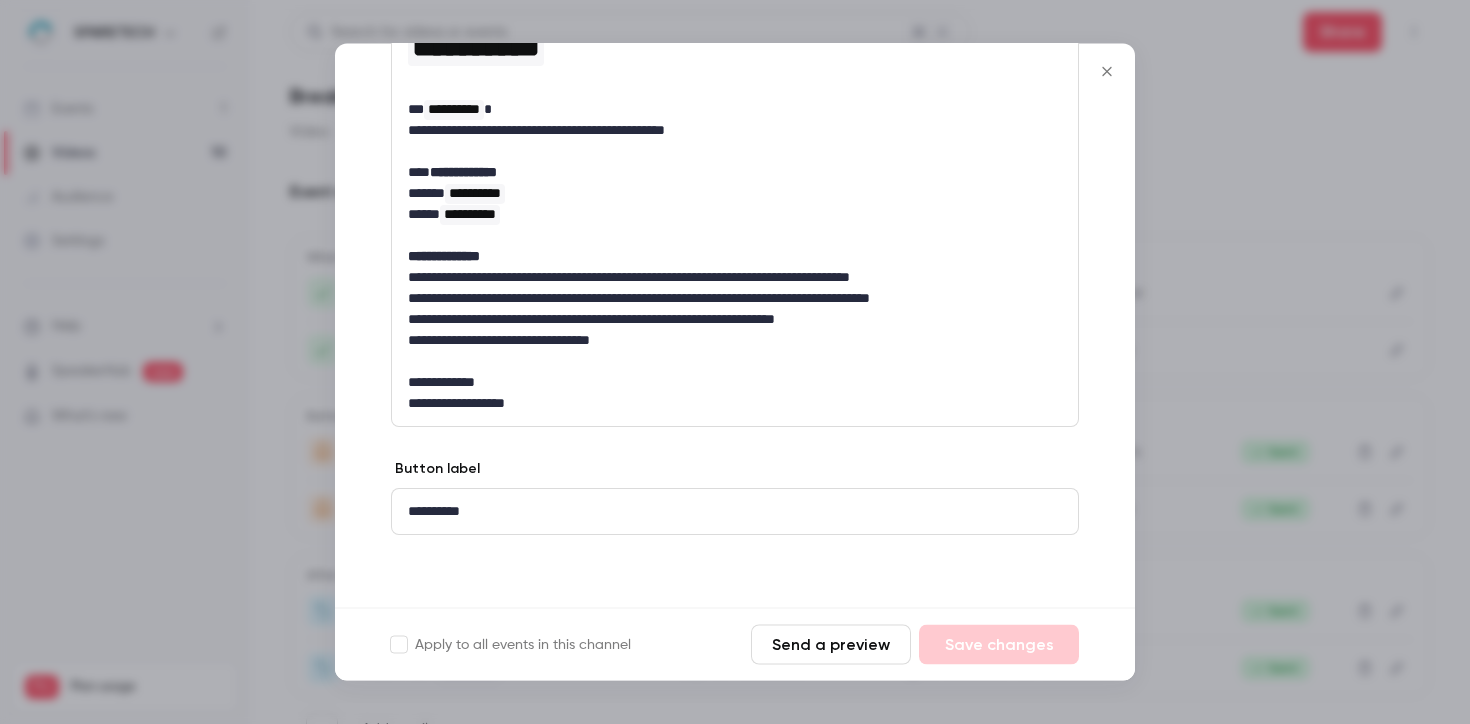 click at bounding box center (1107, 72) 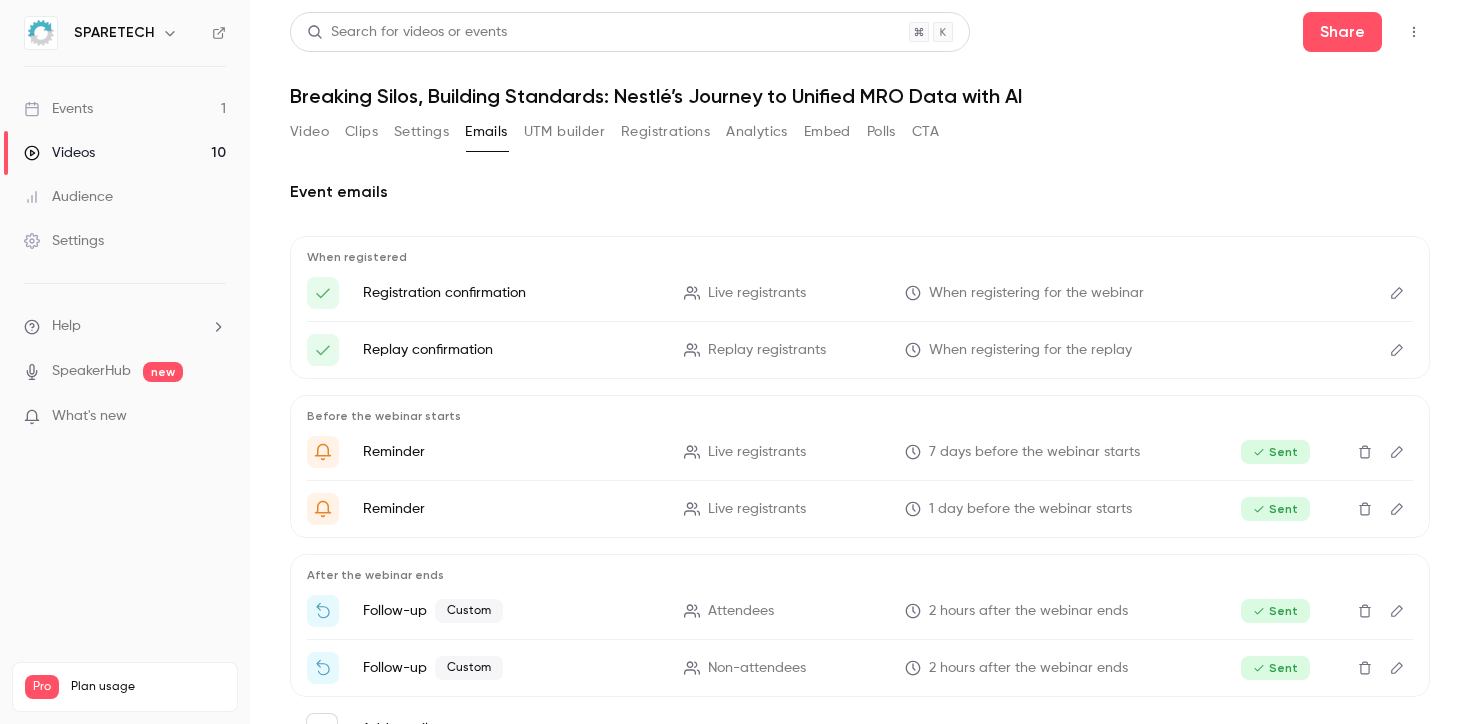 click on "When registered Registration confirmation Live registrants When registering for the webinar Replay confirmation Replay registrants When registering for the replay" at bounding box center (860, 307) 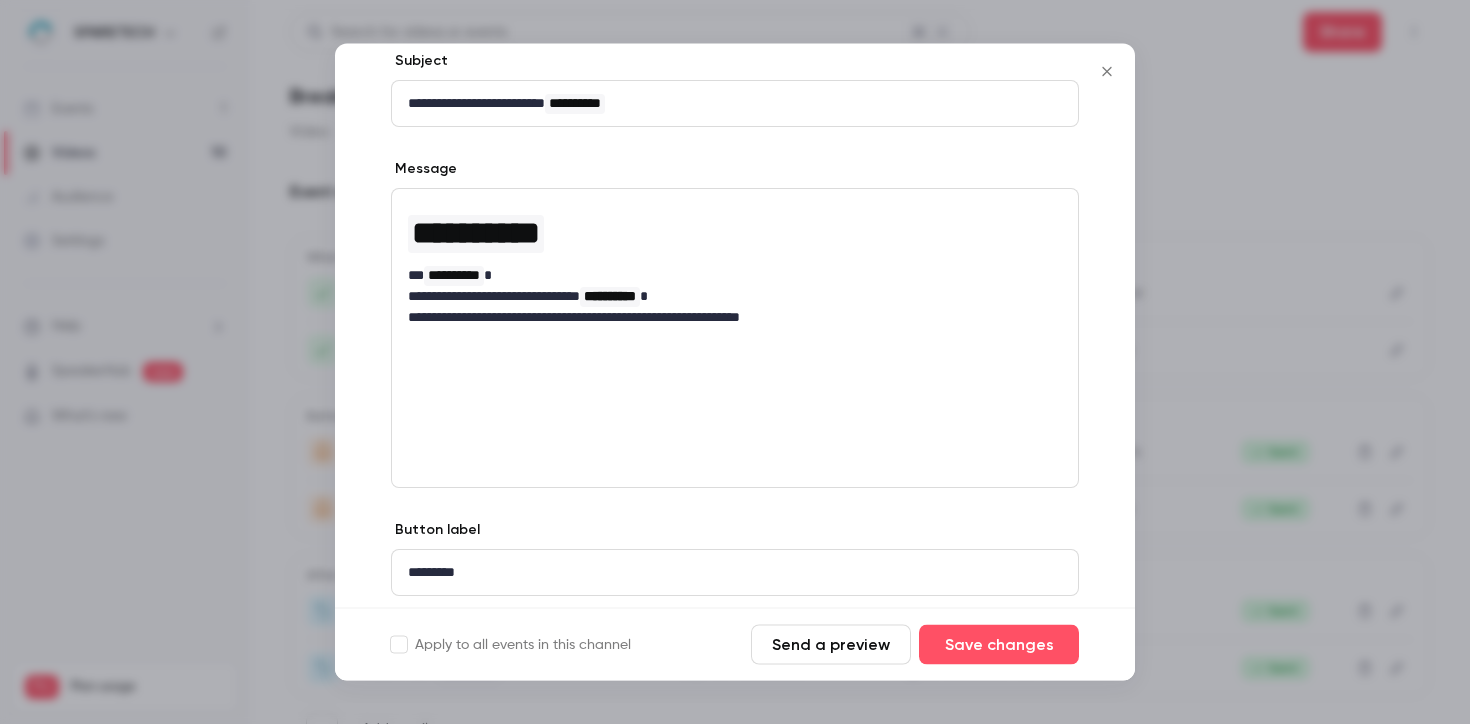 scroll, scrollTop: 171, scrollLeft: 0, axis: vertical 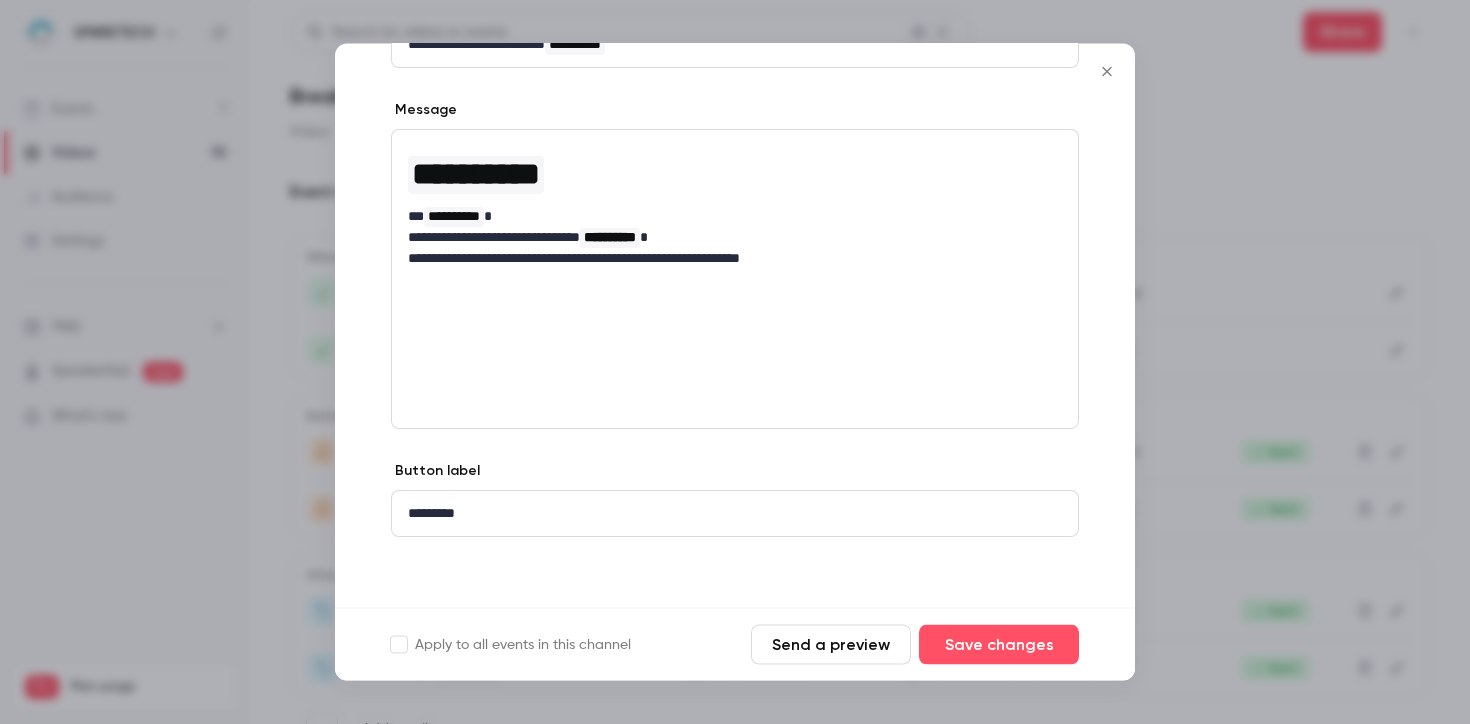 click 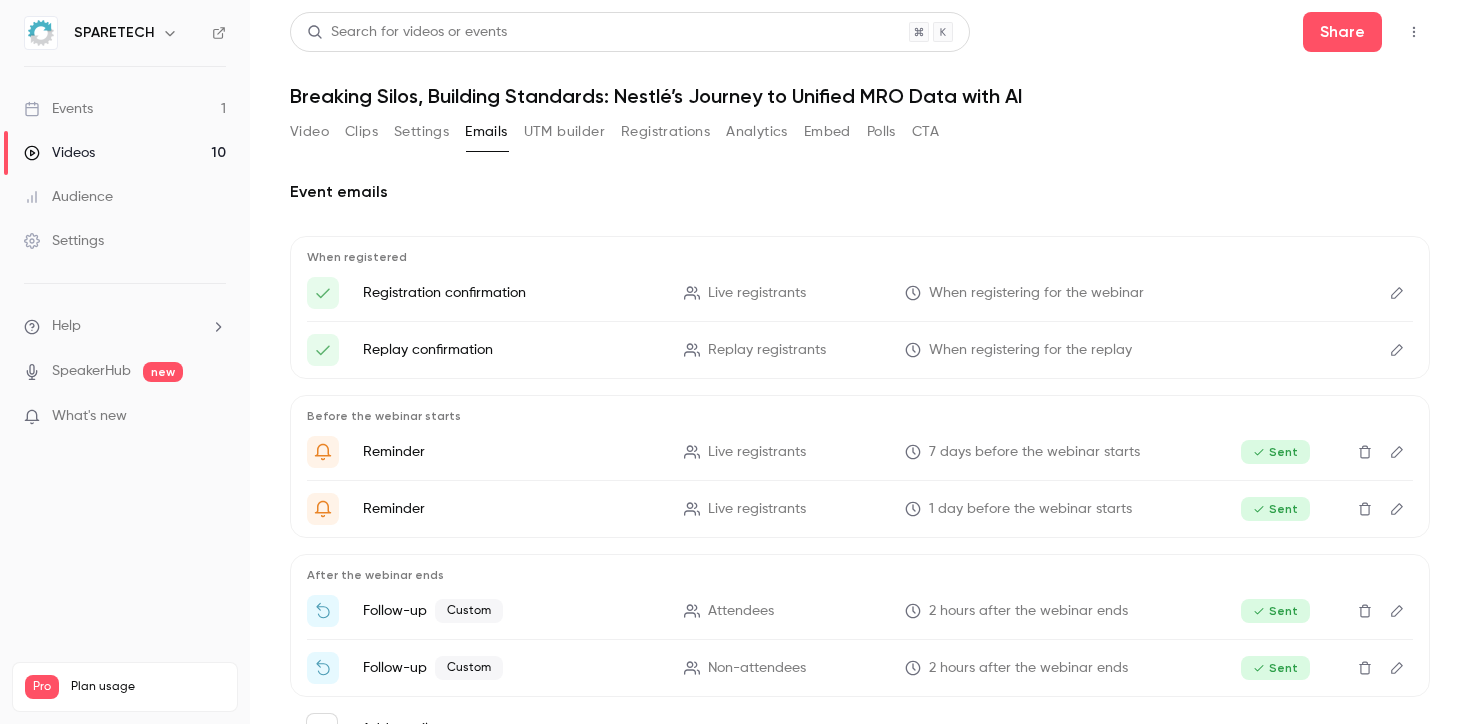 scroll, scrollTop: 77, scrollLeft: 0, axis: vertical 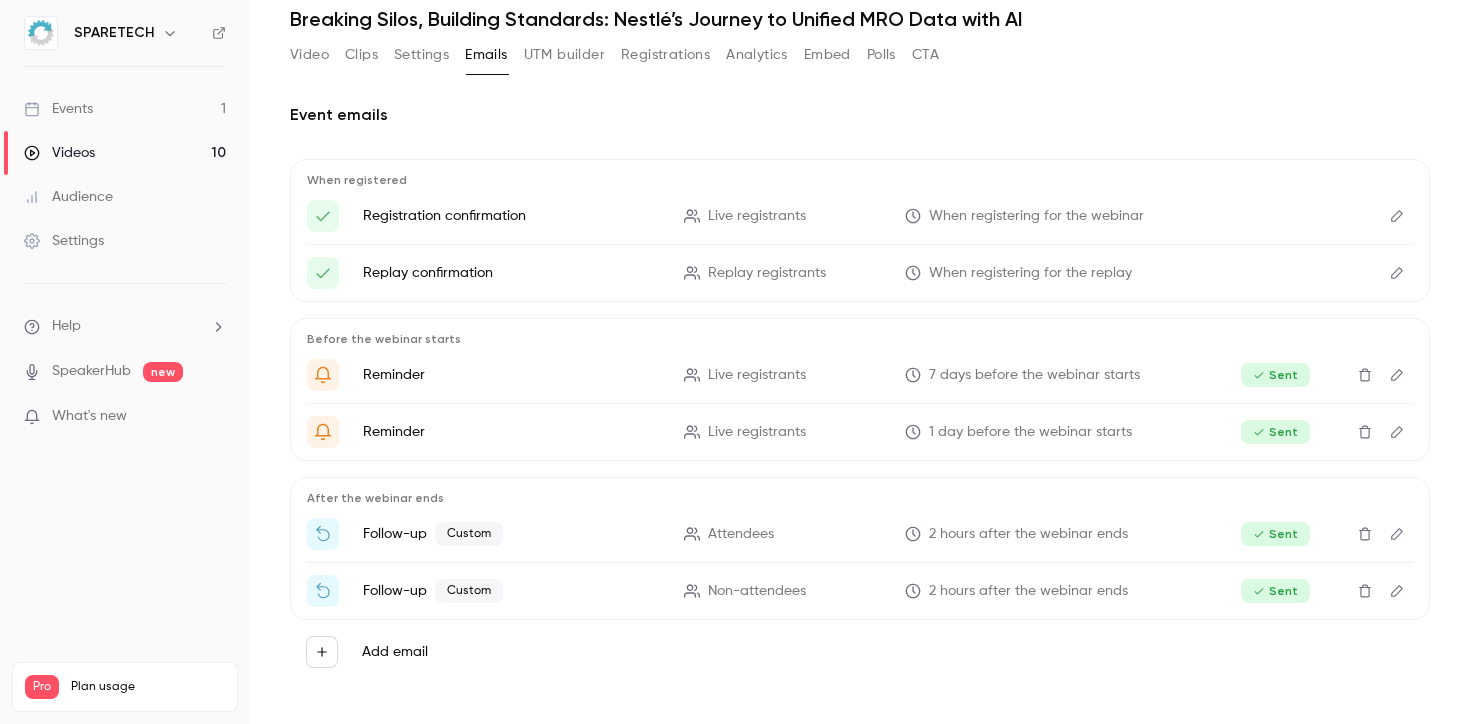 click 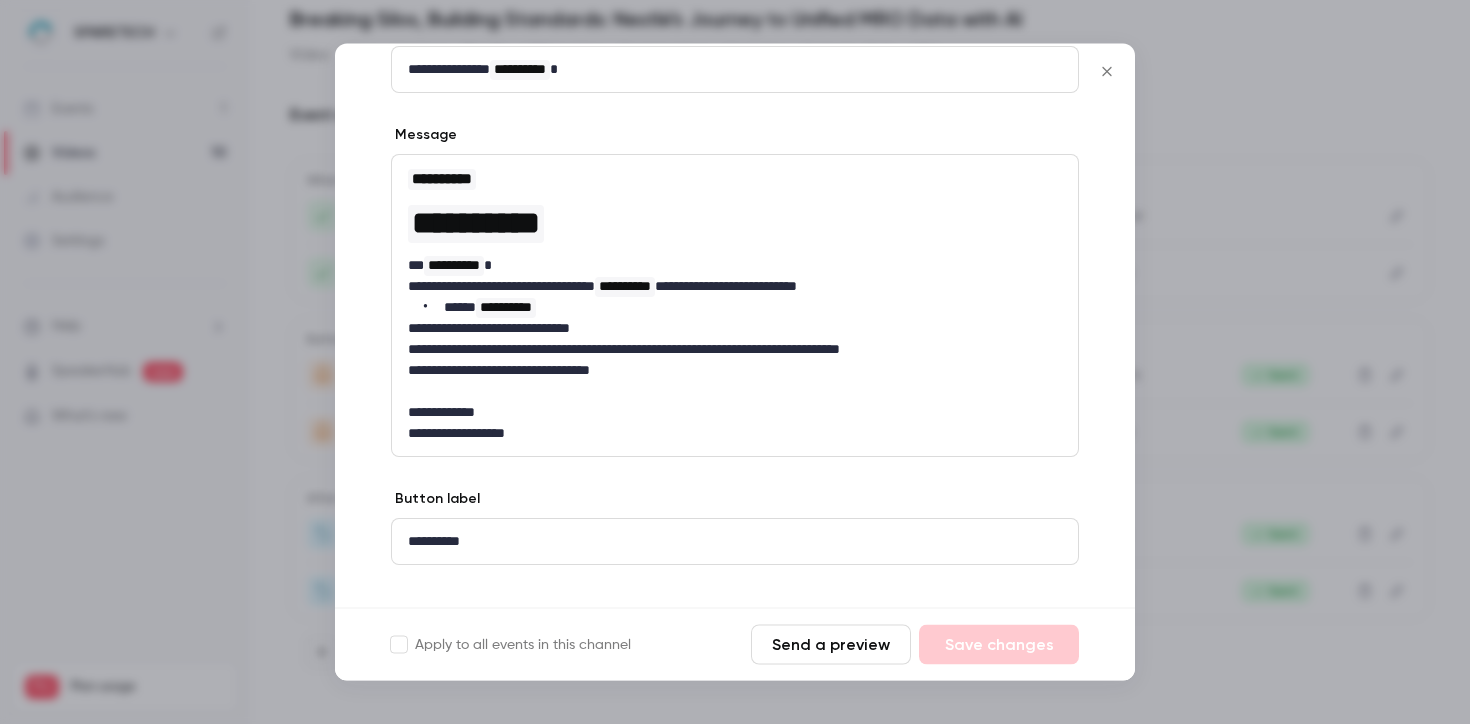 scroll, scrollTop: 281, scrollLeft: 0, axis: vertical 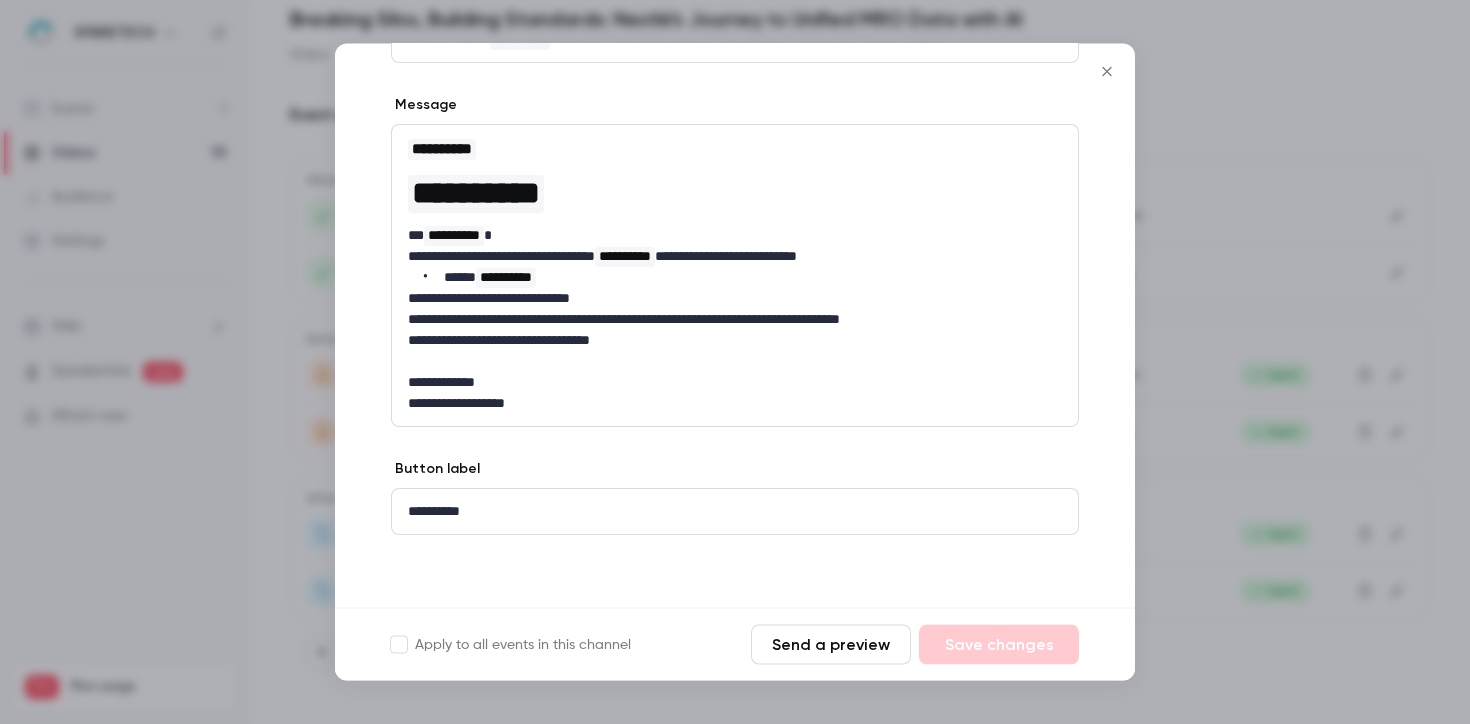 click 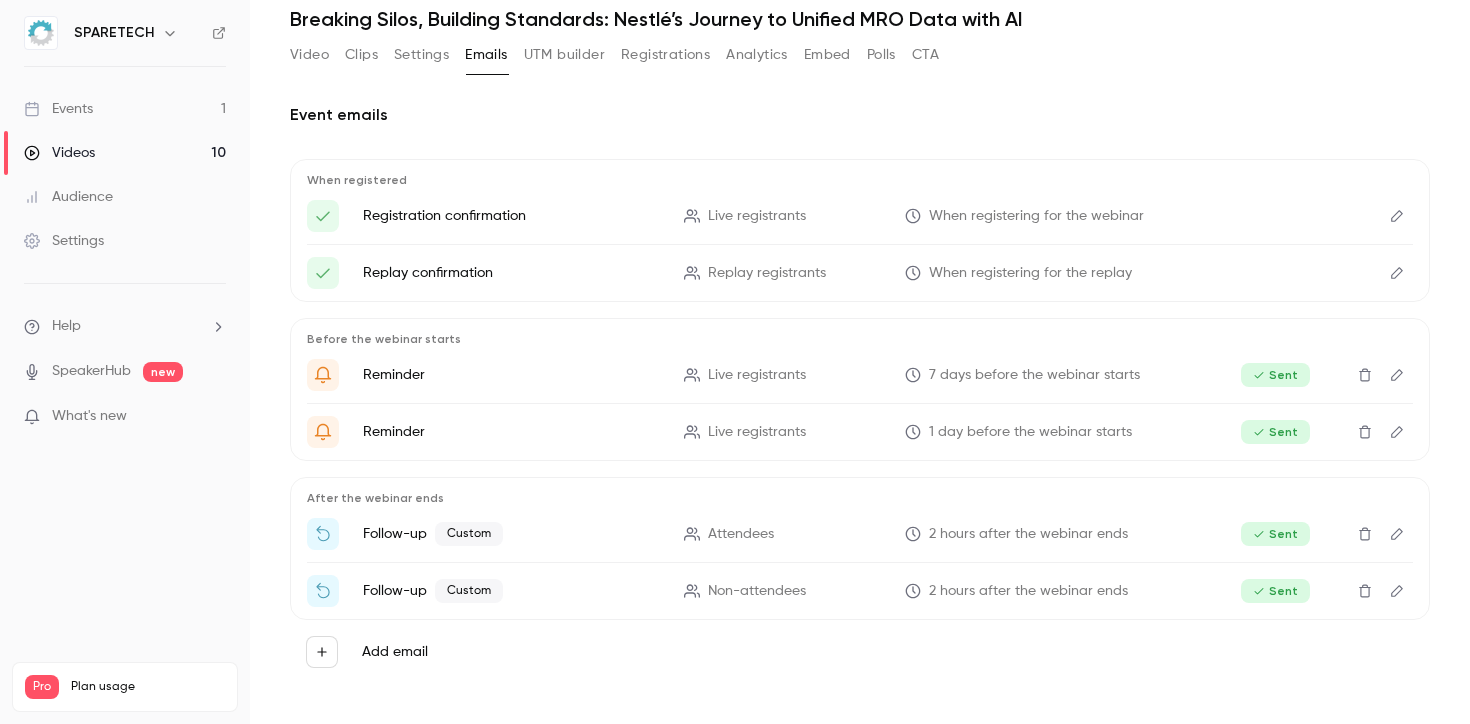 click 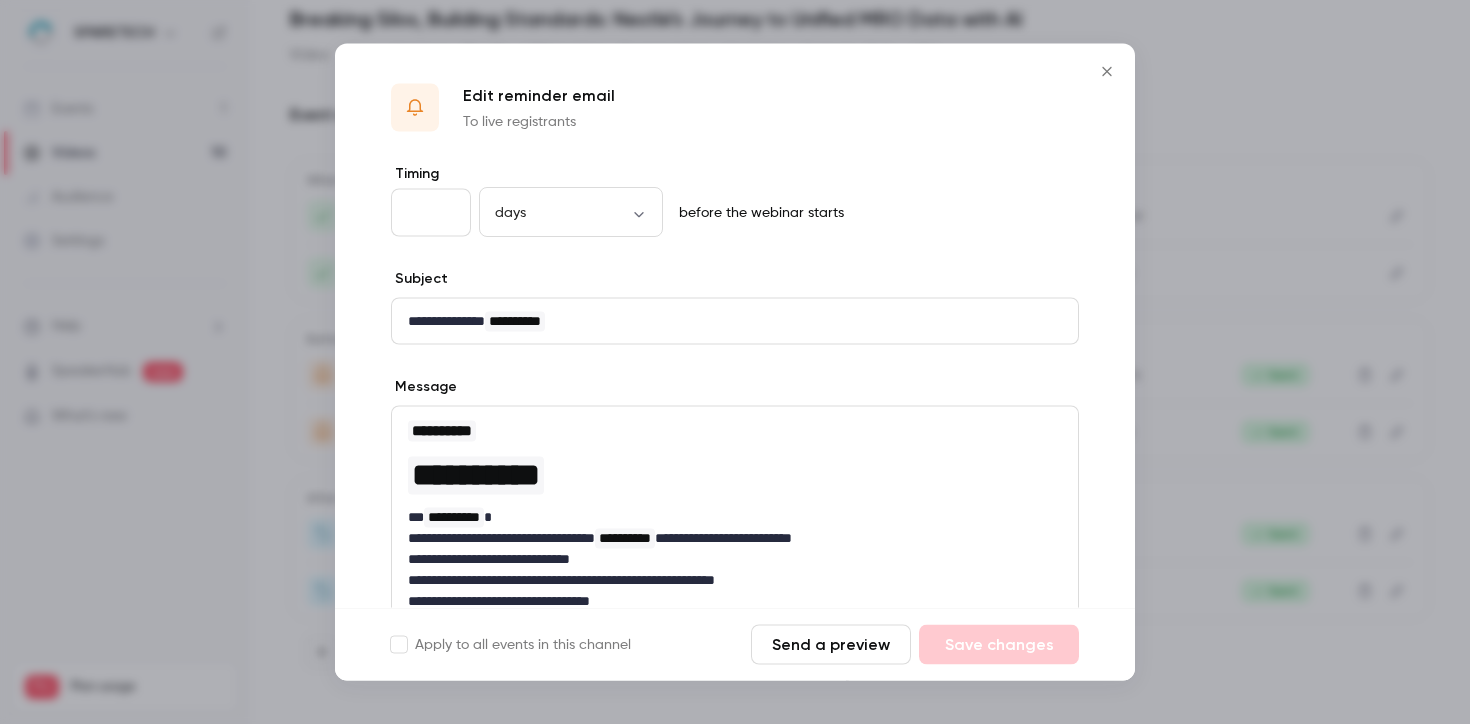 scroll, scrollTop: 278, scrollLeft: 0, axis: vertical 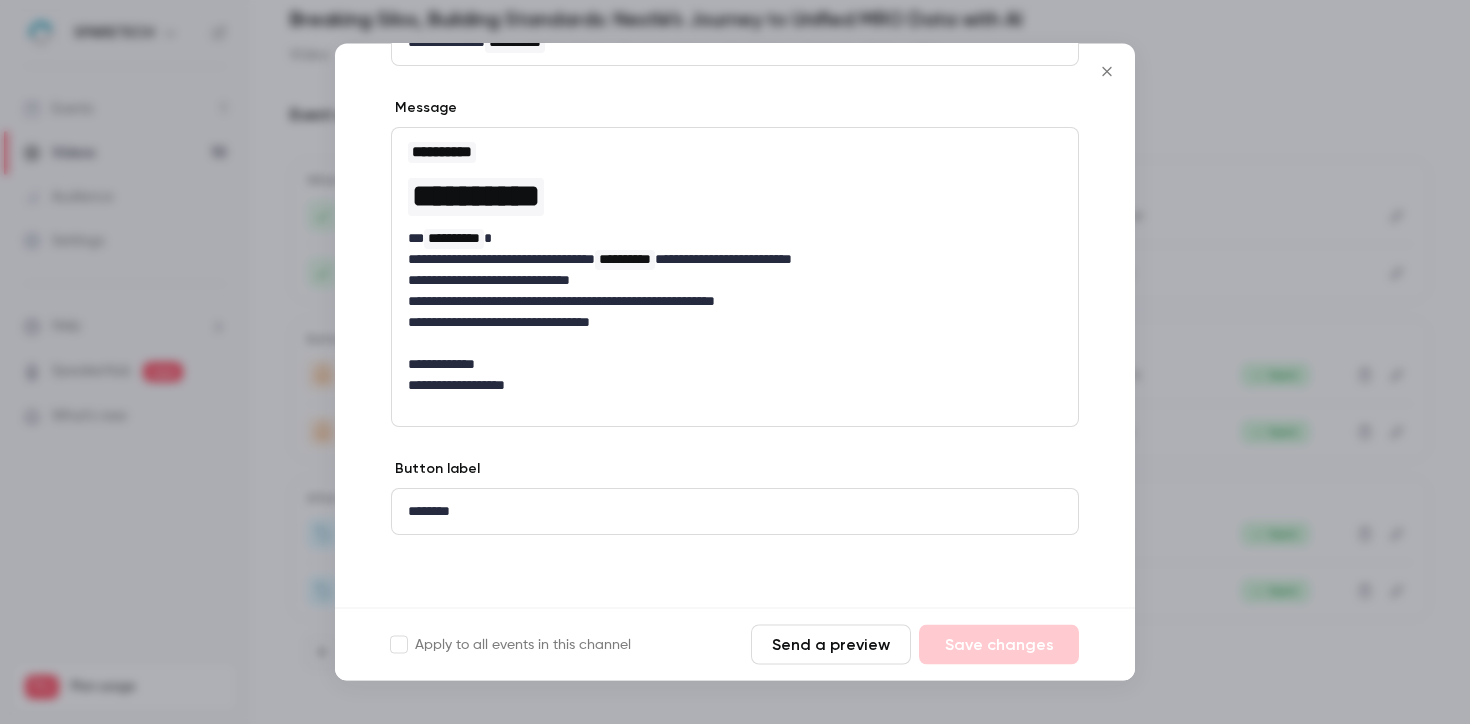 click 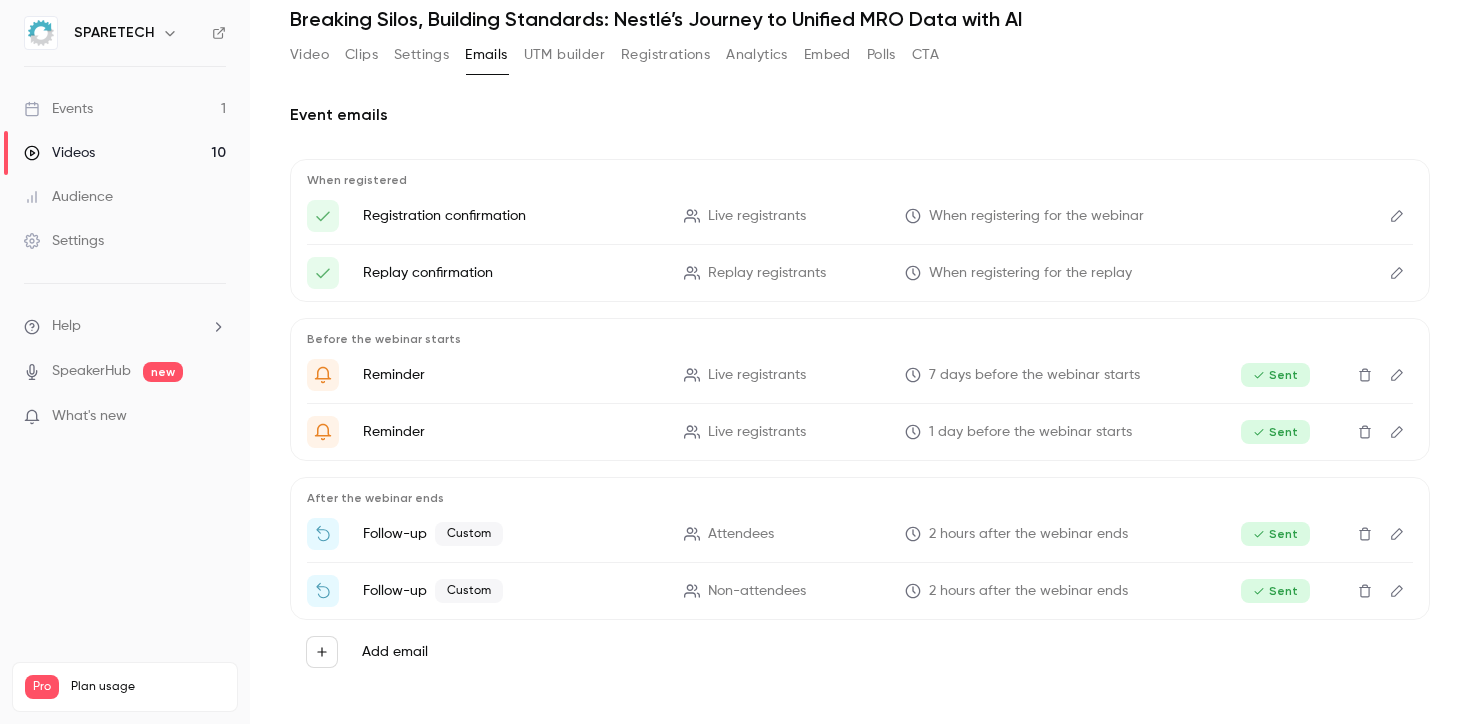 click on "UTM builder" at bounding box center (564, 55) 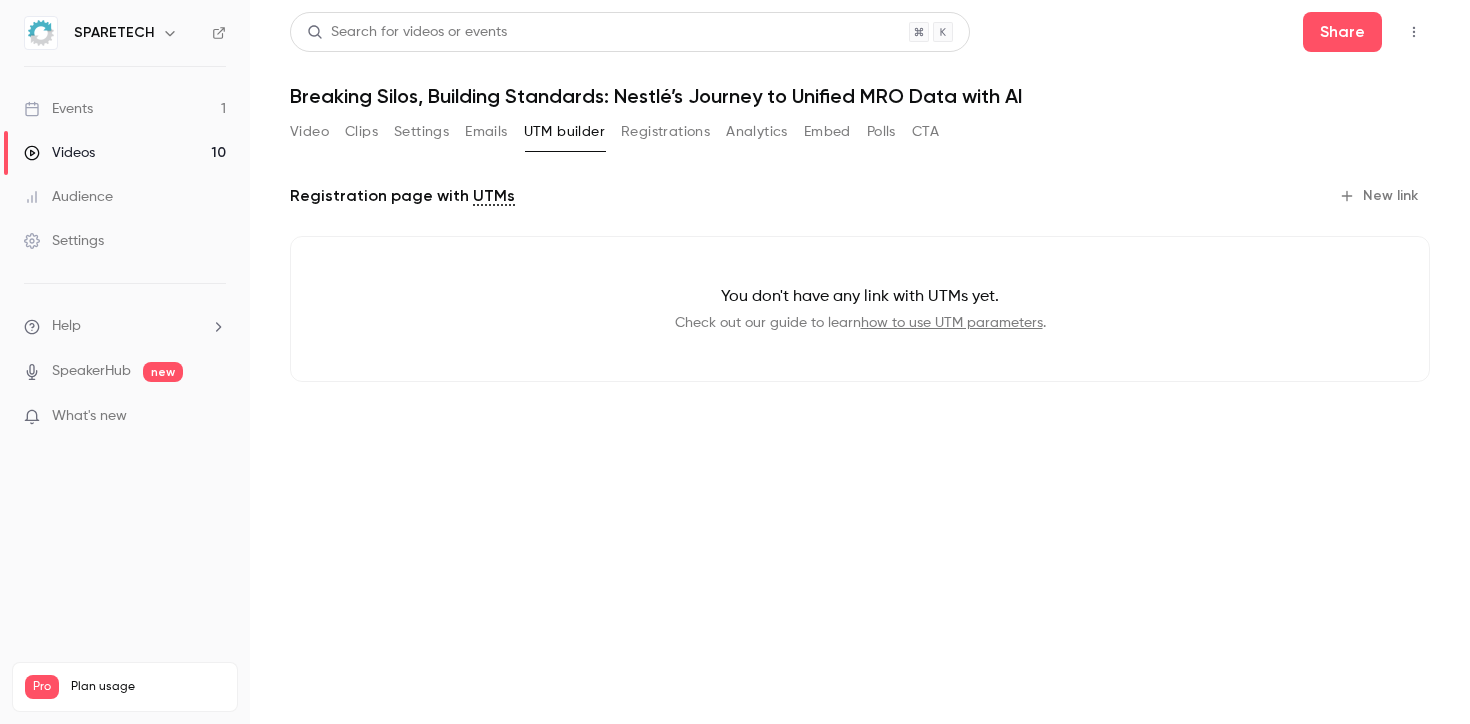 click on "Registrations" at bounding box center [665, 132] 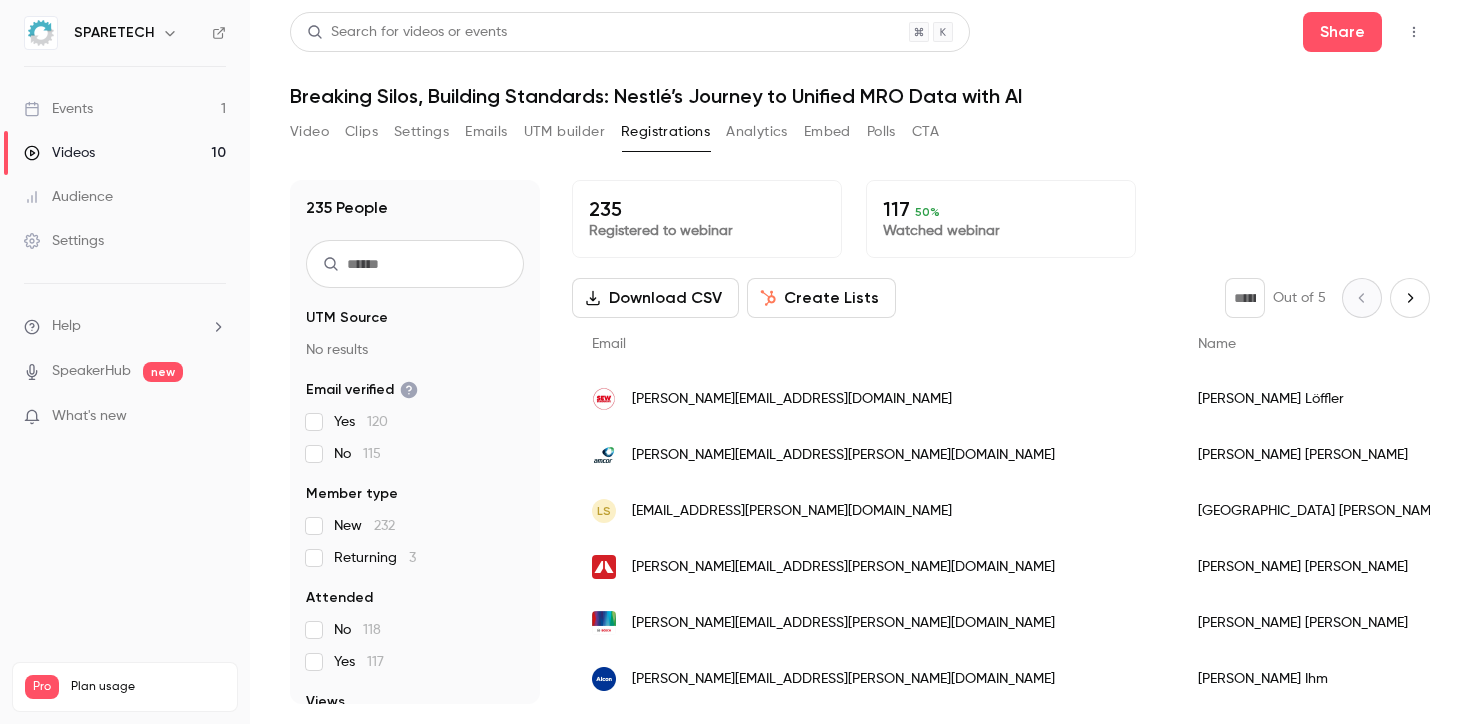 click on "Settings" at bounding box center (421, 132) 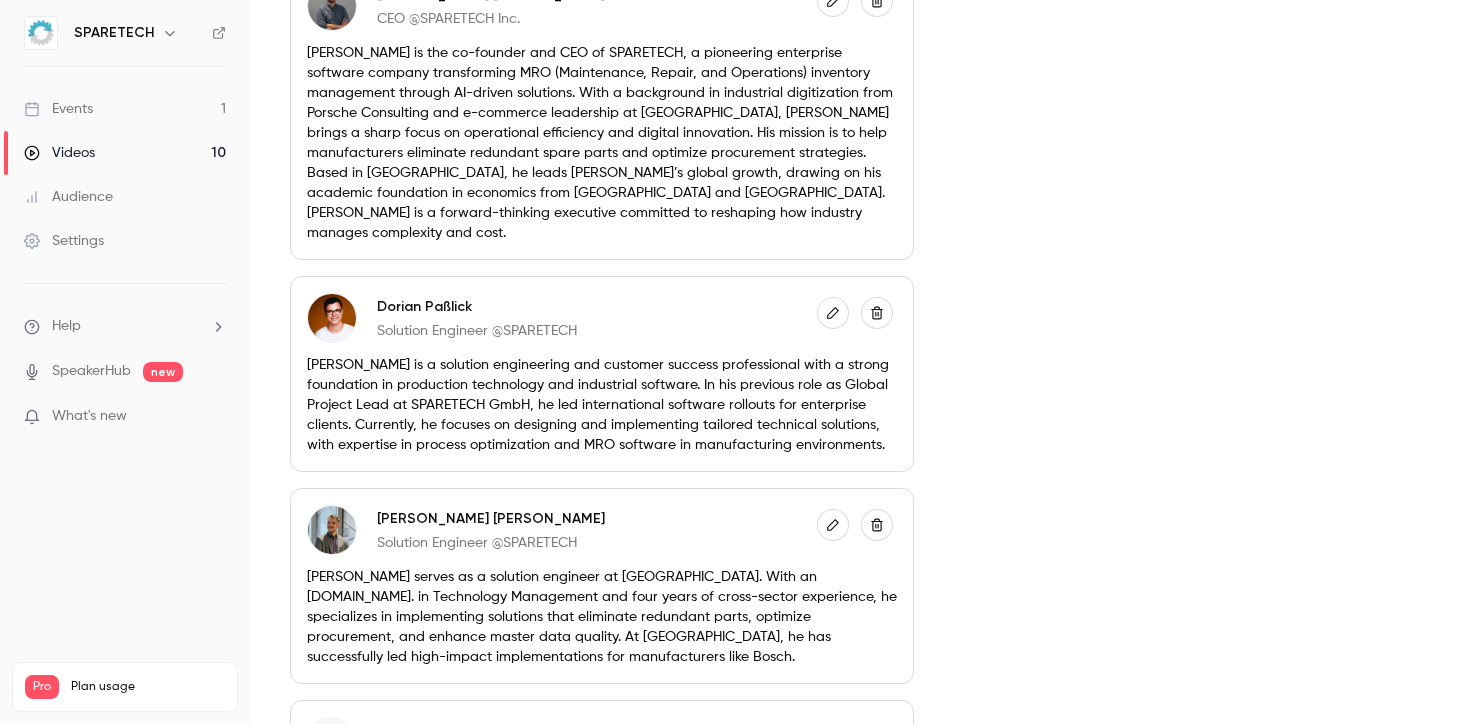 scroll, scrollTop: 590, scrollLeft: 0, axis: vertical 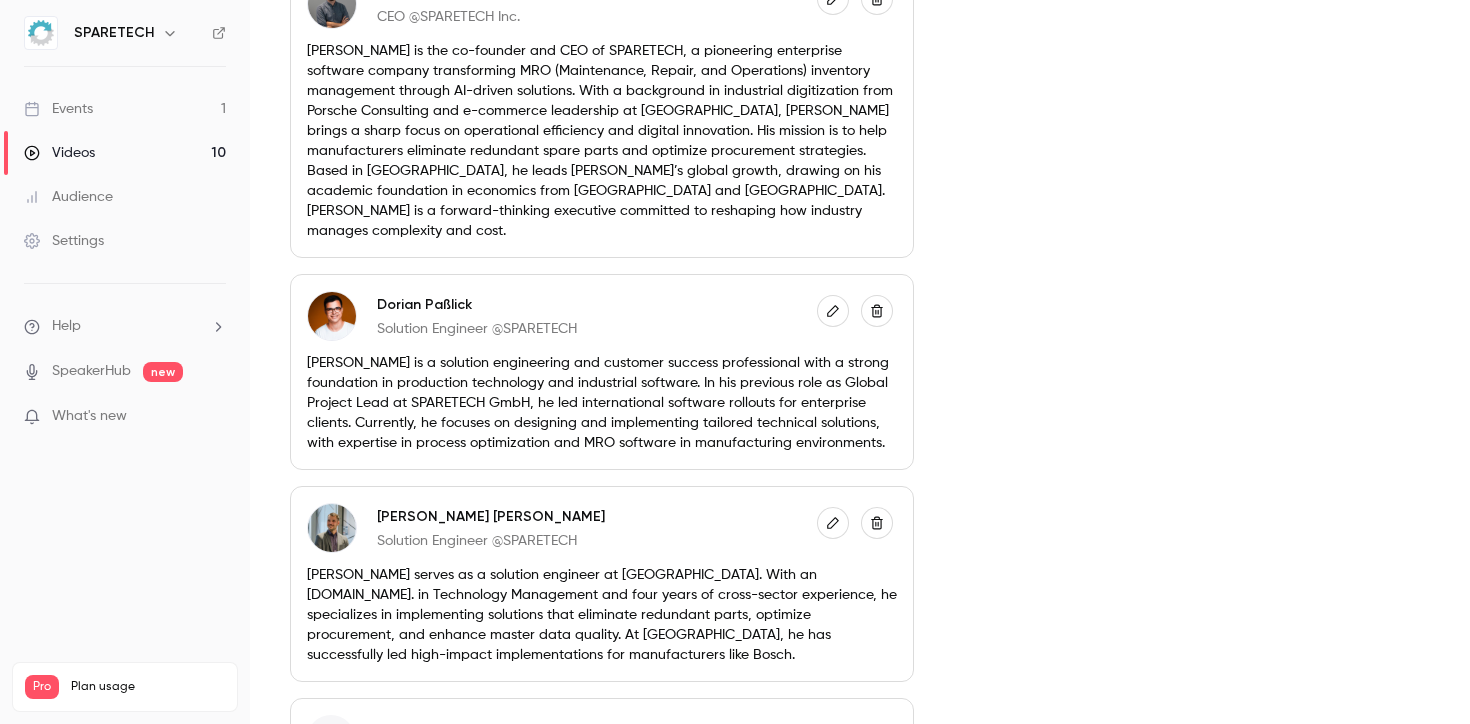 click at bounding box center [833, 311] 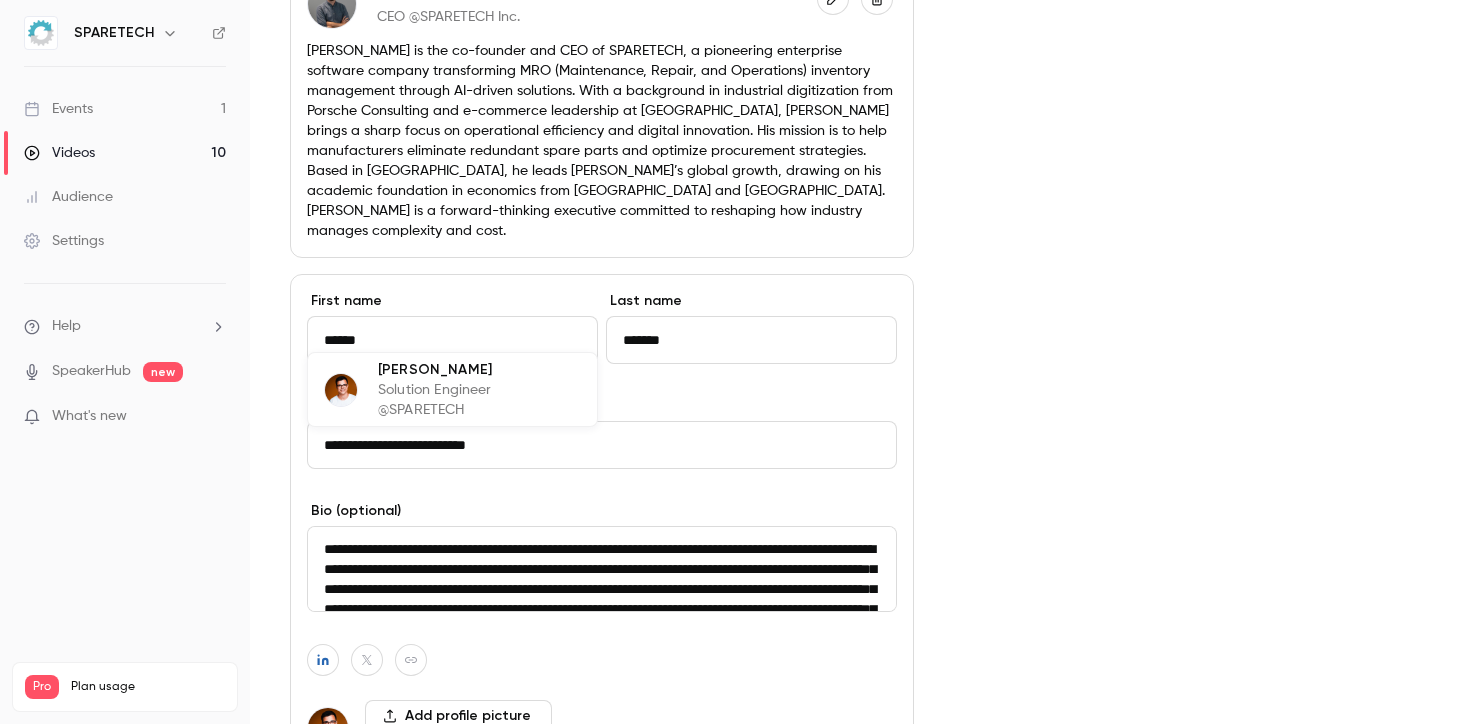 click on "******" at bounding box center [452, 340] 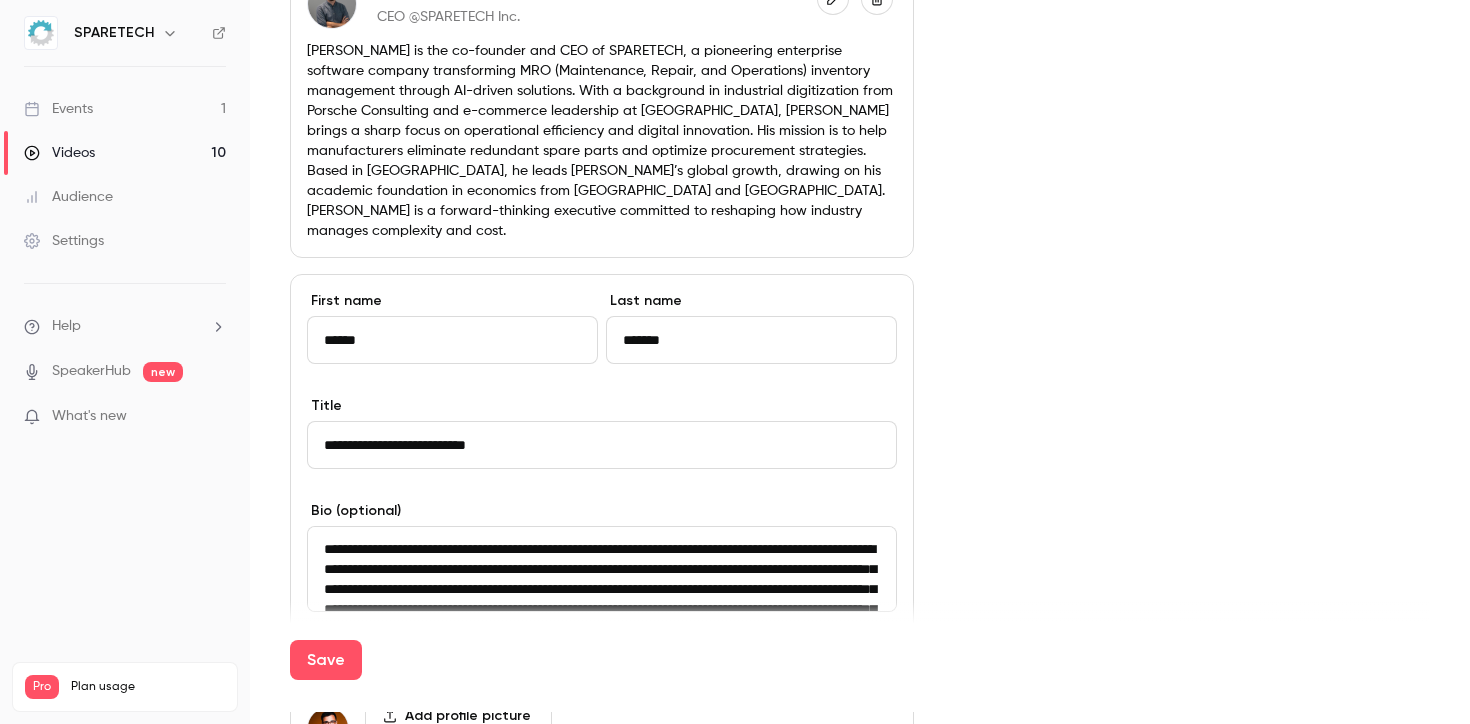type on "******" 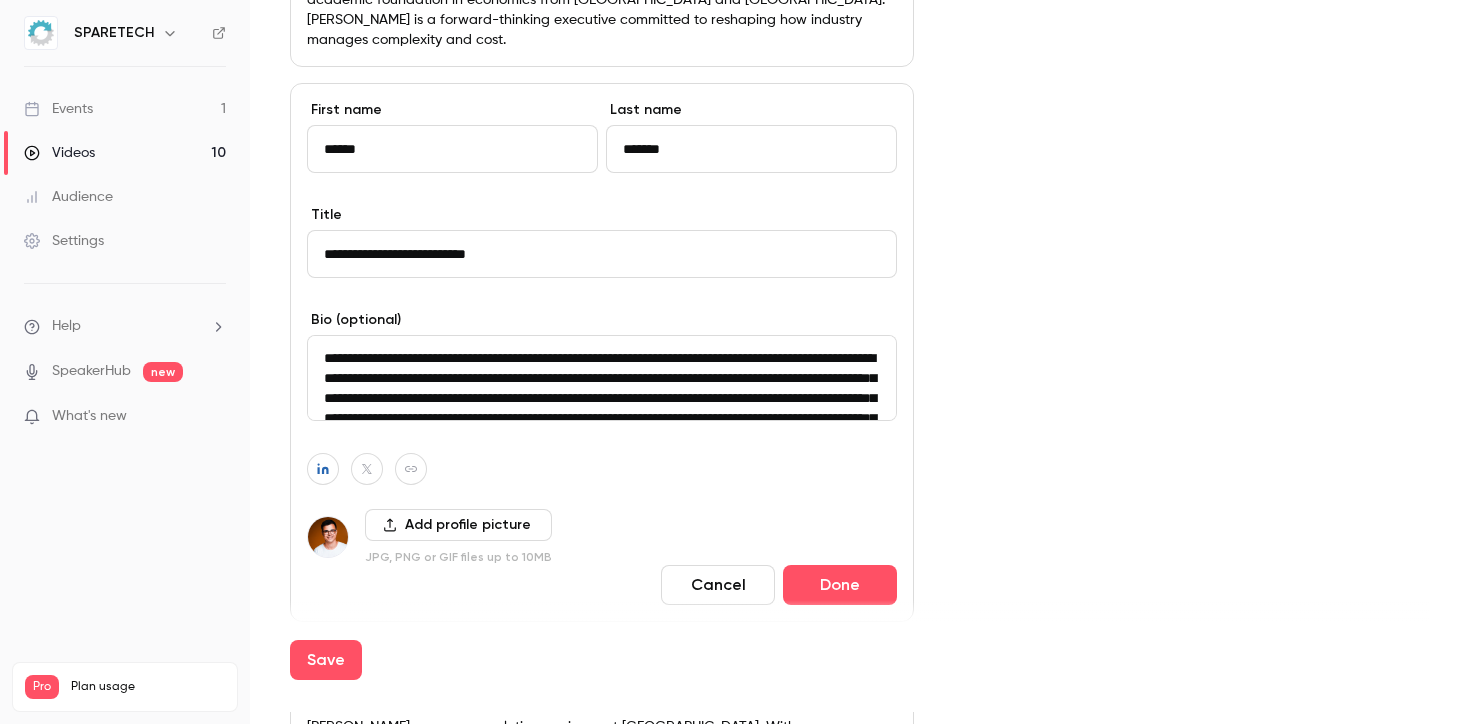 scroll, scrollTop: 782, scrollLeft: 0, axis: vertical 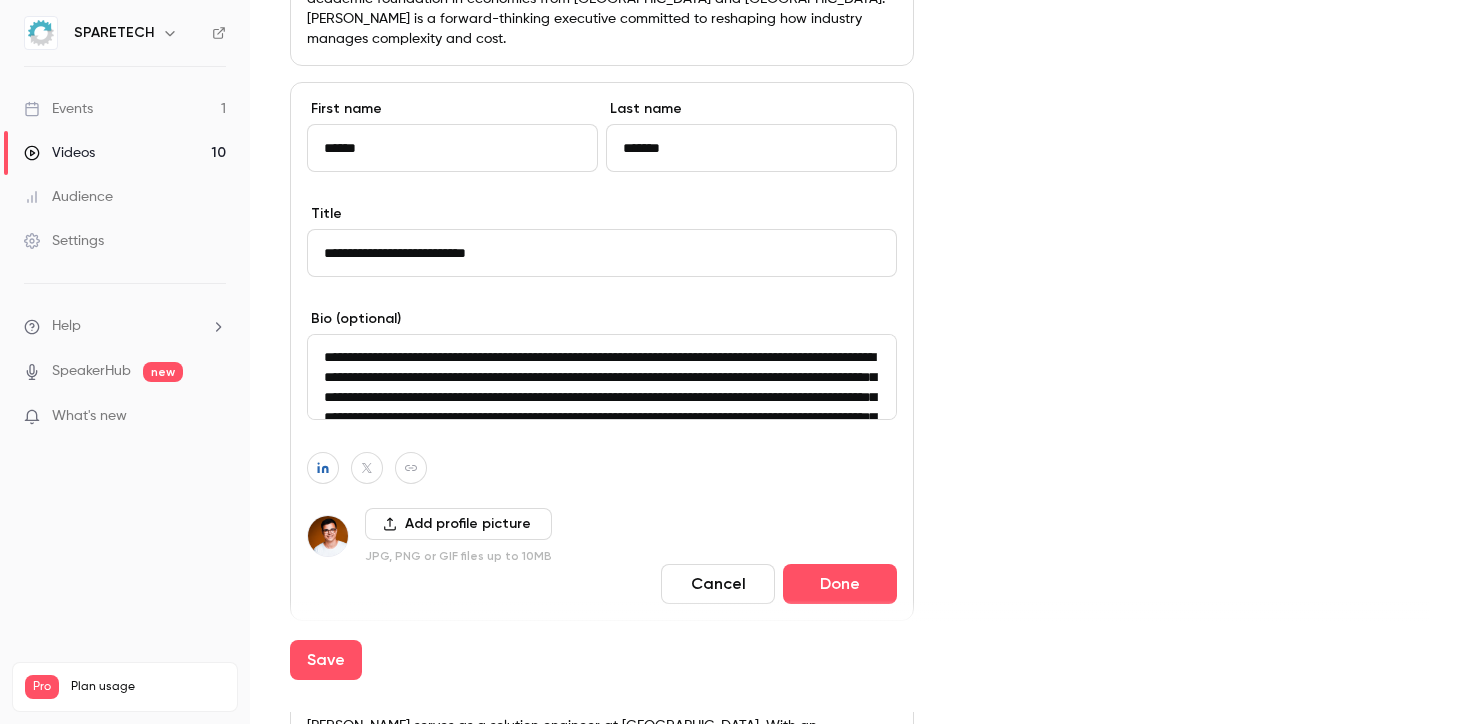 click on "Cancel" at bounding box center [718, 584] 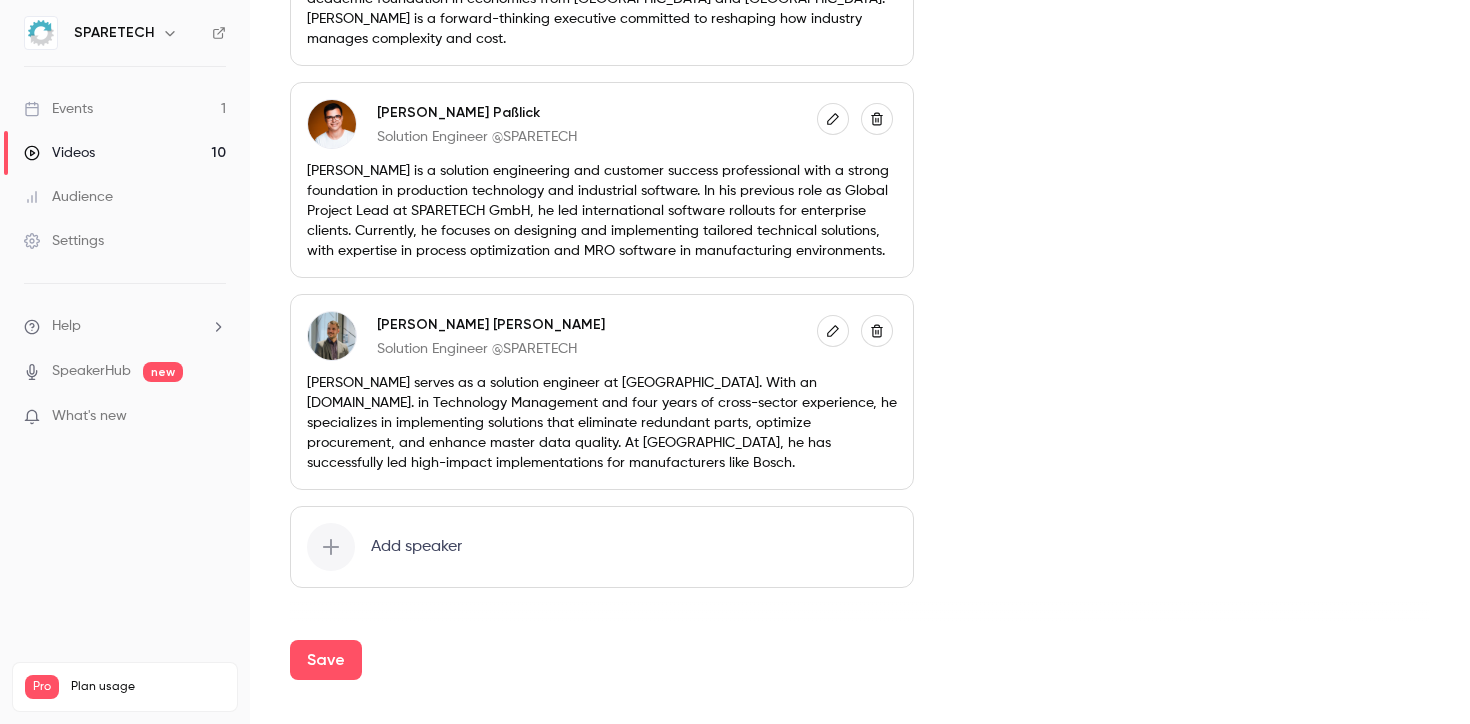 click 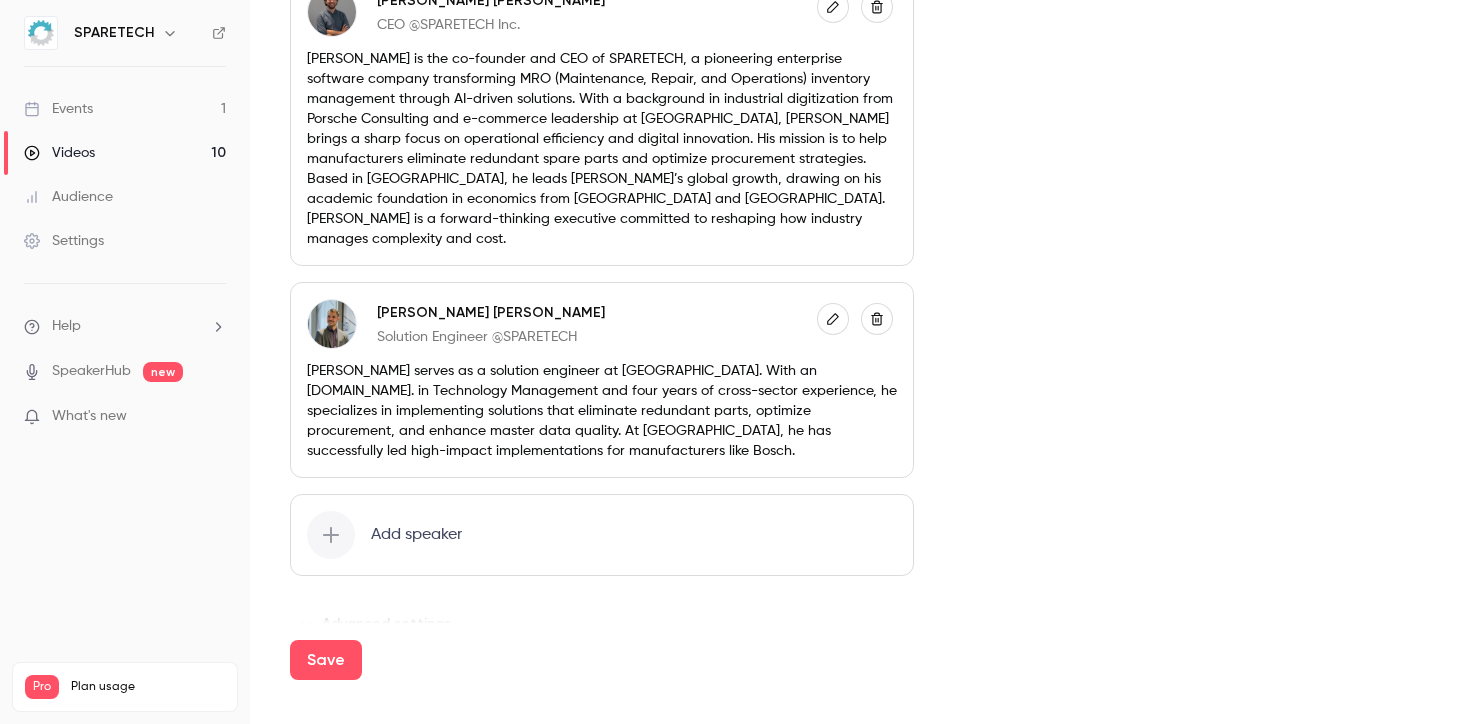 click 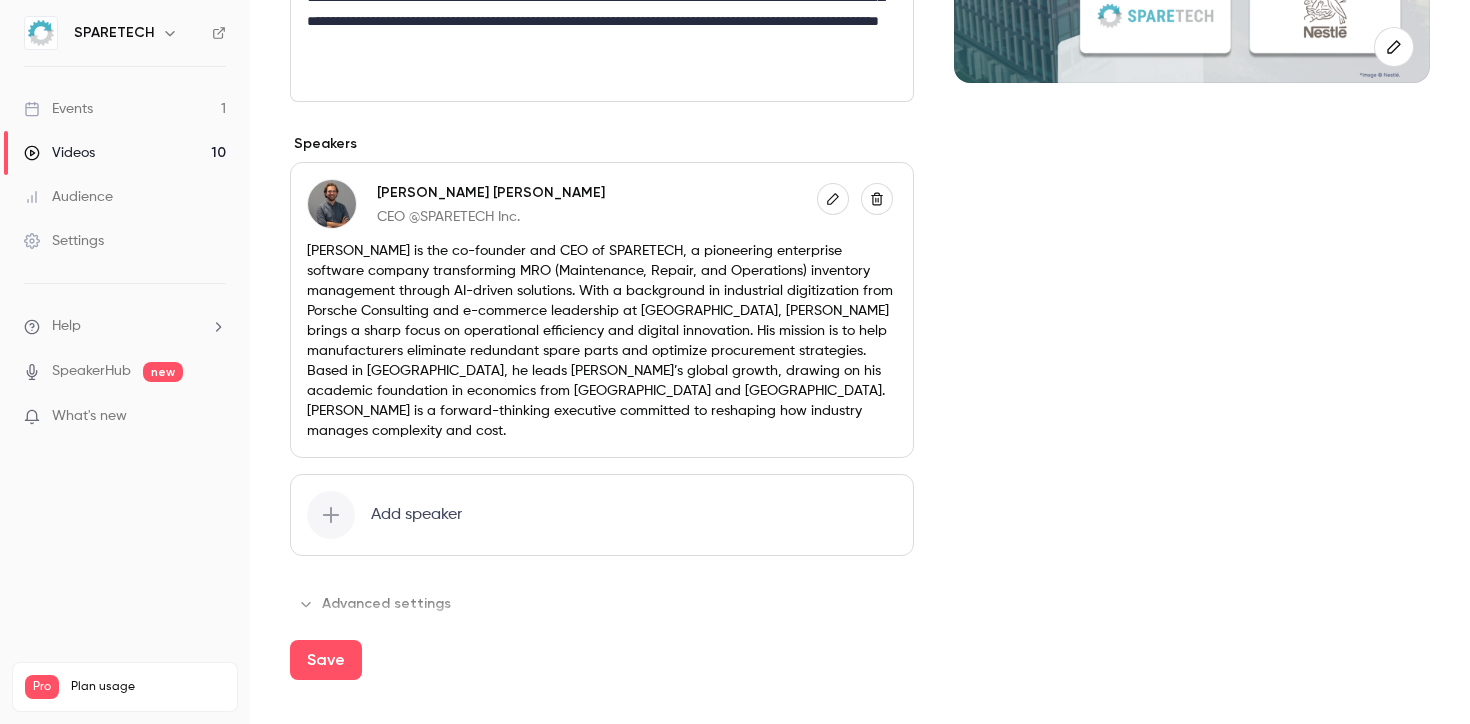 scroll, scrollTop: 370, scrollLeft: 0, axis: vertical 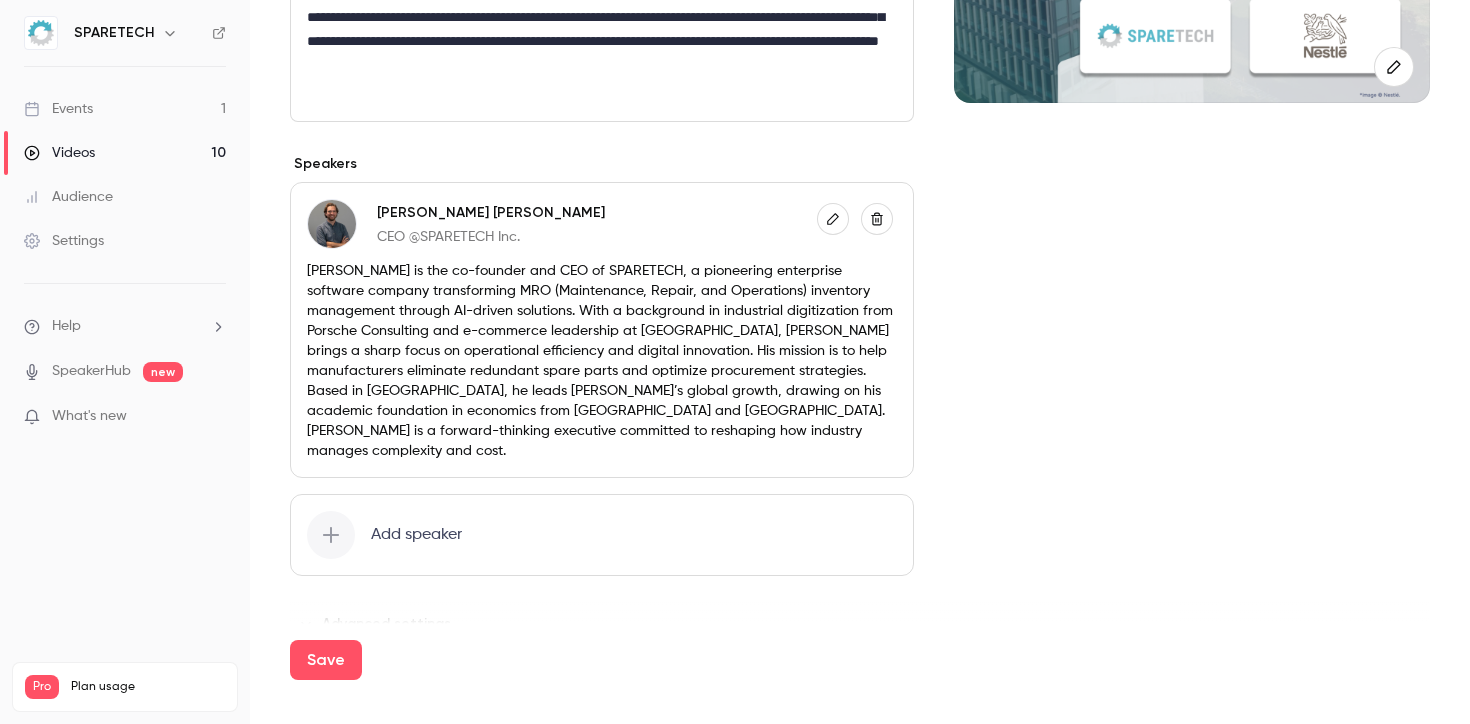 click 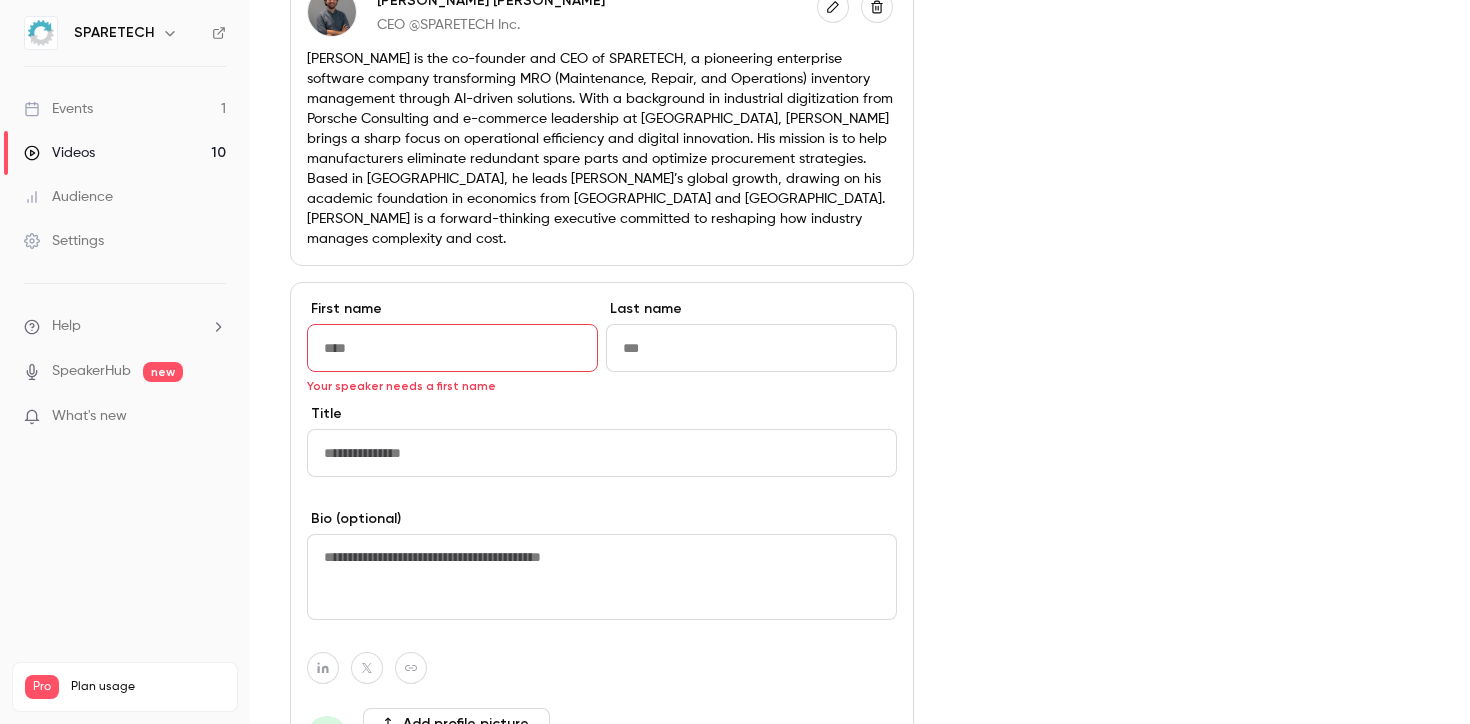 click at bounding box center [602, 453] 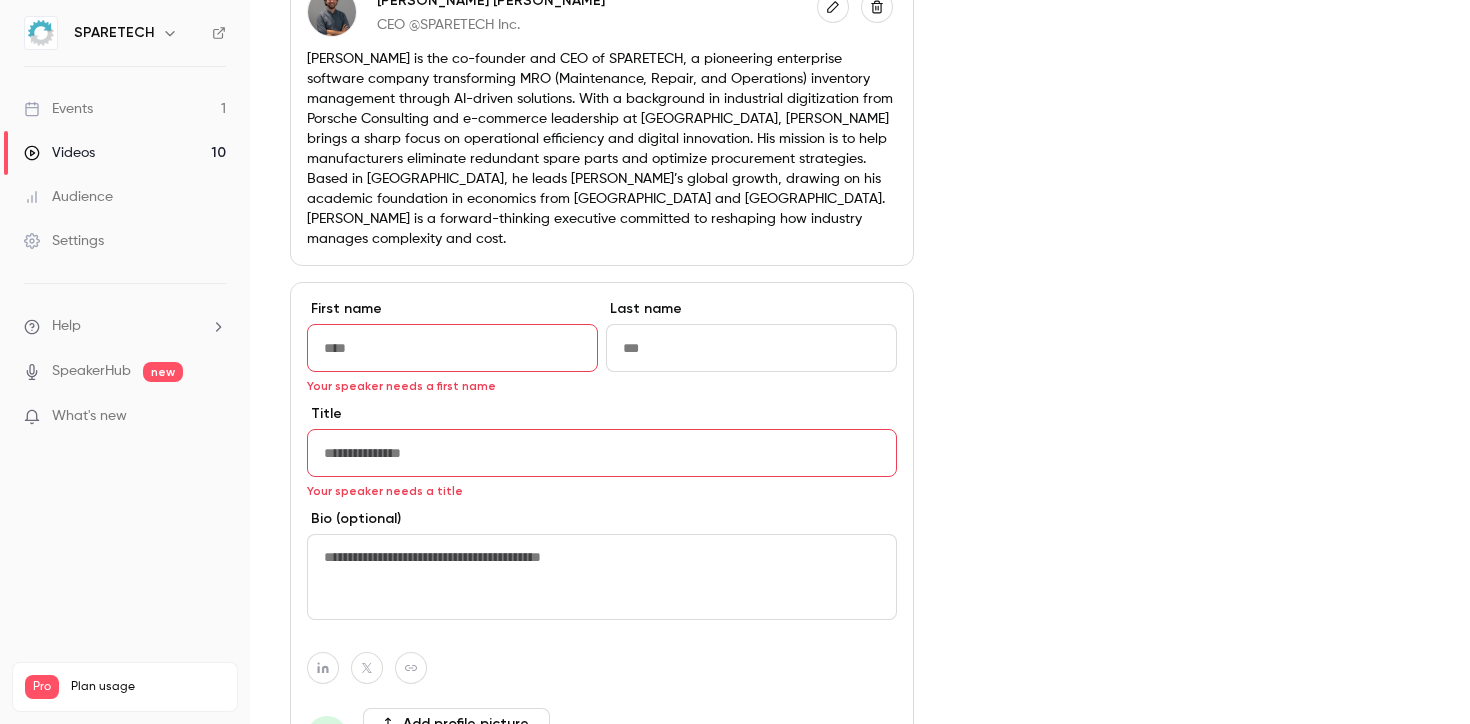 paste on "**********" 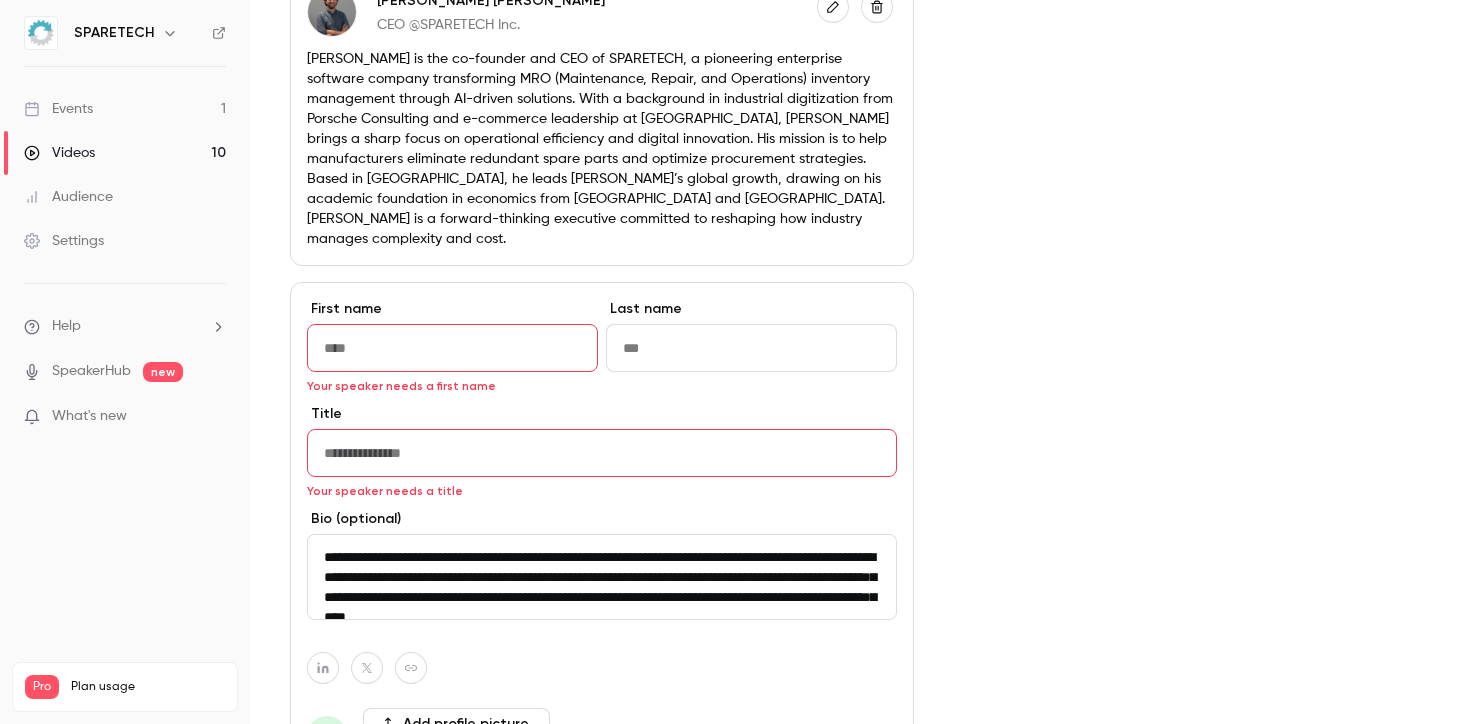 scroll, scrollTop: 25, scrollLeft: 0, axis: vertical 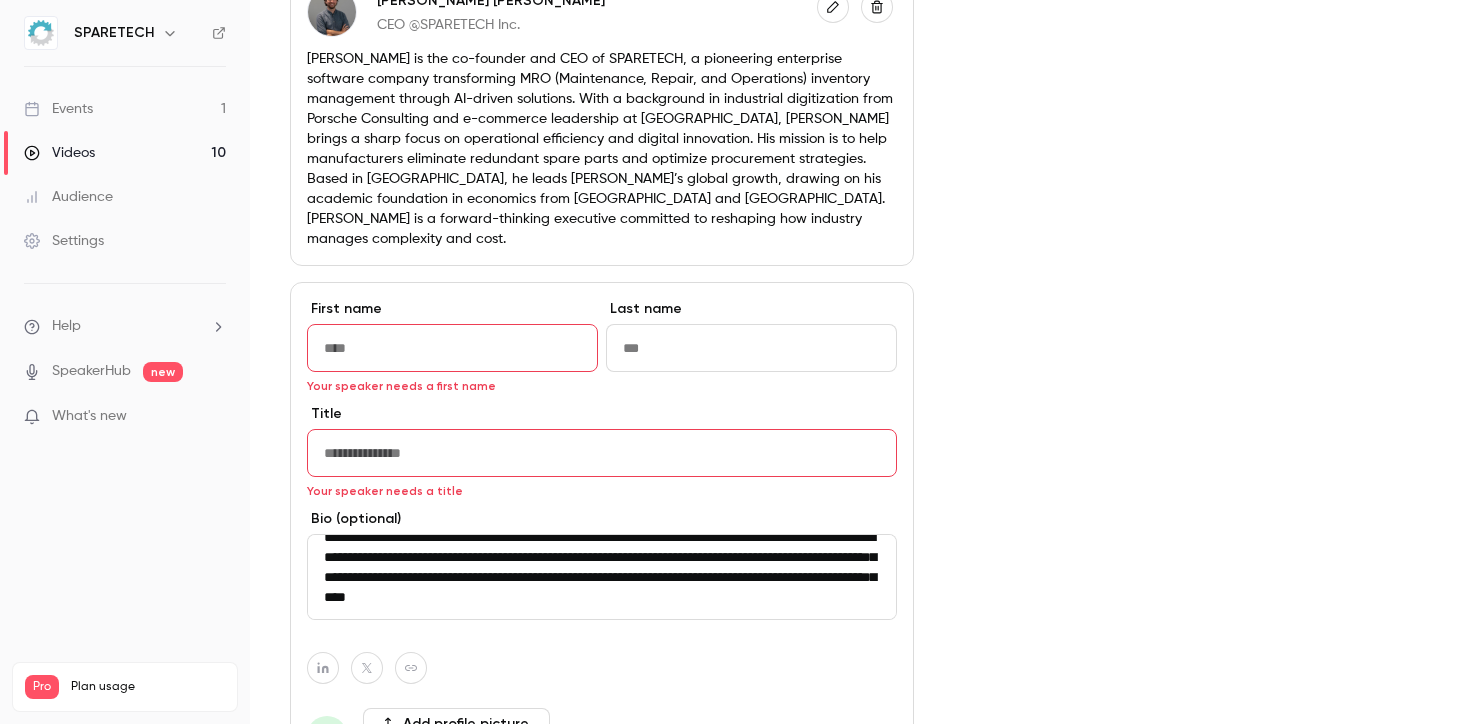 type on "**********" 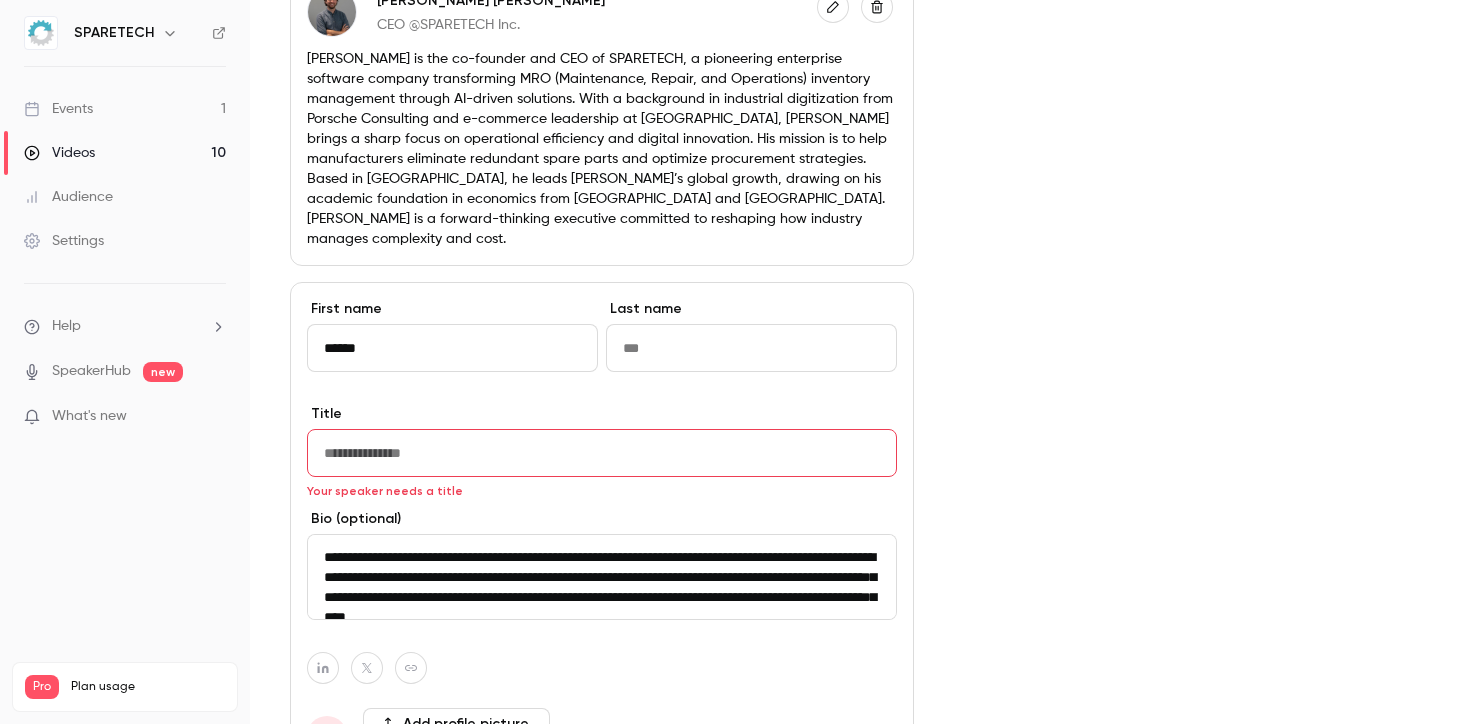 type on "******" 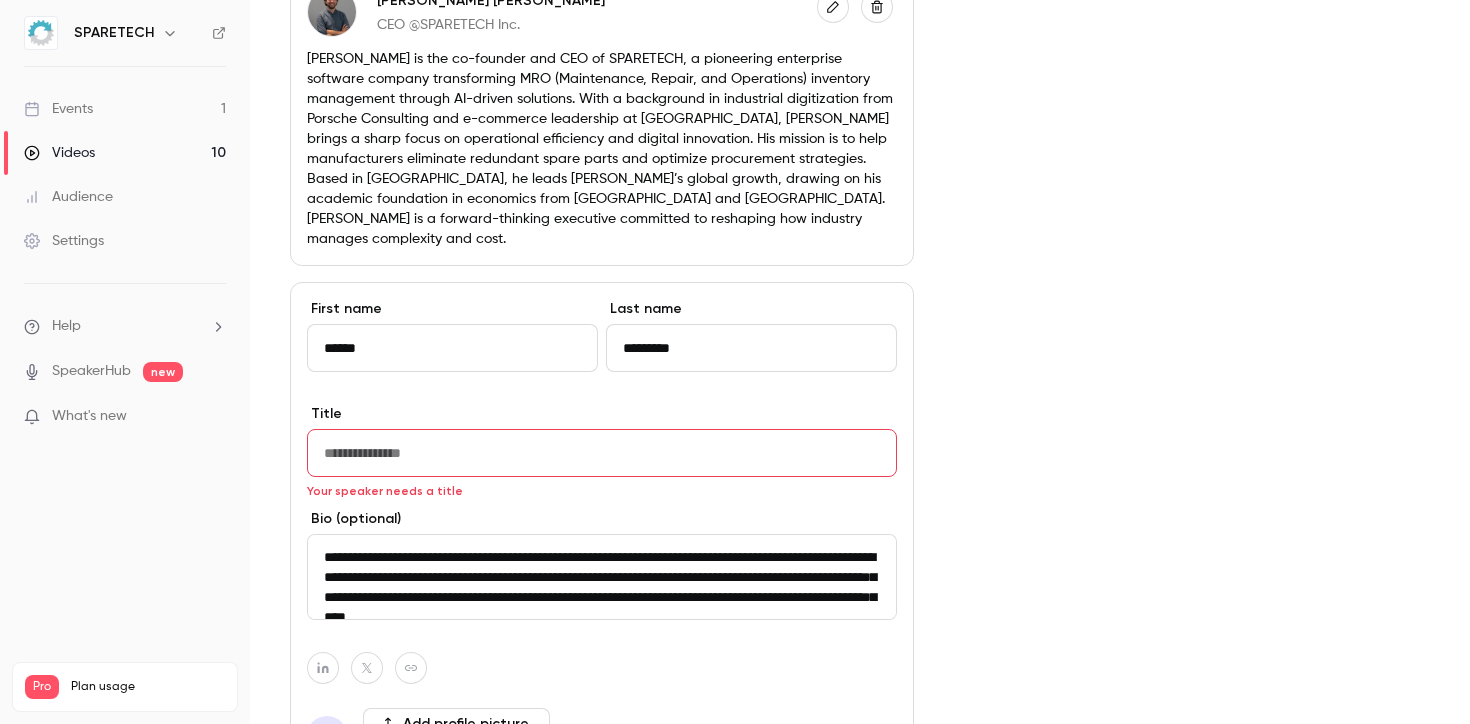 type on "*********" 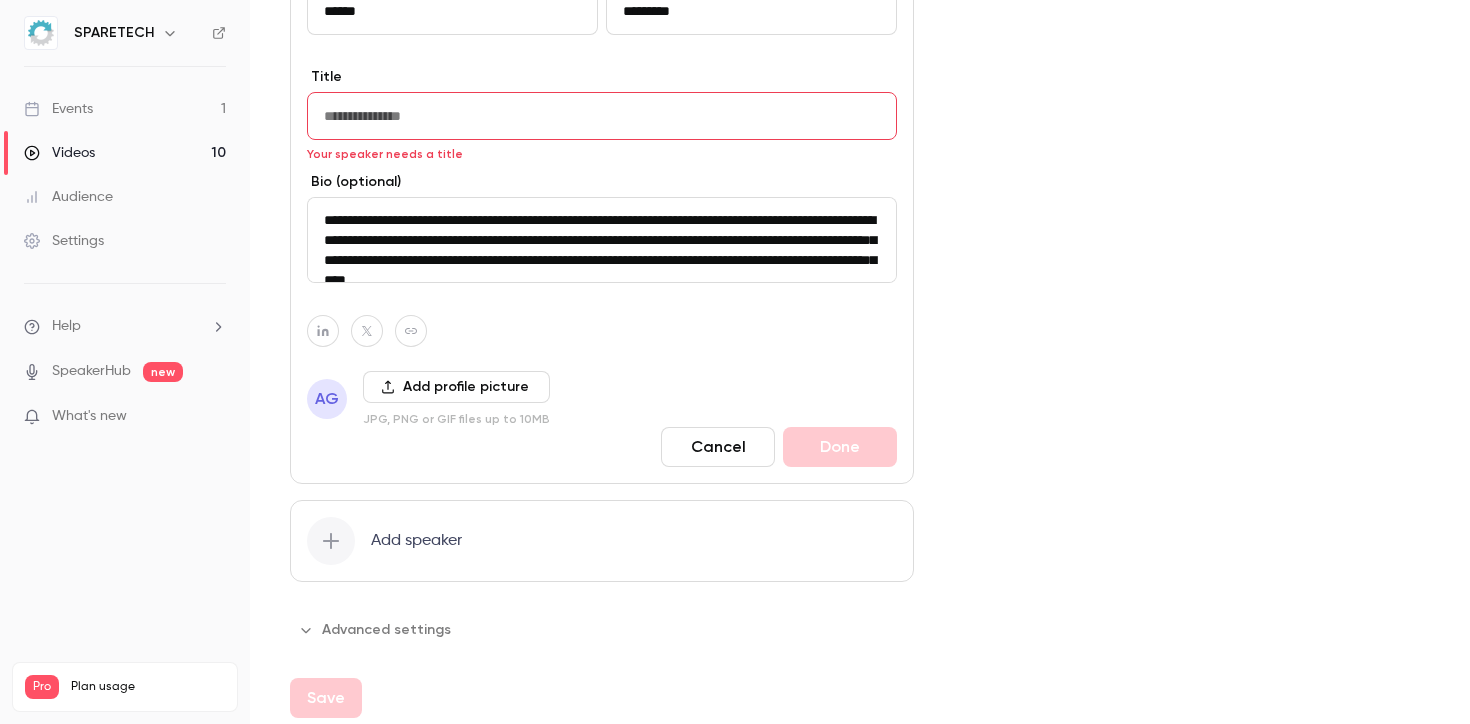 scroll, scrollTop: 925, scrollLeft: 0, axis: vertical 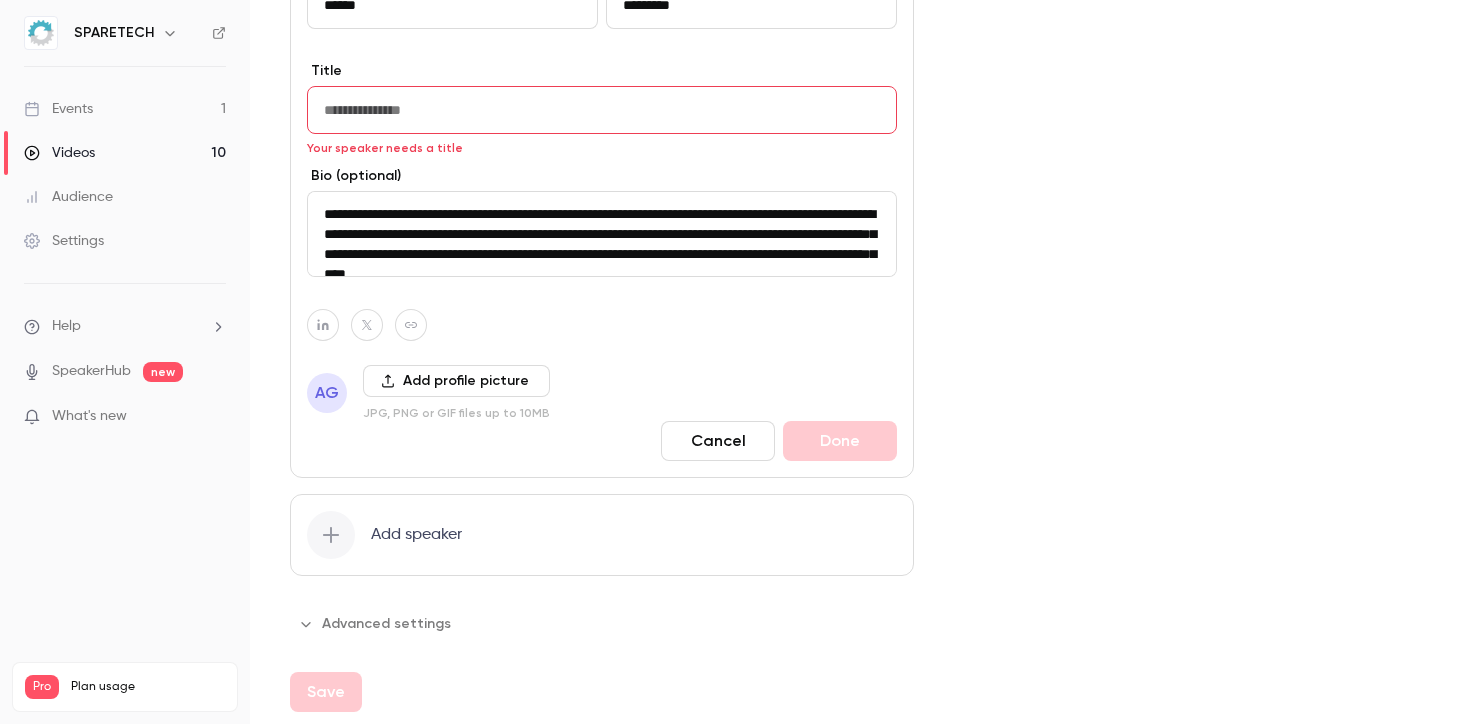 click on "Add speaker" at bounding box center [602, 535] 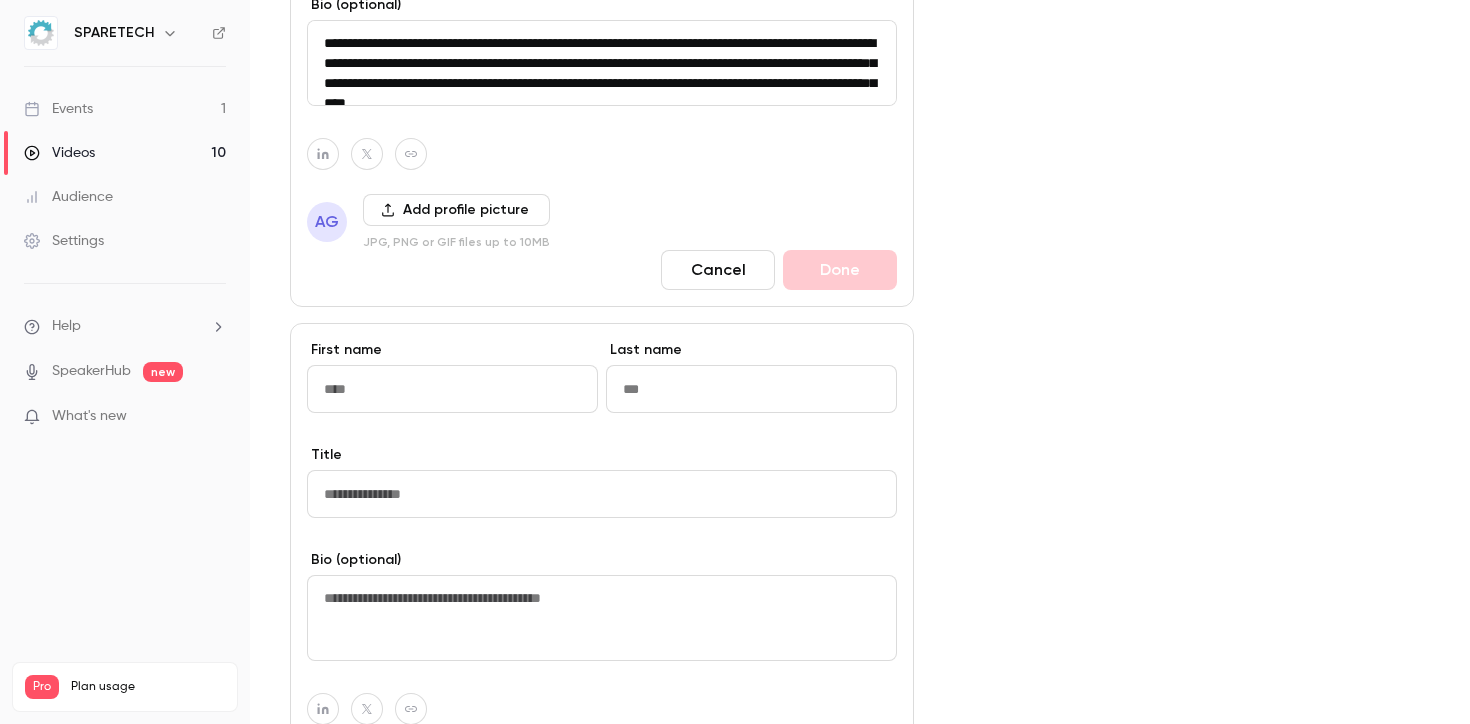 scroll, scrollTop: 1230, scrollLeft: 0, axis: vertical 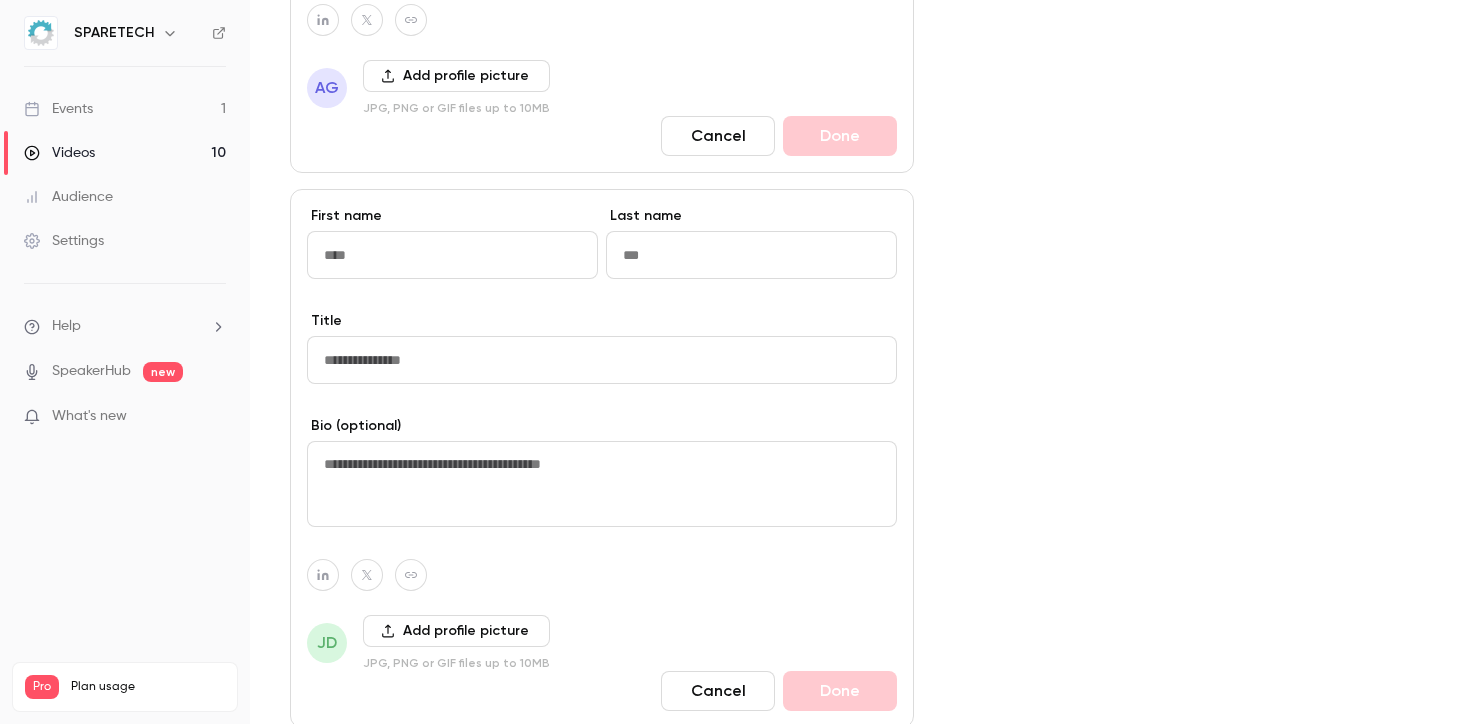 click at bounding box center (602, 484) 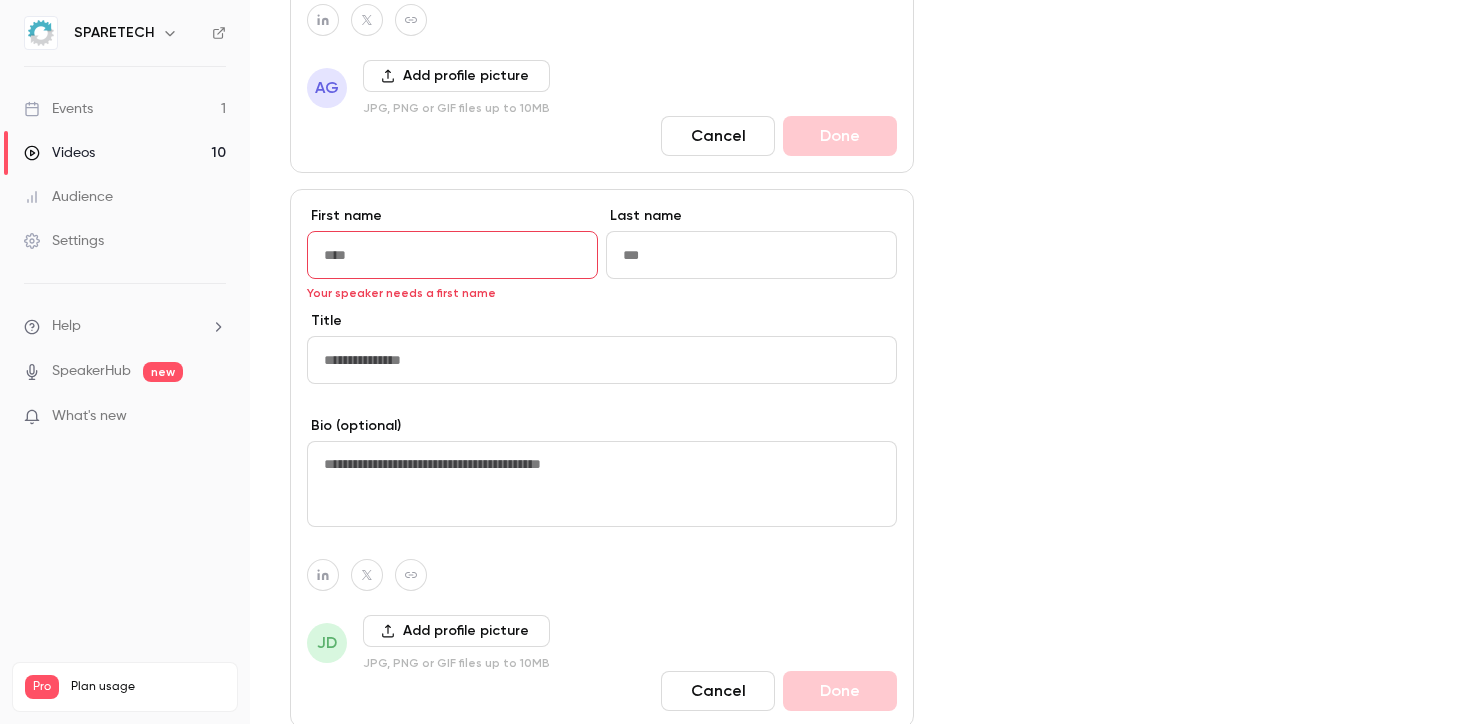 paste on "**********" 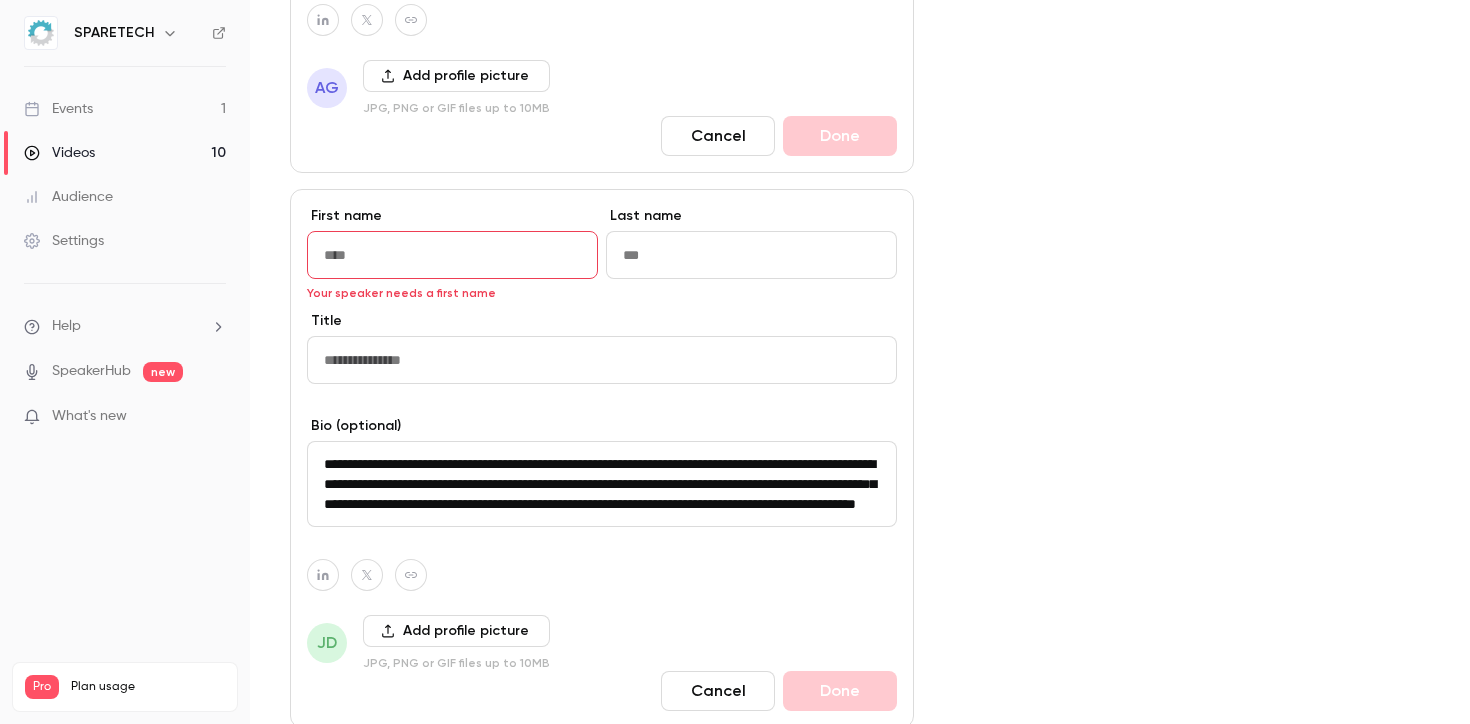 scroll, scrollTop: 25, scrollLeft: 0, axis: vertical 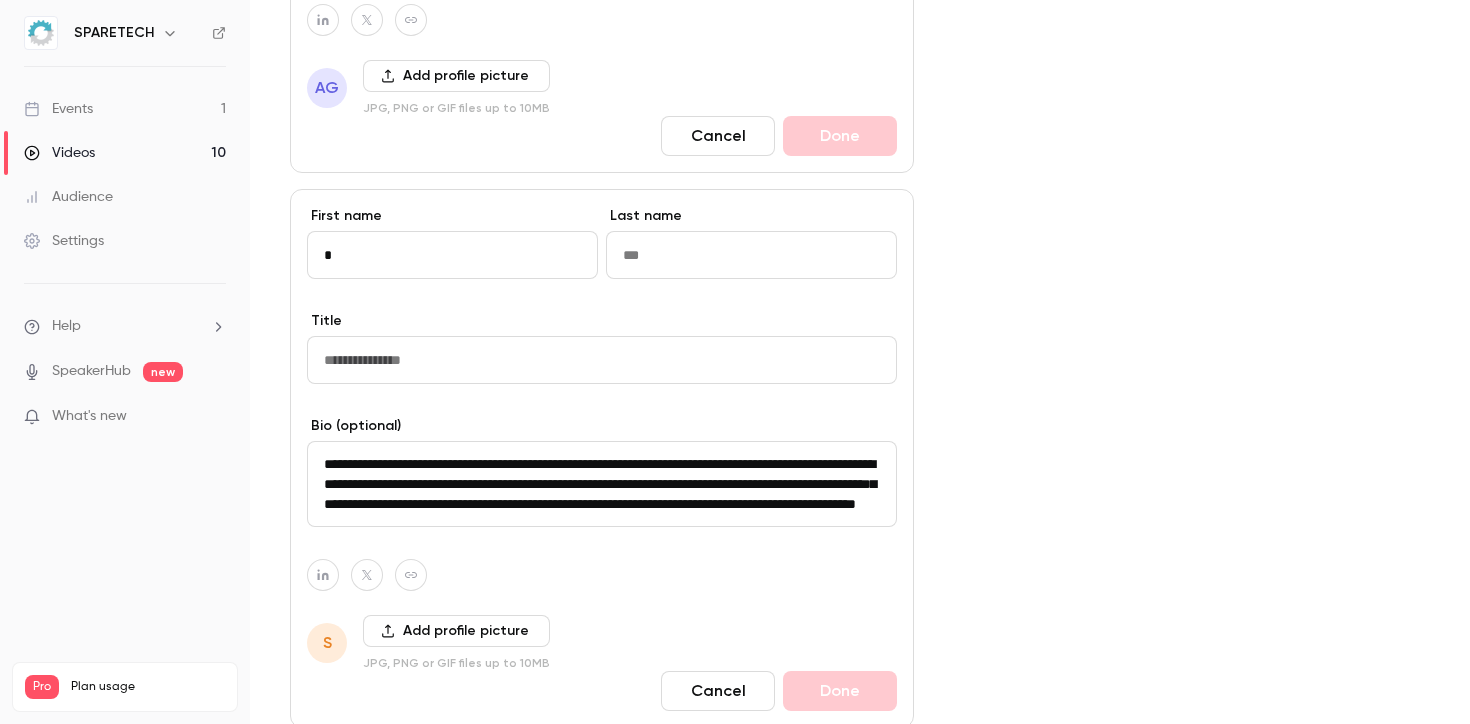 type 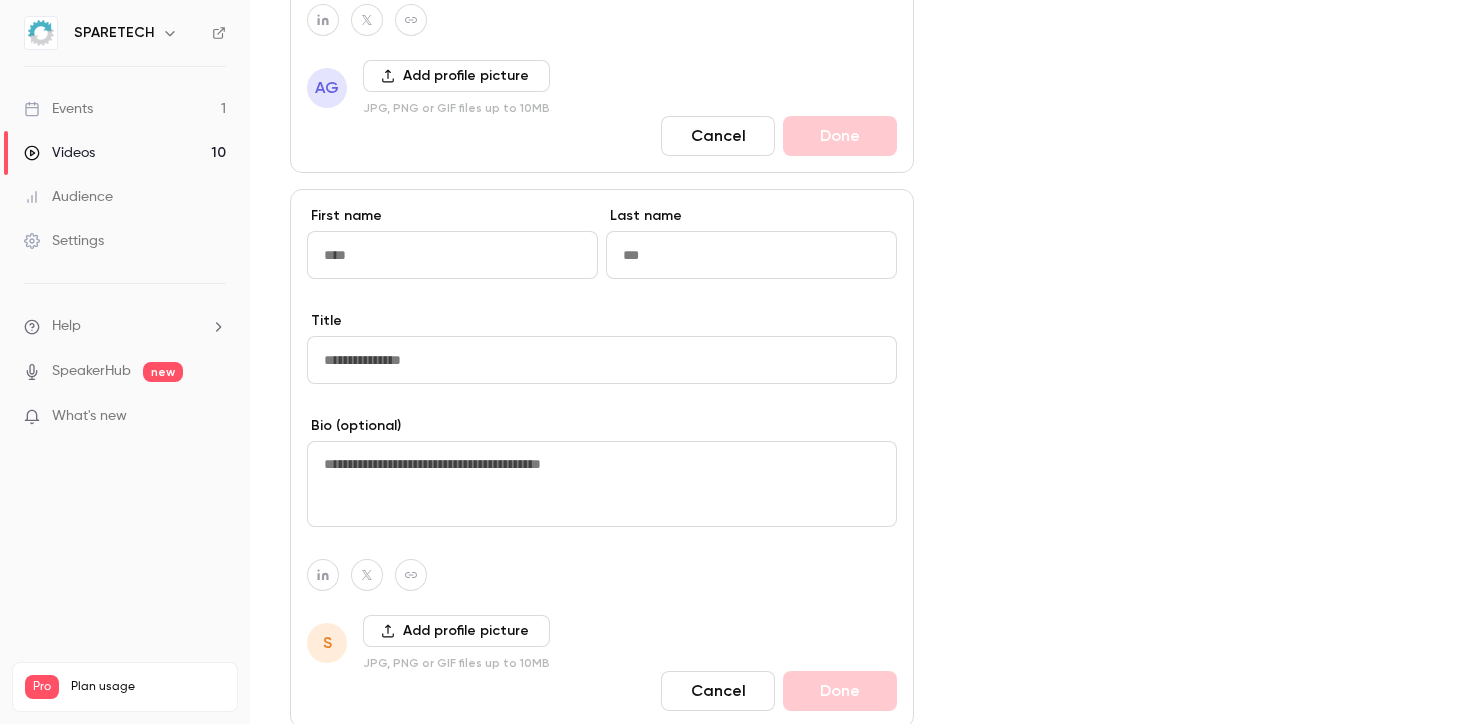scroll, scrollTop: 0, scrollLeft: 0, axis: both 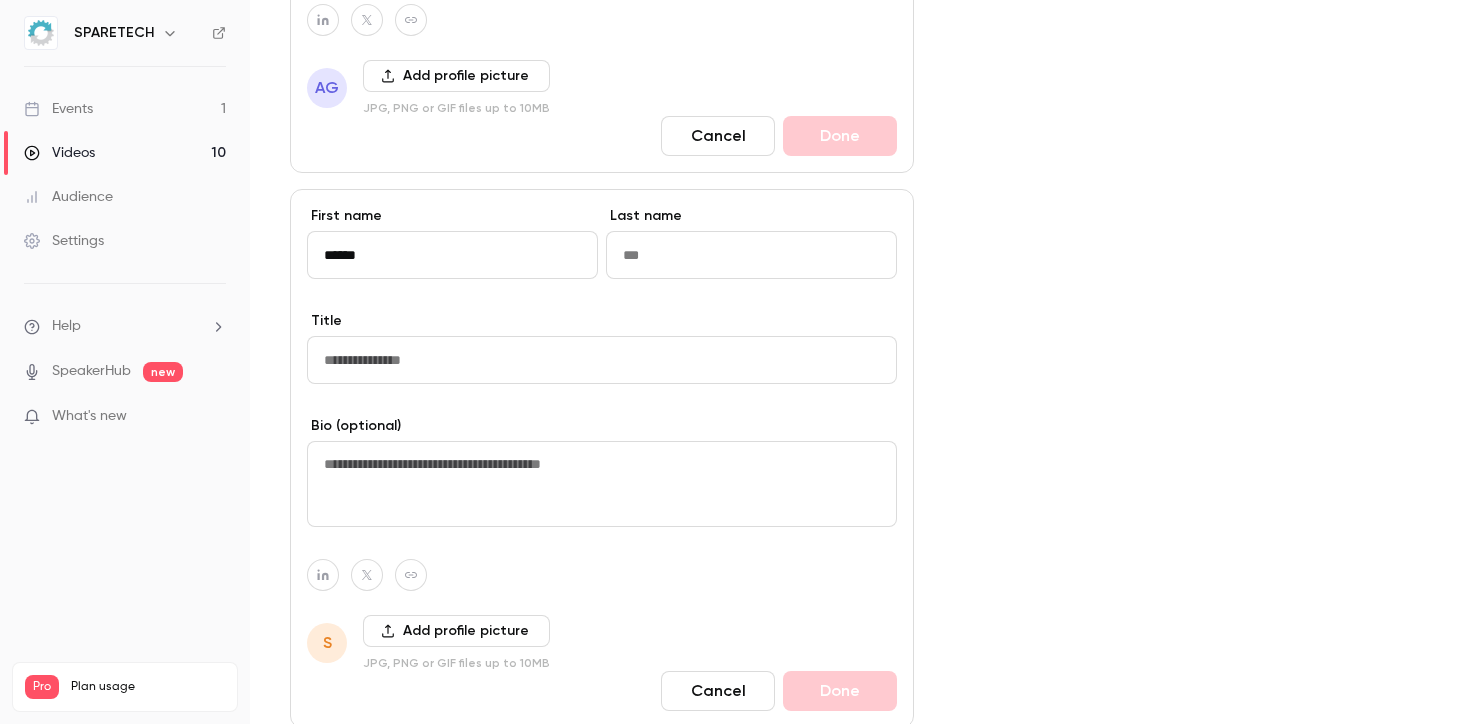 type on "******" 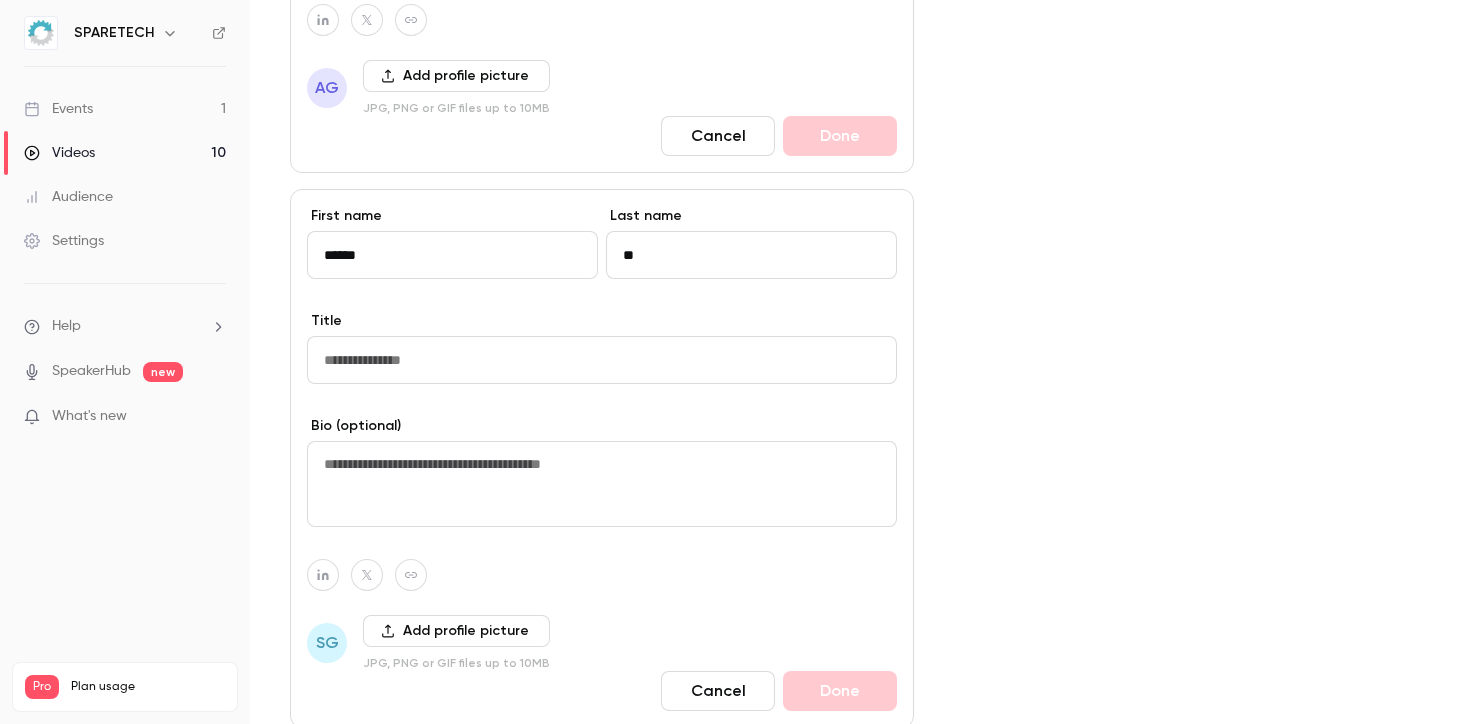 type on "*" 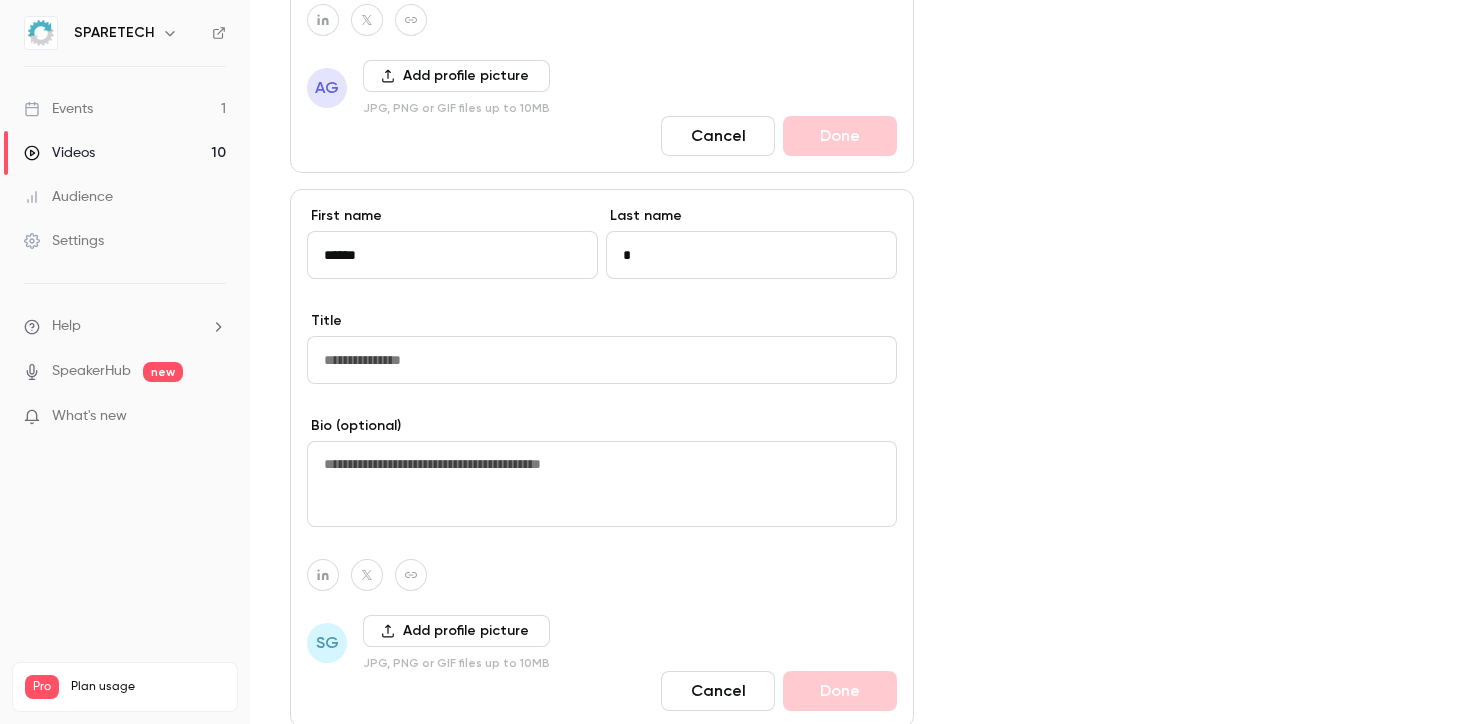type 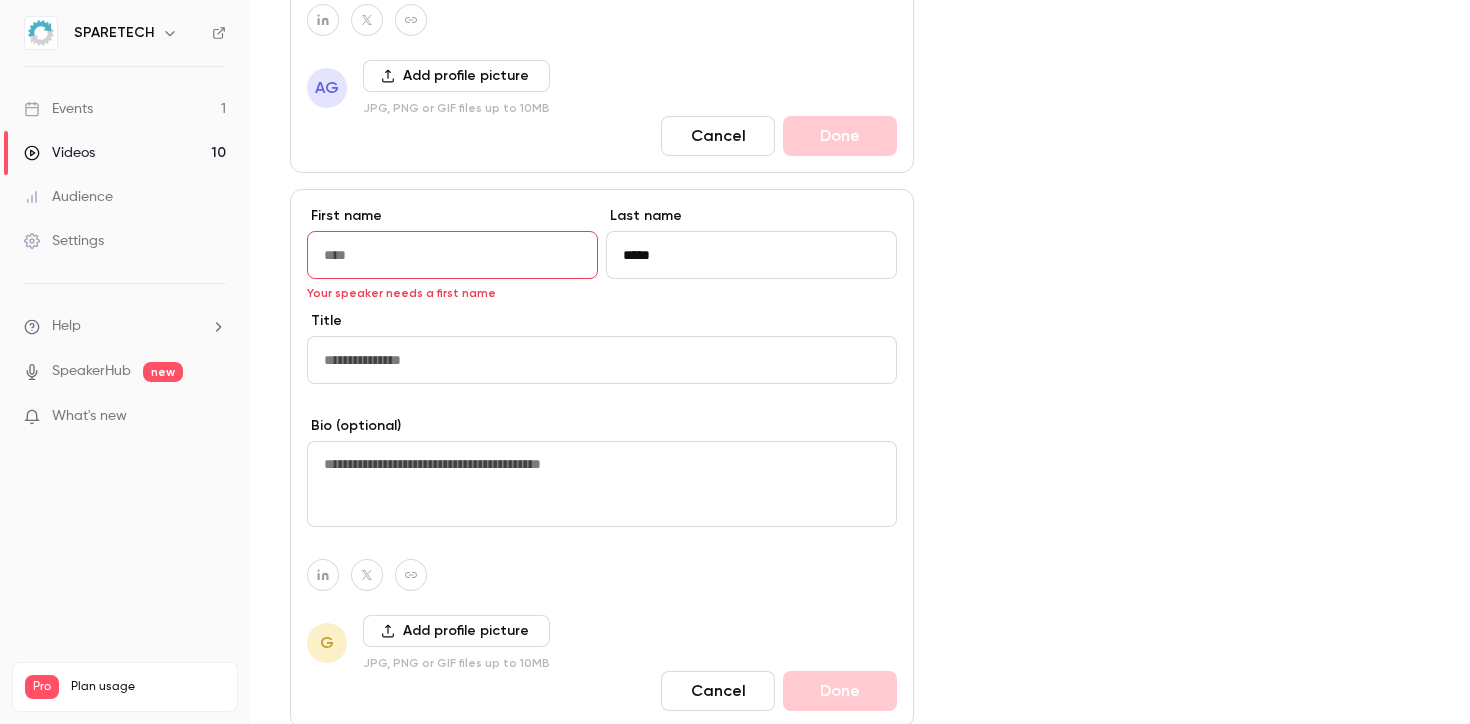 type on "*****" 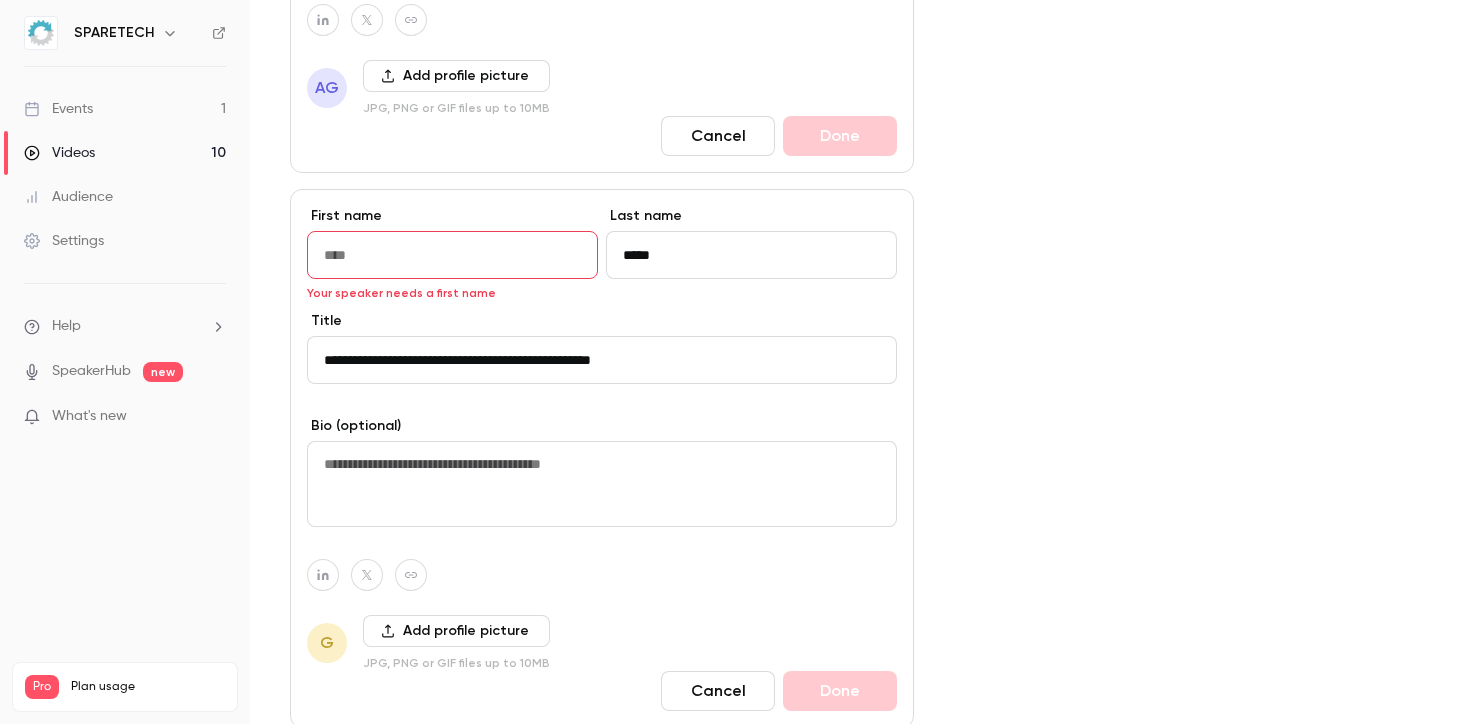 type on "**********" 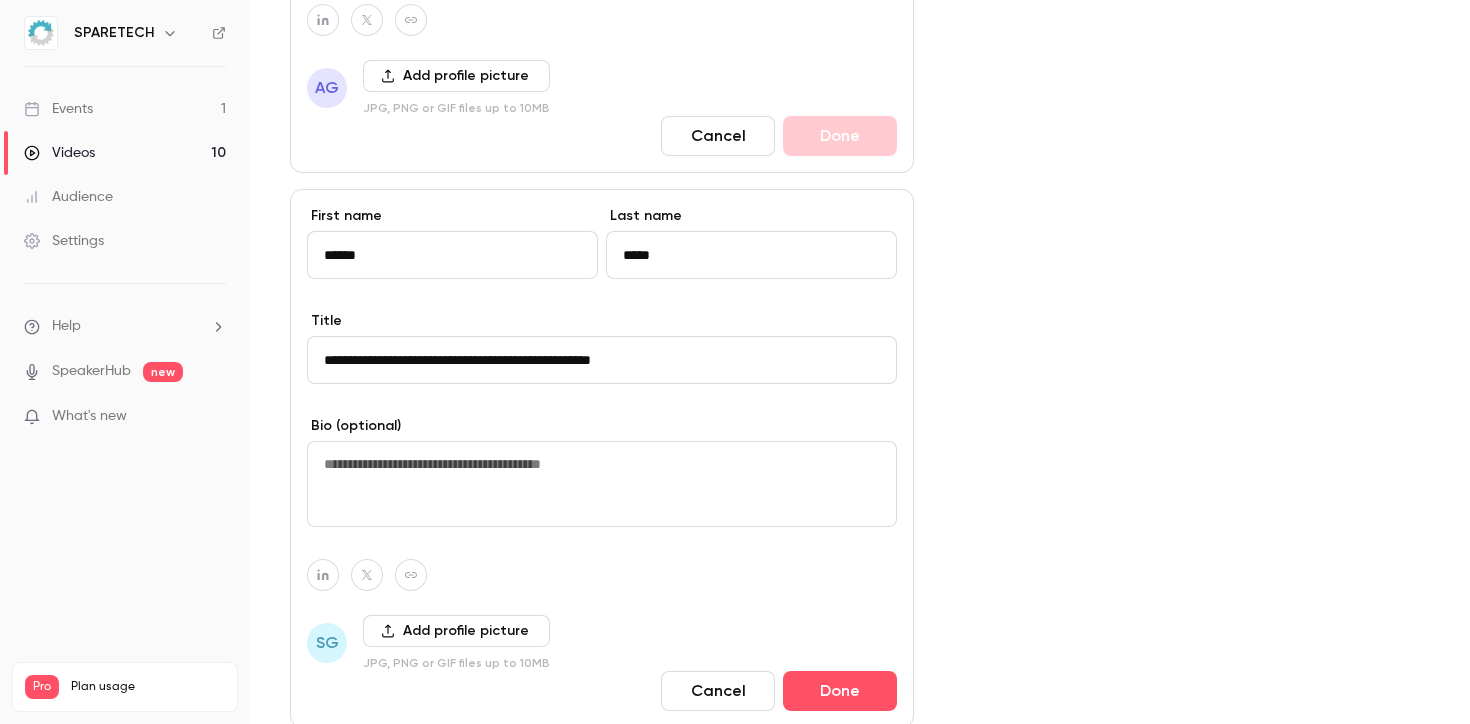 type on "******" 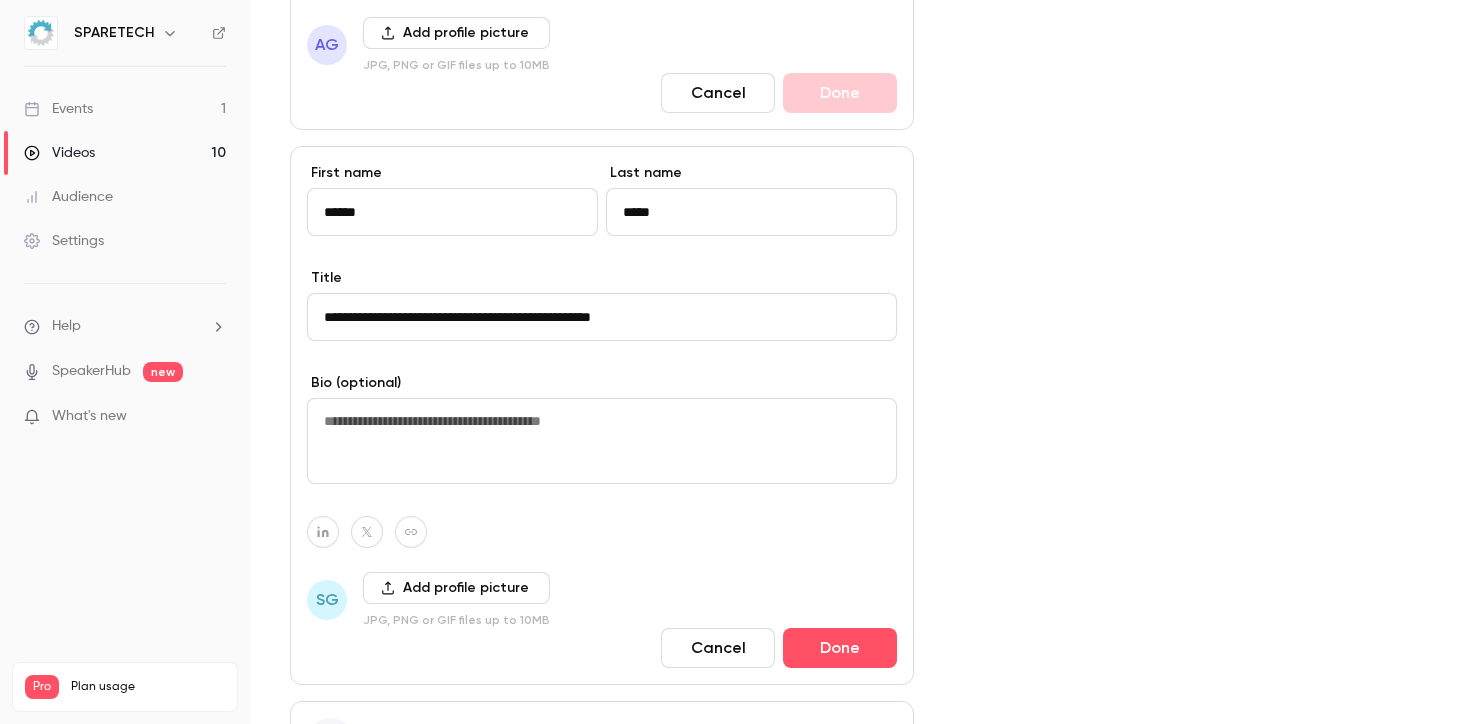 scroll, scrollTop: 1273, scrollLeft: 0, axis: vertical 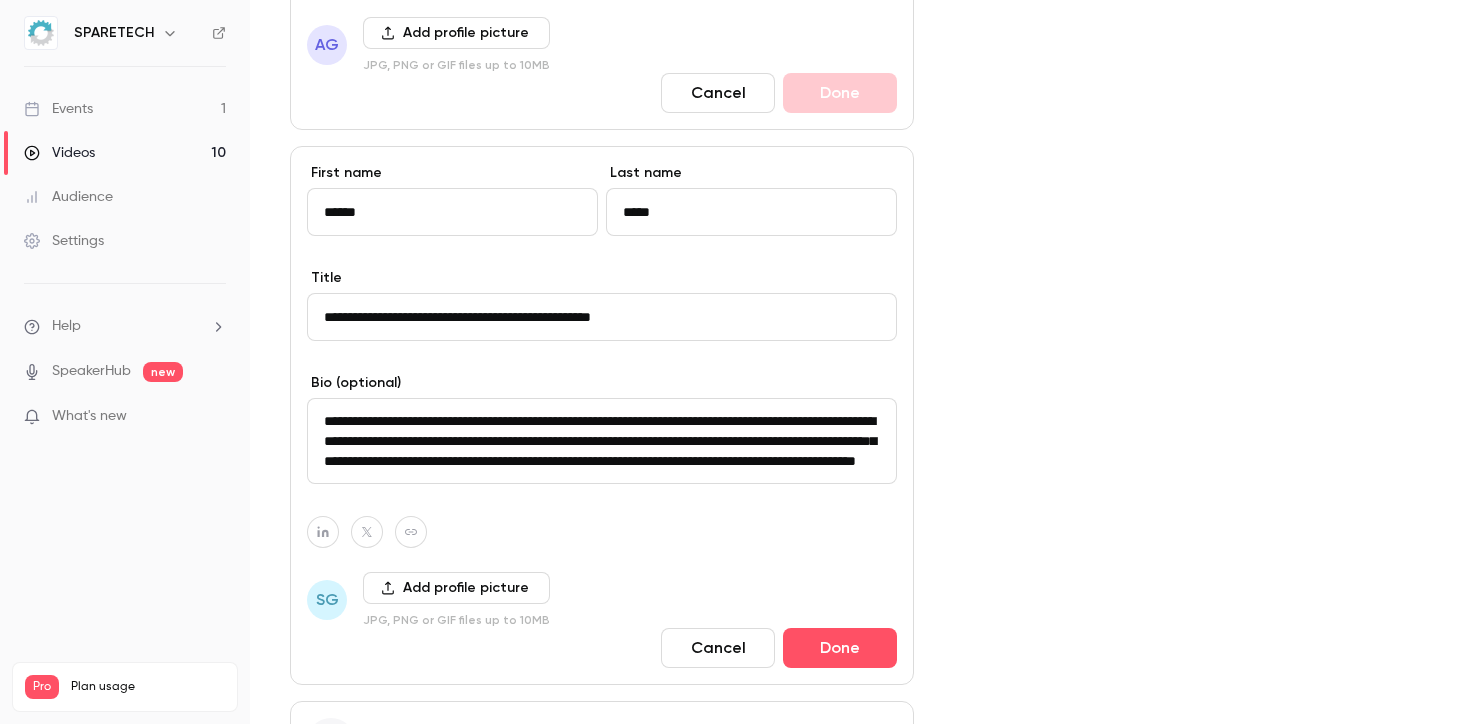 type on "**********" 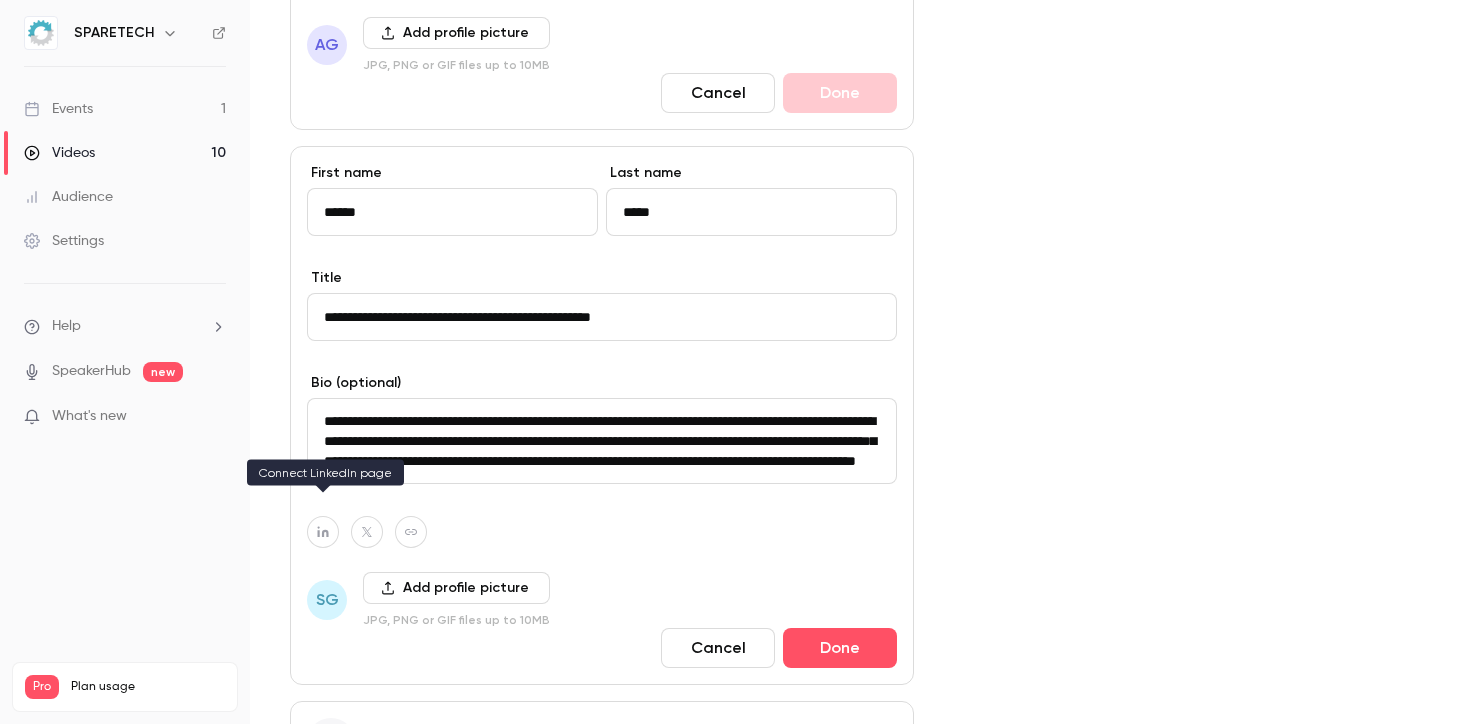 click 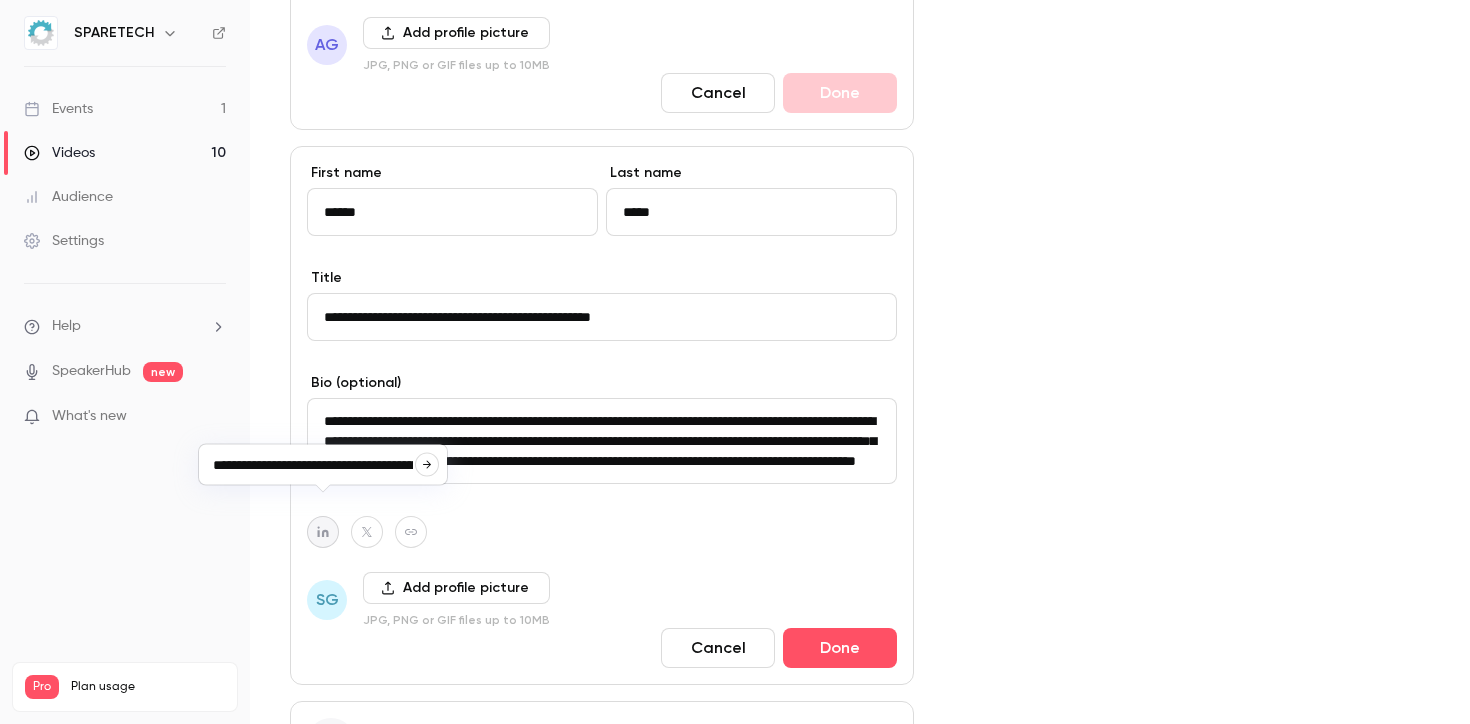 scroll, scrollTop: 0, scrollLeft: 115, axis: horizontal 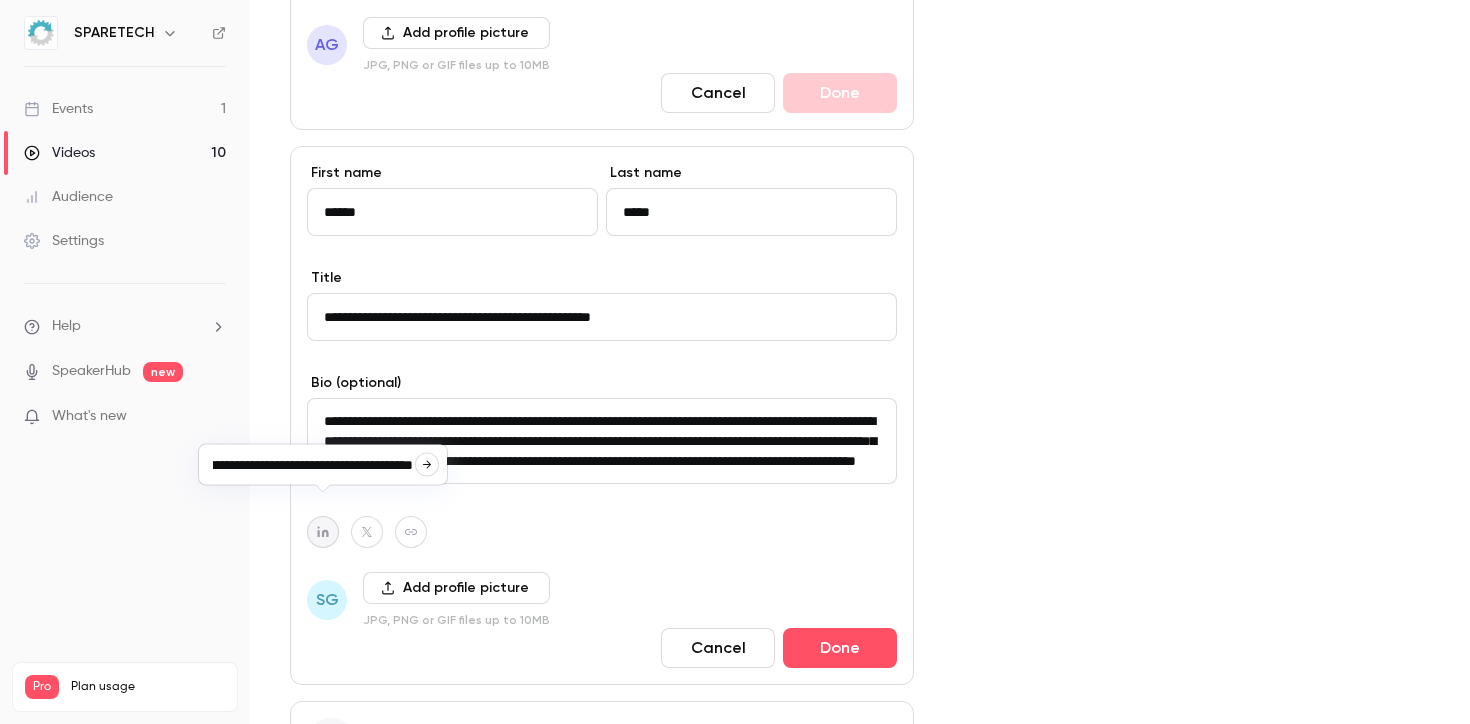 type on "**********" 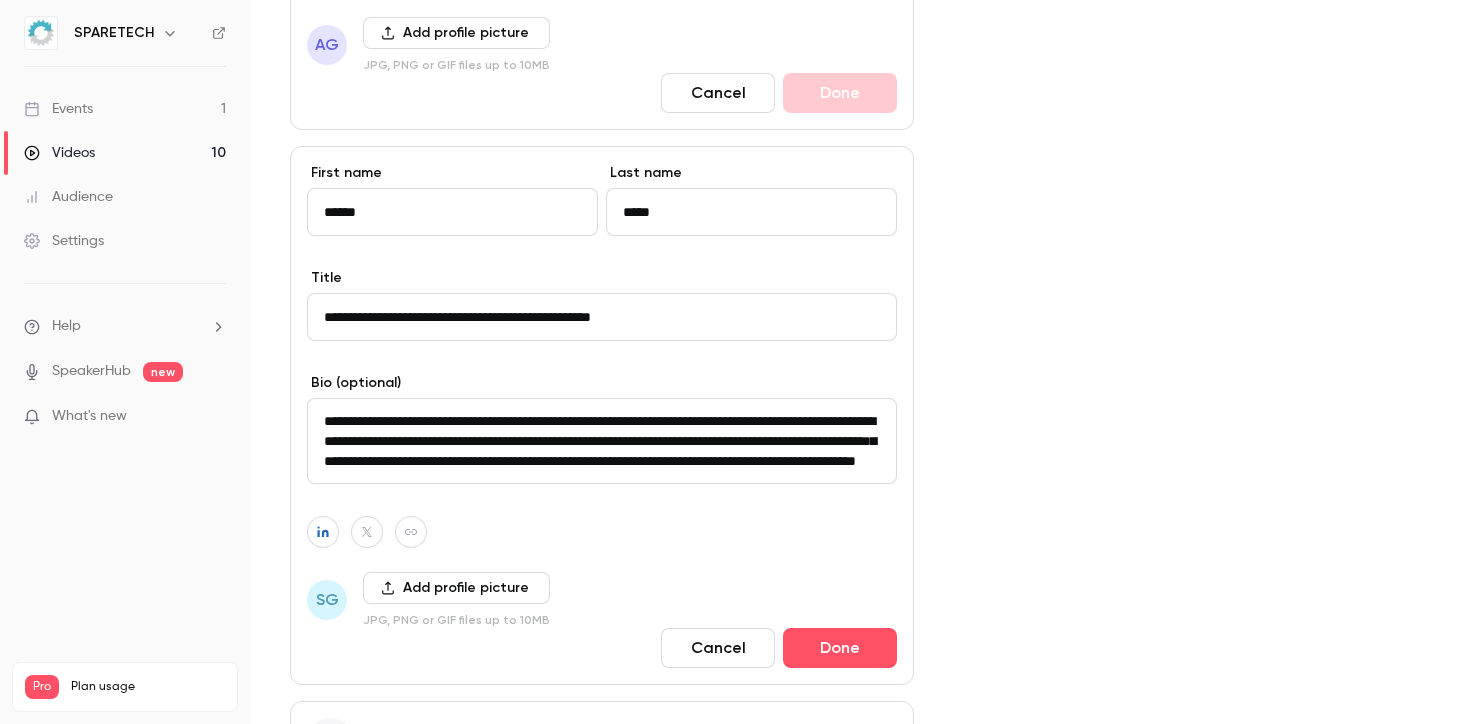 click on "Add profile picture" at bounding box center (456, 588) 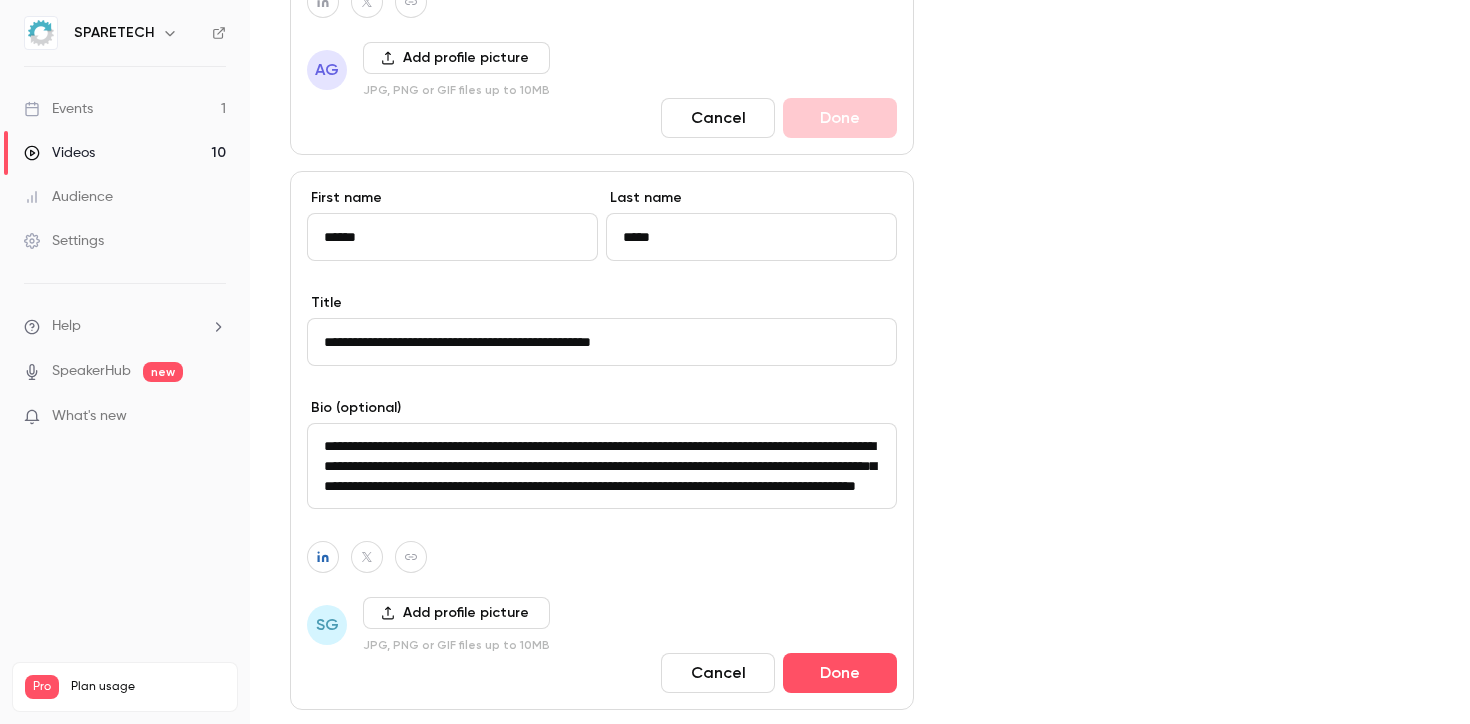 scroll, scrollTop: 1304, scrollLeft: 0, axis: vertical 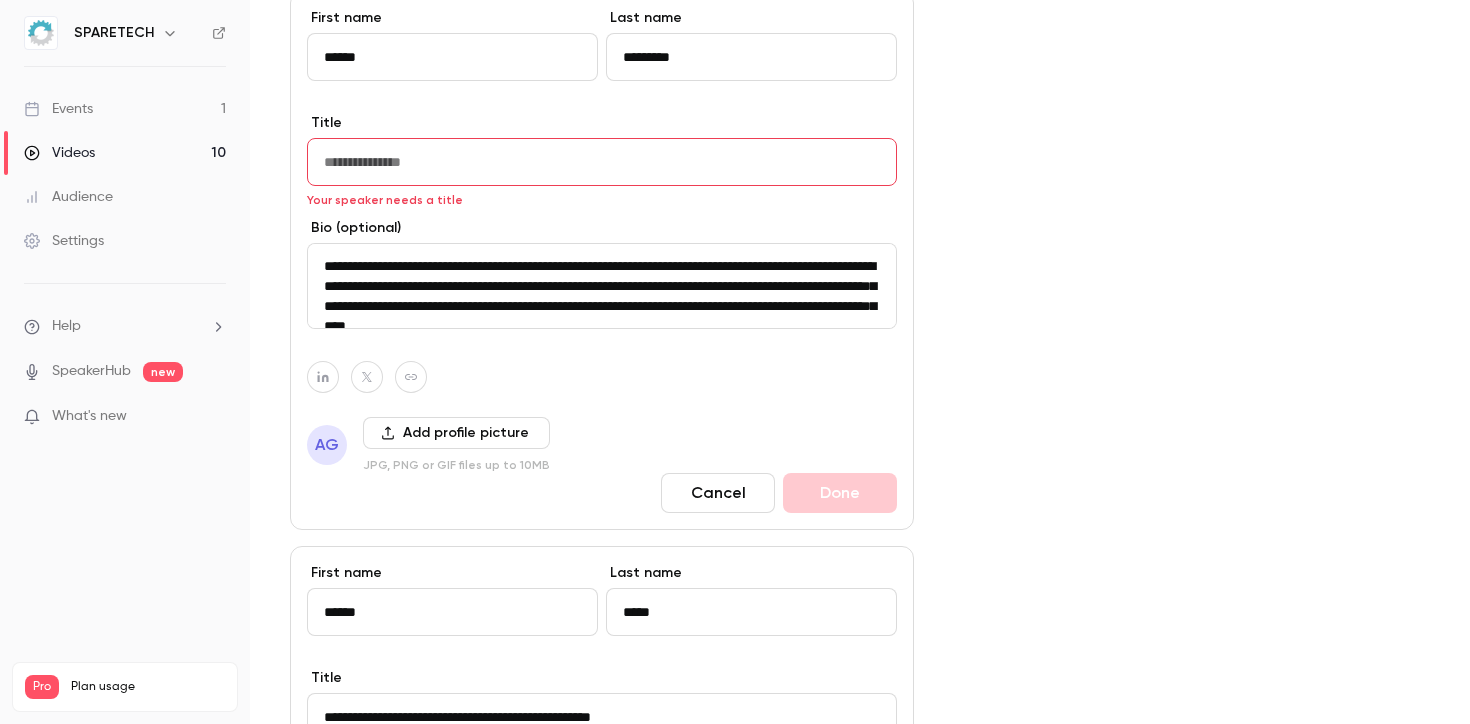 click at bounding box center [602, 162] 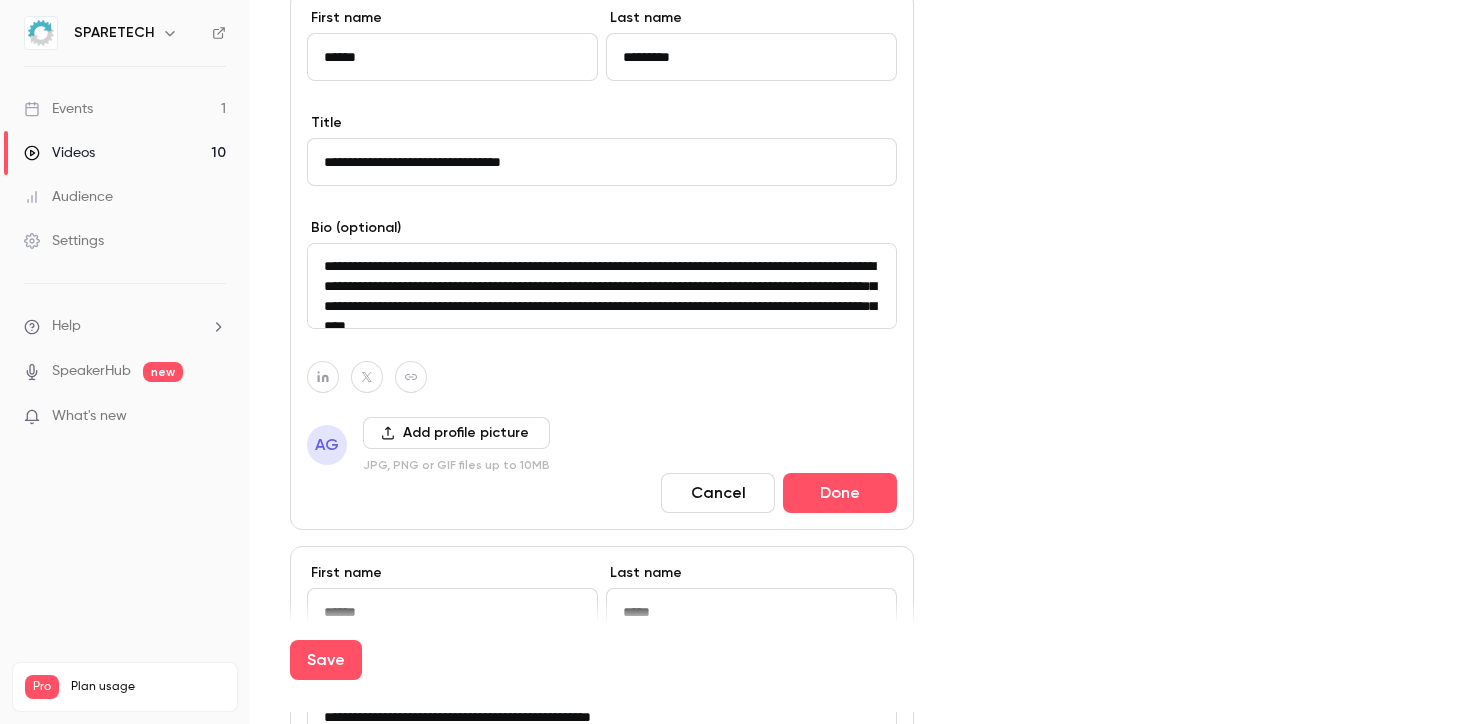 type on "**********" 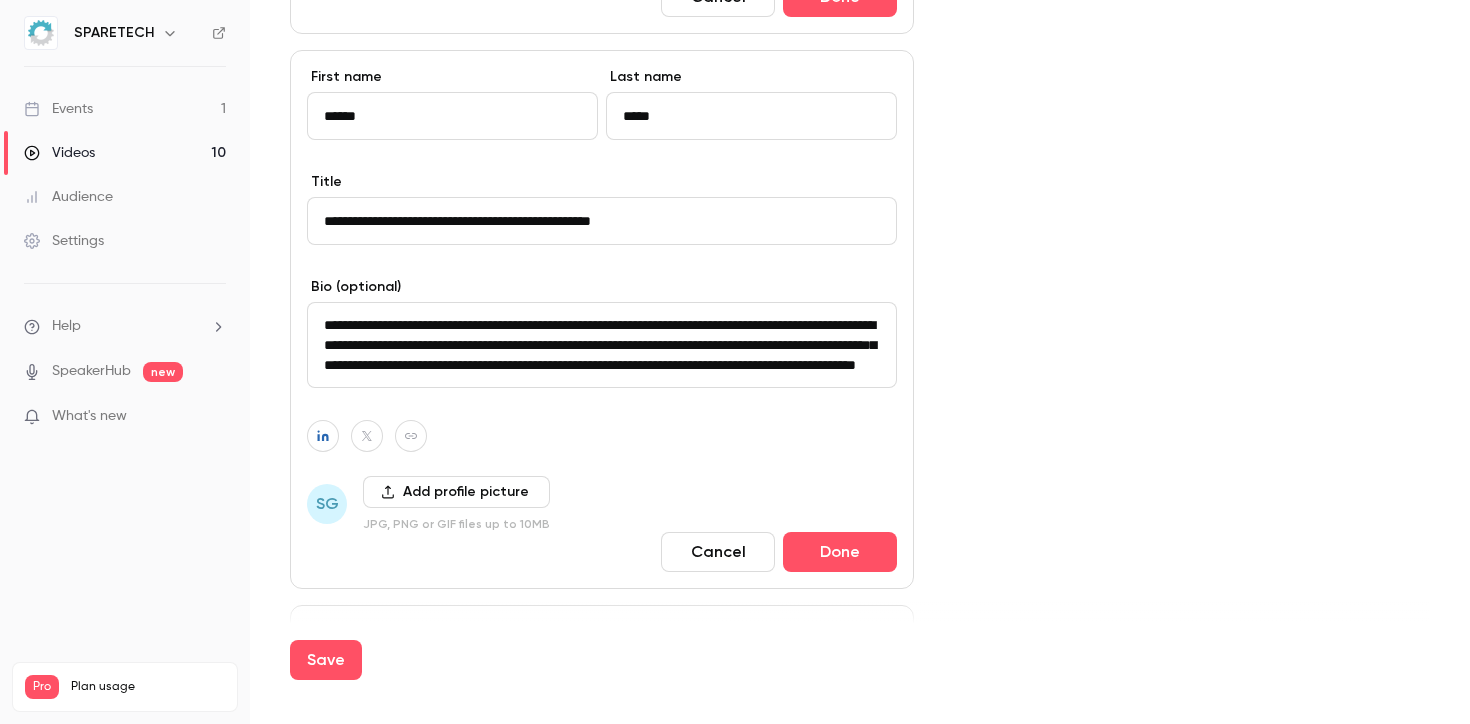 scroll, scrollTop: 1480, scrollLeft: 0, axis: vertical 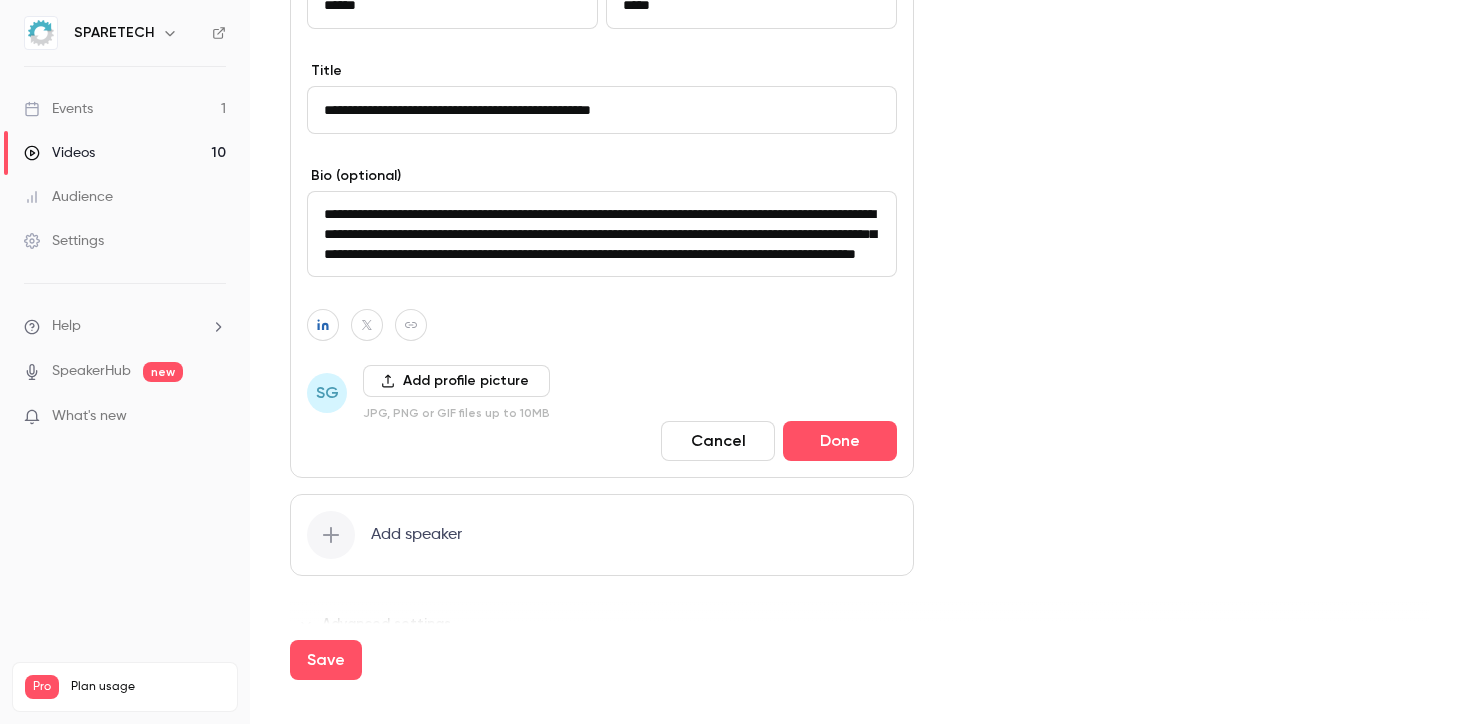 click on "SG" at bounding box center (327, 393) 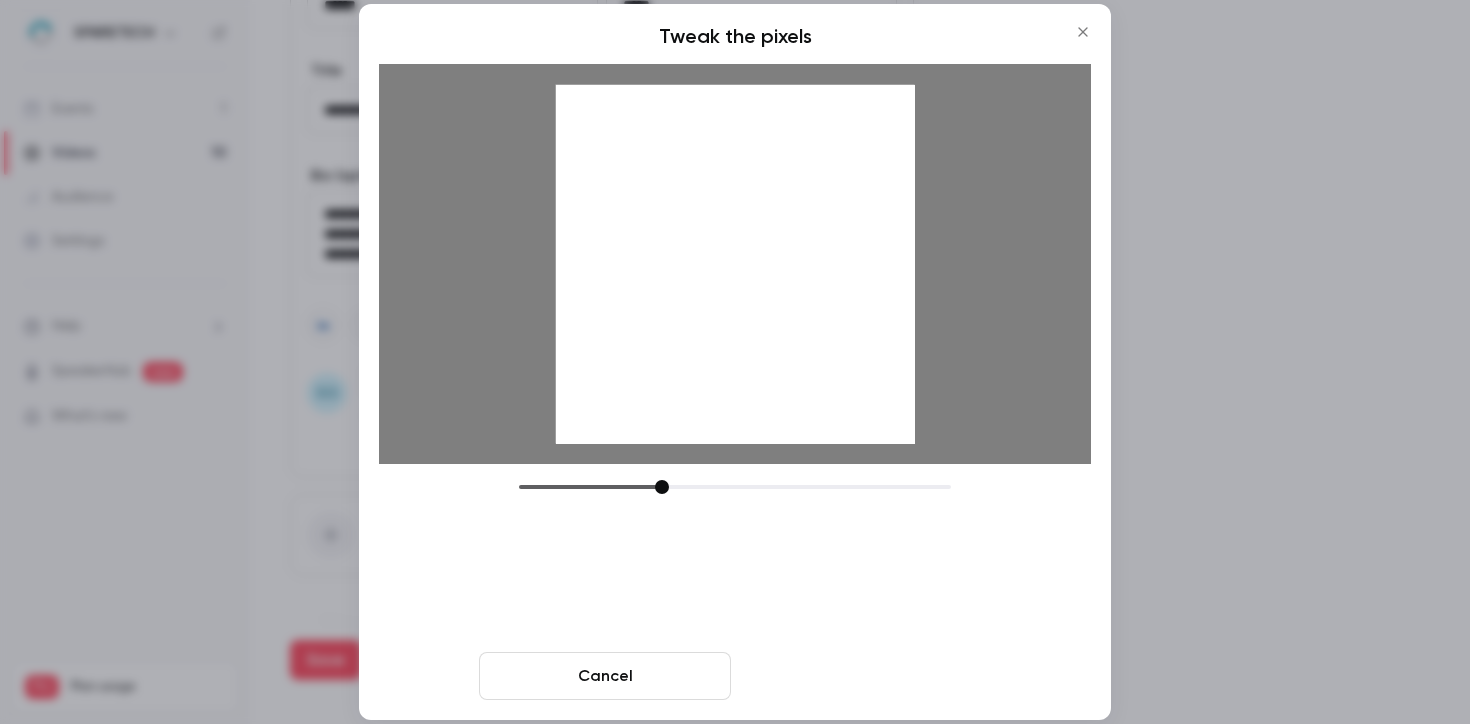 click on "Crop and save" at bounding box center (865, 676) 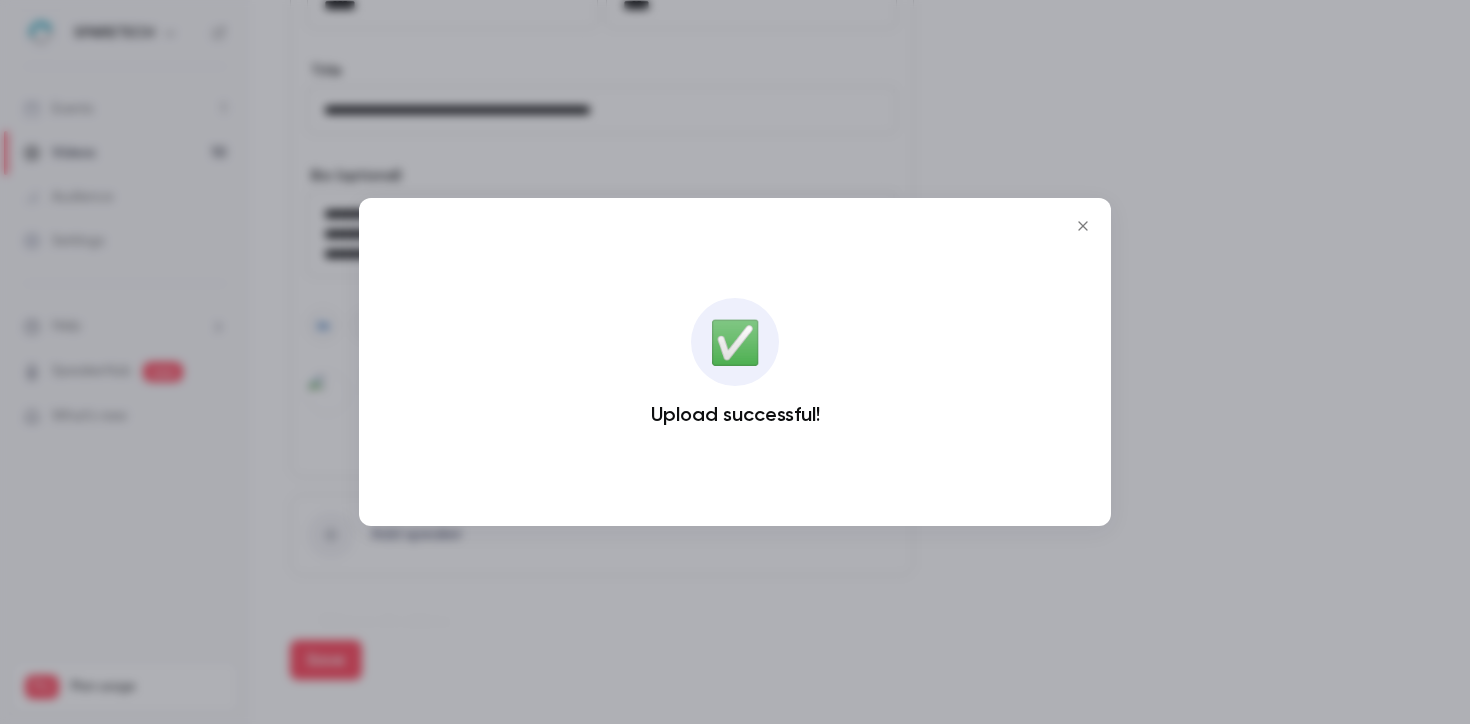 click 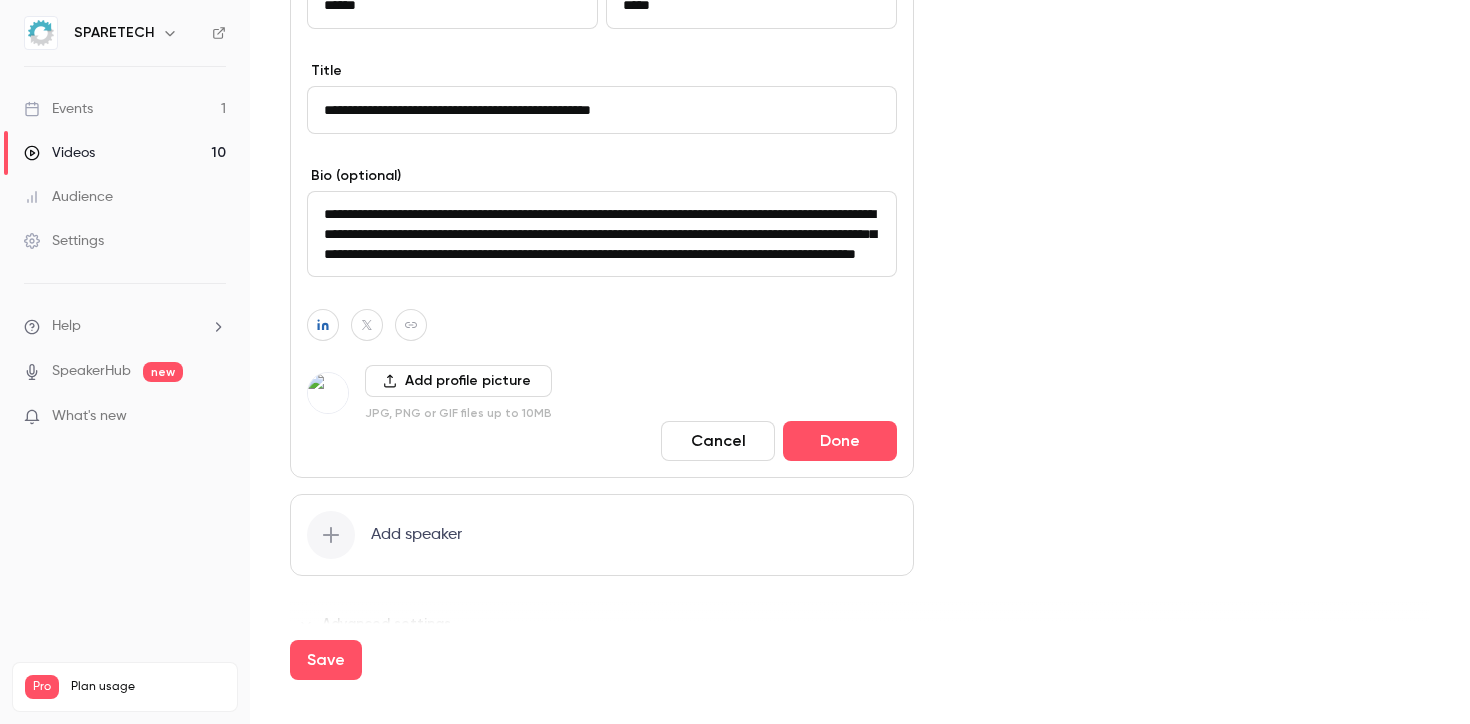 scroll, scrollTop: 0, scrollLeft: 0, axis: both 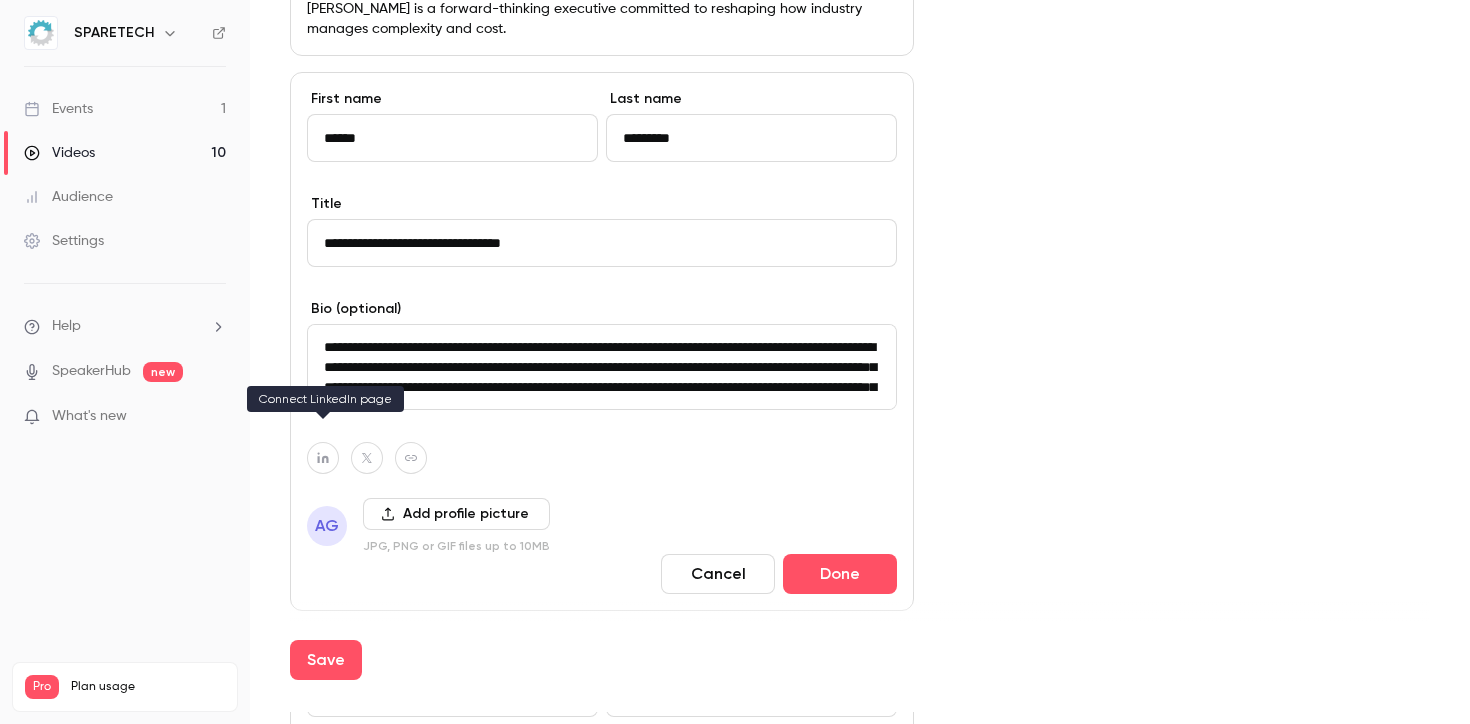 click at bounding box center (323, 458) 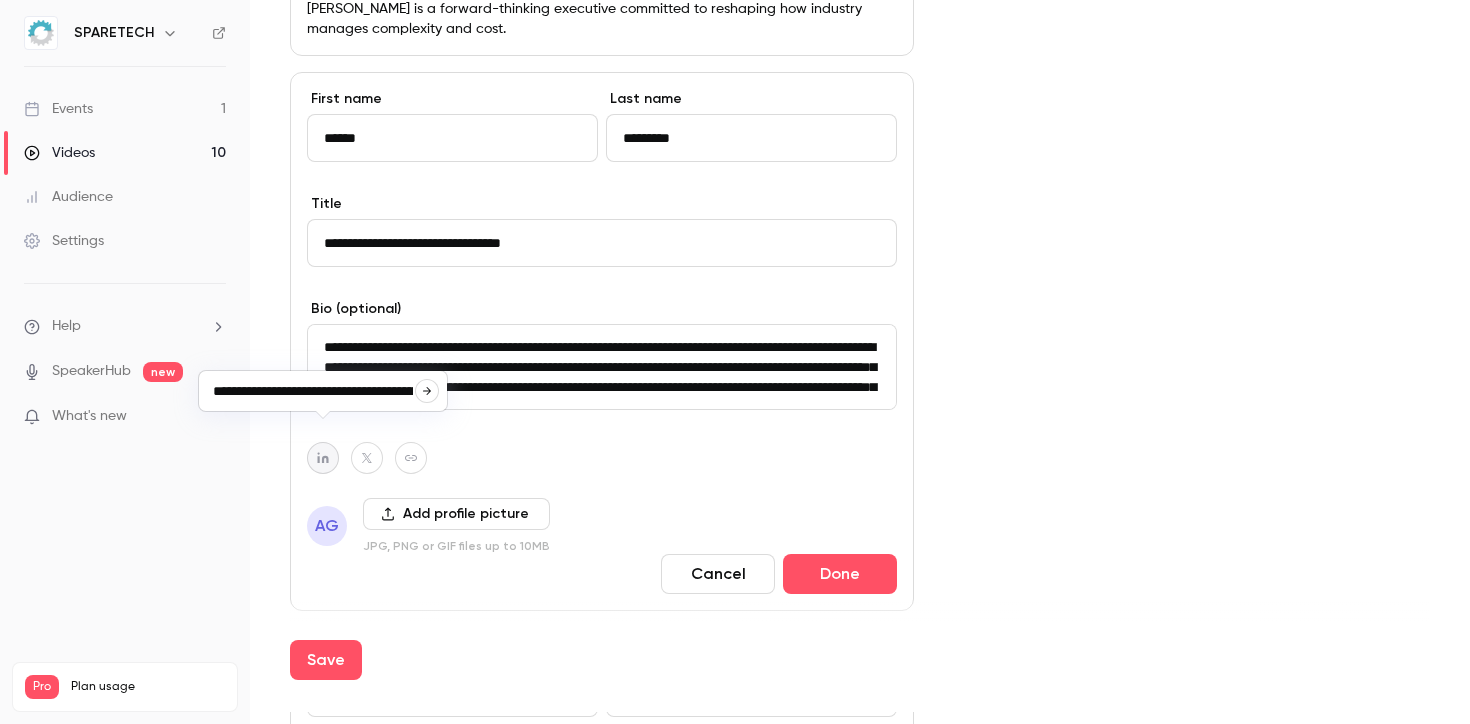 scroll, scrollTop: 0, scrollLeft: 117, axis: horizontal 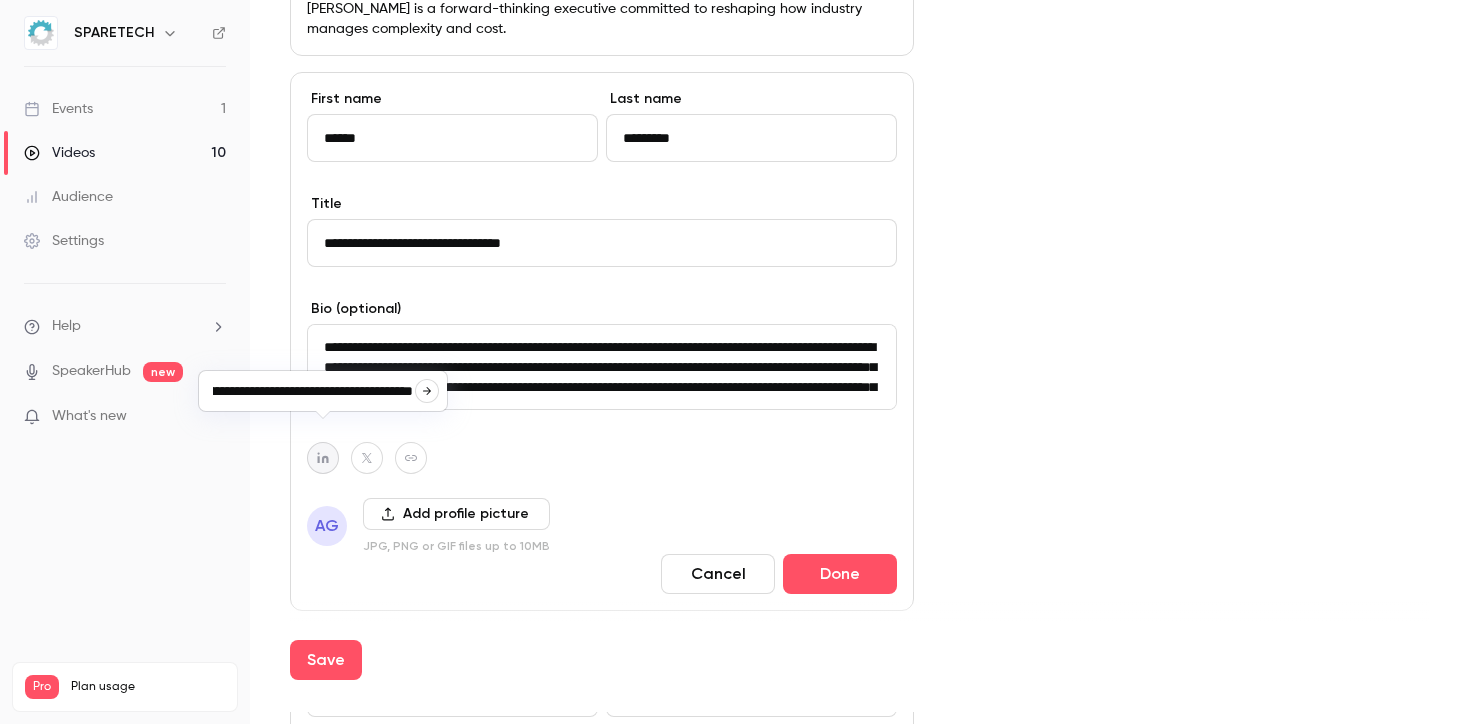 click on "**********" at bounding box center [602, 341] 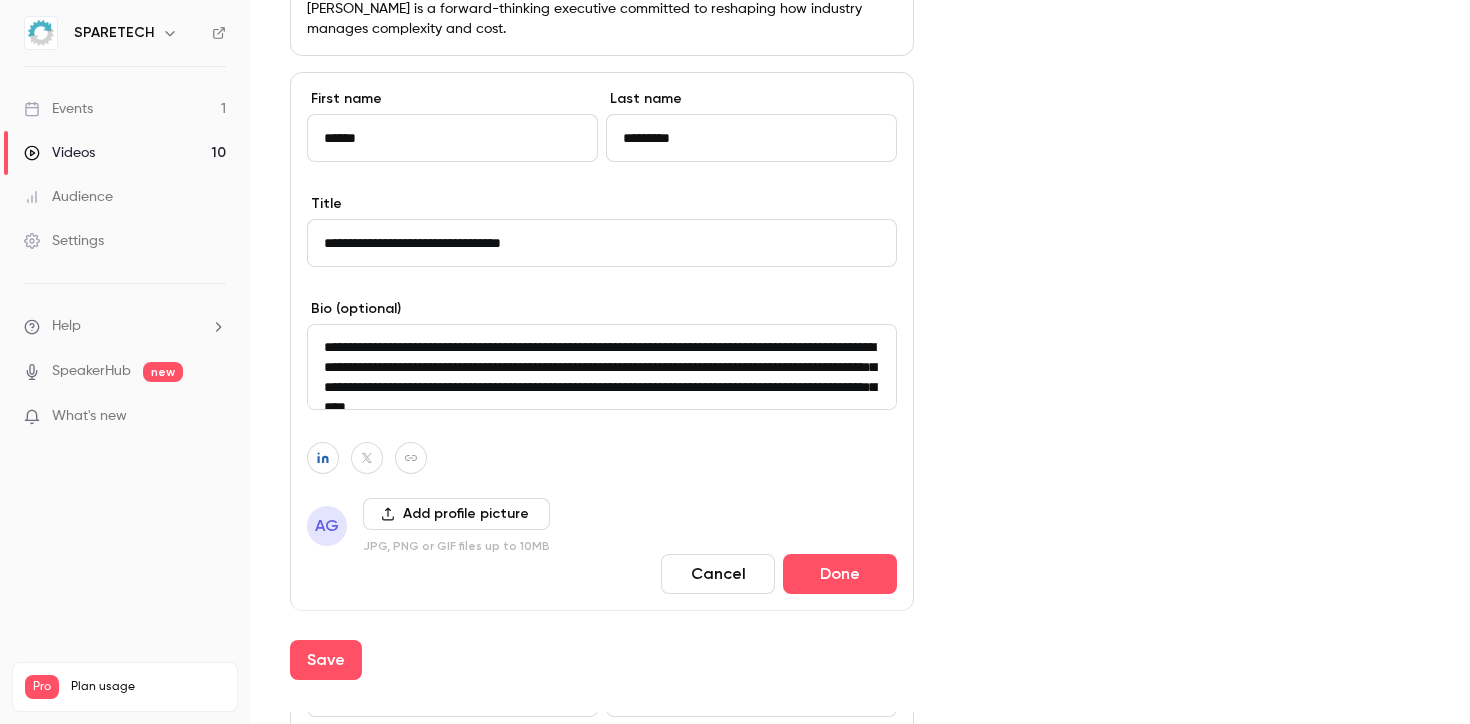 click on "AG" at bounding box center (327, 526) 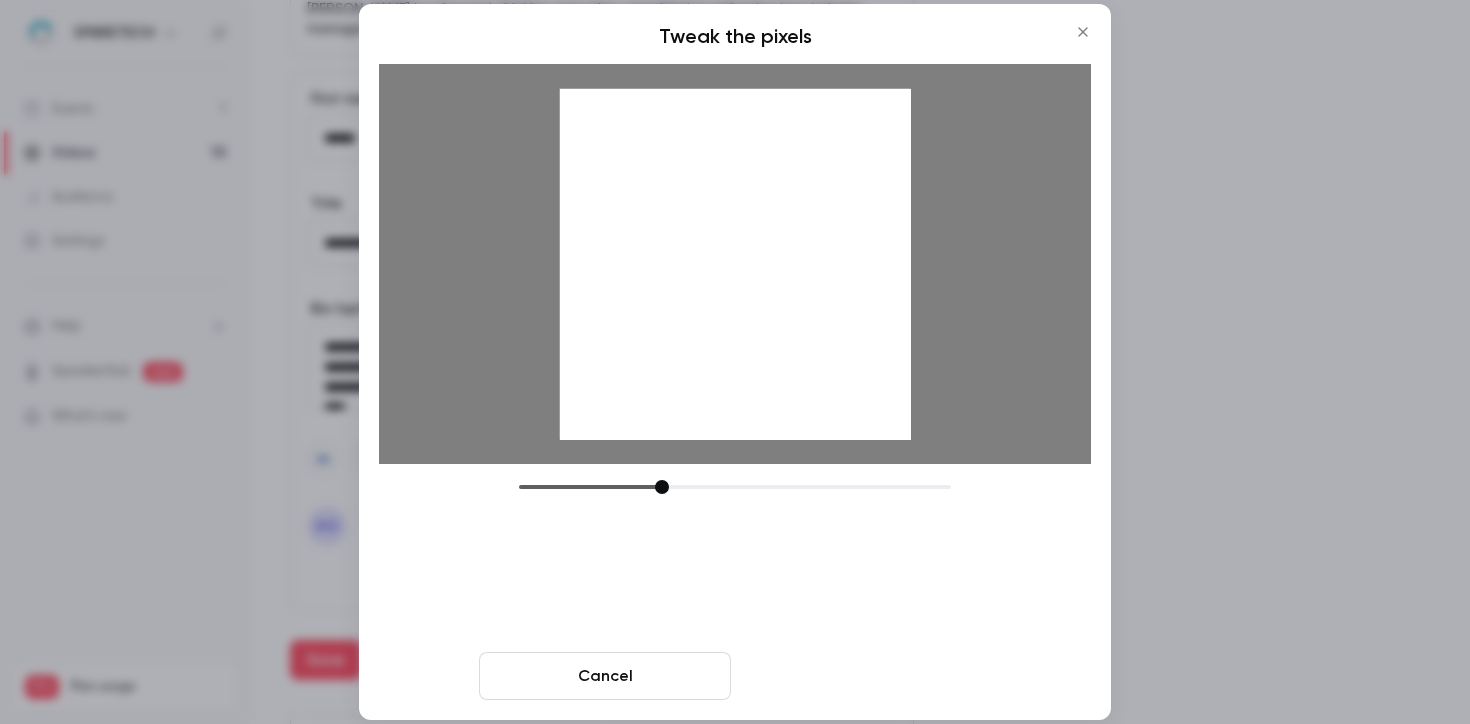 click on "Crop and save" at bounding box center (865, 676) 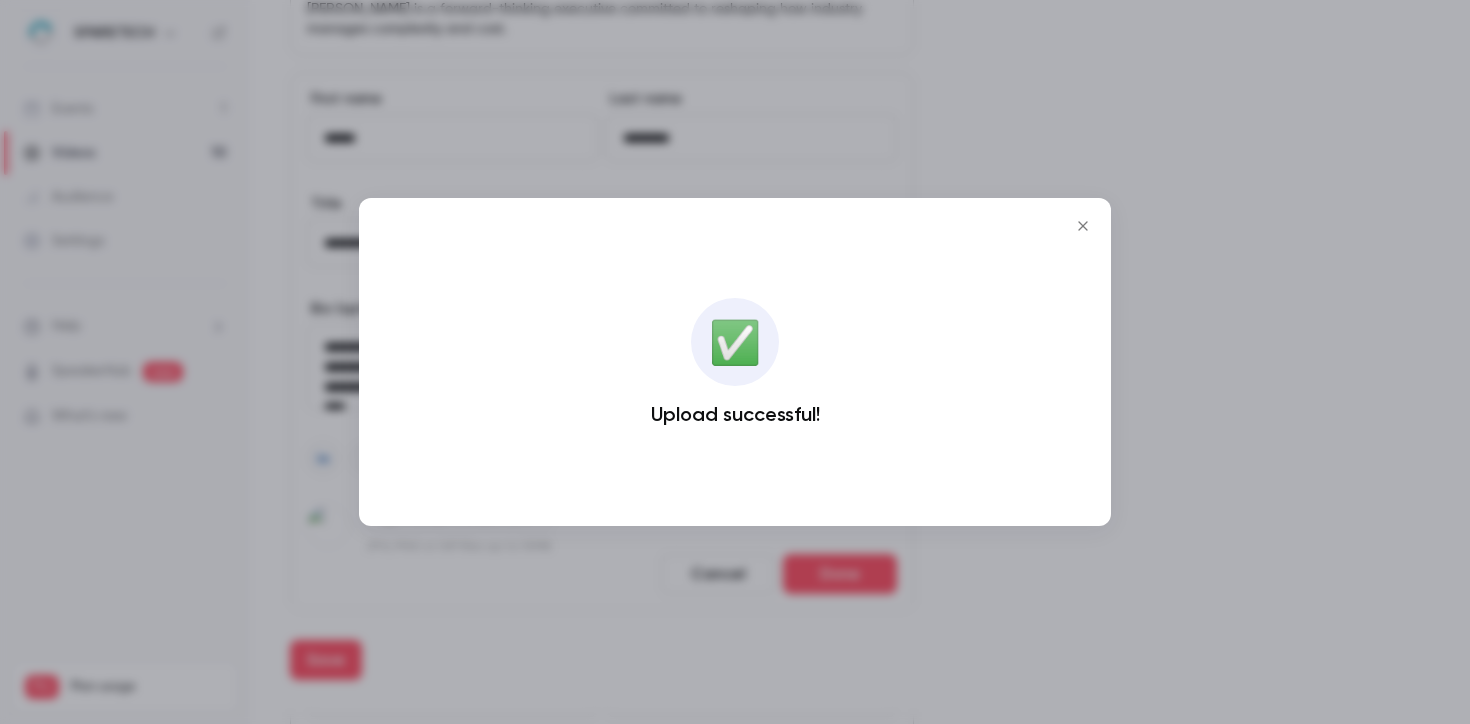 click at bounding box center (735, 362) 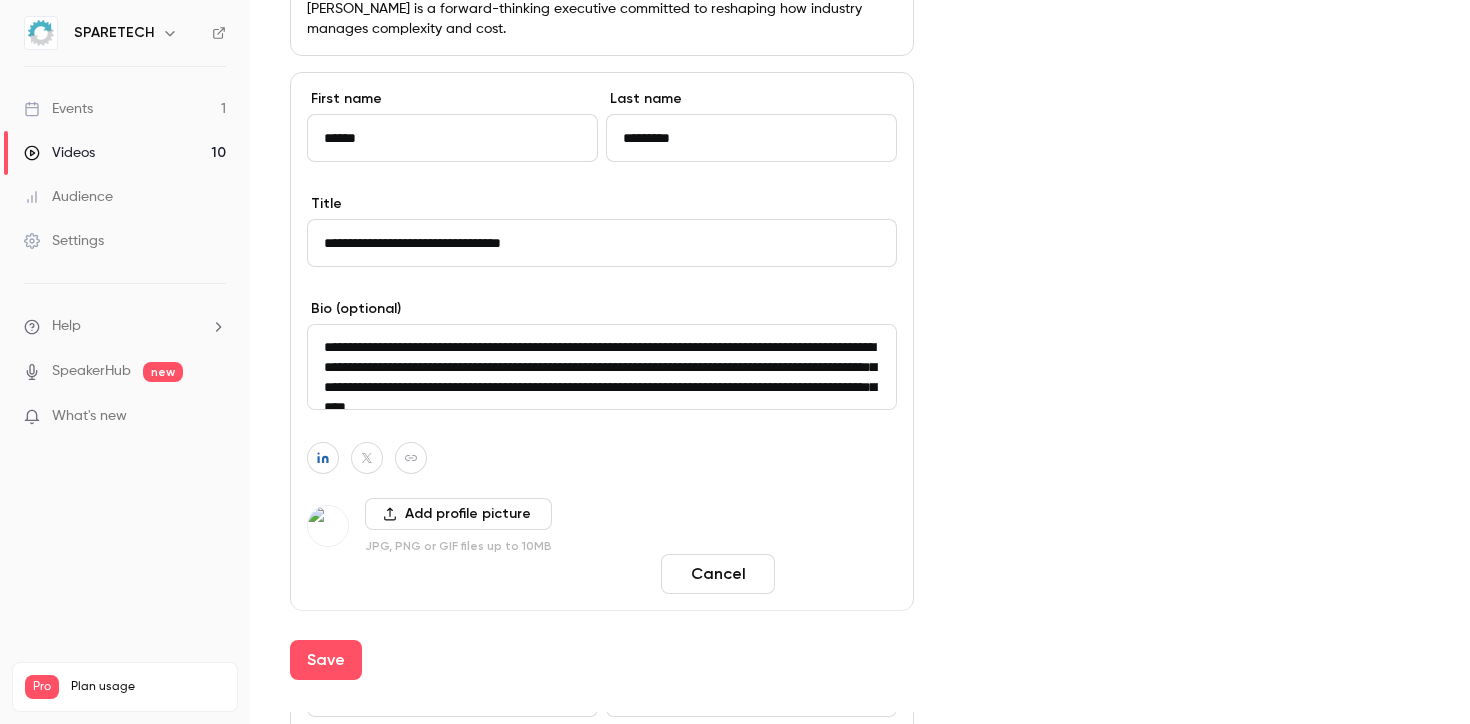 click on "Done" at bounding box center (840, 574) 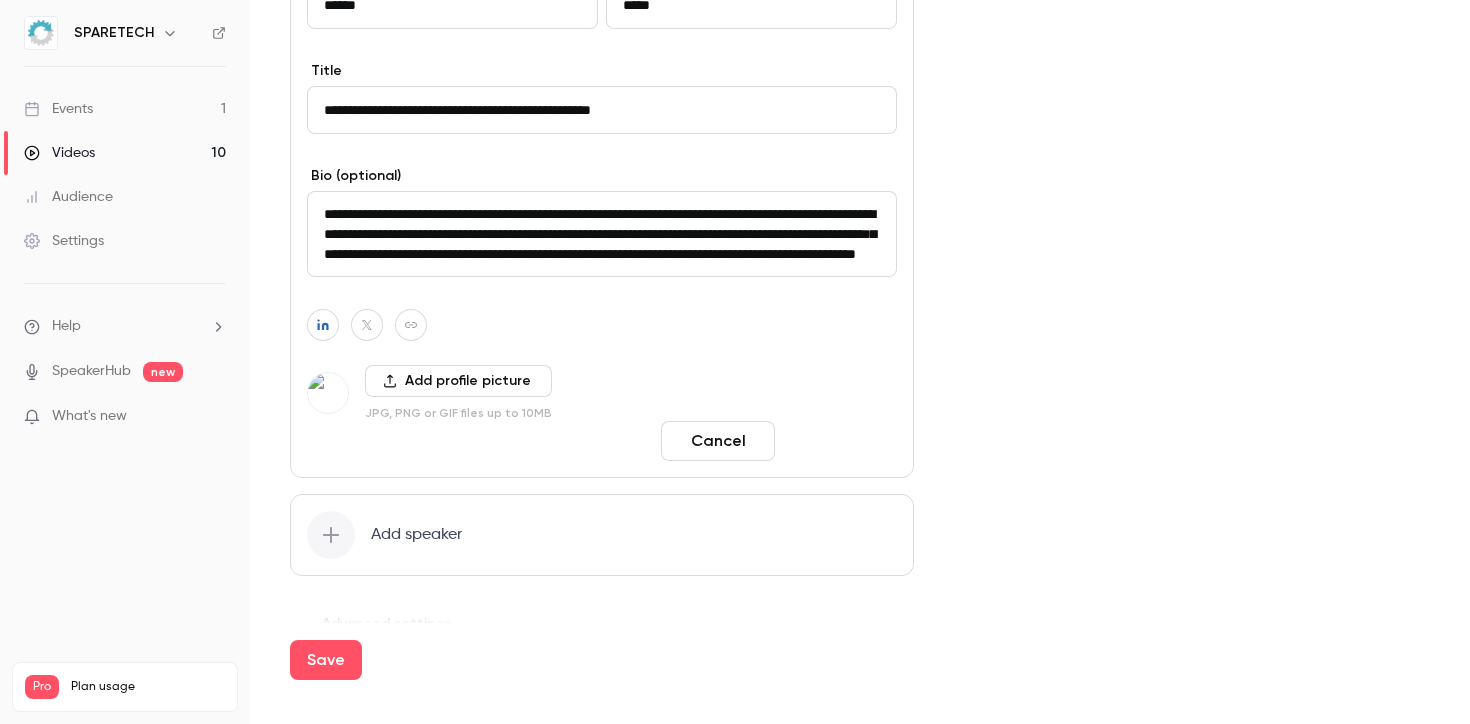 click on "Done" at bounding box center (840, 441) 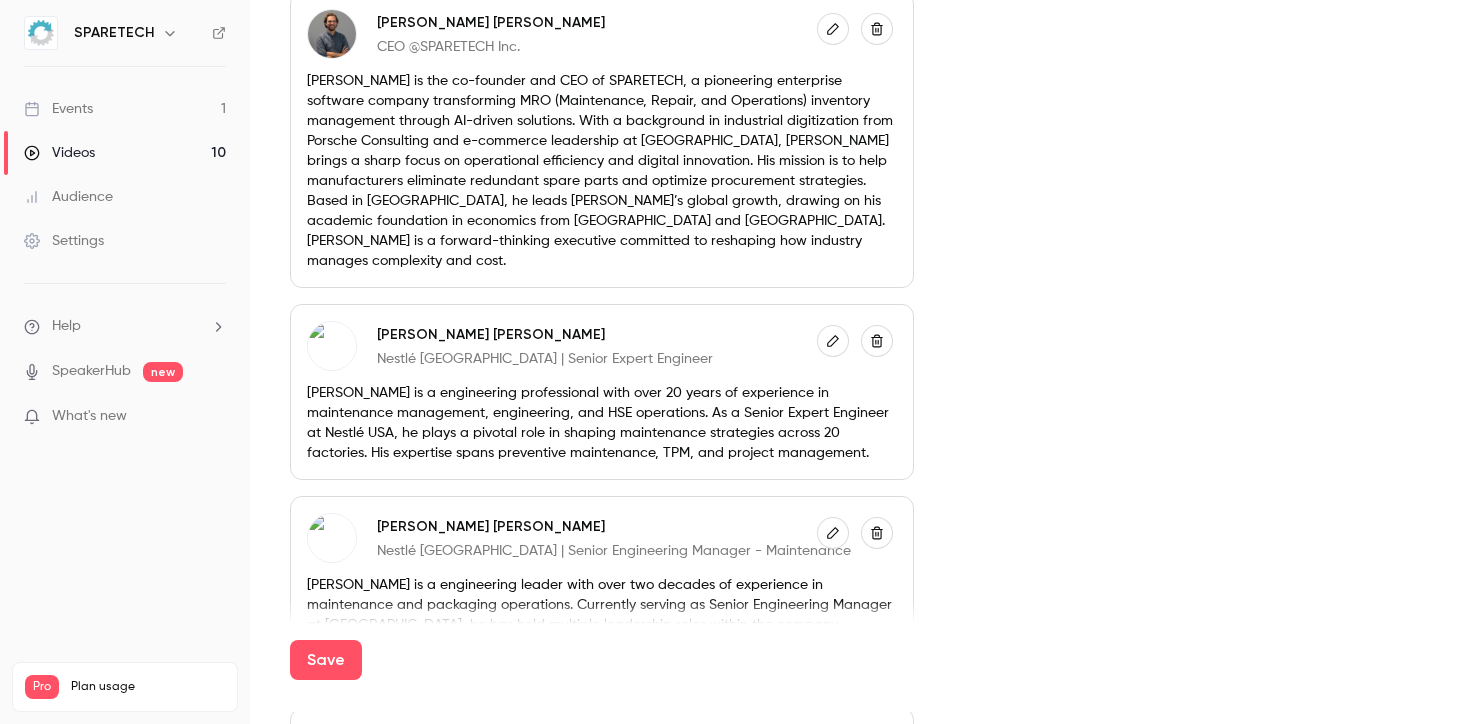 scroll, scrollTop: 0, scrollLeft: 0, axis: both 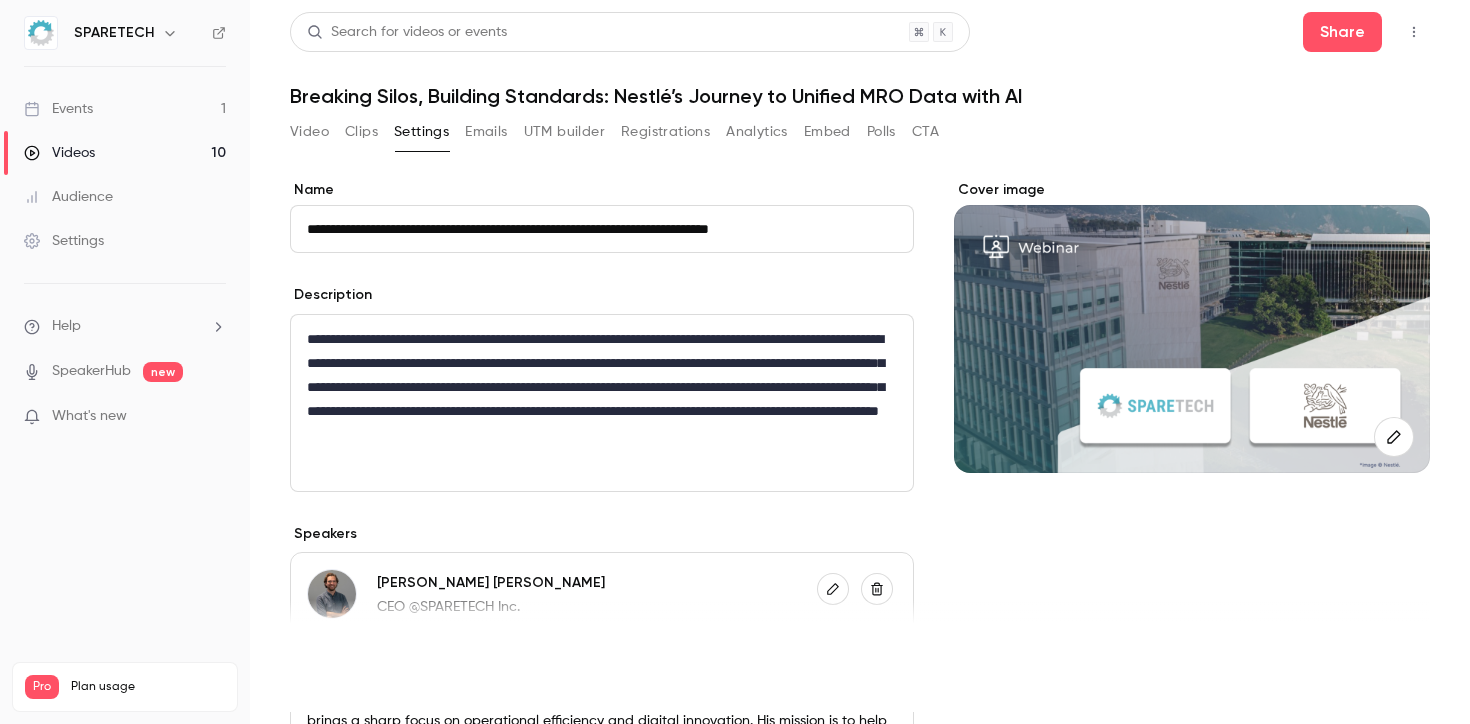 click on "Save" at bounding box center (326, 660) 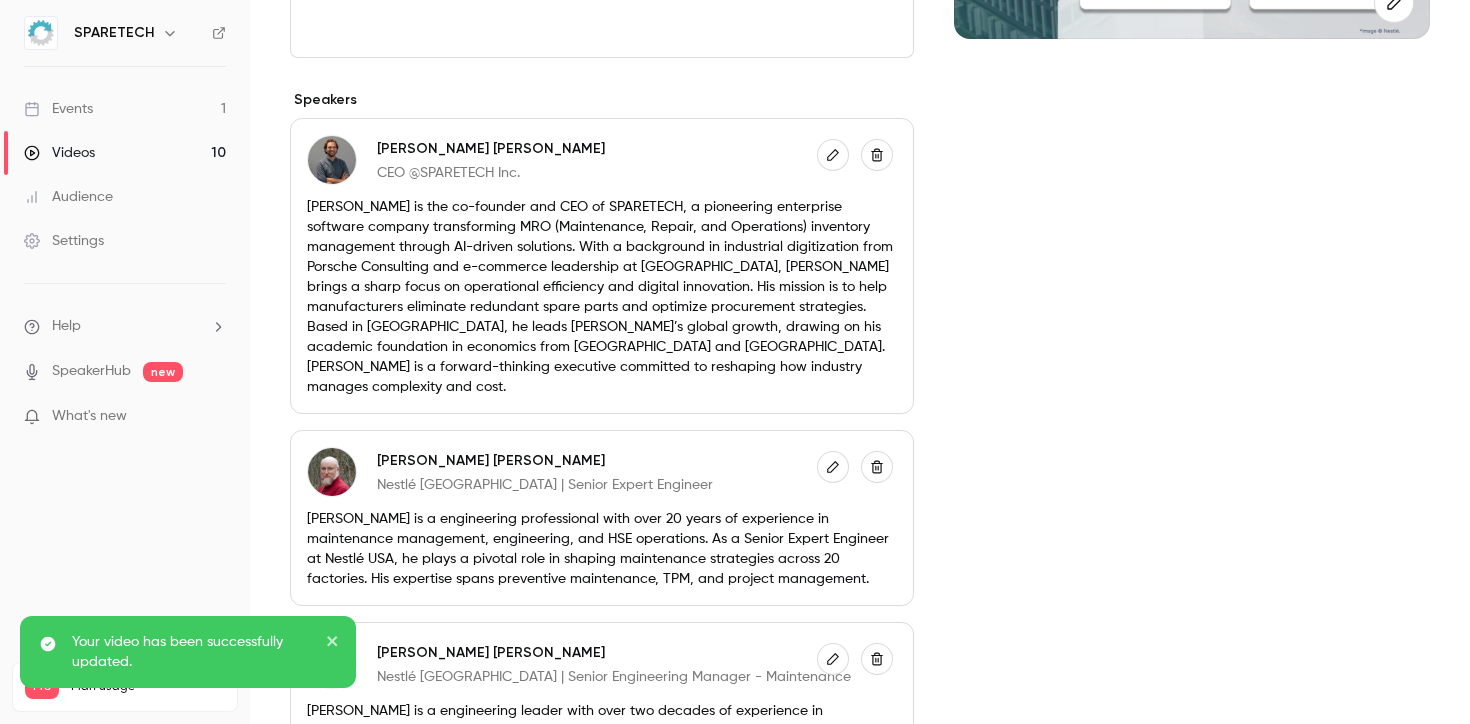 scroll, scrollTop: 0, scrollLeft: 0, axis: both 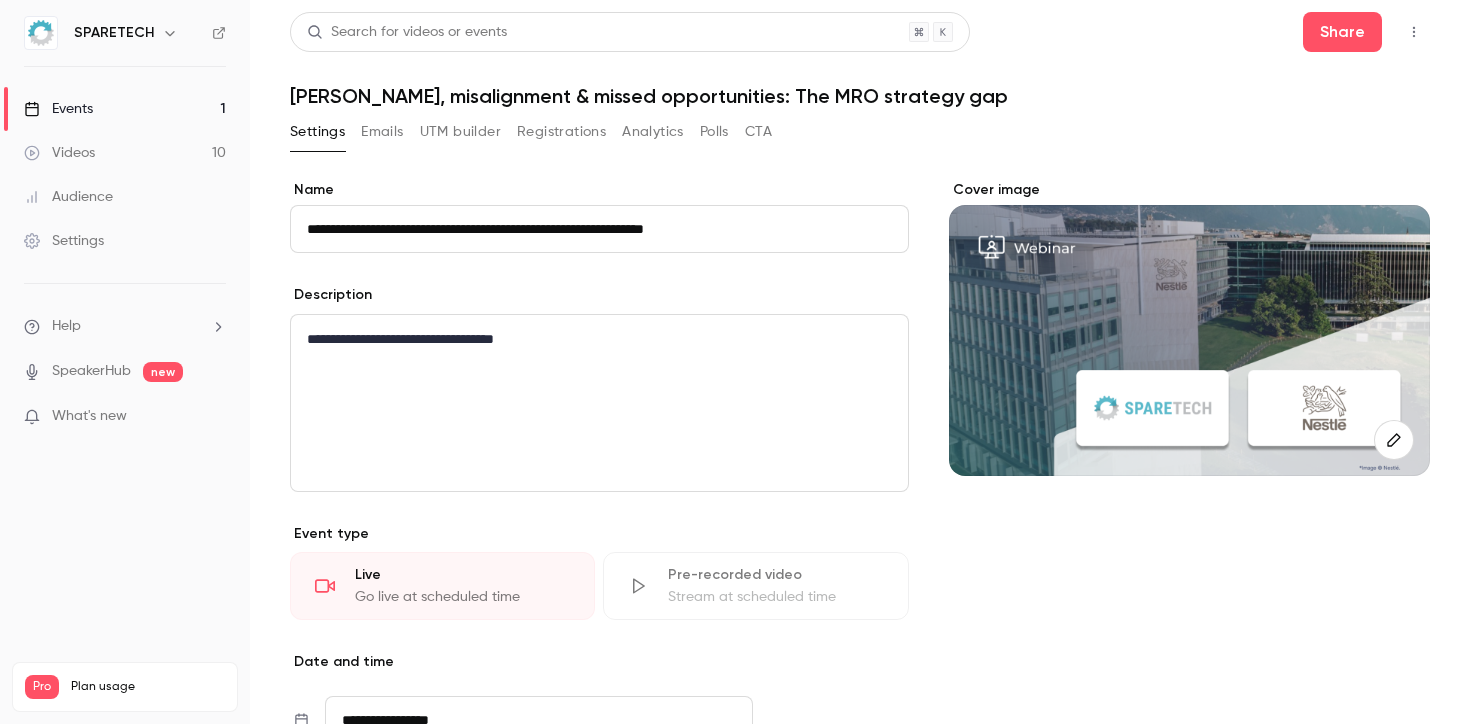 click on "Events 1" at bounding box center (125, 109) 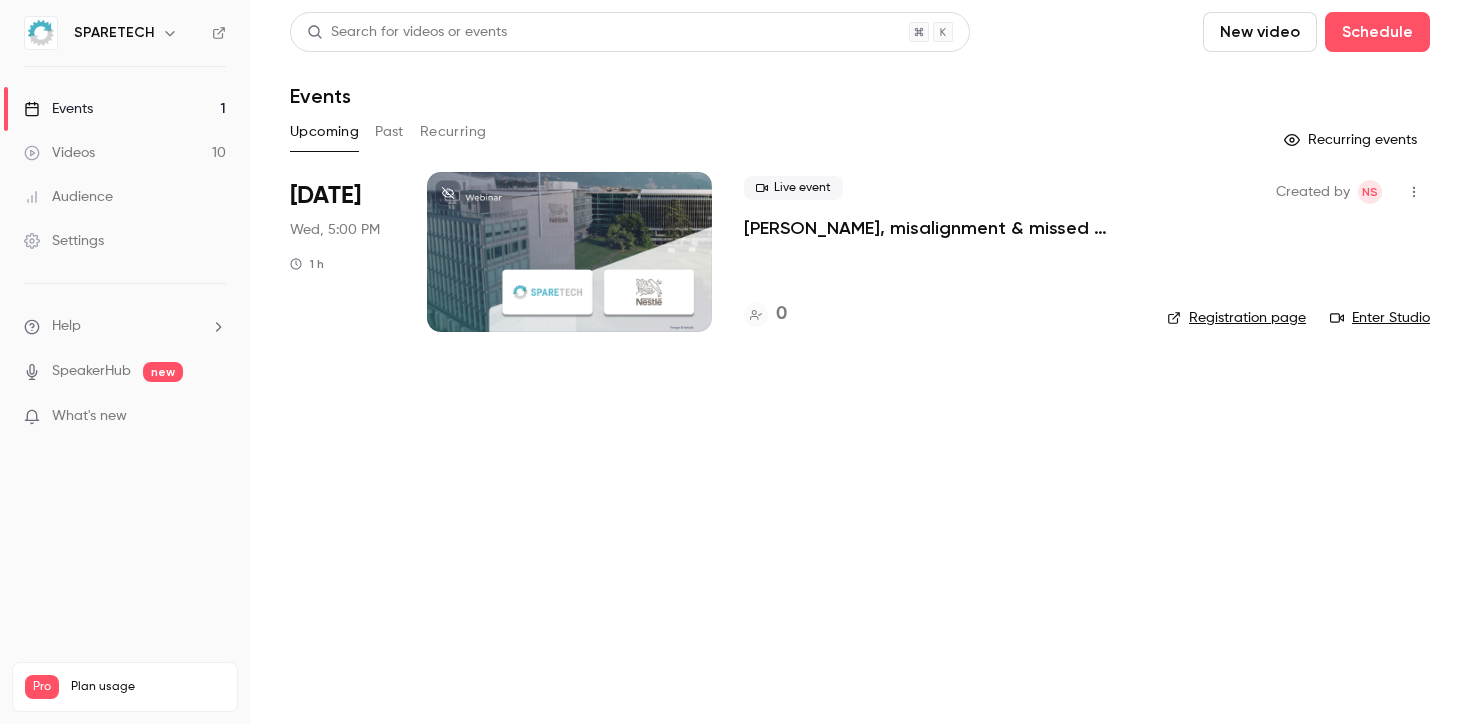 click at bounding box center (1414, 192) 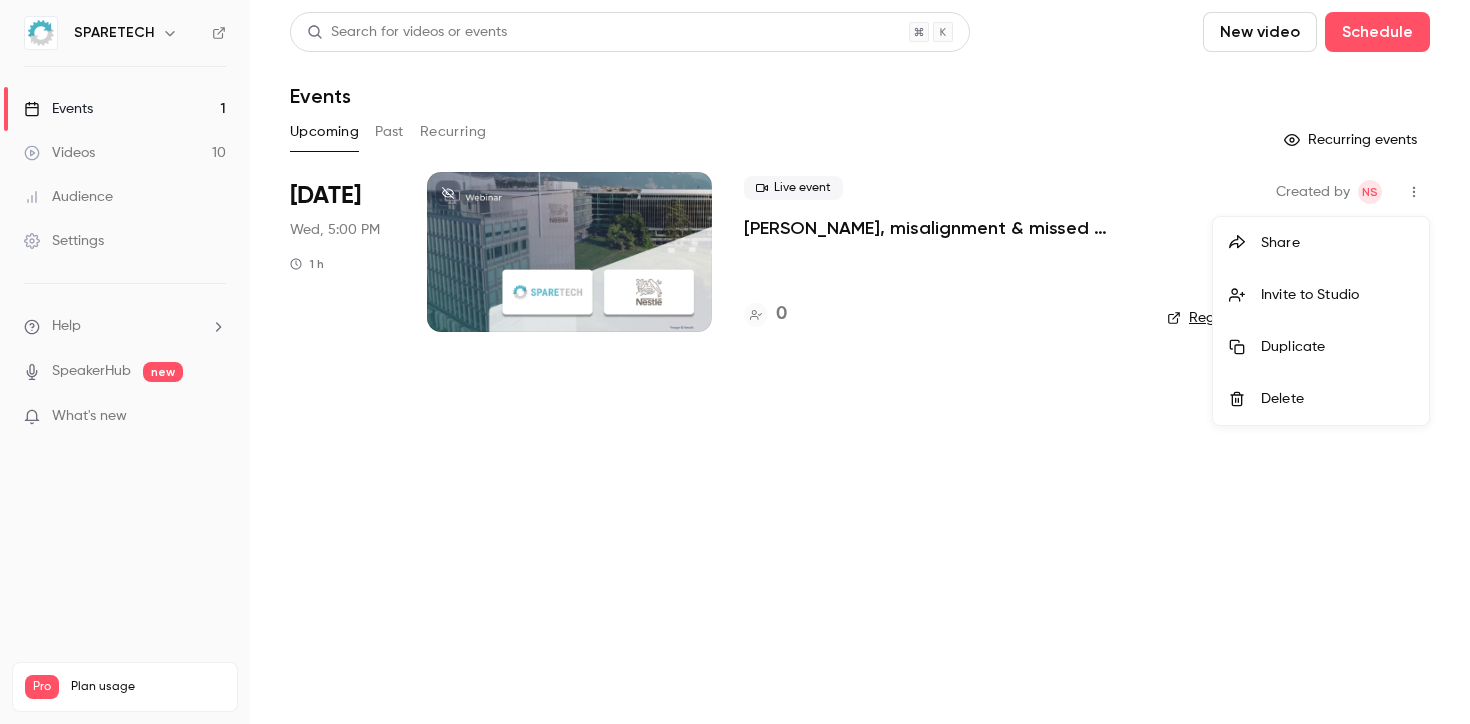 click on "Duplicate" at bounding box center (1337, 347) 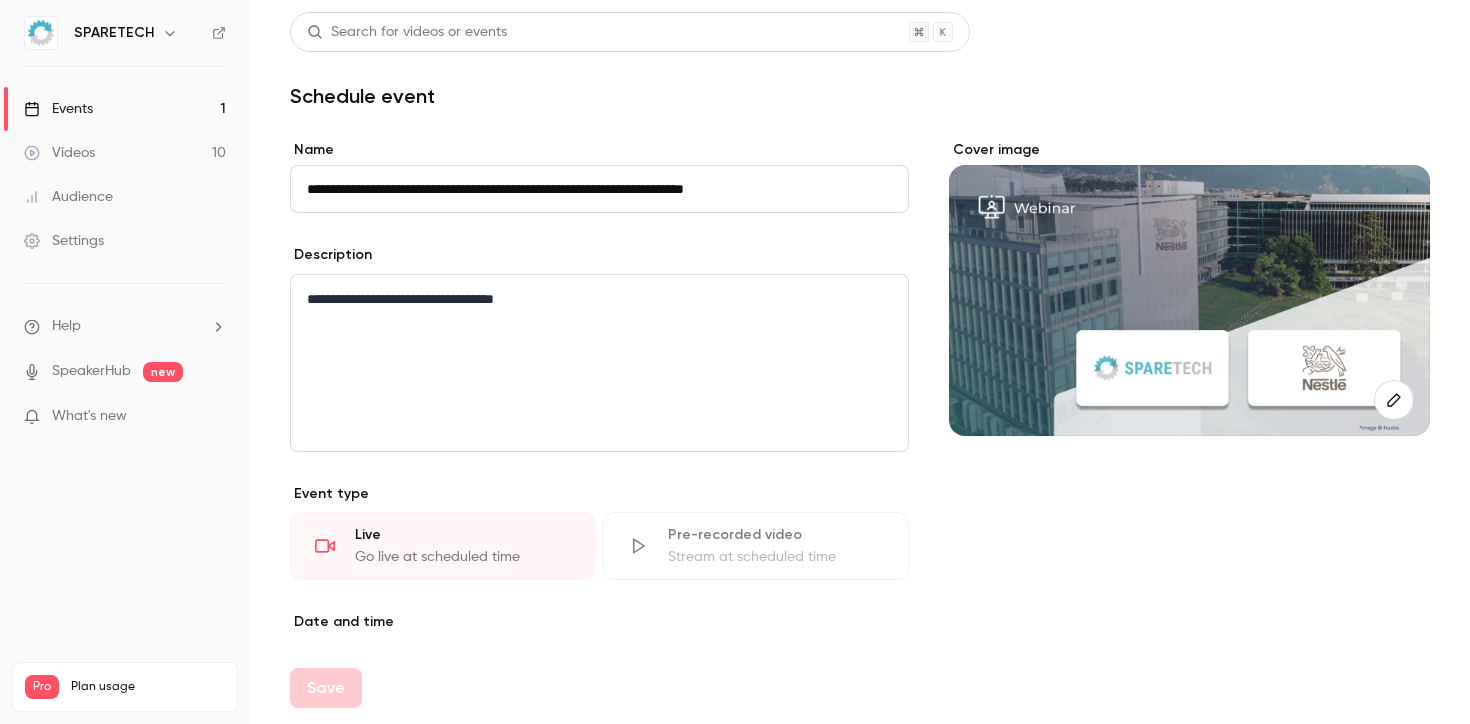 click on "**********" at bounding box center (599, 189) 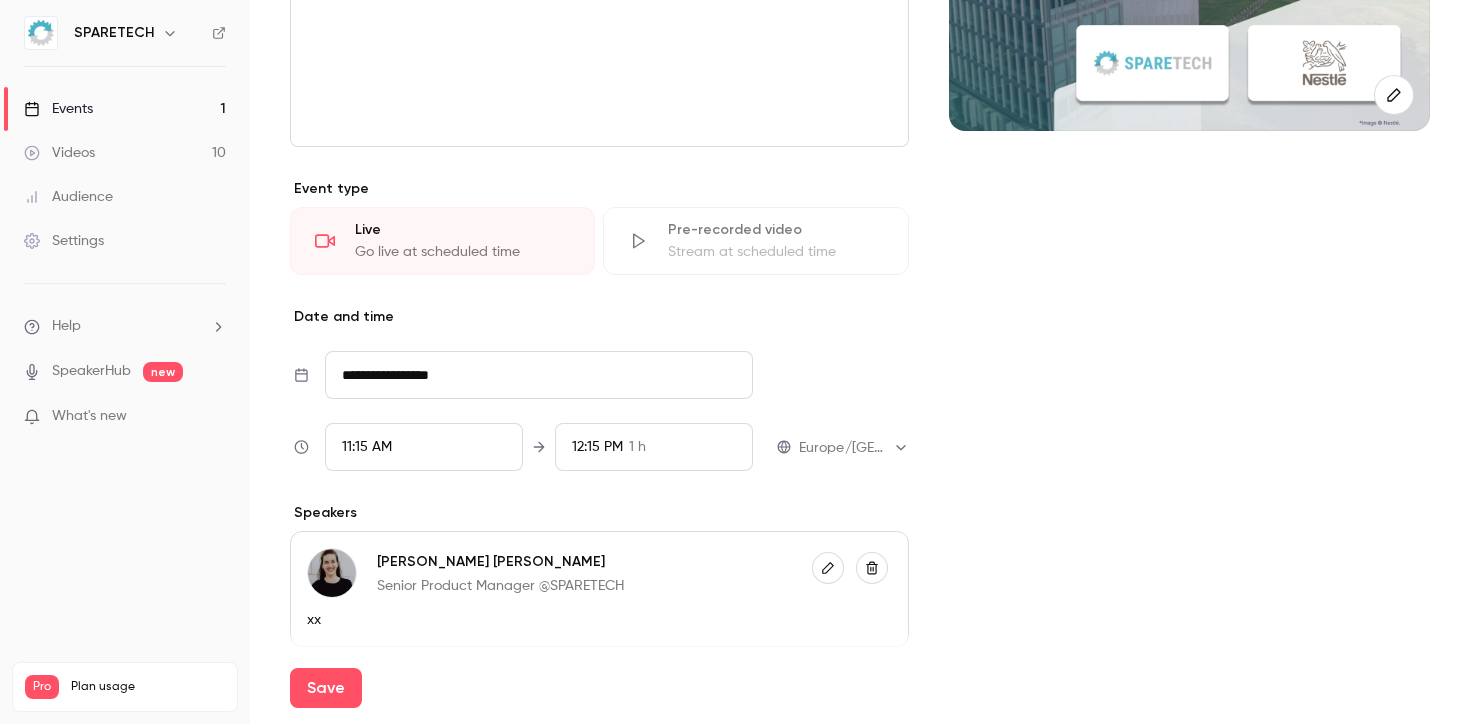 scroll, scrollTop: 319, scrollLeft: 0, axis: vertical 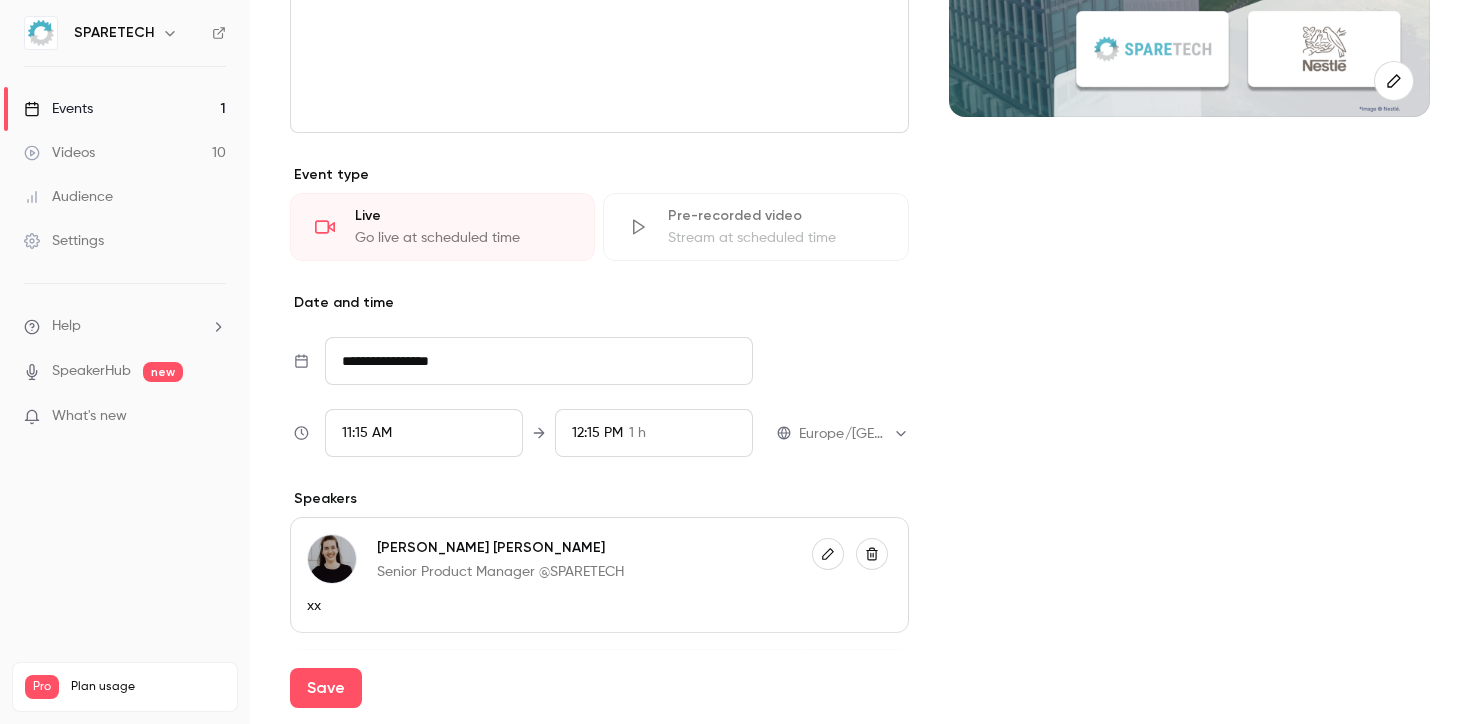 type on "**********" 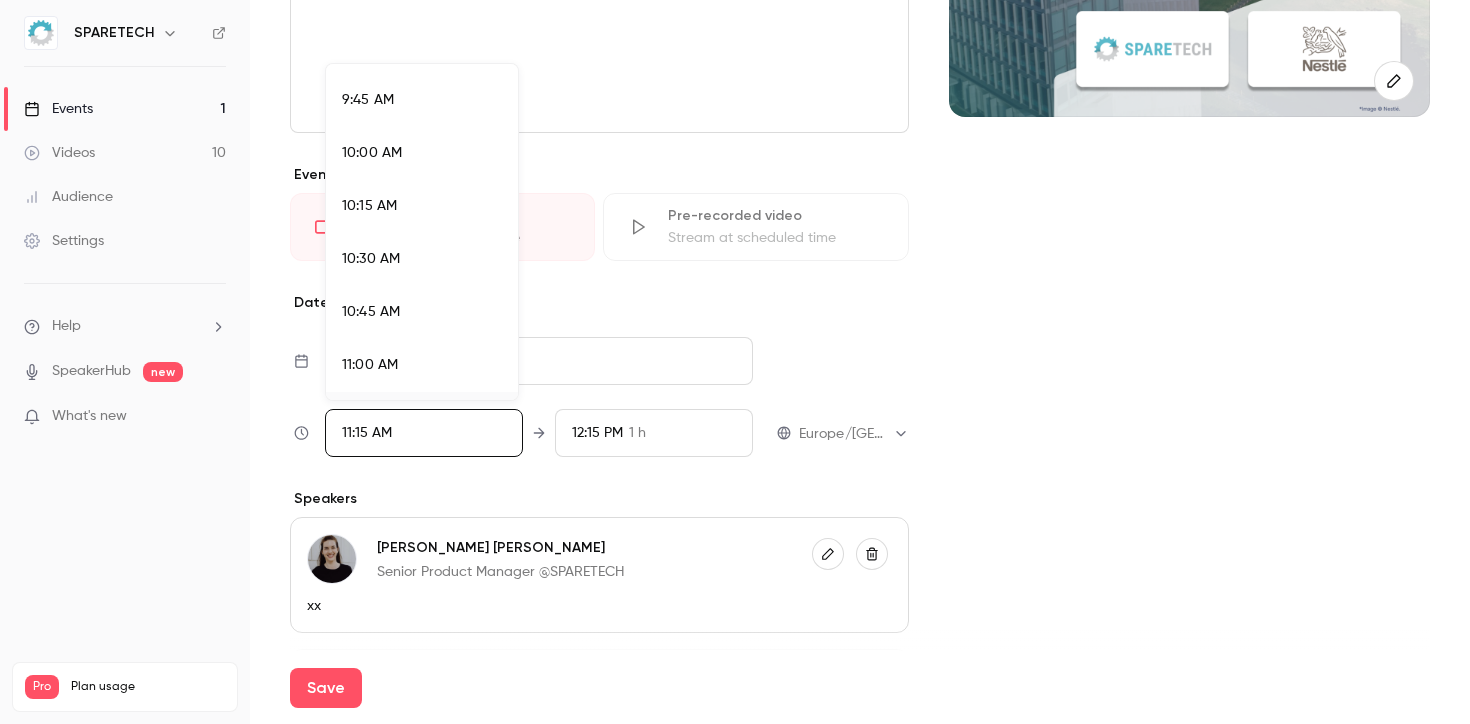 scroll, scrollTop: 2008, scrollLeft: 0, axis: vertical 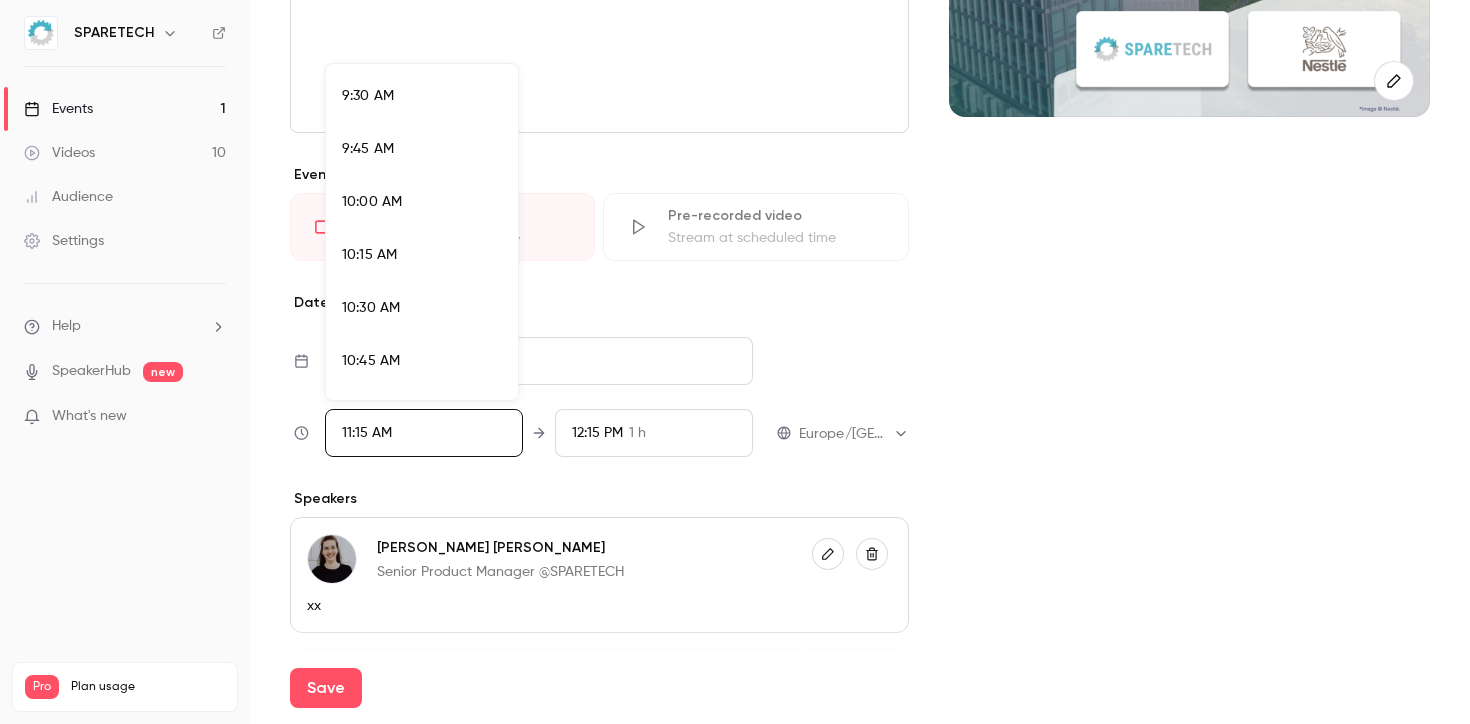 click on "10:00 AM" at bounding box center (422, 202) 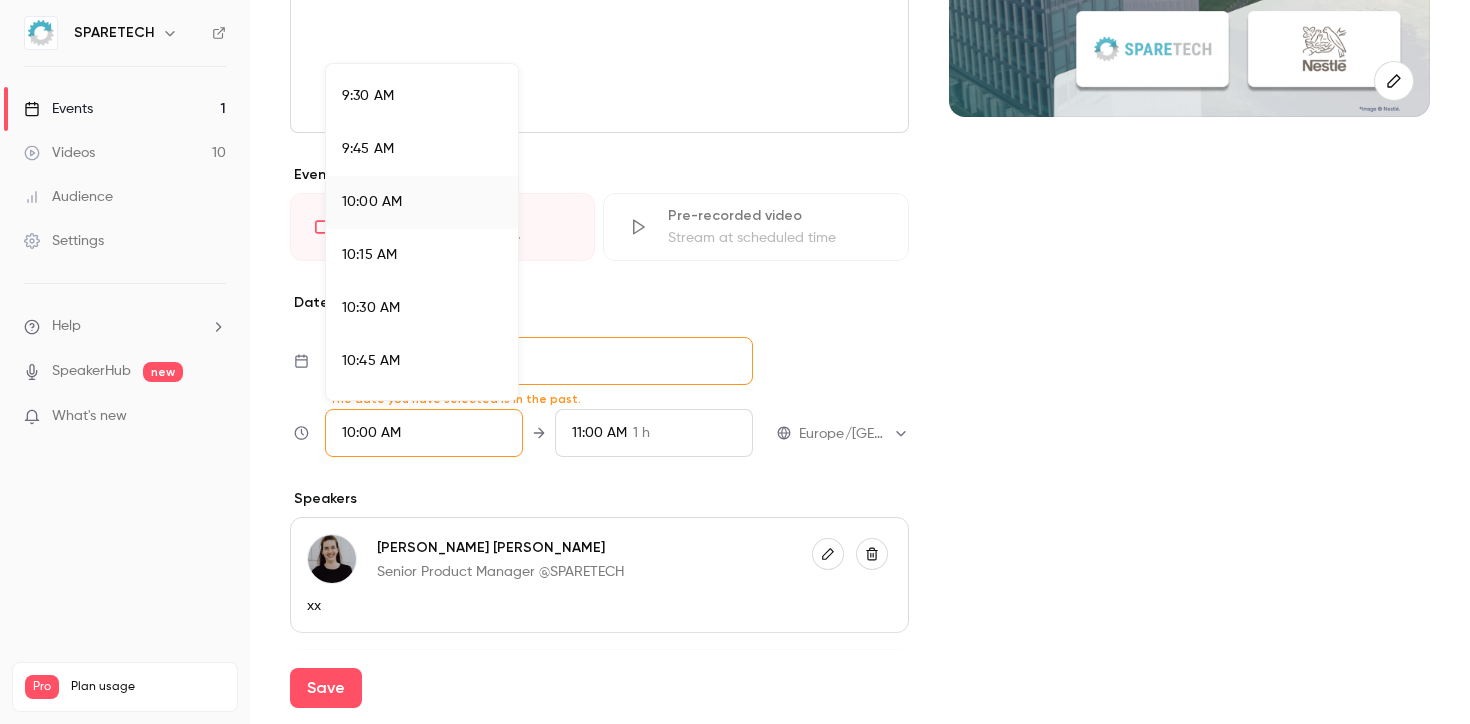 click at bounding box center [735, 362] 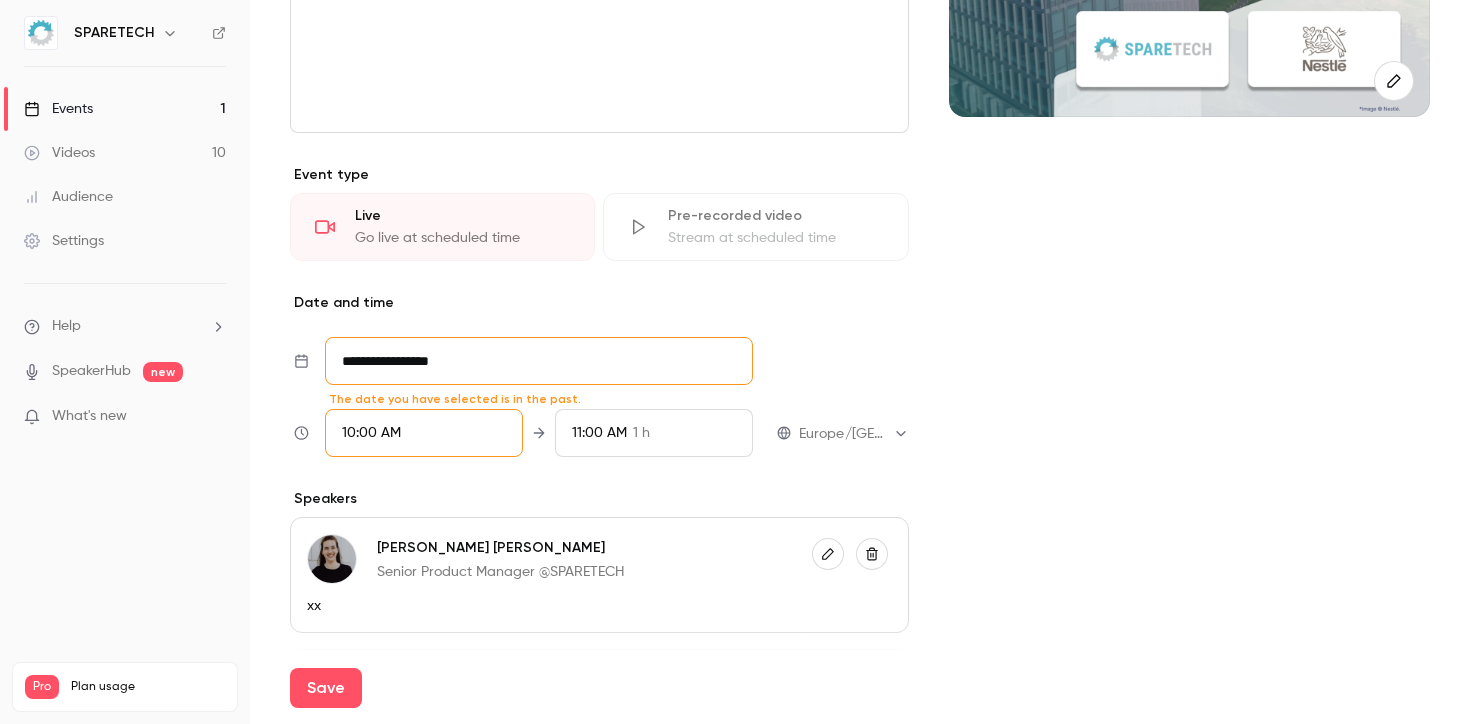 scroll, scrollTop: 2243, scrollLeft: 0, axis: vertical 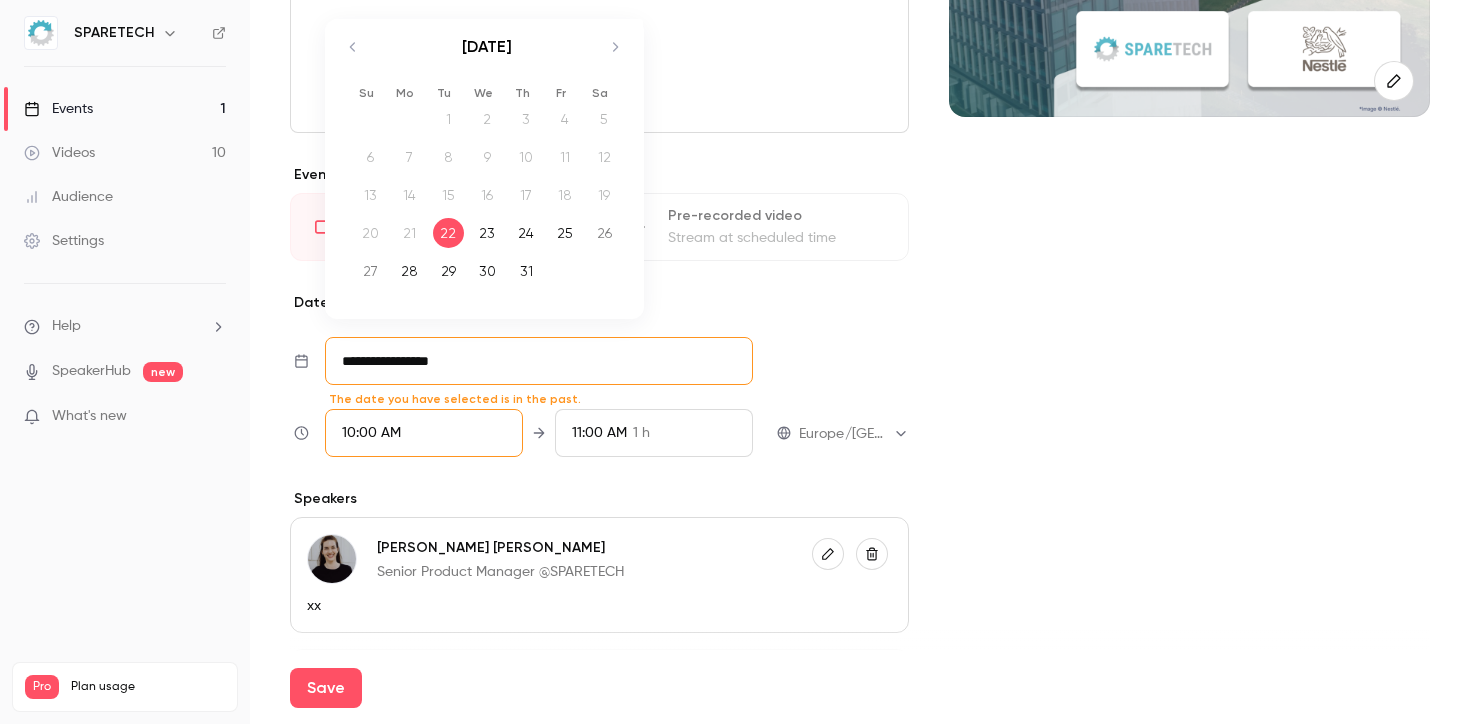 click 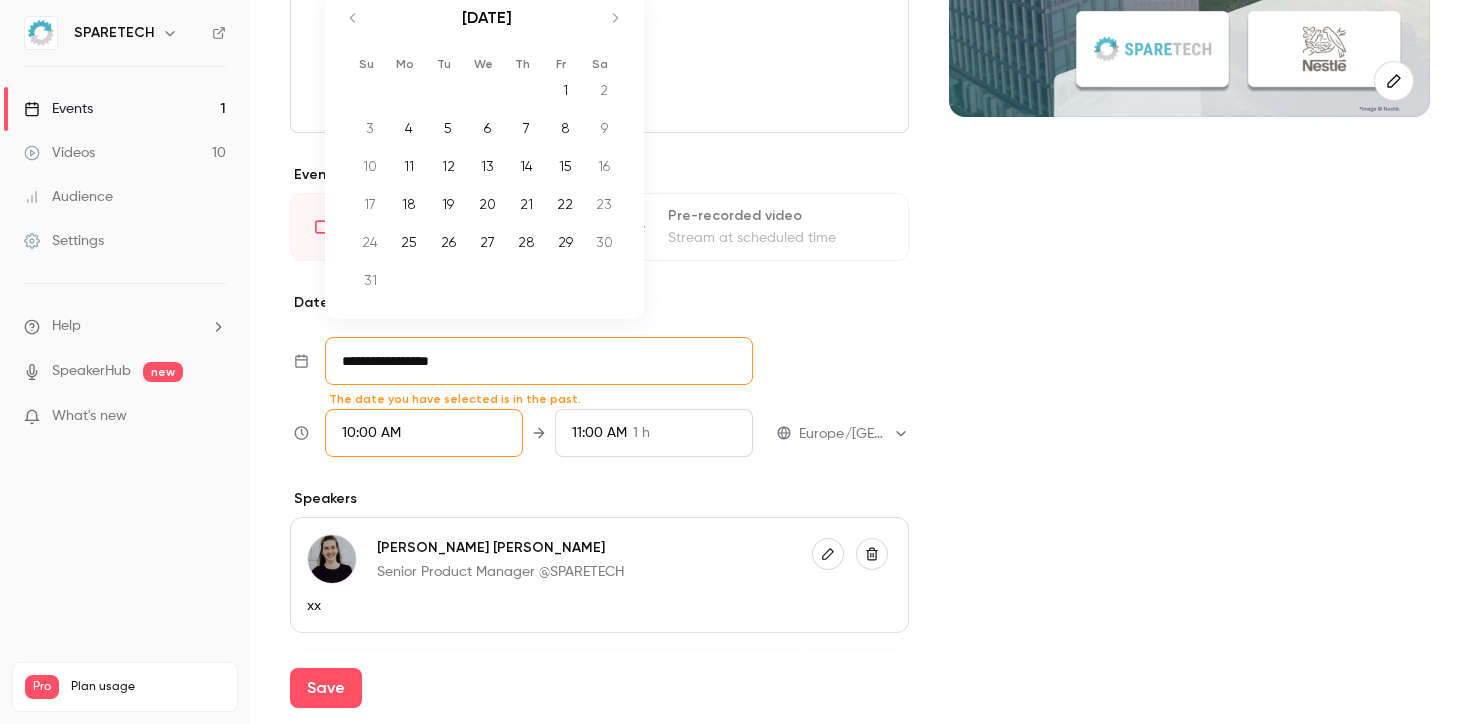 click on "28" at bounding box center (526, 242) 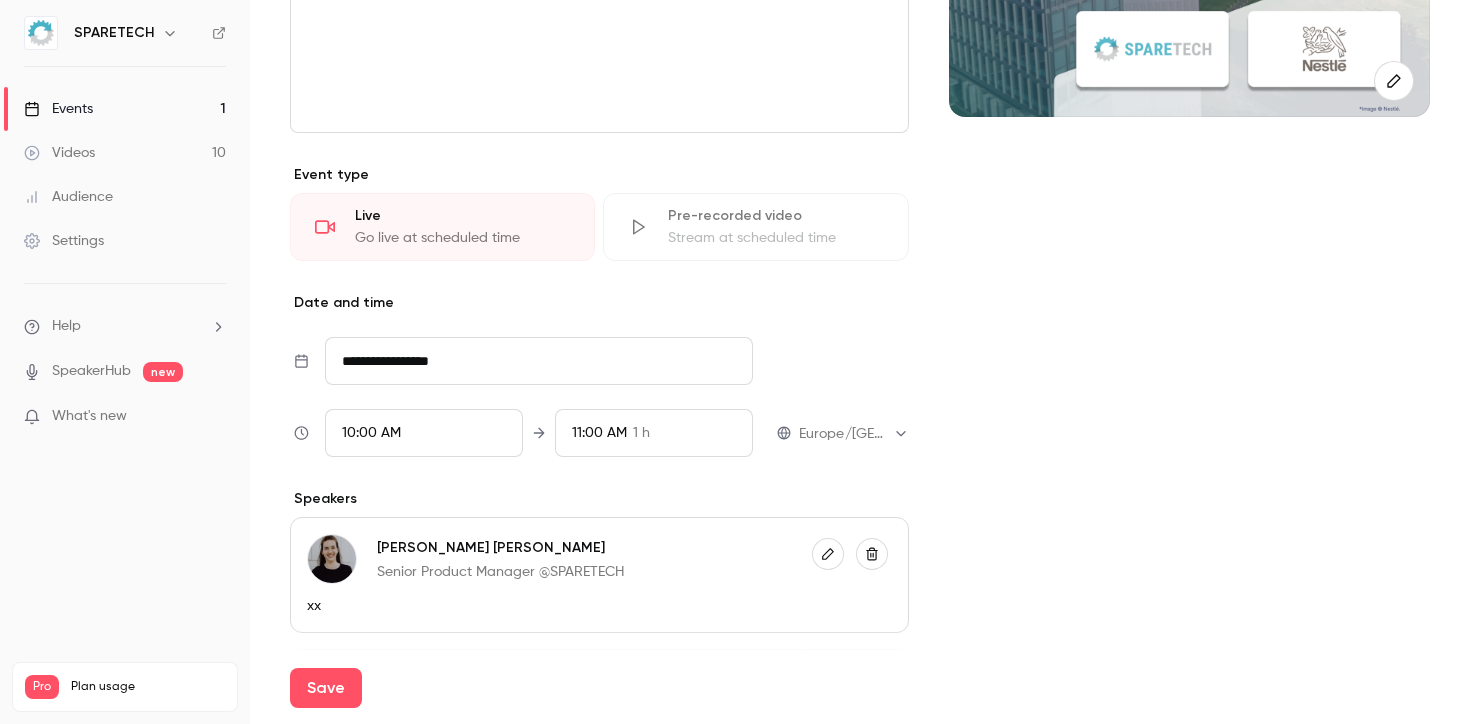click on "**********" at bounding box center (860, 516) 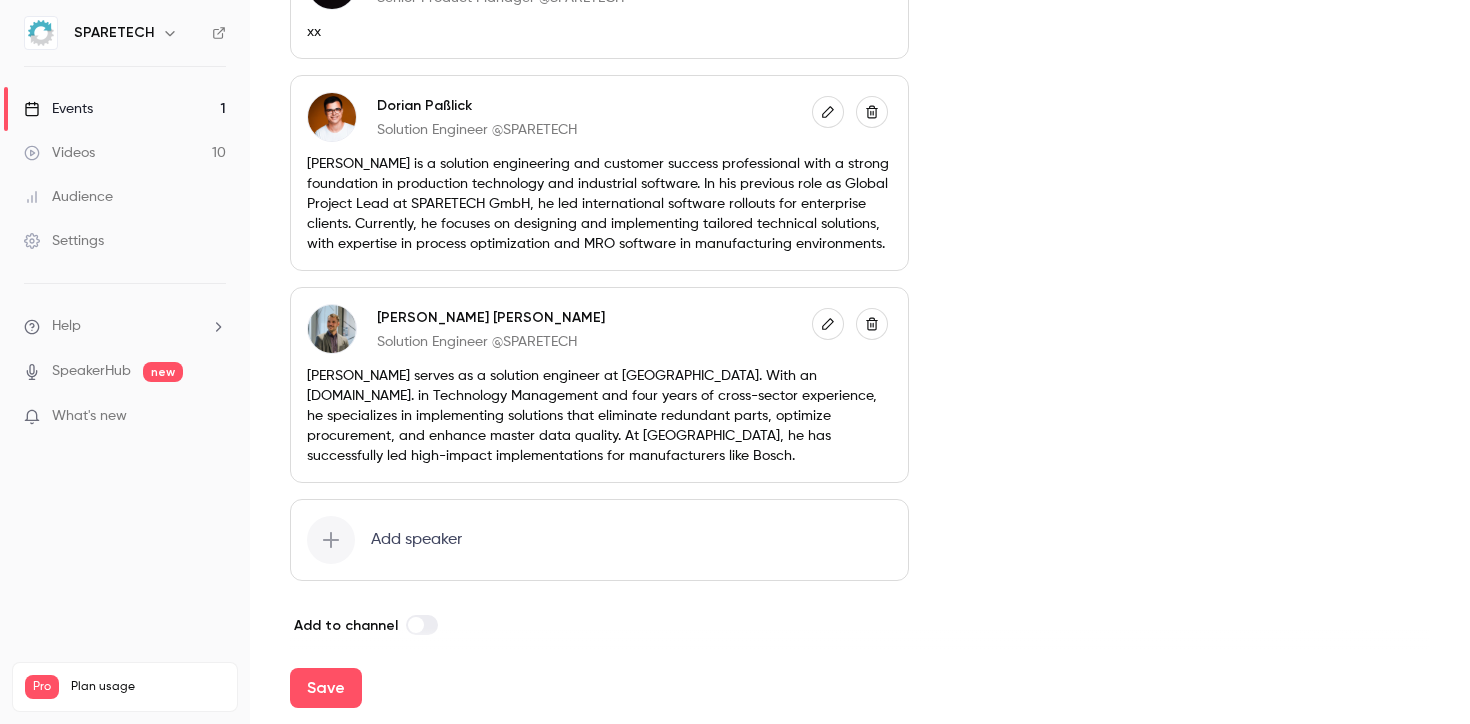 scroll, scrollTop: 910, scrollLeft: 0, axis: vertical 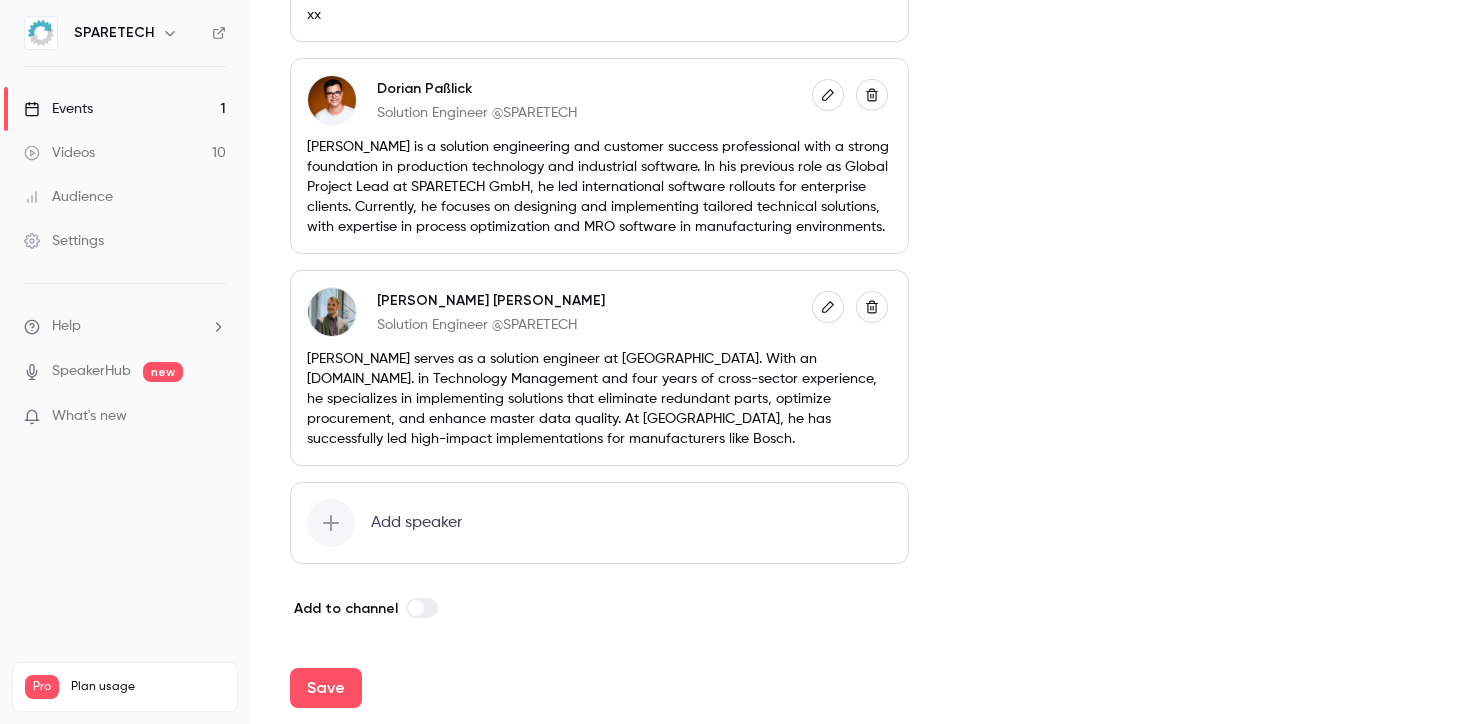 click 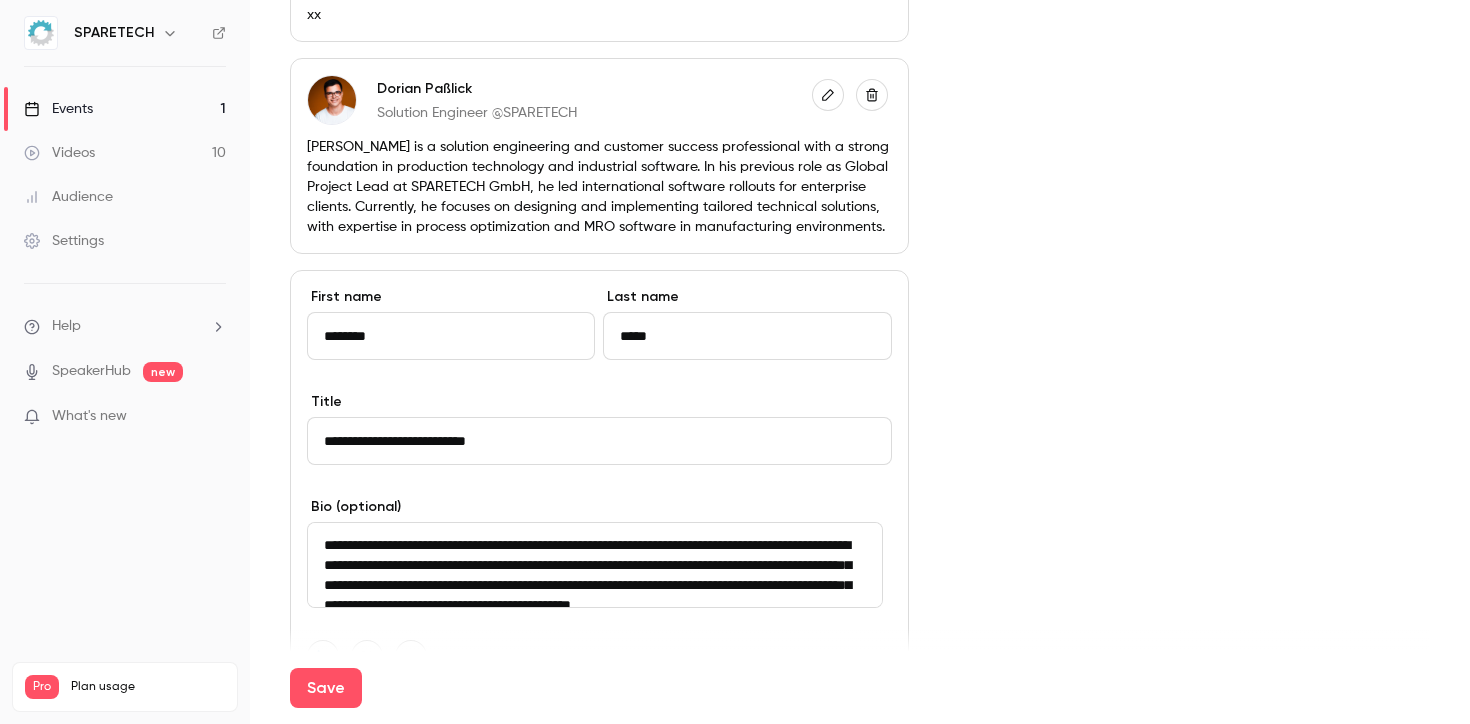 click on "**********" at bounding box center (595, 565) 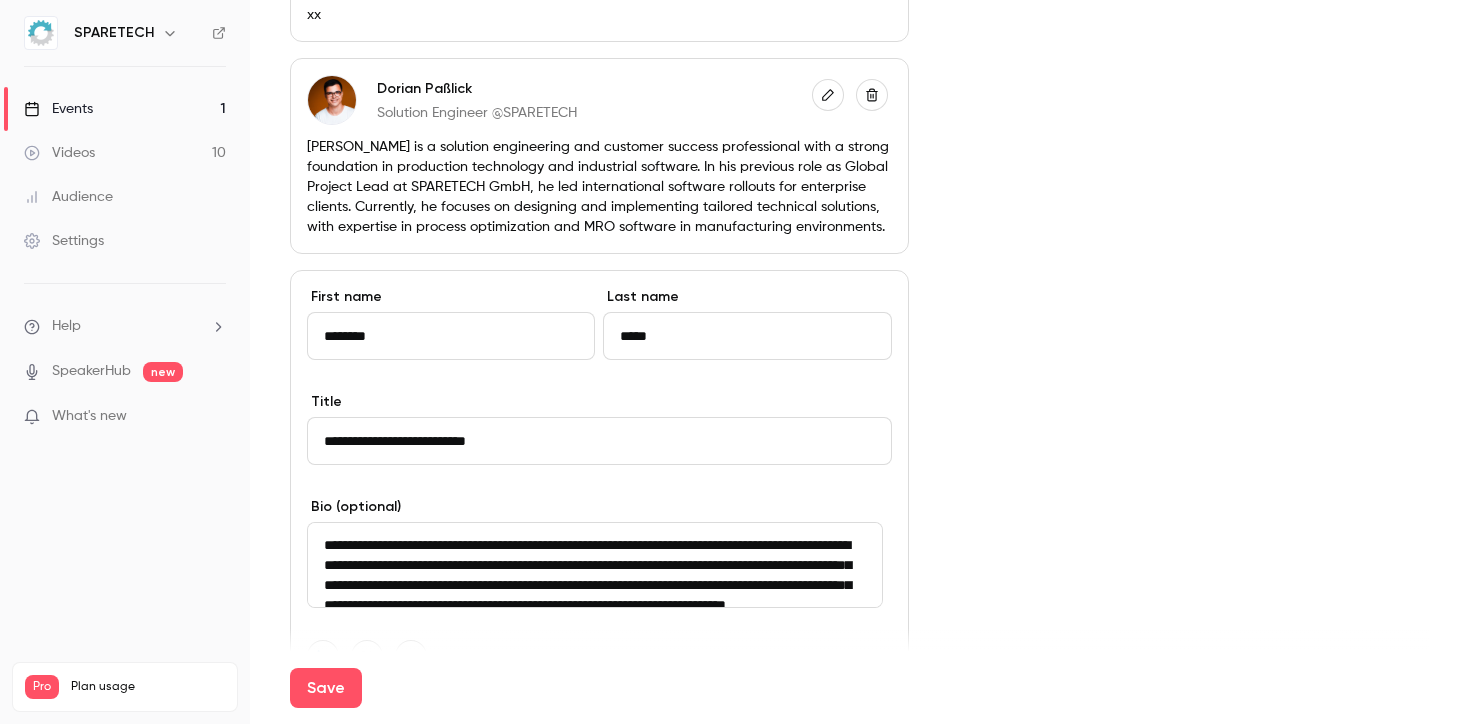 scroll, scrollTop: 45, scrollLeft: 0, axis: vertical 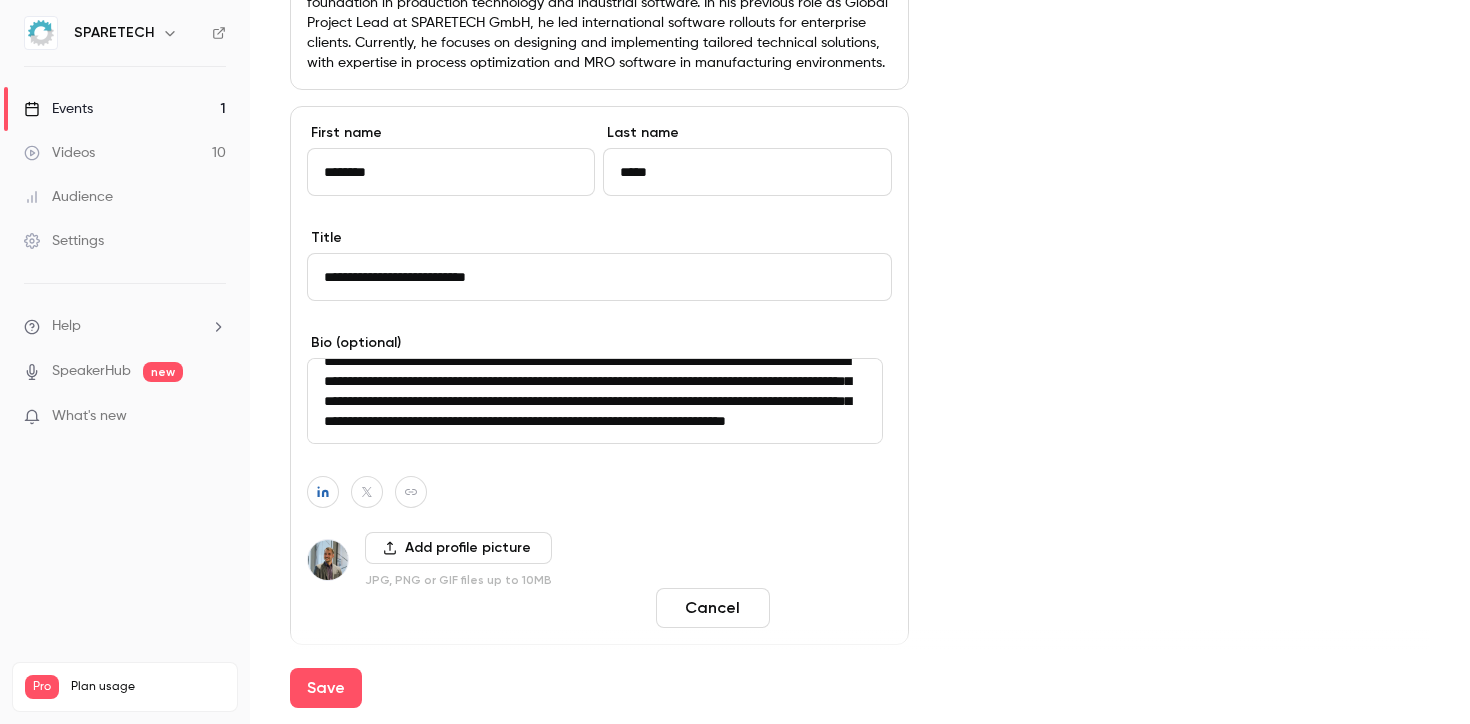 click on "Done" at bounding box center (835, 608) 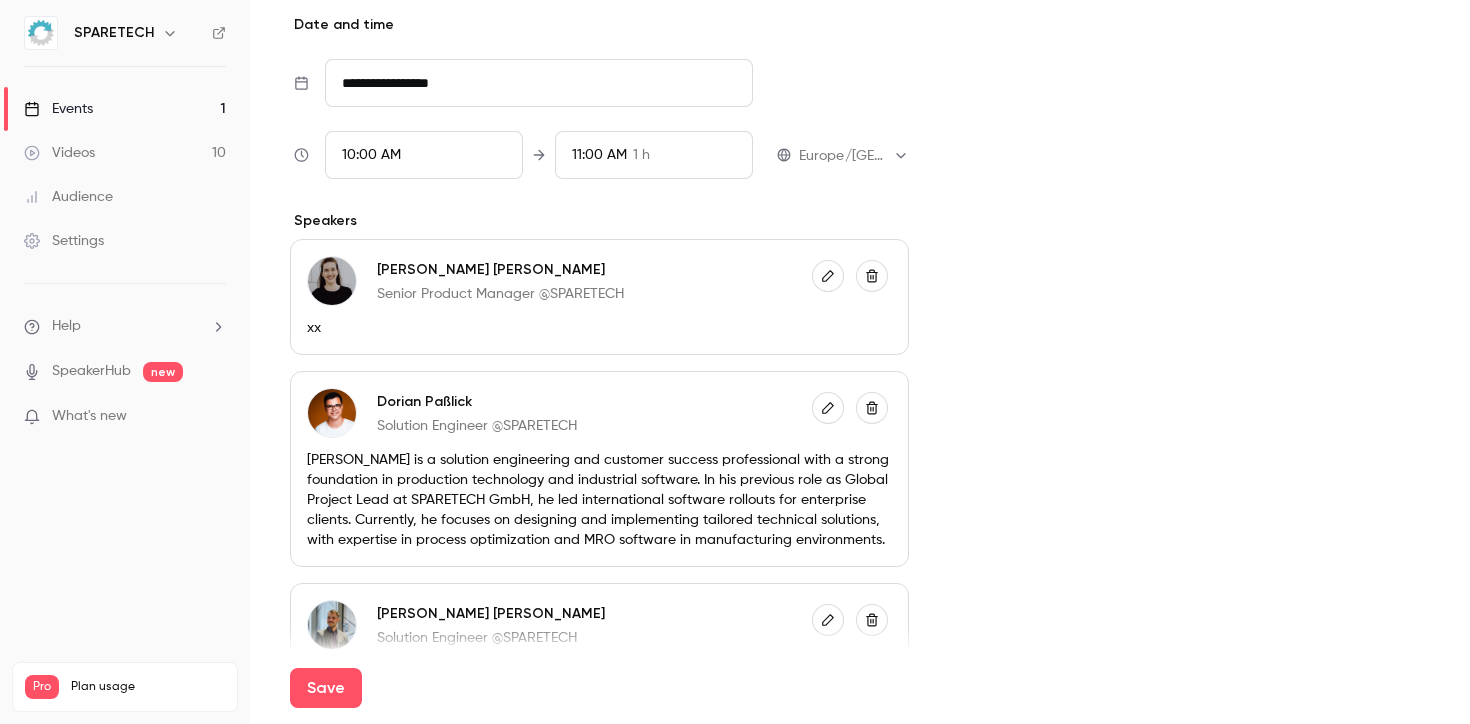 scroll, scrollTop: 573, scrollLeft: 0, axis: vertical 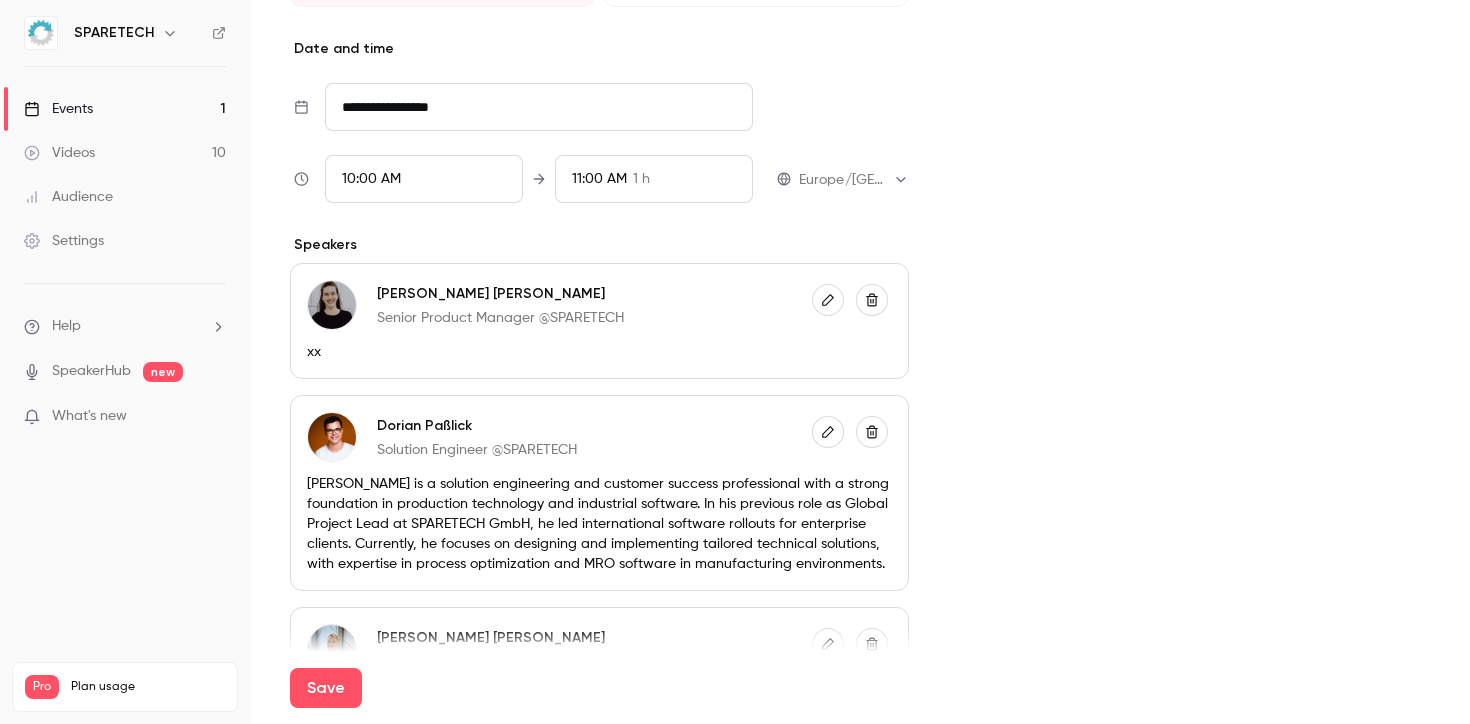 click at bounding box center [872, 432] 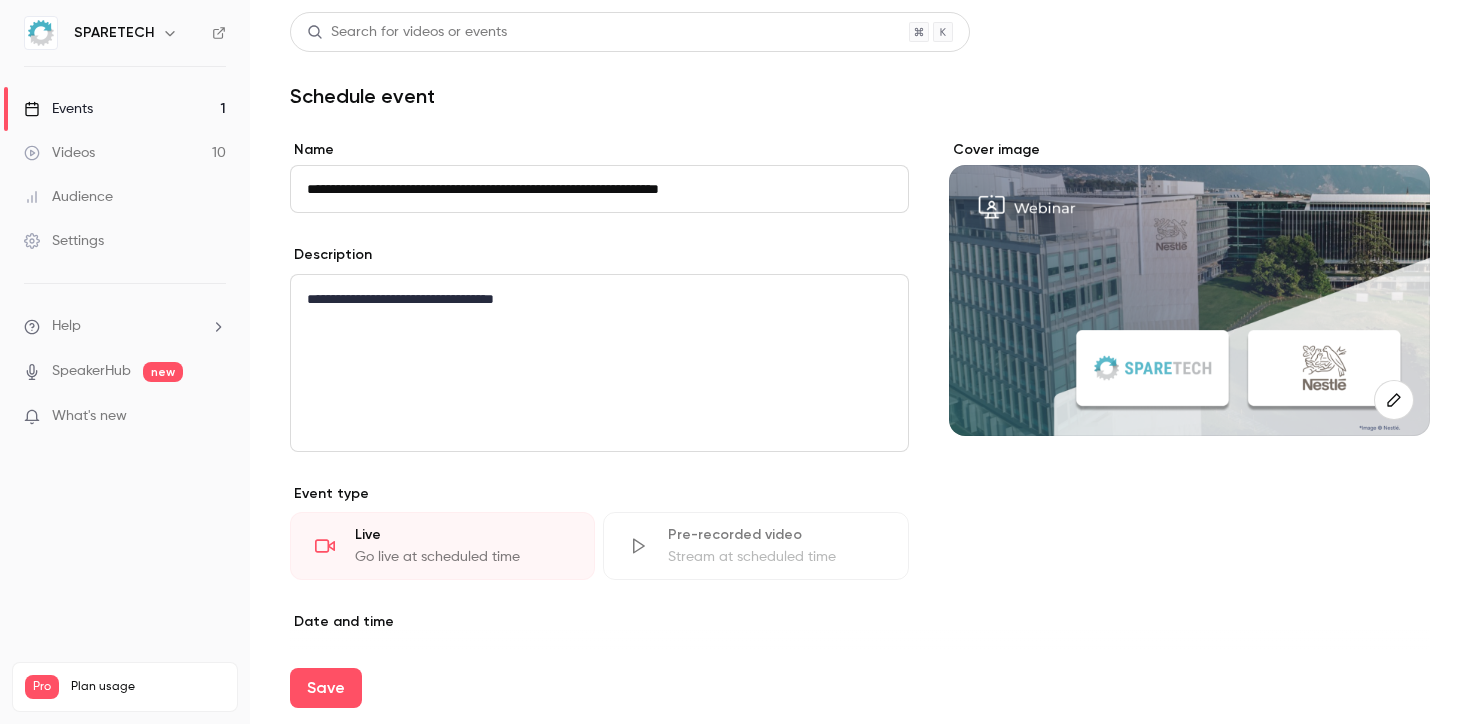 scroll, scrollTop: 0, scrollLeft: 0, axis: both 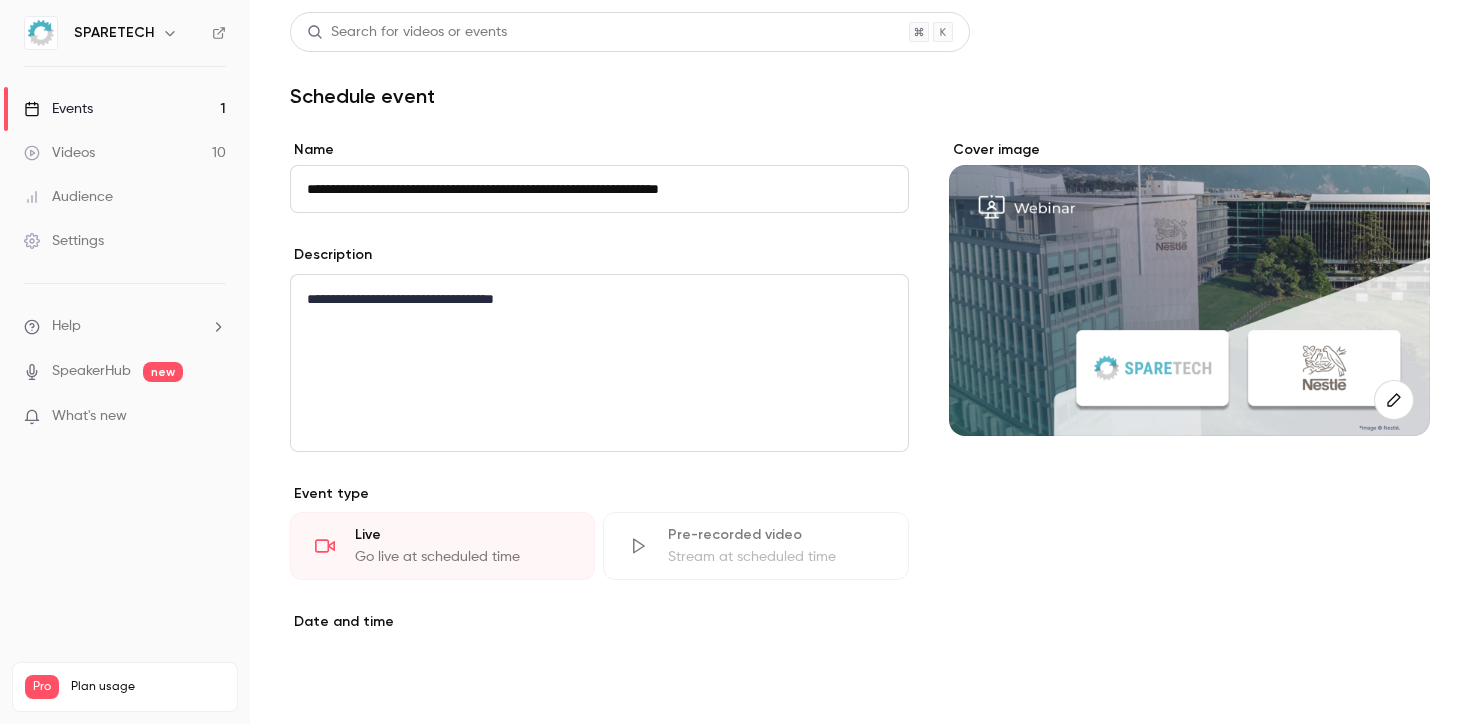 click on "Save" at bounding box center [326, 688] 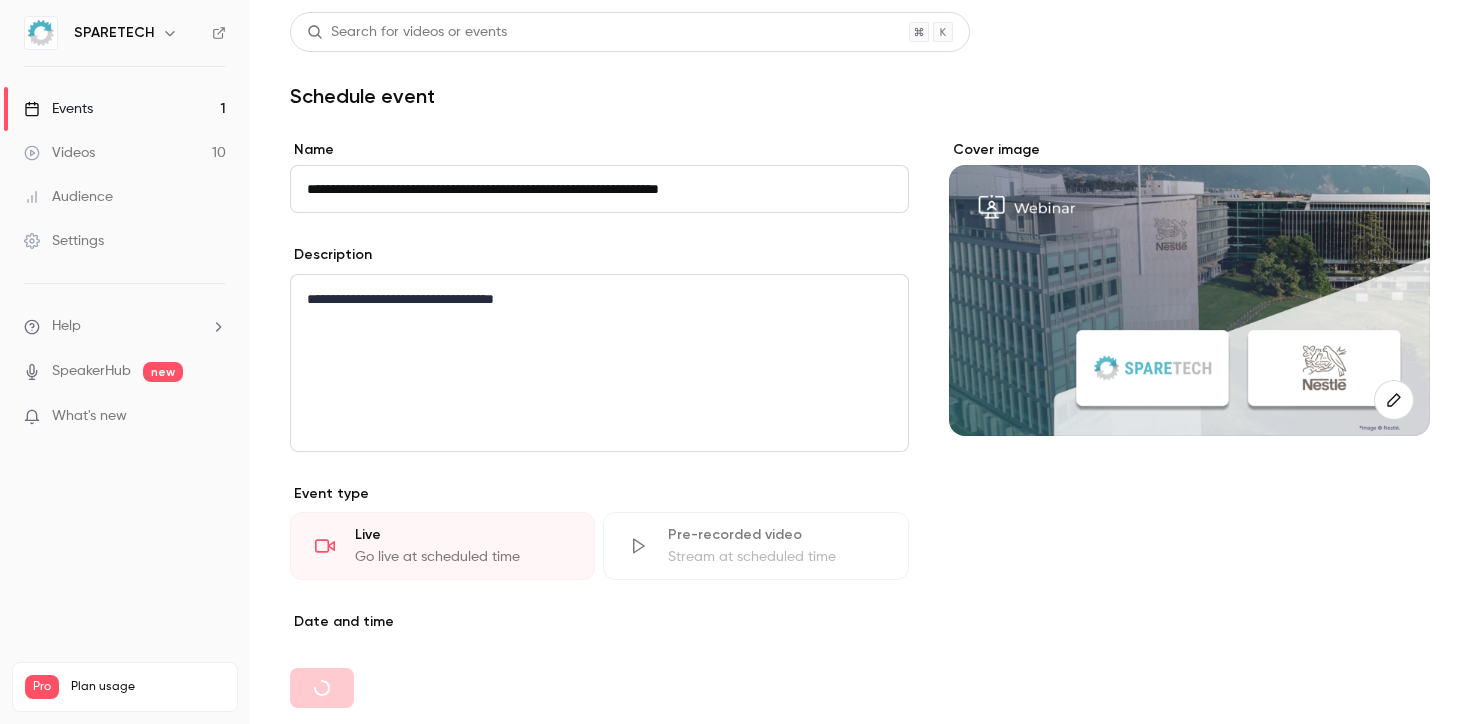 type on "**********" 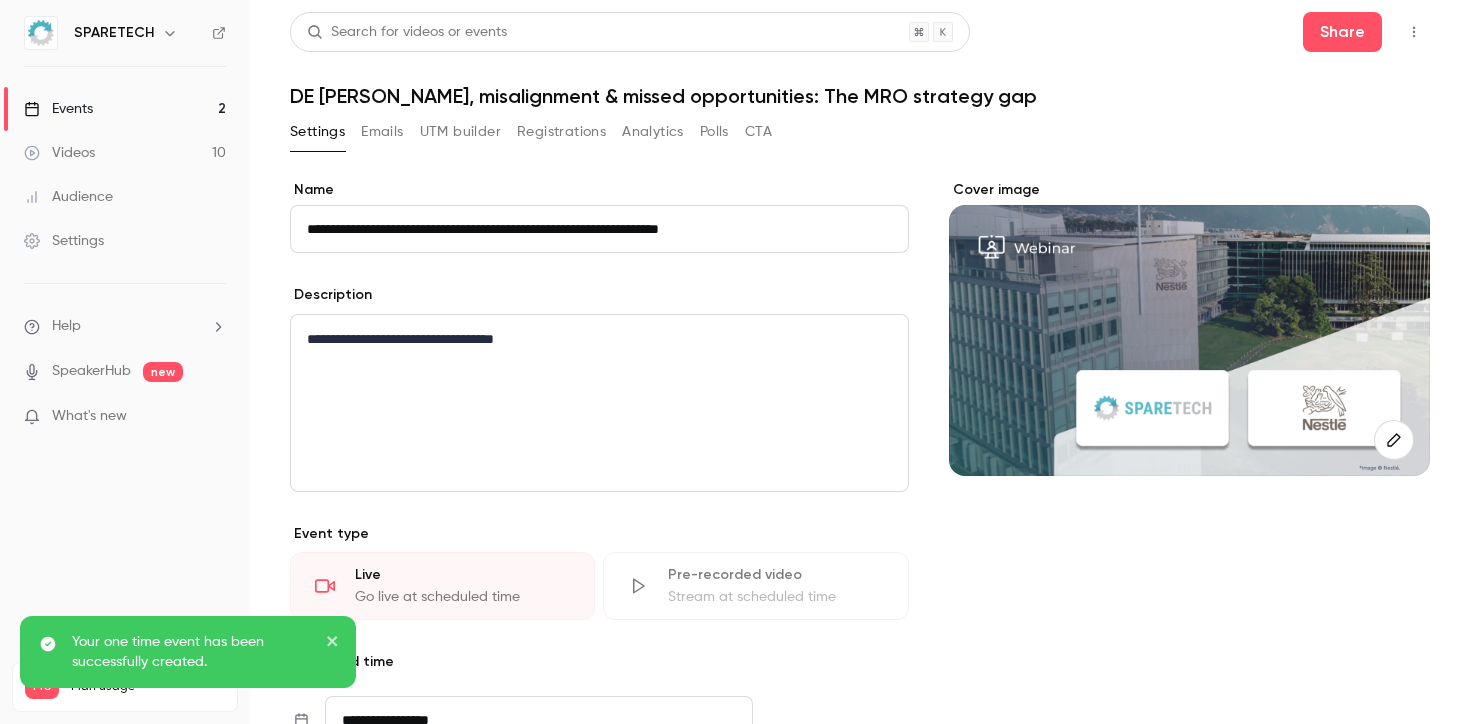 click on "Emails" at bounding box center [382, 132] 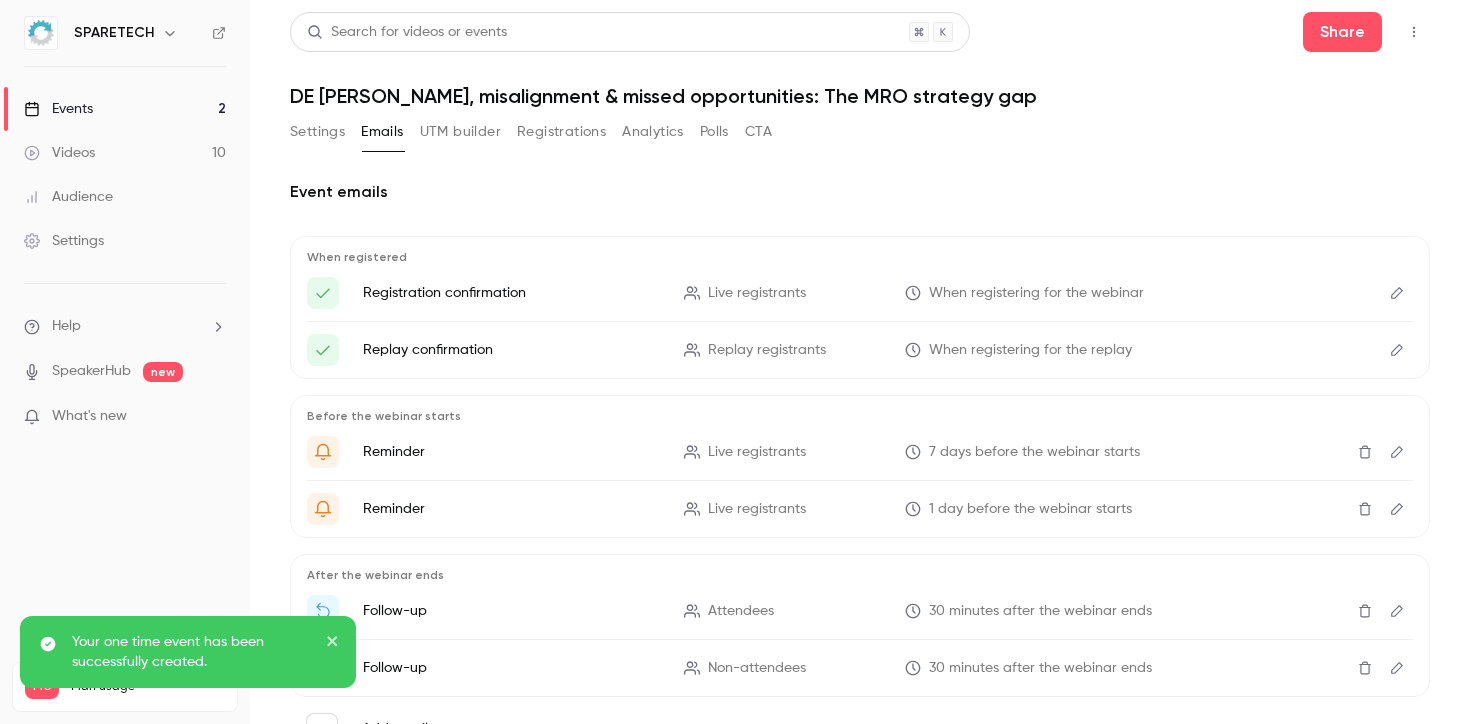 click at bounding box center [1397, 293] 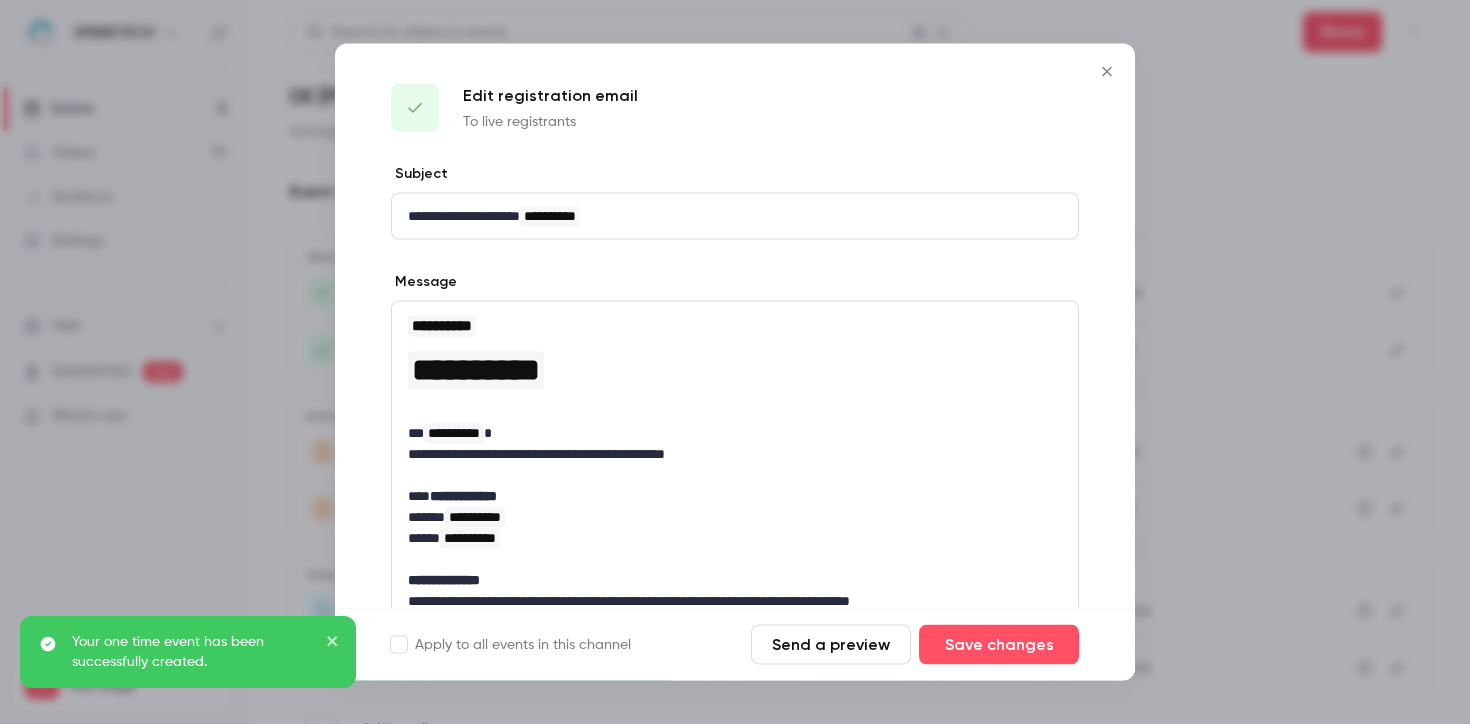scroll, scrollTop: 323, scrollLeft: 0, axis: vertical 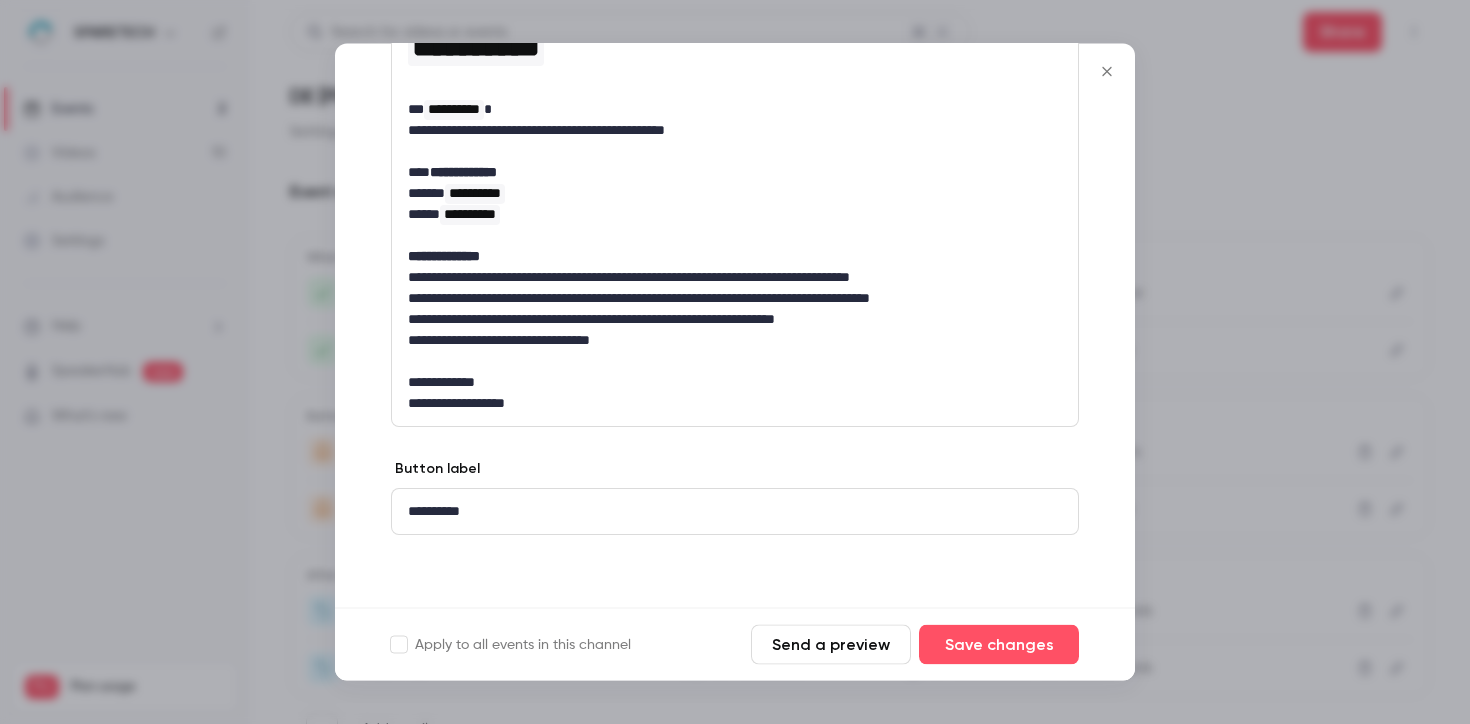 click 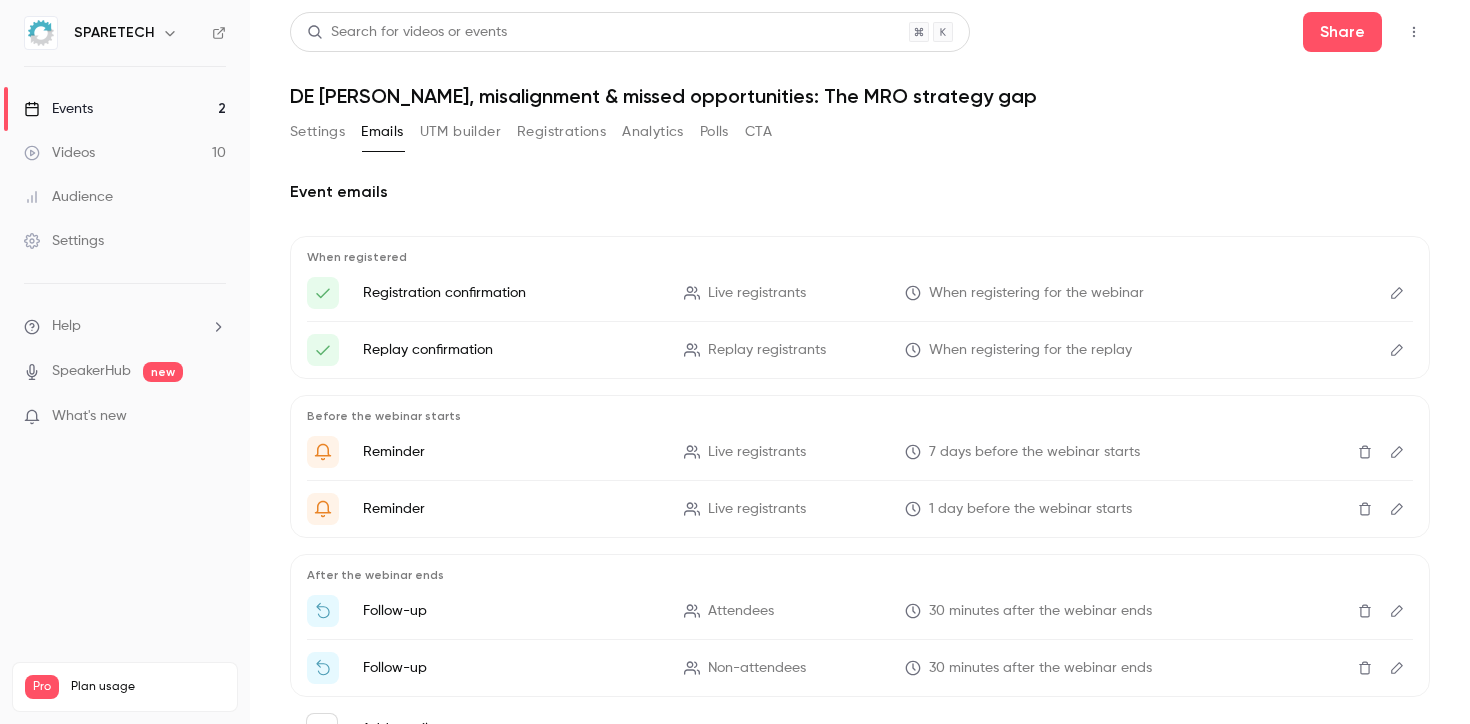 click 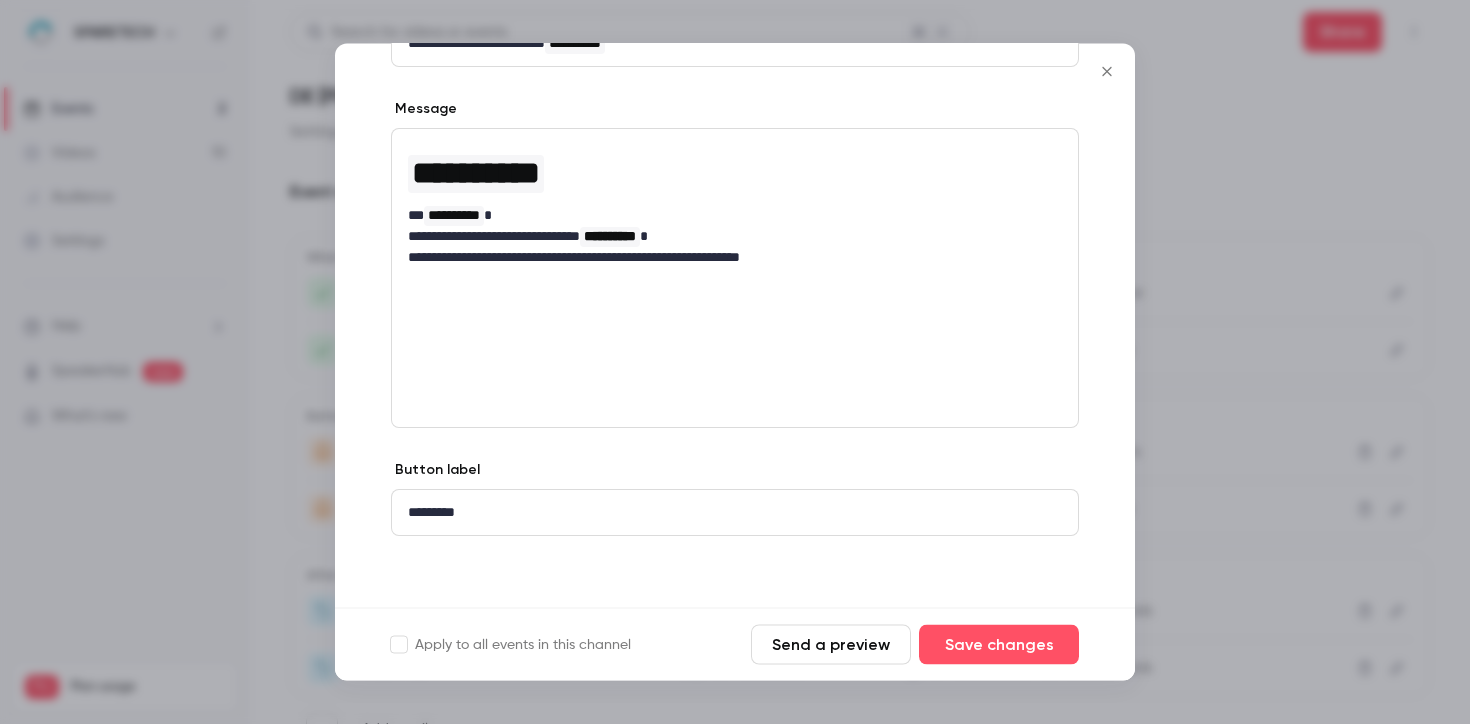 scroll, scrollTop: 173, scrollLeft: 0, axis: vertical 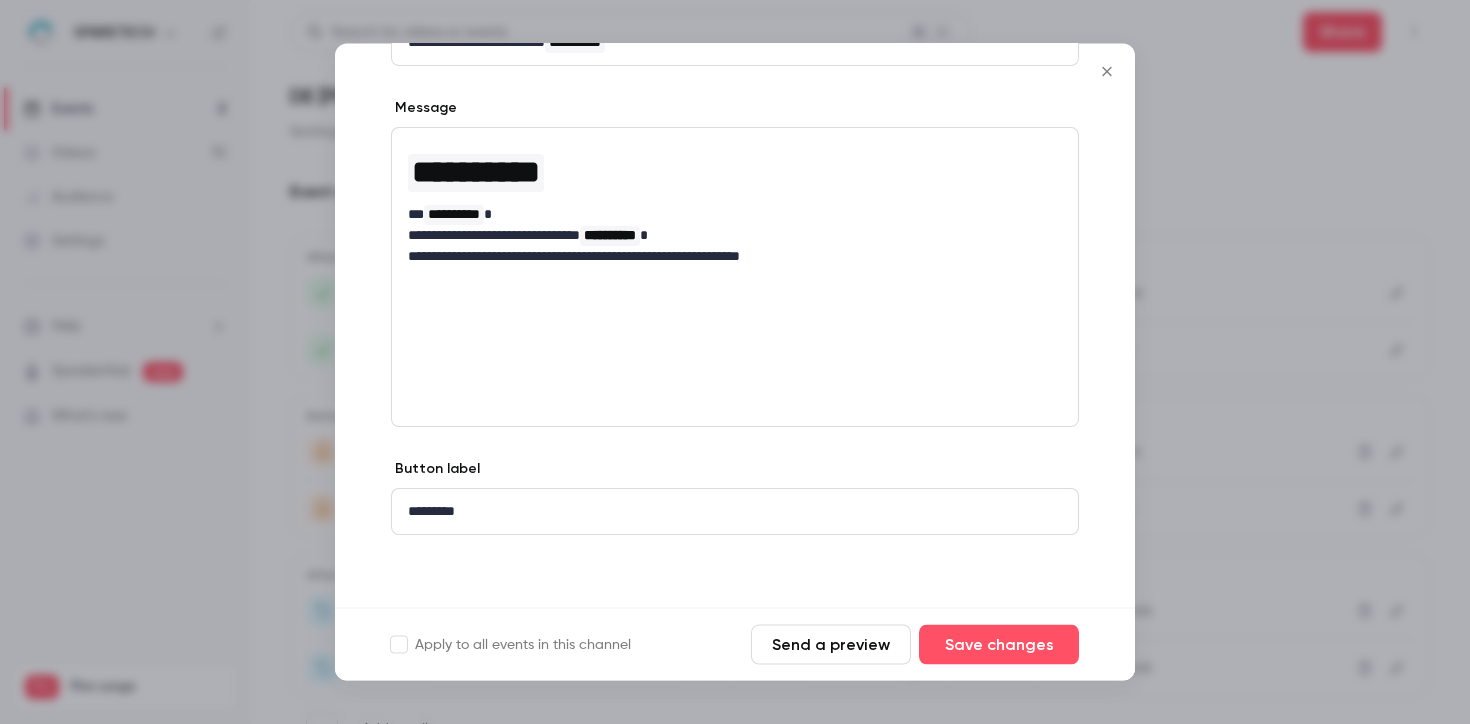 click at bounding box center [1107, 72] 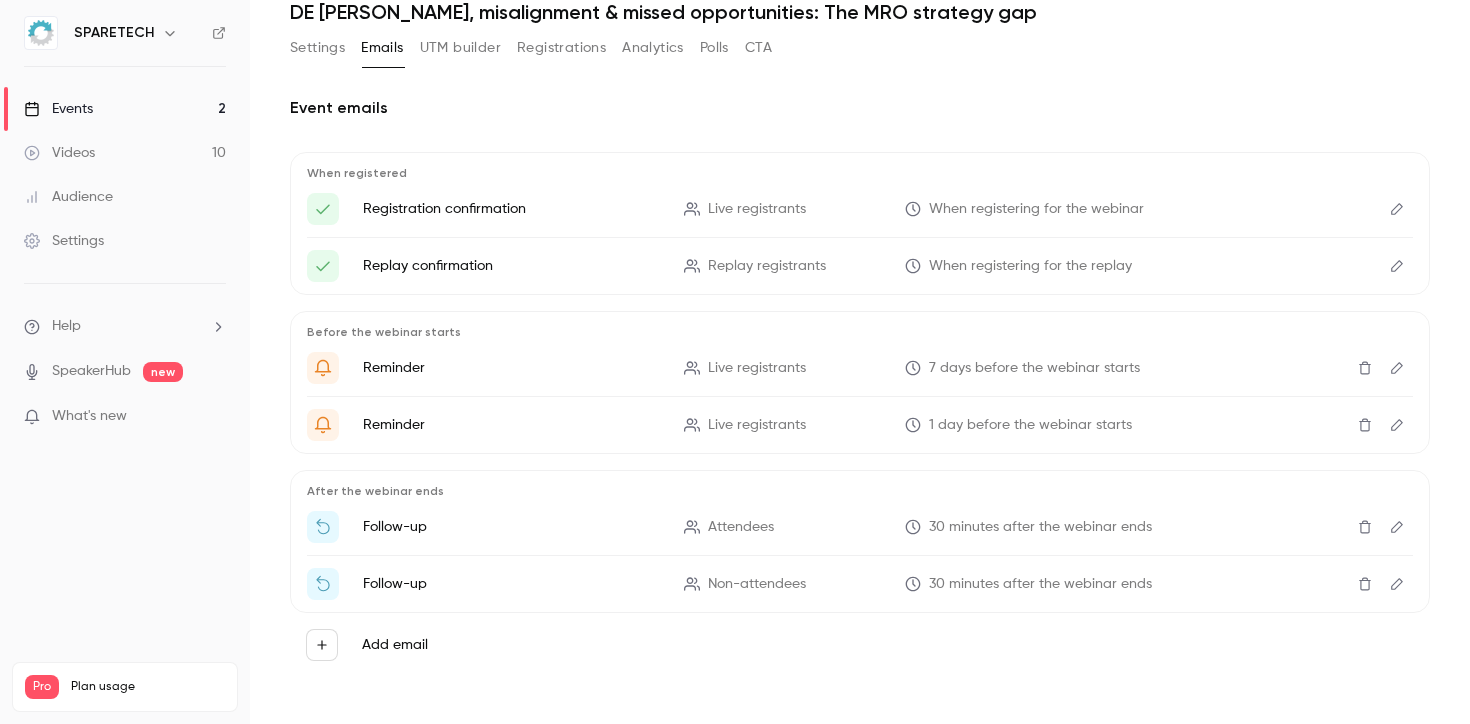scroll, scrollTop: 89, scrollLeft: 0, axis: vertical 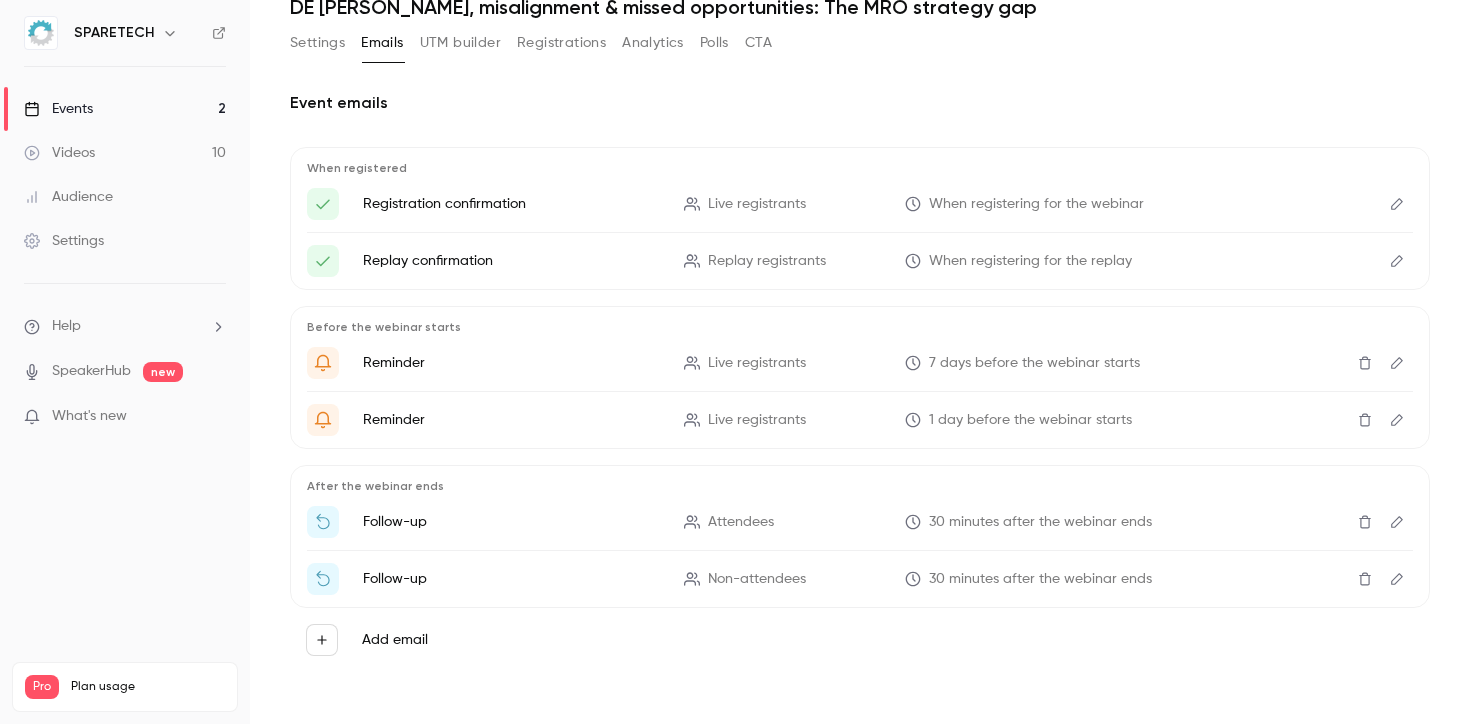 click at bounding box center [1397, 363] 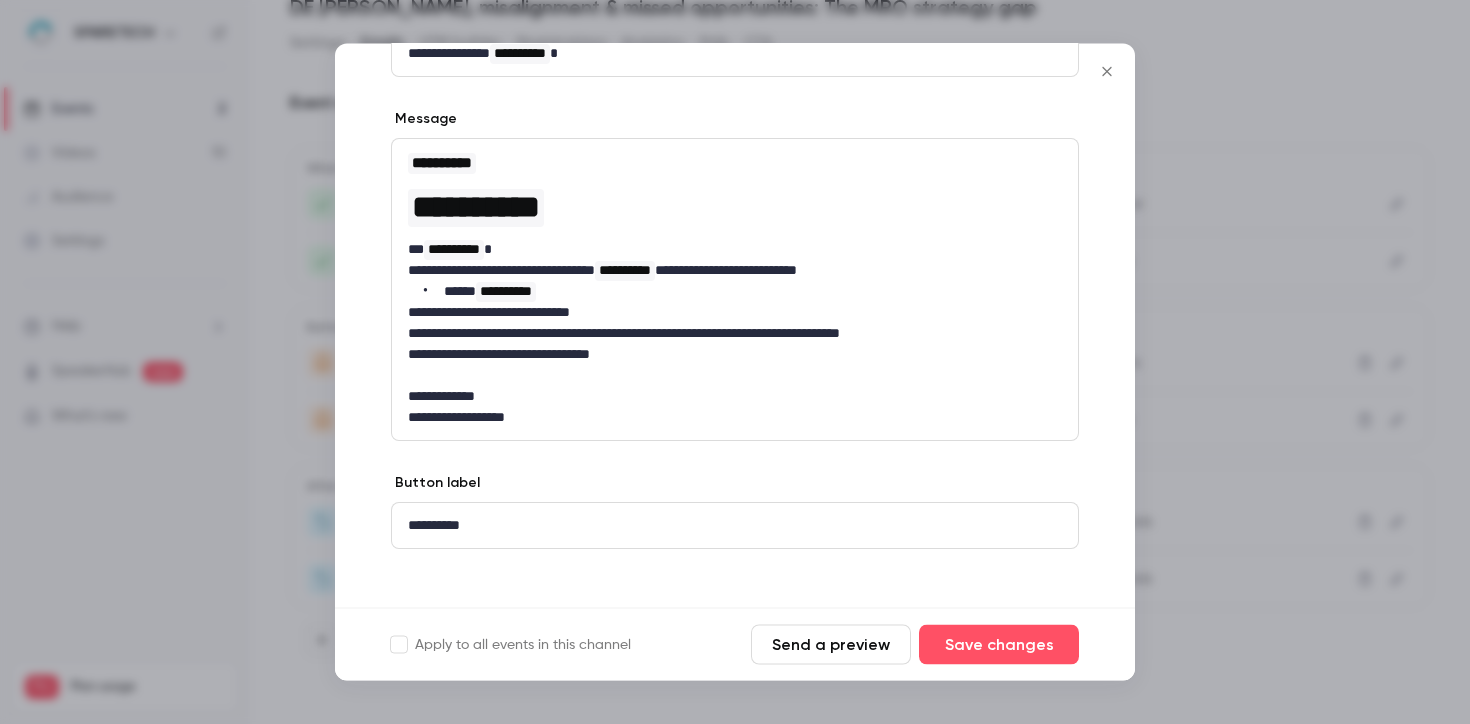 scroll, scrollTop: 271, scrollLeft: 0, axis: vertical 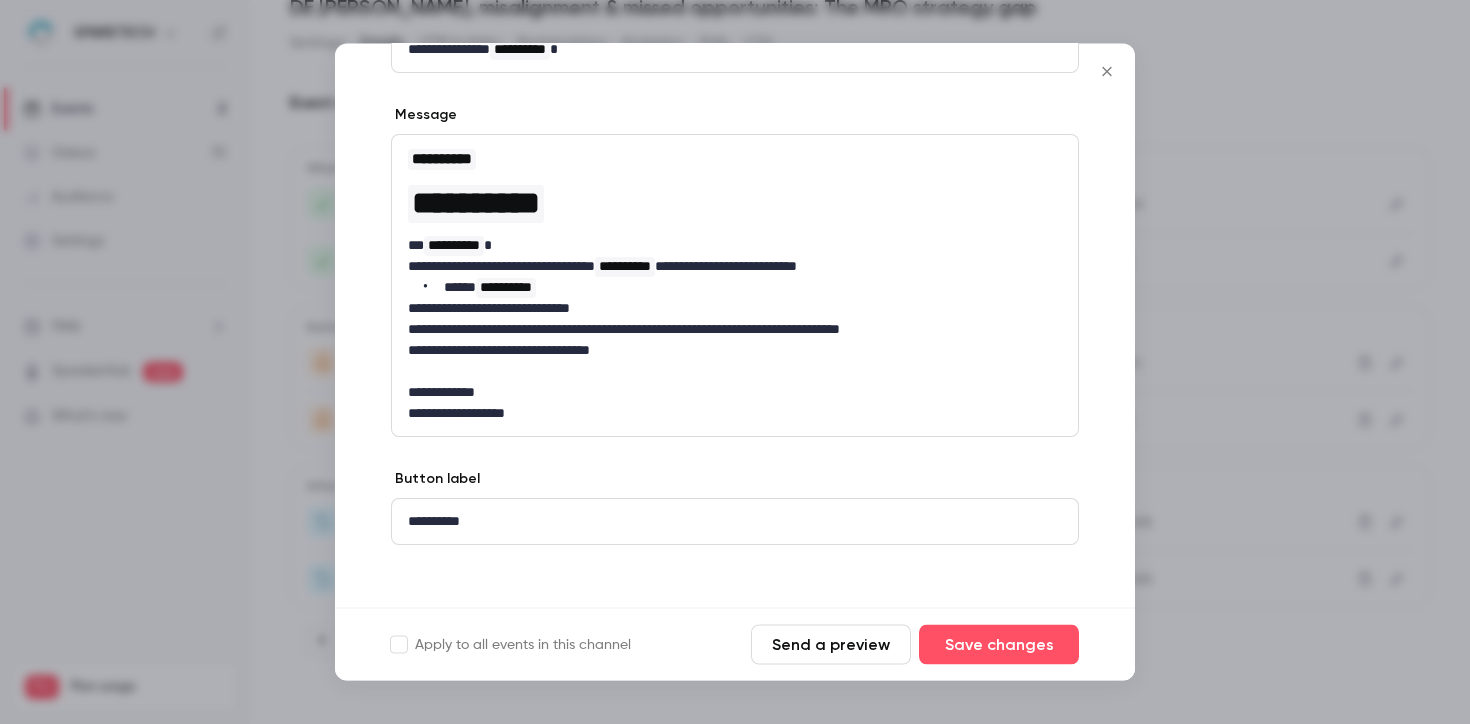 click at bounding box center (1107, 72) 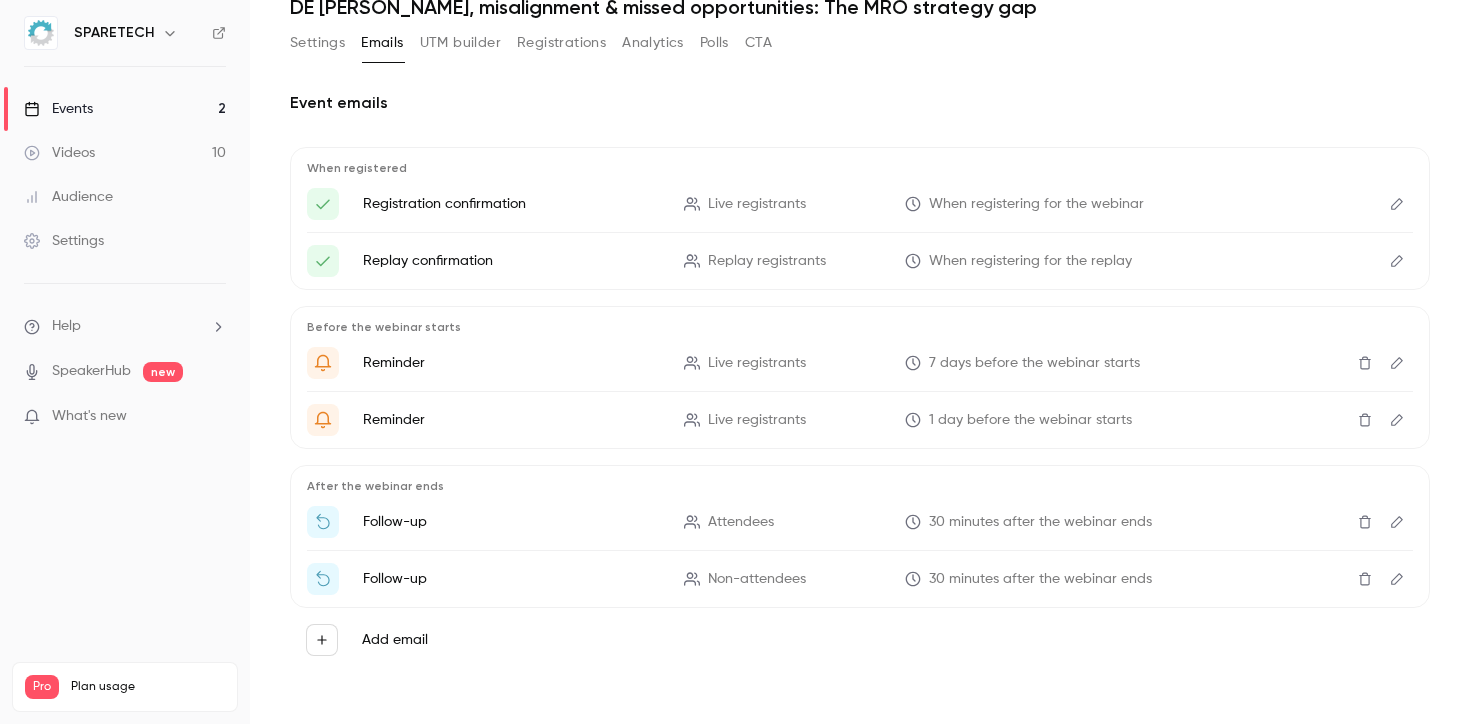 click 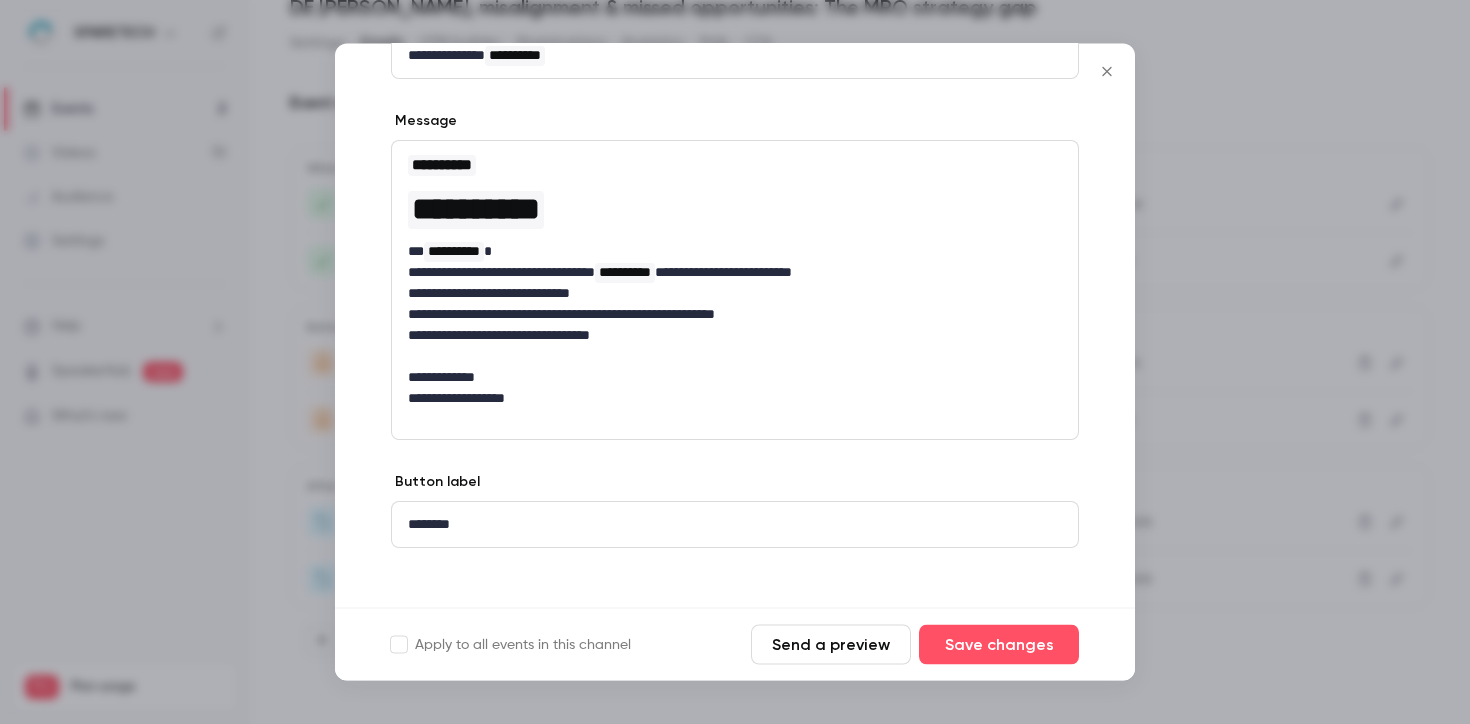 scroll, scrollTop: 278, scrollLeft: 0, axis: vertical 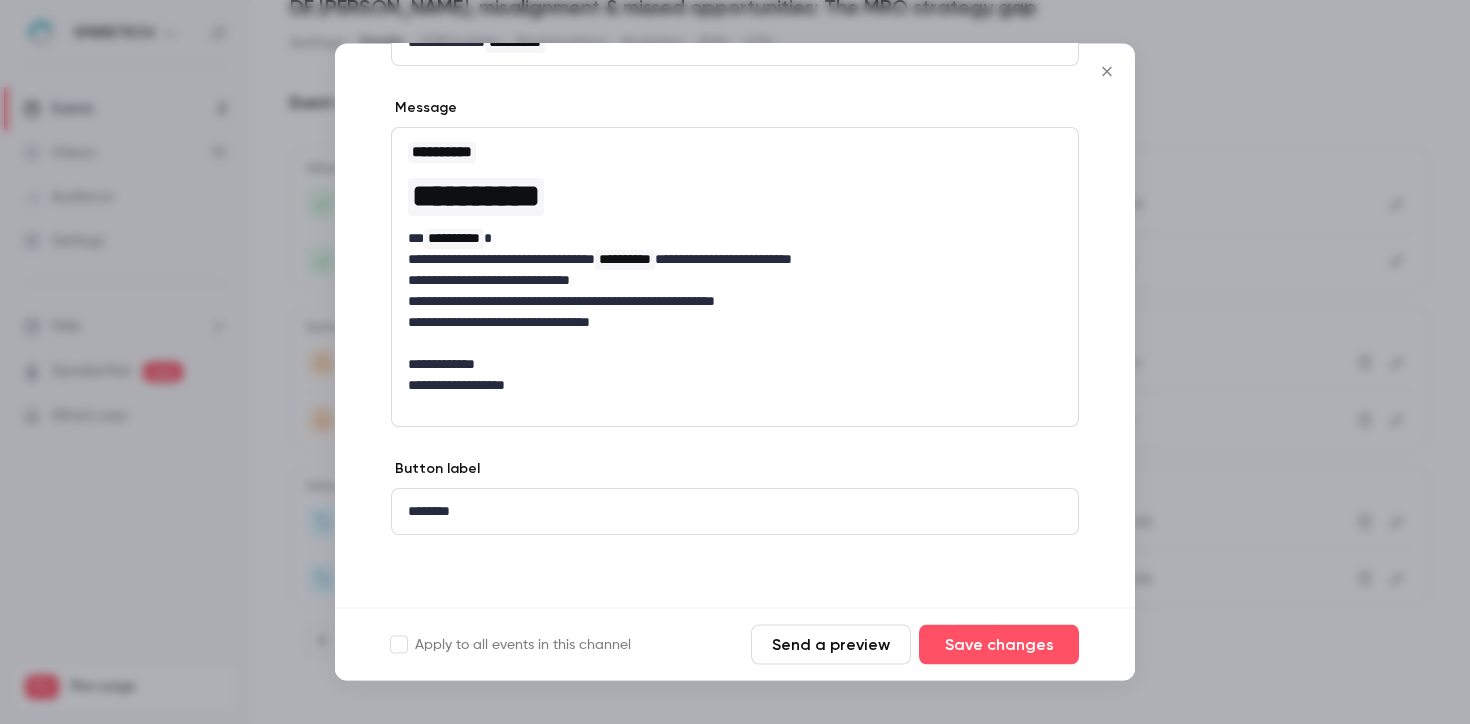 click 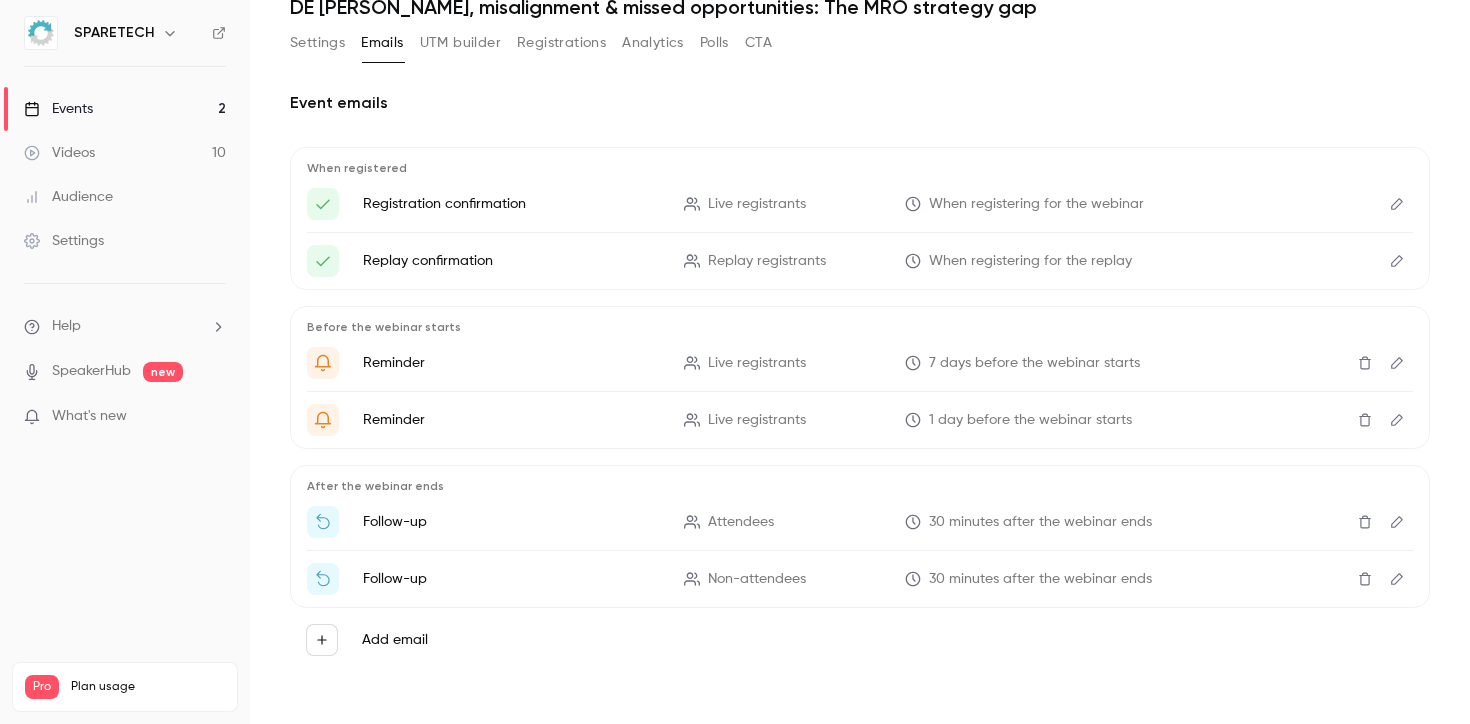 click 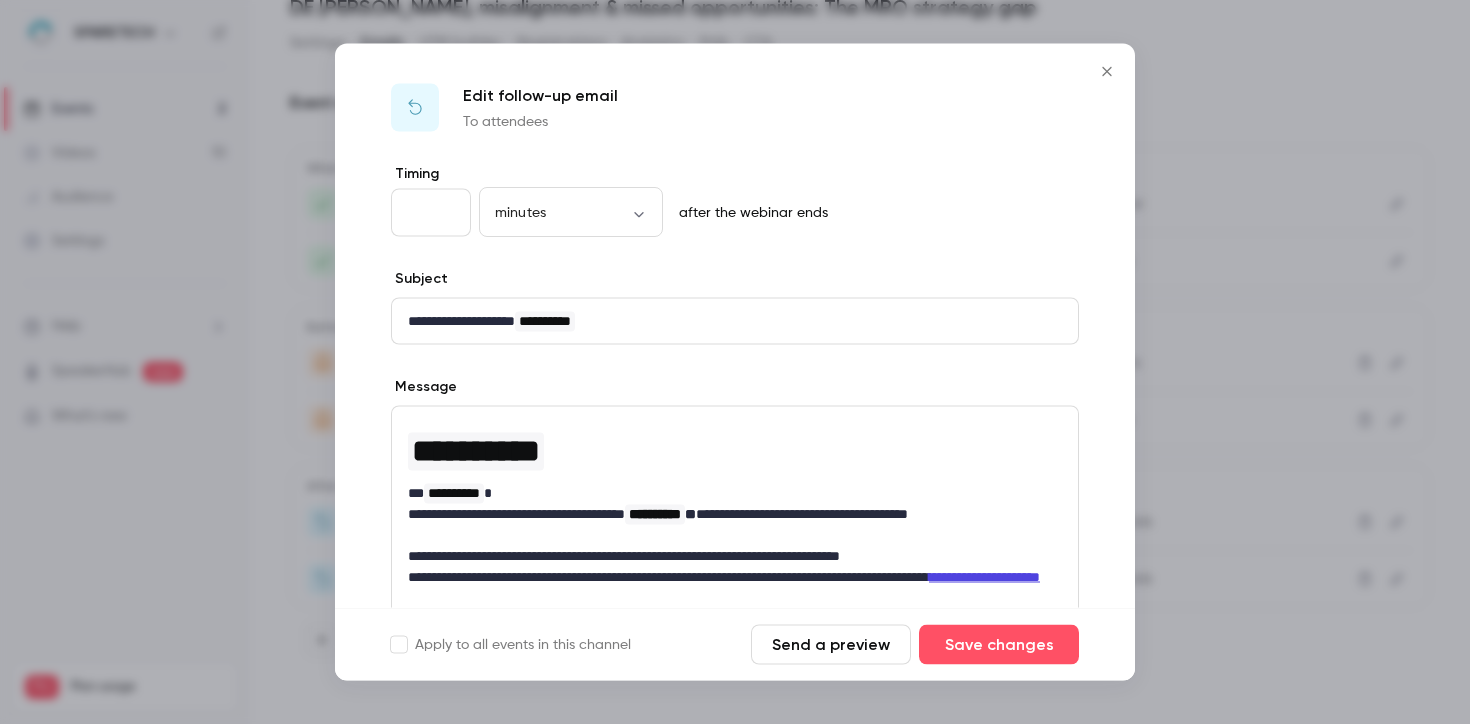 scroll, scrollTop: 278, scrollLeft: 0, axis: vertical 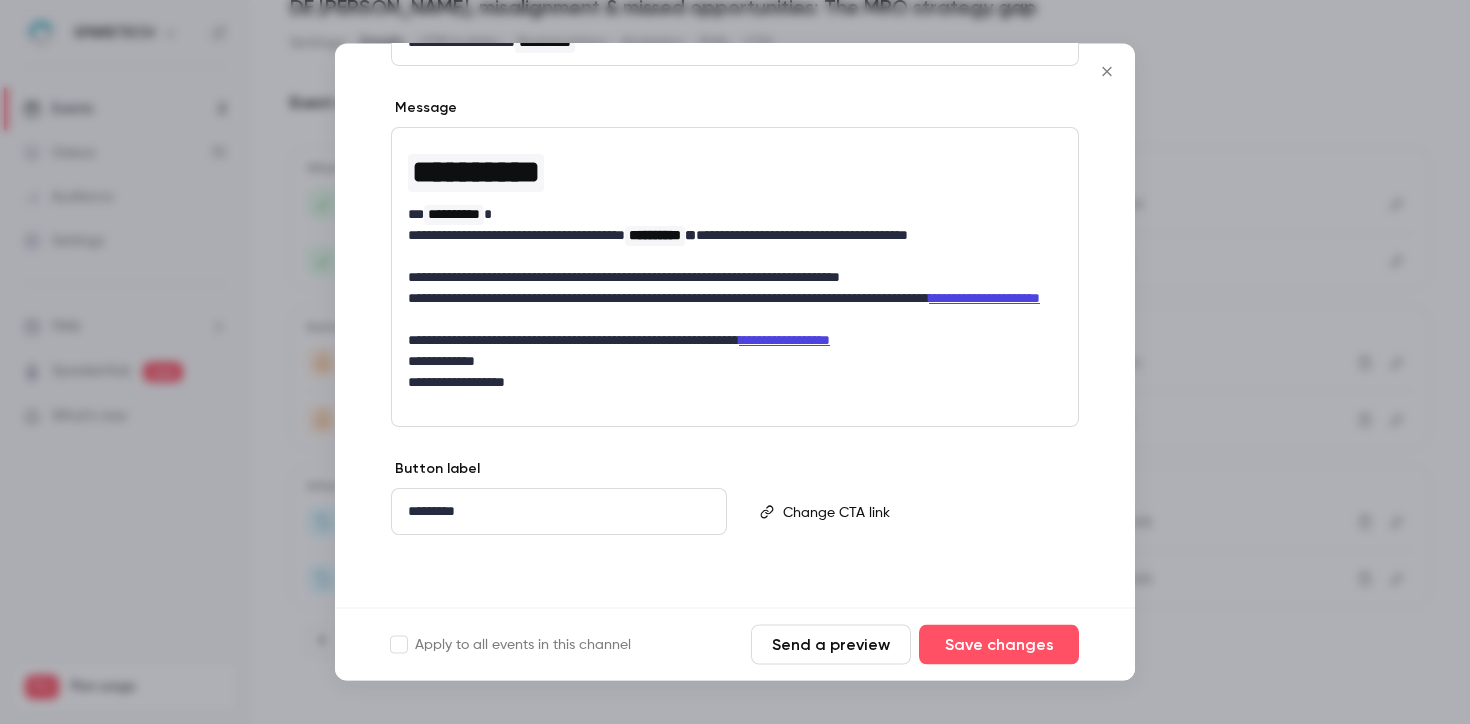 click on "**********" at bounding box center (727, 310) 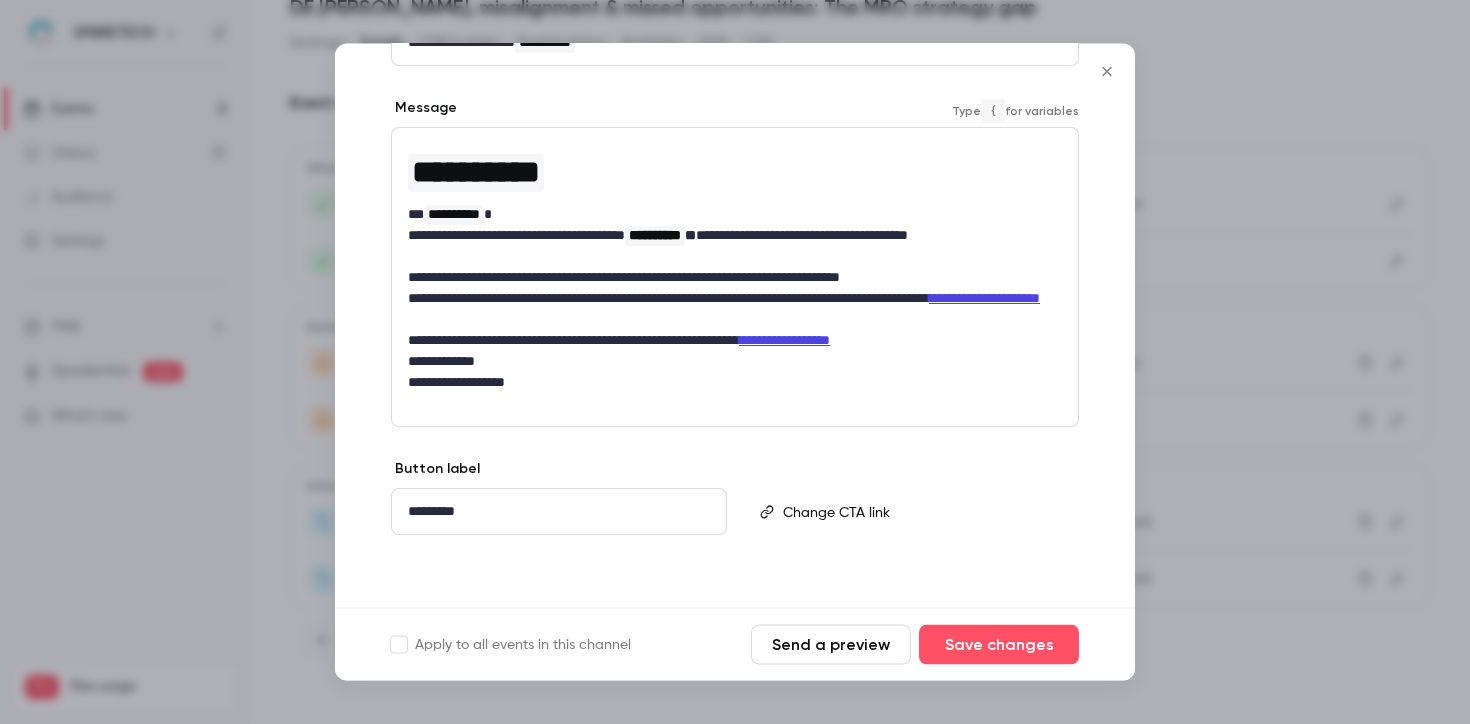 click on "**********" at bounding box center (727, 341) 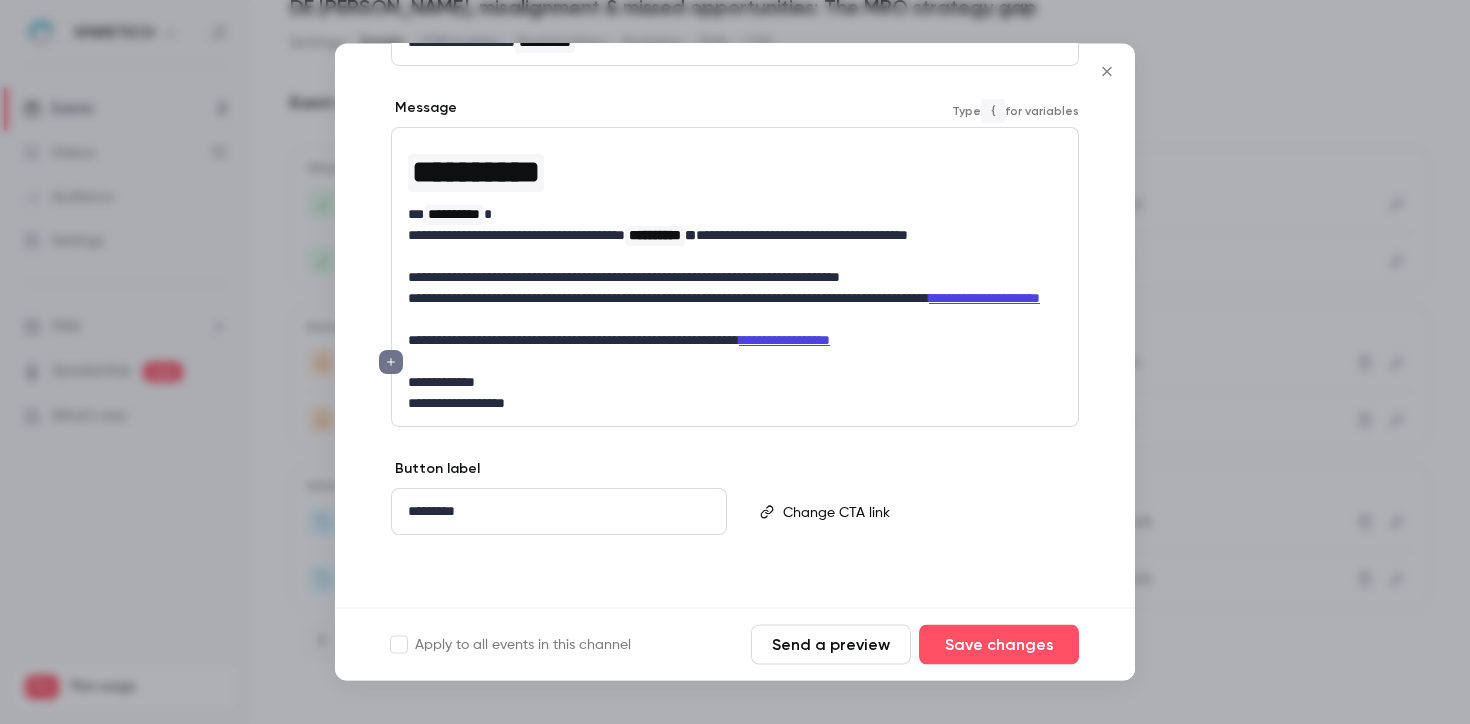 click 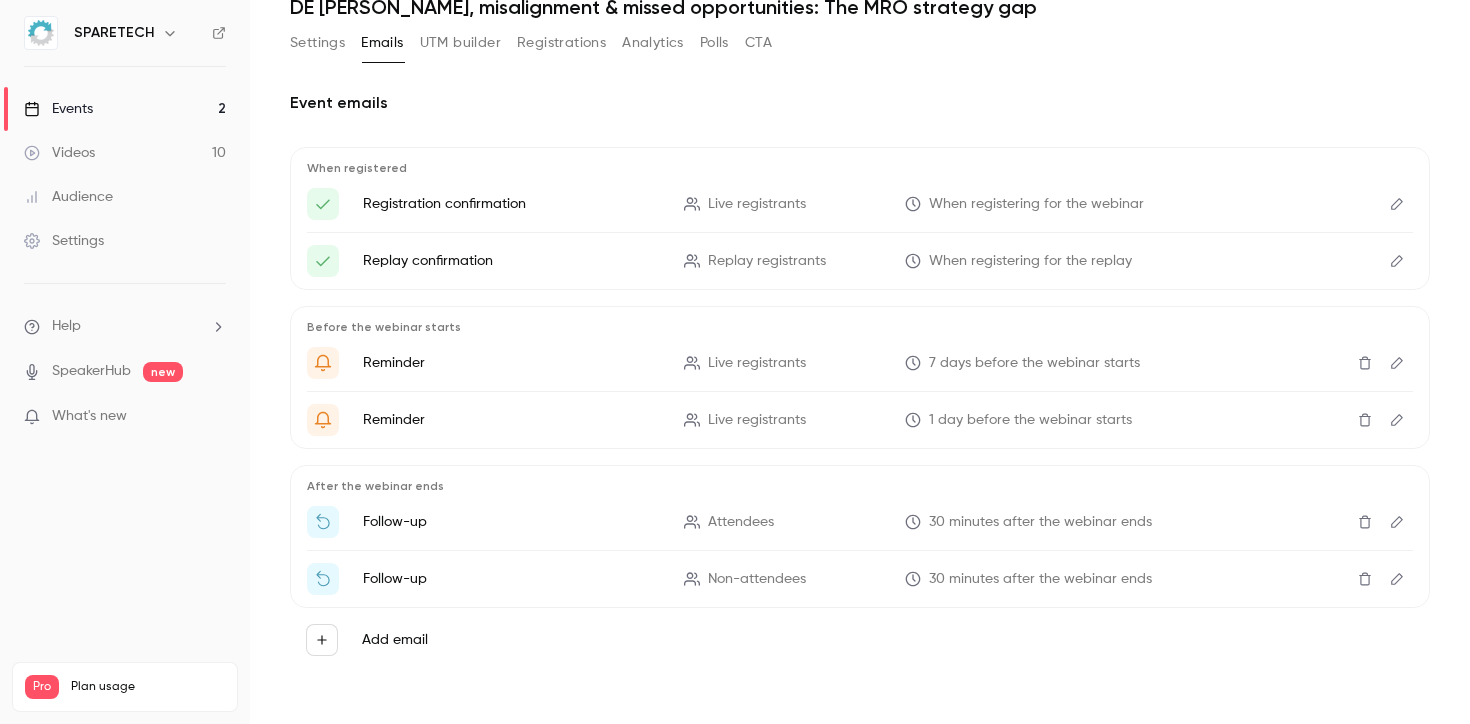 click 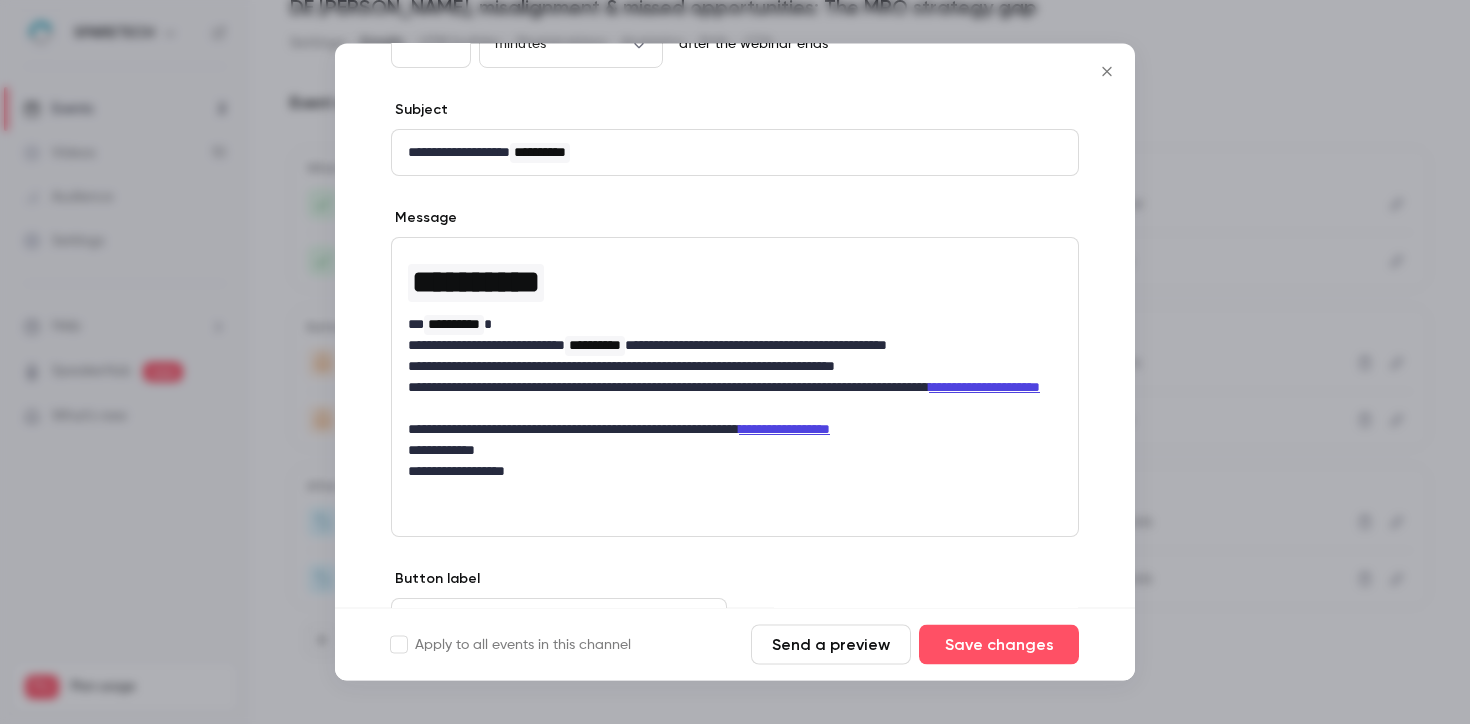 scroll, scrollTop: 278, scrollLeft: 0, axis: vertical 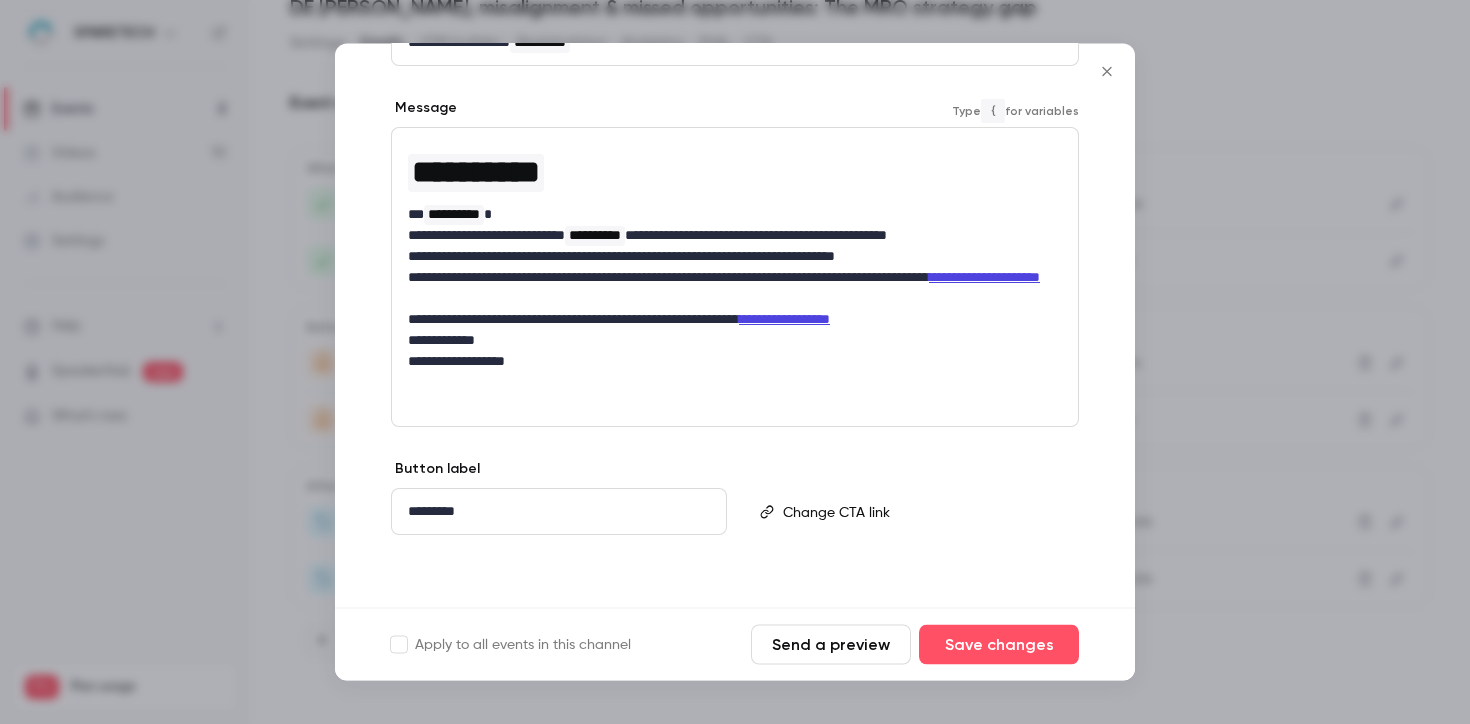 click on "**********" at bounding box center (727, 341) 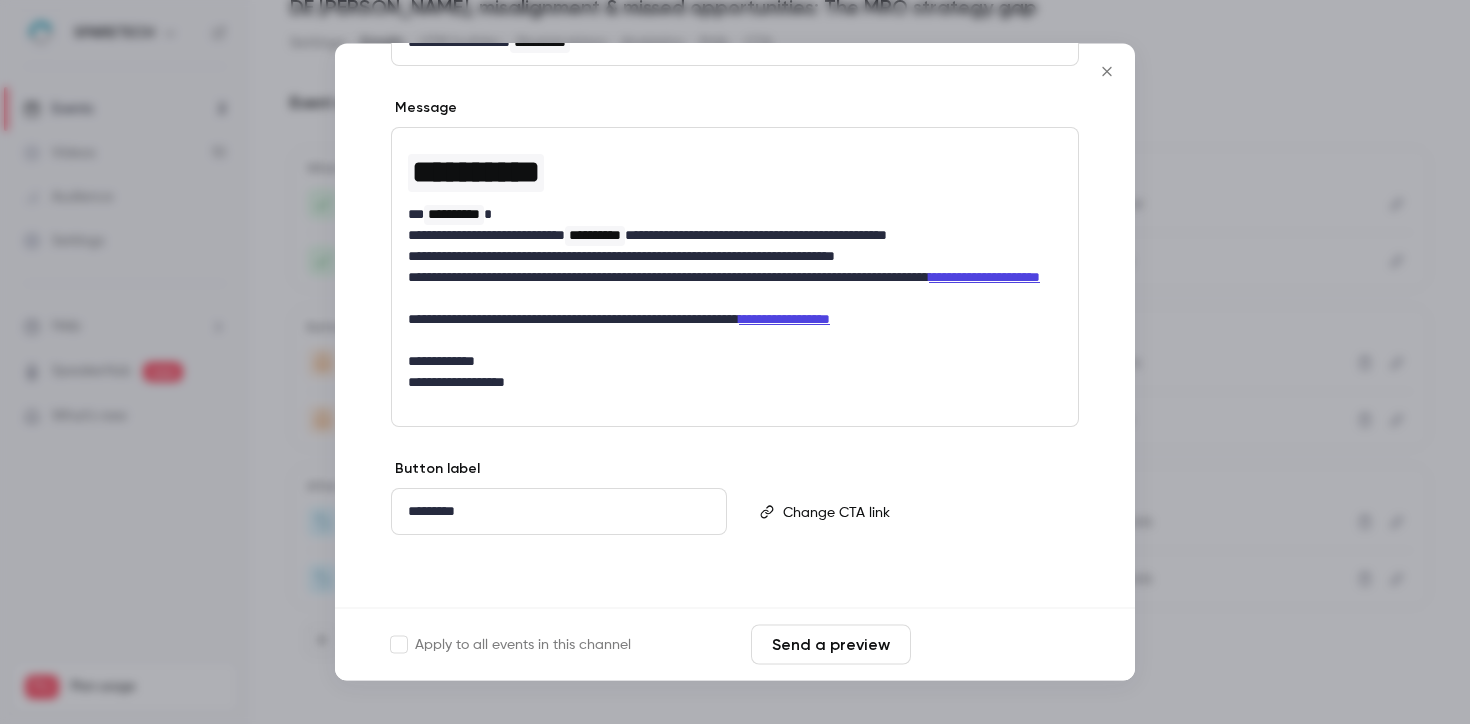 click on "Save changes" at bounding box center [999, 645] 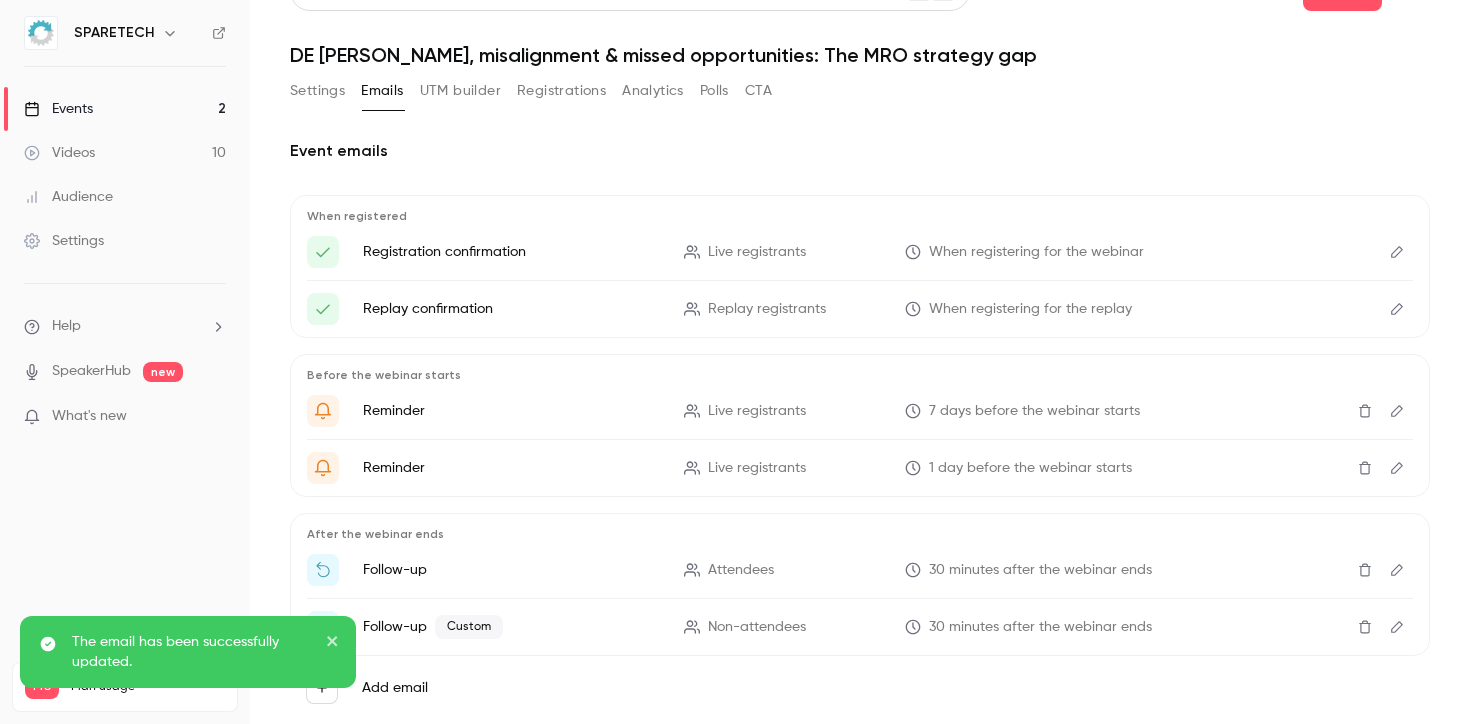 scroll, scrollTop: 0, scrollLeft: 0, axis: both 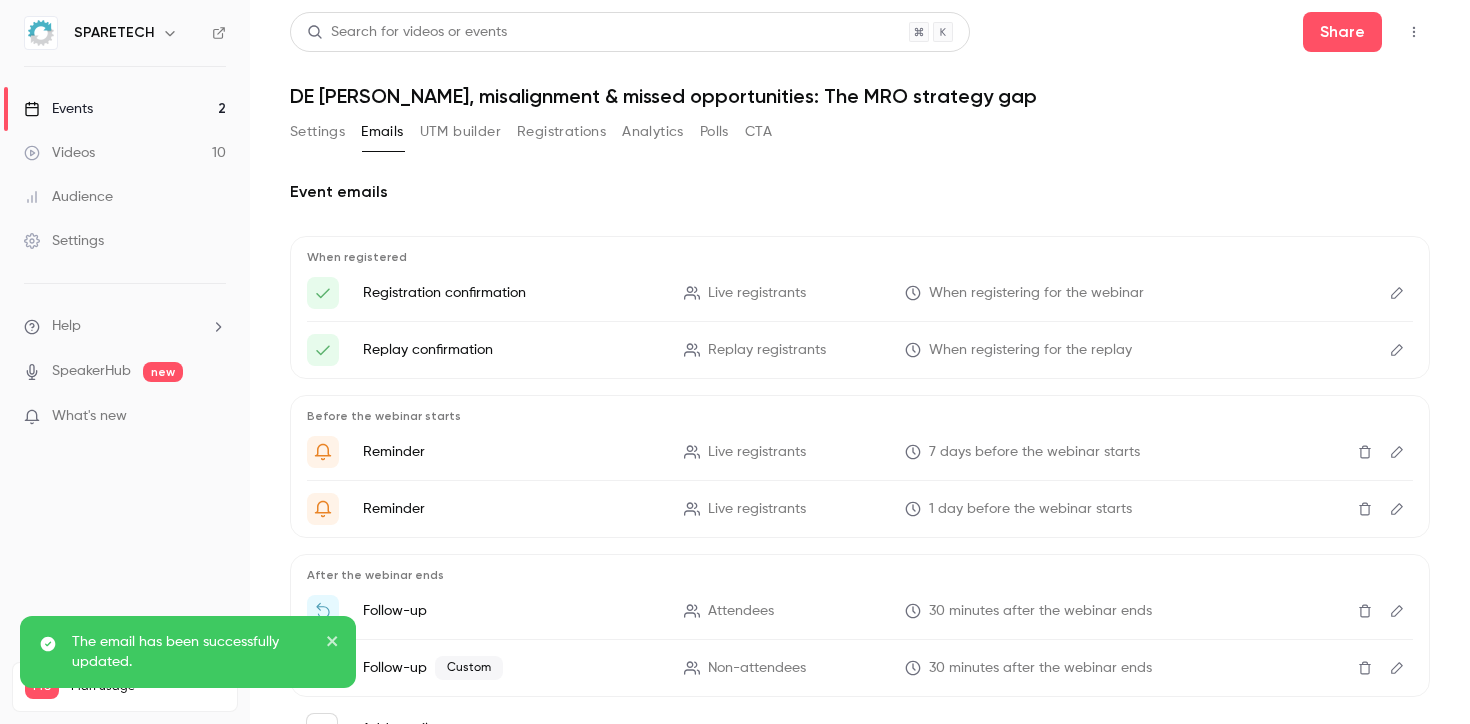 click on "Settings" at bounding box center [317, 132] 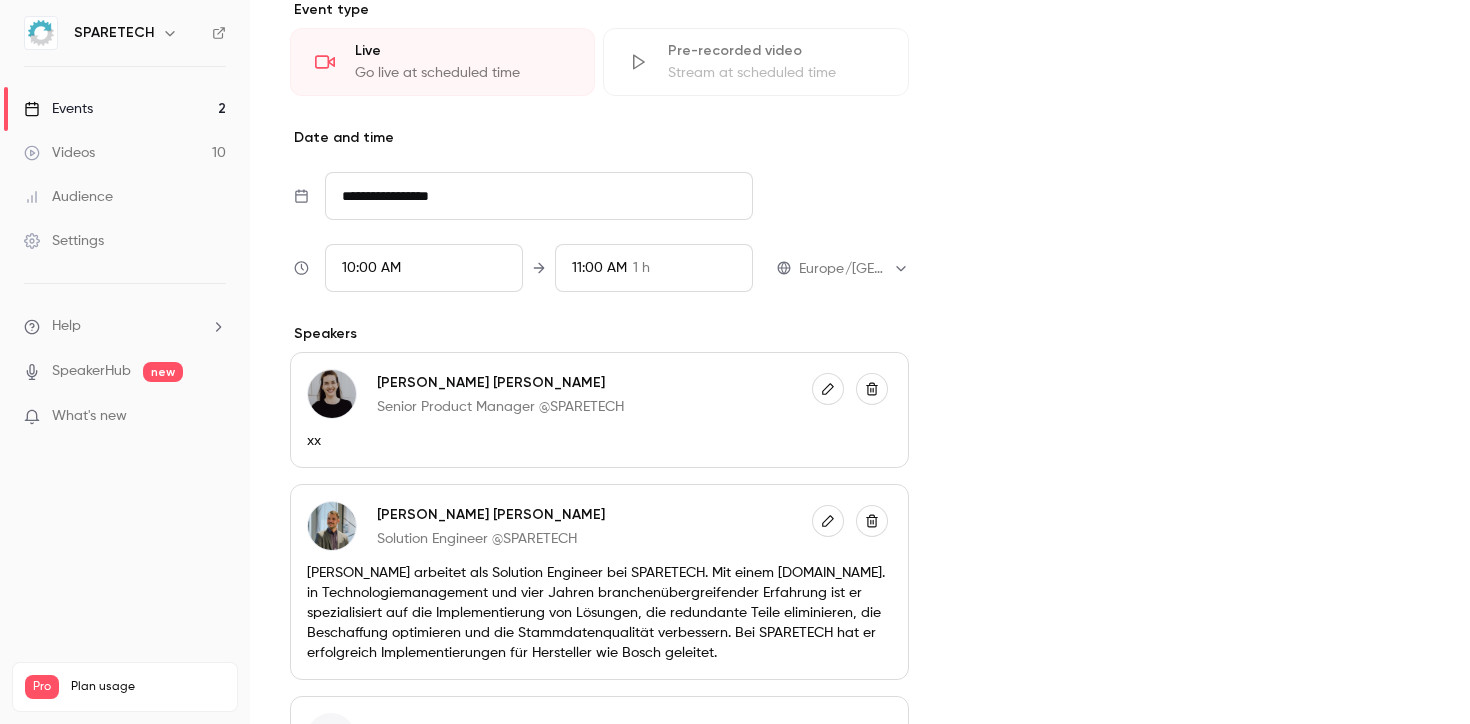 scroll, scrollTop: 0, scrollLeft: 0, axis: both 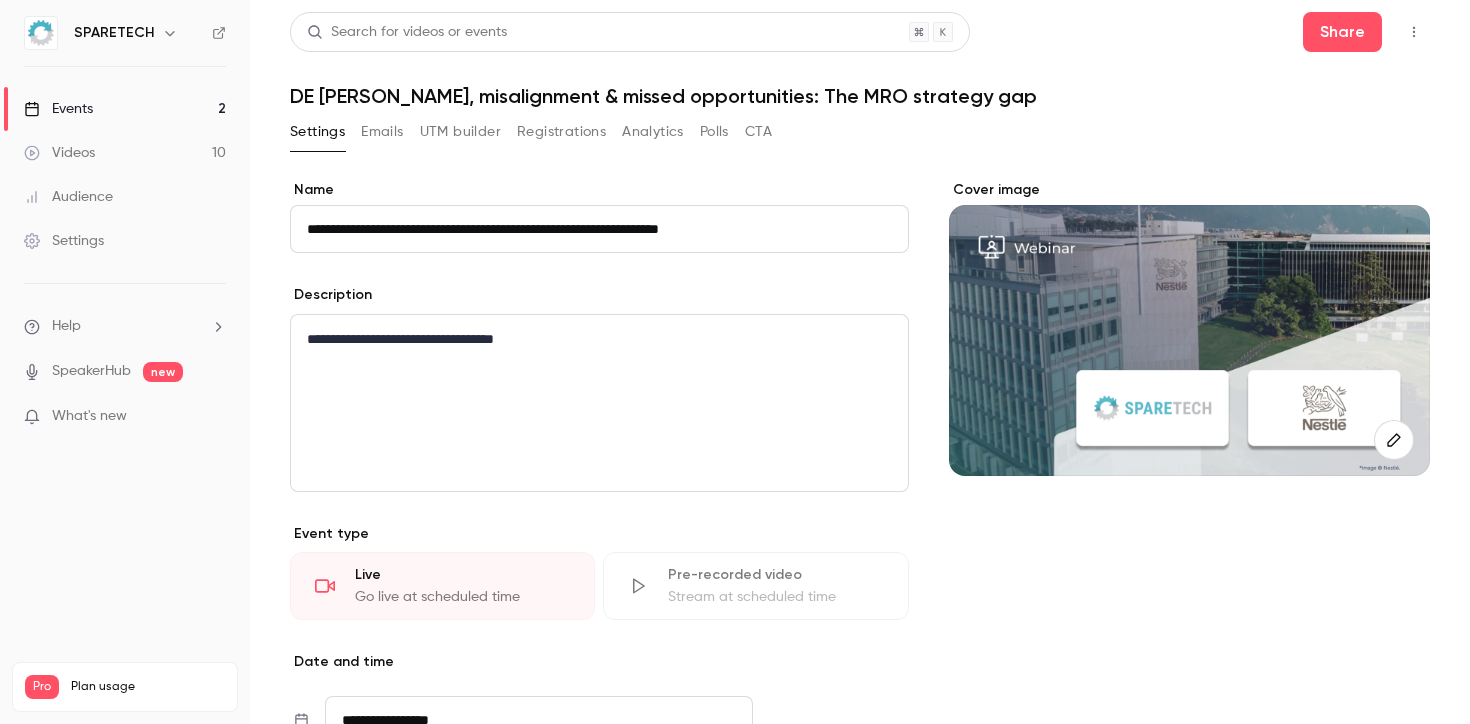 click on "Events" at bounding box center (58, 109) 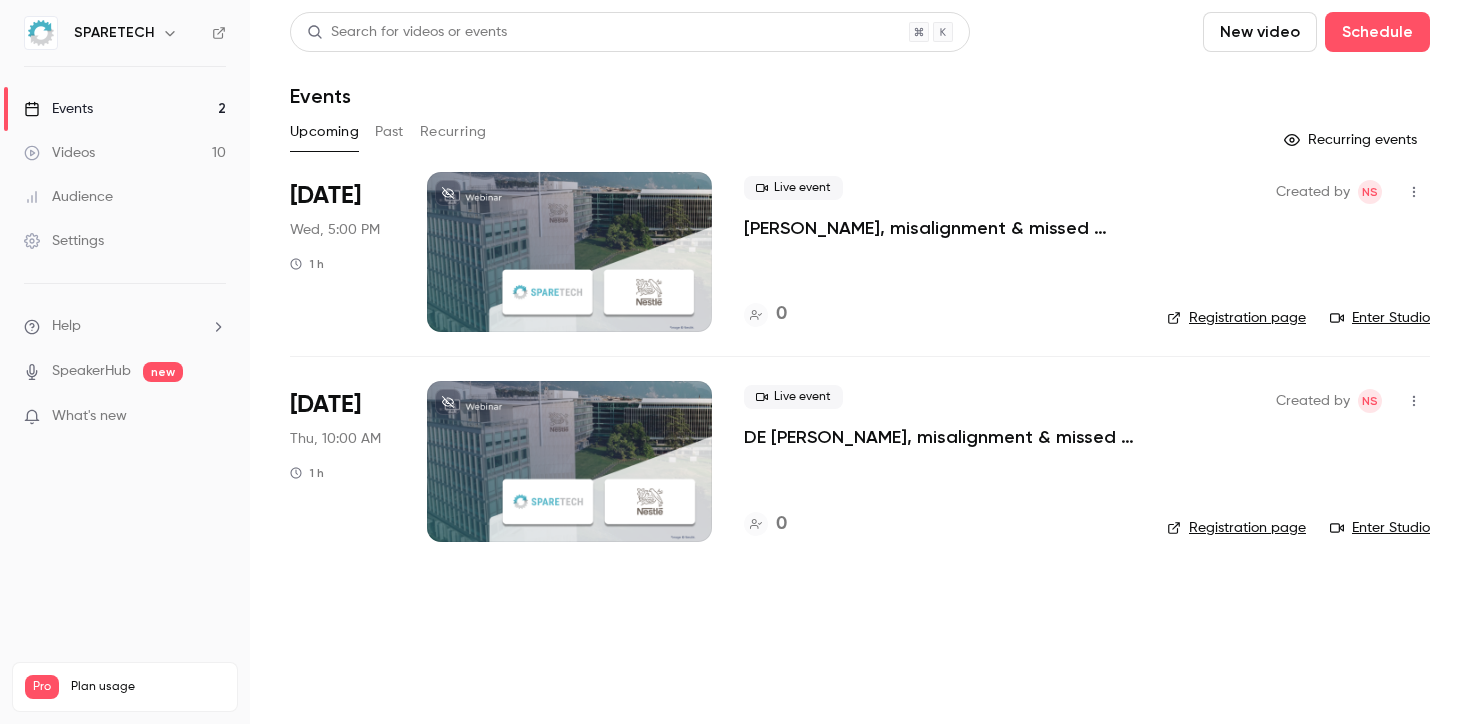 click at bounding box center [569, 252] 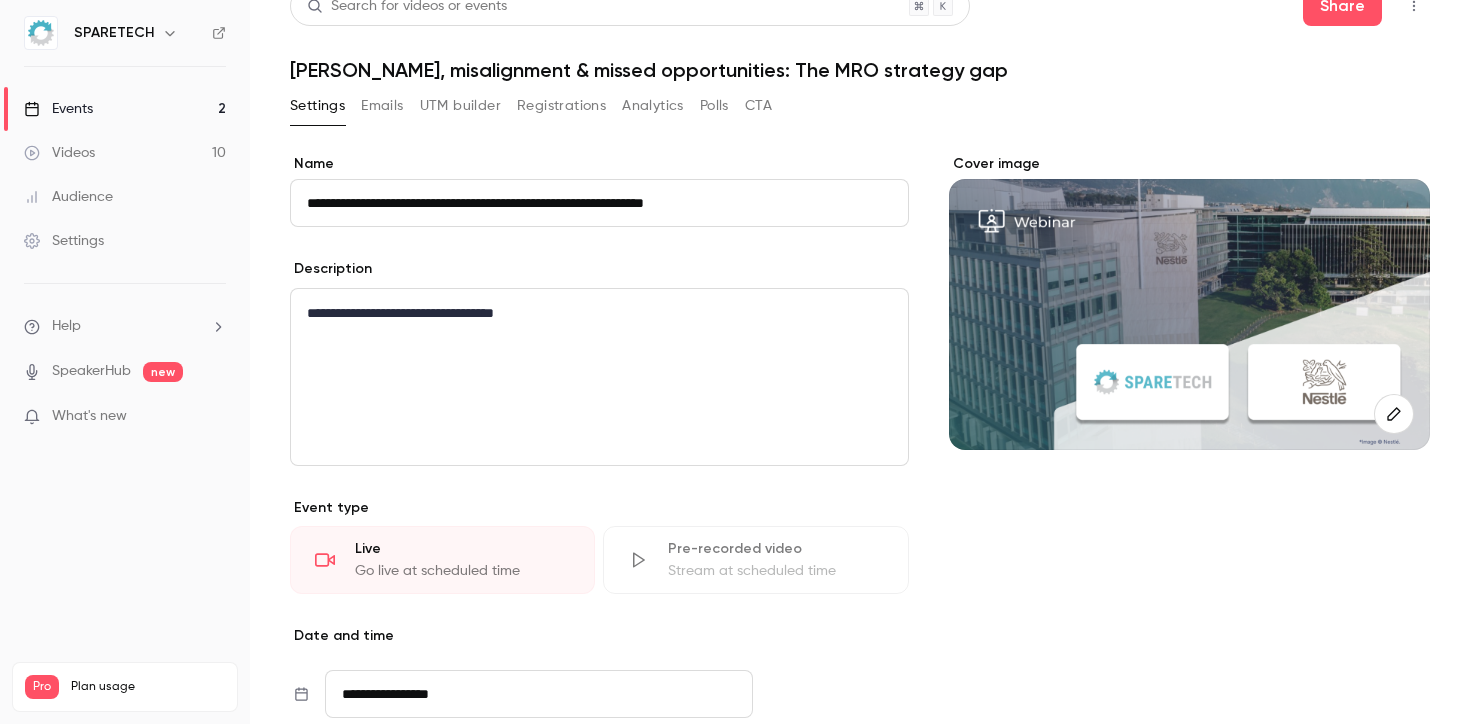 scroll, scrollTop: 0, scrollLeft: 0, axis: both 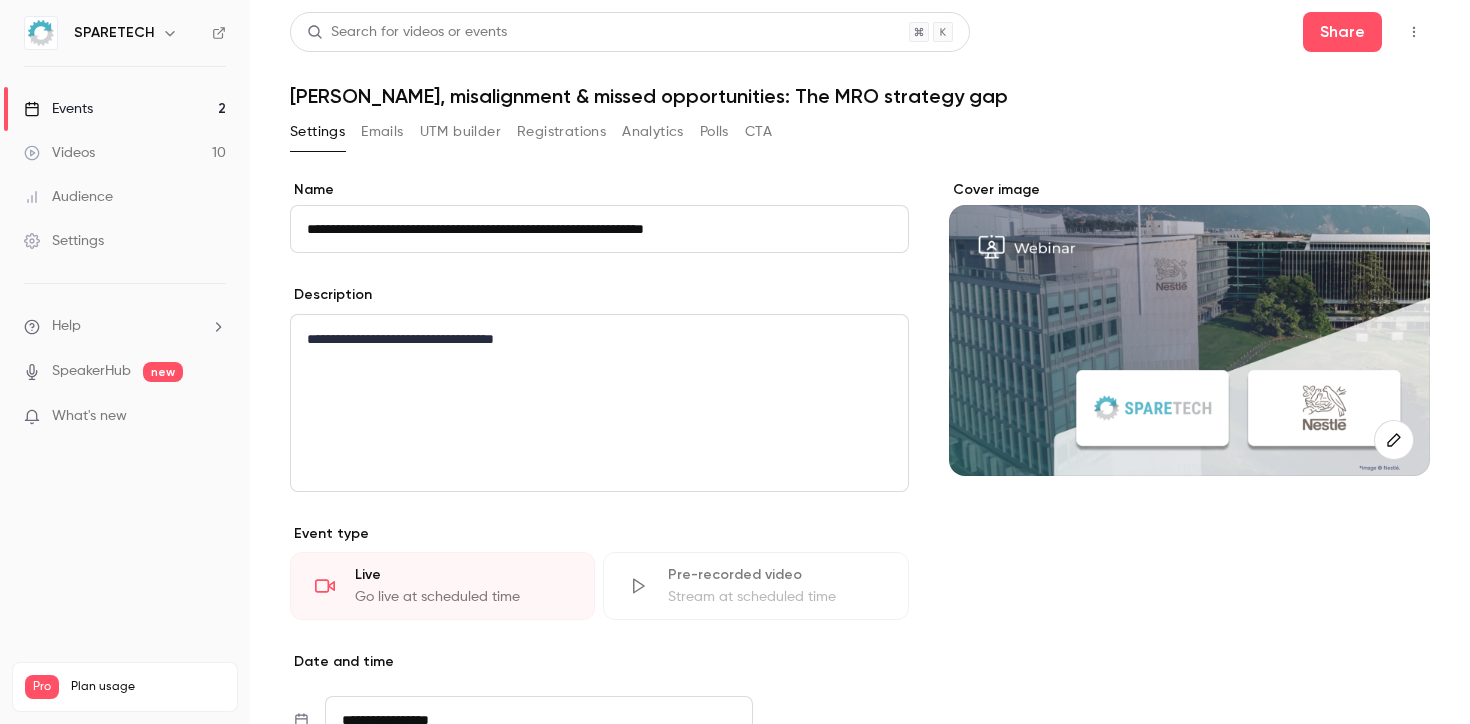 click on "Emails" at bounding box center (382, 132) 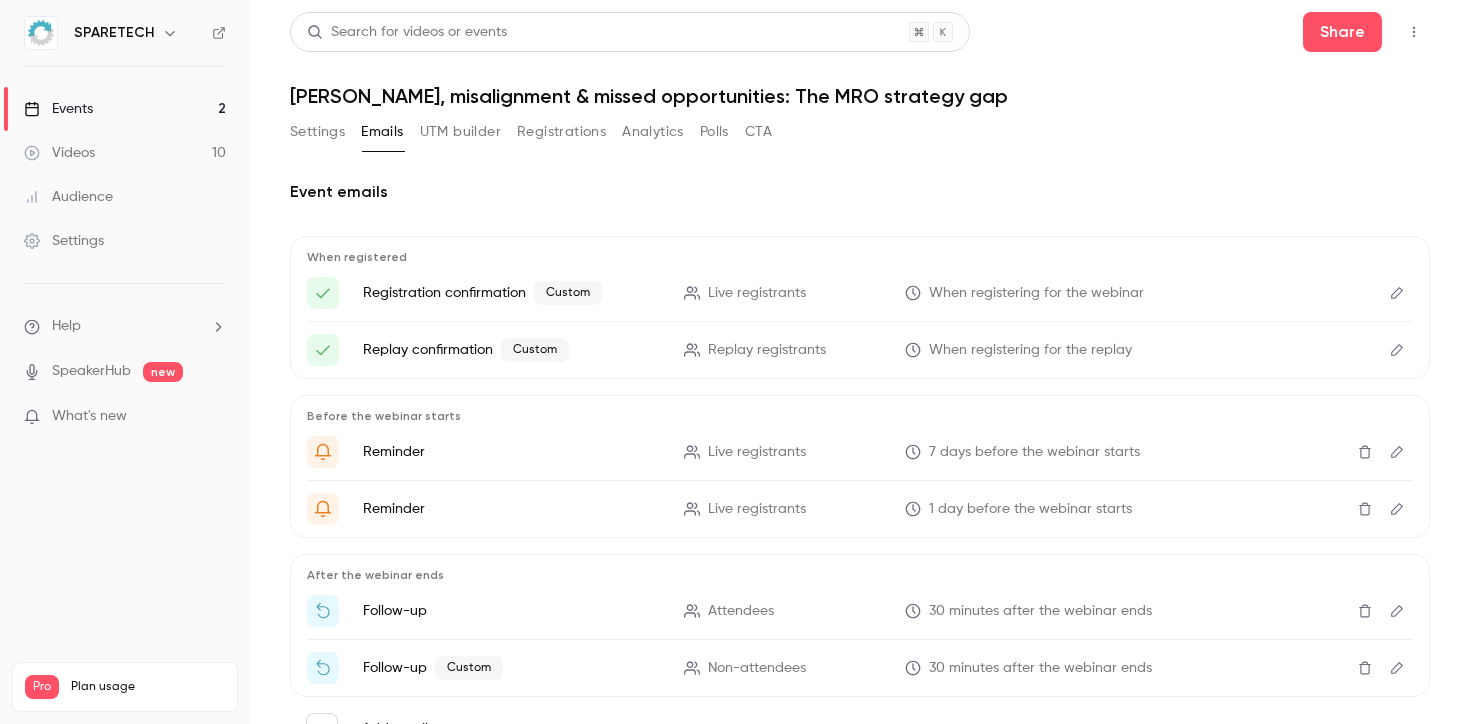 click 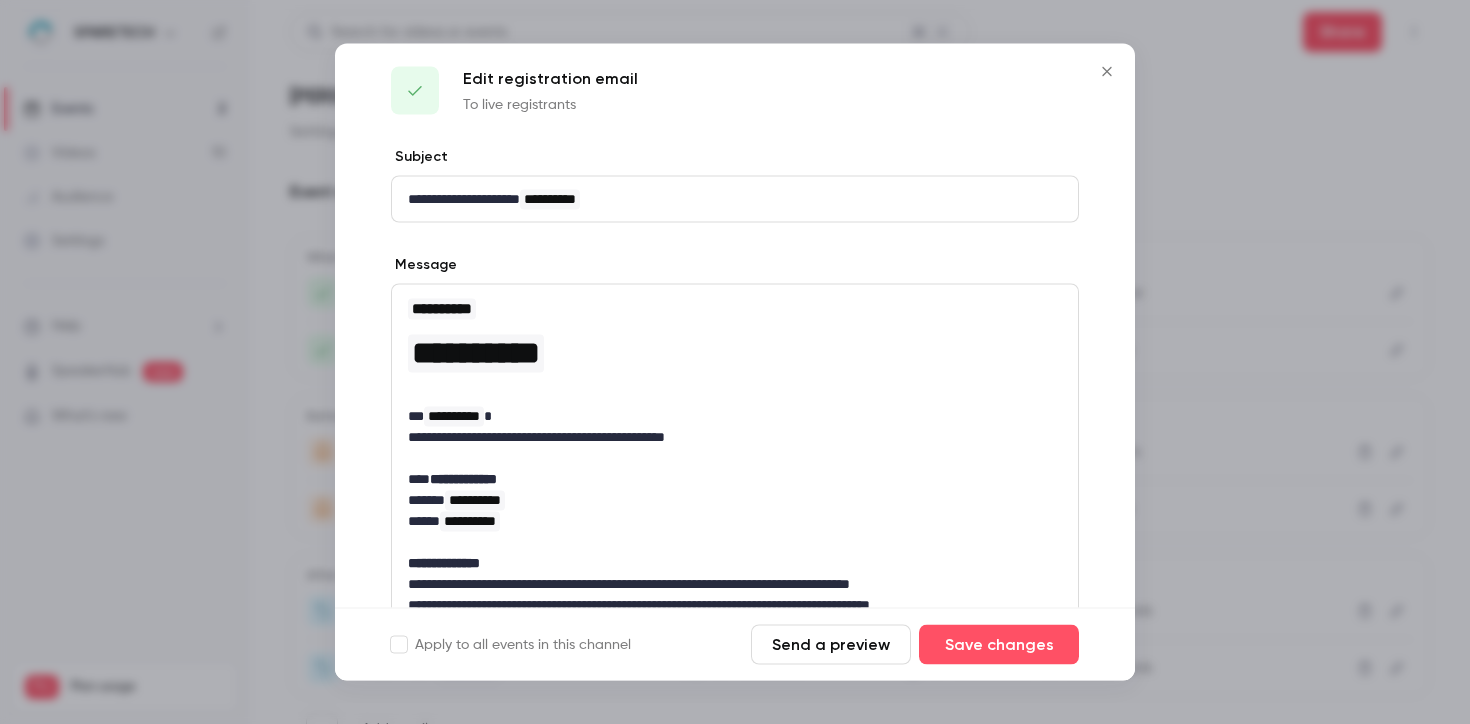 scroll, scrollTop: 37, scrollLeft: 0, axis: vertical 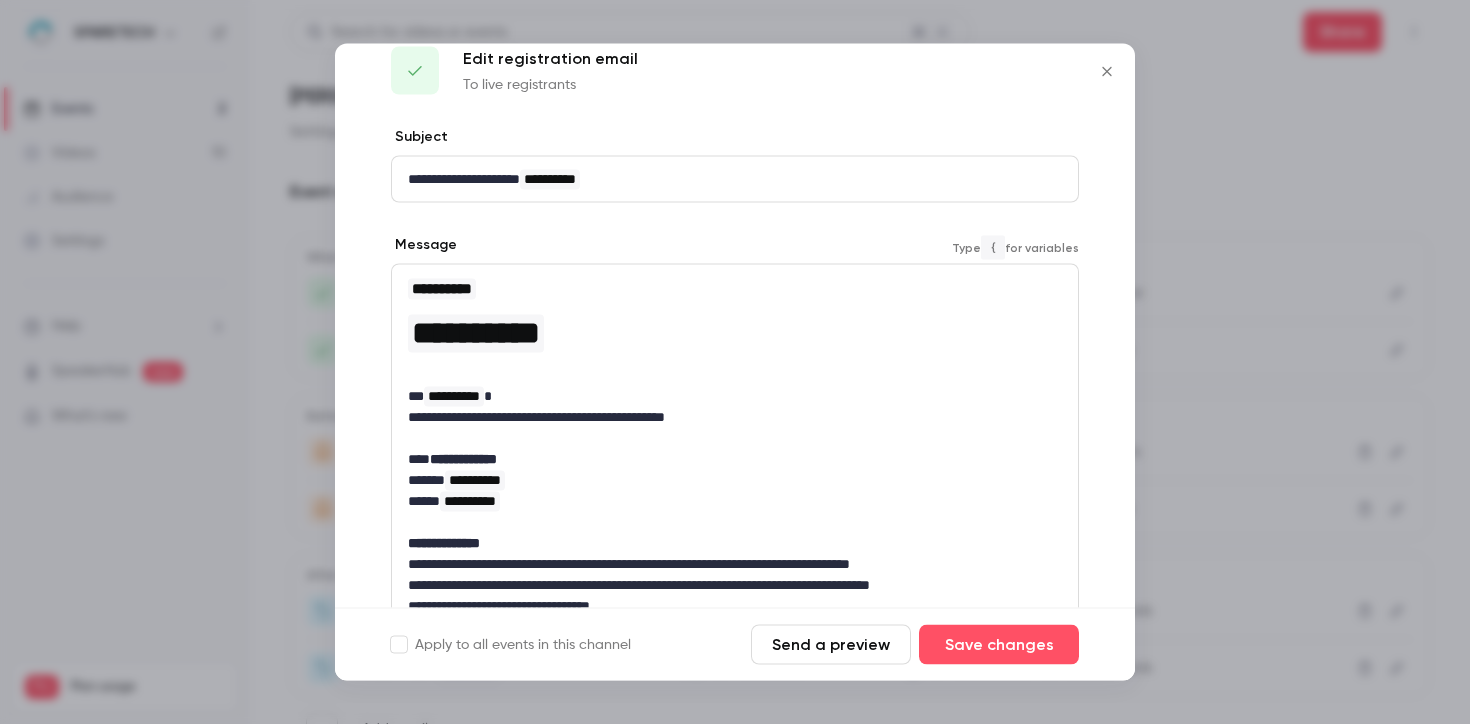 click on "**********" at bounding box center [727, 501] 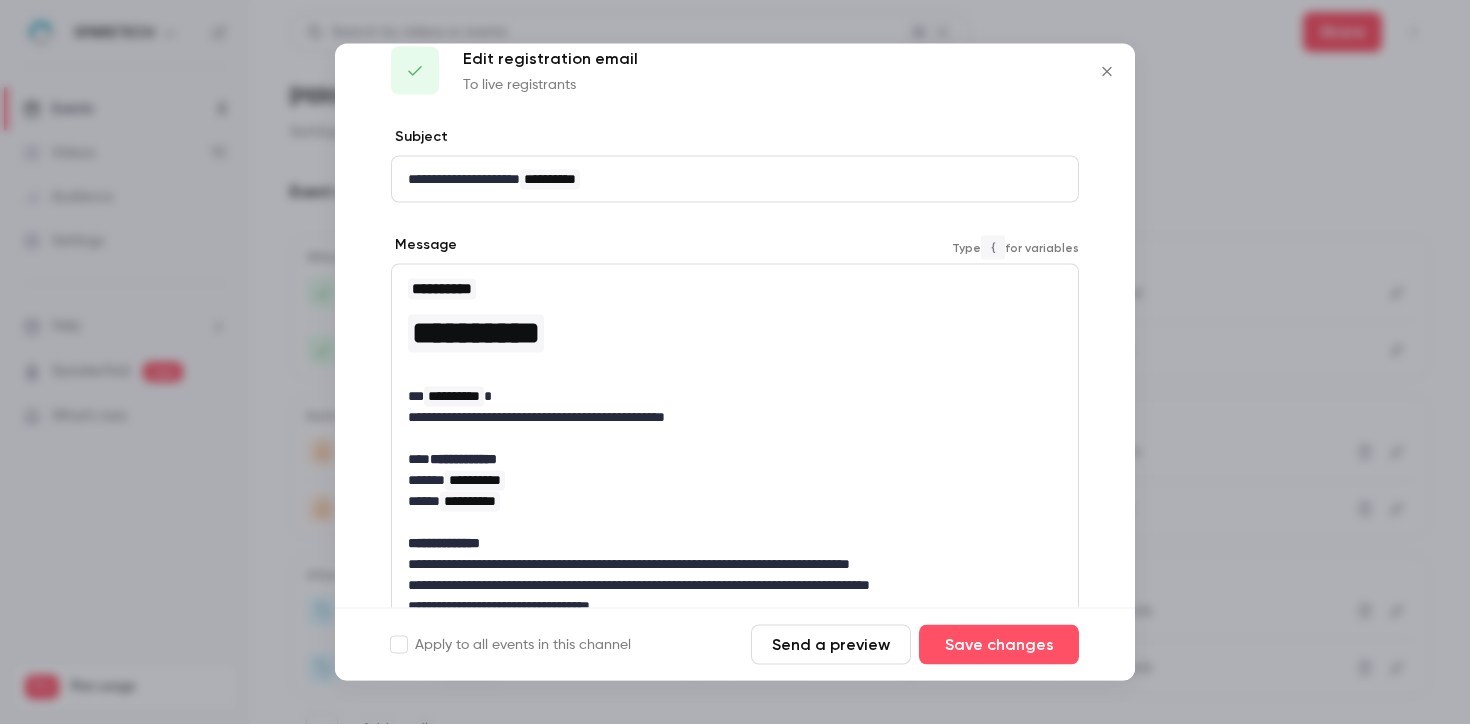 type 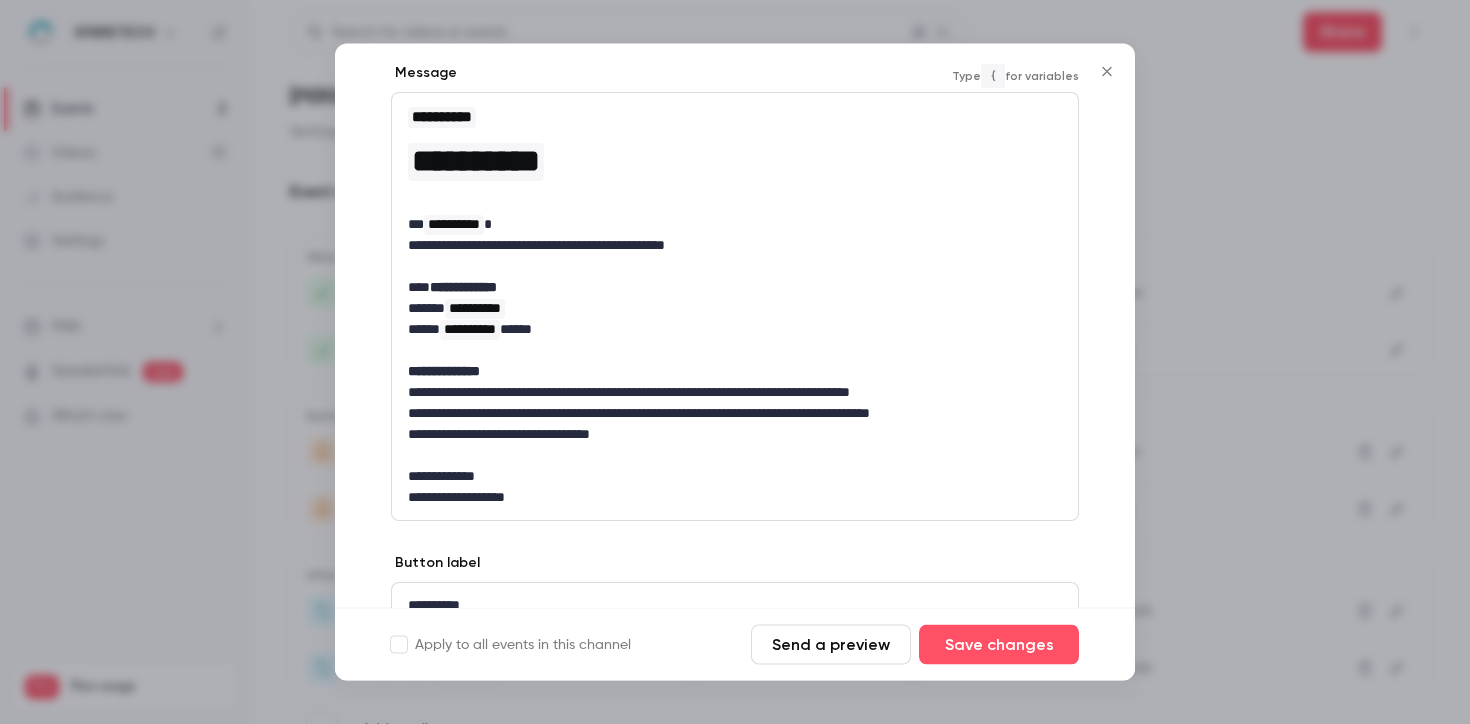 scroll, scrollTop: 214, scrollLeft: 0, axis: vertical 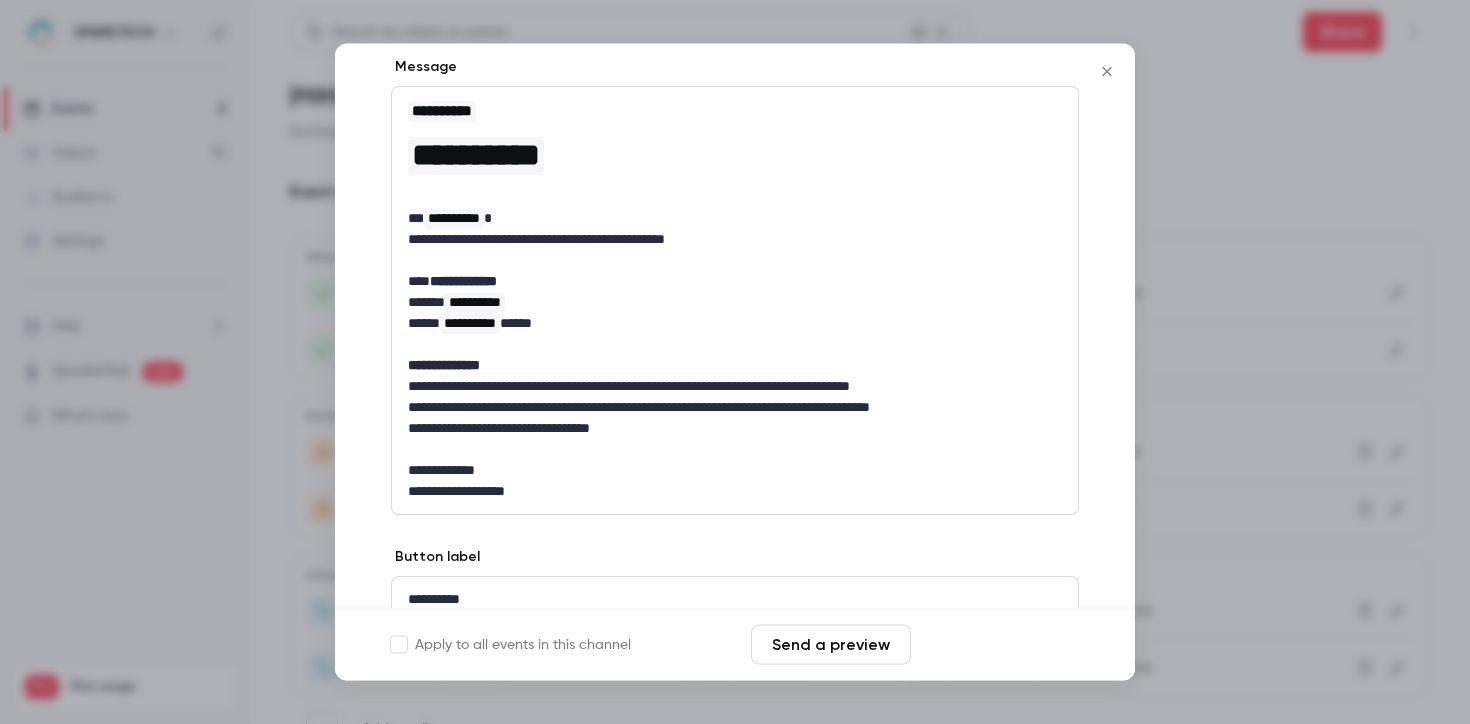 click on "Save changes" at bounding box center [999, 645] 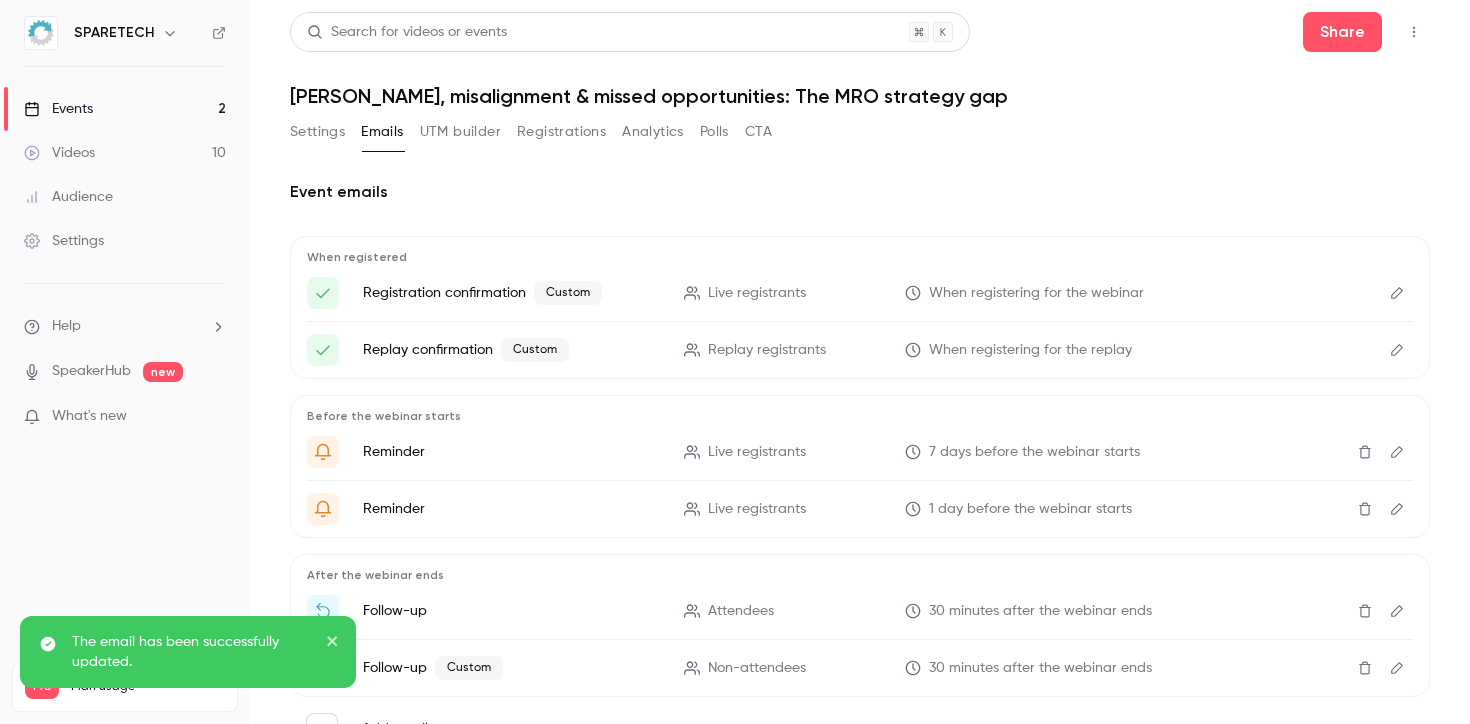 click 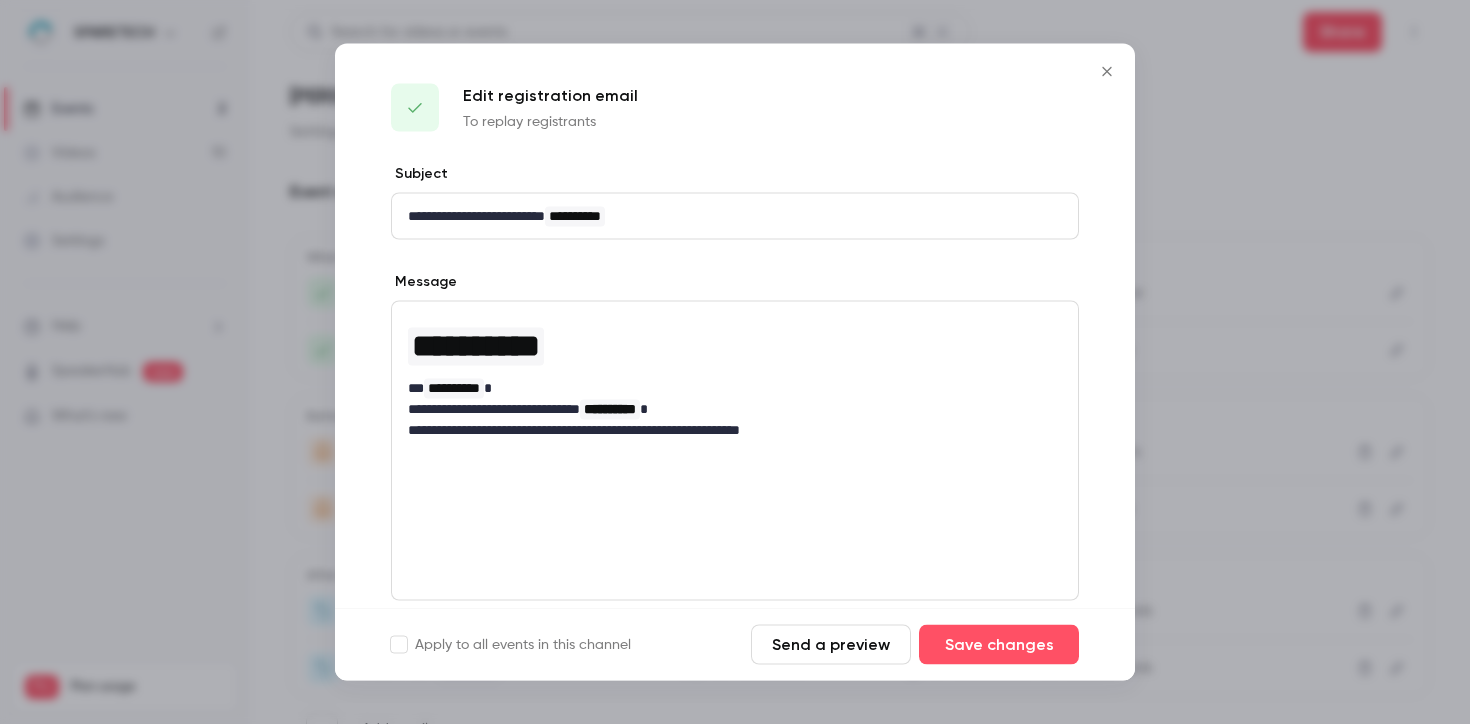 click 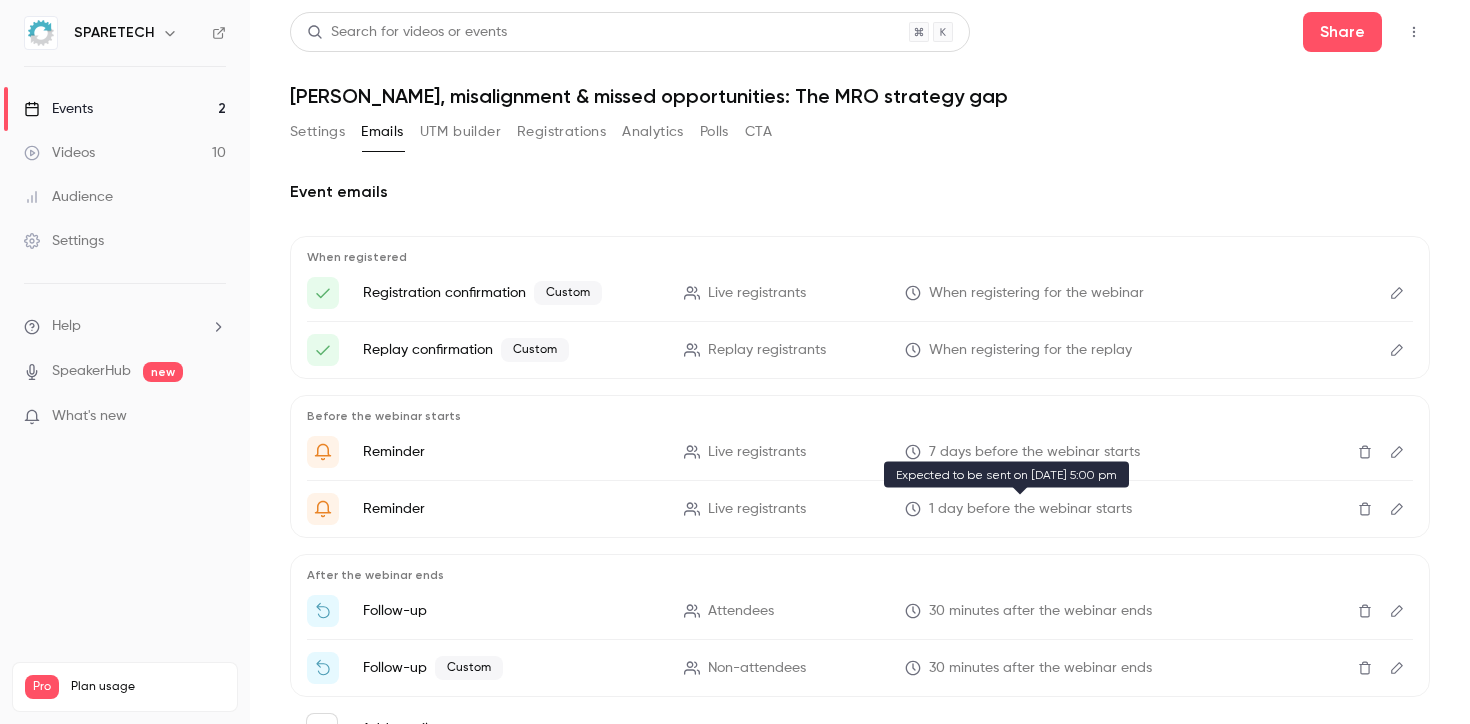 scroll, scrollTop: 89, scrollLeft: 0, axis: vertical 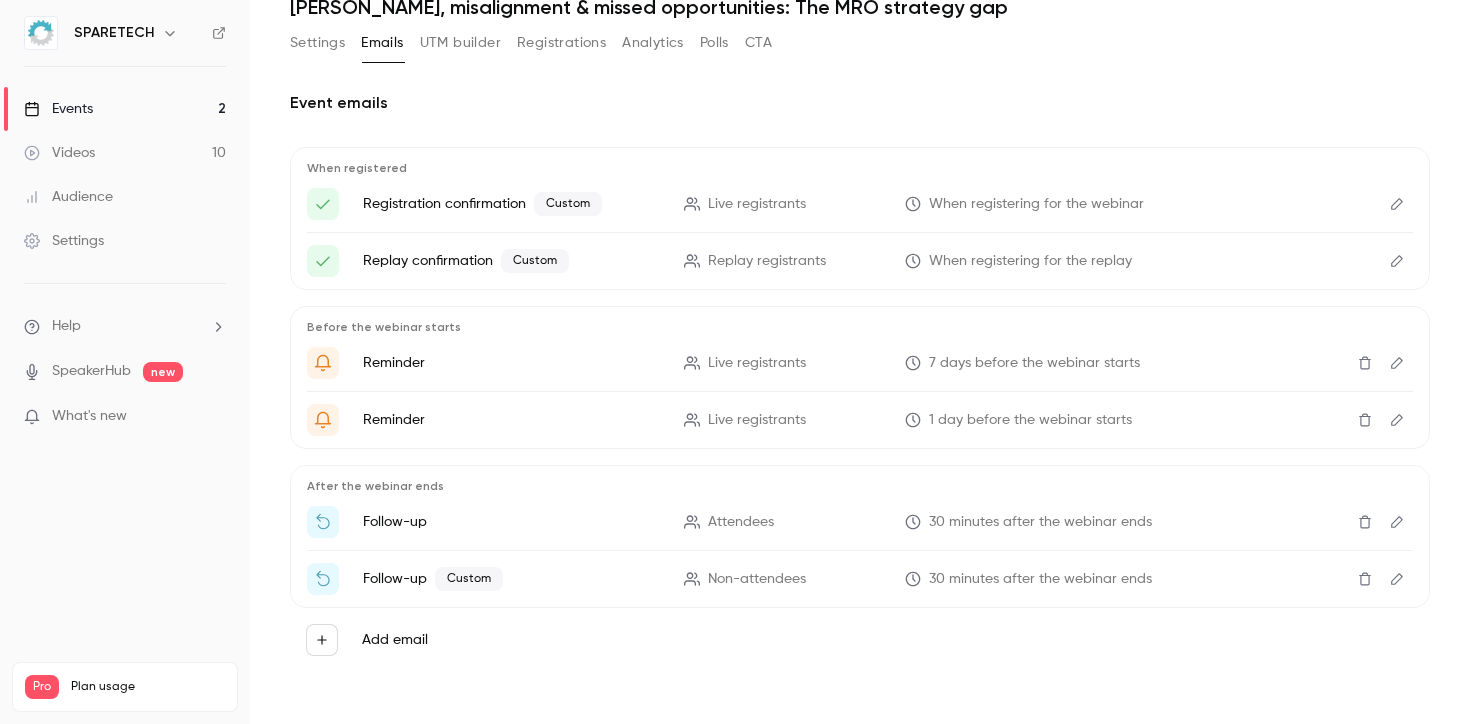 click 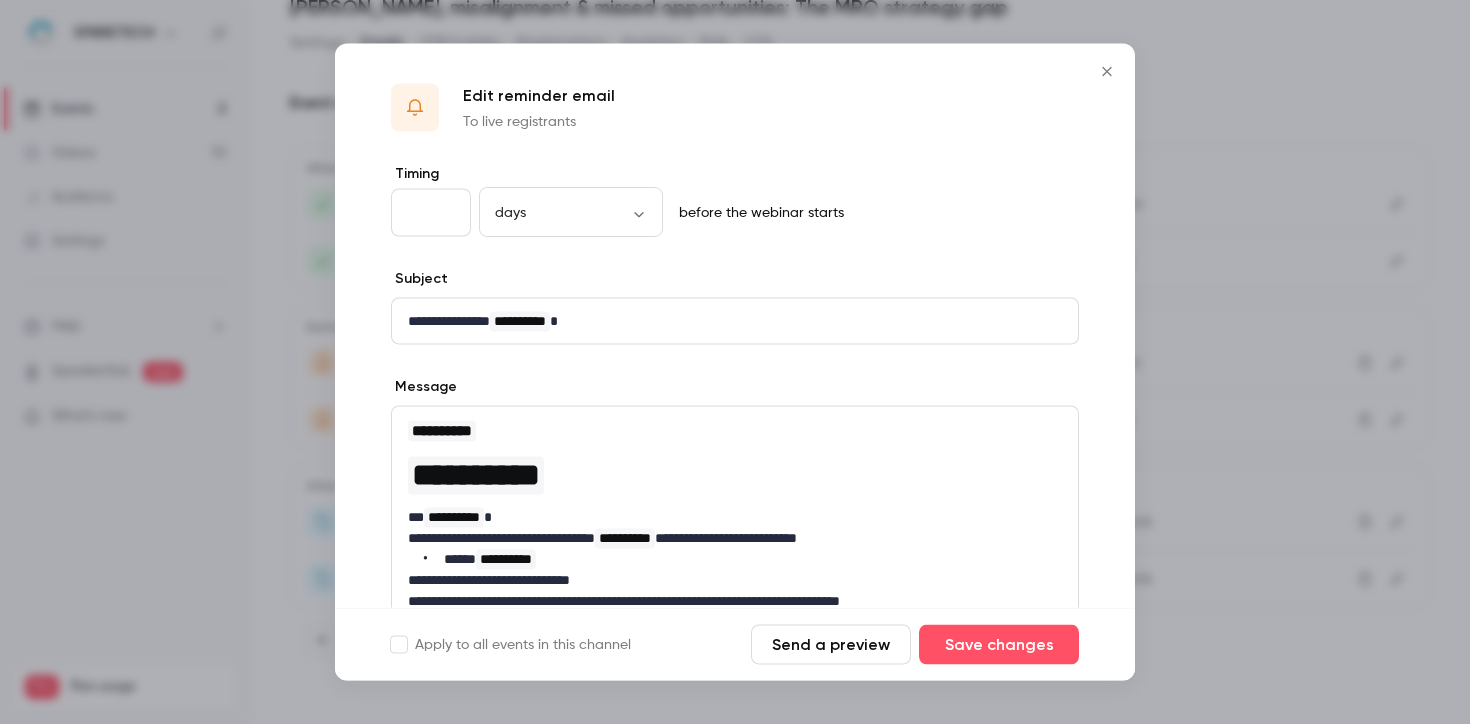 scroll, scrollTop: 44, scrollLeft: 0, axis: vertical 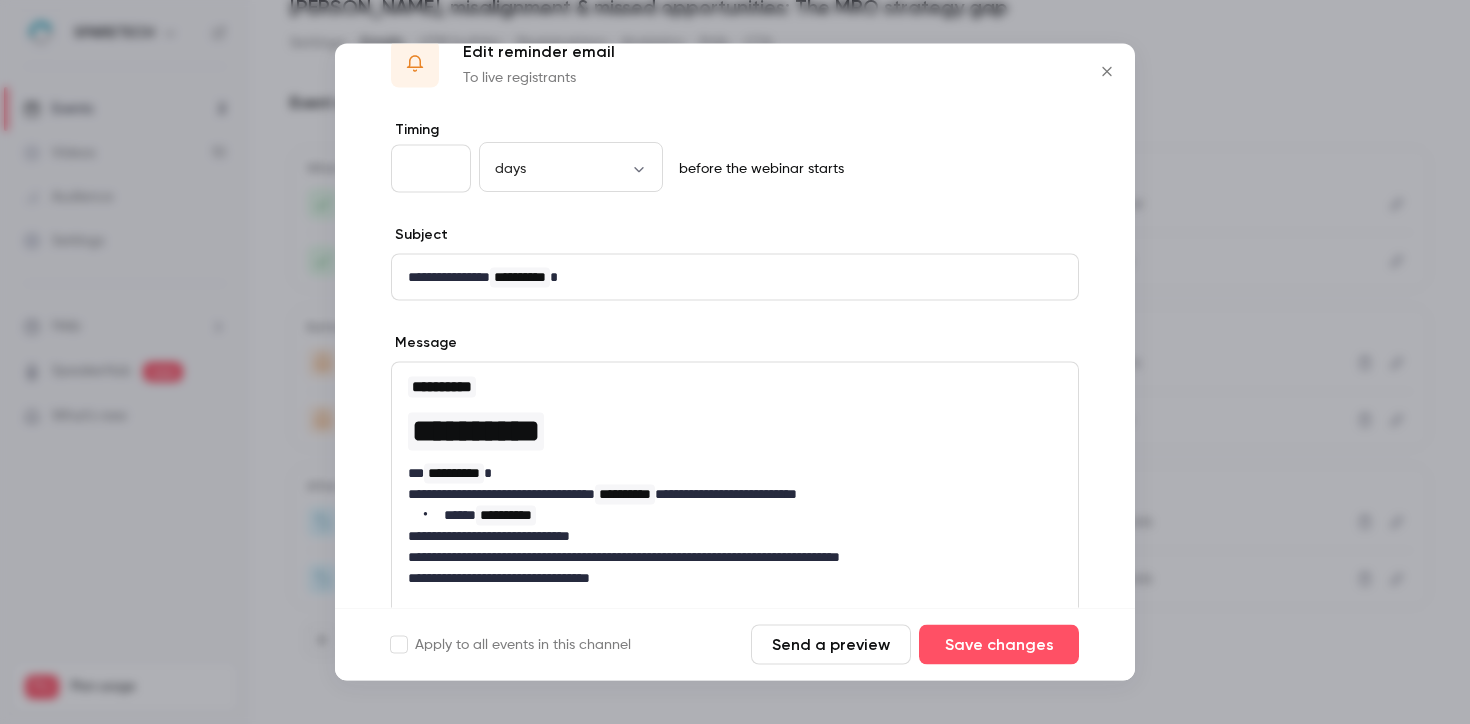 click on "**********" at bounding box center [735, 515] 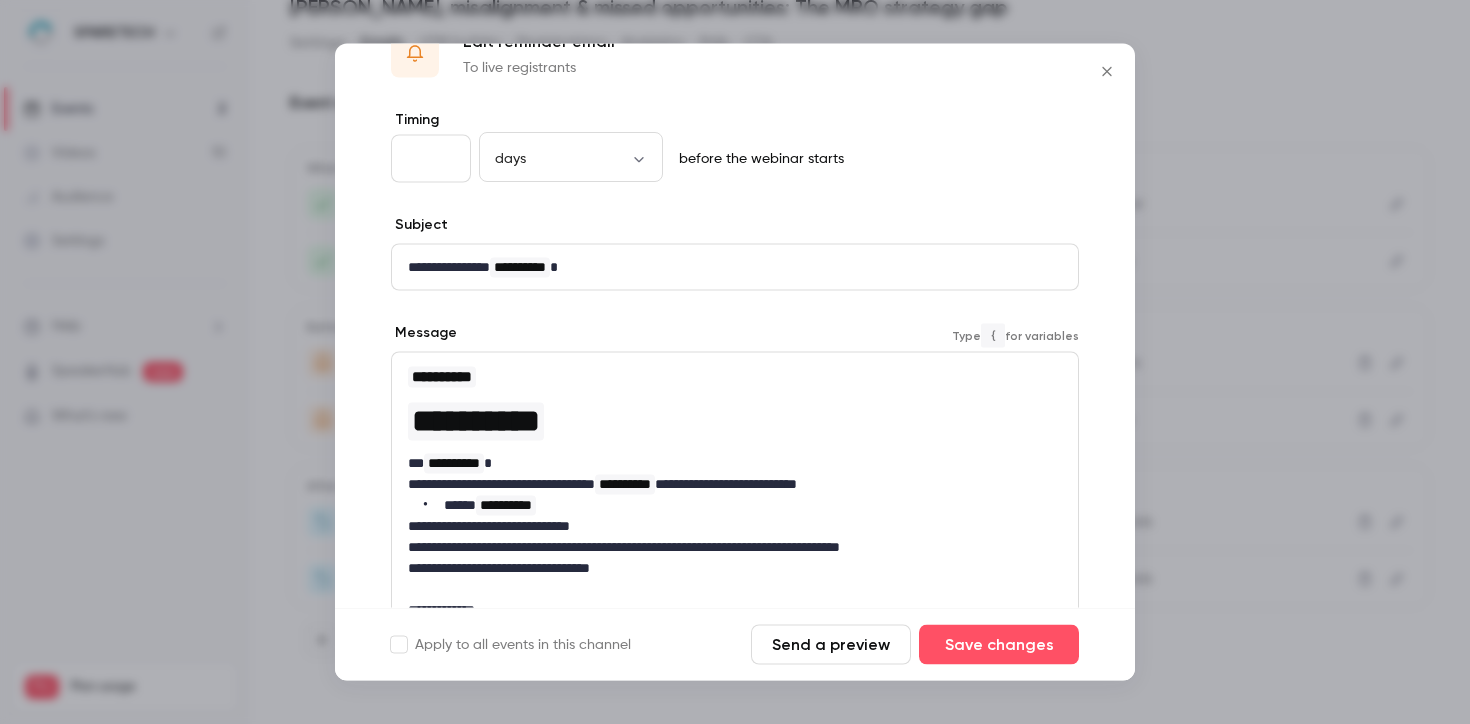 scroll, scrollTop: 56, scrollLeft: 0, axis: vertical 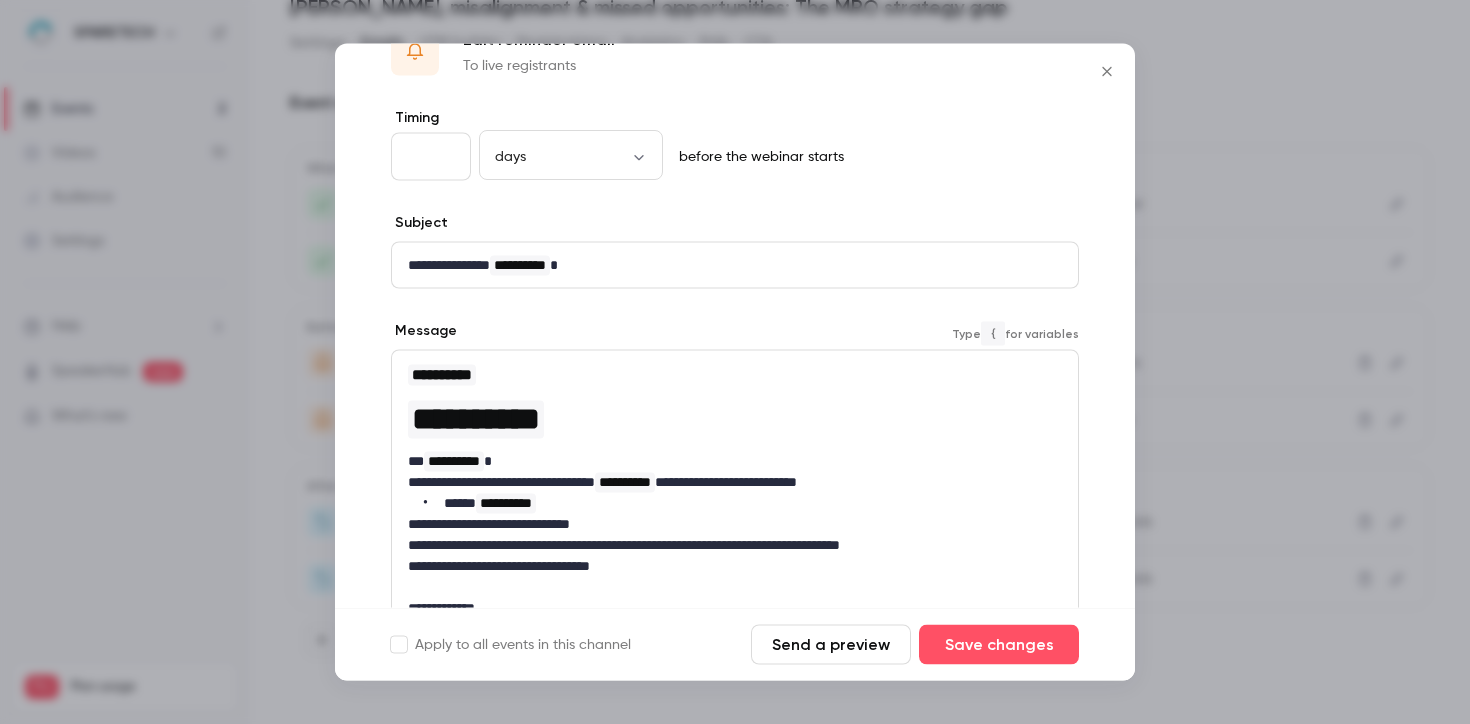 type 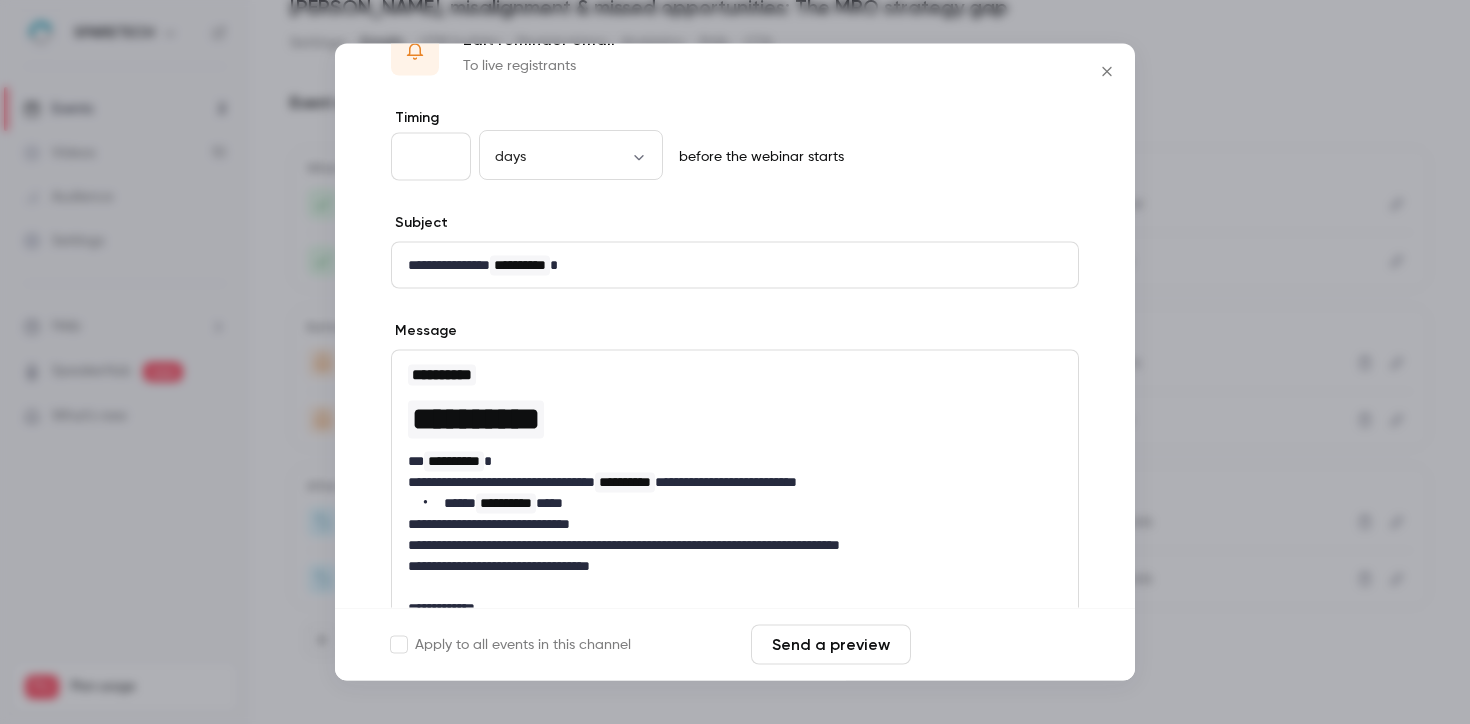 click on "Save changes" at bounding box center [999, 645] 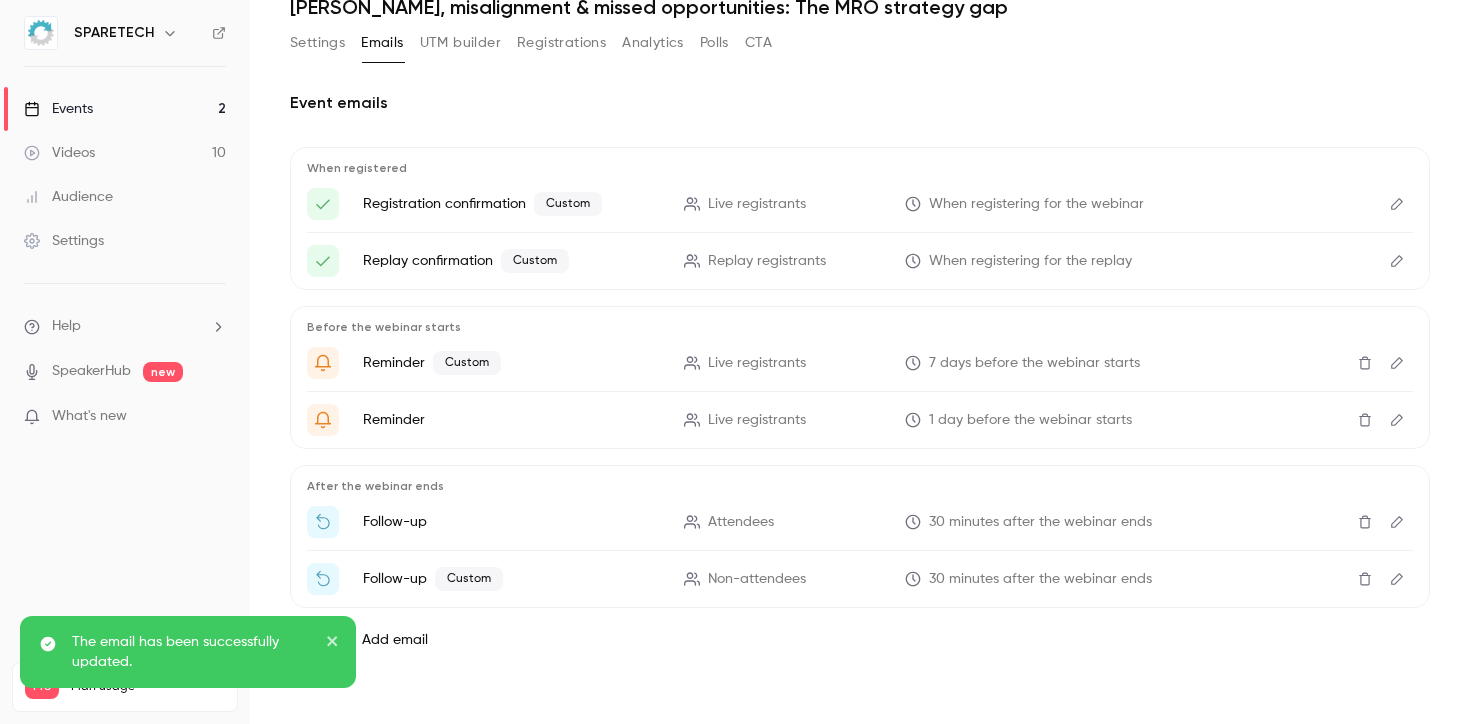 click at bounding box center (1397, 420) 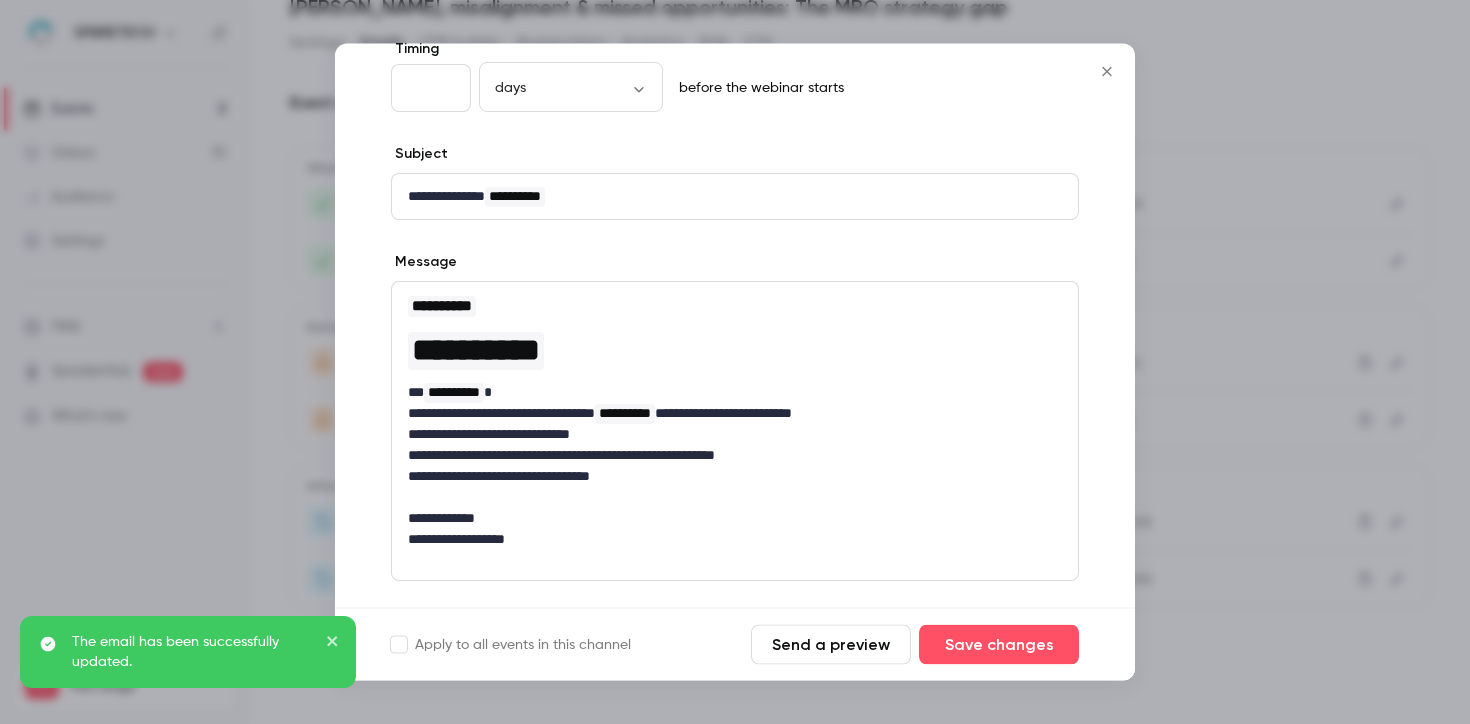 scroll, scrollTop: 130, scrollLeft: 0, axis: vertical 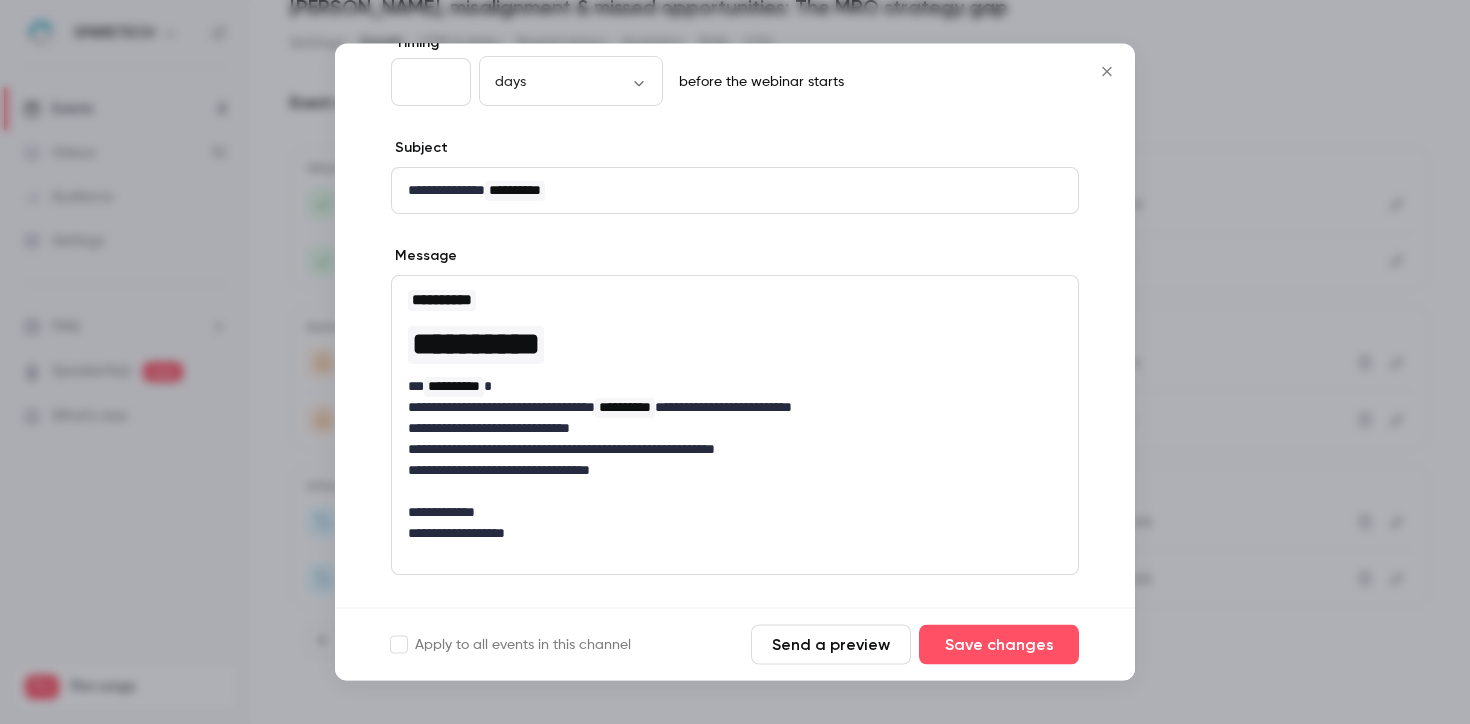 click 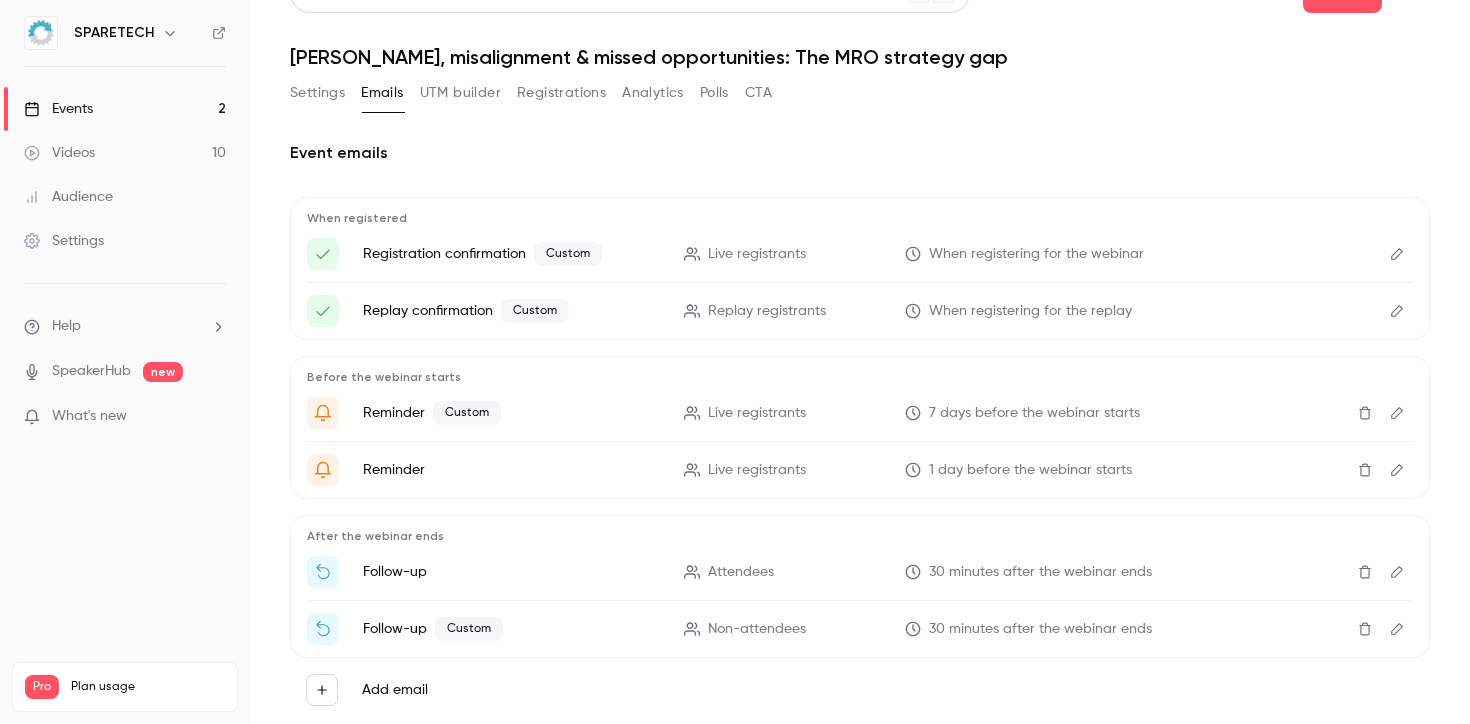 scroll, scrollTop: 89, scrollLeft: 0, axis: vertical 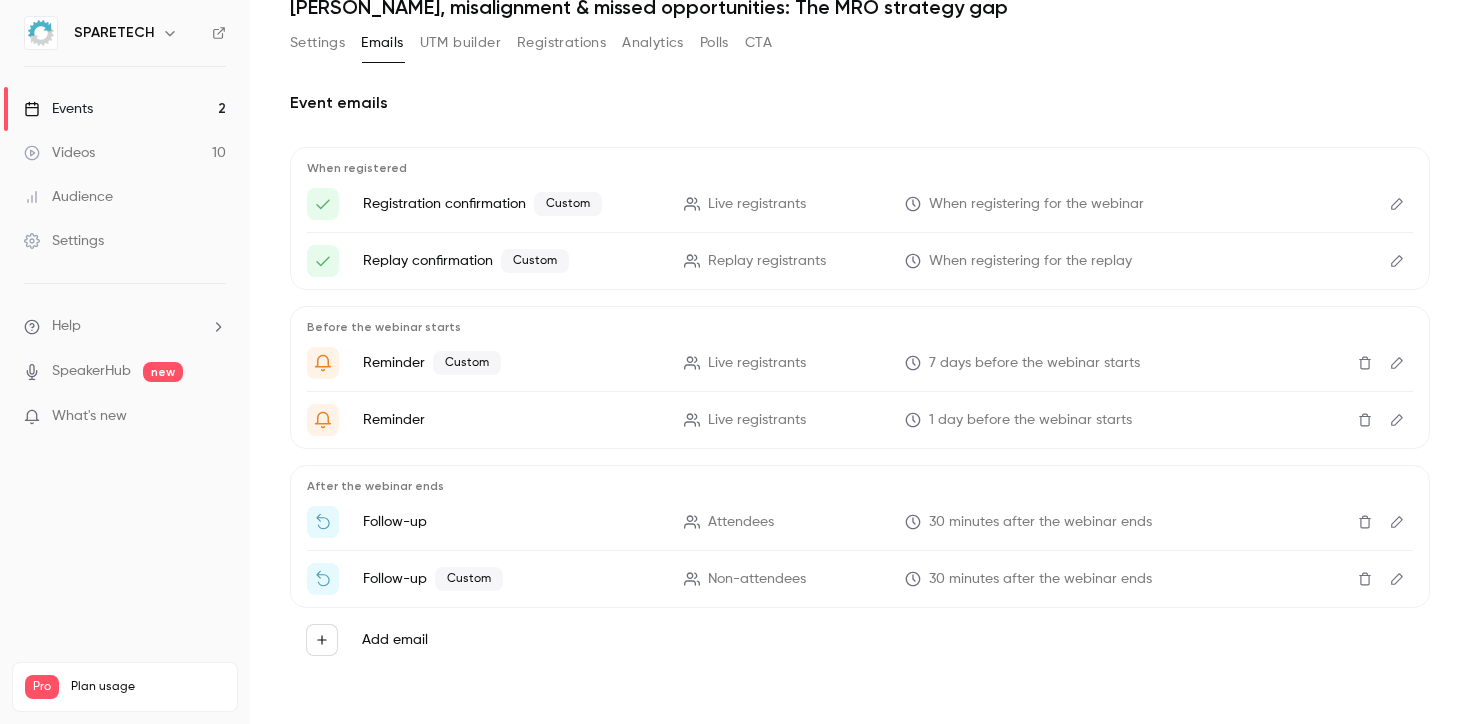 click on "Settings" at bounding box center (317, 43) 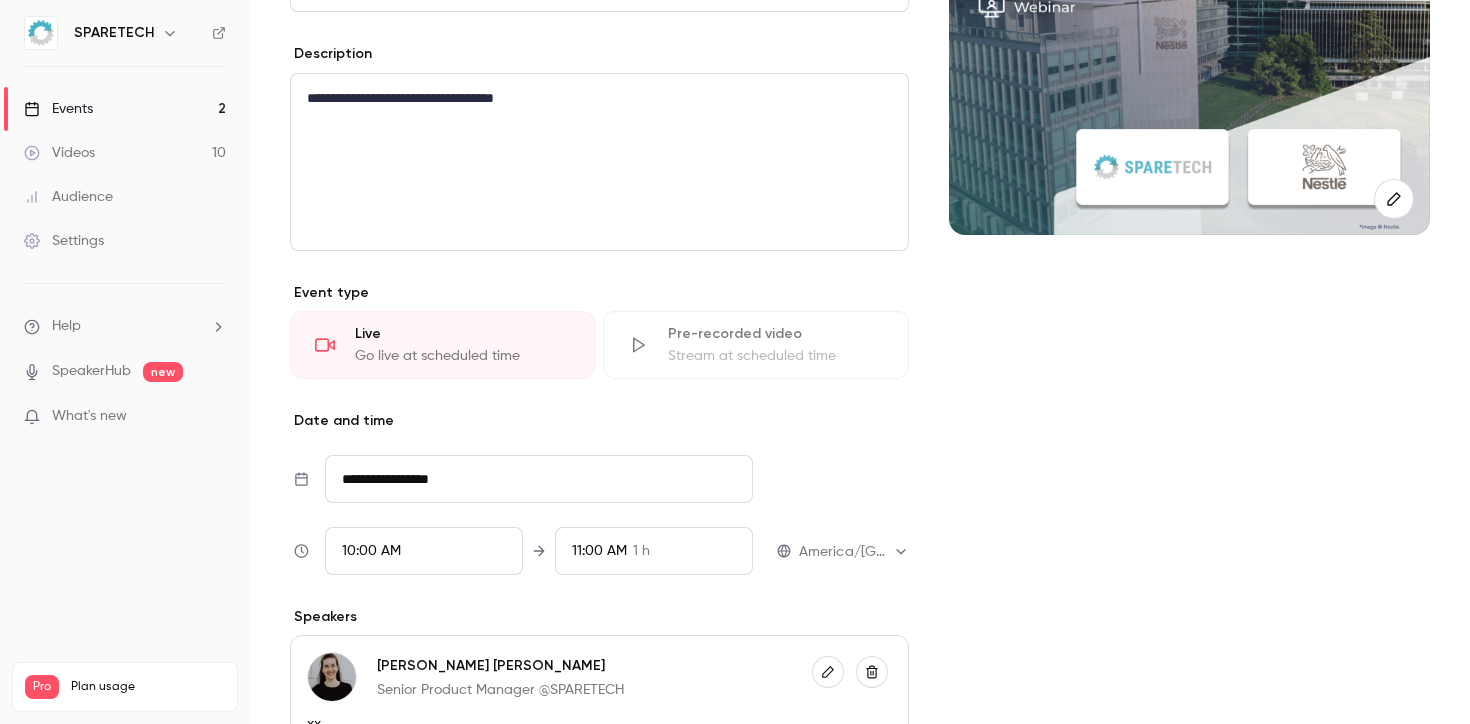 scroll, scrollTop: 0, scrollLeft: 0, axis: both 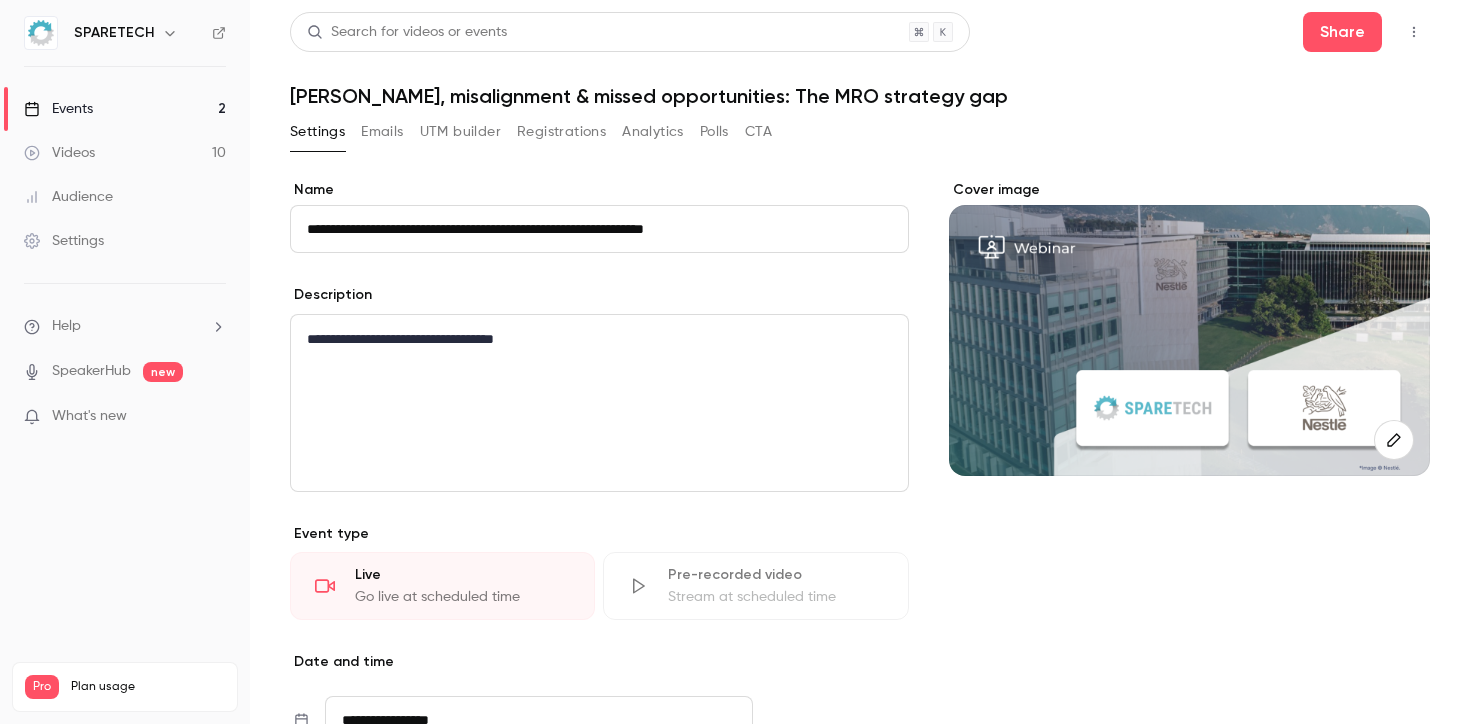 click on "Events 2 Videos 10 Audience Settings" at bounding box center (125, 175) 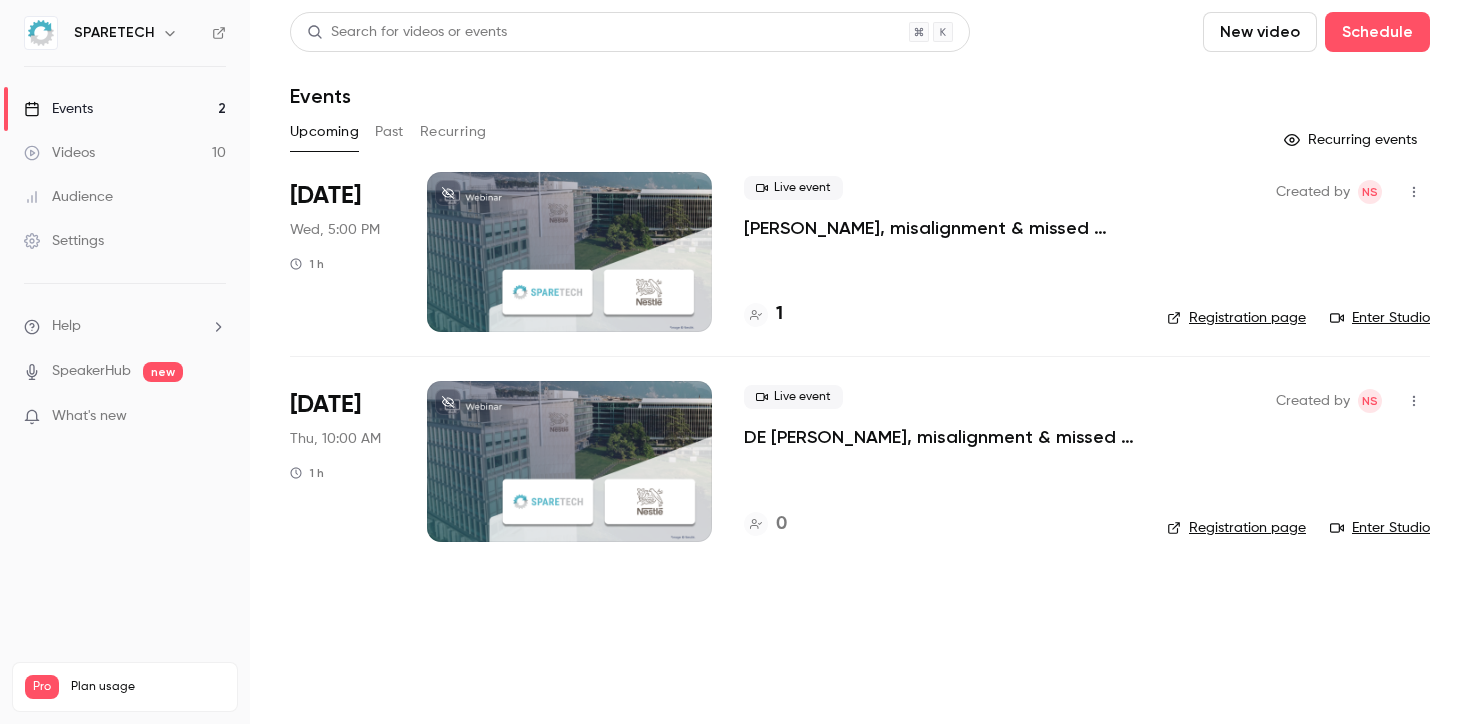 click at bounding box center [569, 461] 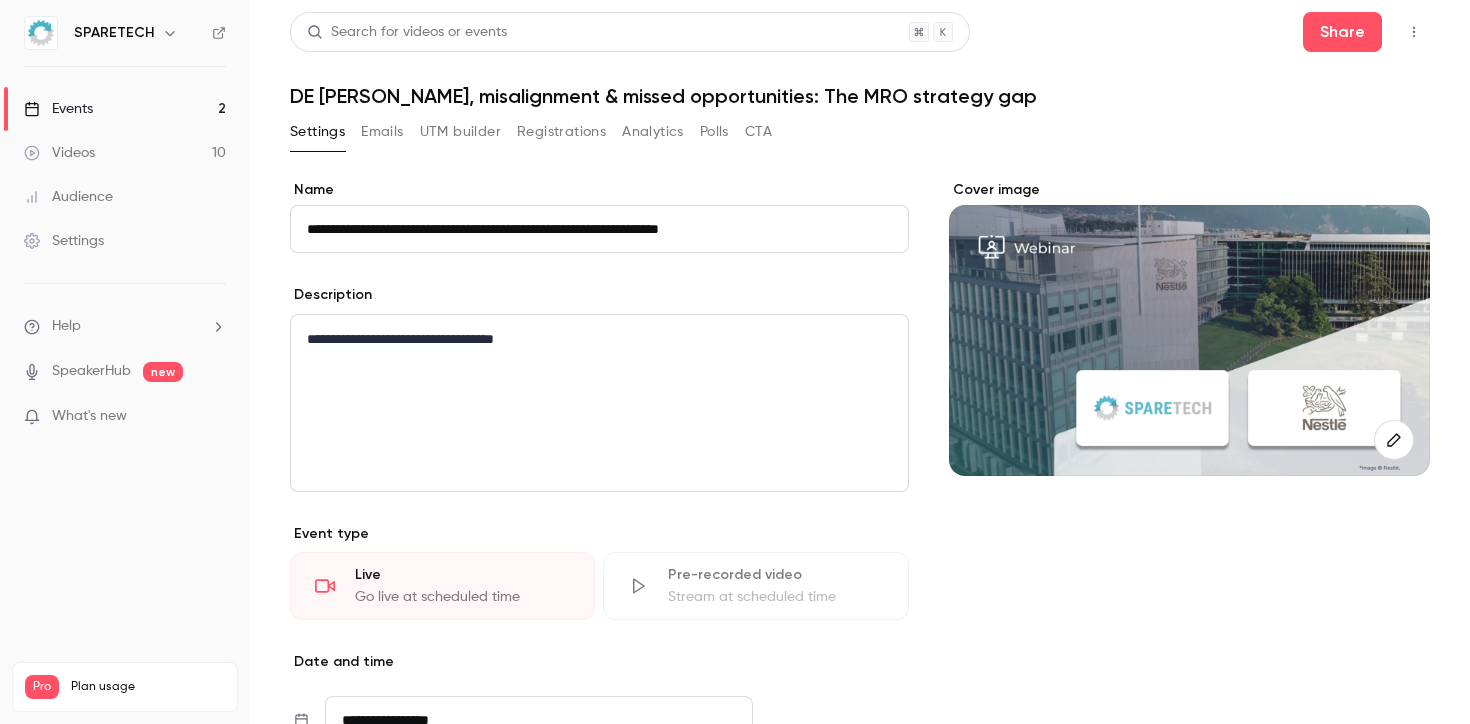 click on "Emails" at bounding box center [382, 132] 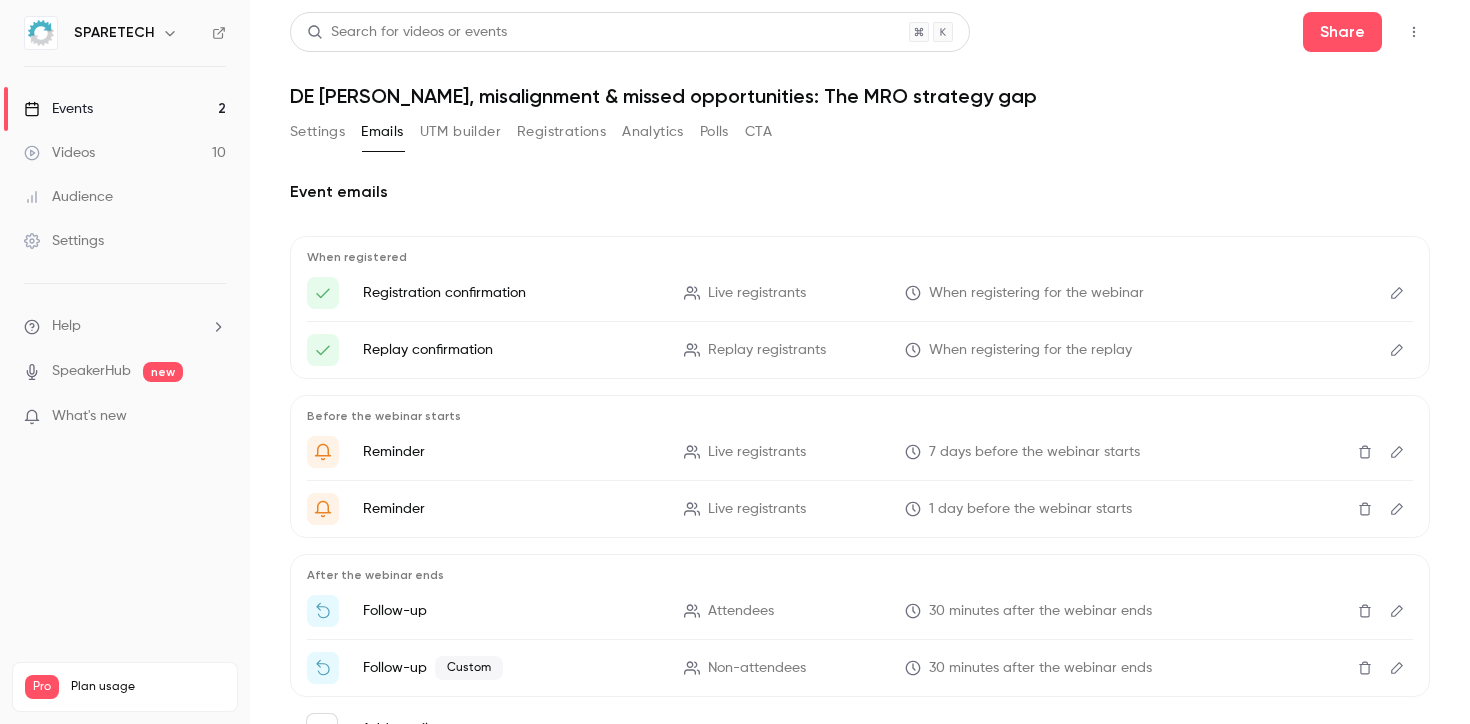click 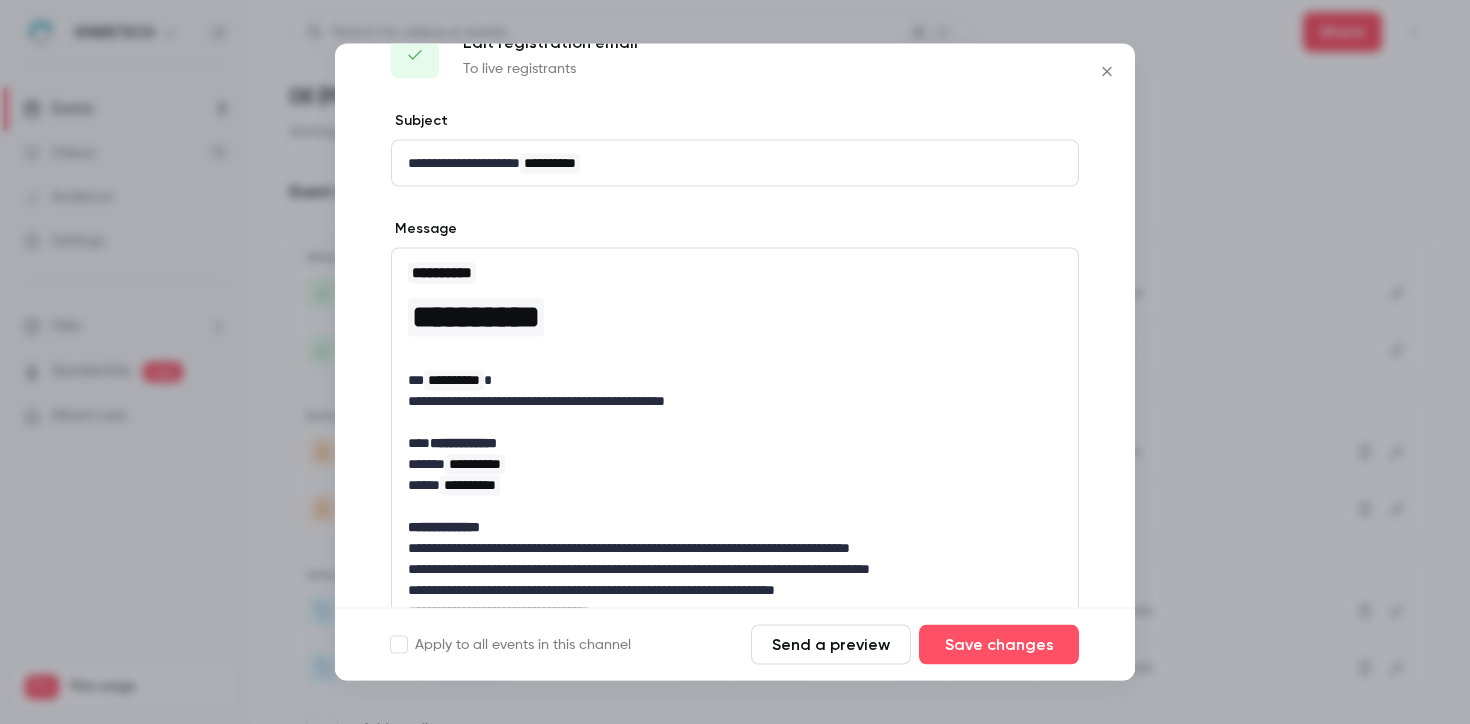 scroll, scrollTop: 61, scrollLeft: 0, axis: vertical 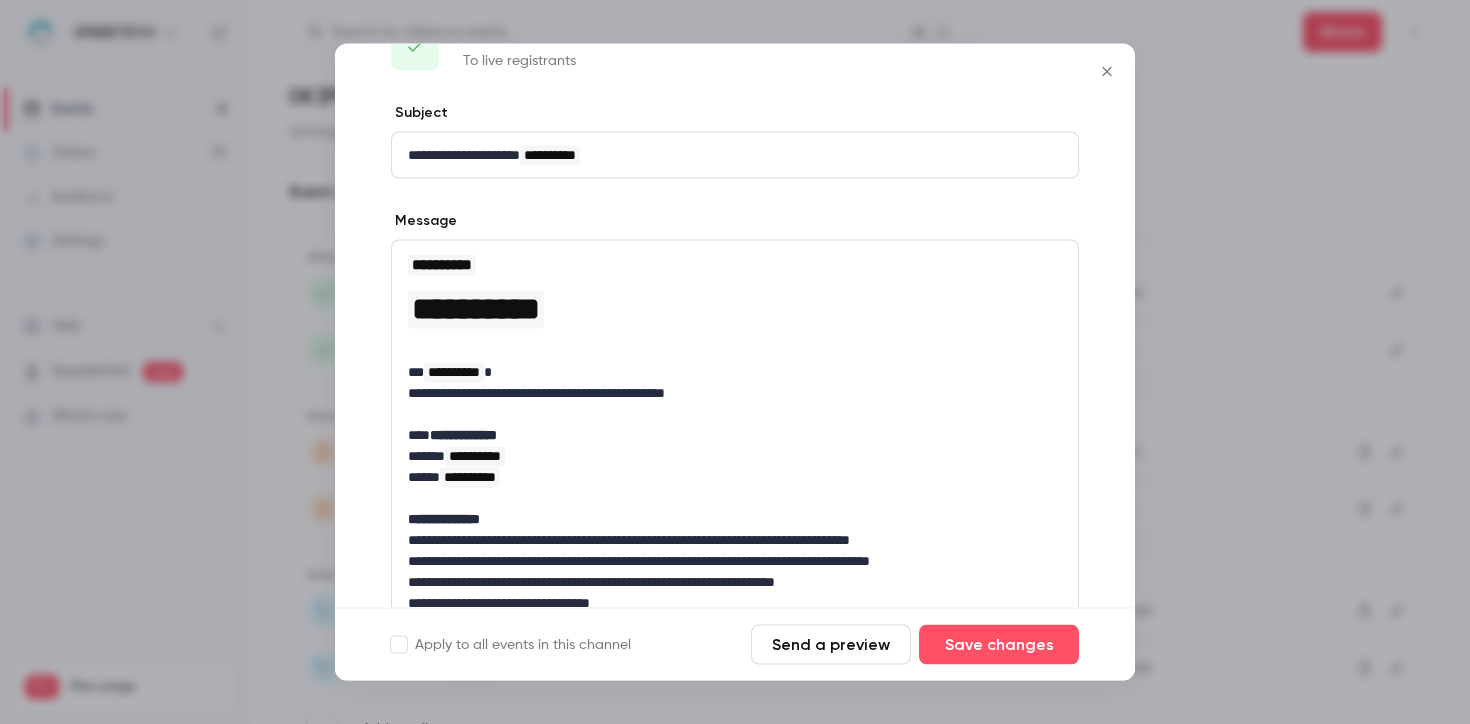 click on "**********" at bounding box center (727, 477) 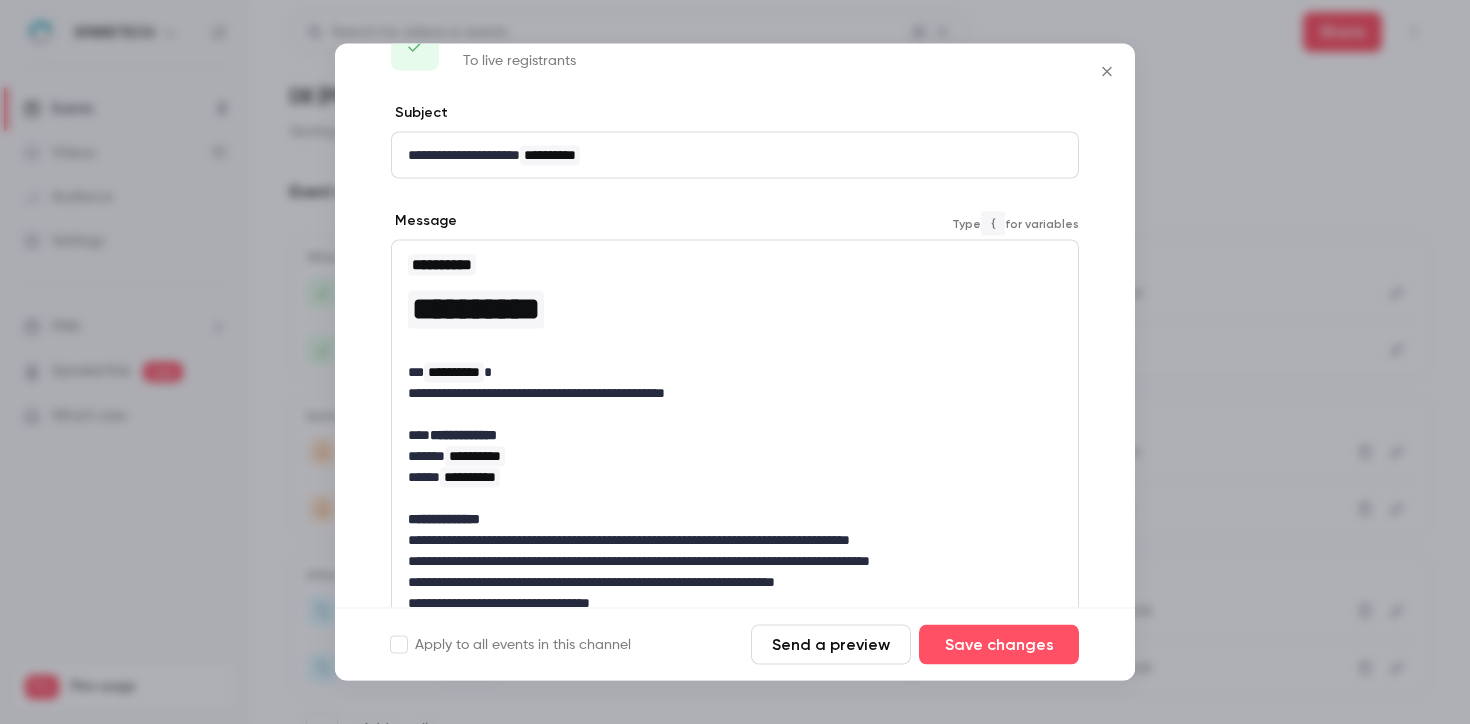 type 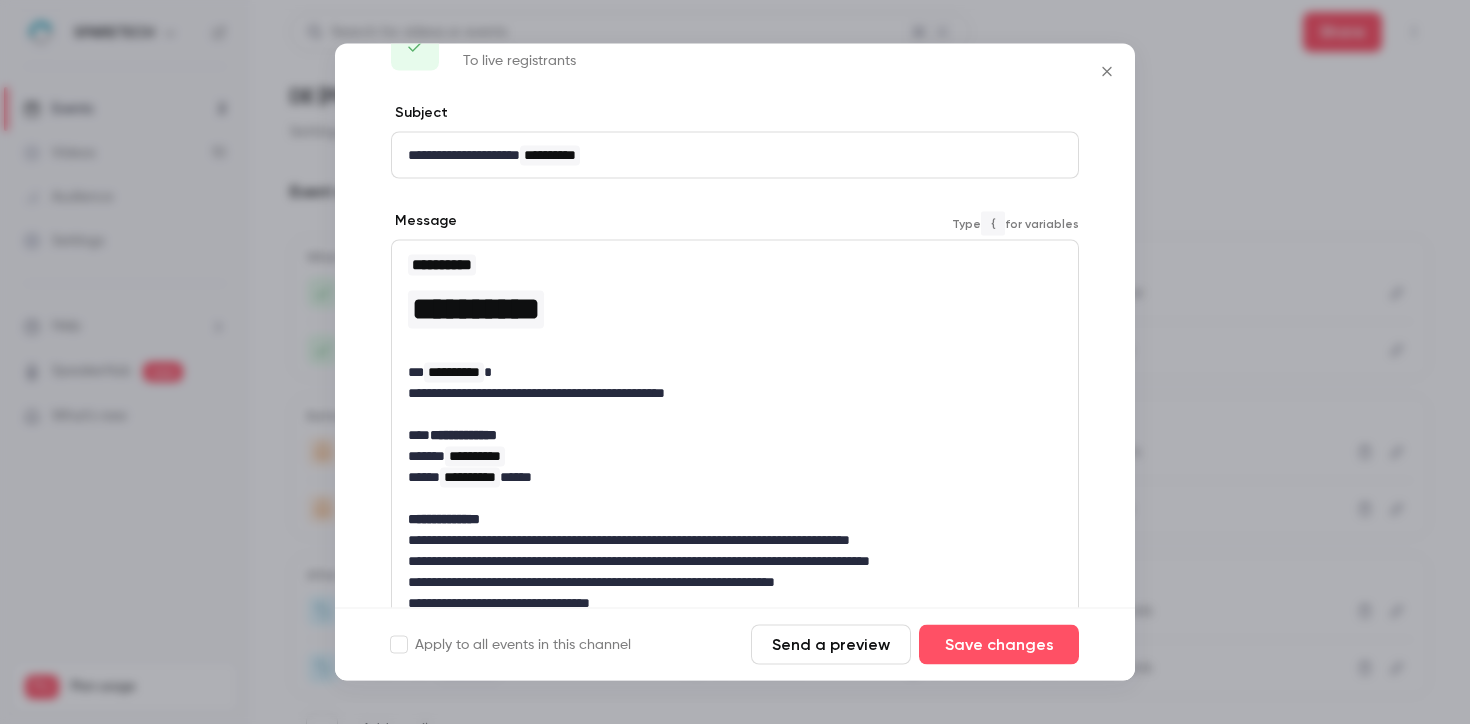 drag, startPoint x: 437, startPoint y: 481, endPoint x: 476, endPoint y: 463, distance: 42.953465 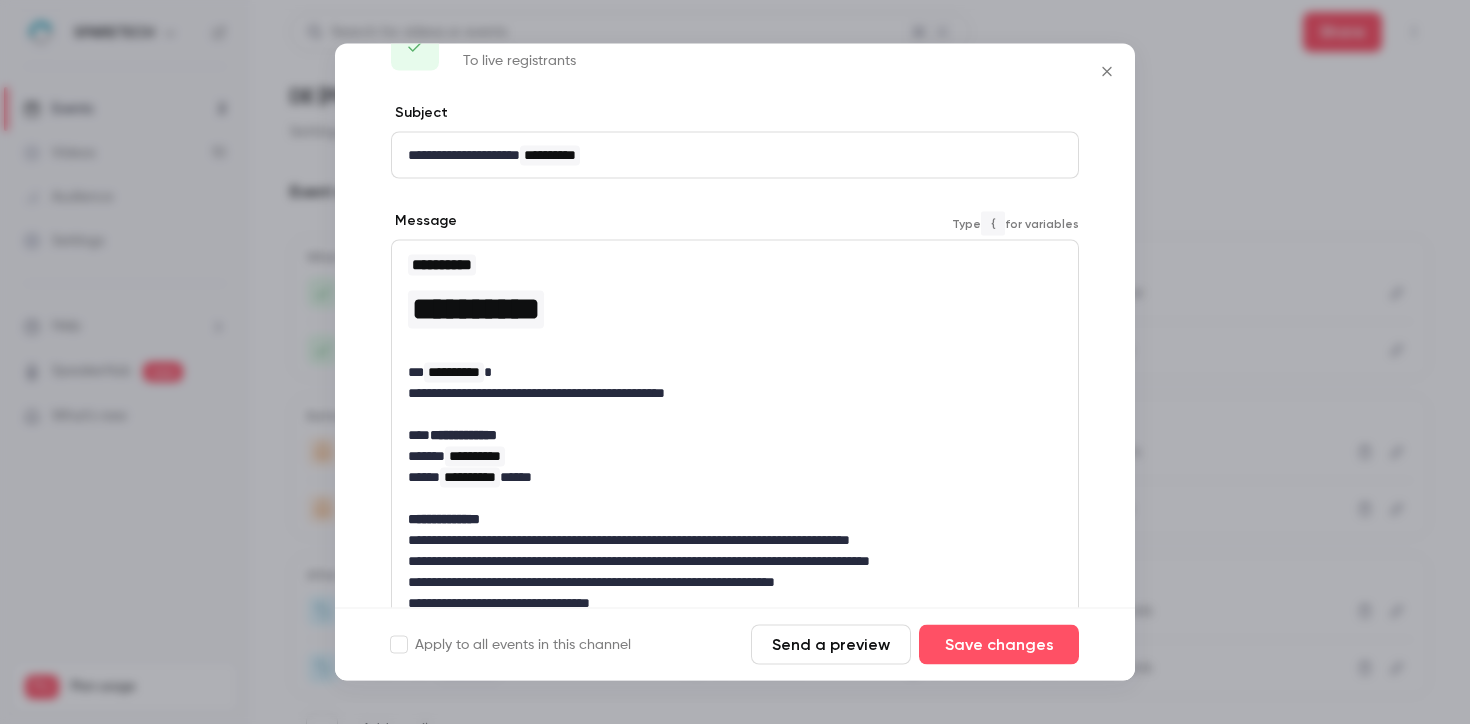 click on "**********" at bounding box center [727, 477] 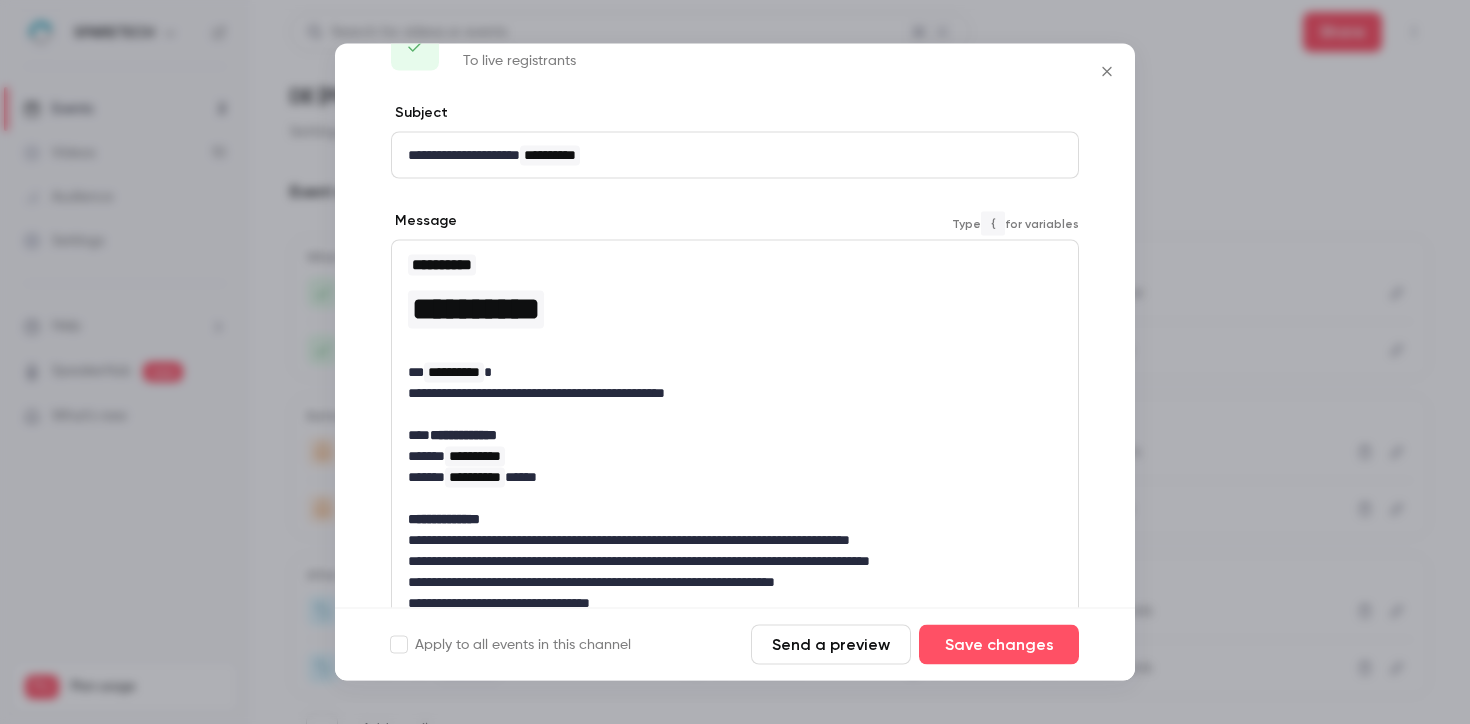 click on "**********" at bounding box center (727, 372) 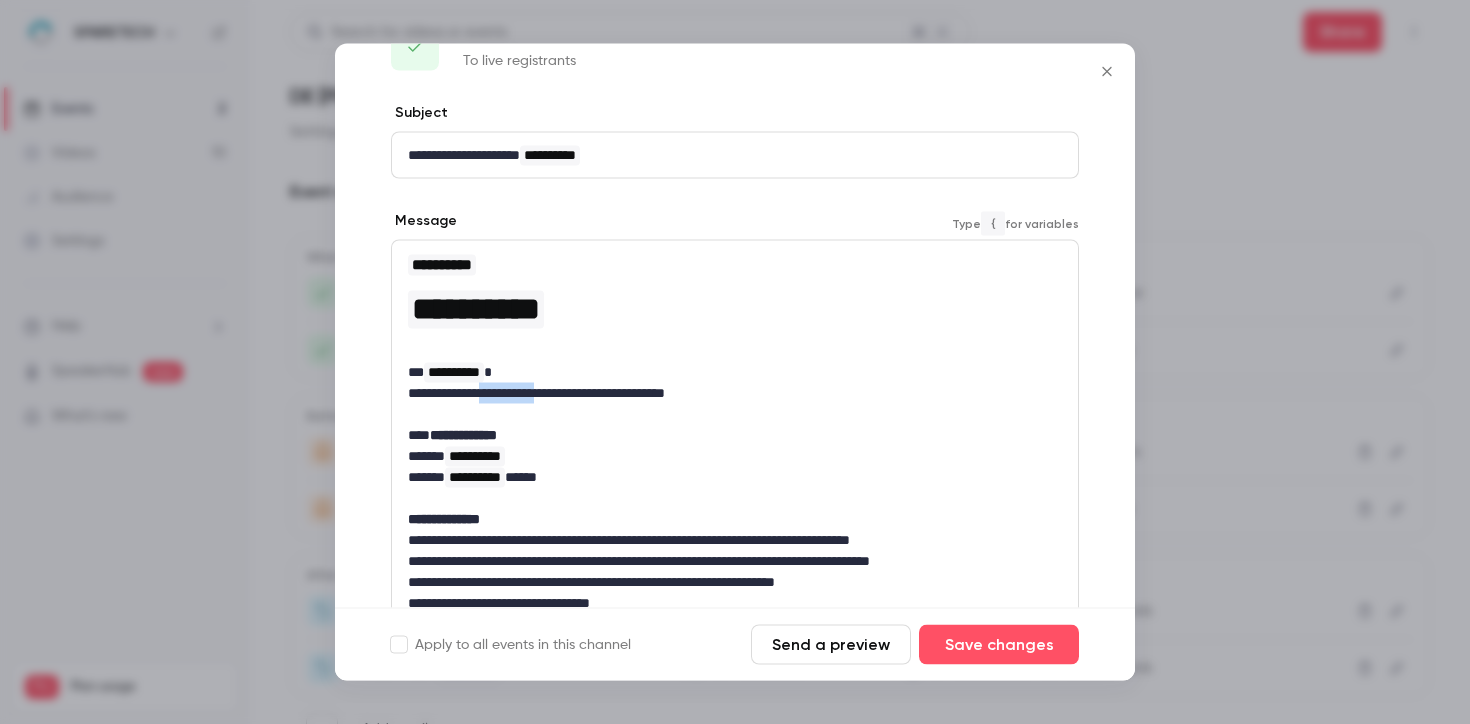 click on "**********" at bounding box center (727, 393) 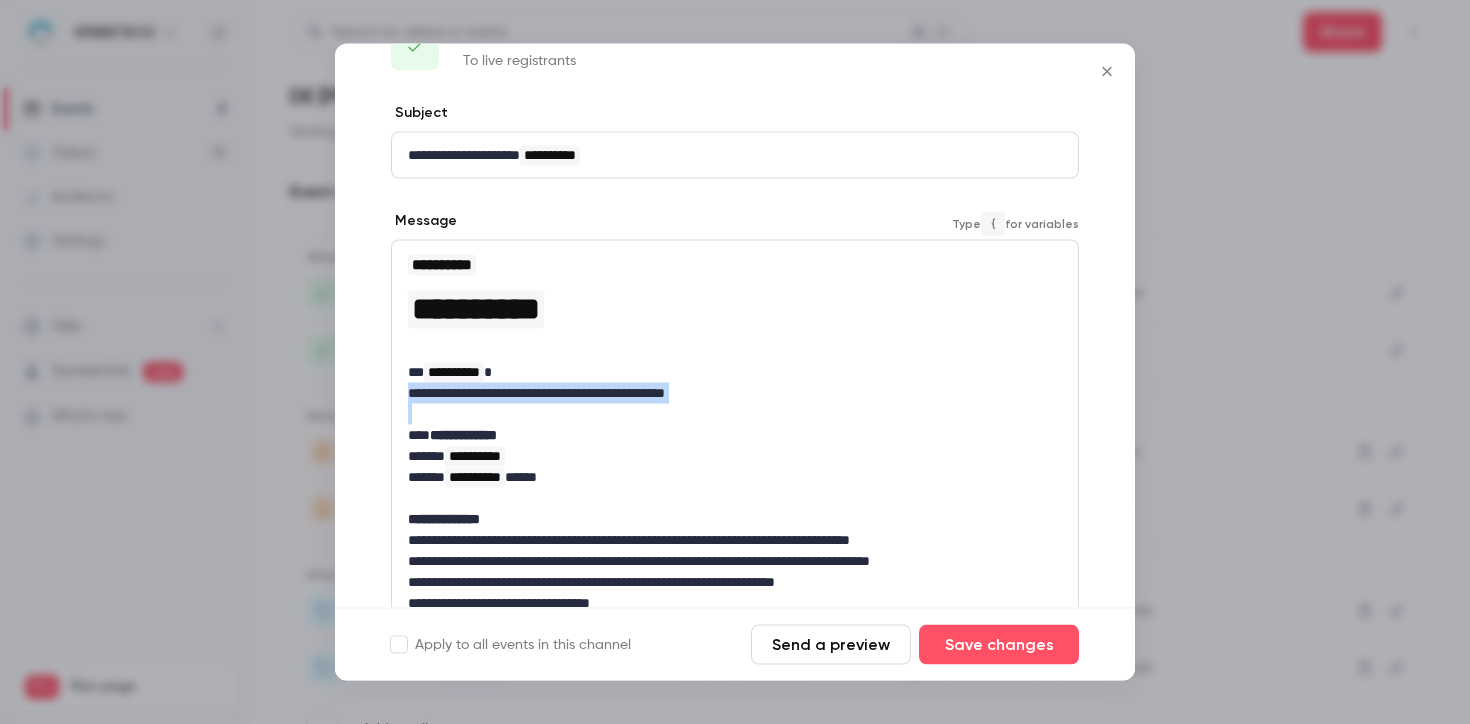 click on "**********" at bounding box center [727, 393] 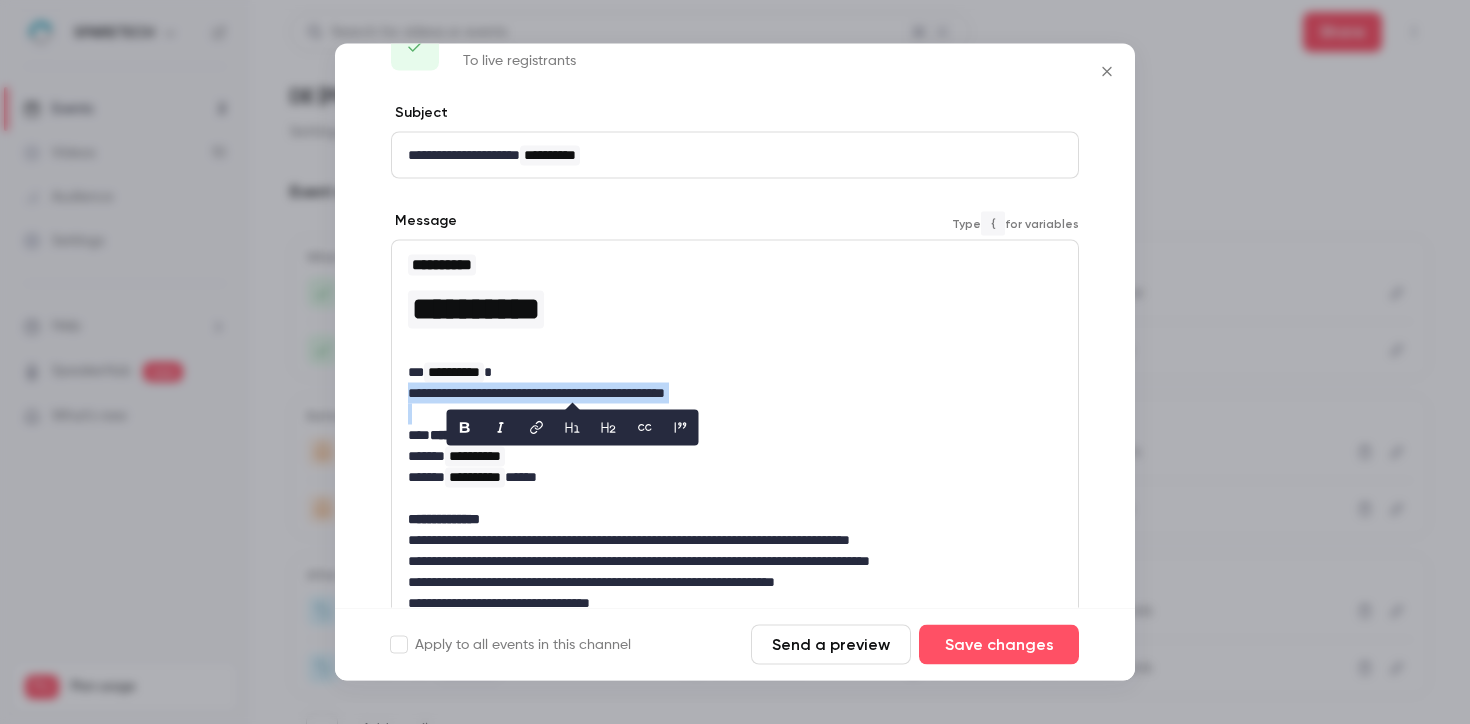 copy on "**********" 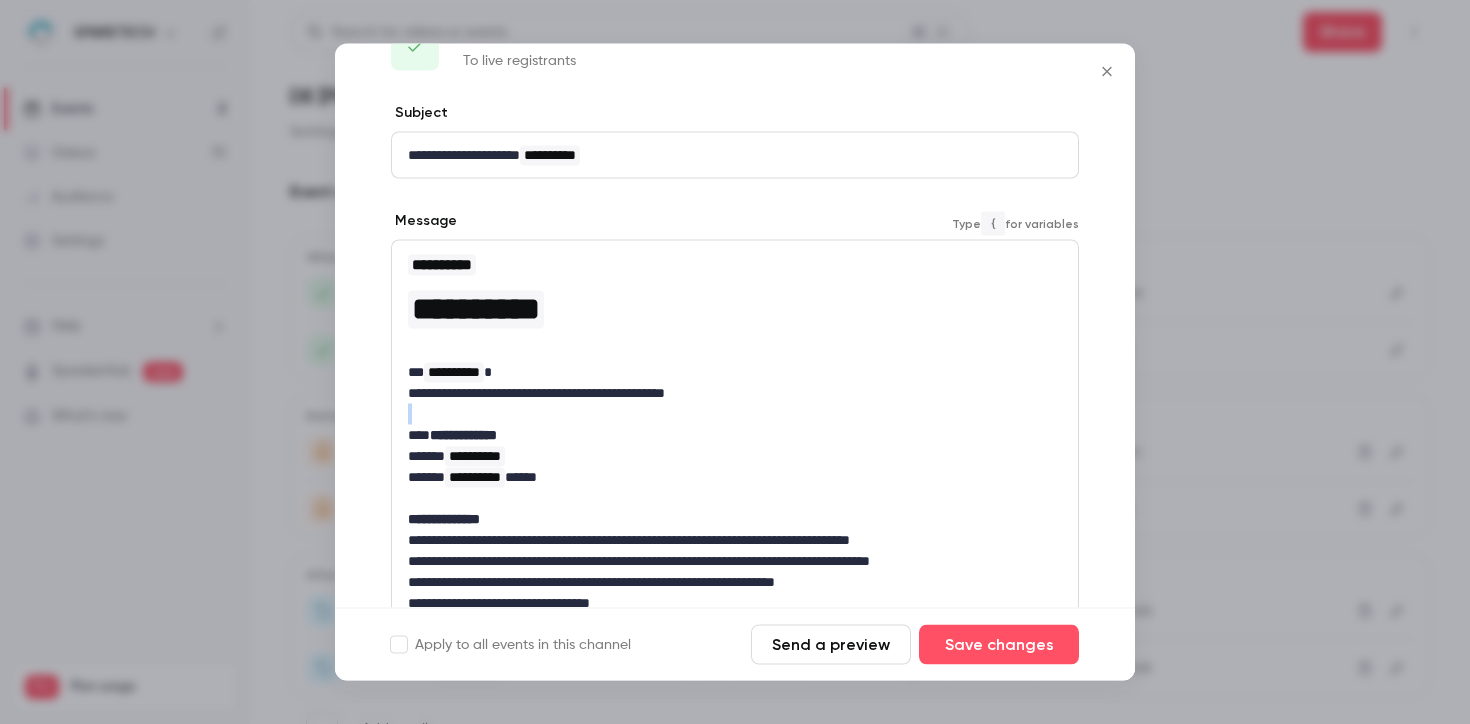 click at bounding box center (735, 414) 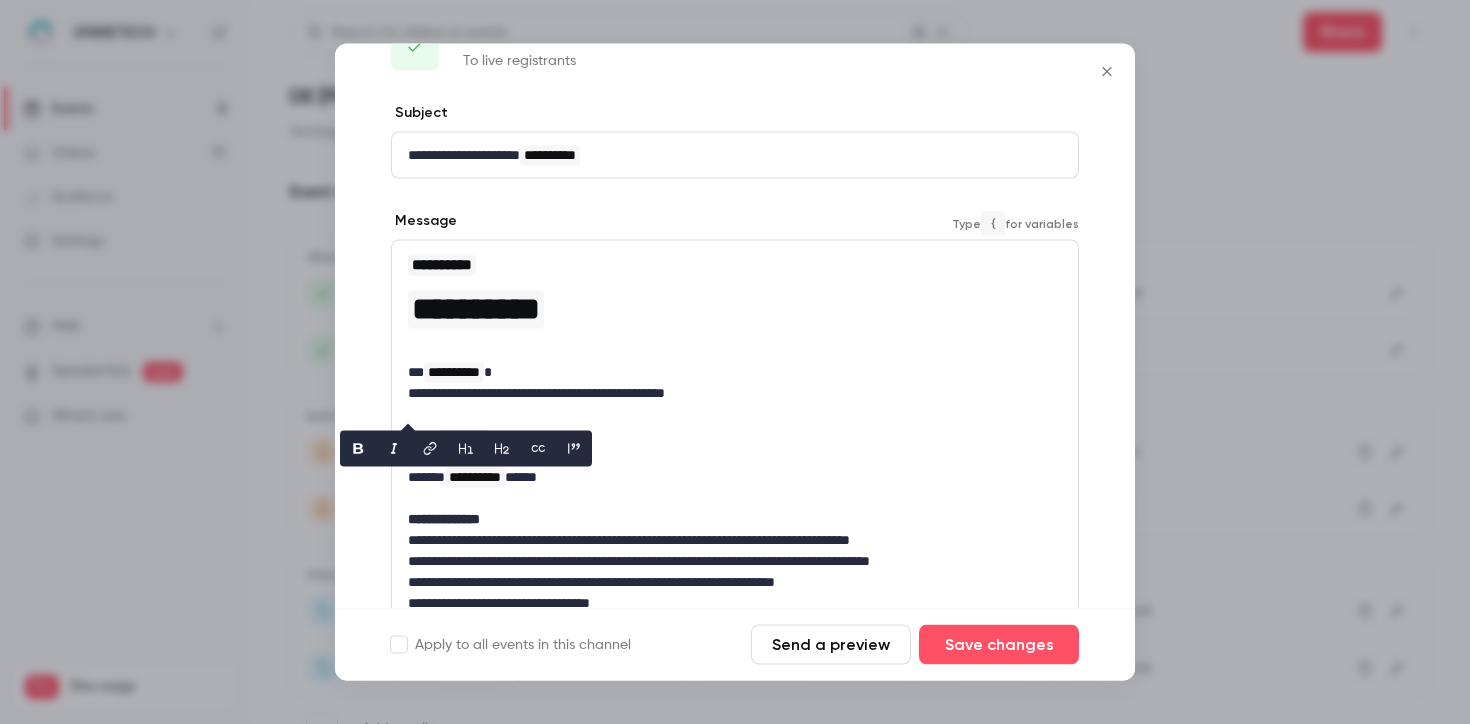 click on "**********" at bounding box center (727, 393) 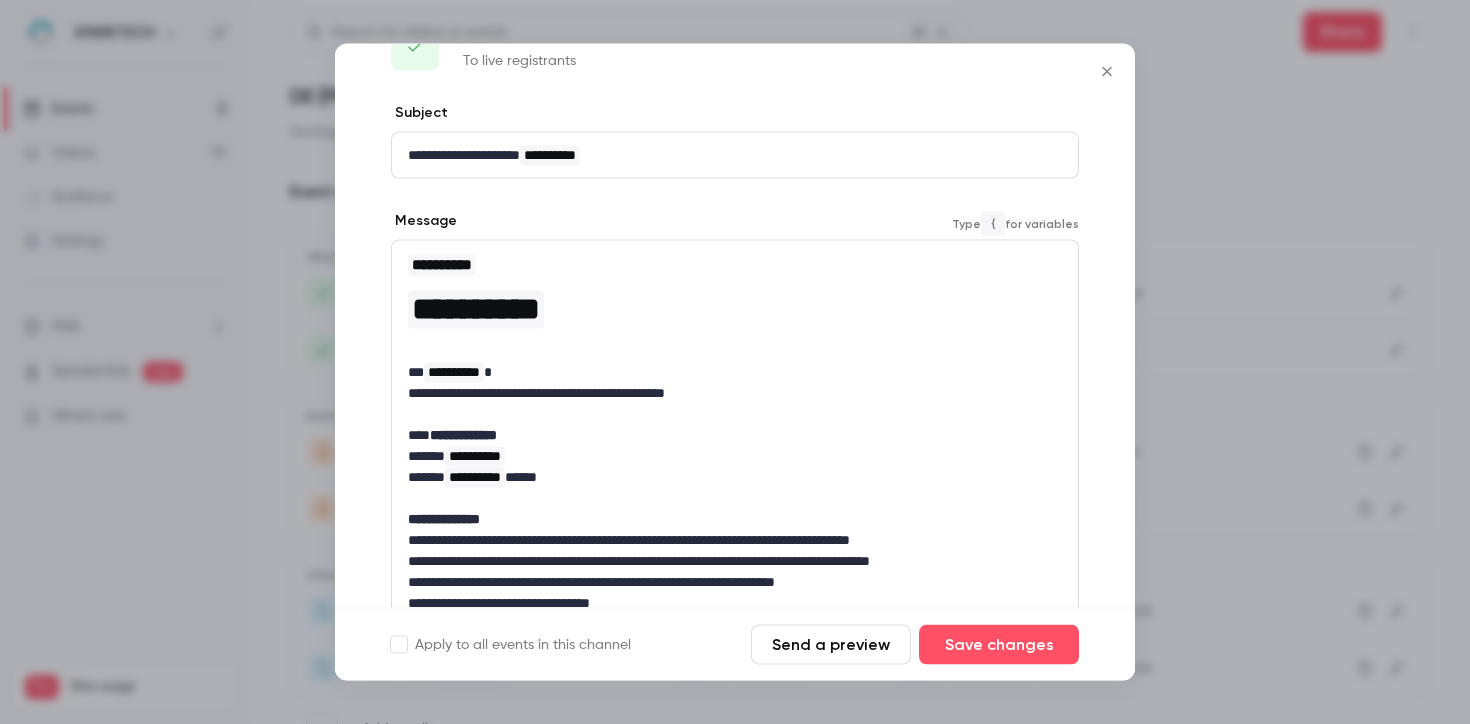click on "**********" at bounding box center [727, 393] 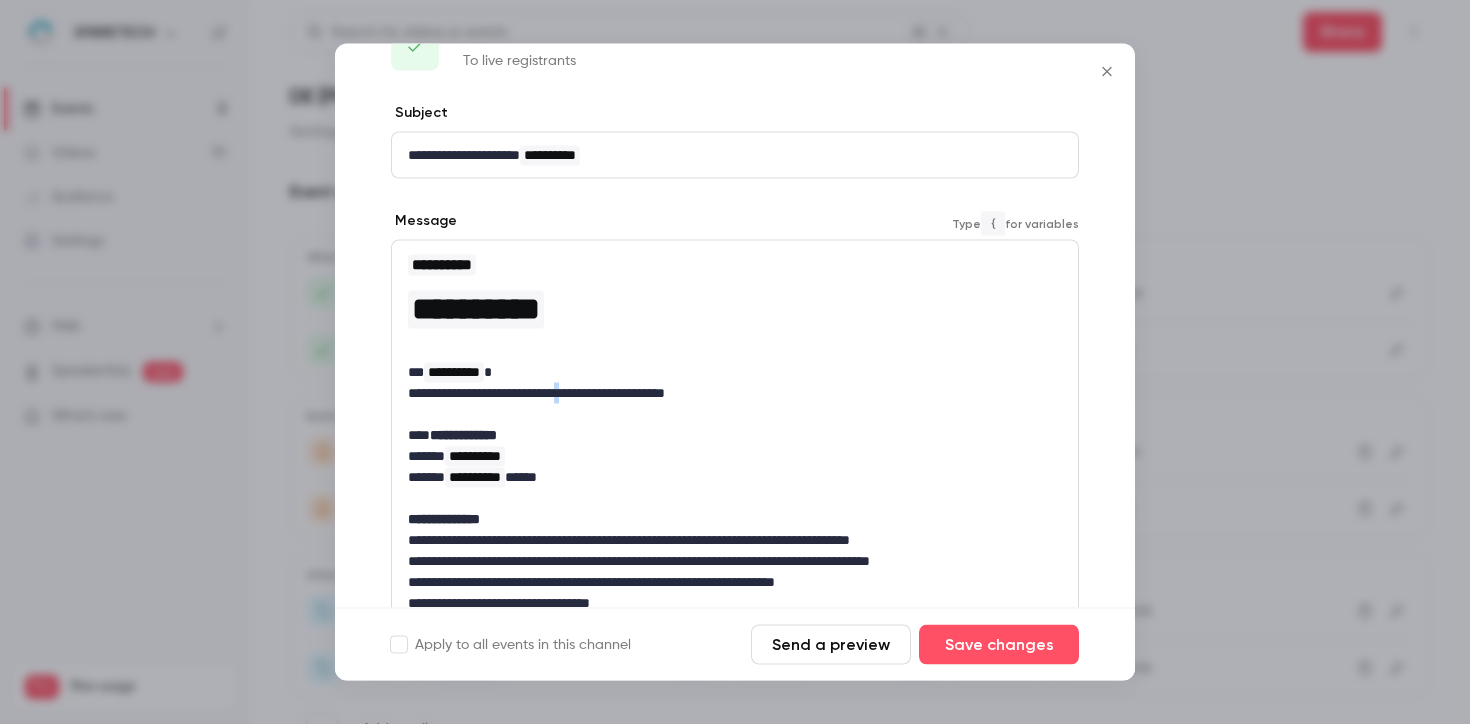 click on "**********" at bounding box center [727, 393] 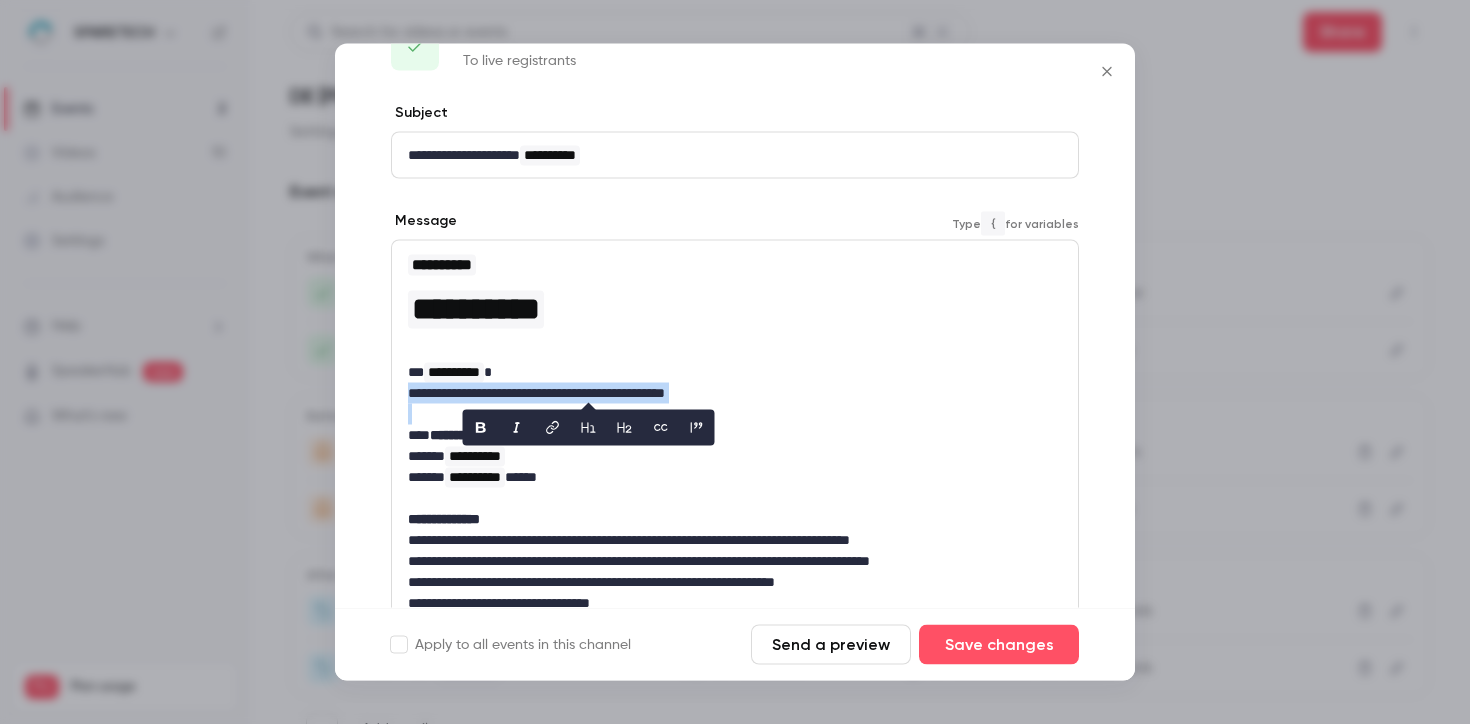 click on "**********" at bounding box center [727, 393] 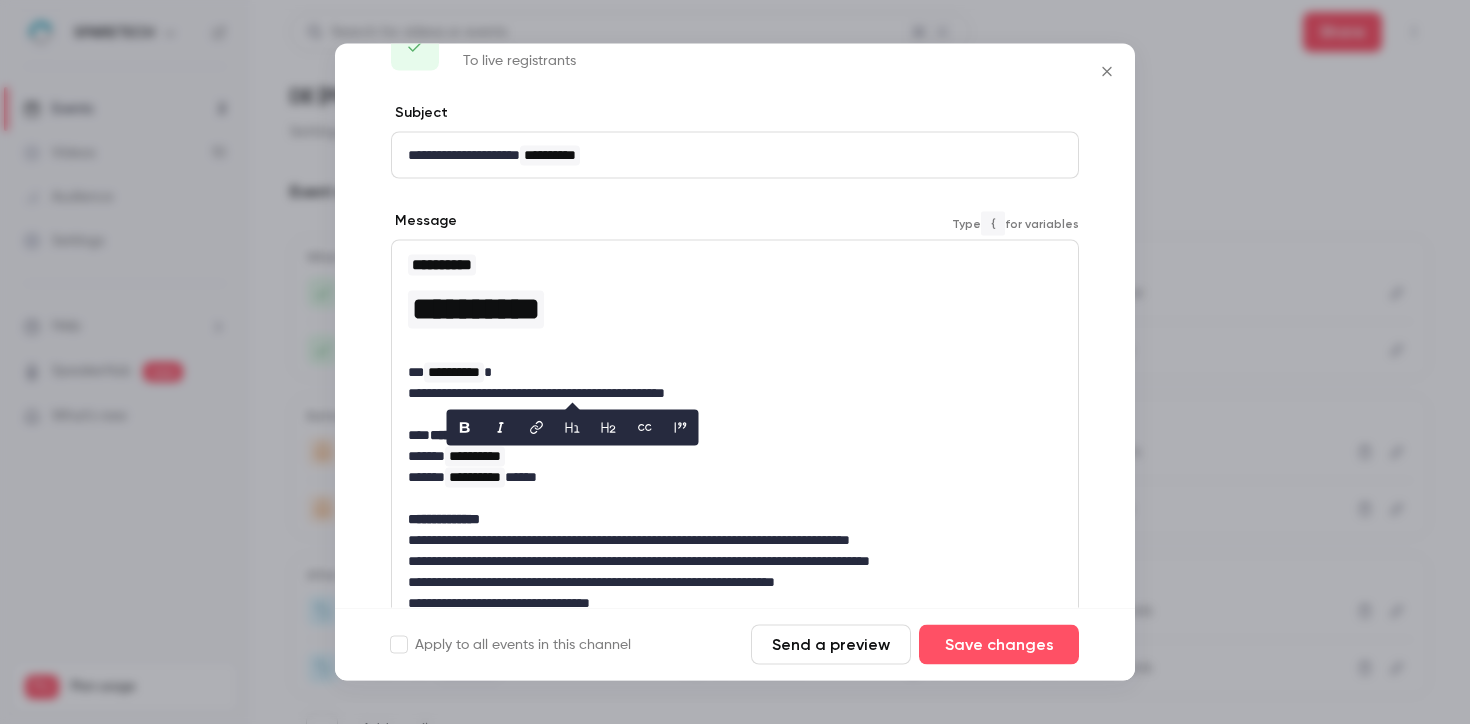 scroll, scrollTop: 0, scrollLeft: 0, axis: both 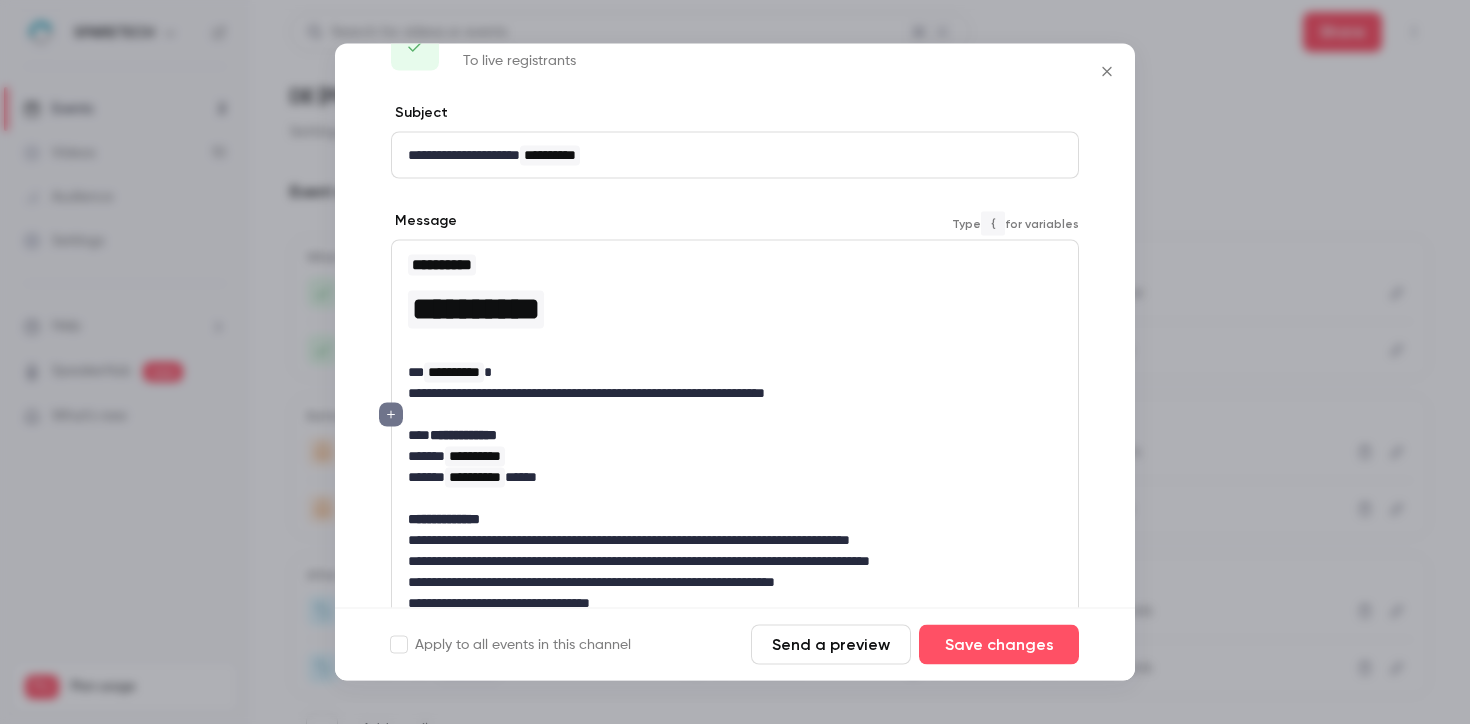click on "**********" at bounding box center (727, 435) 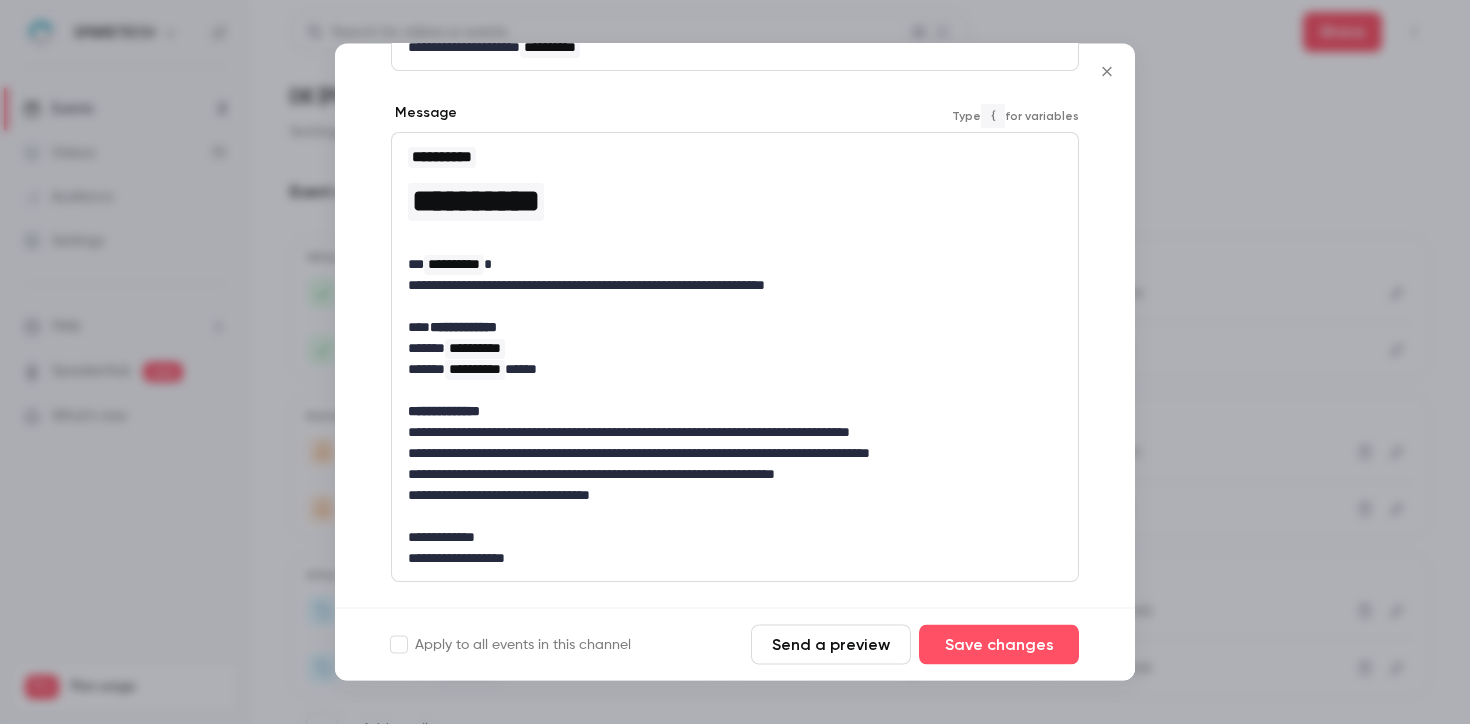 scroll, scrollTop: 168, scrollLeft: 0, axis: vertical 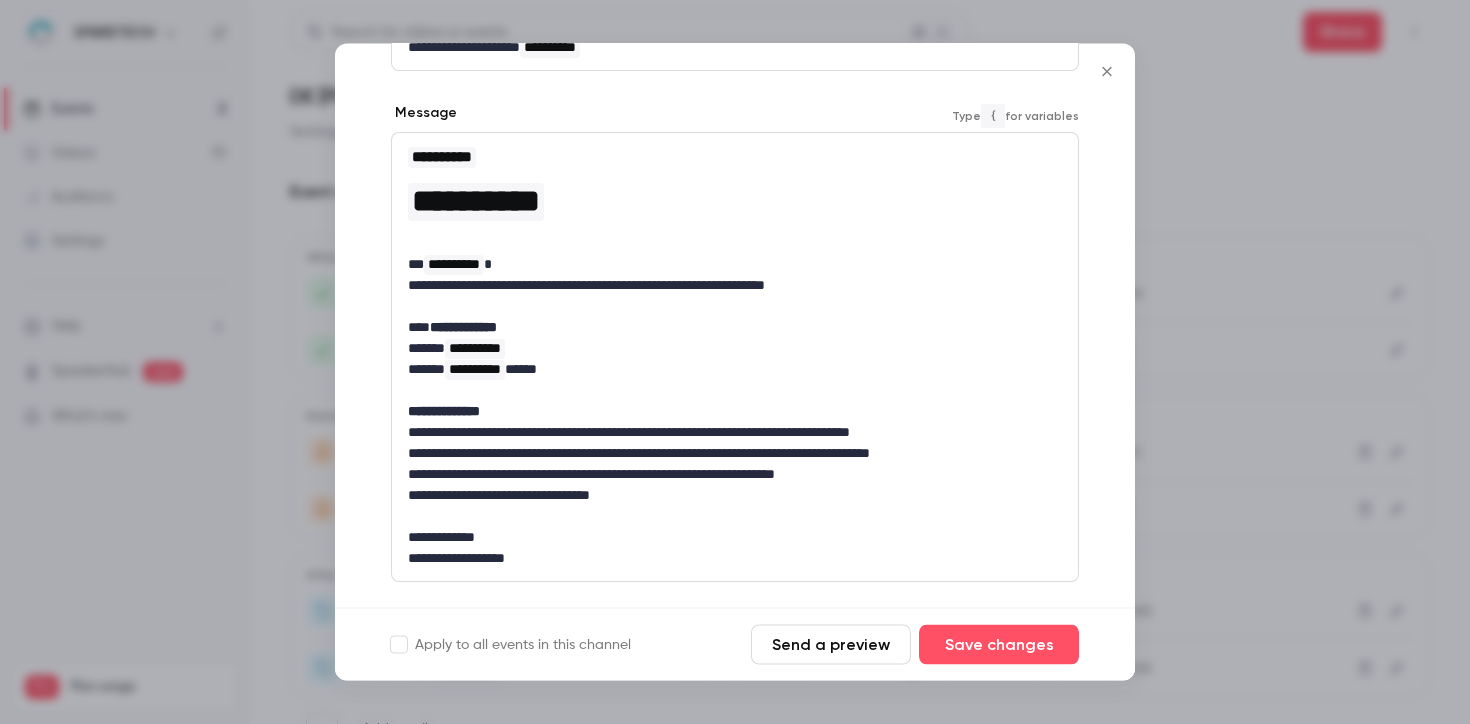 click on "**********" at bounding box center (727, 475) 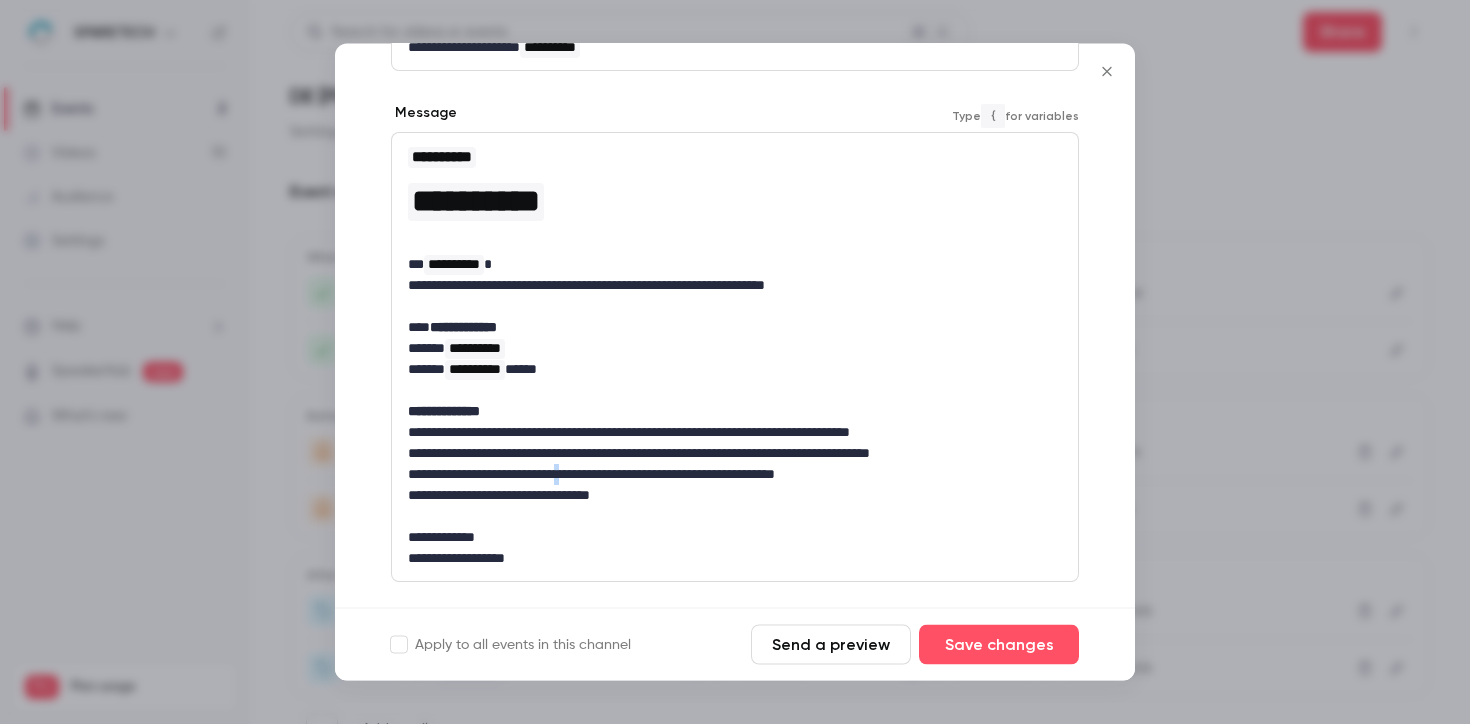 click on "**********" at bounding box center [727, 475] 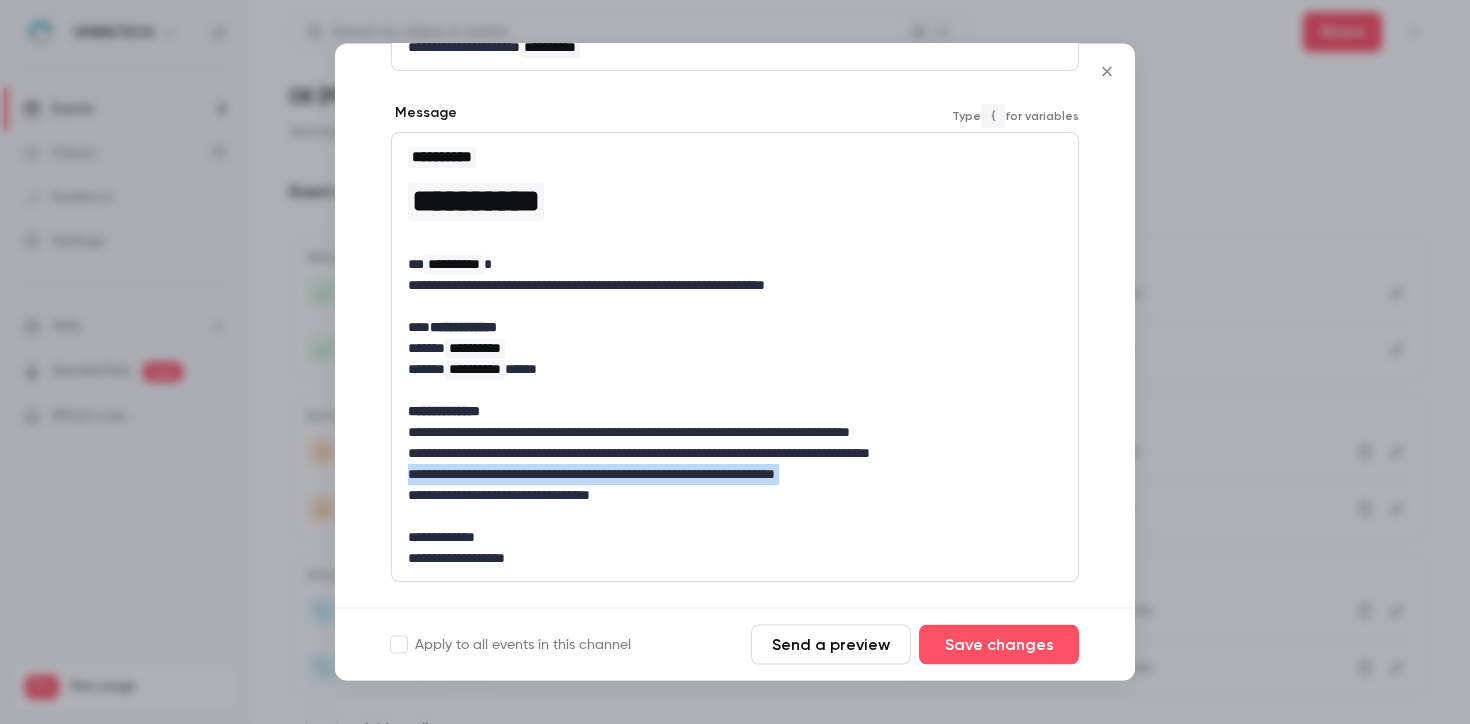 click on "**********" at bounding box center [727, 475] 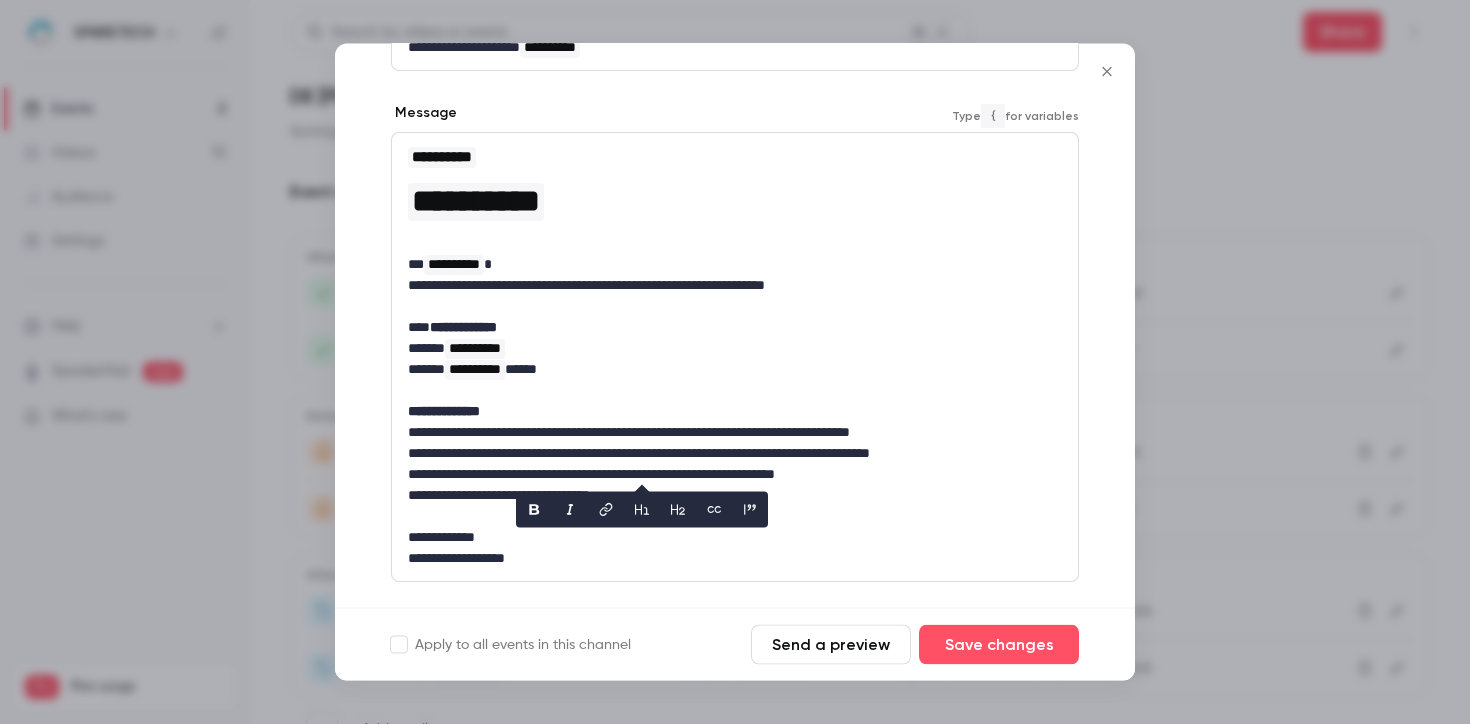 click on "**********" at bounding box center [735, 412] 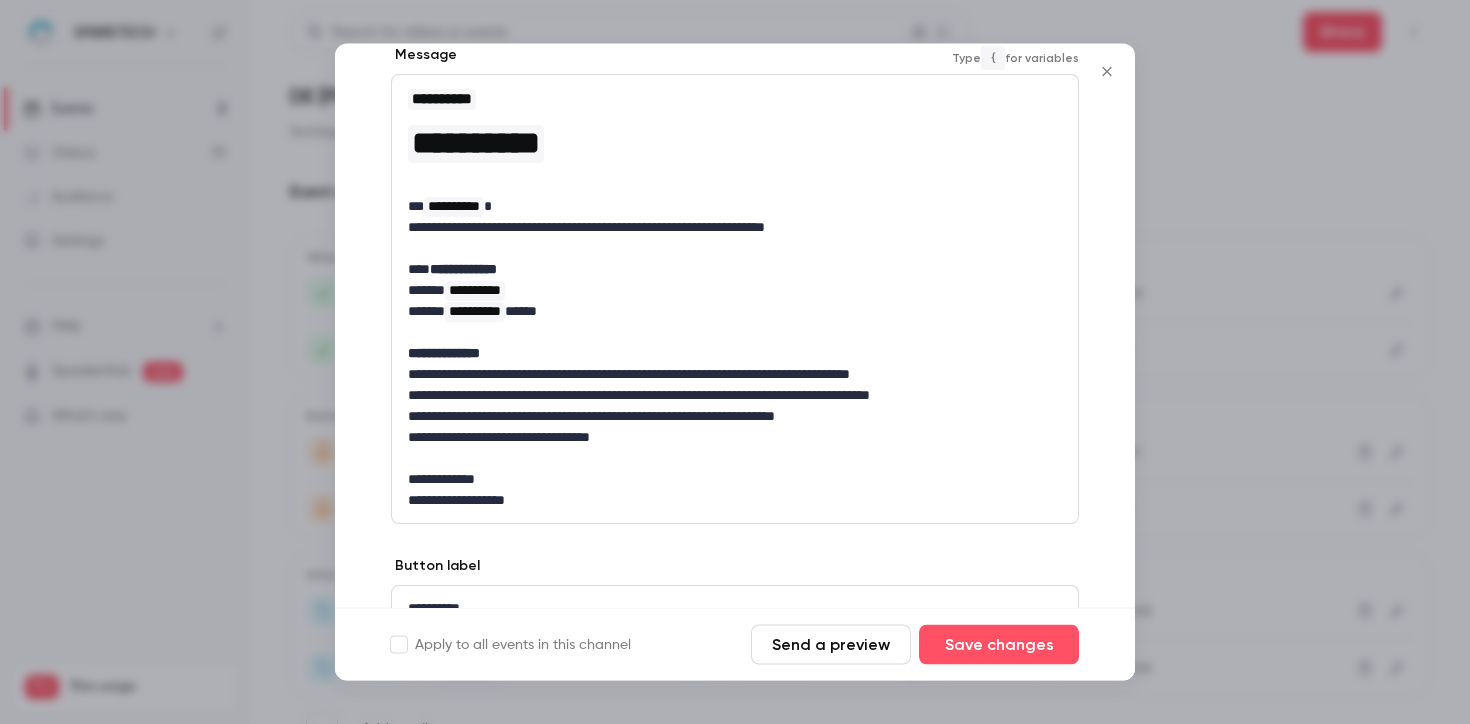 scroll, scrollTop: 231, scrollLeft: 0, axis: vertical 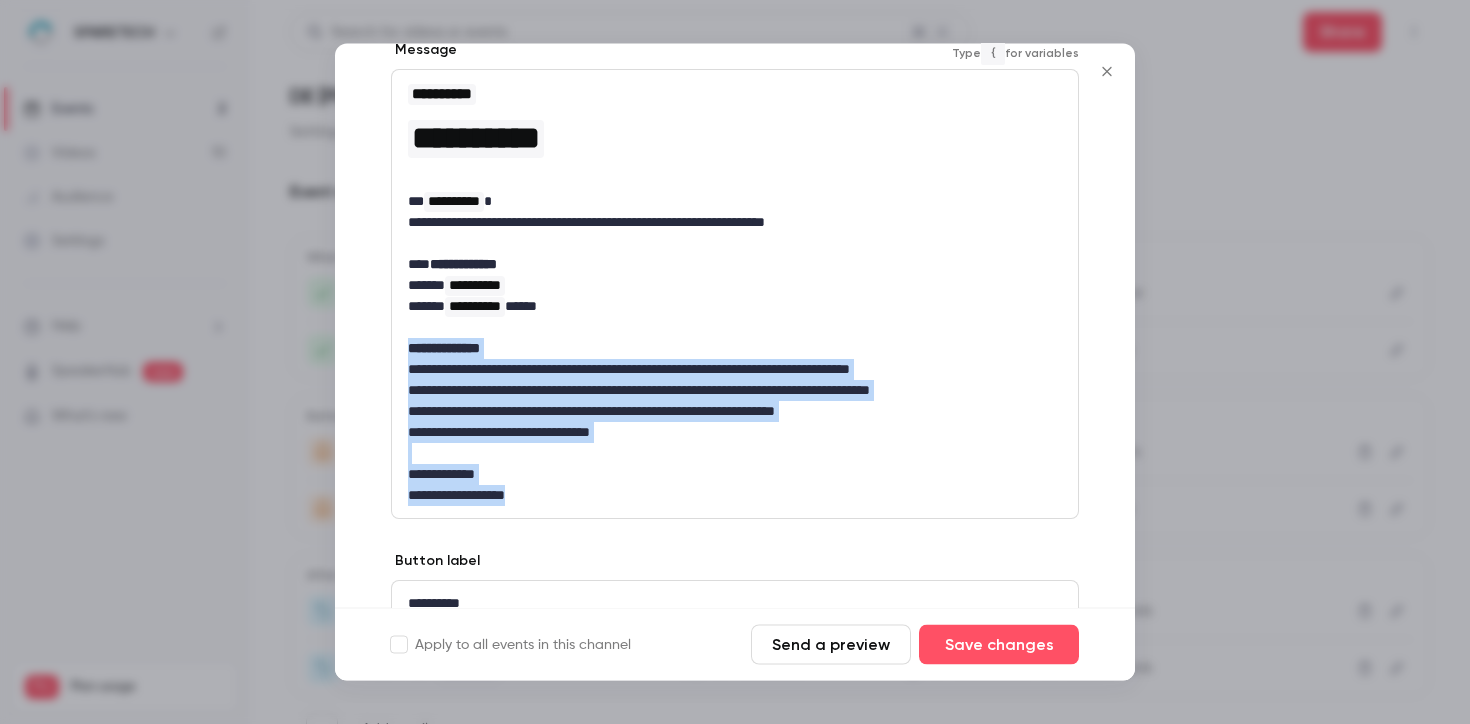 drag, startPoint x: 611, startPoint y: 495, endPoint x: 388, endPoint y: 344, distance: 269.31393 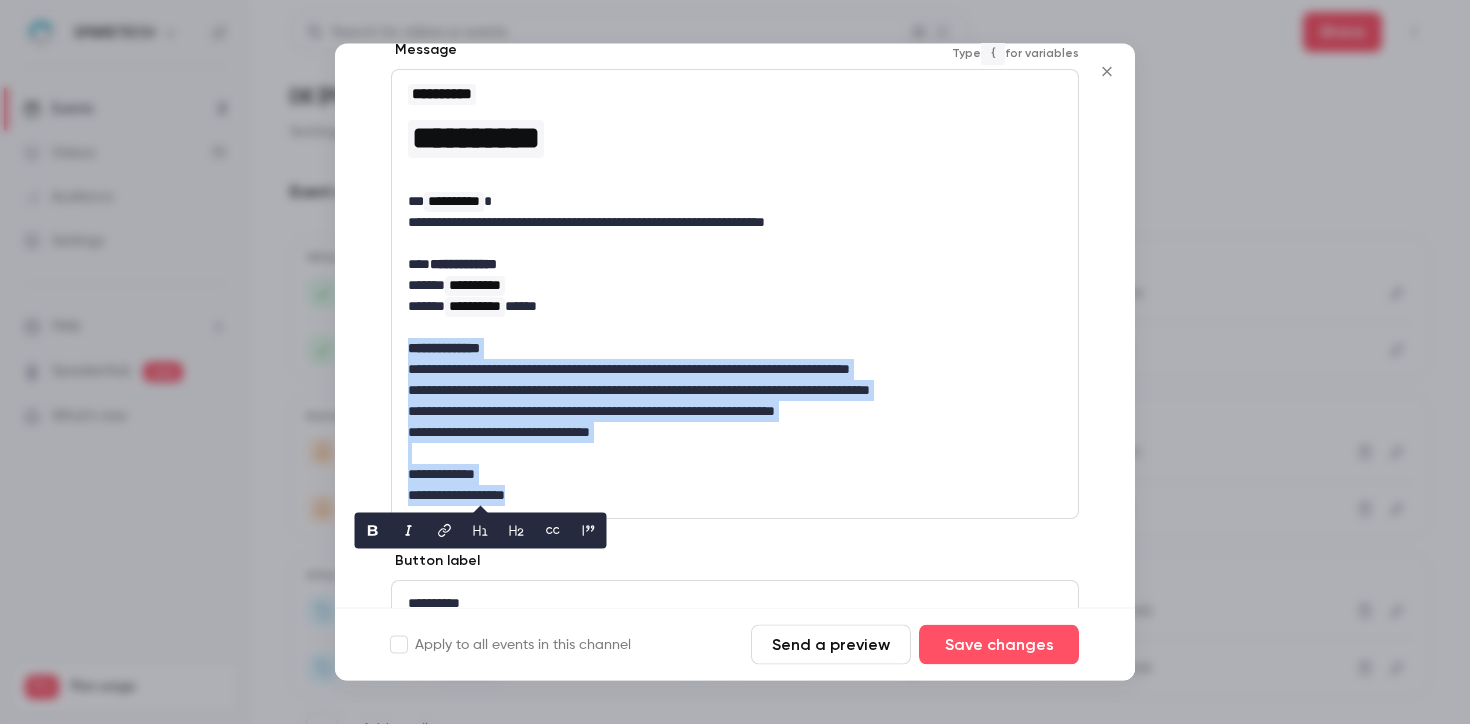 copy on "**********" 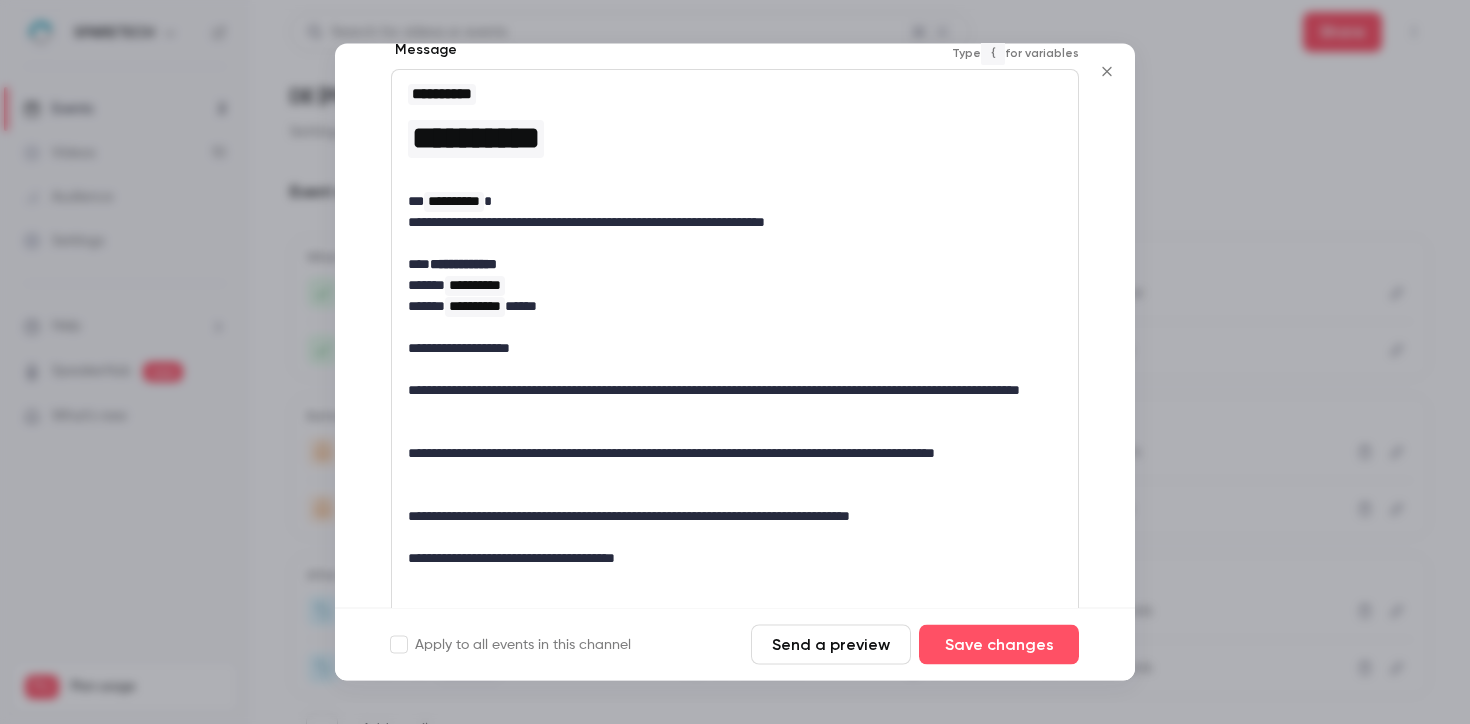 scroll, scrollTop: 0, scrollLeft: 0, axis: both 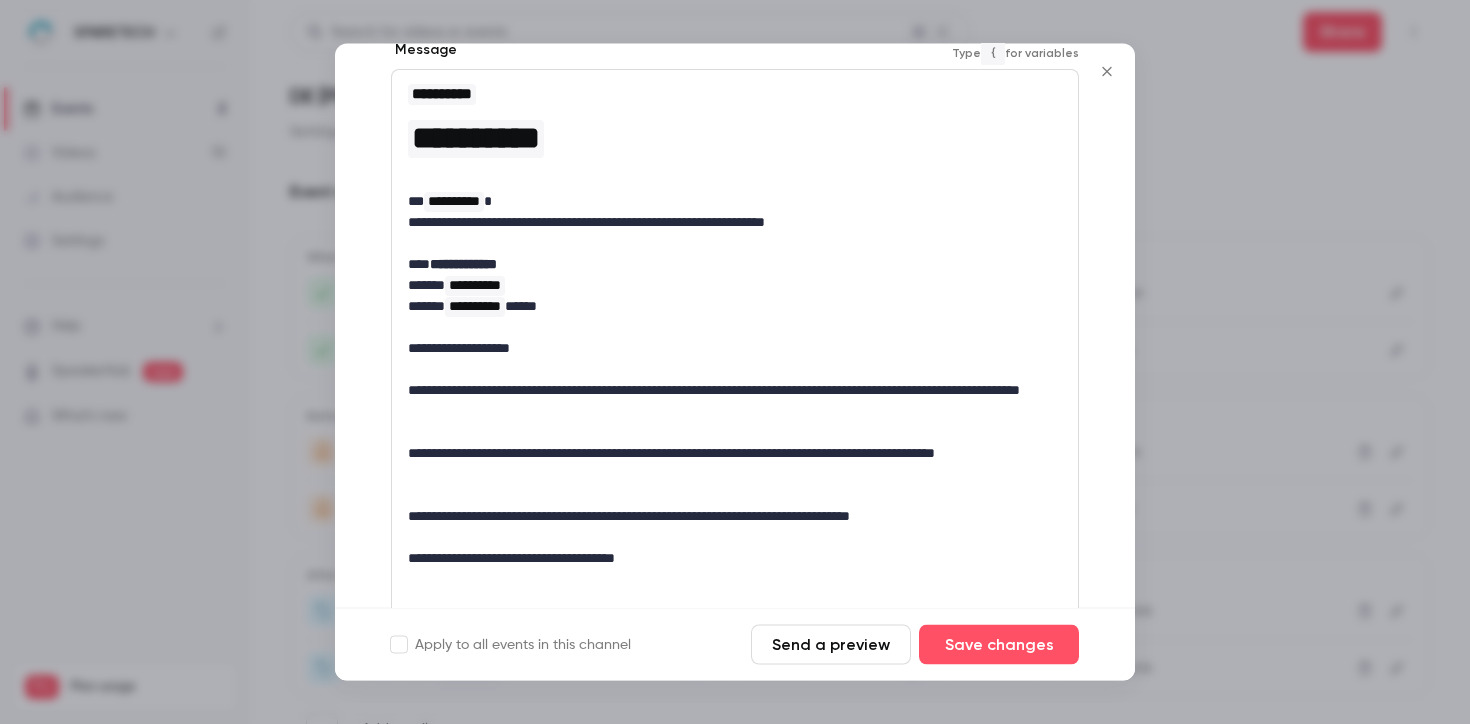 click at bounding box center (735, 370) 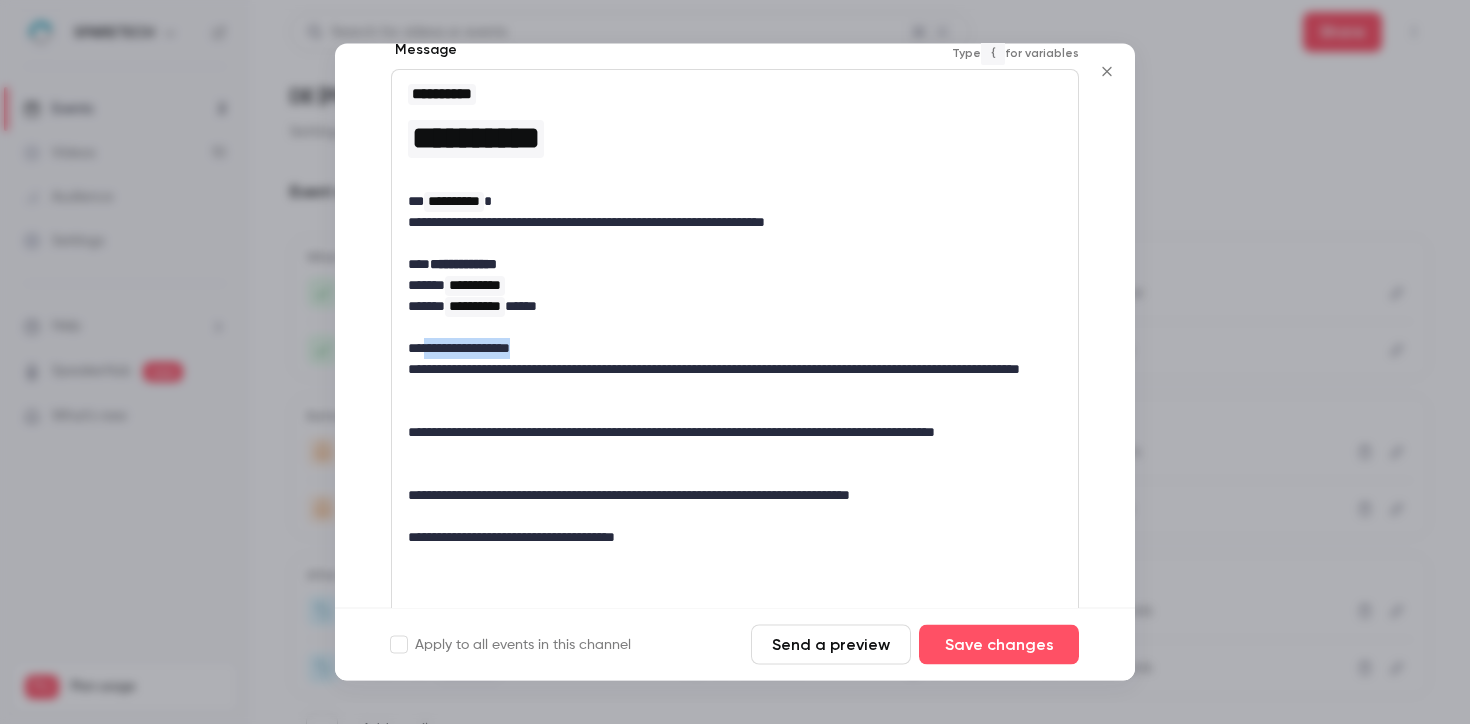 drag, startPoint x: 595, startPoint y: 346, endPoint x: 432, endPoint y: 353, distance: 163.15024 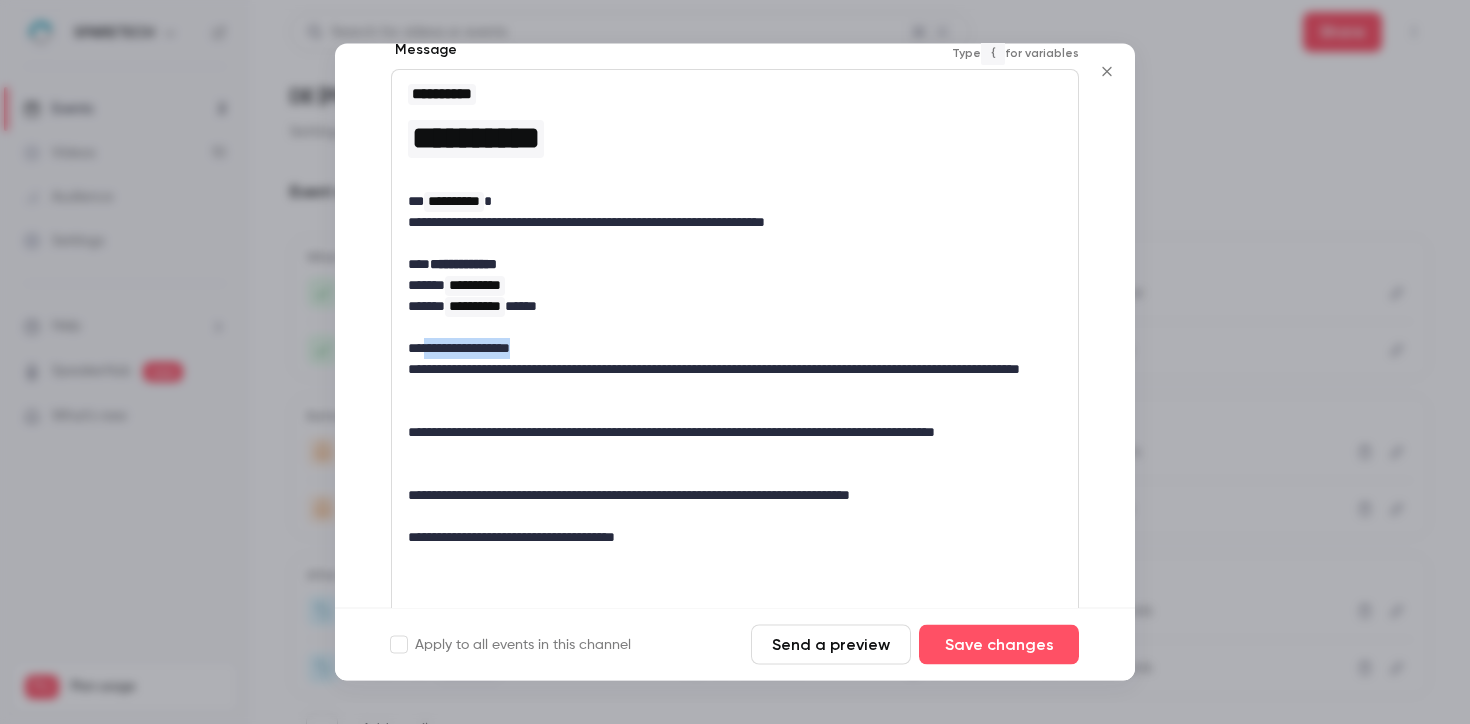 click on "**********" at bounding box center (727, 349) 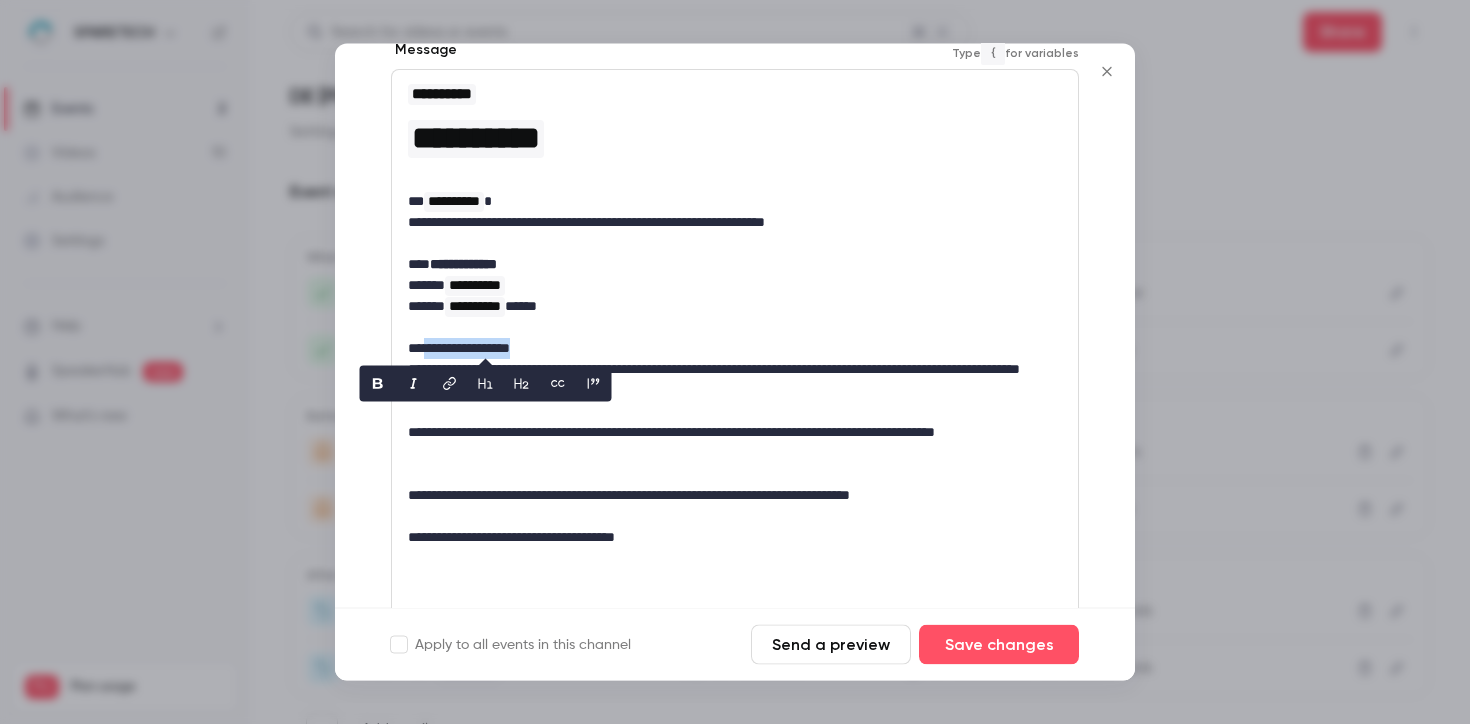 click 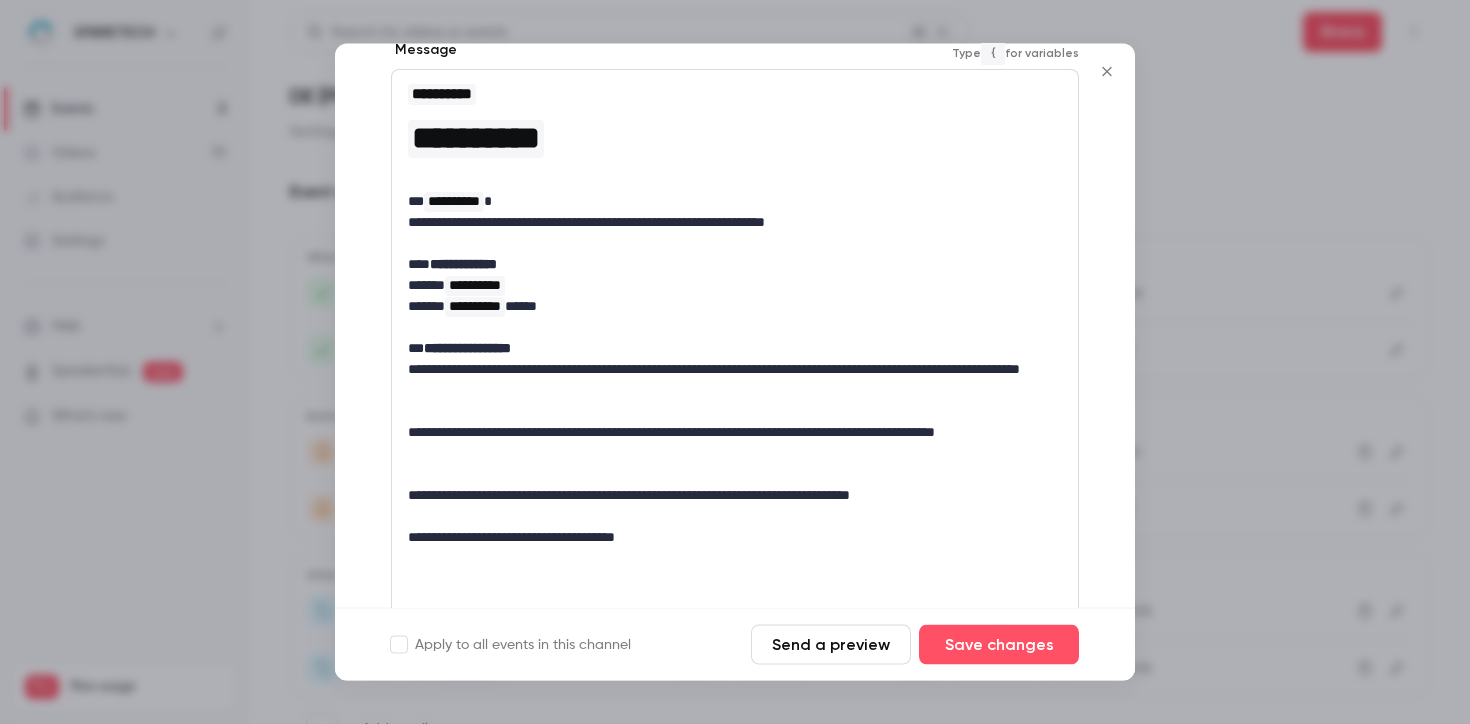 click at bounding box center (735, 412) 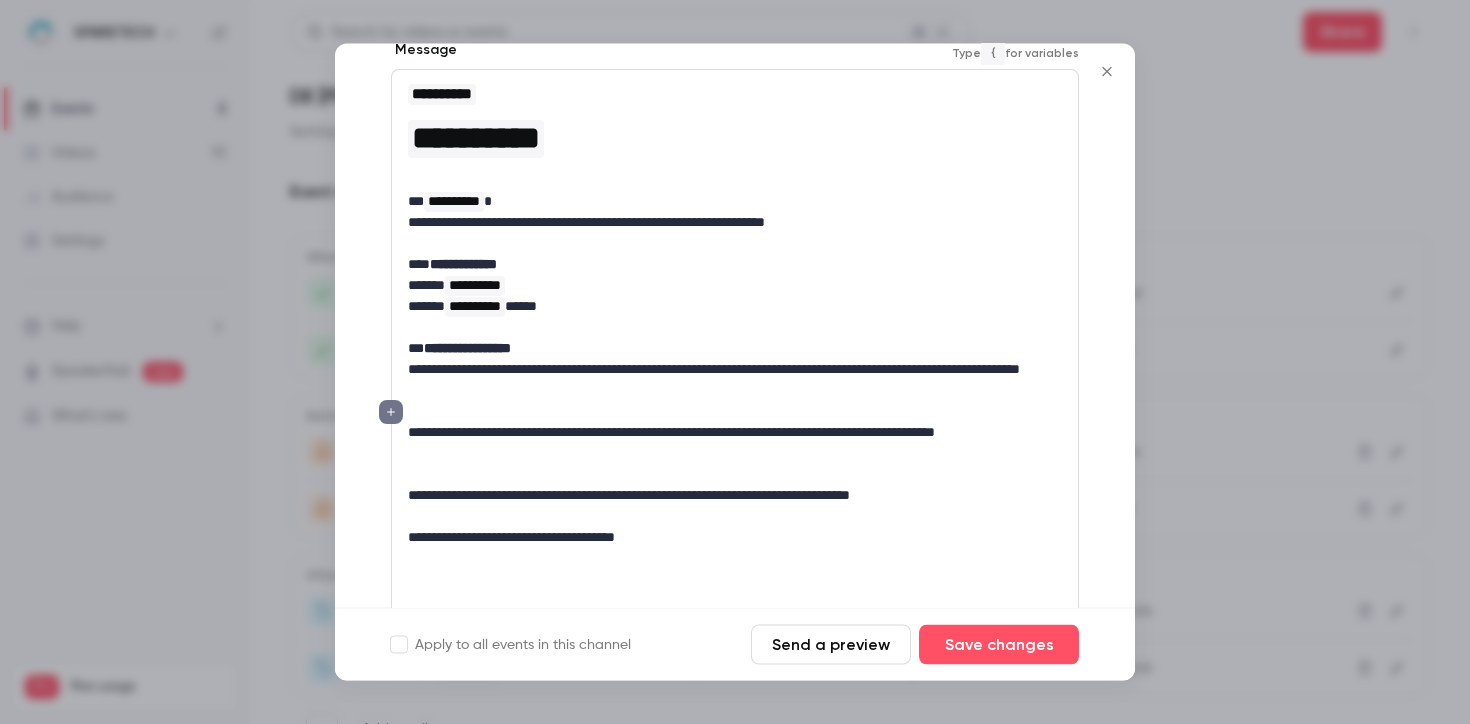 click on "**********" at bounding box center (727, 444) 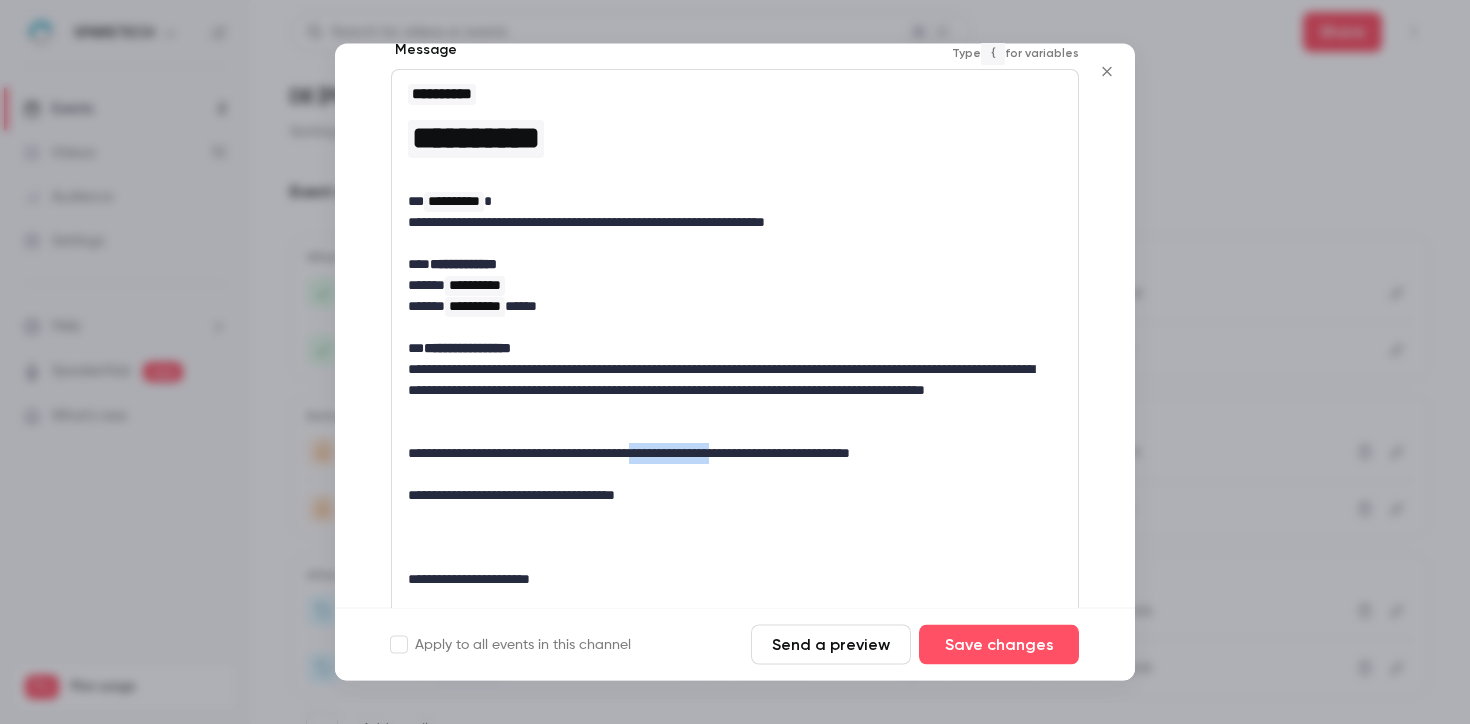 drag, startPoint x: 794, startPoint y: 455, endPoint x: 688, endPoint y: 452, distance: 106.04244 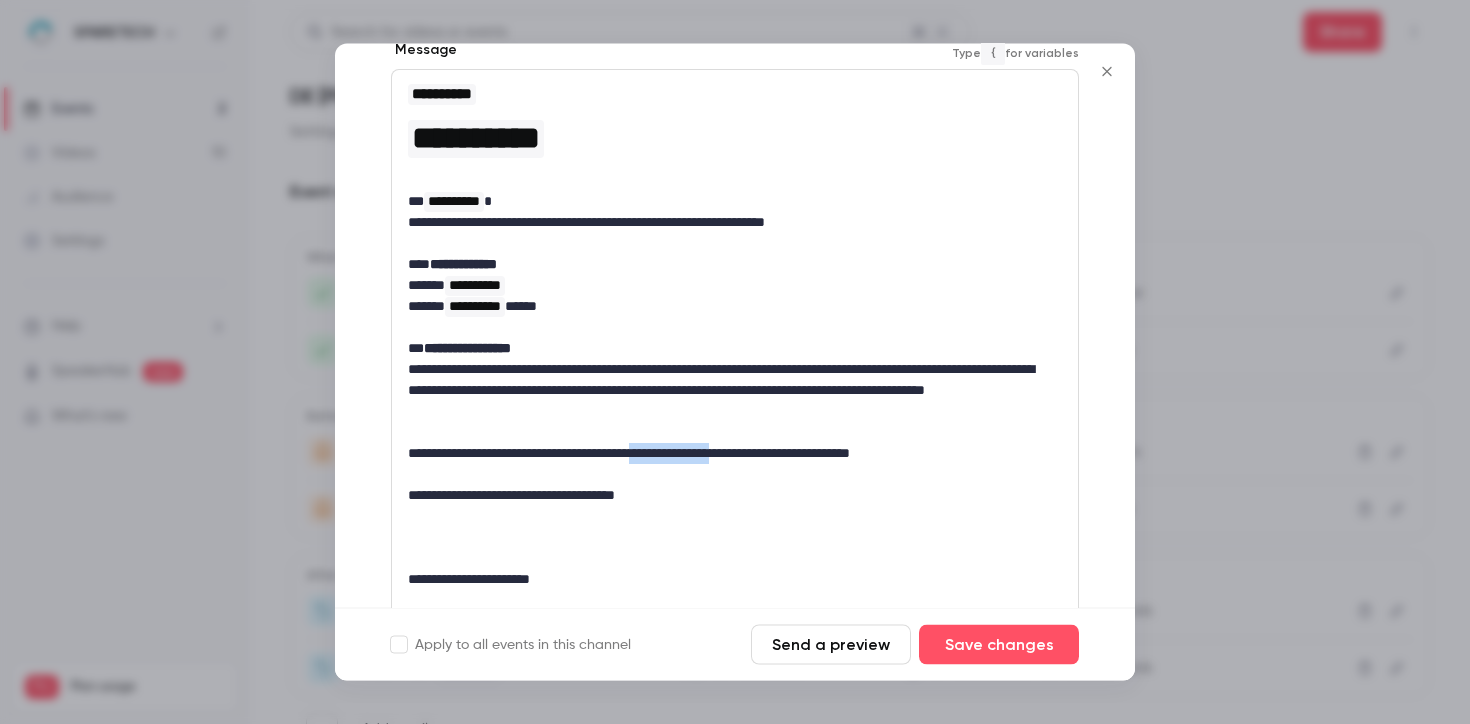 click on "**********" at bounding box center [727, 454] 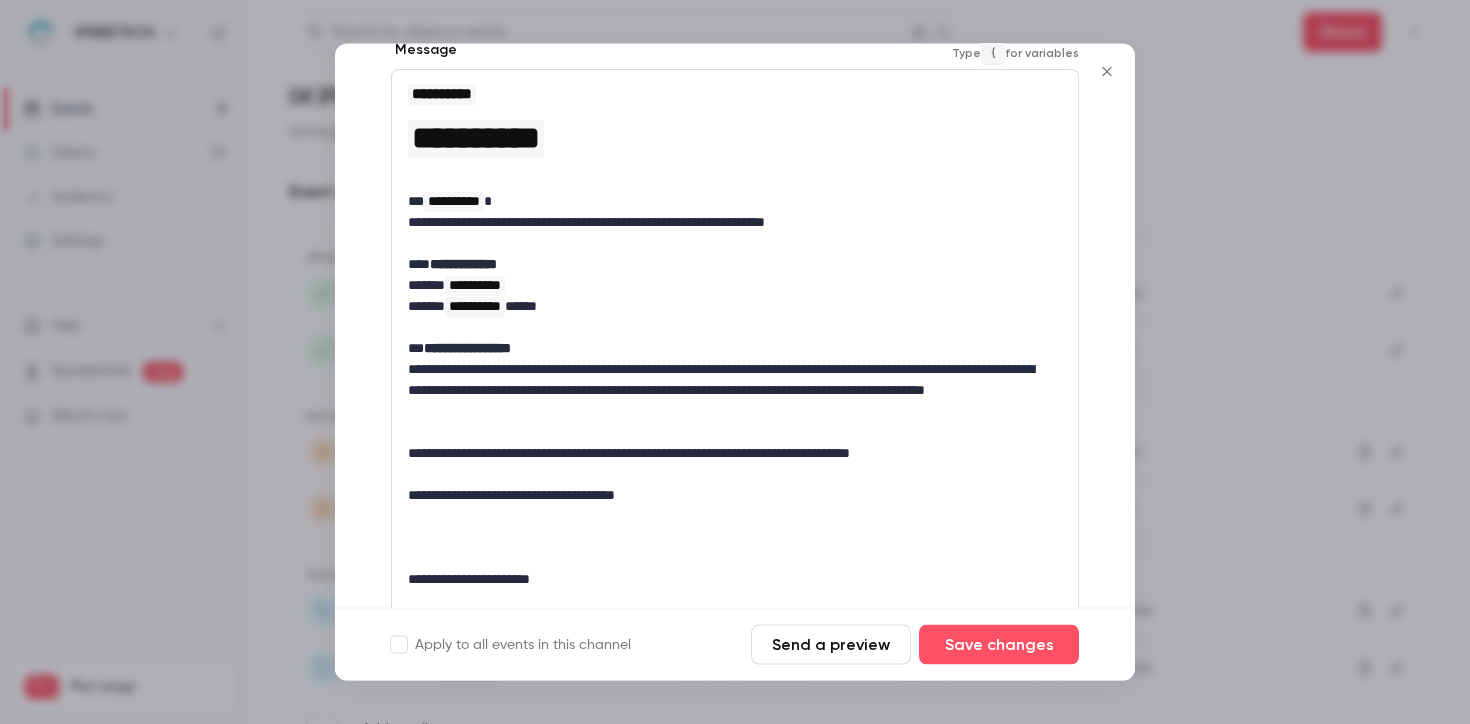 click at bounding box center (735, 475) 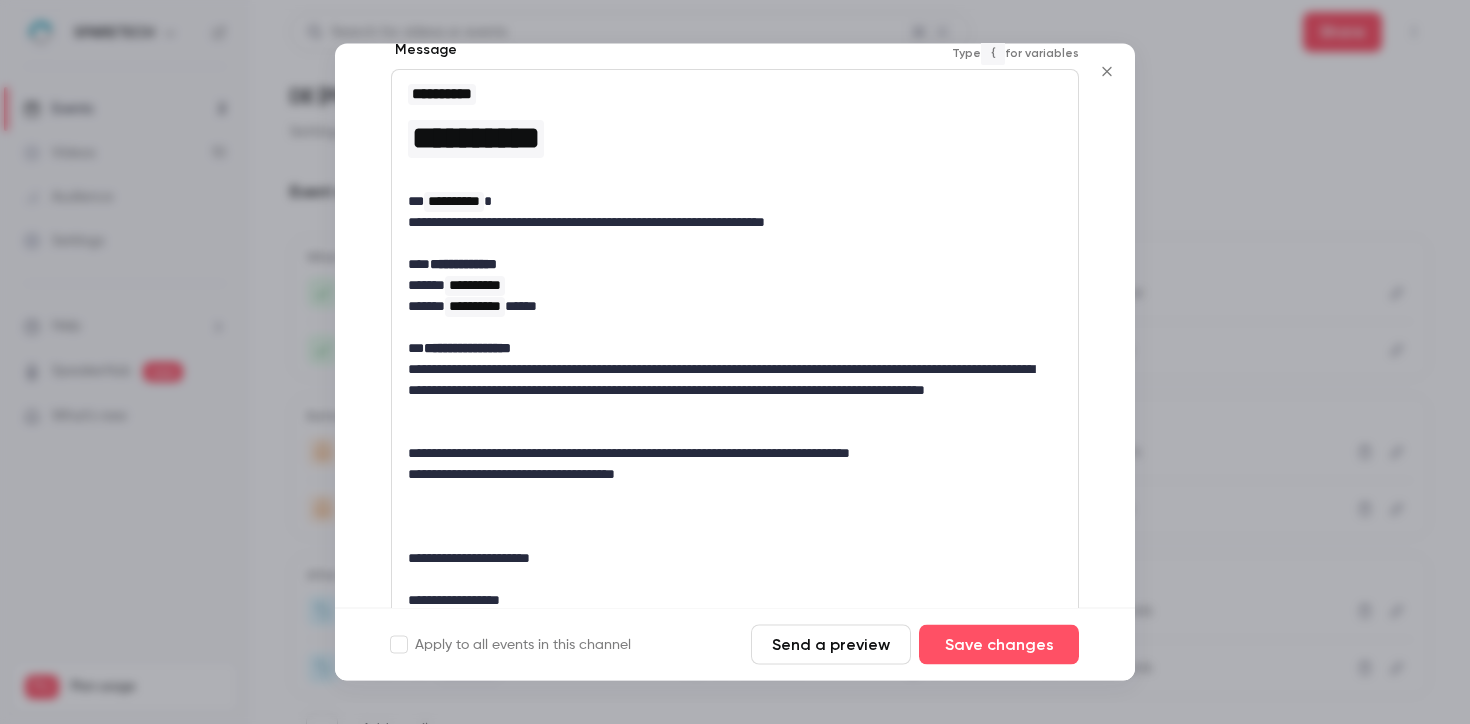 click on "**********" at bounding box center (727, 454) 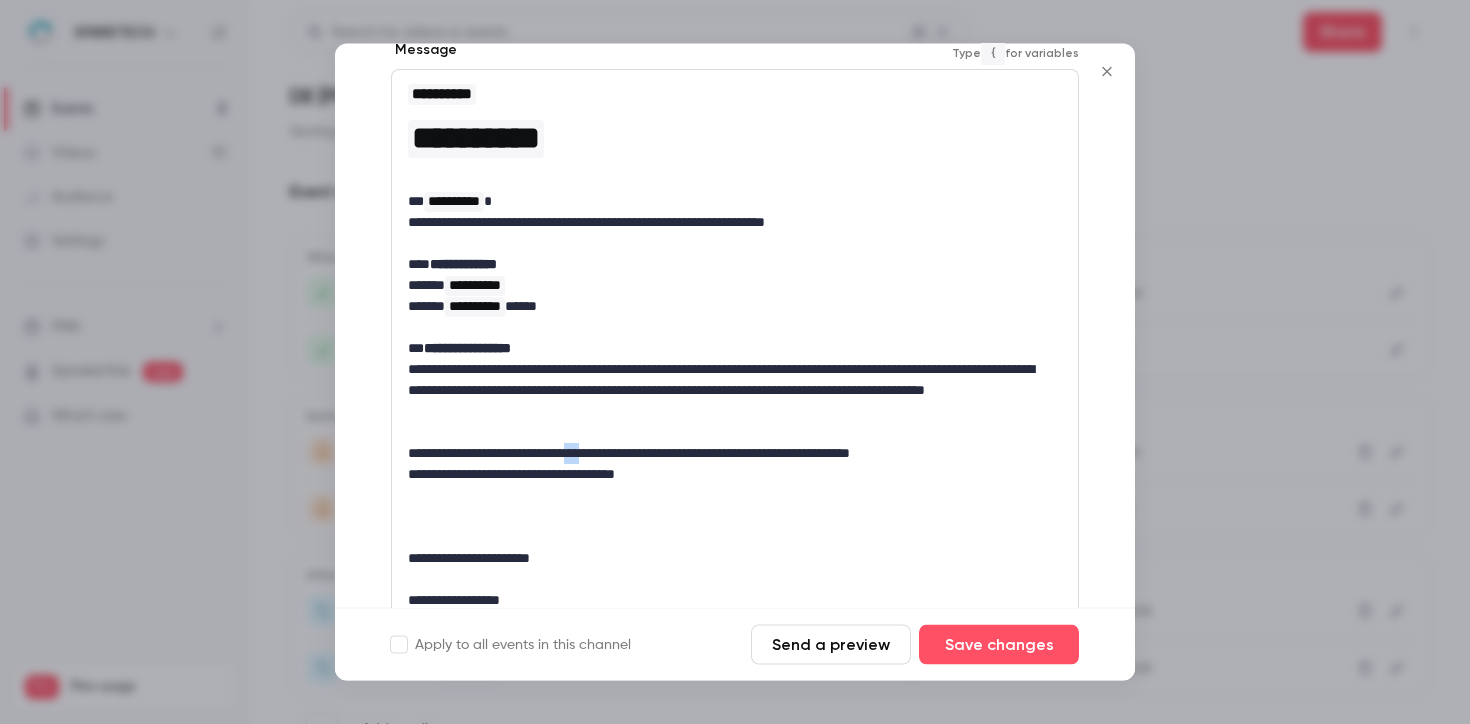 click on "**********" at bounding box center (727, 454) 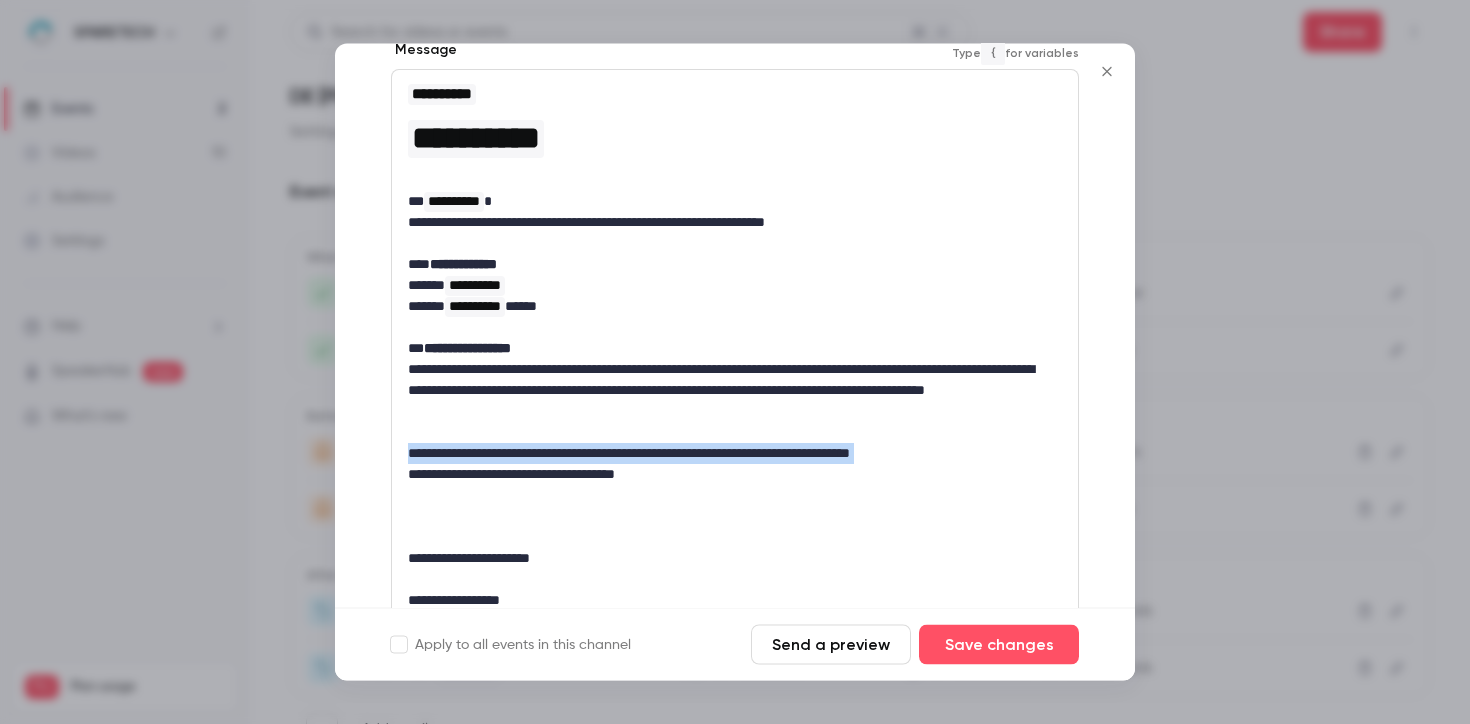 click on "**********" at bounding box center (727, 454) 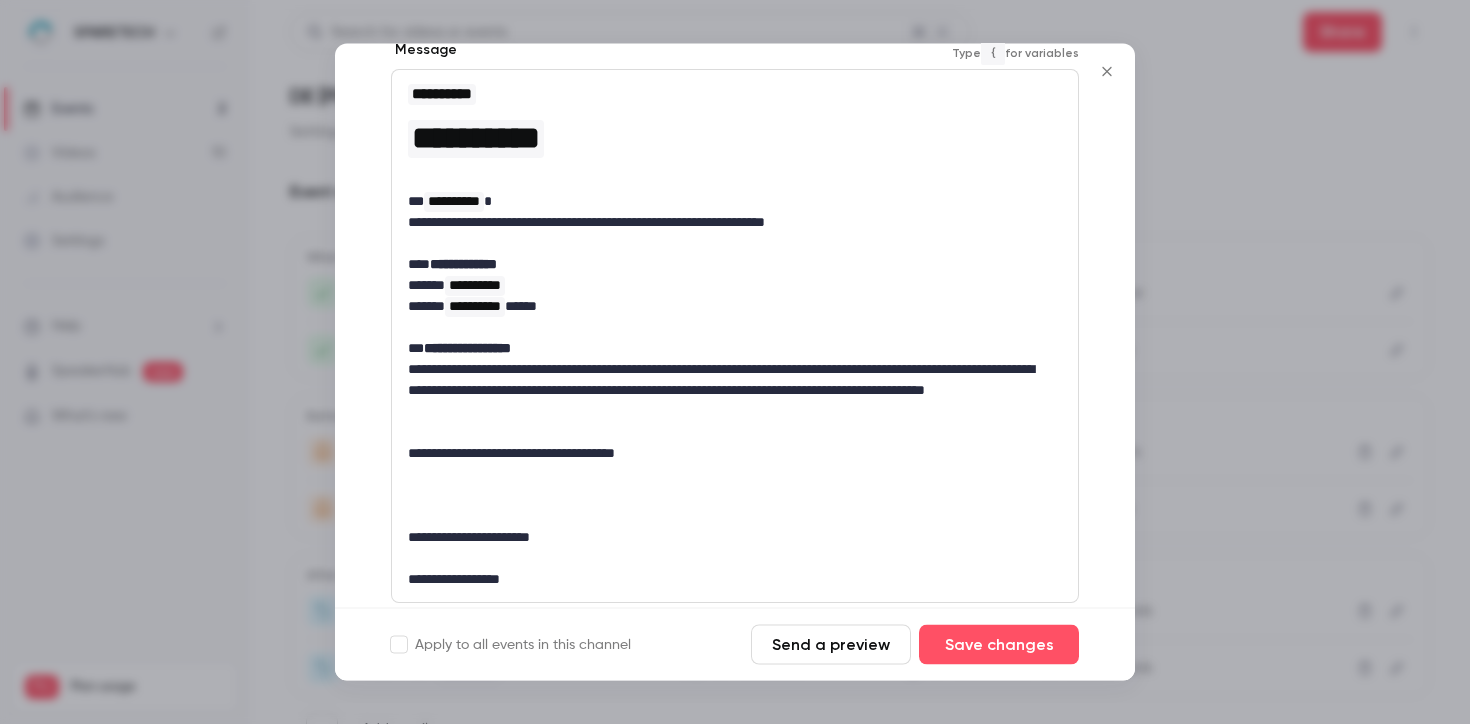 click on "**********" at bounding box center [727, 454] 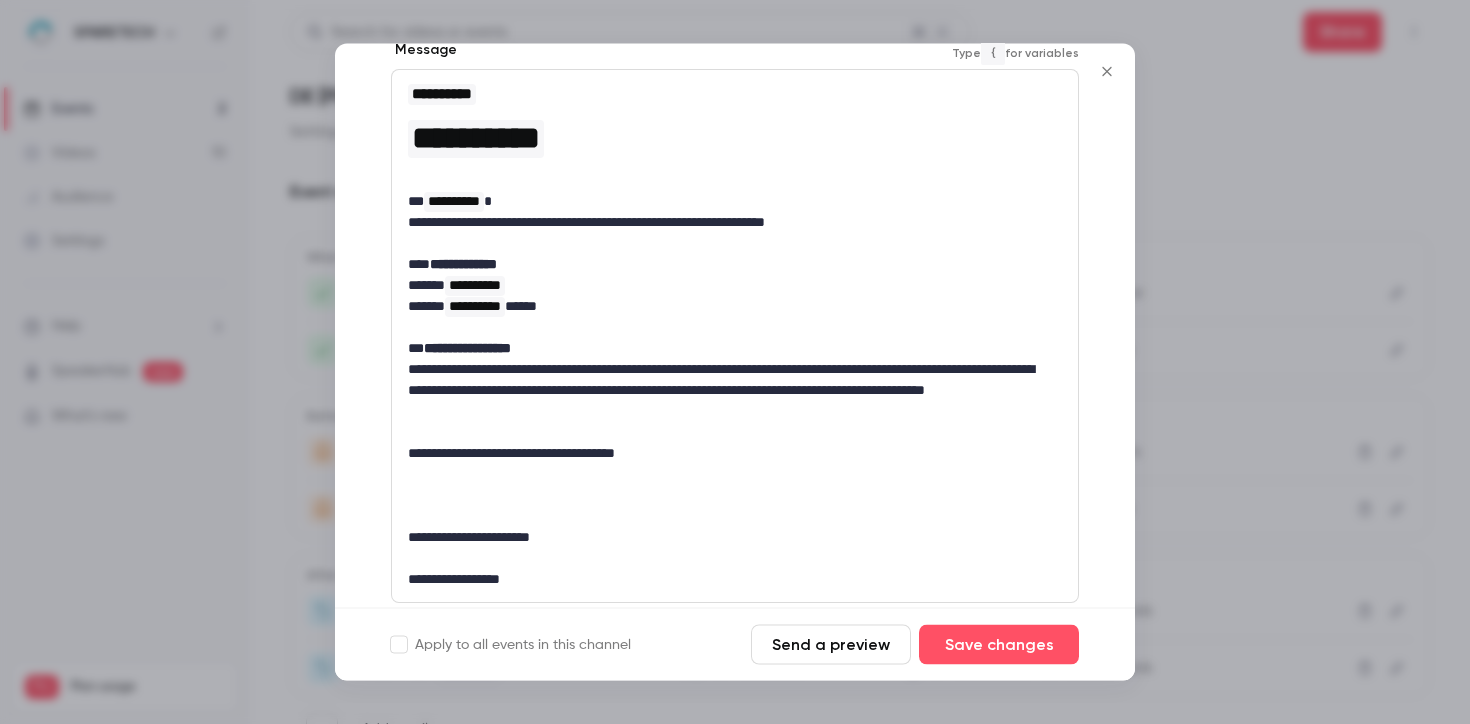 click at bounding box center (735, 517) 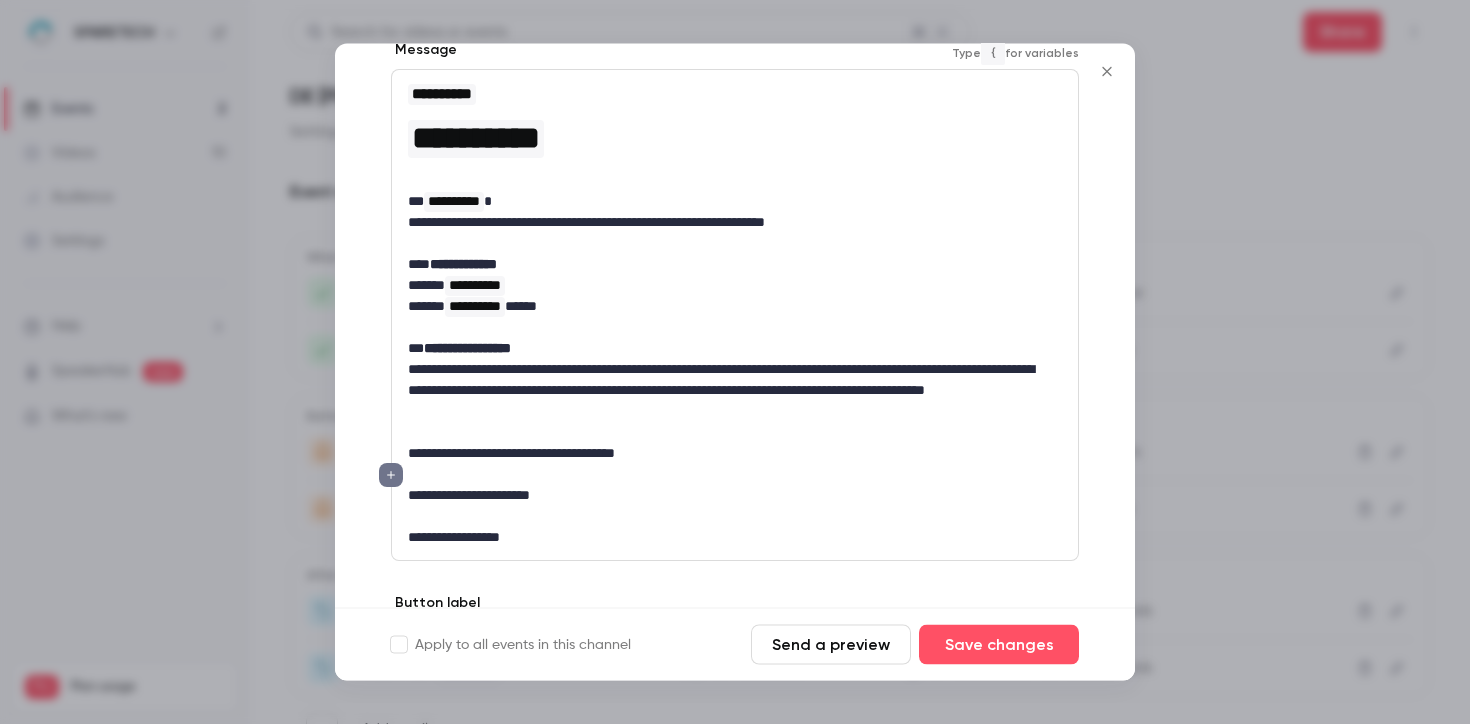 click at bounding box center [735, 517] 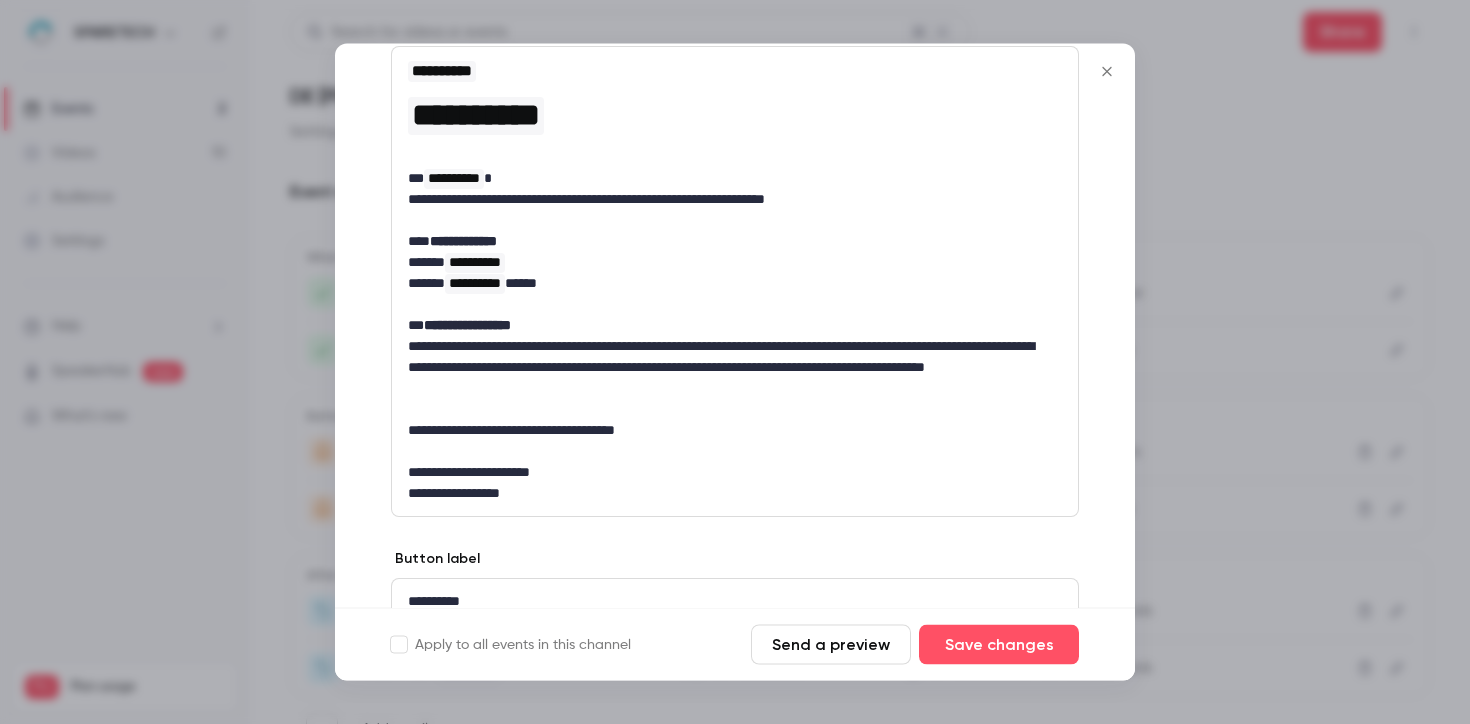 scroll, scrollTop: 344, scrollLeft: 0, axis: vertical 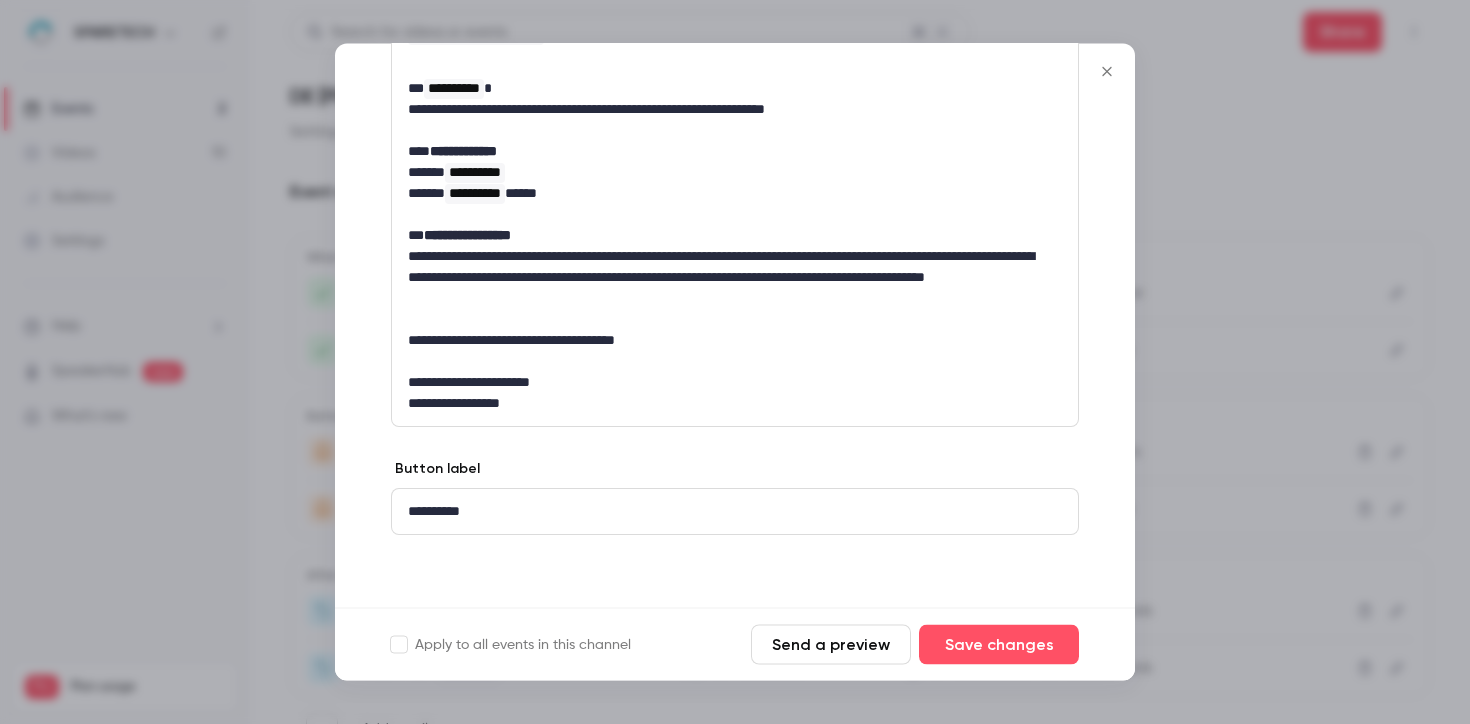 click on "**********" at bounding box center (727, 512) 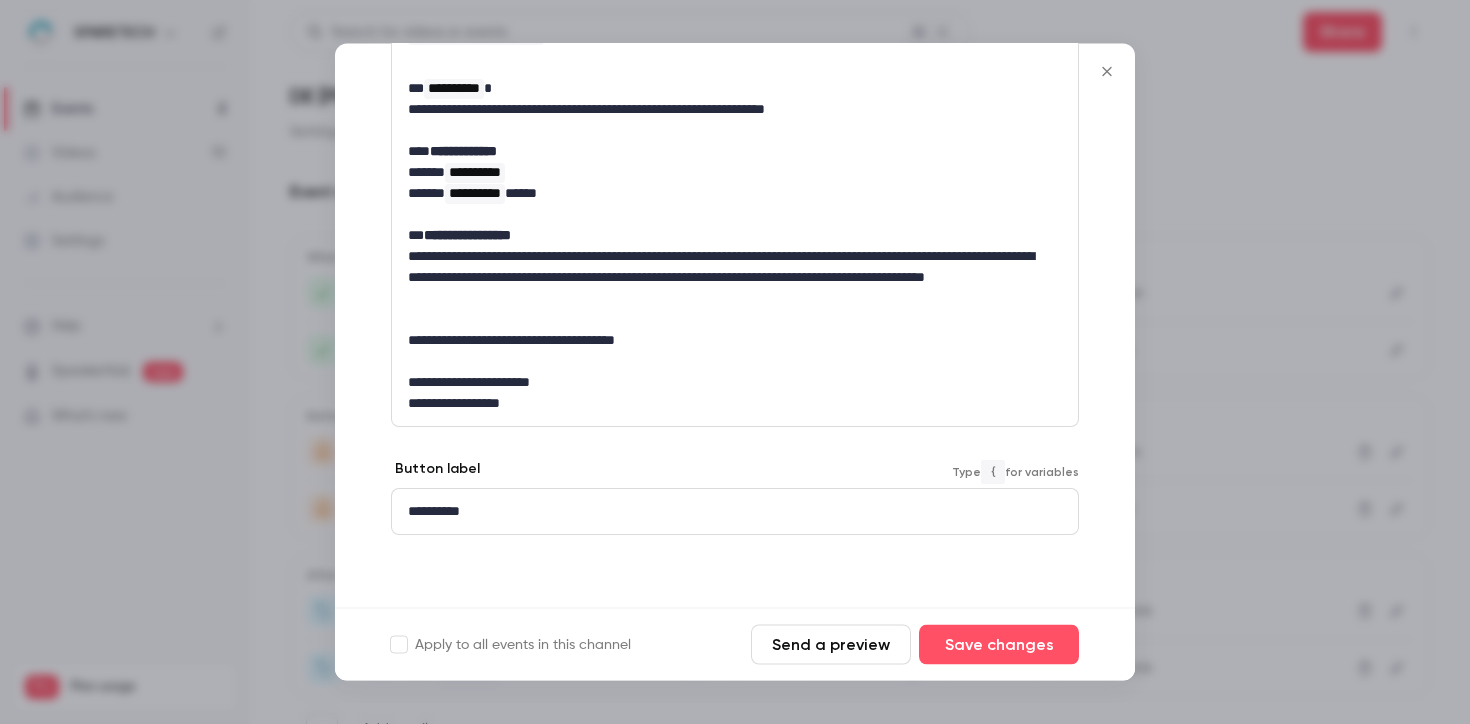 click on "**********" at bounding box center [727, 512] 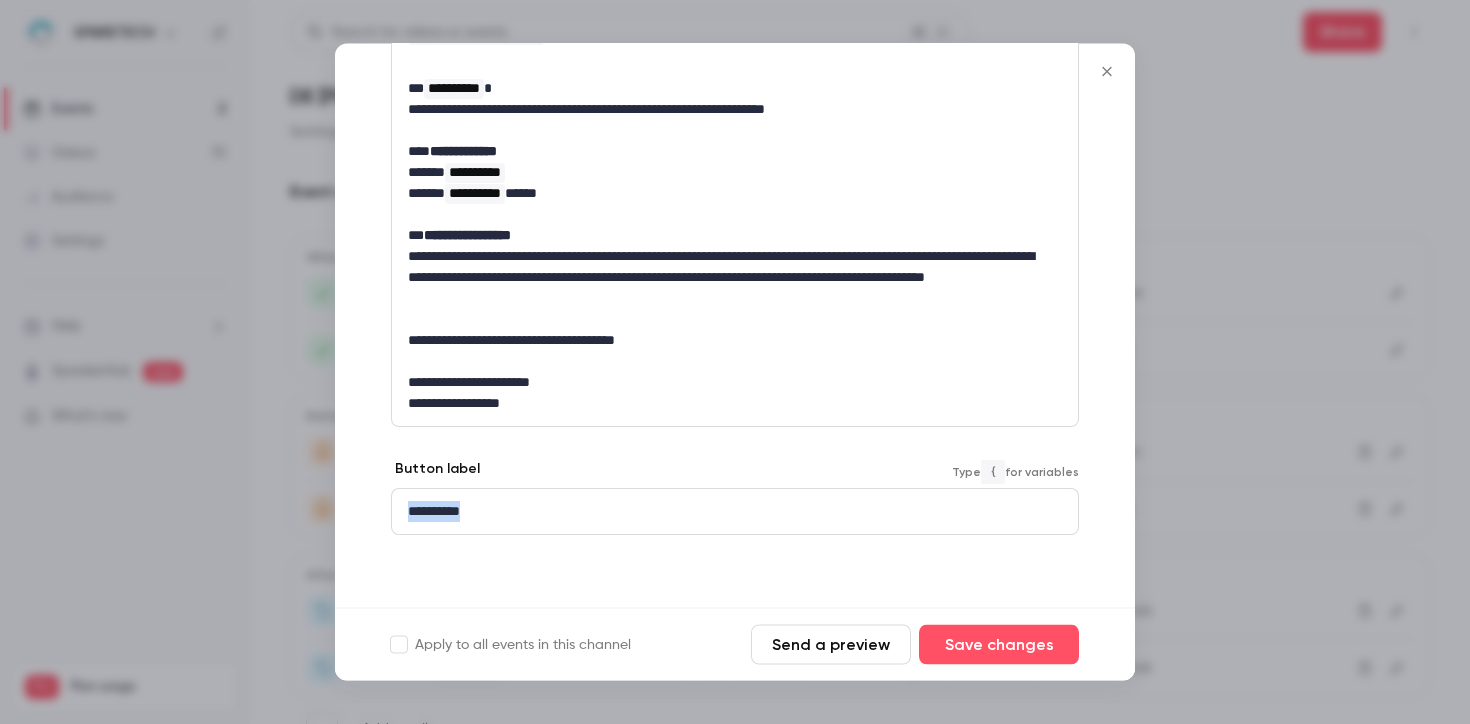 click on "**********" at bounding box center (727, 512) 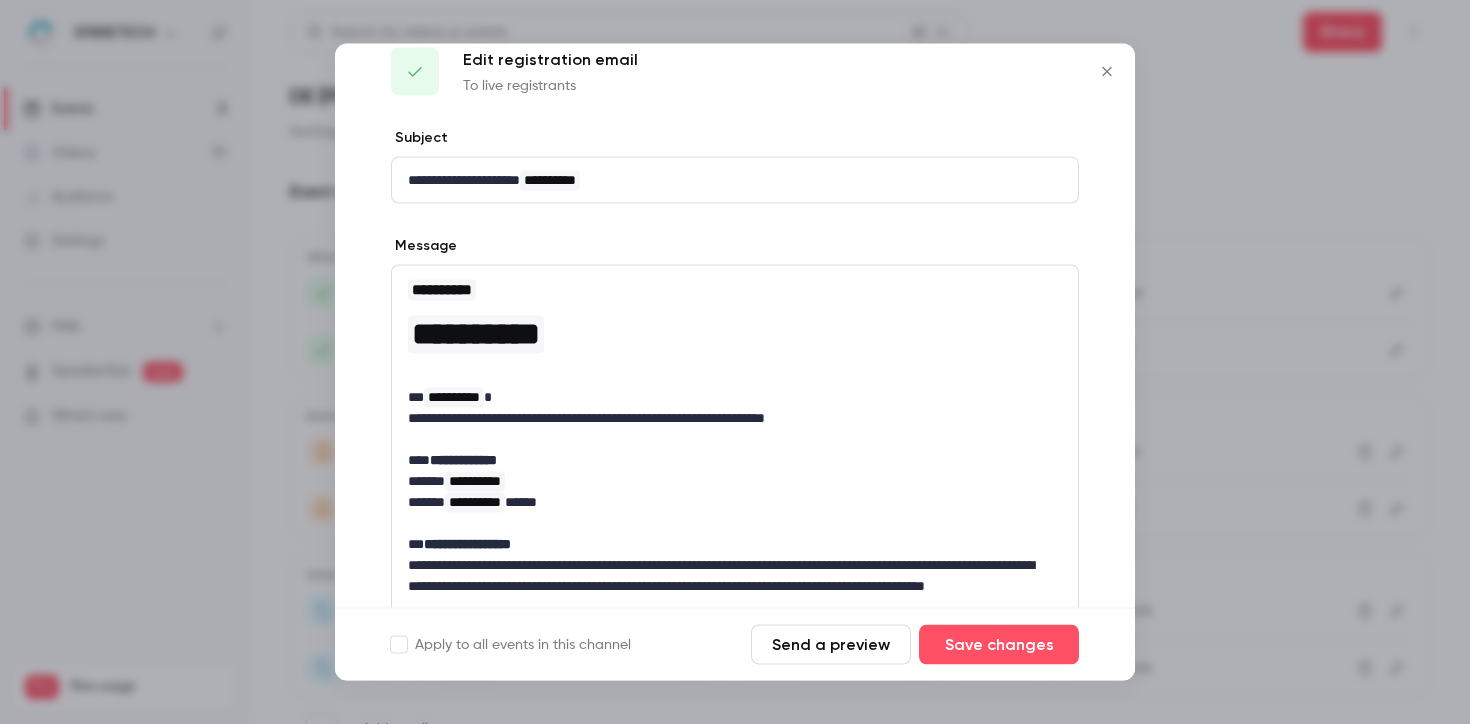scroll, scrollTop: 19, scrollLeft: 0, axis: vertical 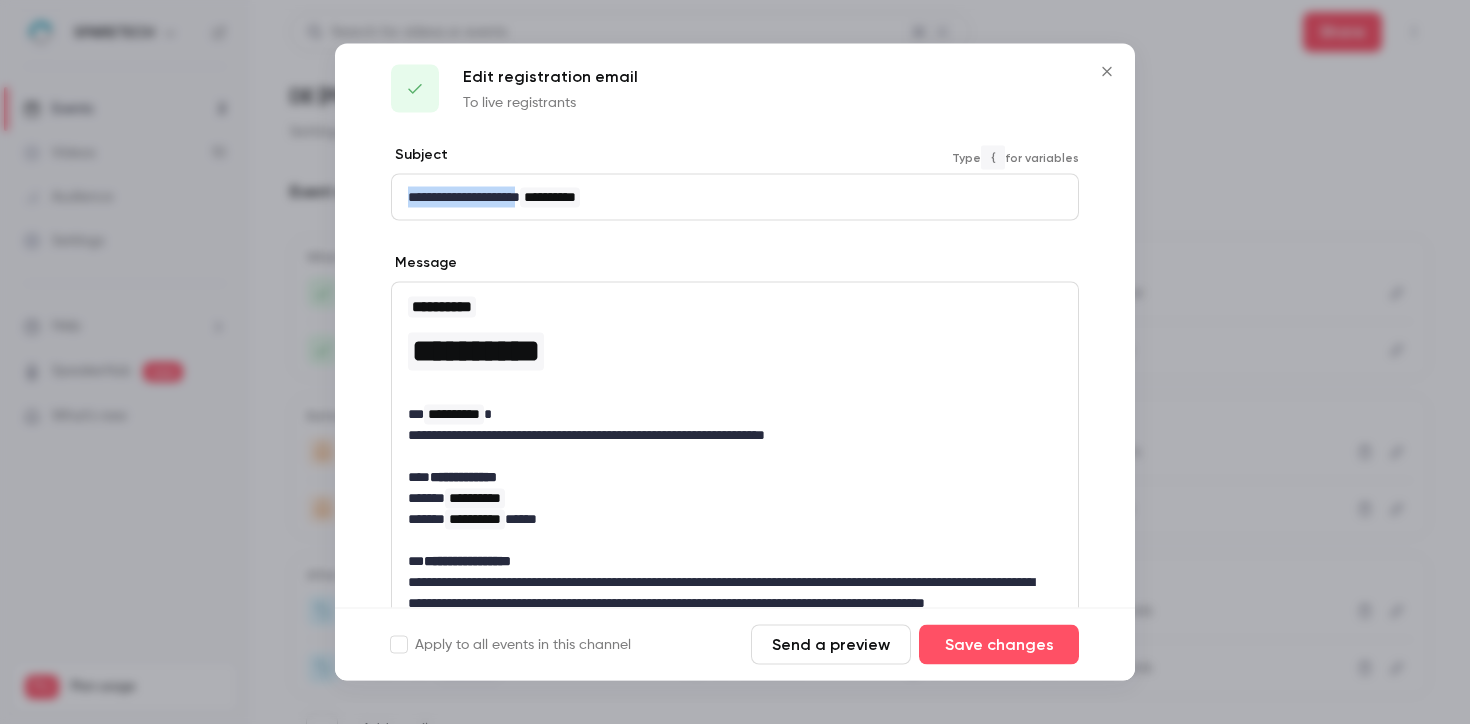 drag, startPoint x: 536, startPoint y: 194, endPoint x: 361, endPoint y: 194, distance: 175 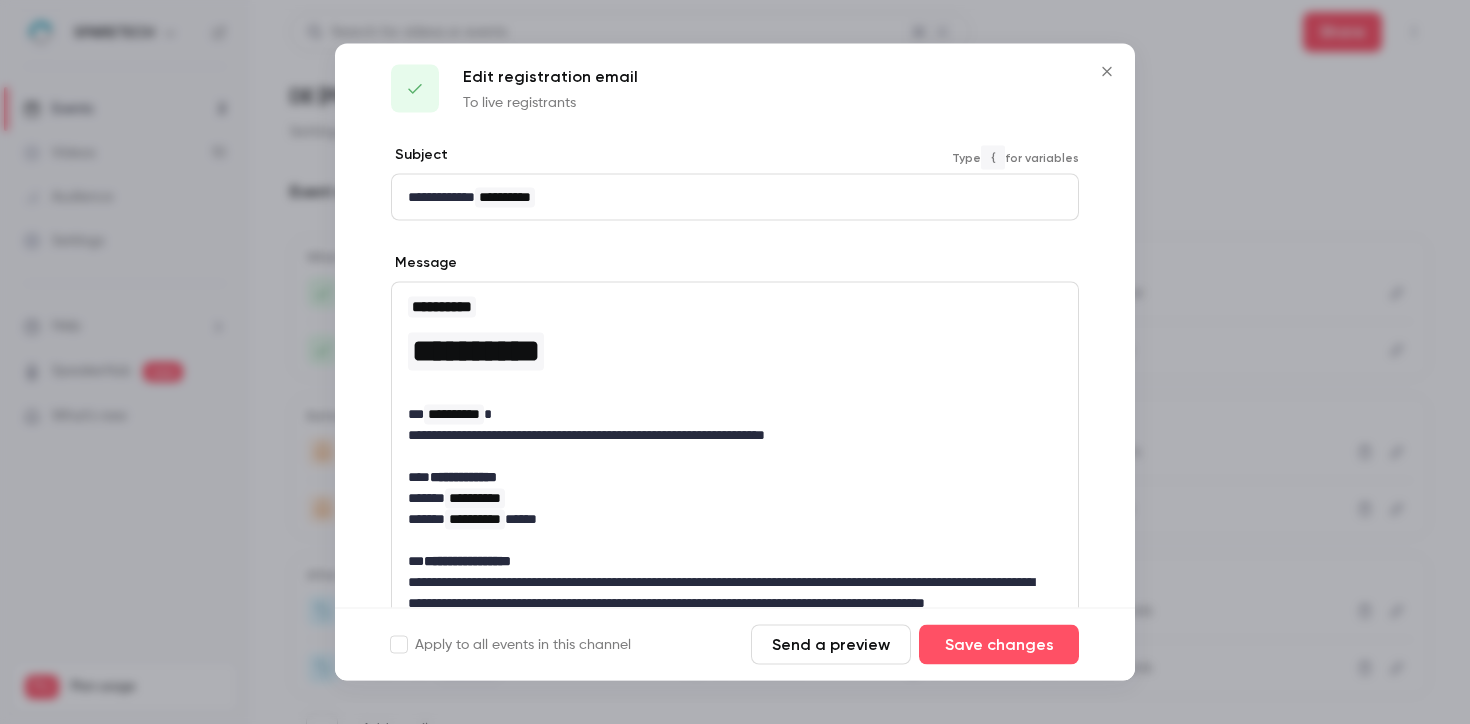 click on "**********" at bounding box center (727, 197) 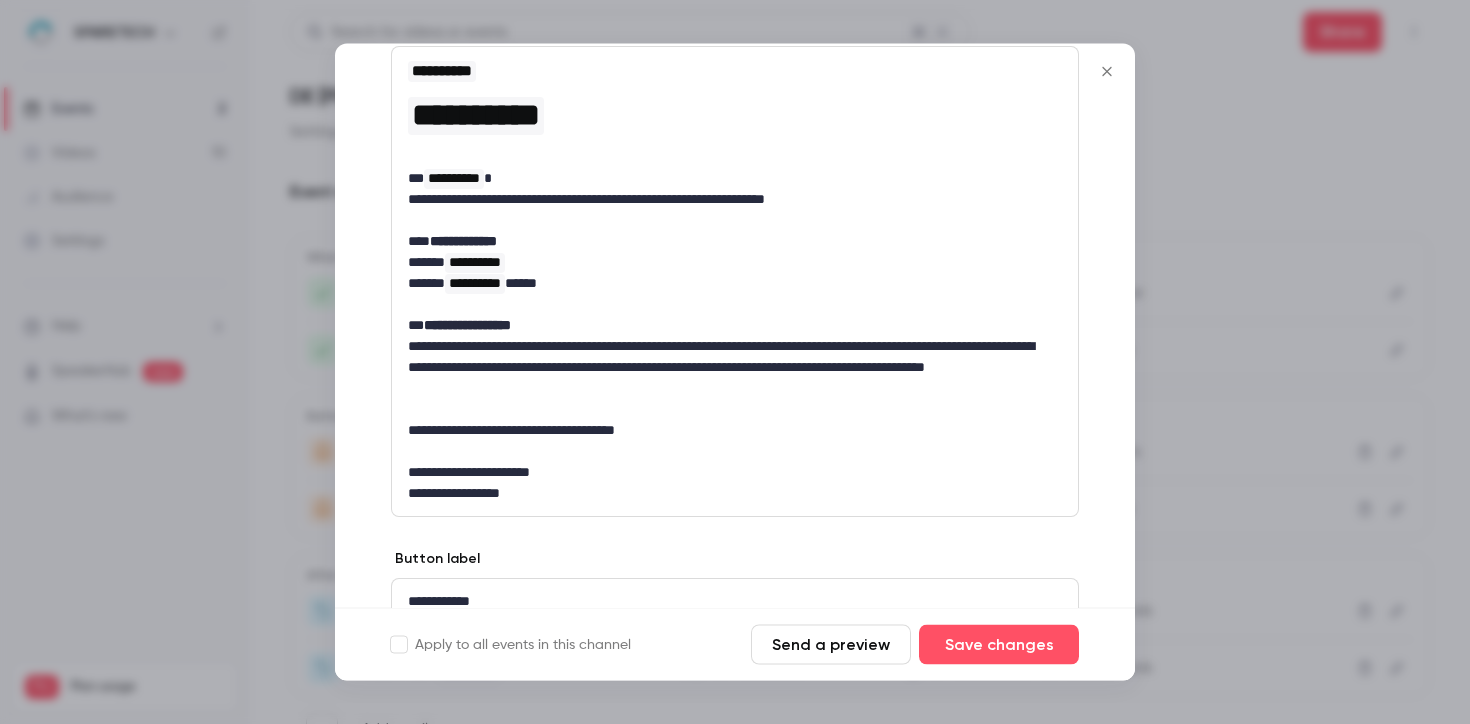 scroll, scrollTop: 272, scrollLeft: 0, axis: vertical 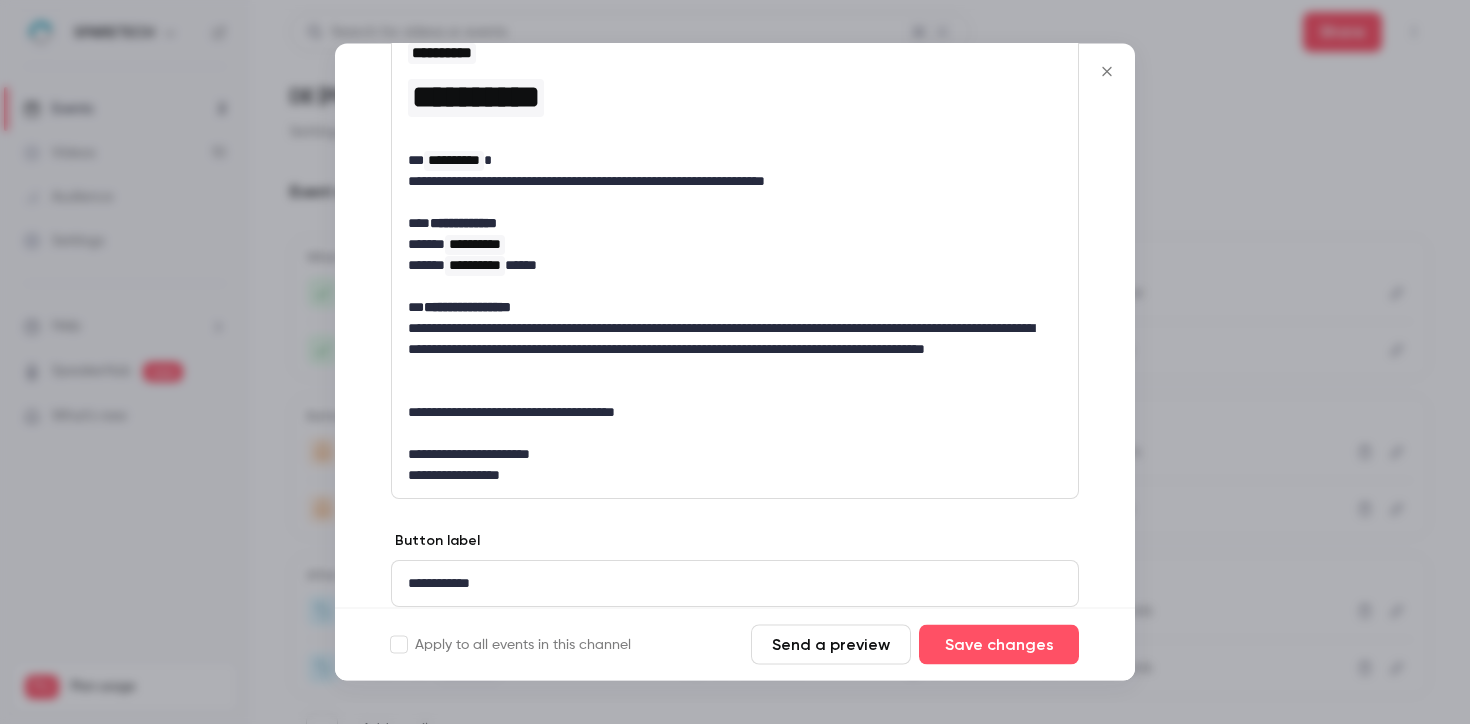 click on "**********" at bounding box center (727, 161) 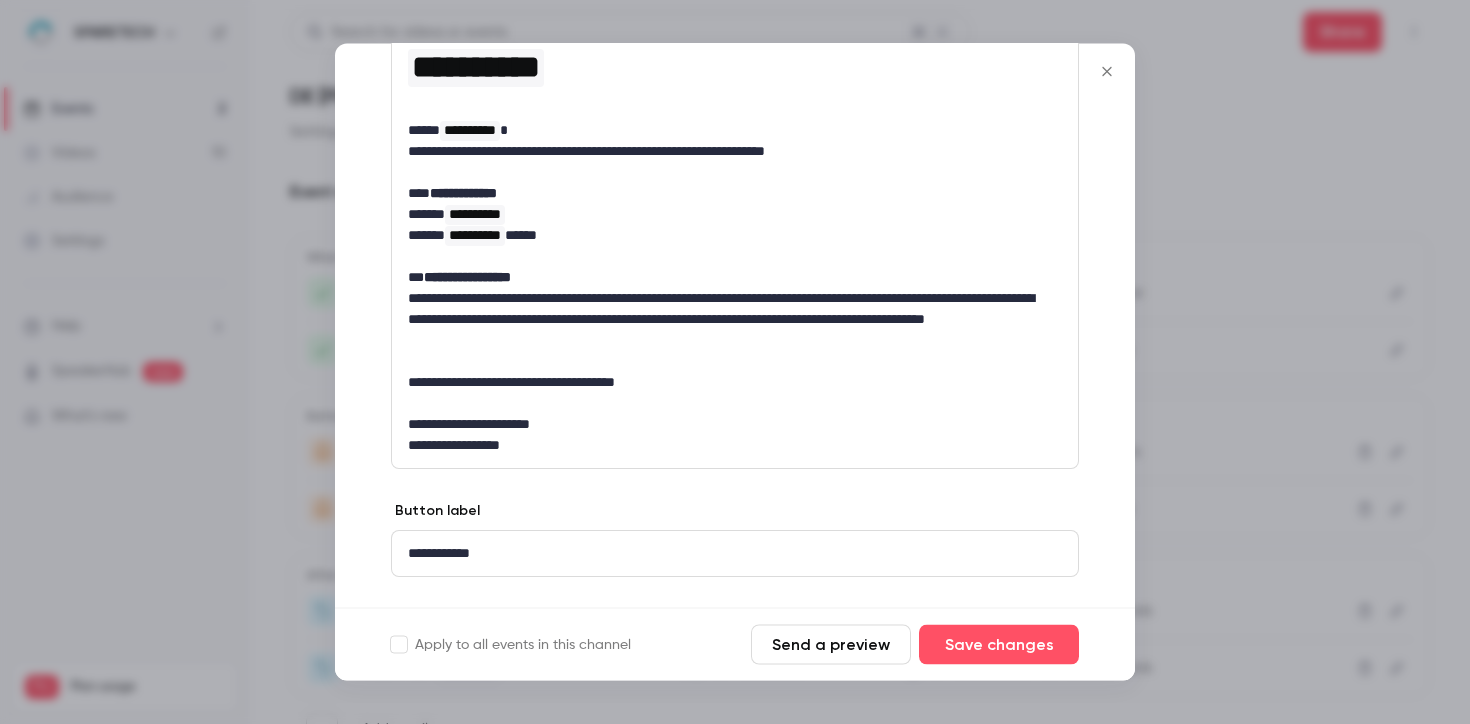 scroll, scrollTop: 344, scrollLeft: 0, axis: vertical 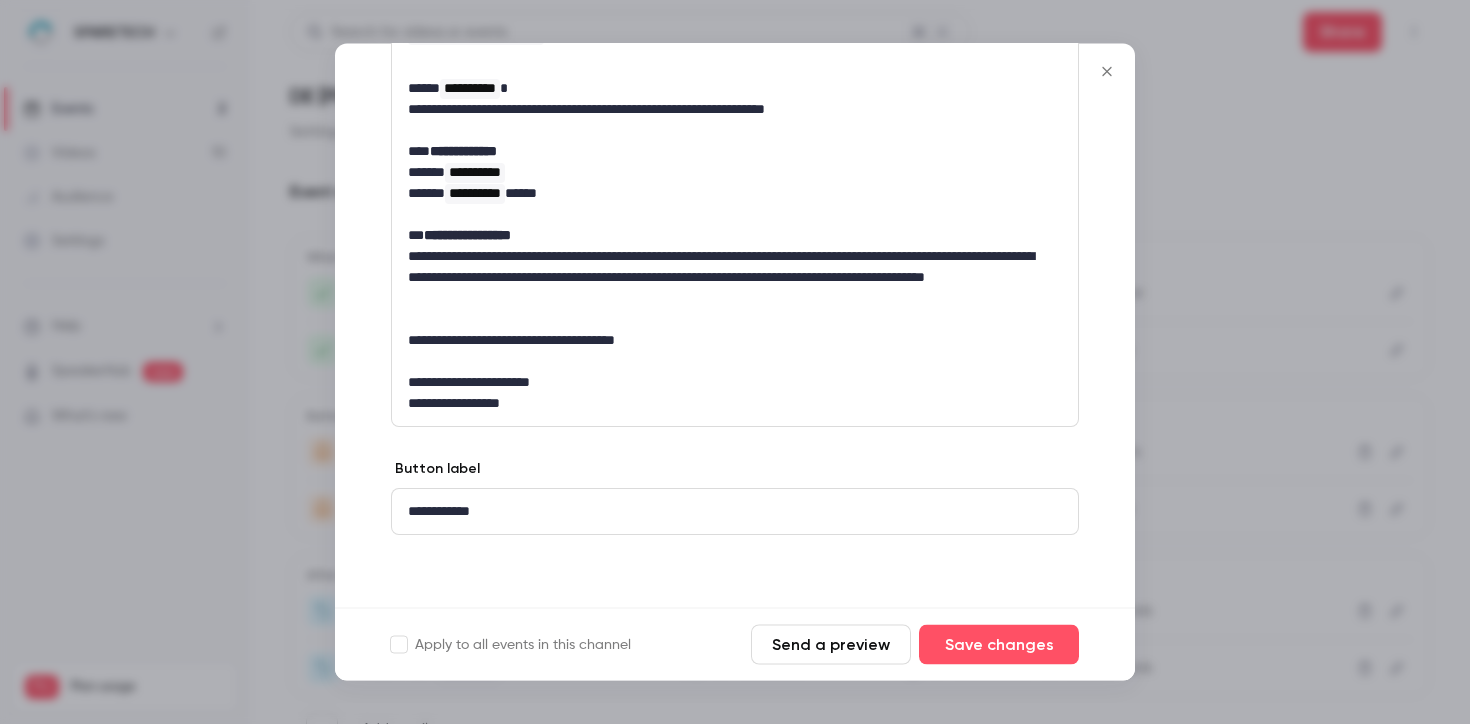 click on "**********" at bounding box center (727, 512) 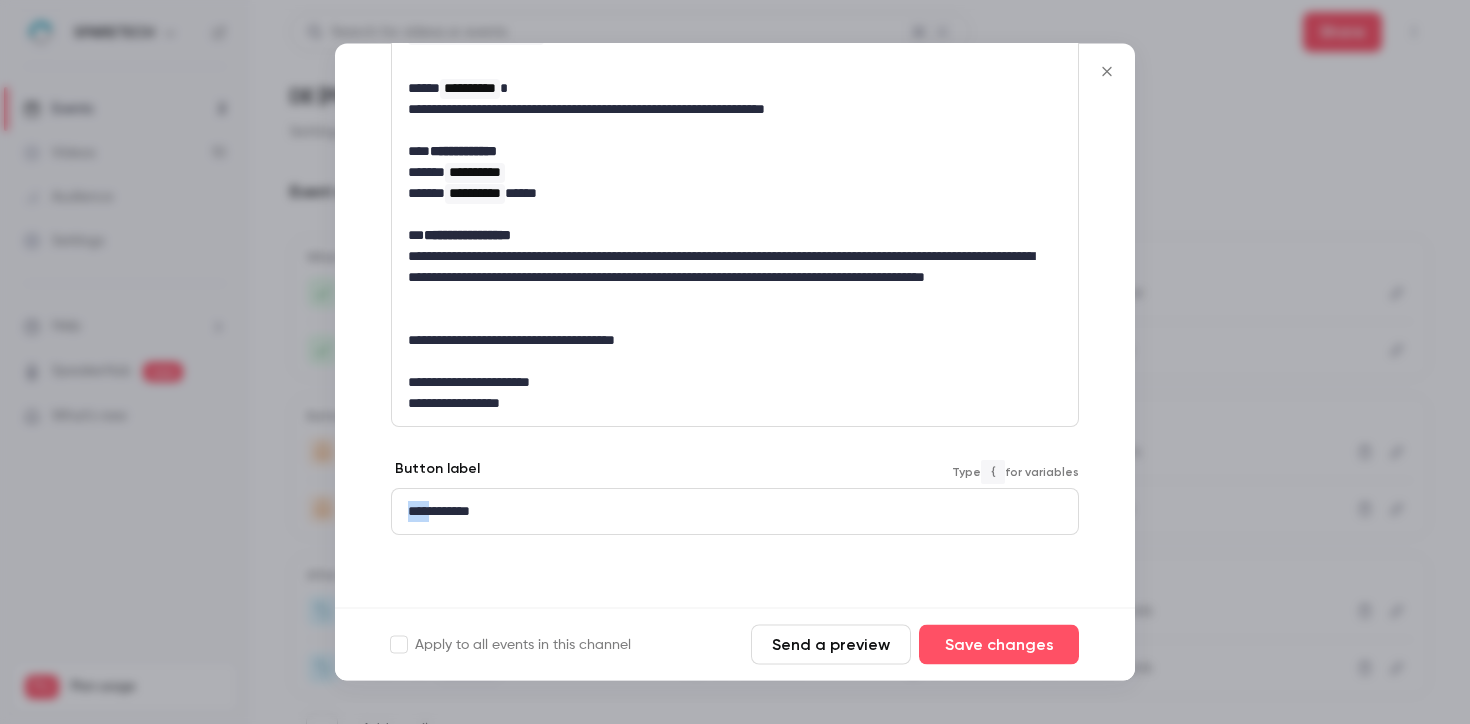 click on "**********" at bounding box center (735, 512) 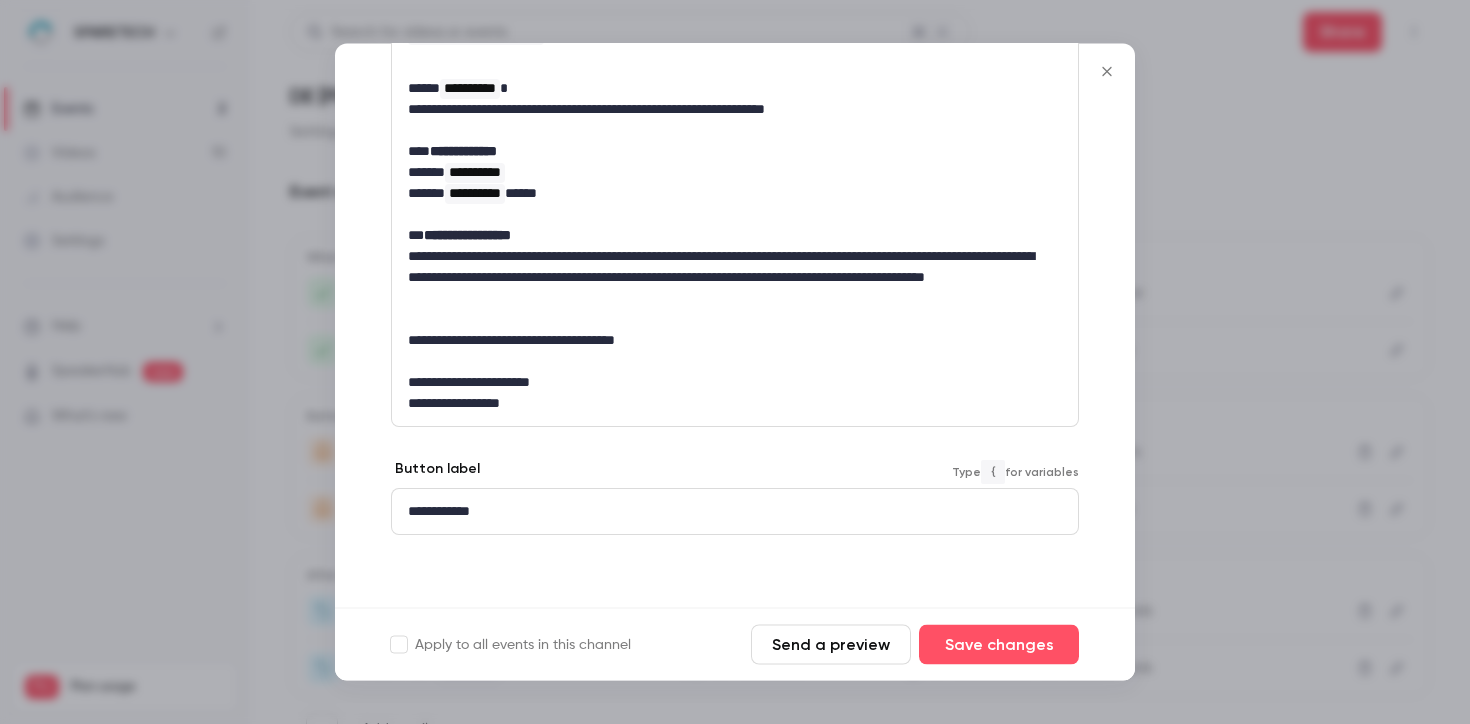 click on "**********" at bounding box center [727, 512] 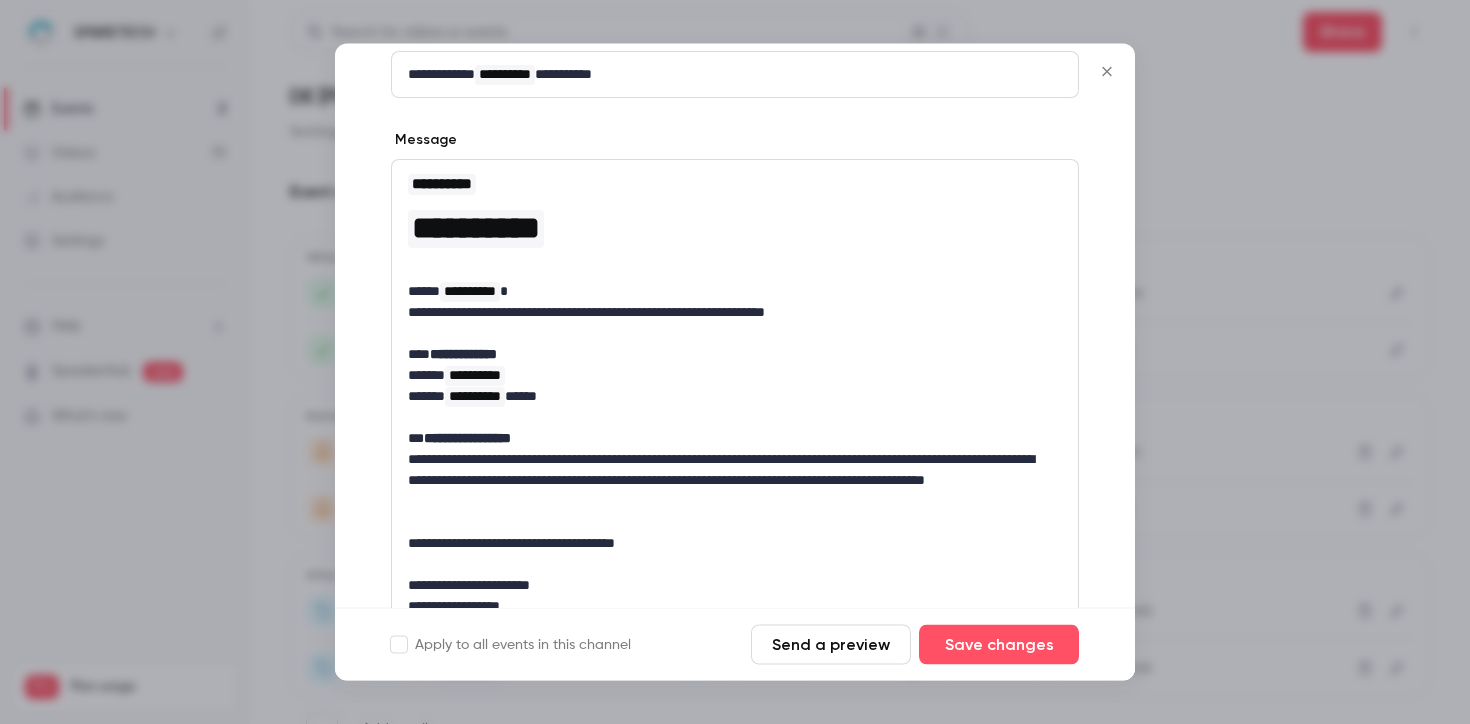 scroll, scrollTop: 131, scrollLeft: 0, axis: vertical 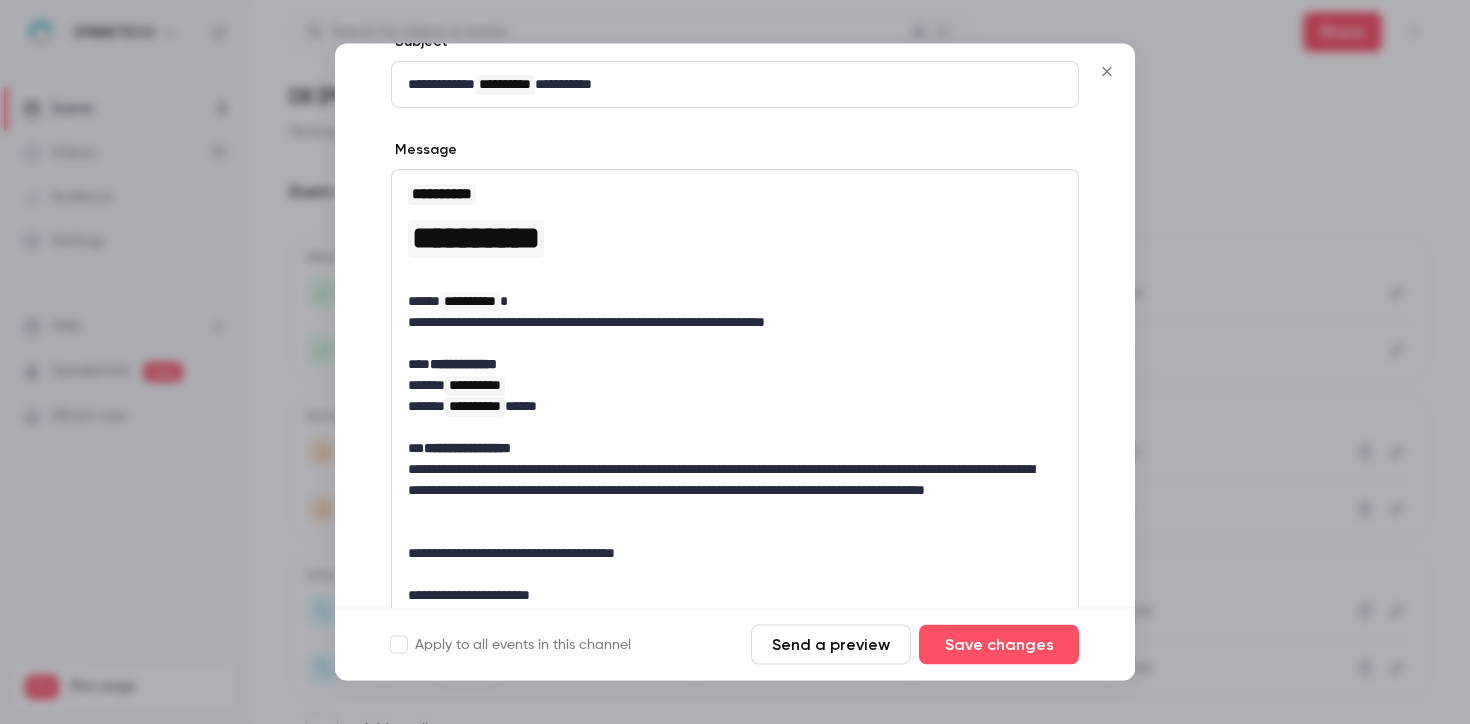 click on "**********" at bounding box center (463, 365) 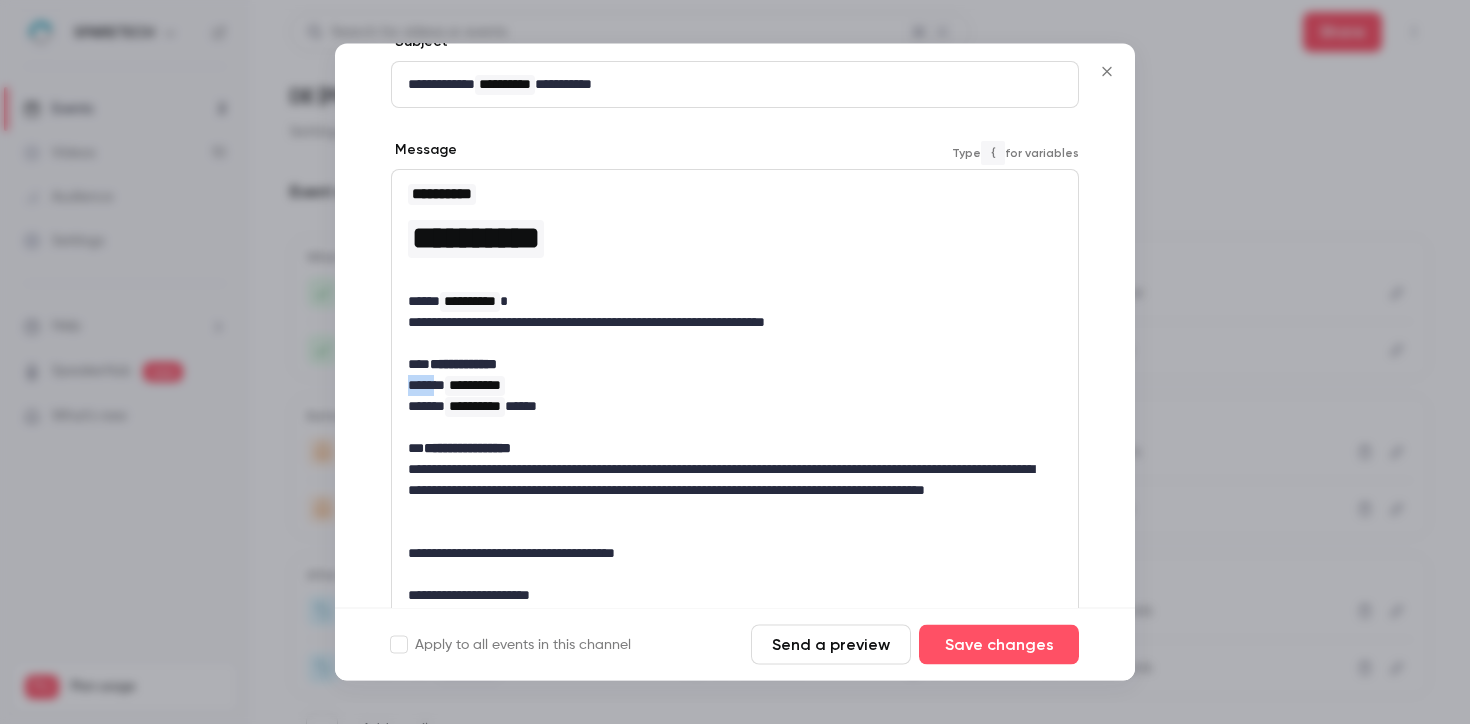 drag, startPoint x: 443, startPoint y: 388, endPoint x: 385, endPoint y: 381, distance: 58.420887 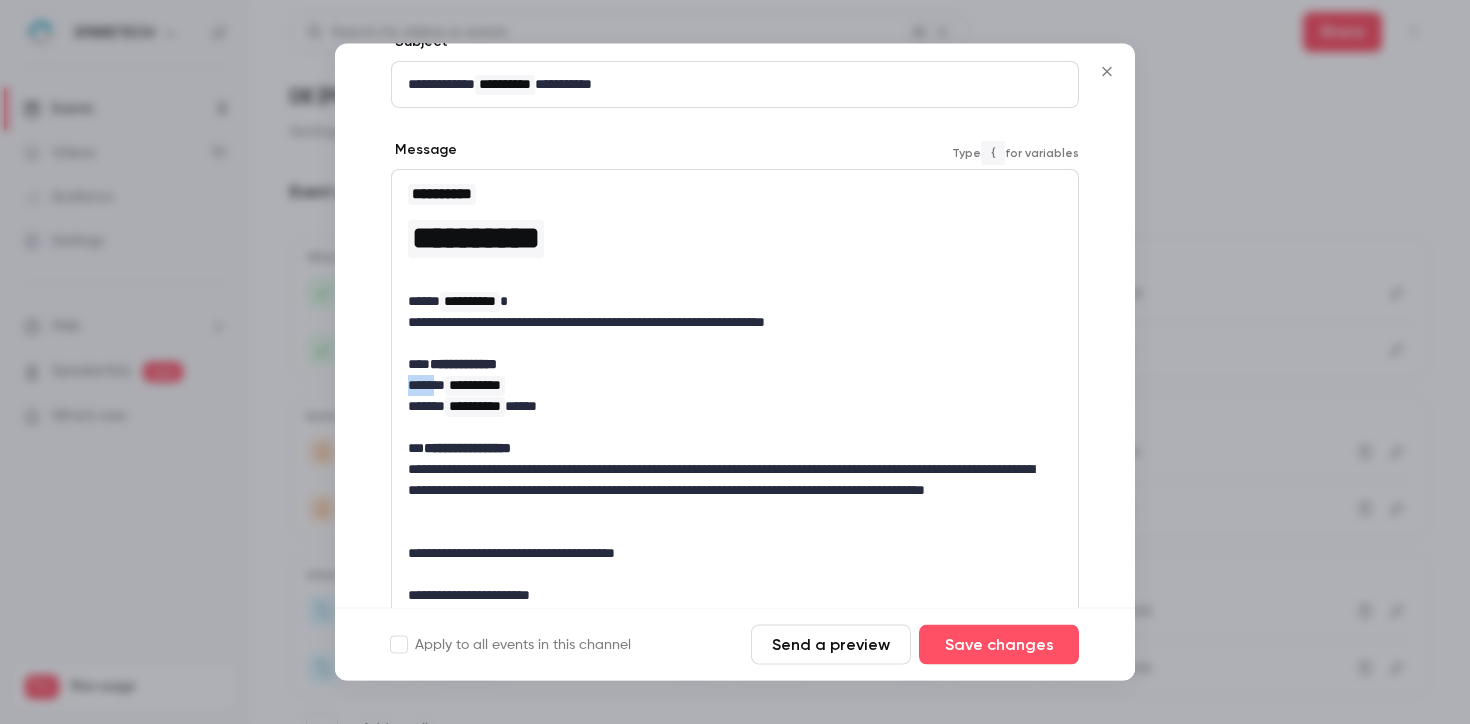 click on "**********" at bounding box center (735, 427) 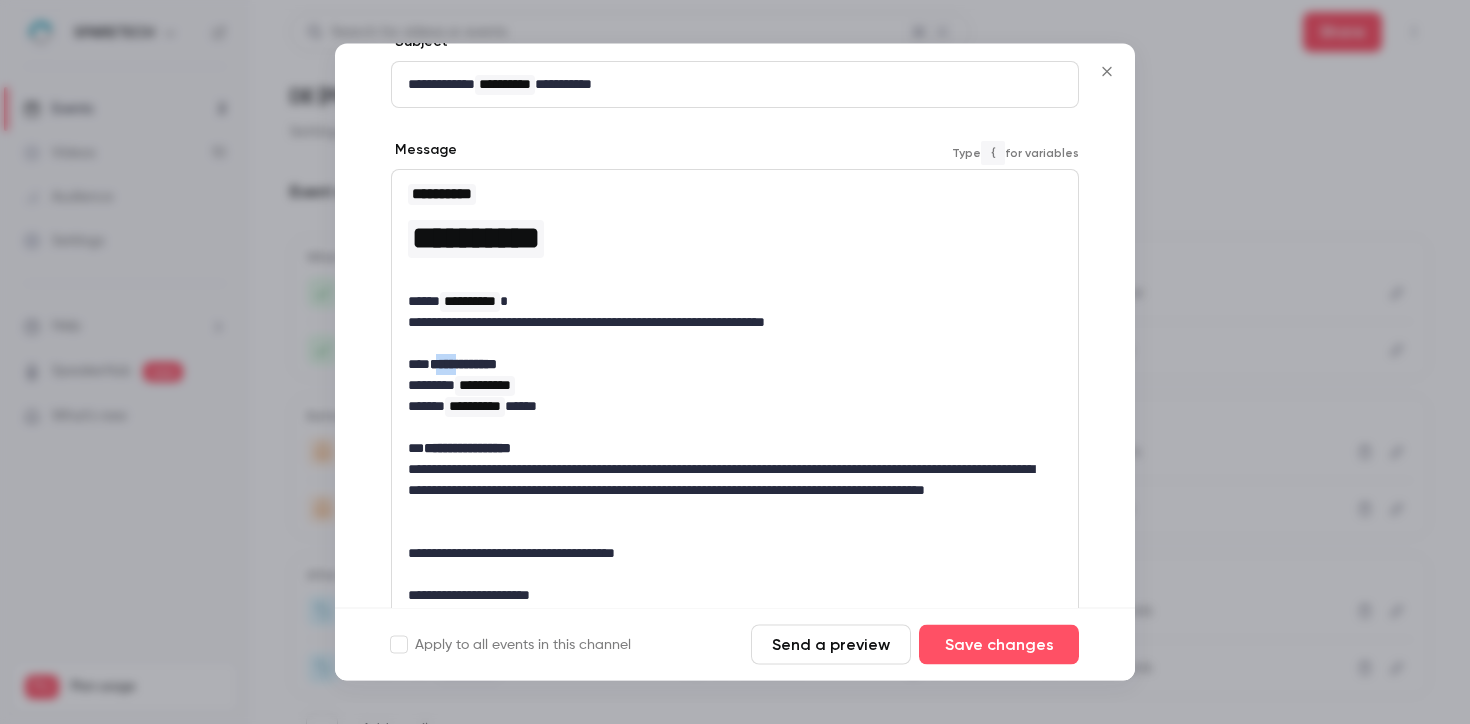 drag, startPoint x: 462, startPoint y: 365, endPoint x: 429, endPoint y: 366, distance: 33.01515 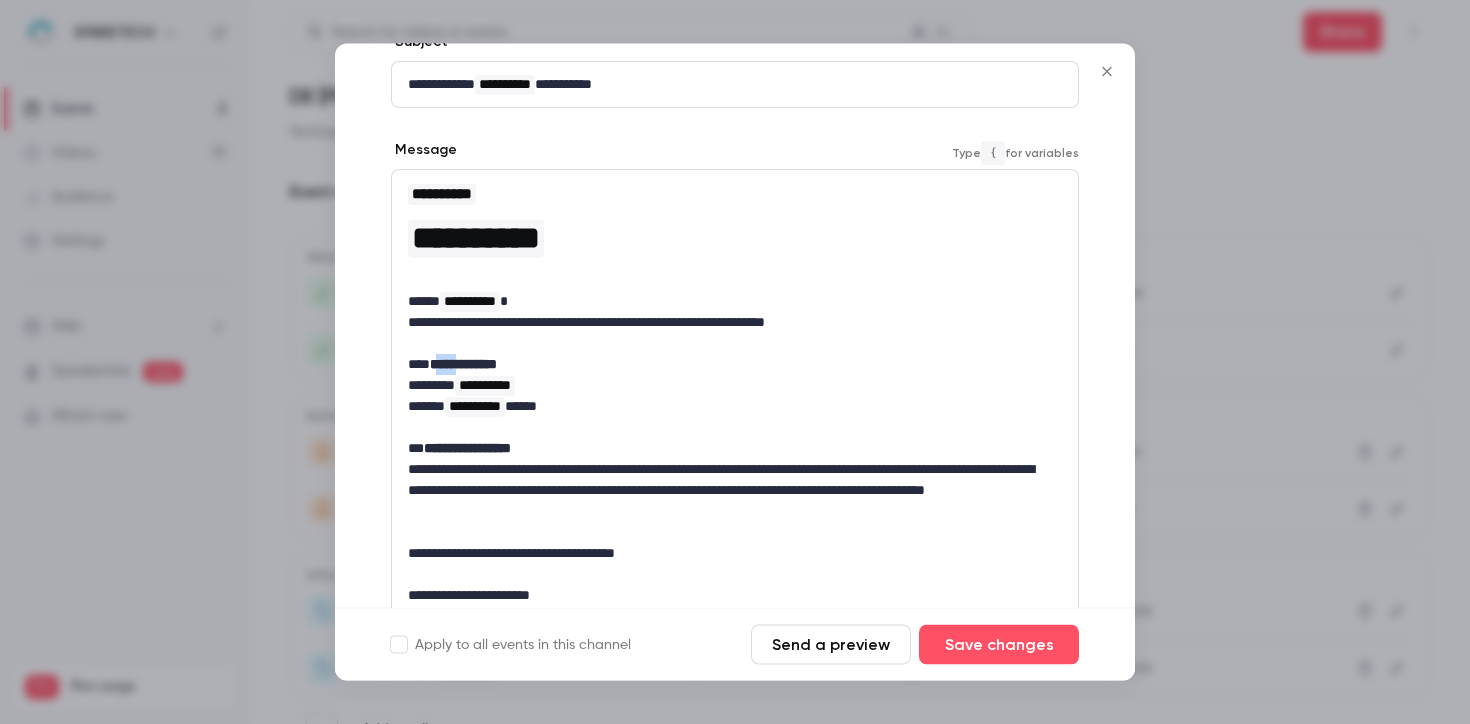 click on "**********" at bounding box center (463, 365) 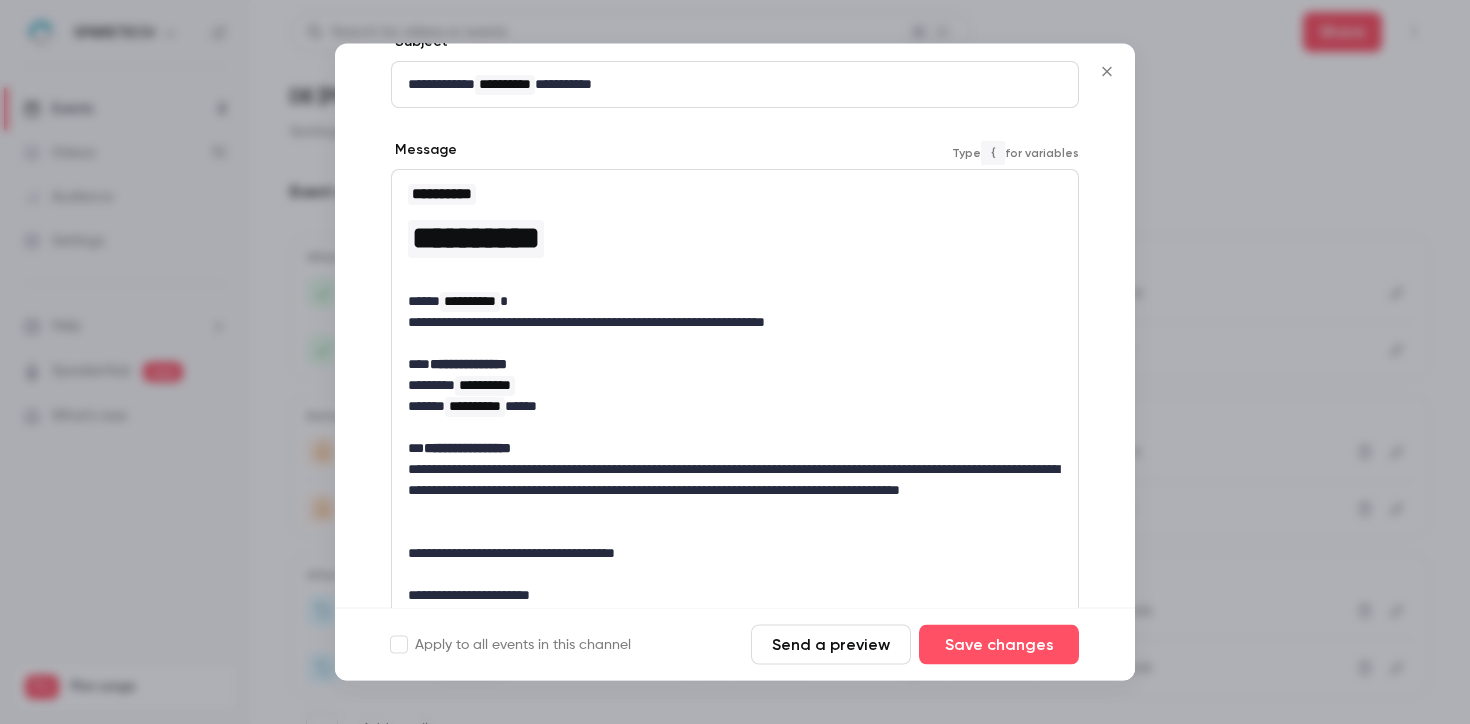 click on "**********" at bounding box center (735, 365) 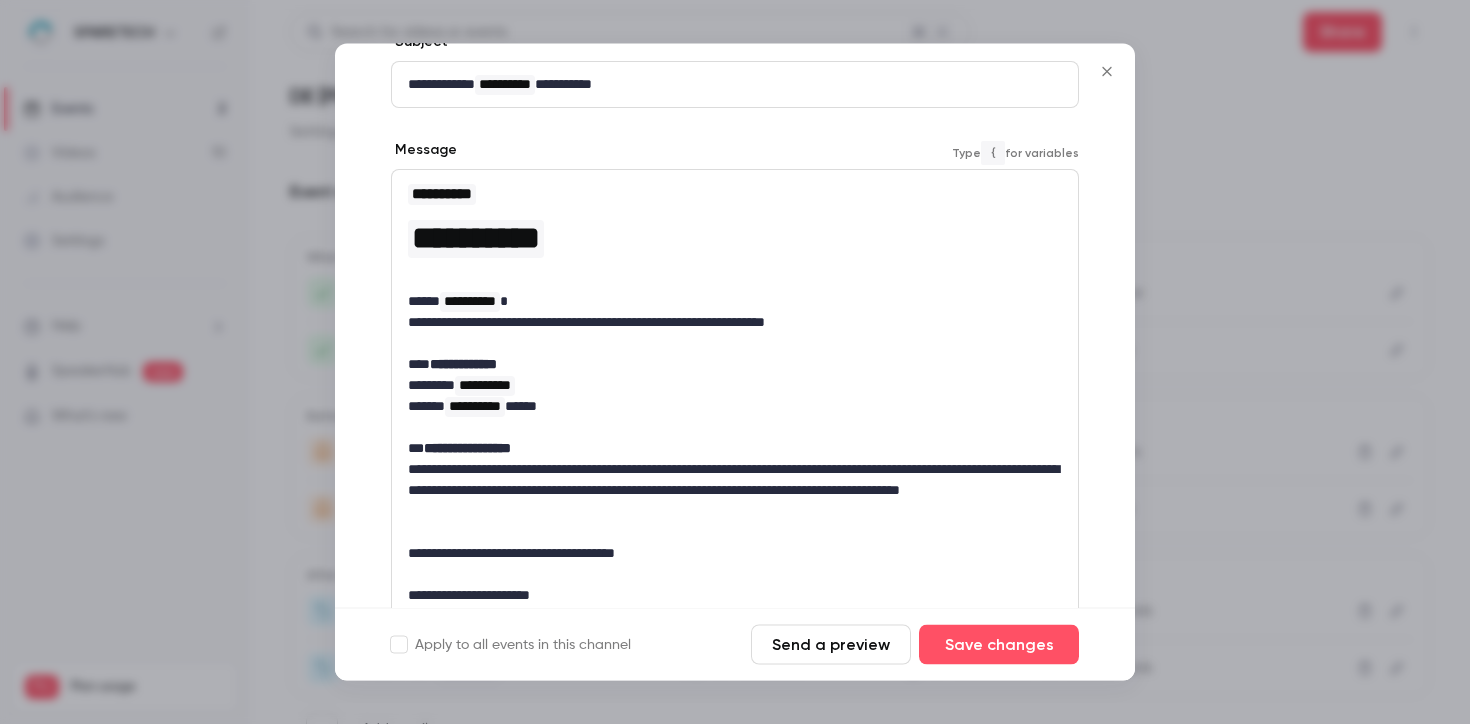 click on "**********" at bounding box center [735, 491] 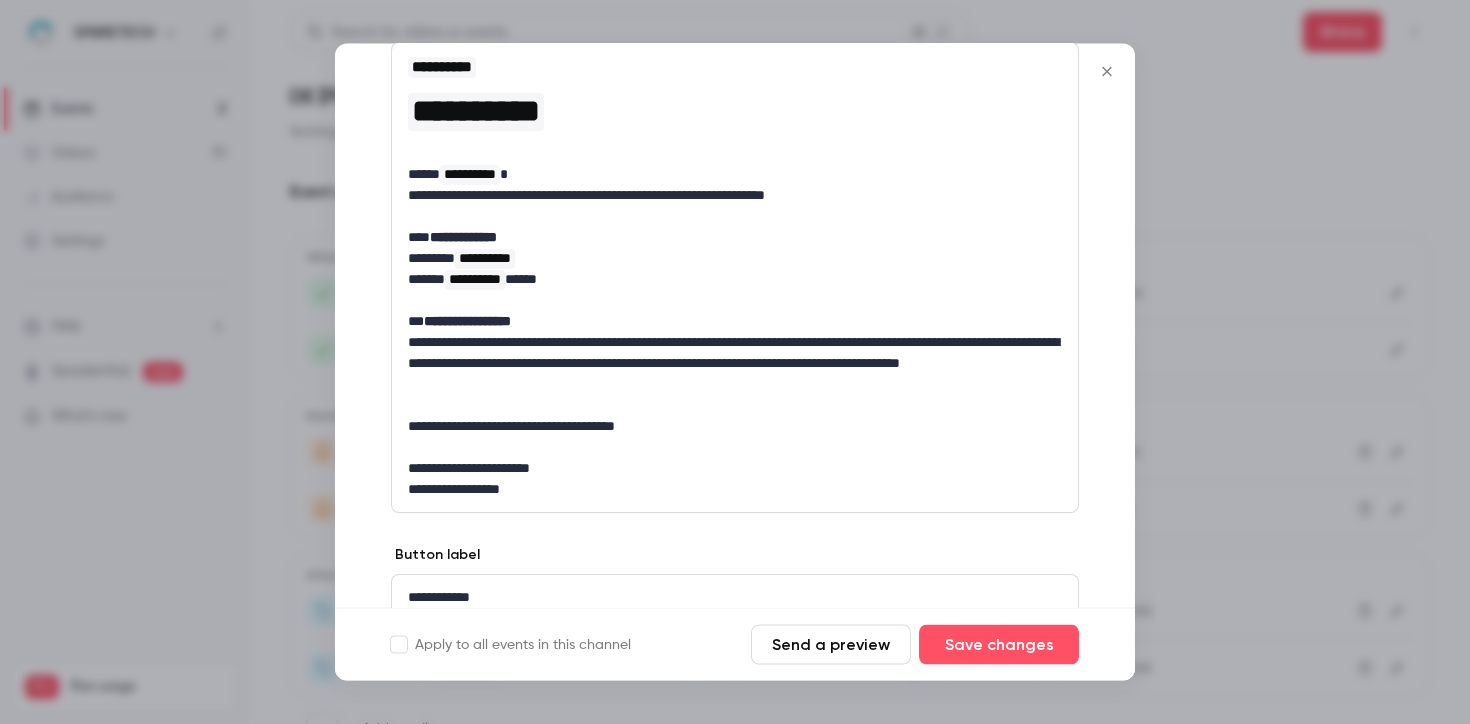 scroll, scrollTop: 344, scrollLeft: 0, axis: vertical 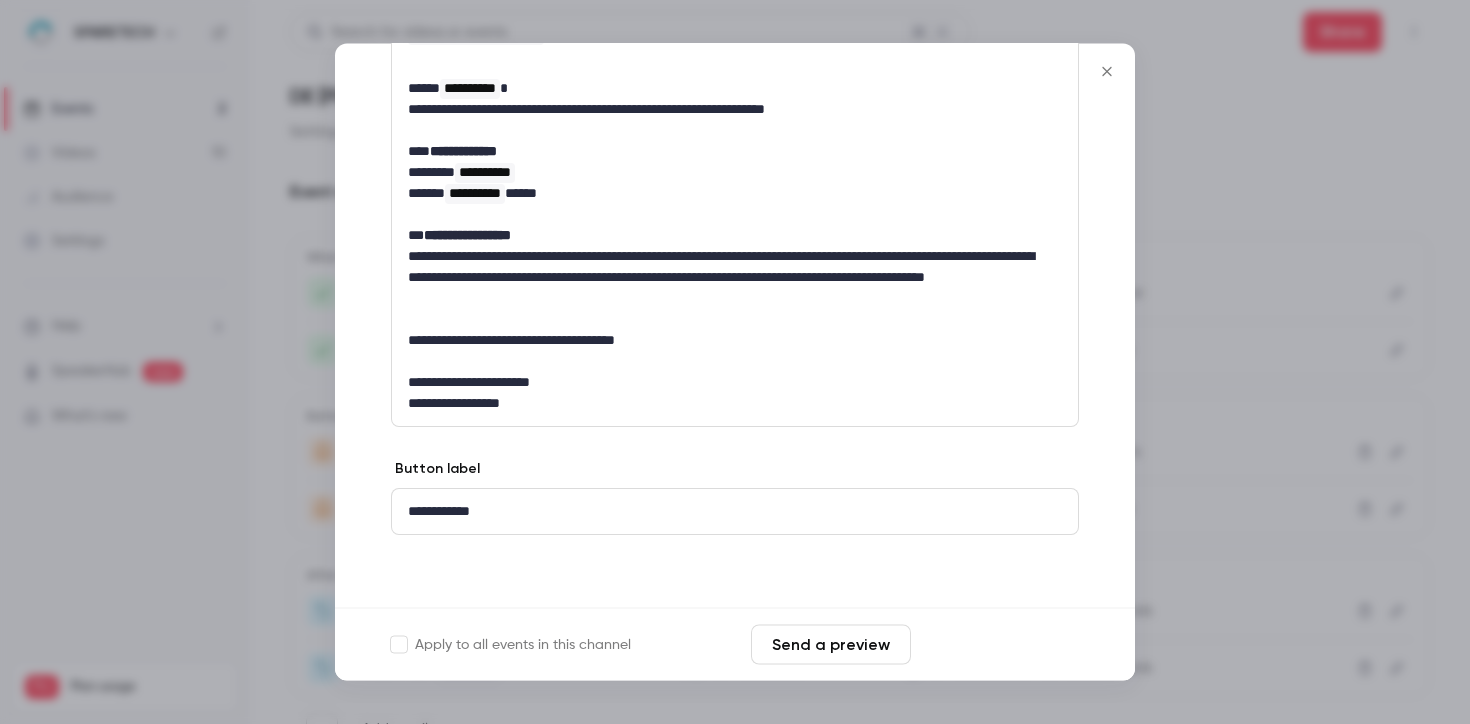 click on "Save changes" at bounding box center [999, 645] 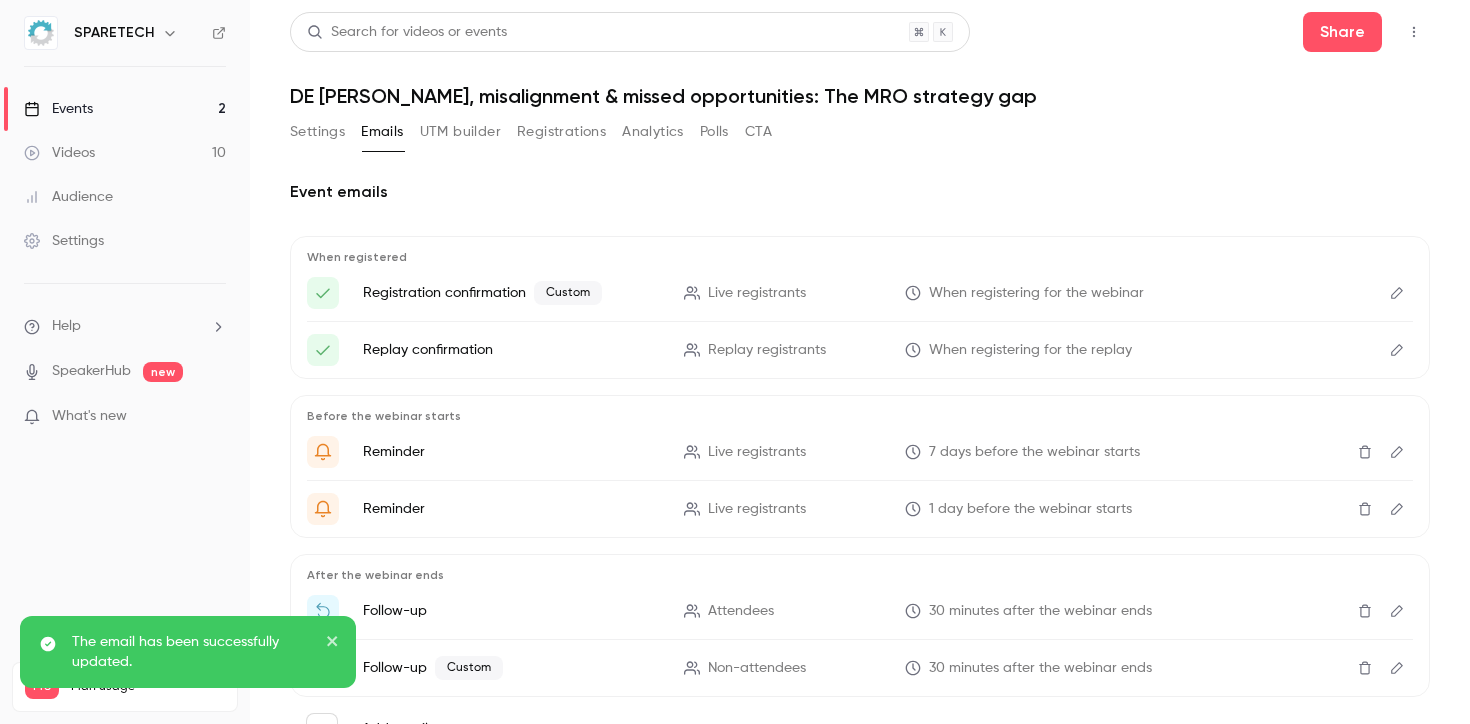 click 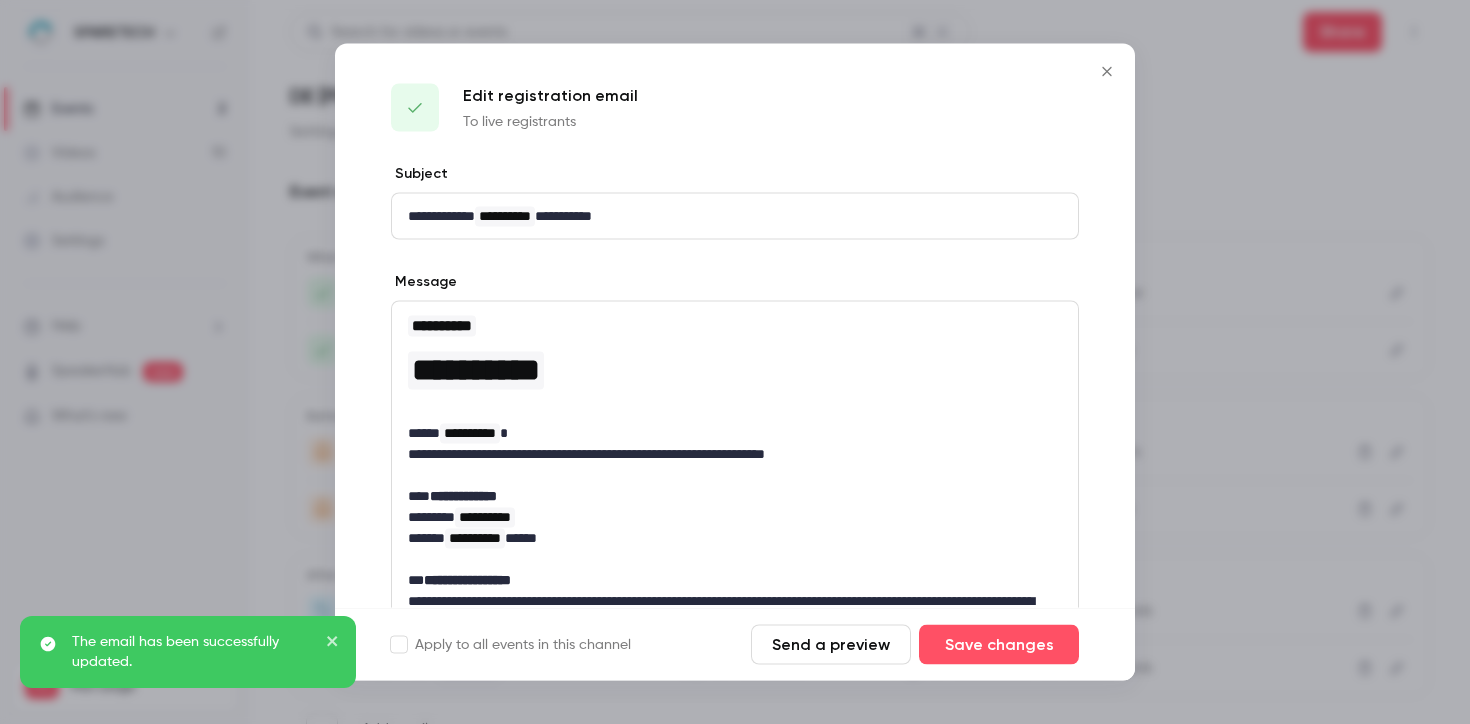 scroll, scrollTop: 344, scrollLeft: 0, axis: vertical 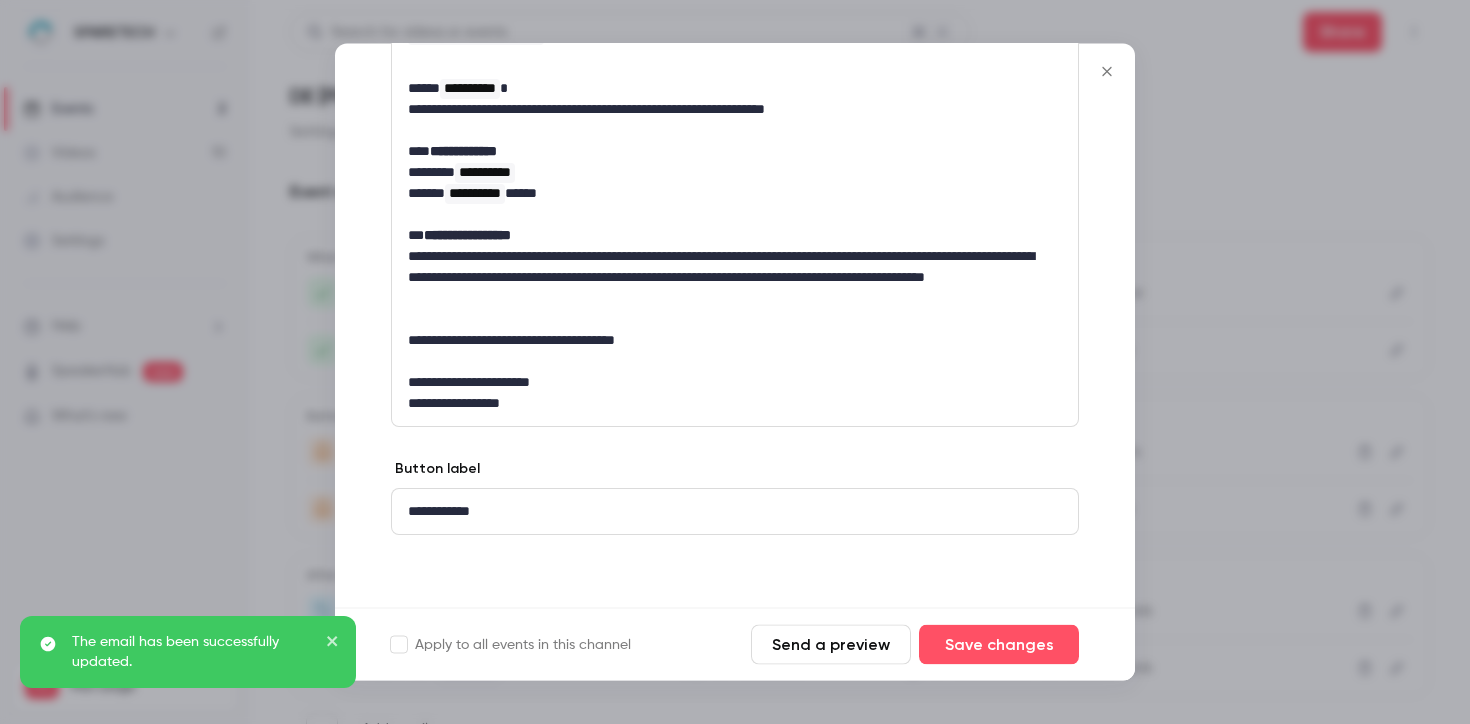 click 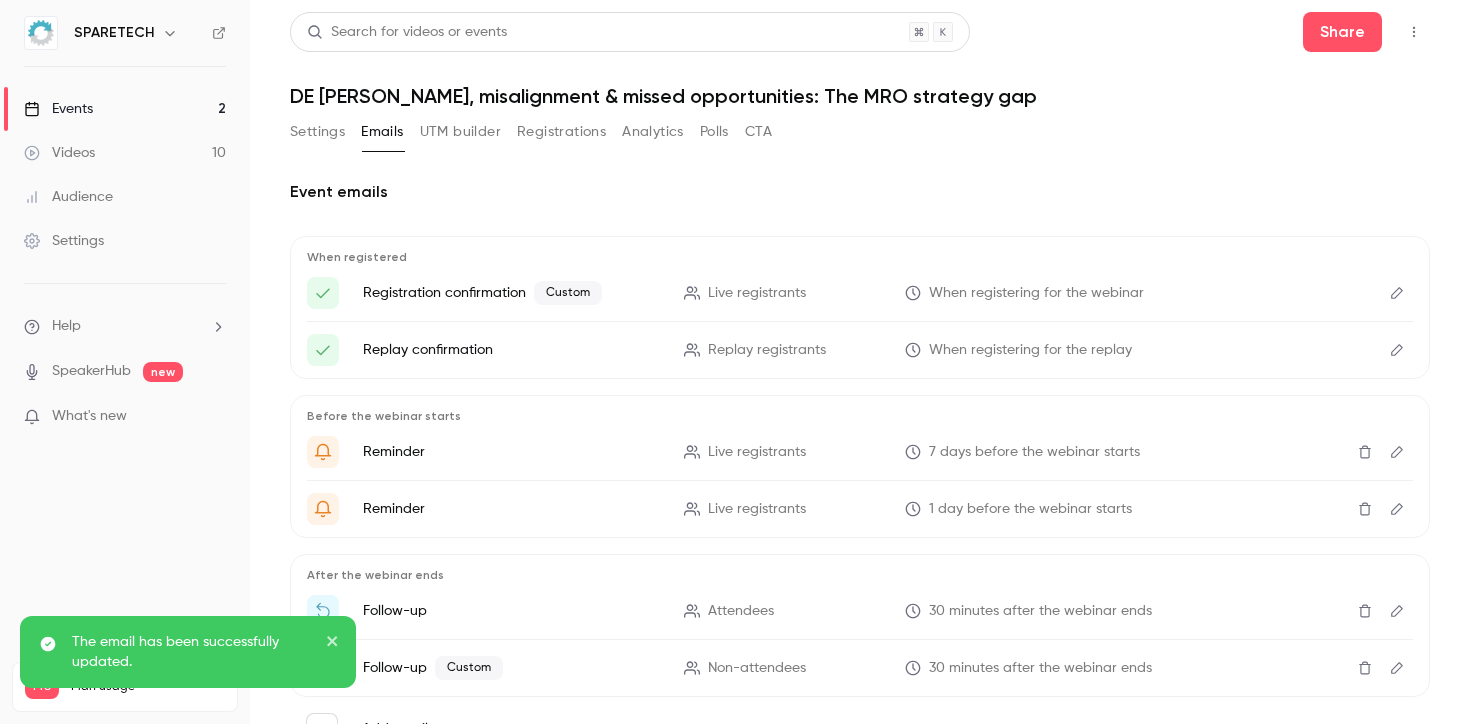 click 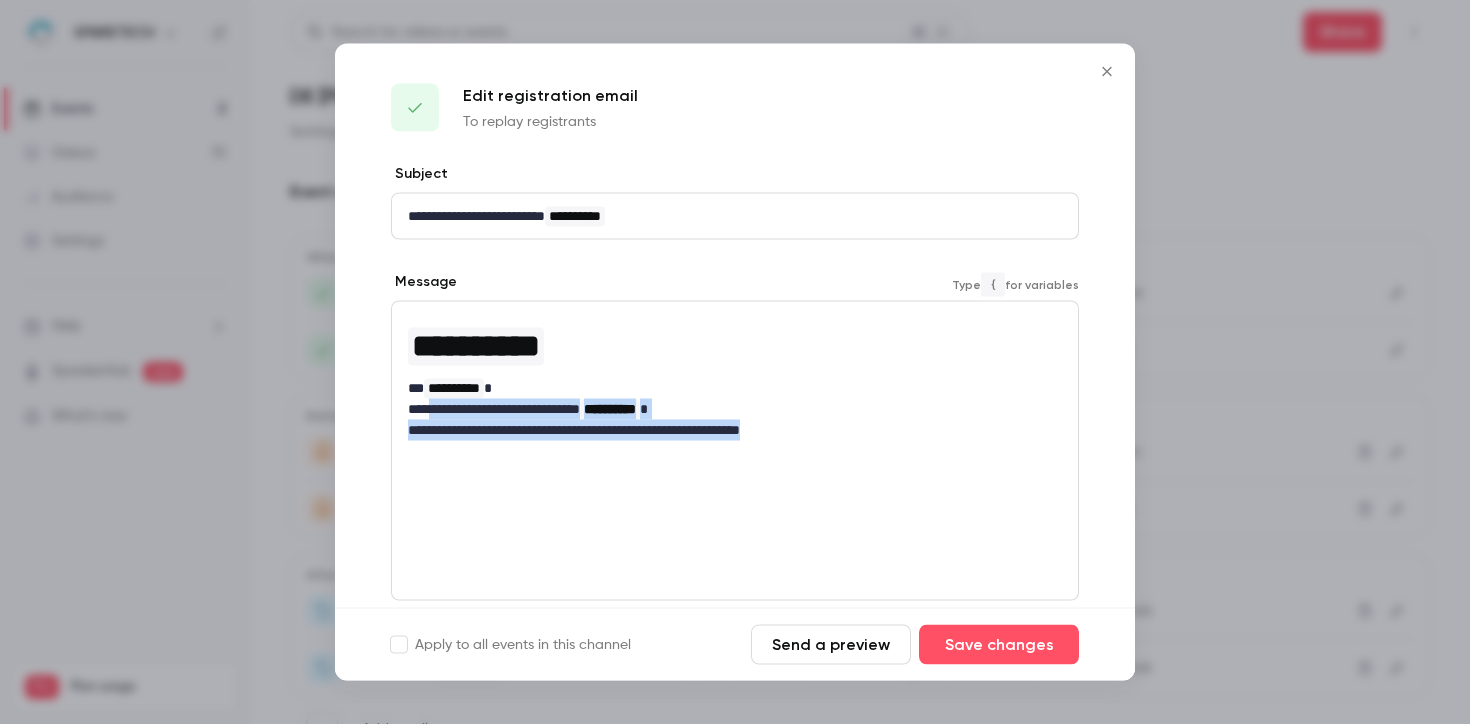 drag, startPoint x: 891, startPoint y: 434, endPoint x: 430, endPoint y: 409, distance: 461.67737 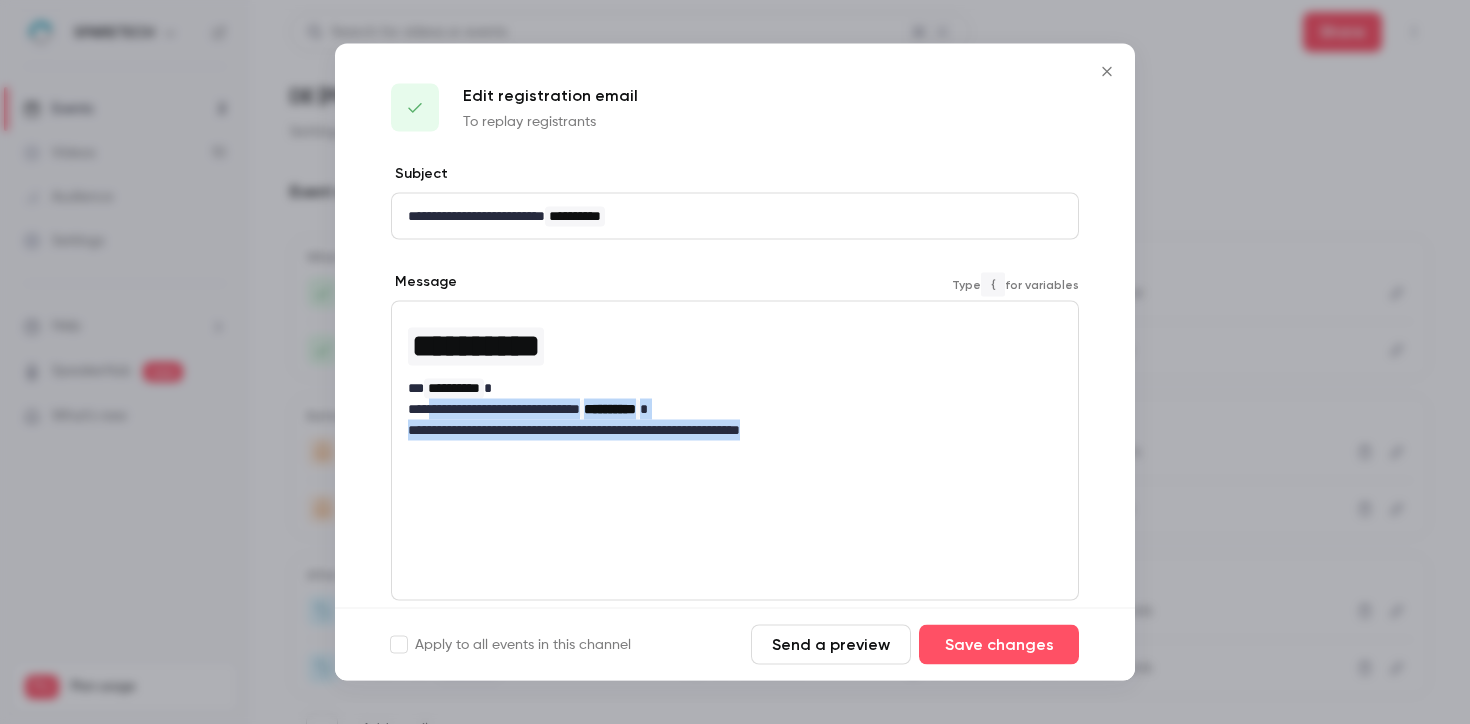 click on "**********" at bounding box center (735, 377) 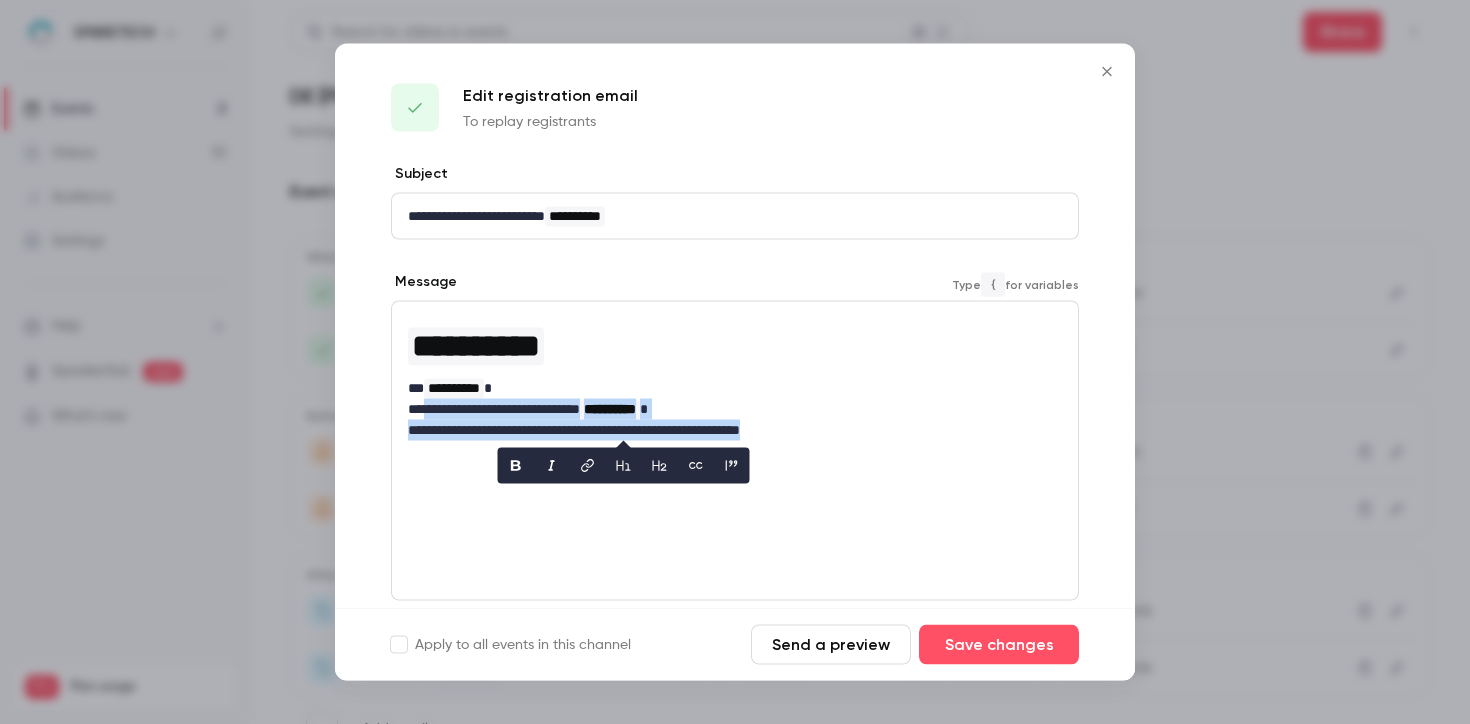 click on "**********" at bounding box center [727, 388] 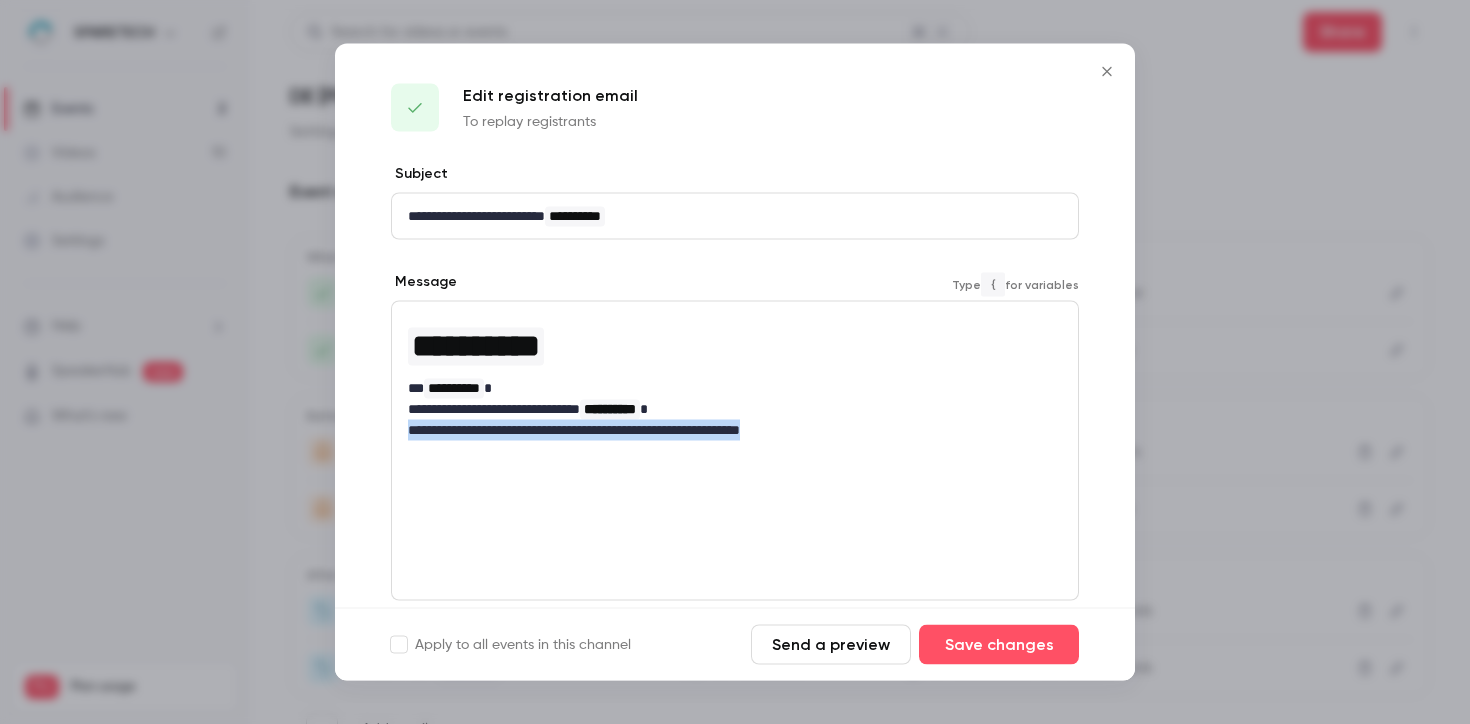drag, startPoint x: 866, startPoint y: 425, endPoint x: 401, endPoint y: 435, distance: 465.1075 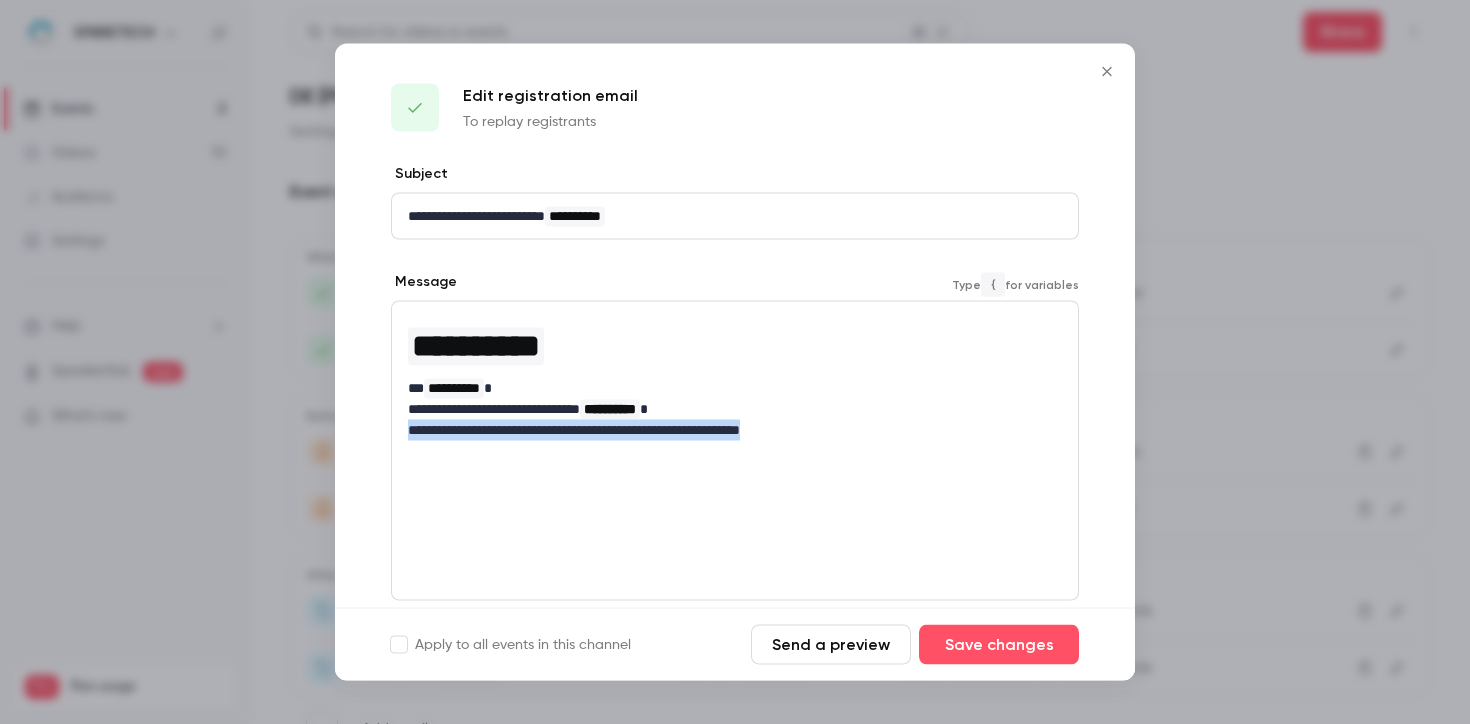 click on "**********" at bounding box center [735, 377] 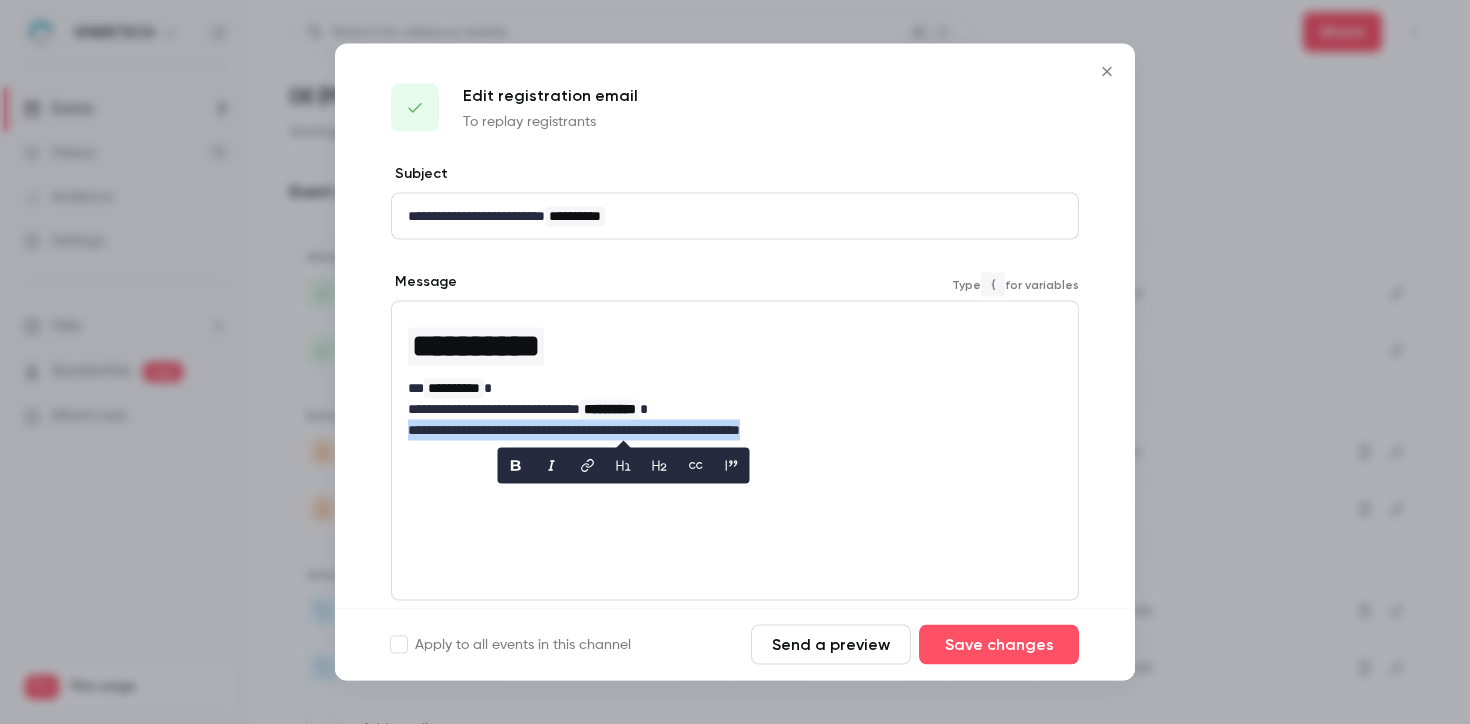 copy on "**********" 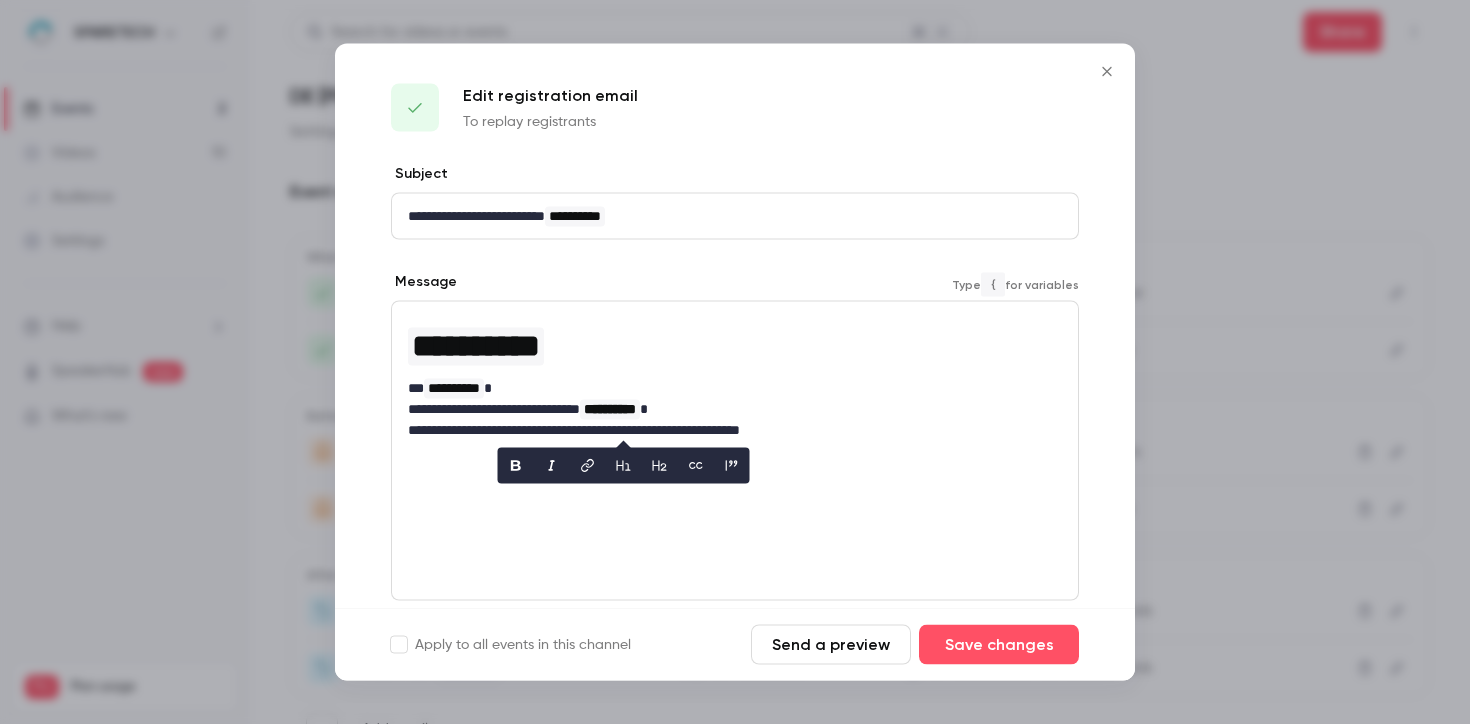 scroll, scrollTop: 0, scrollLeft: 0, axis: both 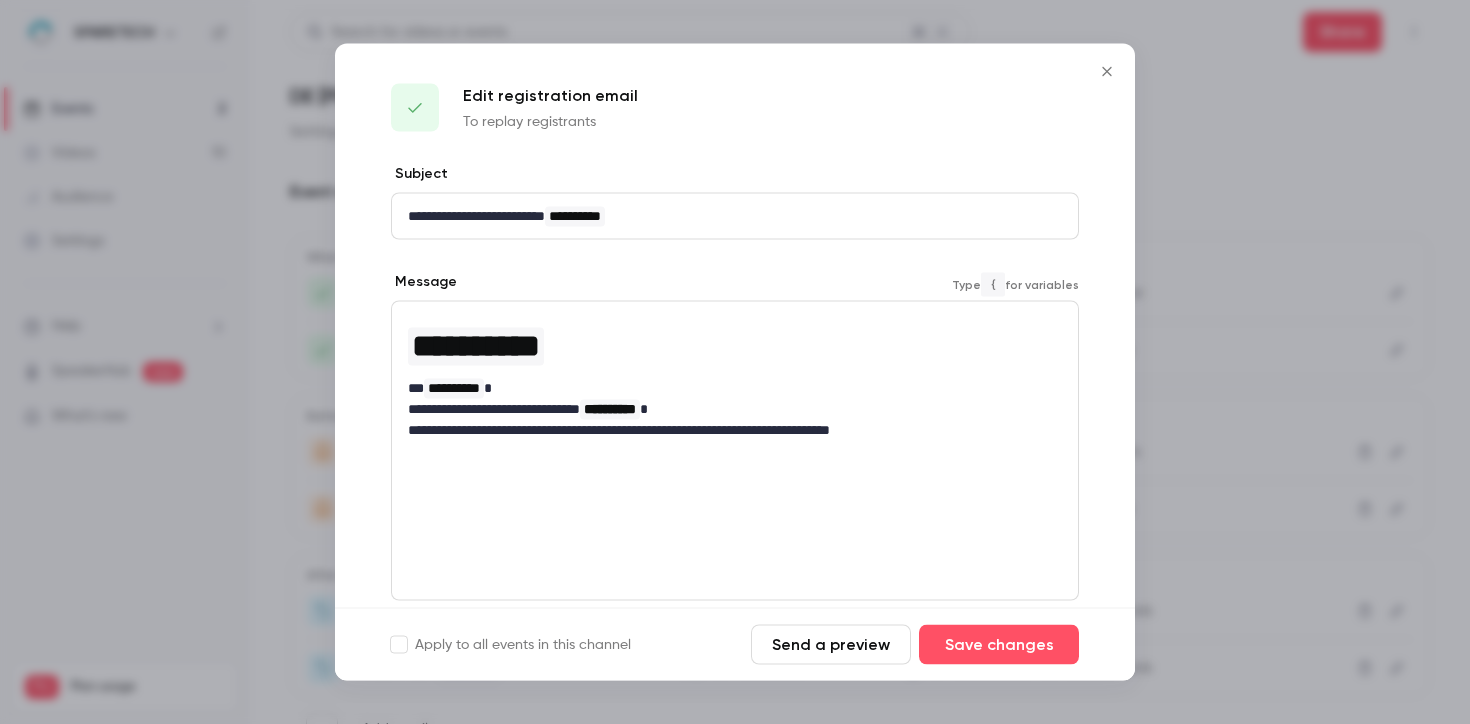 click on "**********" at bounding box center (727, 388) 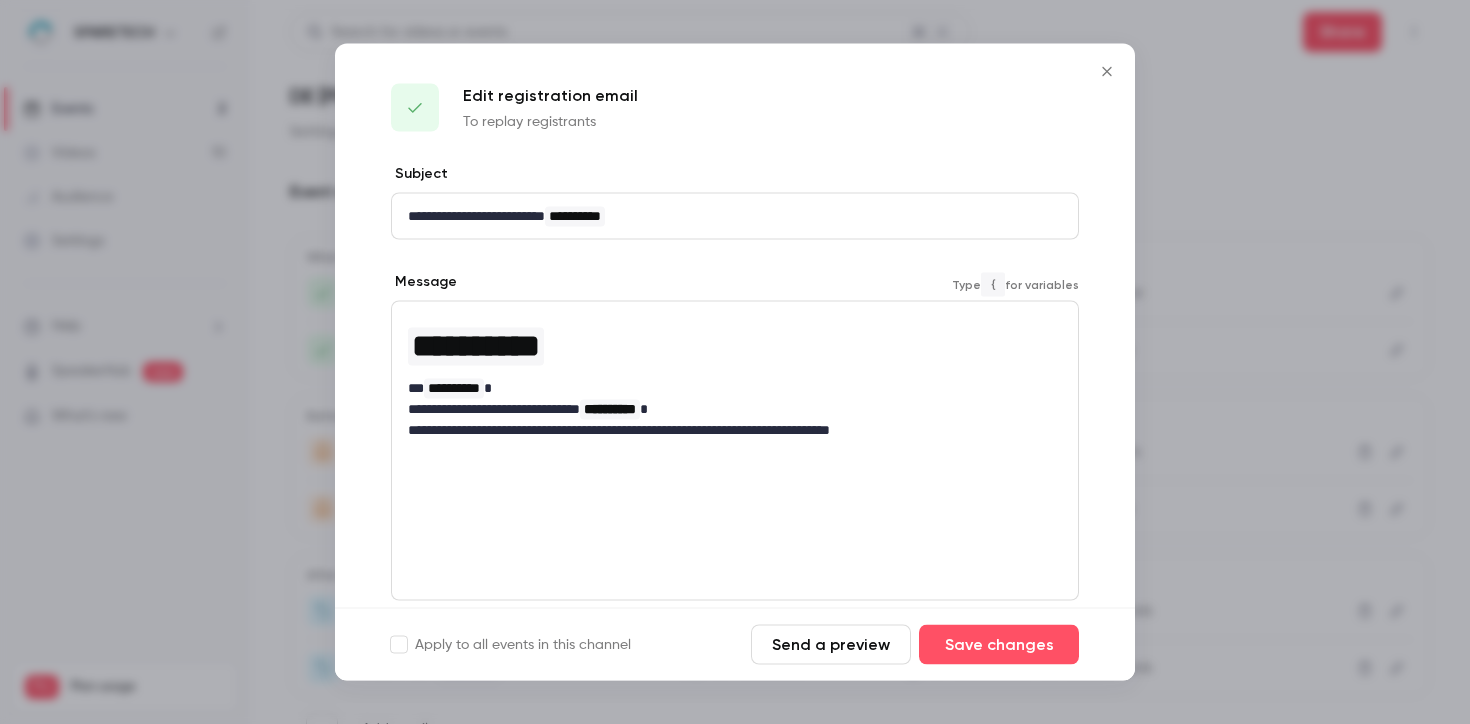 type 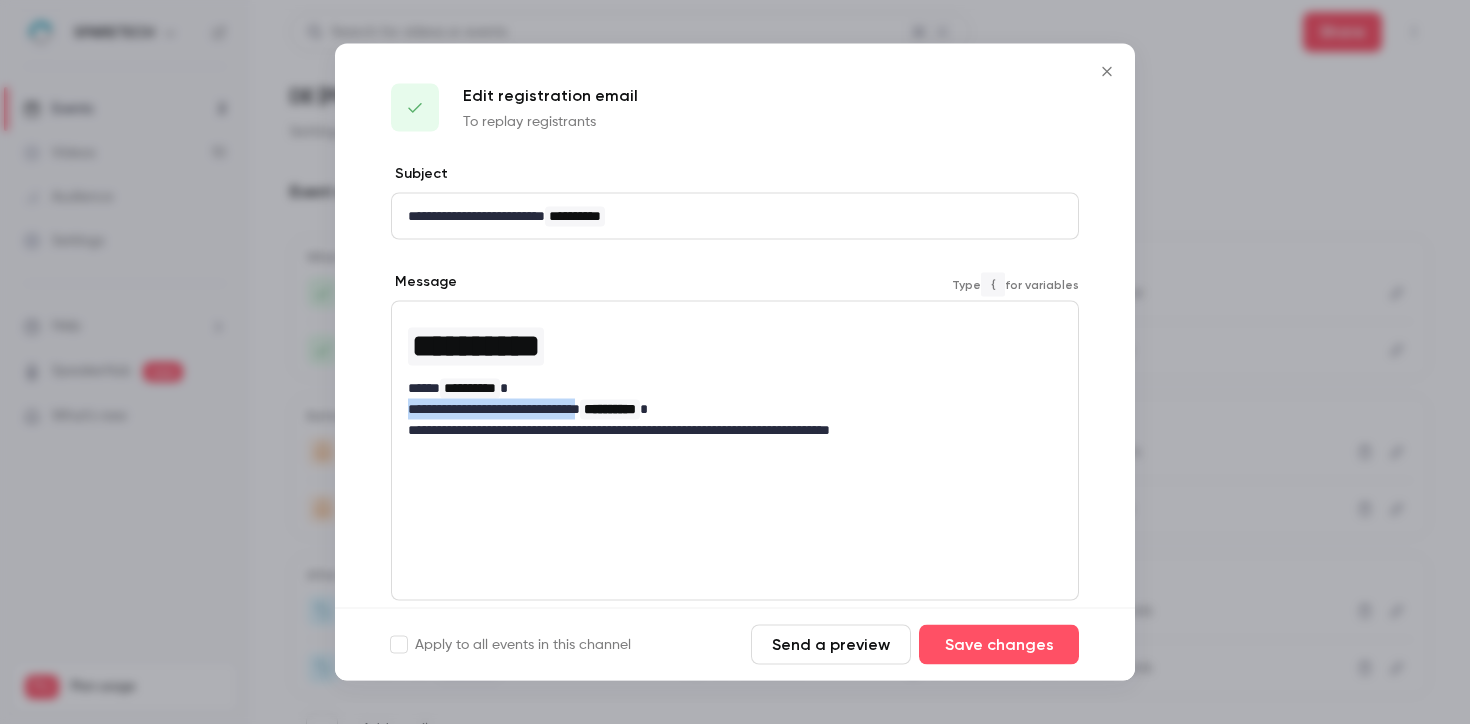 drag, startPoint x: 615, startPoint y: 409, endPoint x: 333, endPoint y: 414, distance: 282.0443 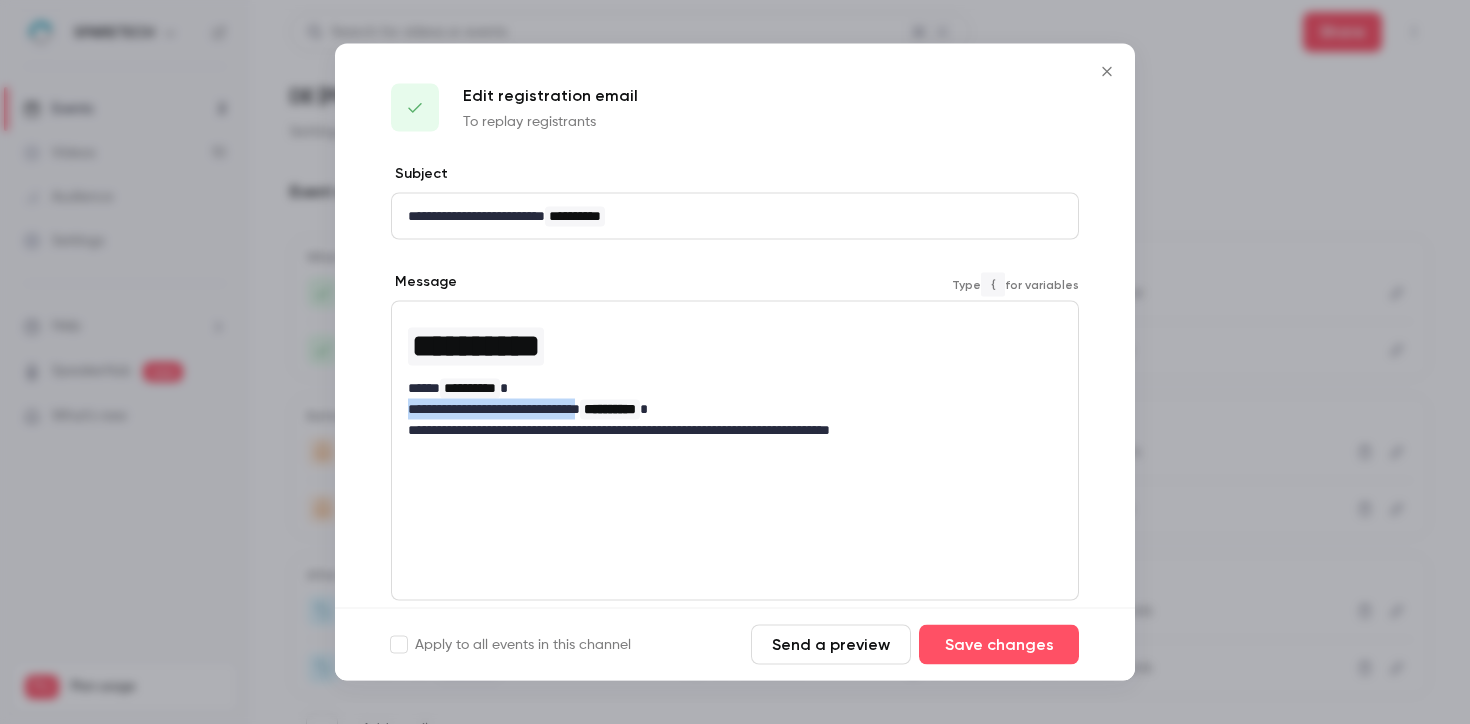 click on "**********" at bounding box center [735, 362] 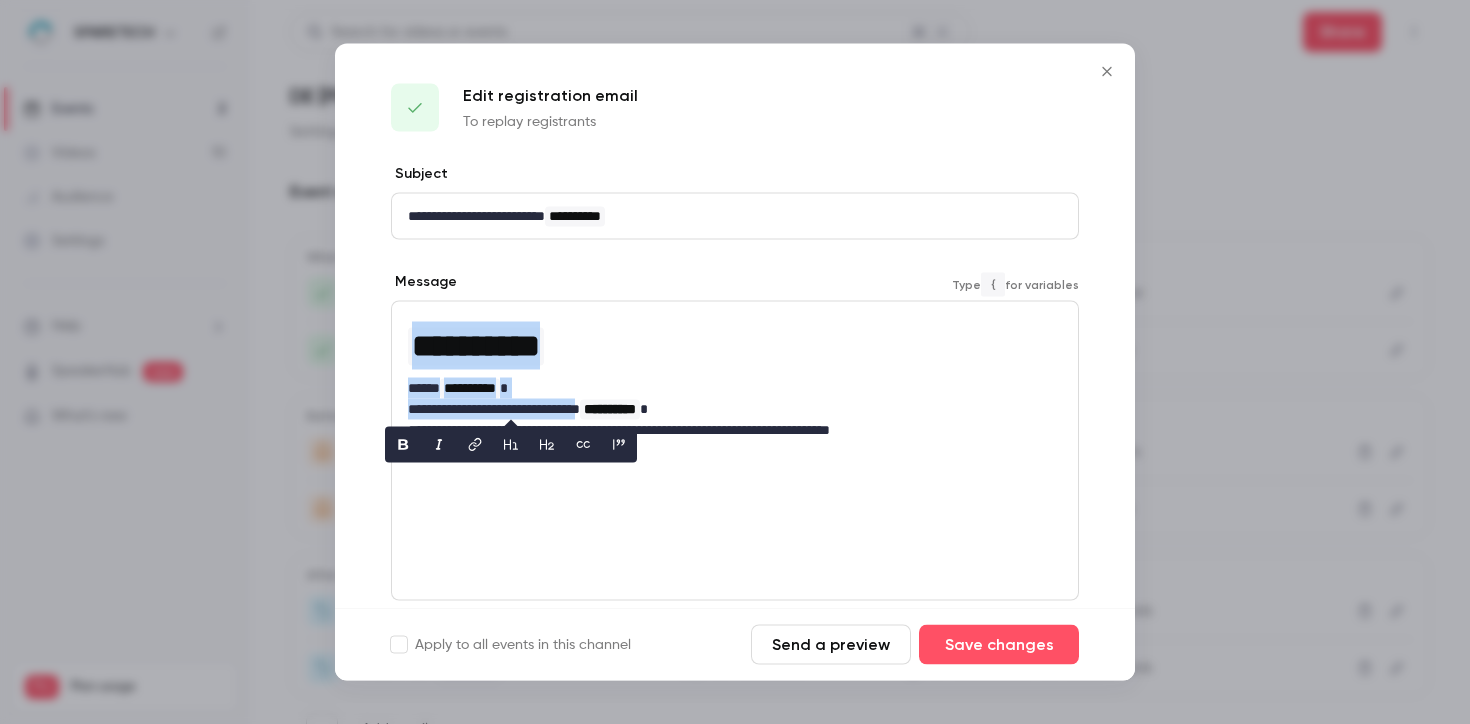 copy on "**********" 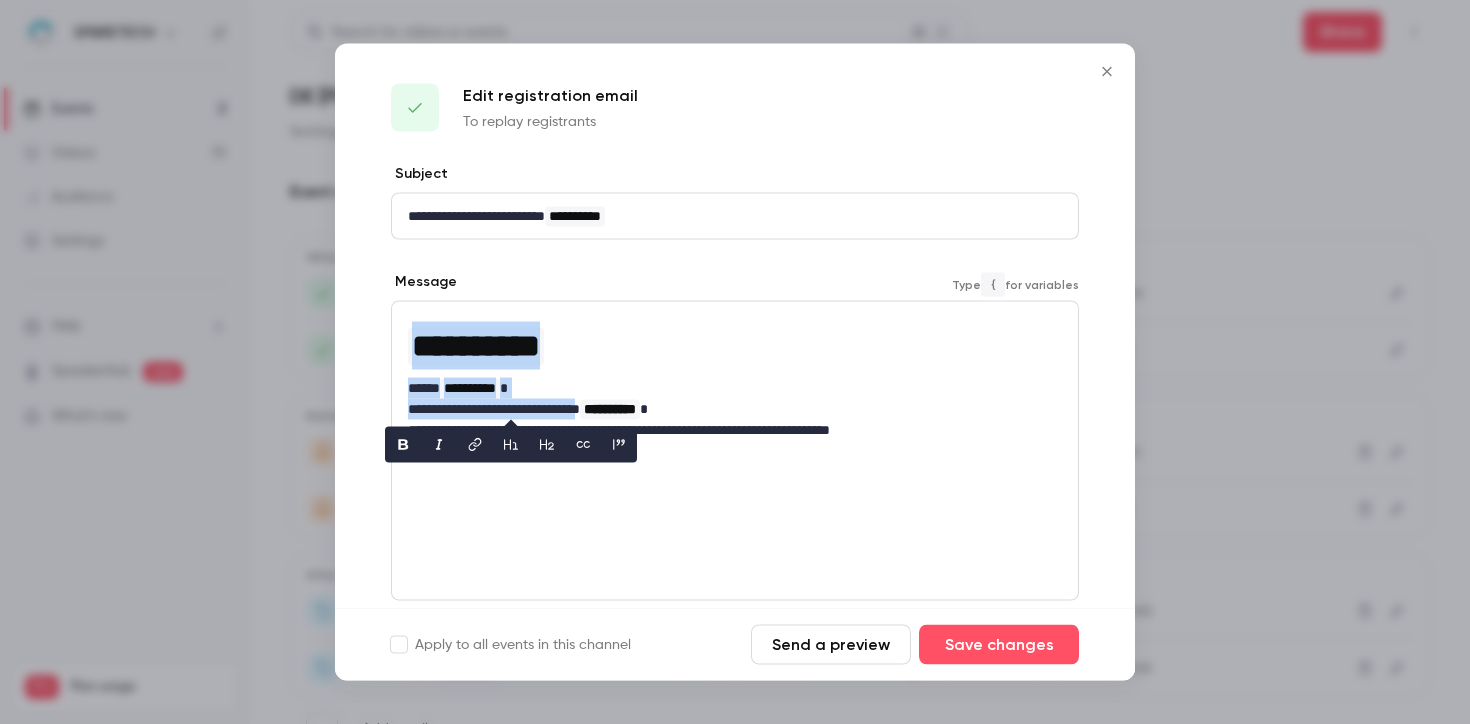 click on "**********" at bounding box center (727, 388) 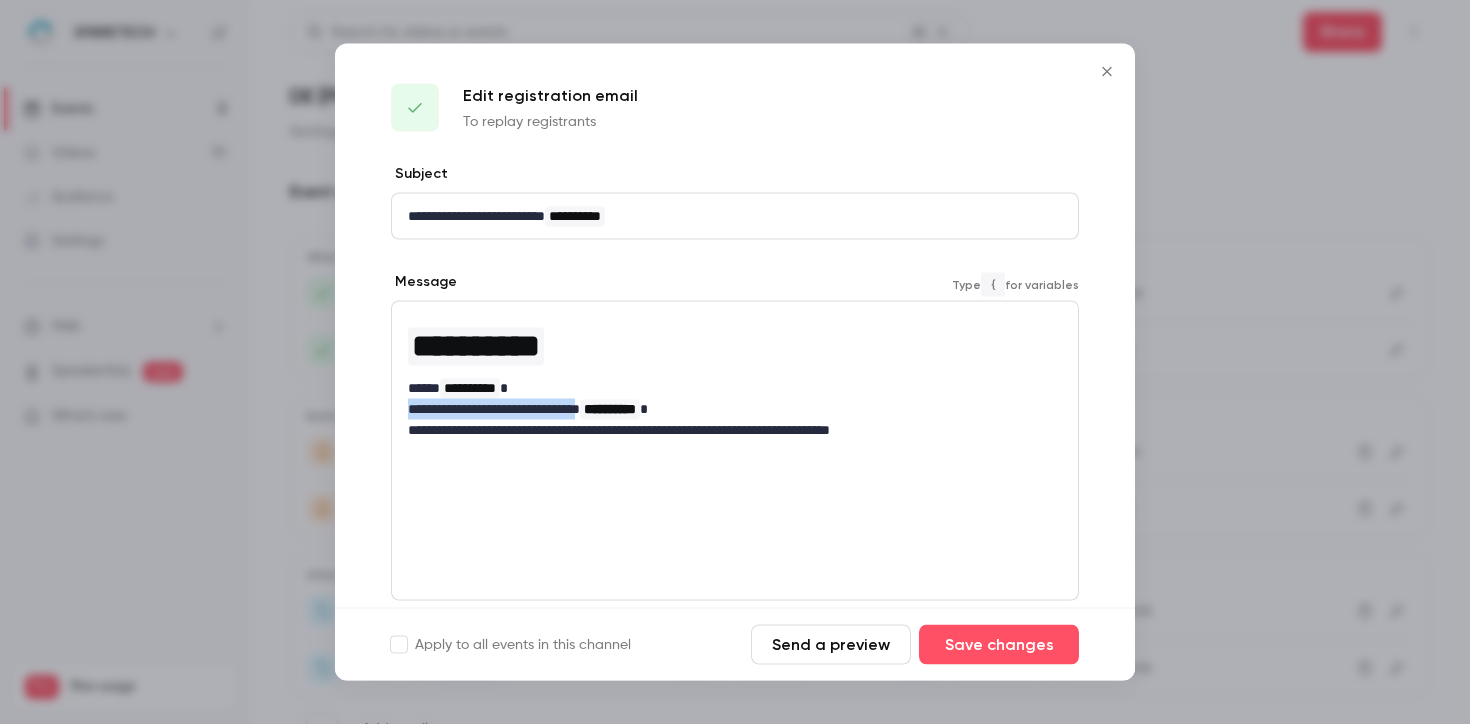 drag, startPoint x: 555, startPoint y: 415, endPoint x: 393, endPoint y: 409, distance: 162.11107 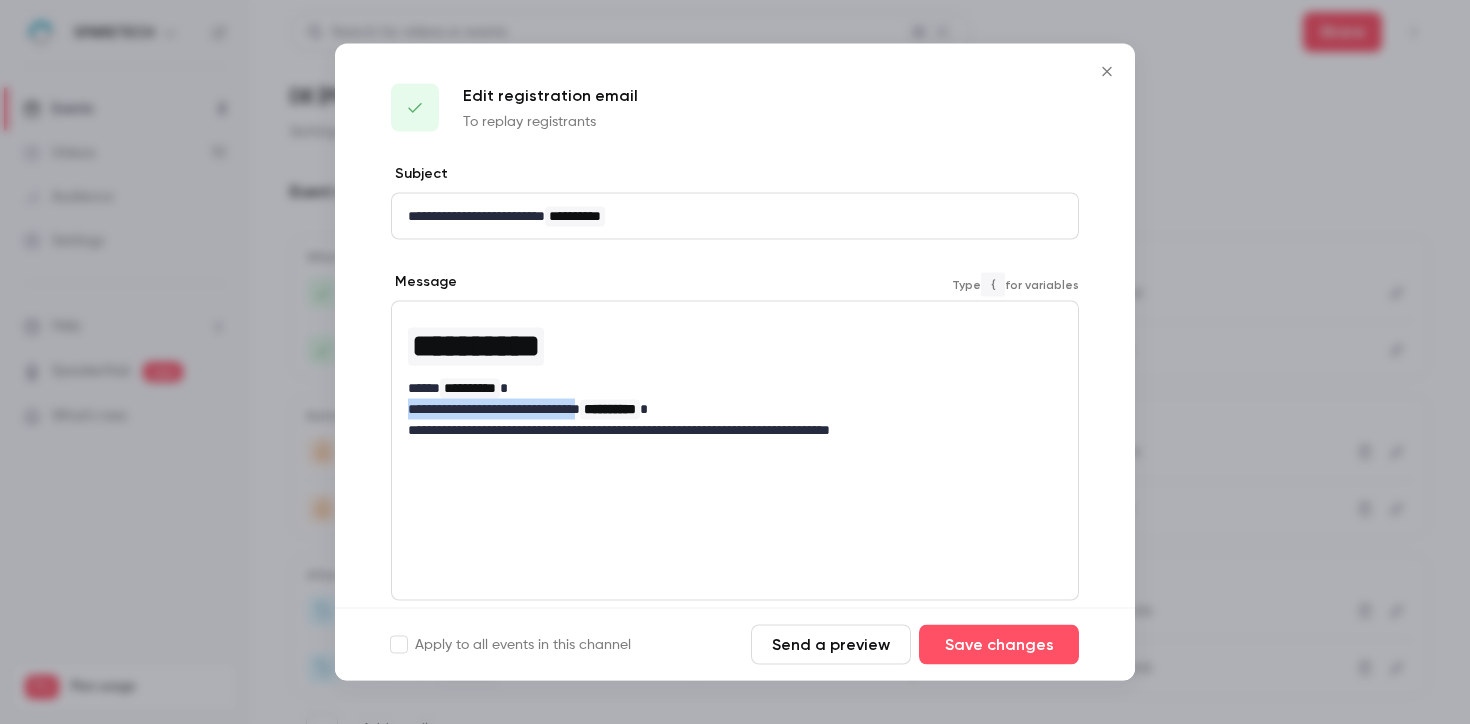 click on "**********" at bounding box center [735, 377] 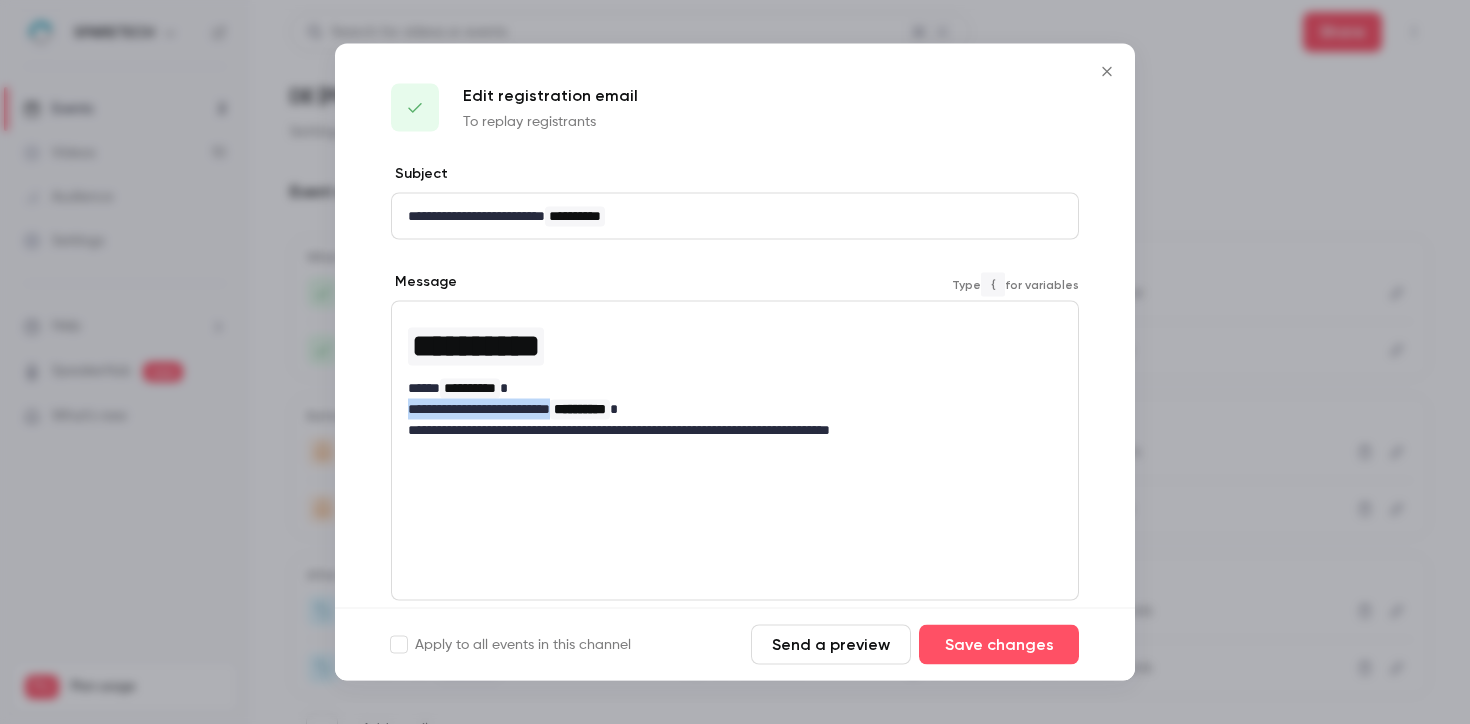 drag, startPoint x: 558, startPoint y: 410, endPoint x: 405, endPoint y: 410, distance: 153 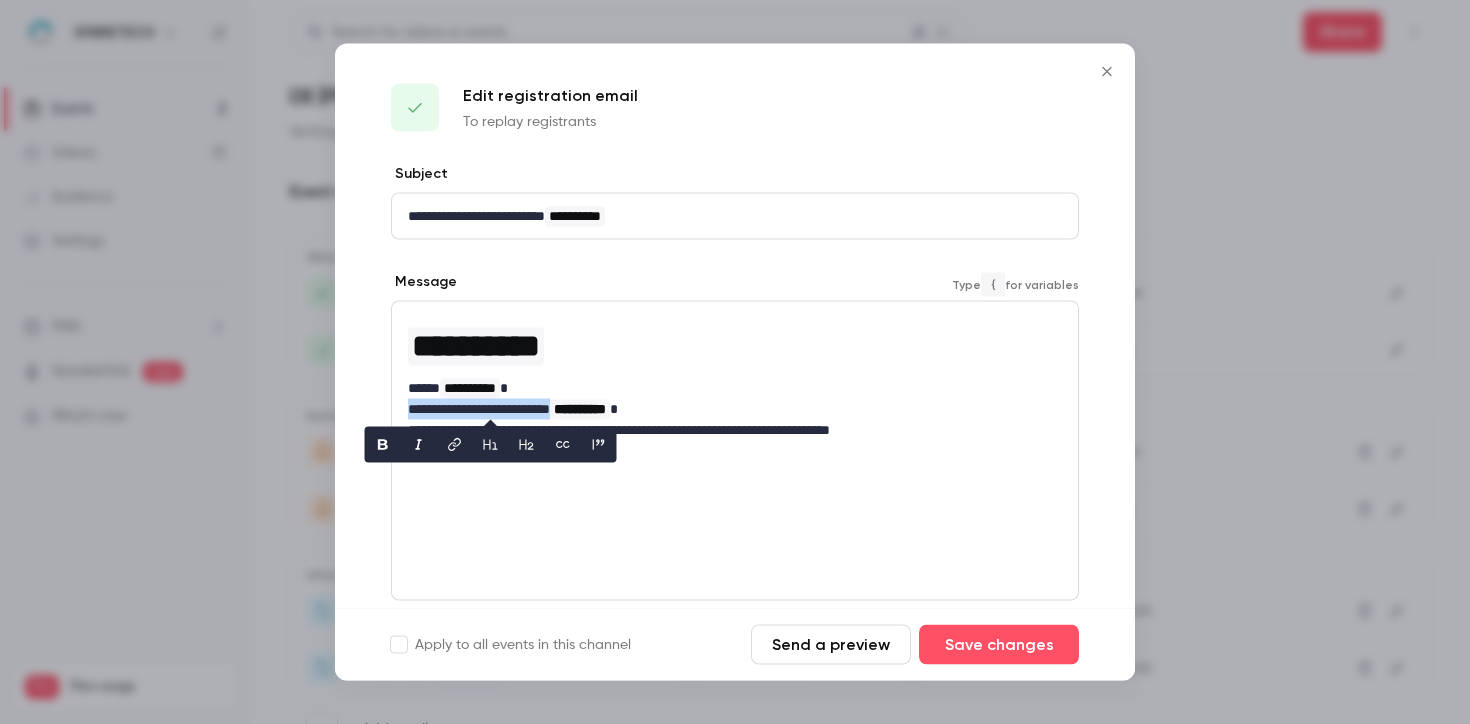 copy on "**********" 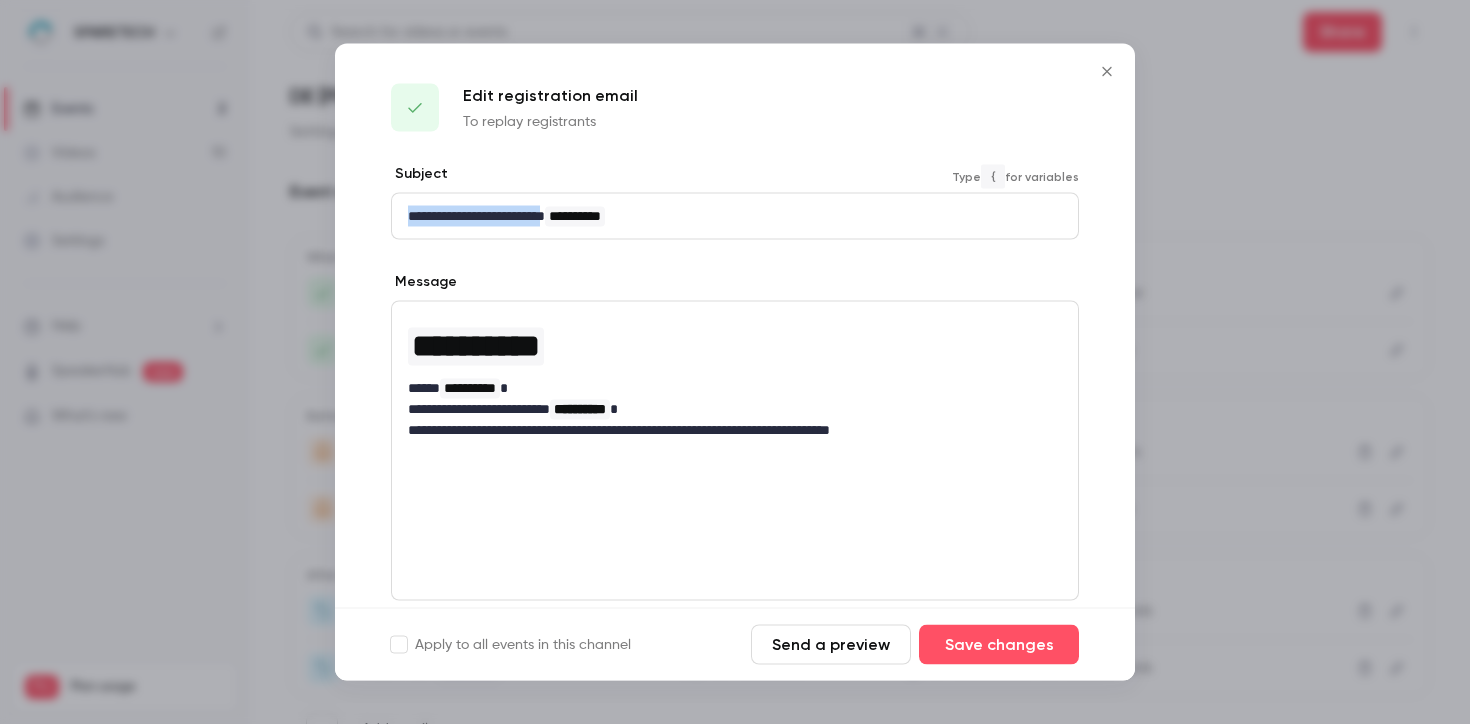 drag, startPoint x: 565, startPoint y: 214, endPoint x: 335, endPoint y: 215, distance: 230.00217 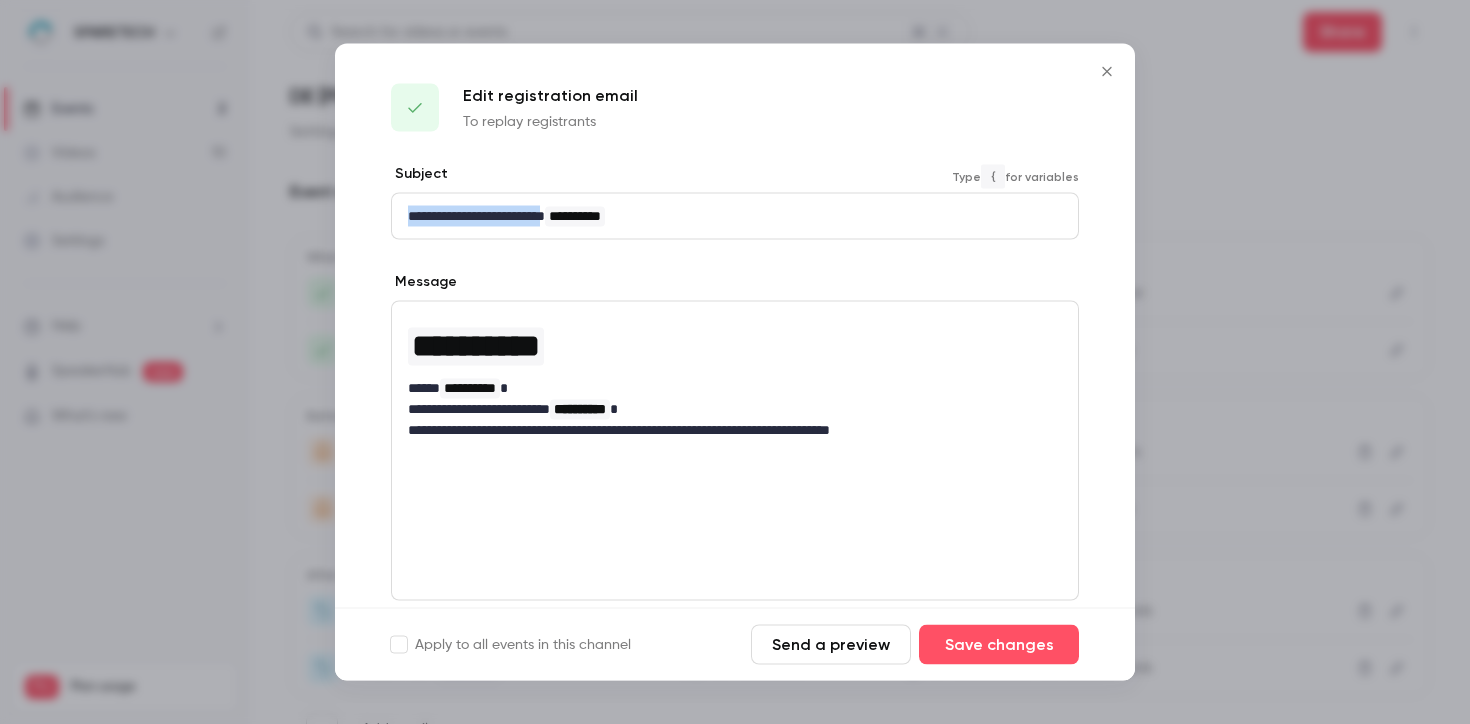click on "**********" at bounding box center (735, 472) 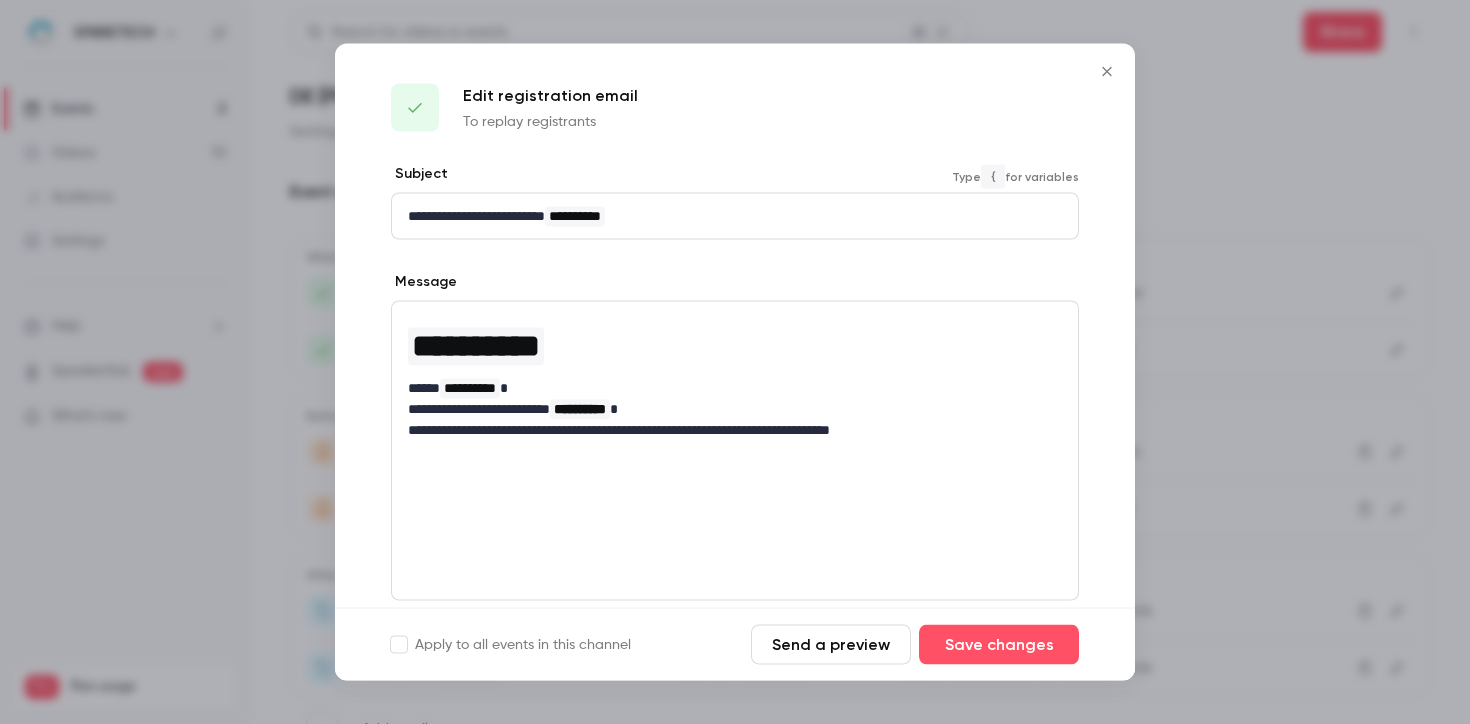 scroll, scrollTop: 0, scrollLeft: 0, axis: both 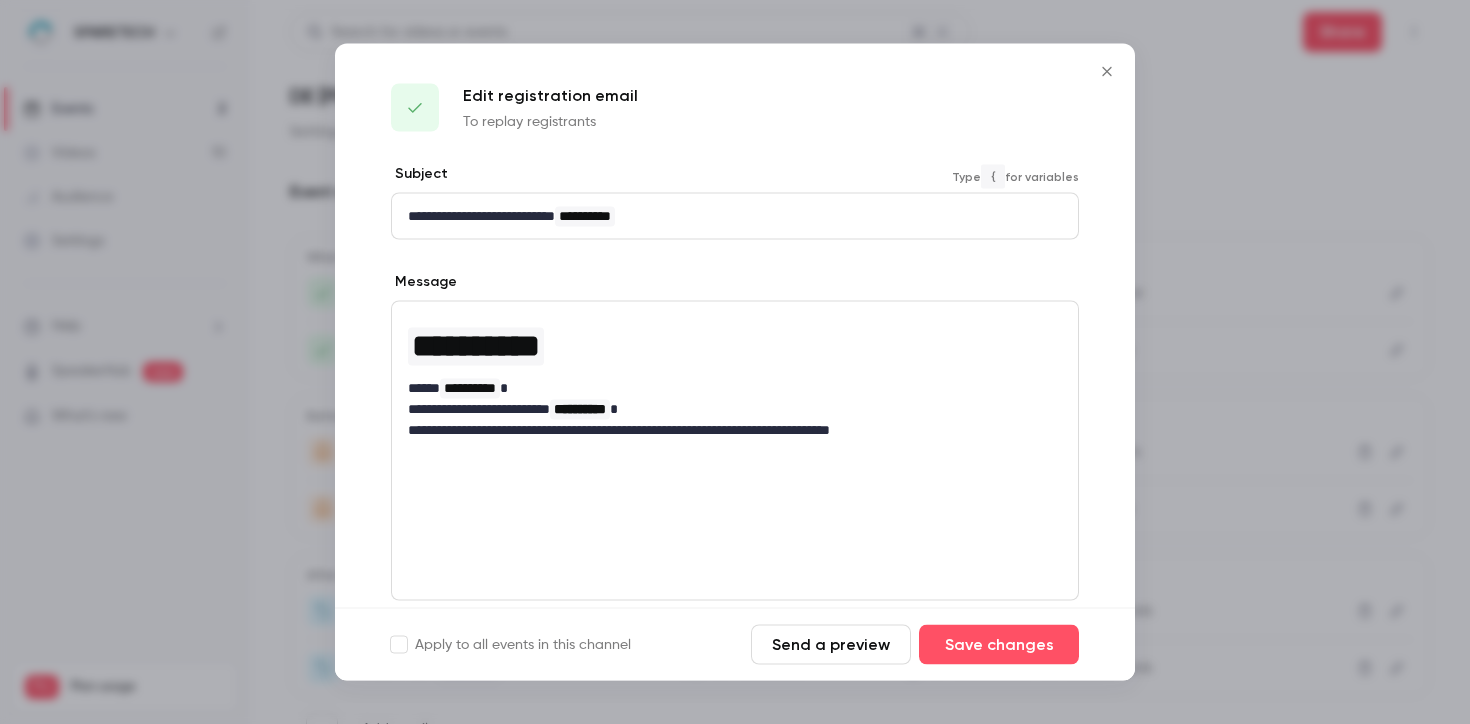 type 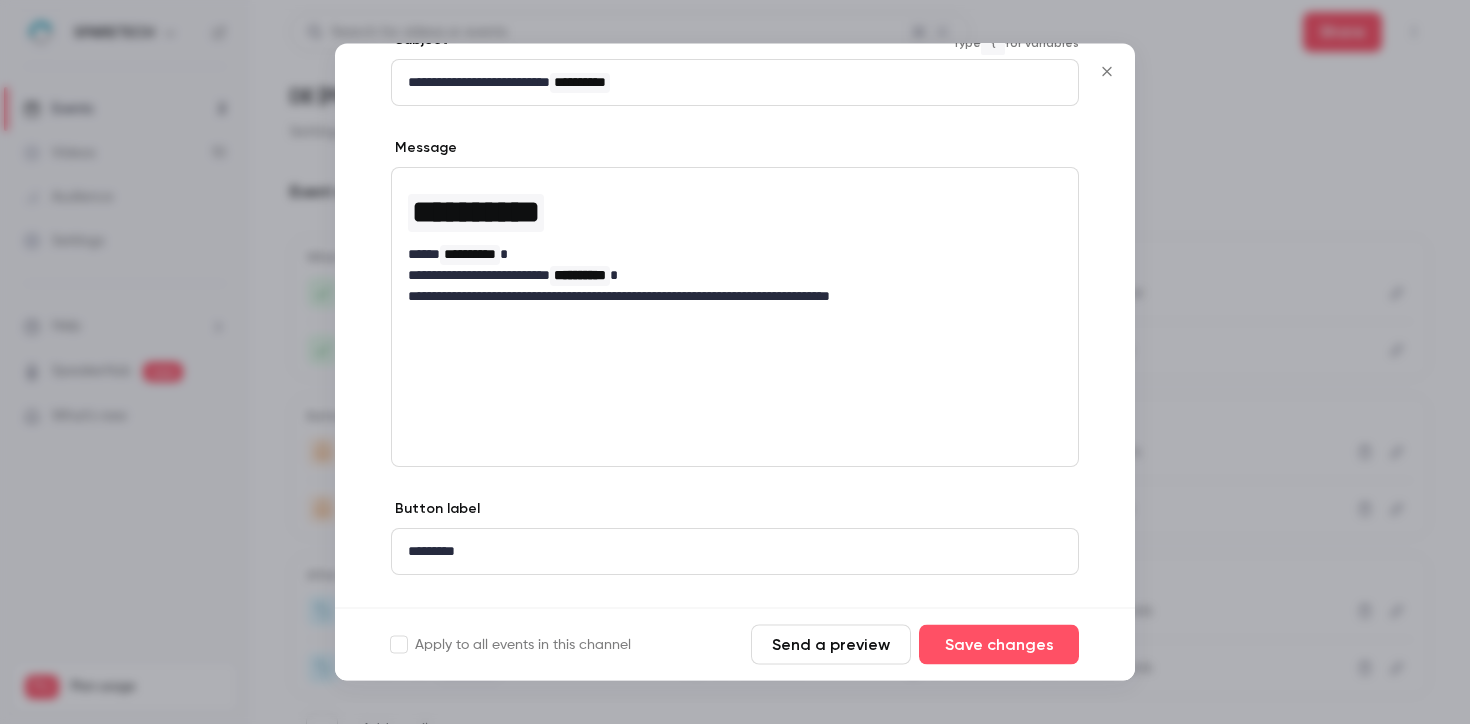 scroll, scrollTop: 173, scrollLeft: 0, axis: vertical 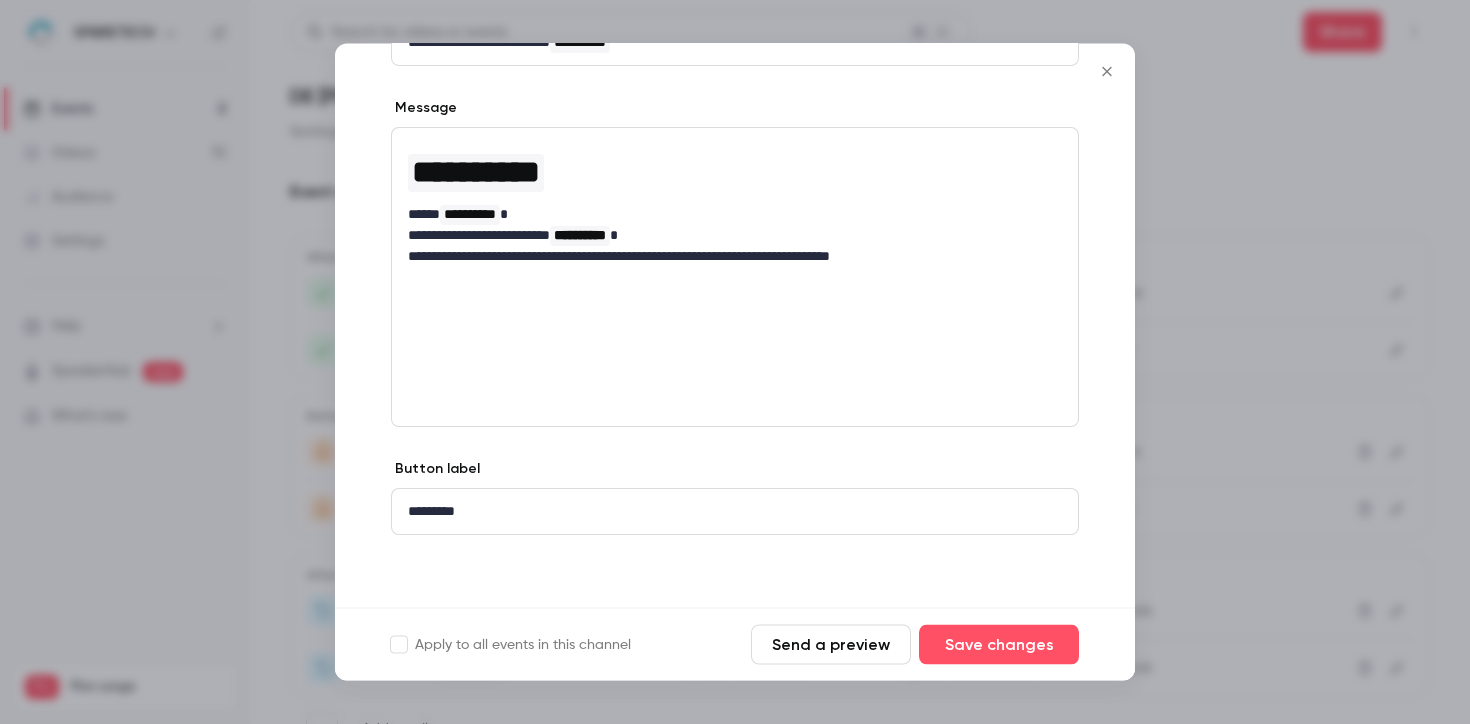 click on "*********" at bounding box center (727, 512) 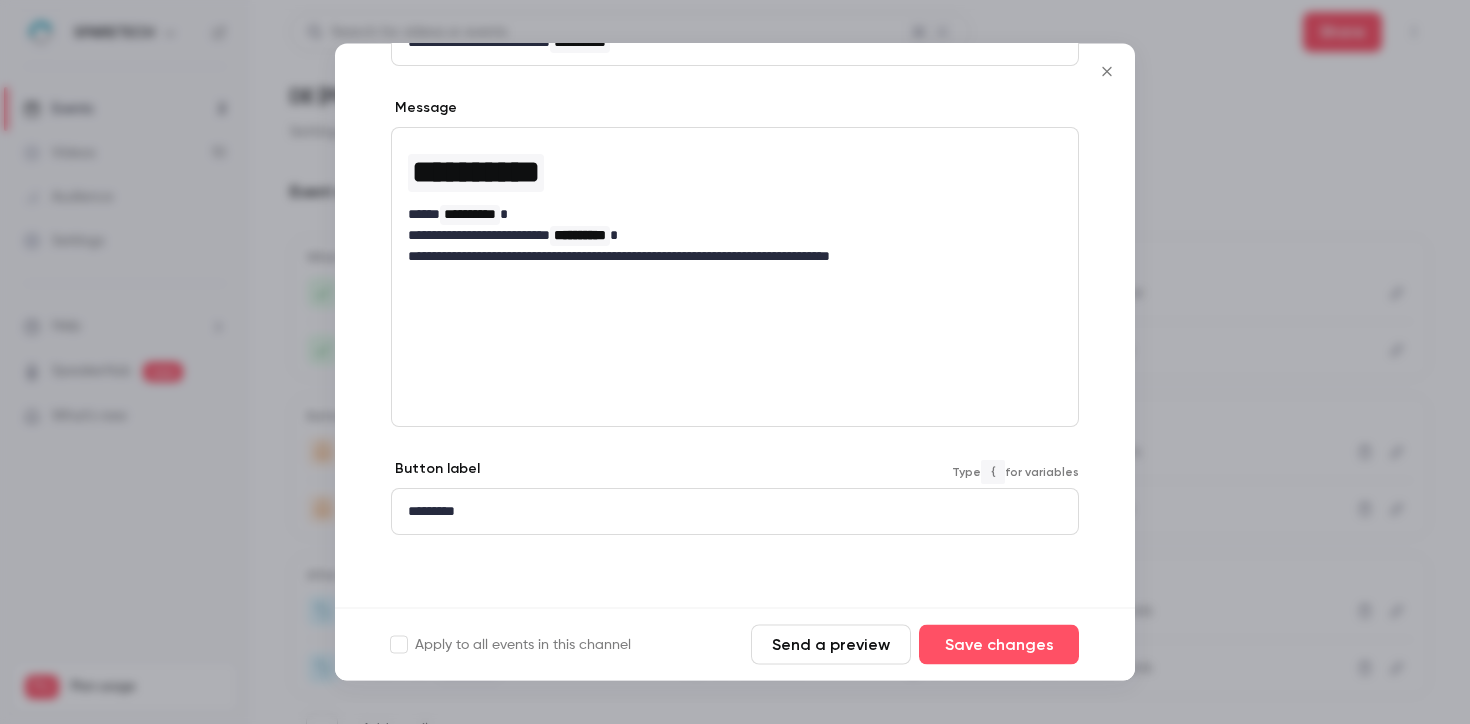click on "*********" at bounding box center [727, 512] 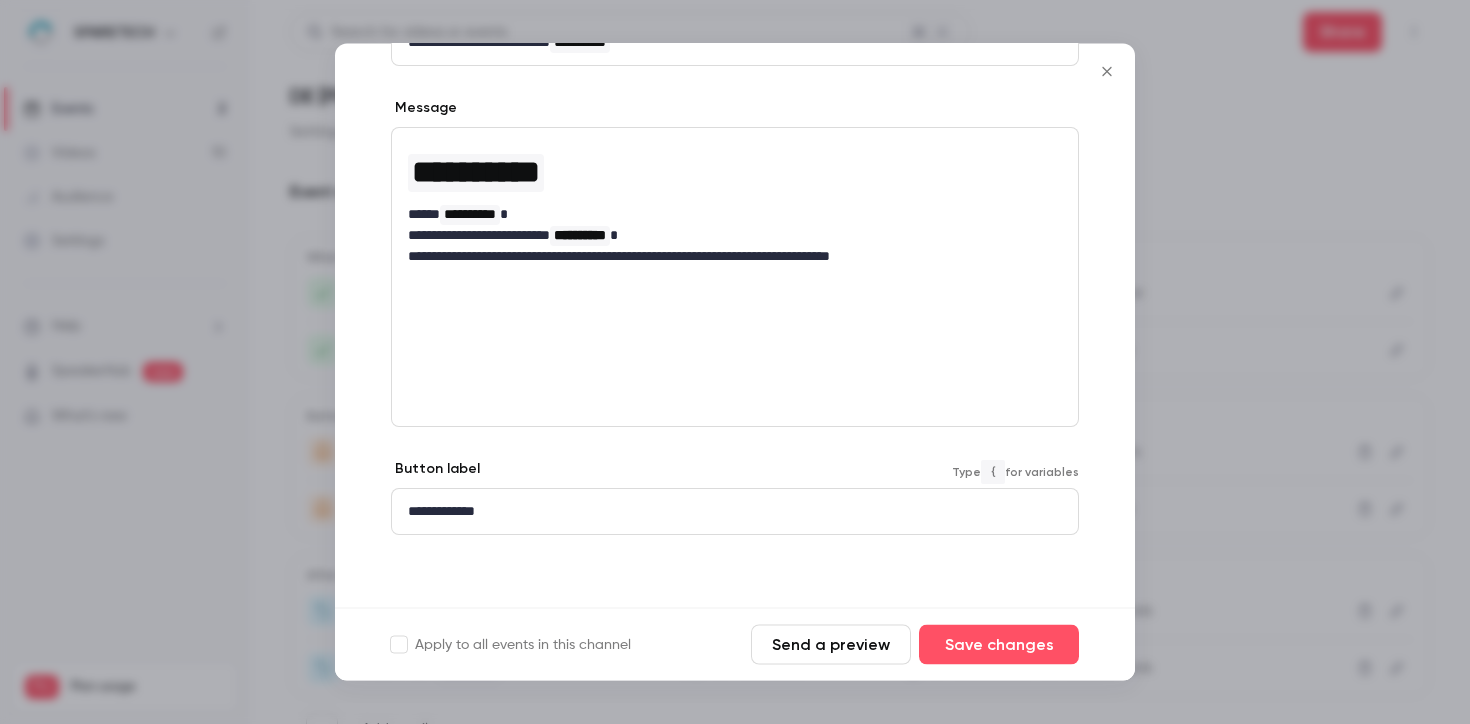 scroll, scrollTop: 0, scrollLeft: 0, axis: both 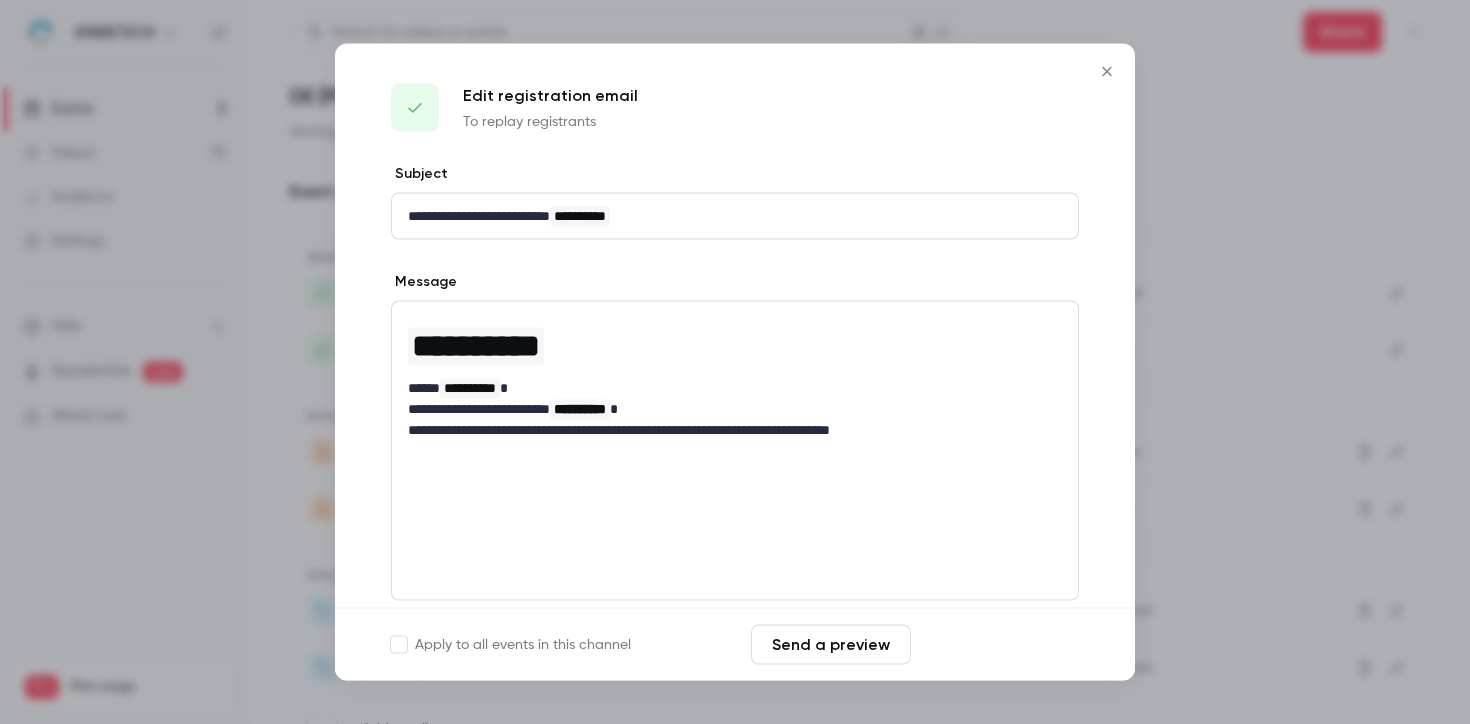 click on "Save changes" at bounding box center (999, 645) 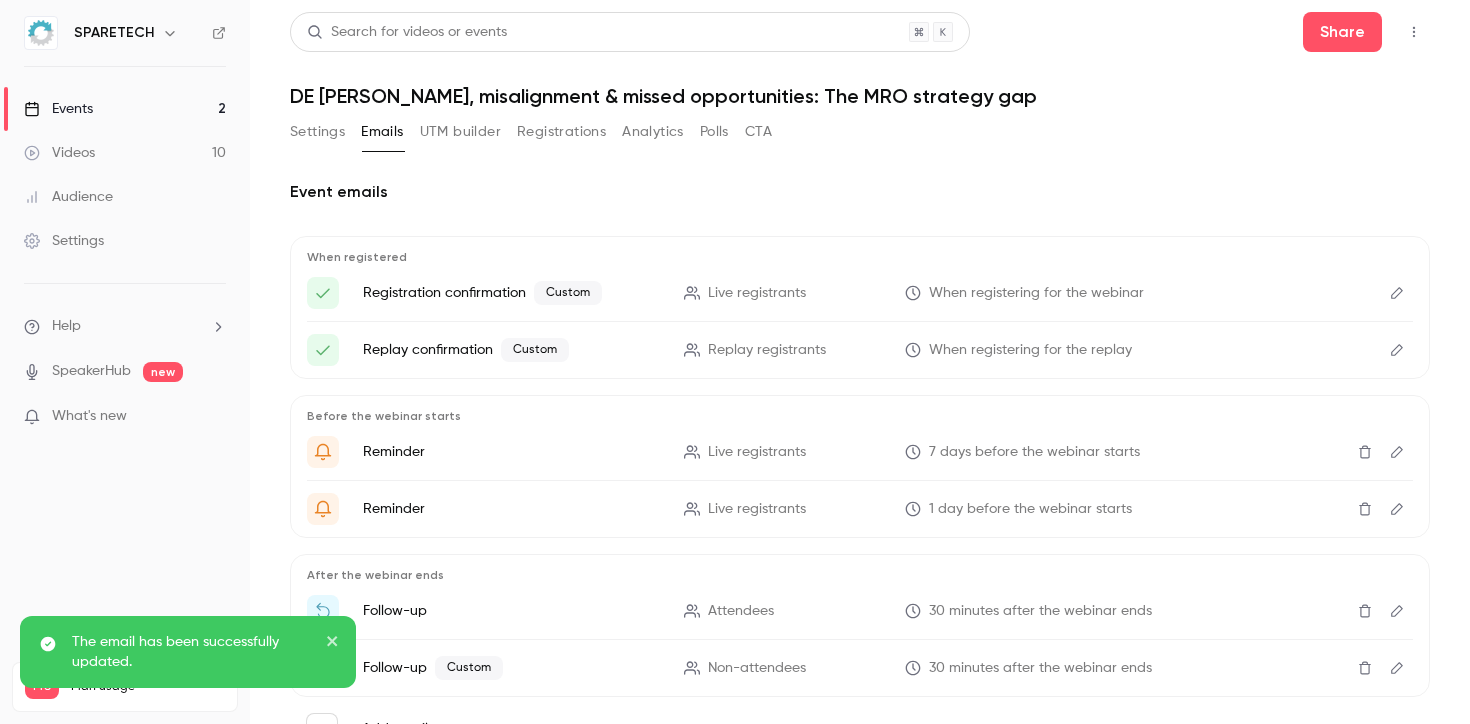 scroll, scrollTop: 89, scrollLeft: 0, axis: vertical 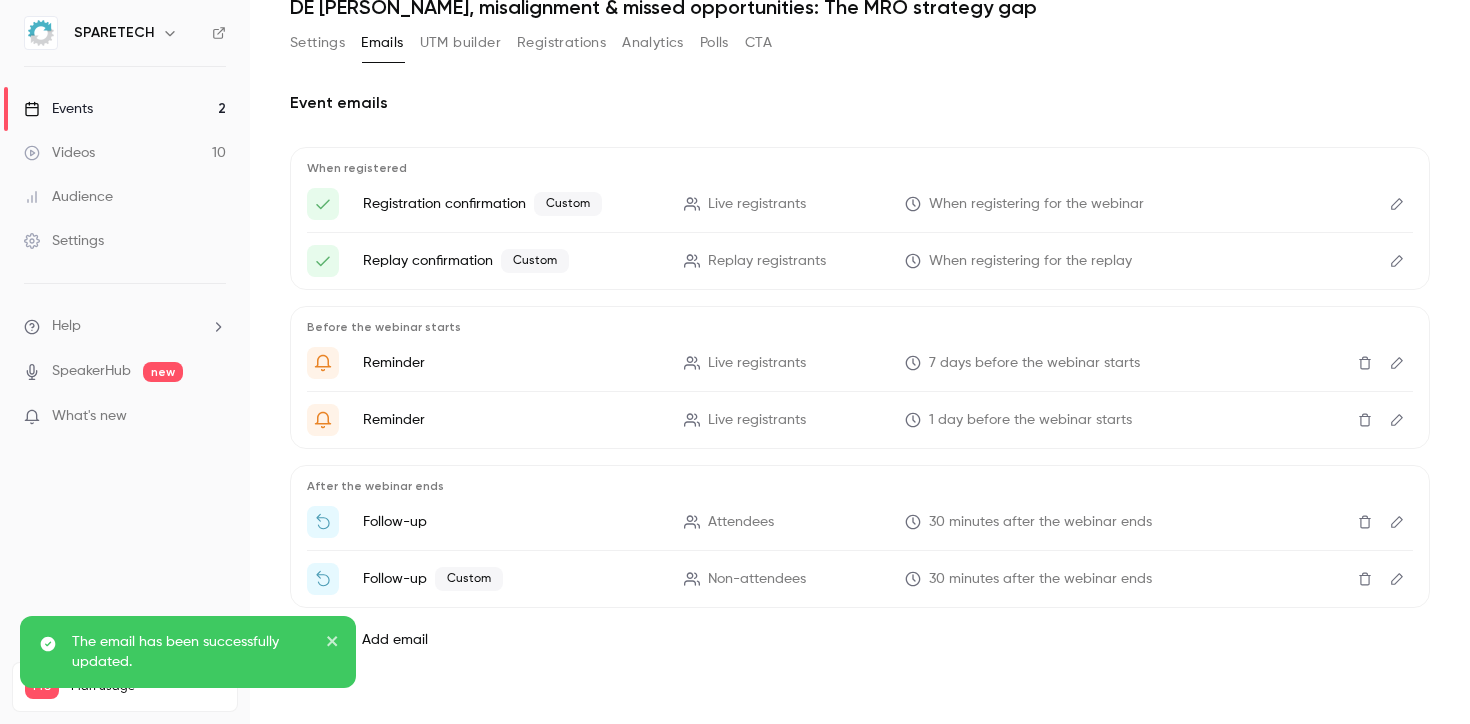 click 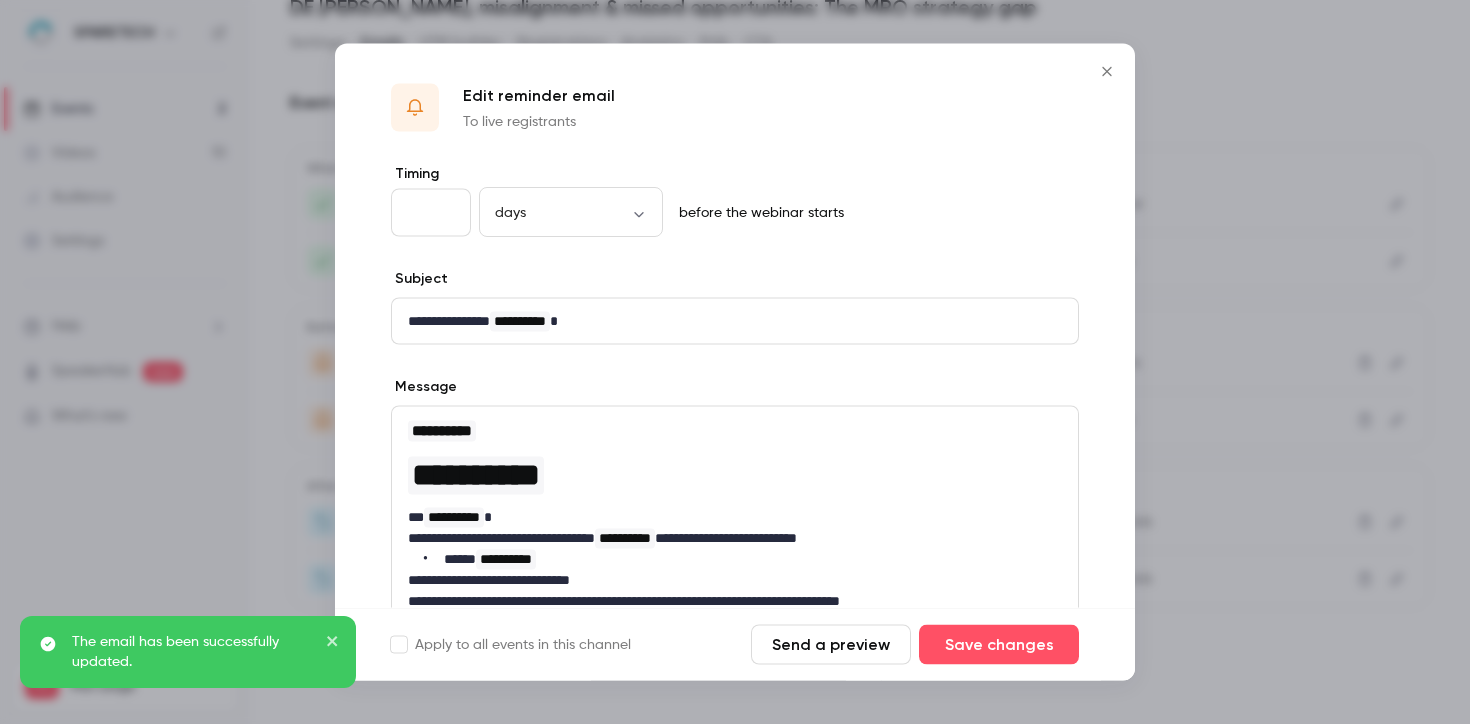 click on "**********" at bounding box center [735, 557] 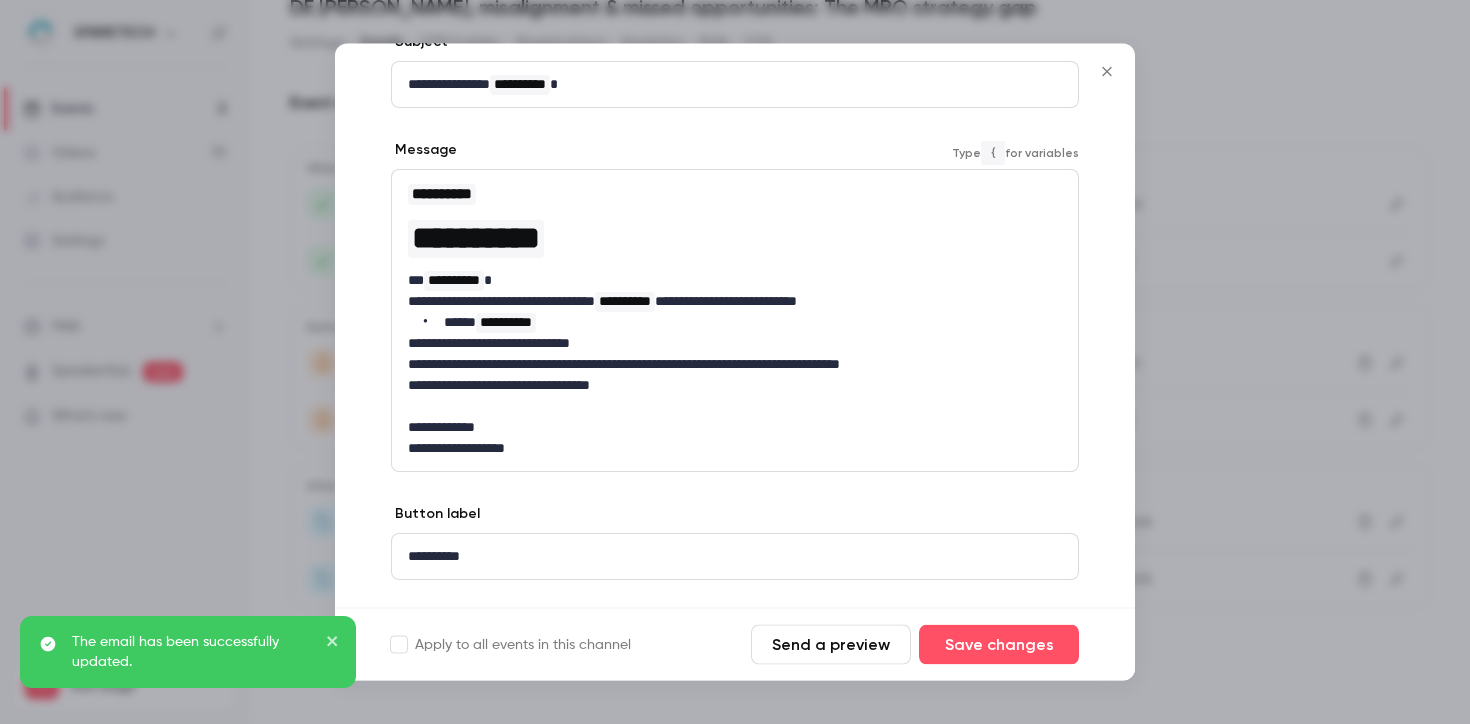 scroll, scrollTop: 241, scrollLeft: 0, axis: vertical 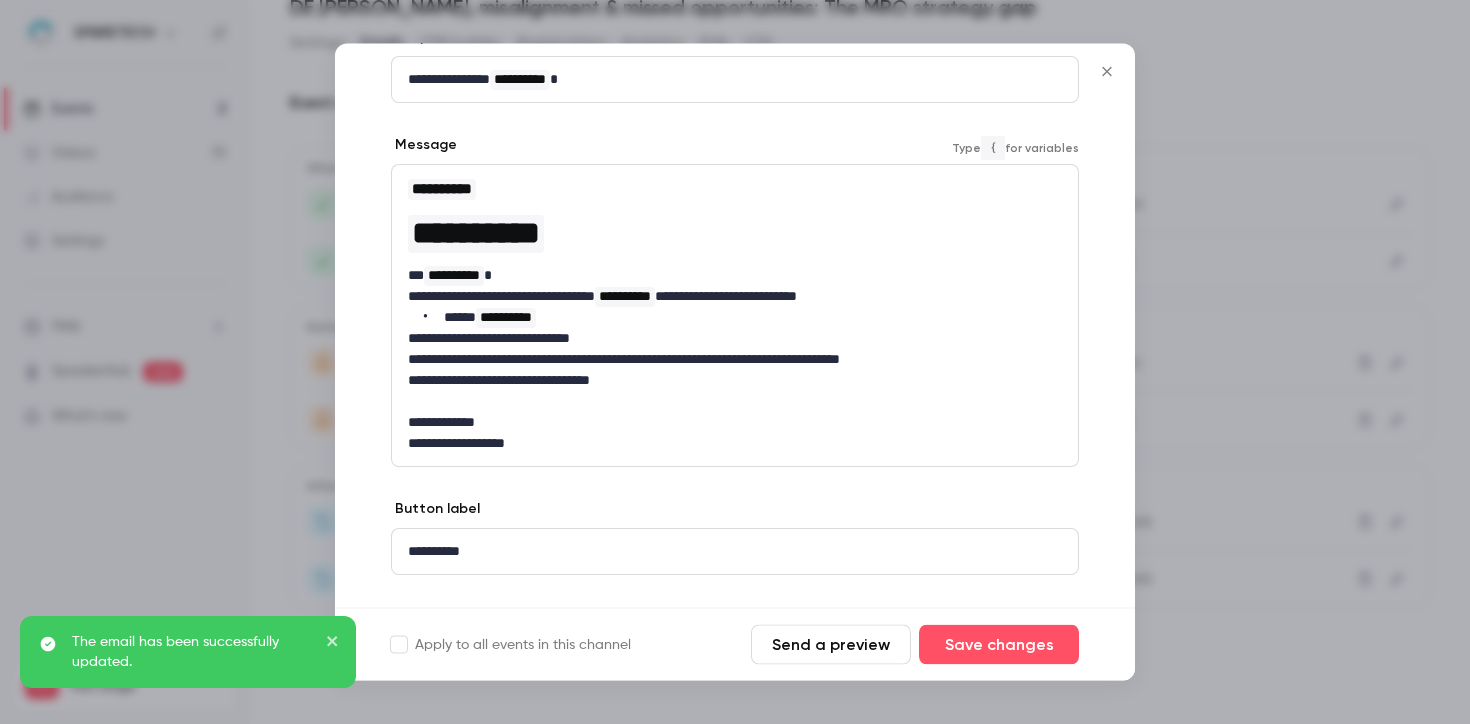click on "**********" at bounding box center [727, 423] 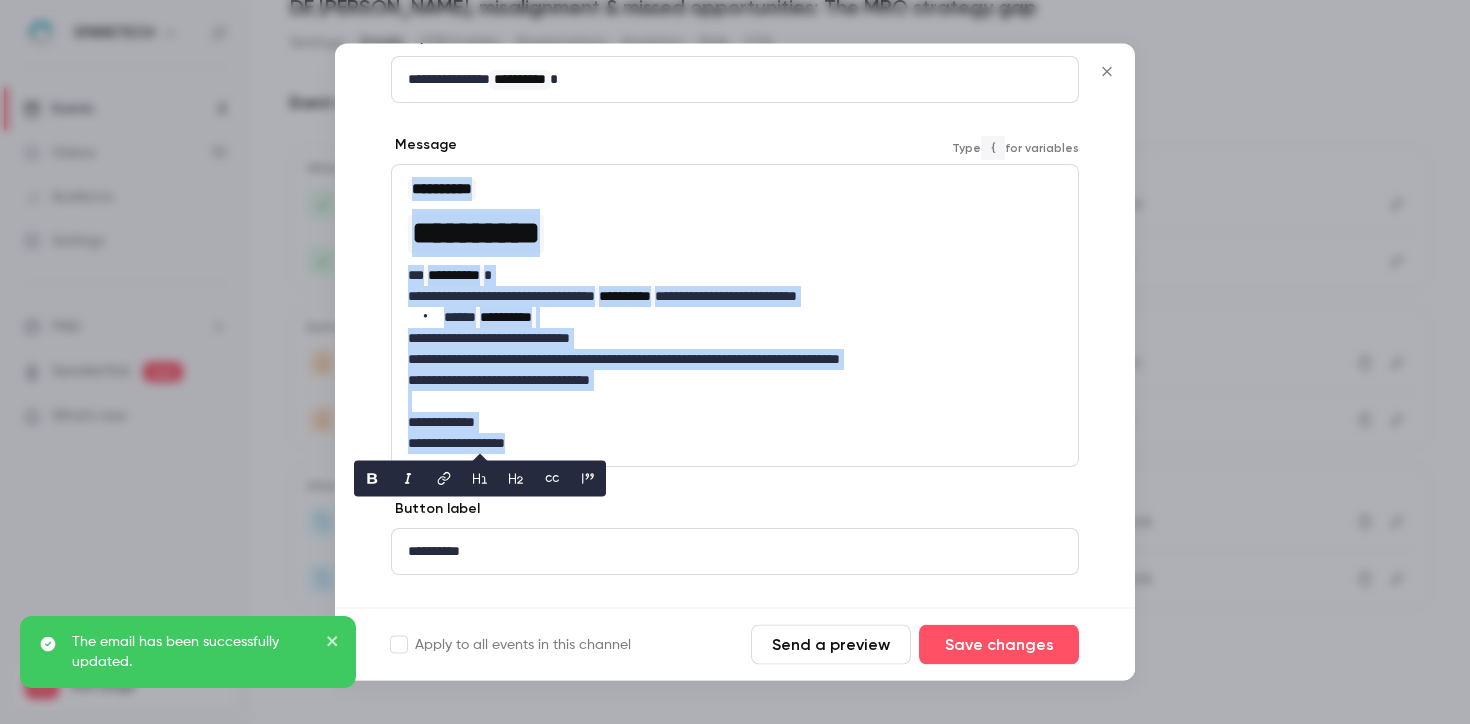 copy on "**********" 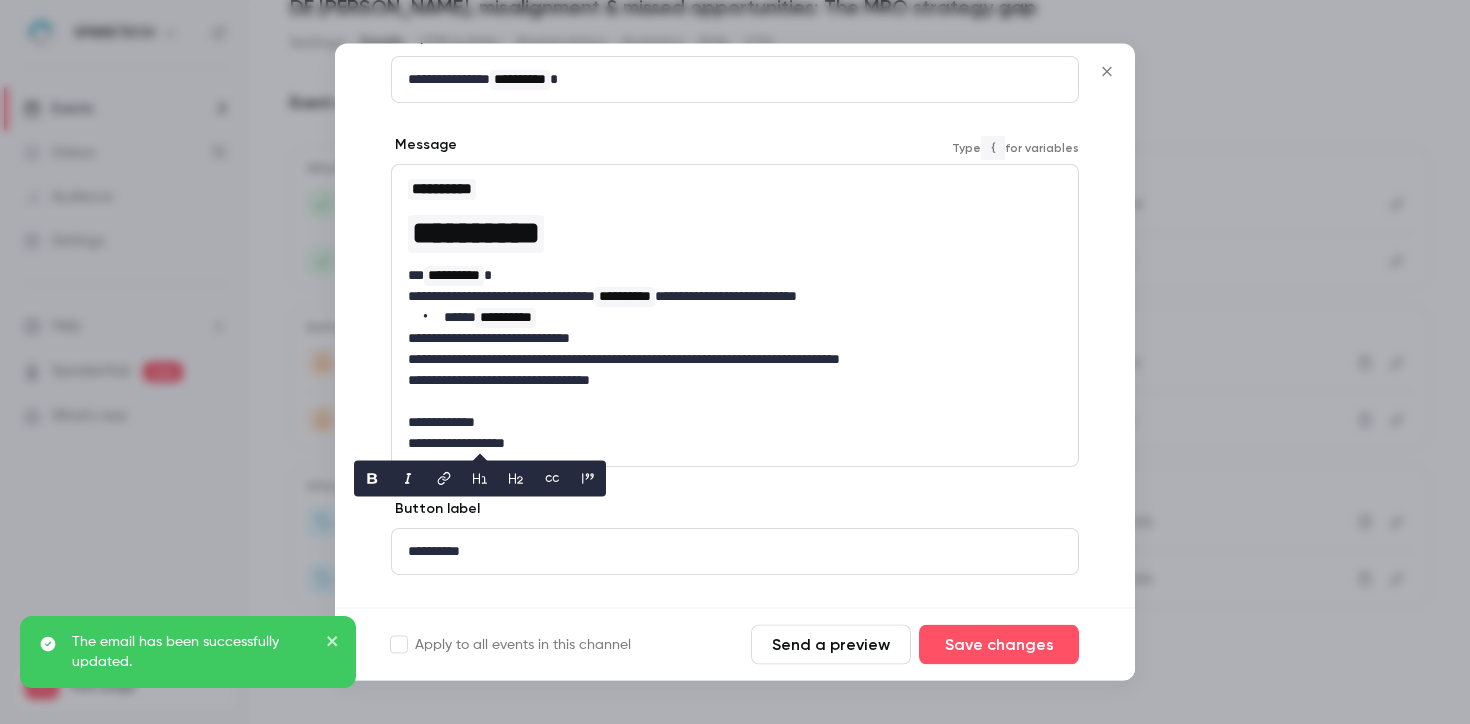 click on "**********" at bounding box center [727, 552] 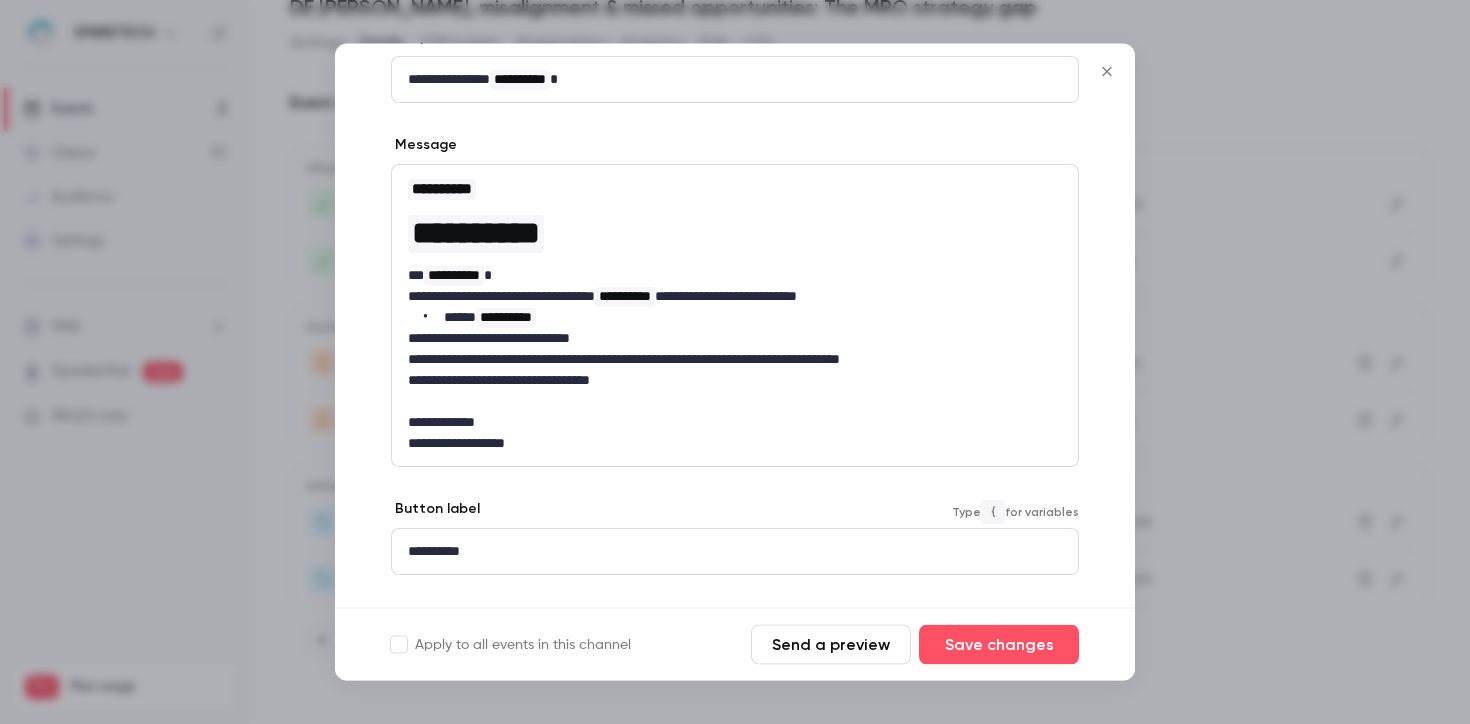 click on "**********" at bounding box center (727, 552) 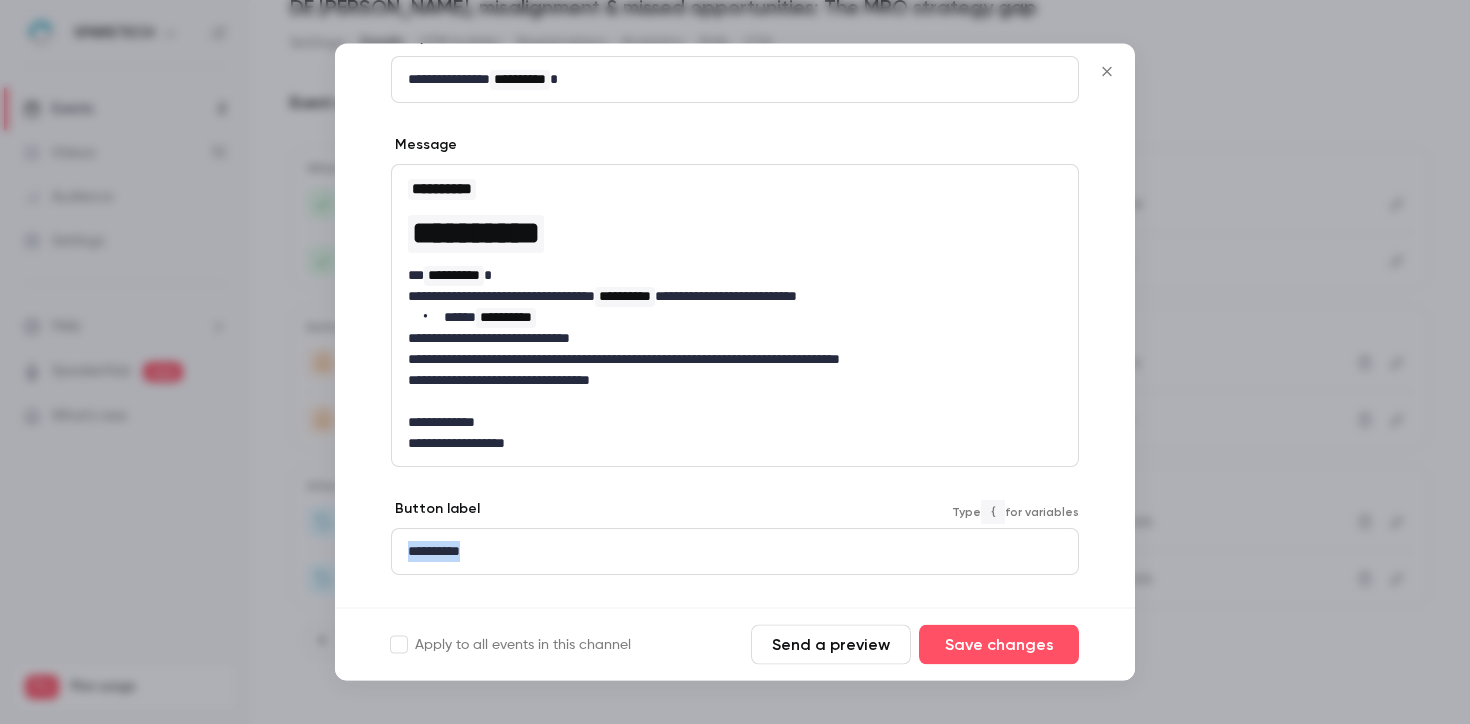 click on "**********" at bounding box center (727, 552) 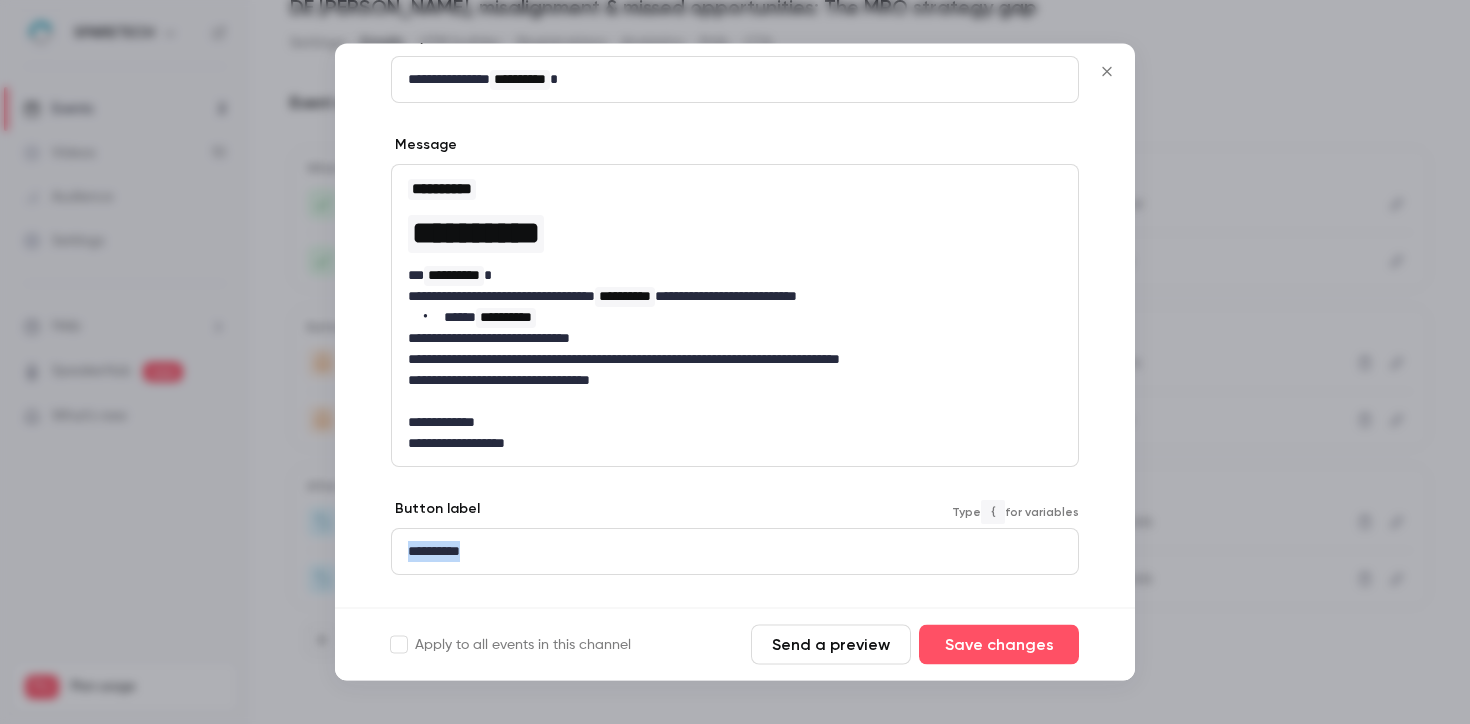 type 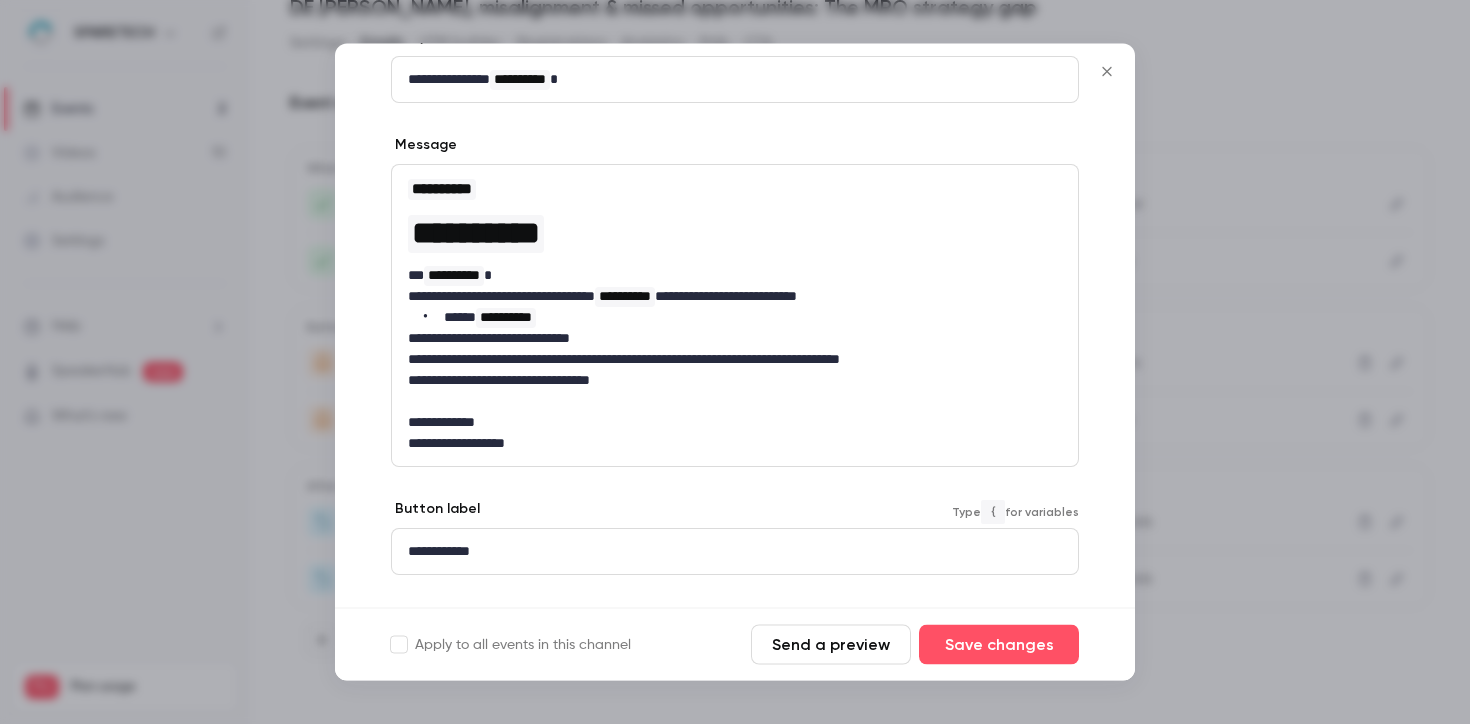 click on "**********" at bounding box center (735, 318) 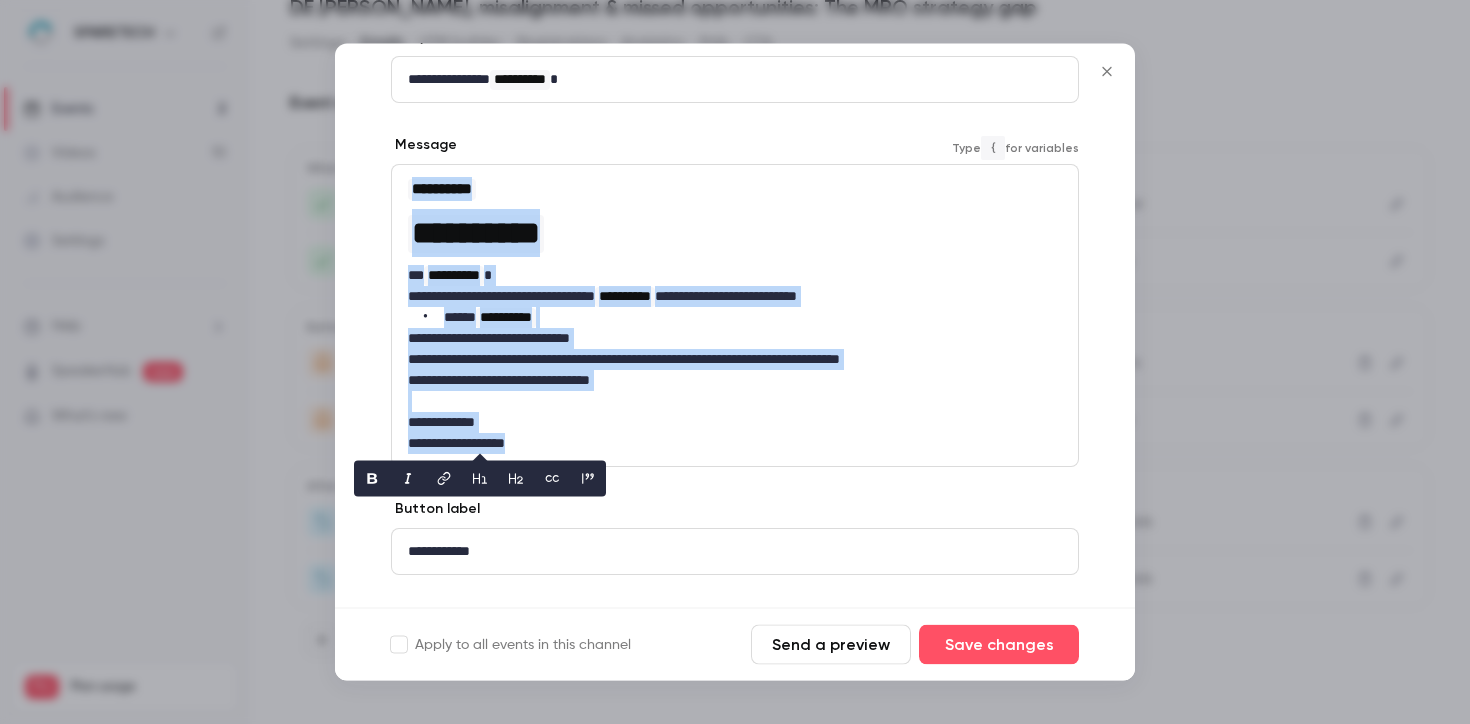 copy on "**********" 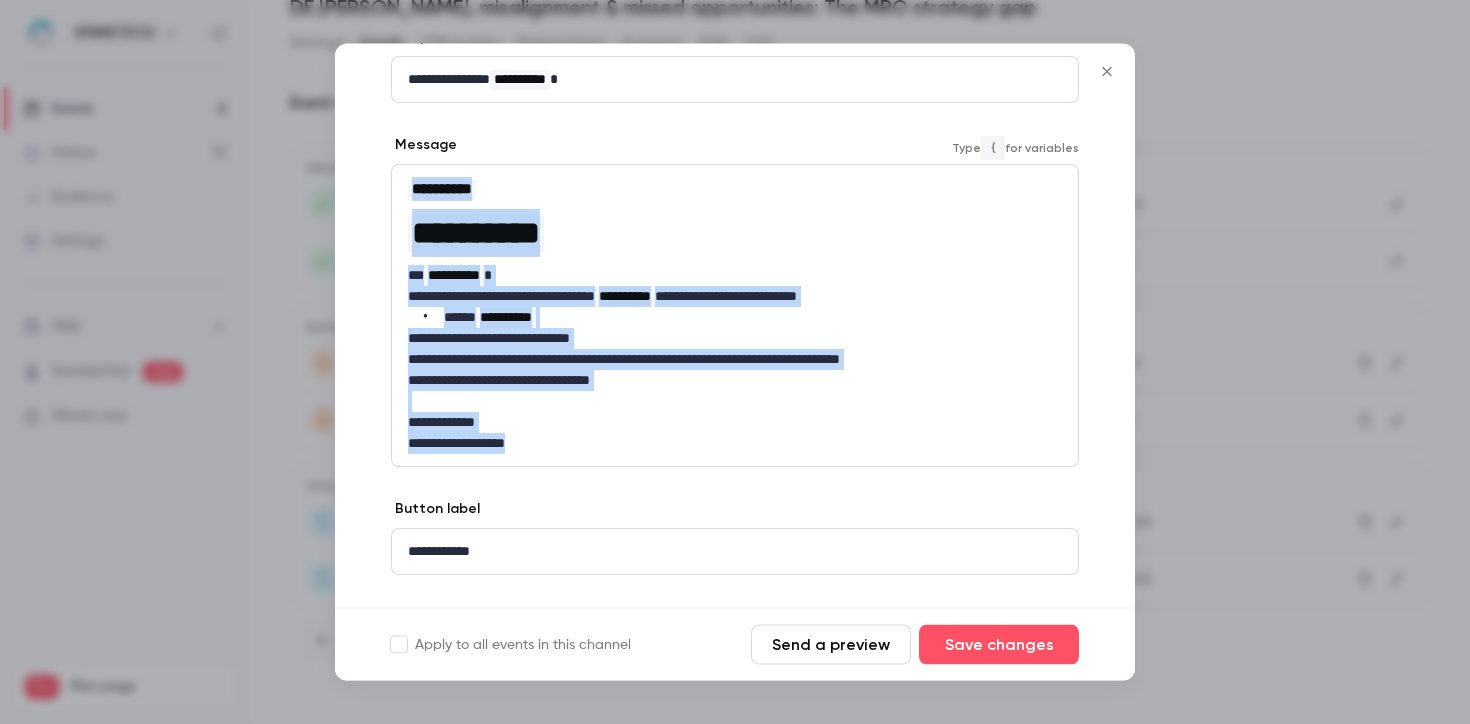 click at bounding box center [735, 402] 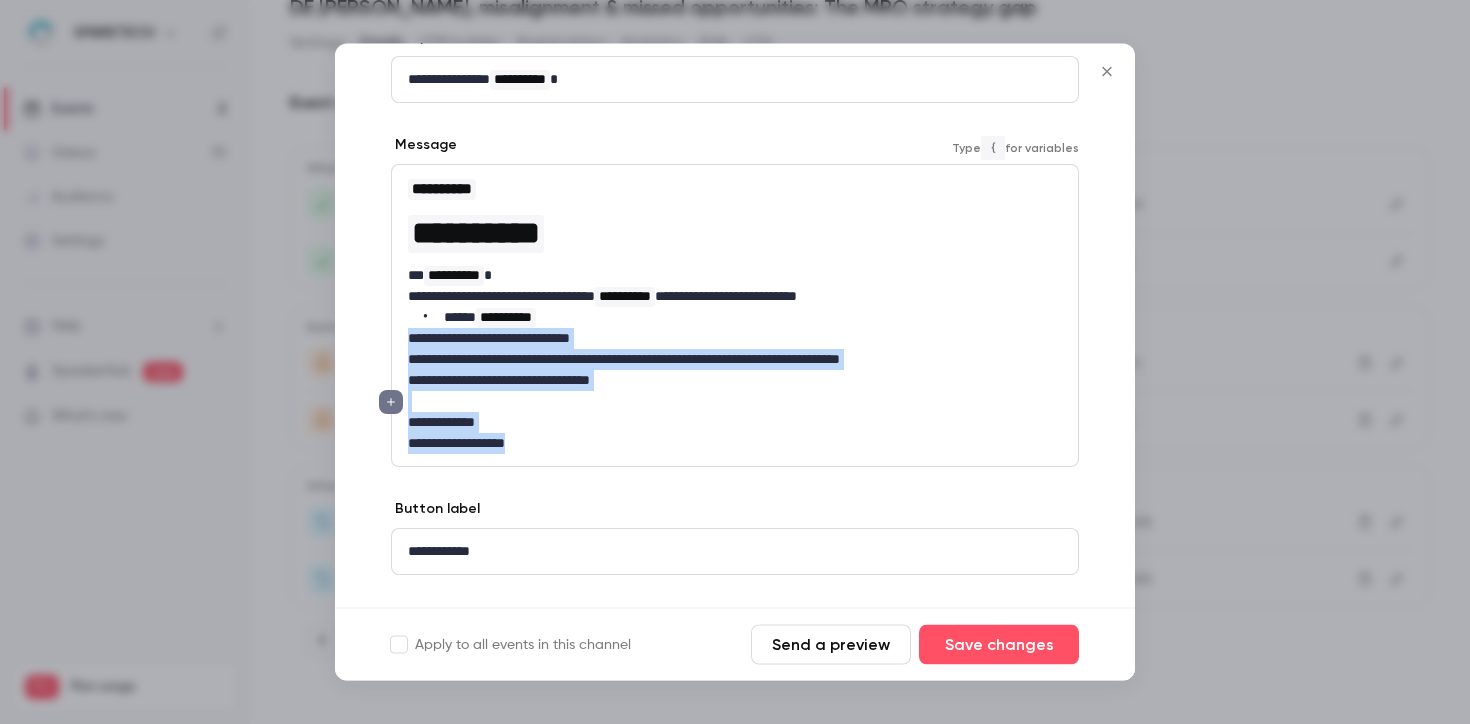 drag, startPoint x: 598, startPoint y: 439, endPoint x: 398, endPoint y: 345, distance: 220.9887 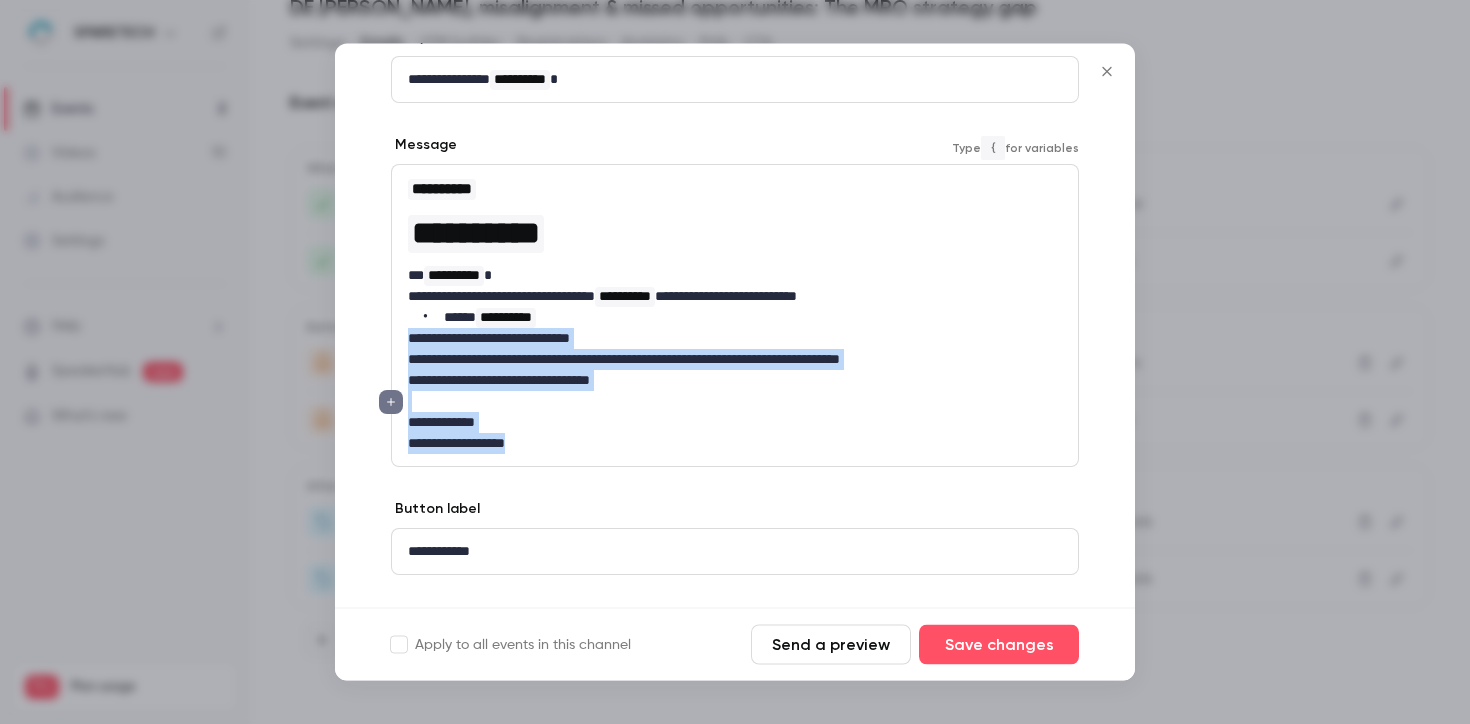 click on "**********" at bounding box center (735, 316) 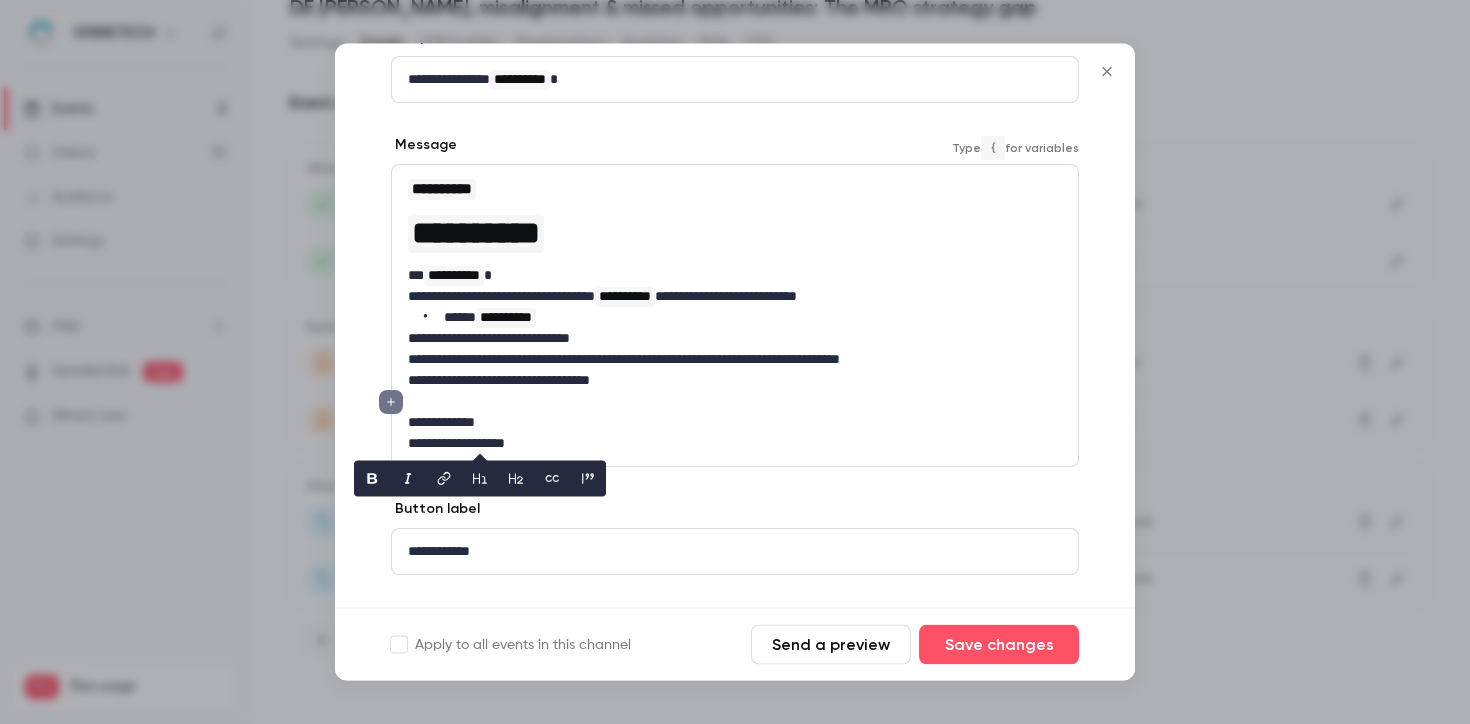 scroll, scrollTop: 0, scrollLeft: 0, axis: both 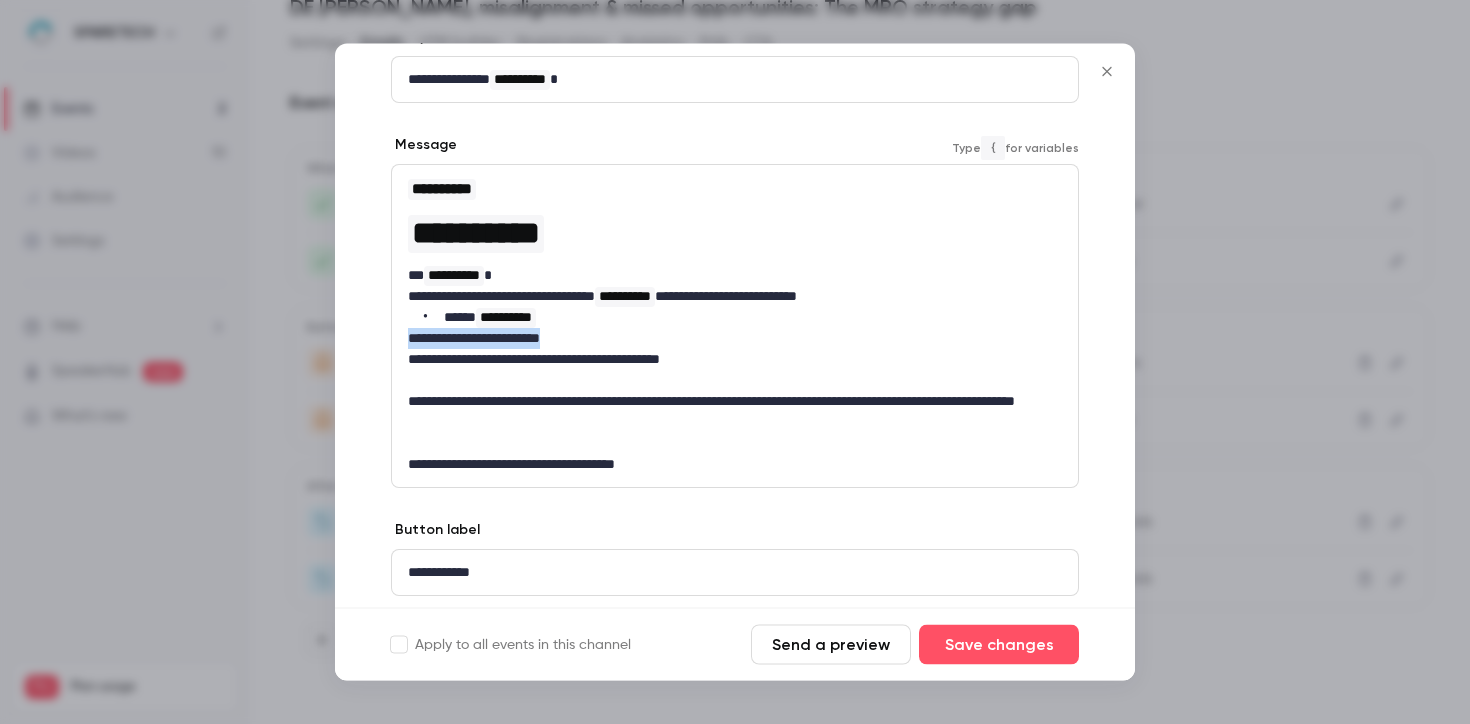 drag, startPoint x: 602, startPoint y: 337, endPoint x: 401, endPoint y: 342, distance: 201.06218 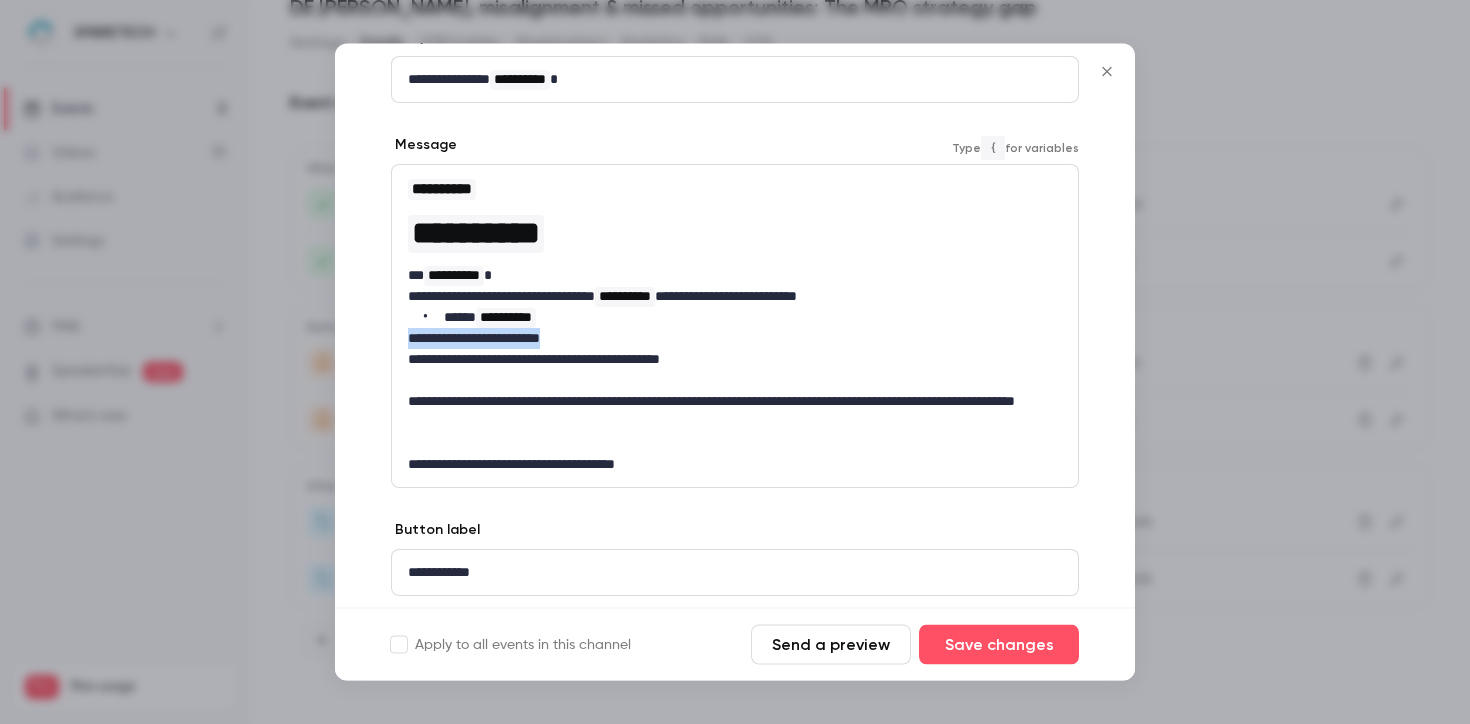 click on "**********" at bounding box center (735, 327) 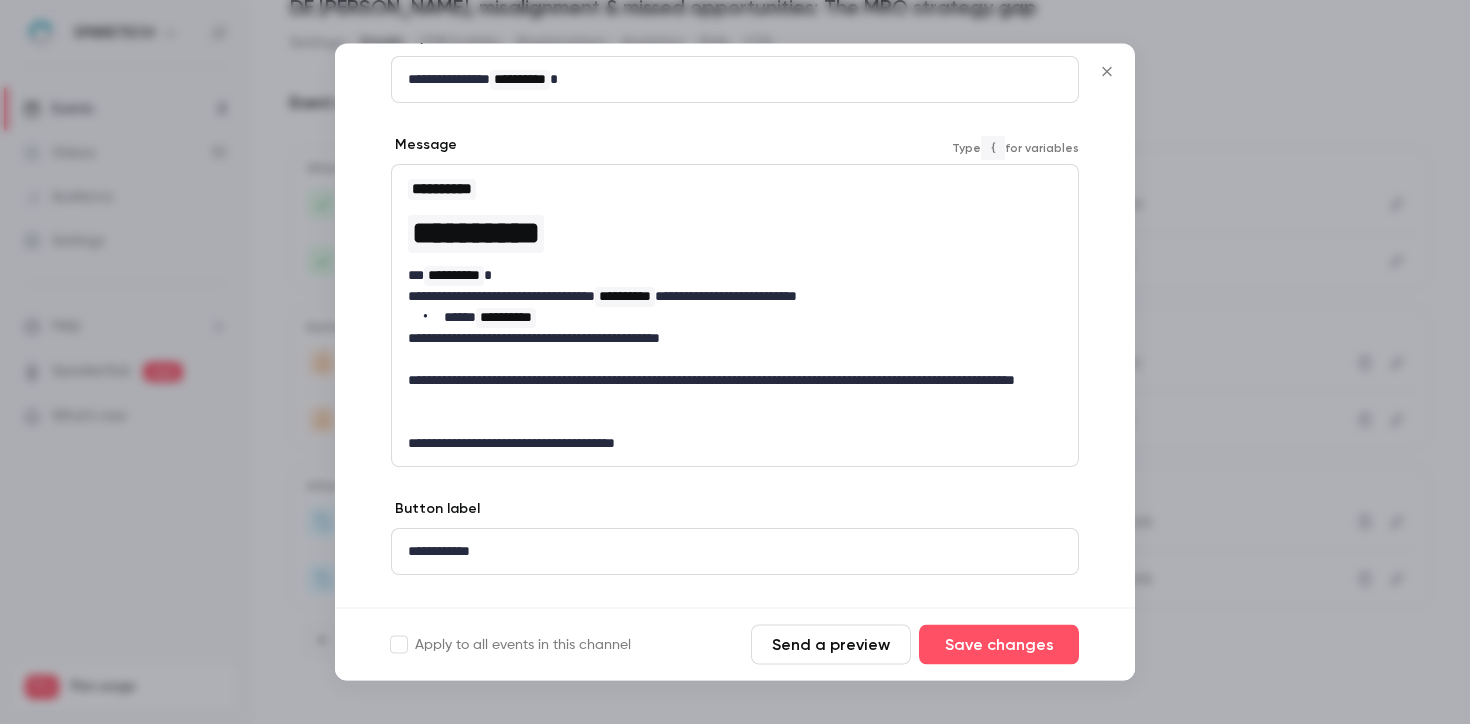 click on "**********" at bounding box center [735, 318] 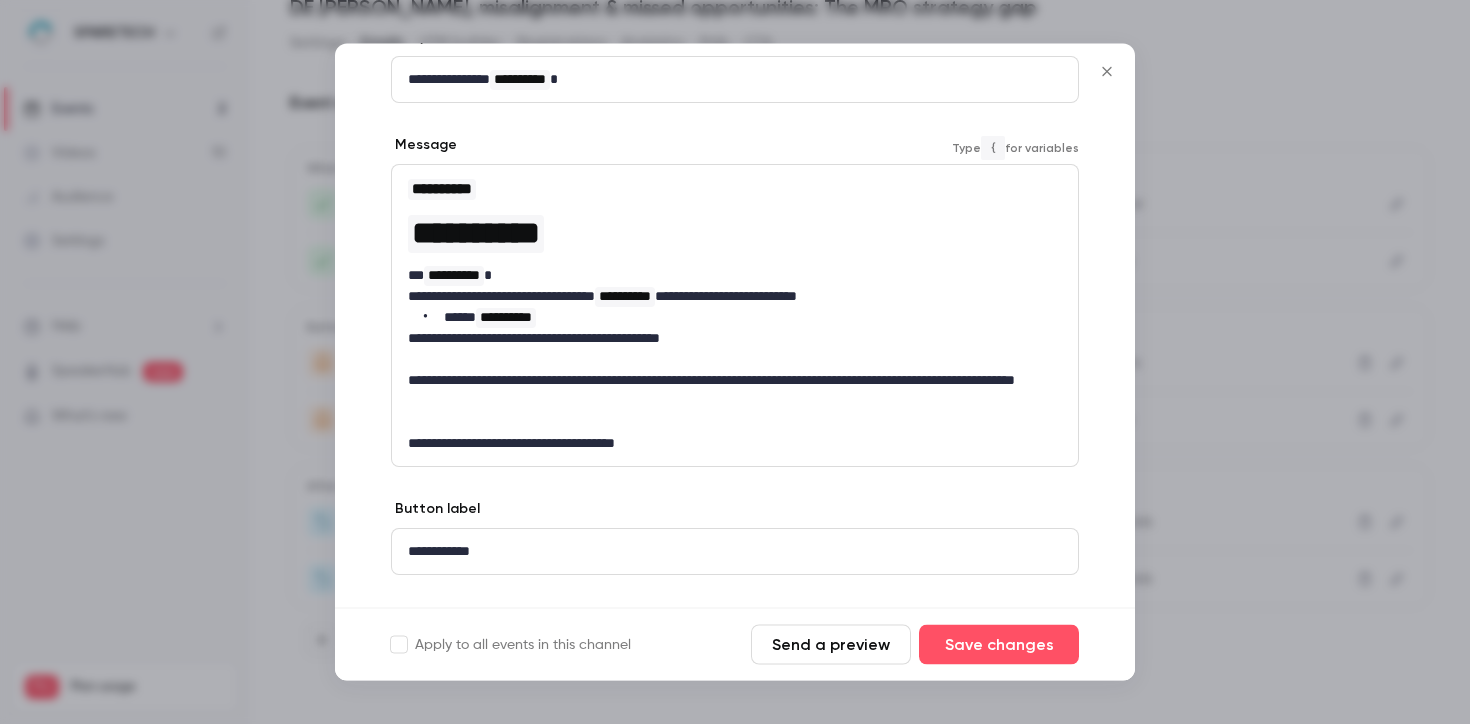 type 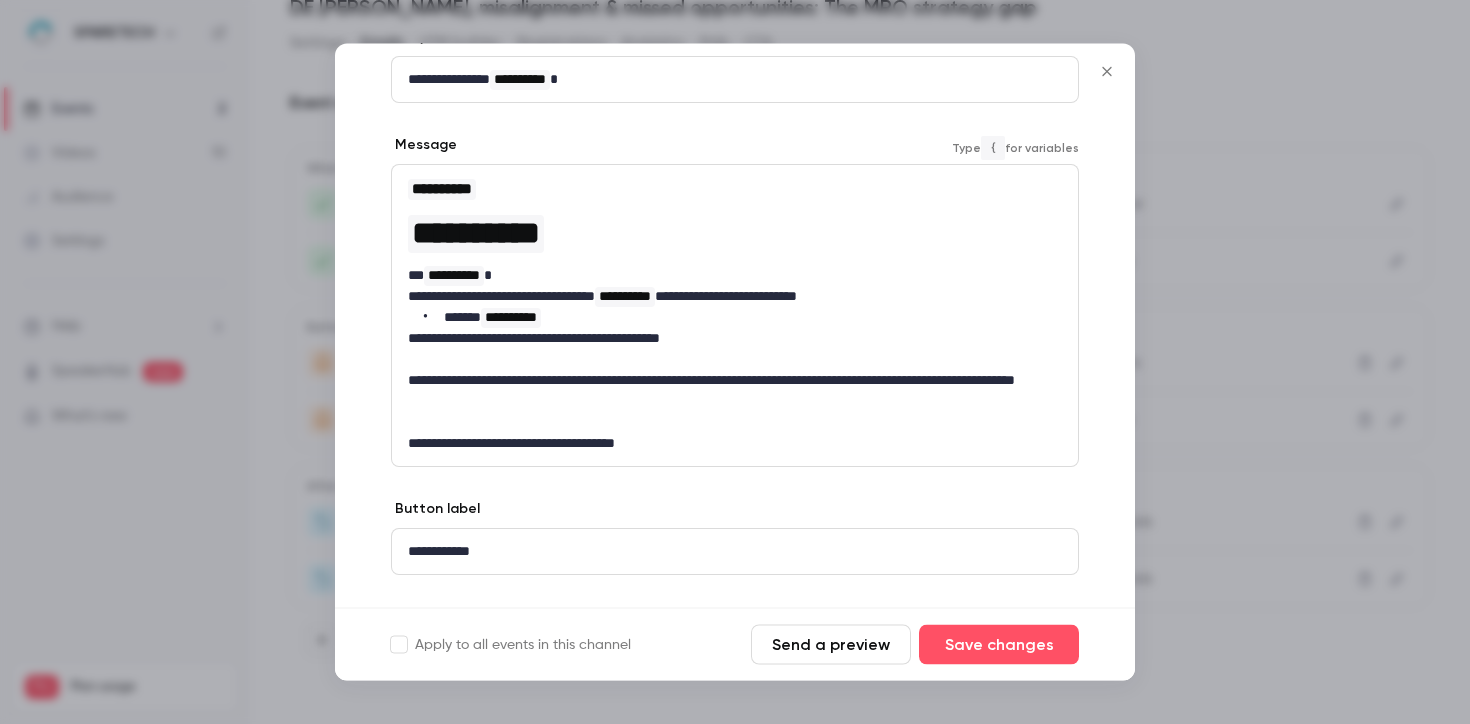 click on "**********" at bounding box center (735, 318) 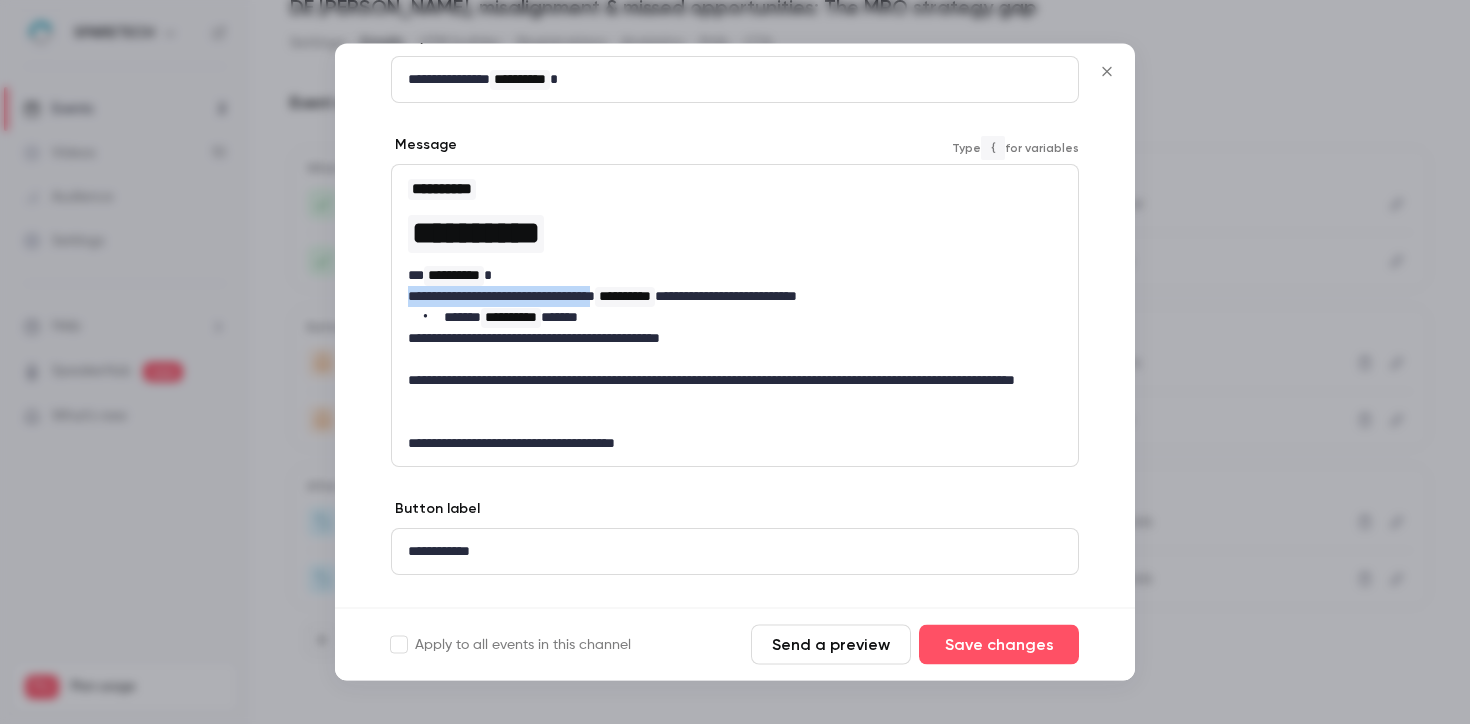 drag, startPoint x: 632, startPoint y: 294, endPoint x: 401, endPoint y: 294, distance: 231 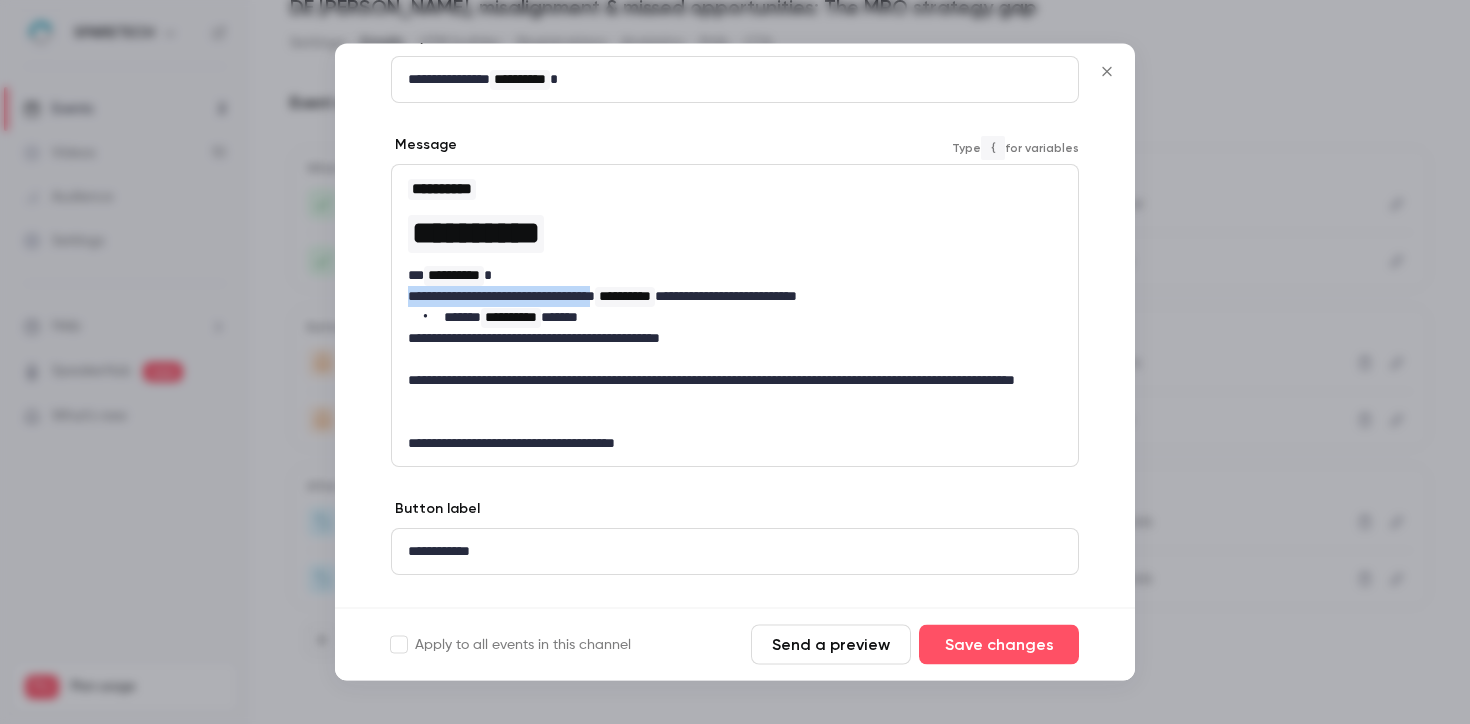 click on "**********" at bounding box center [735, 316] 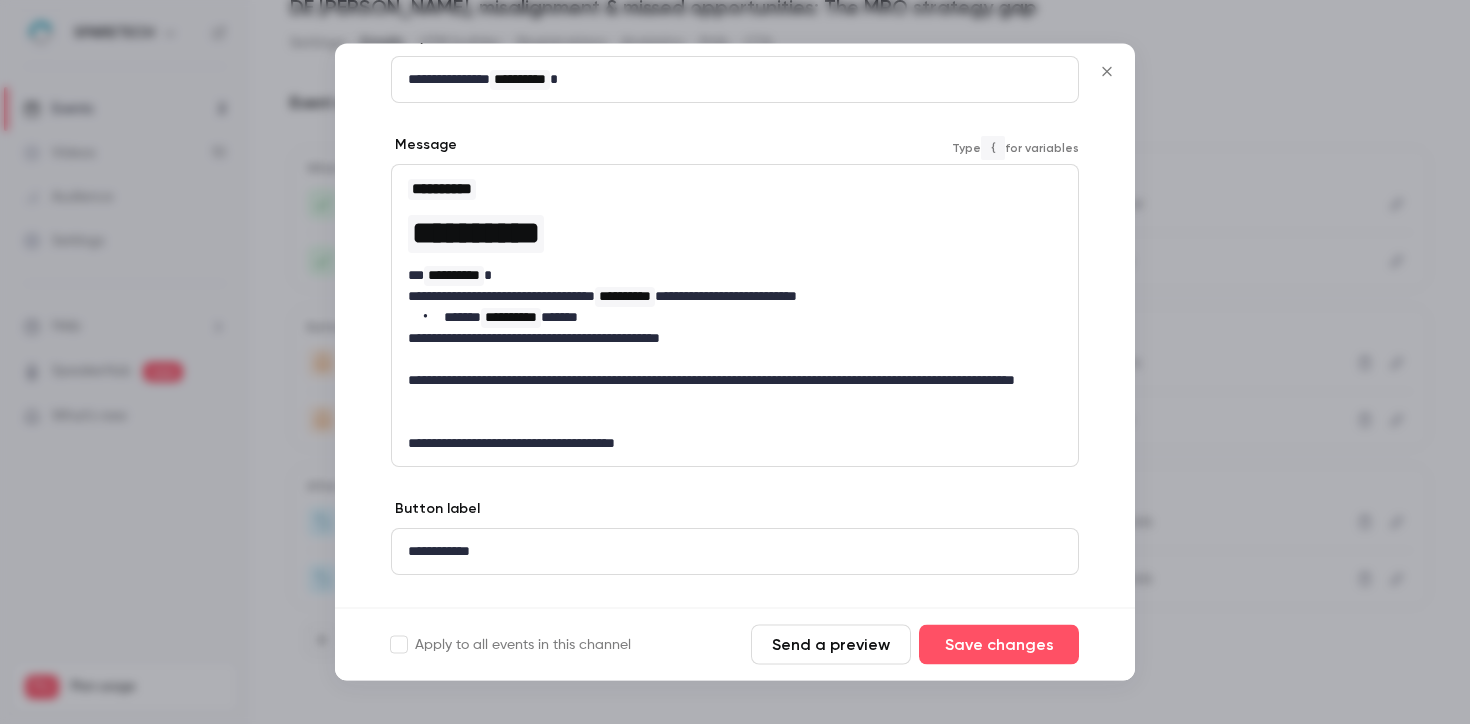 click on "**********" at bounding box center [727, 276] 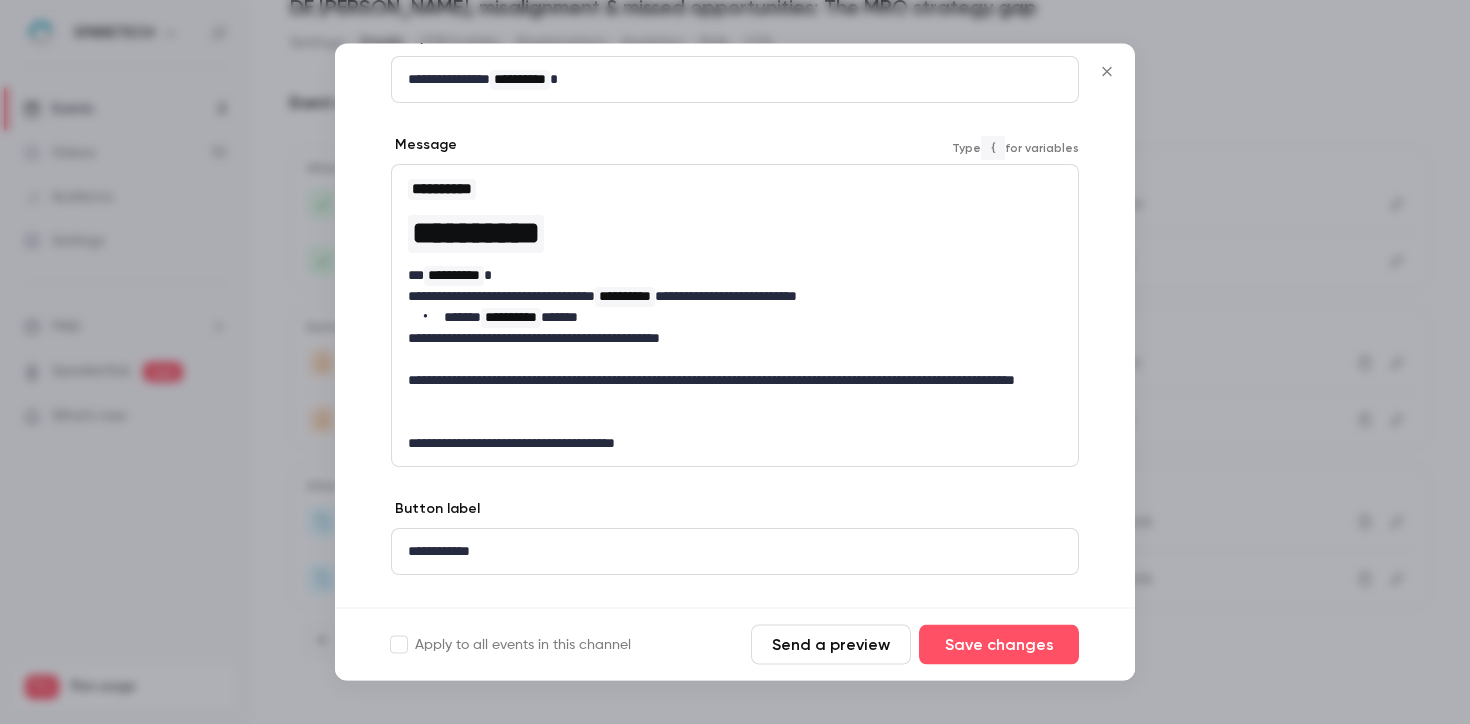 click on "**********" at bounding box center (727, 297) 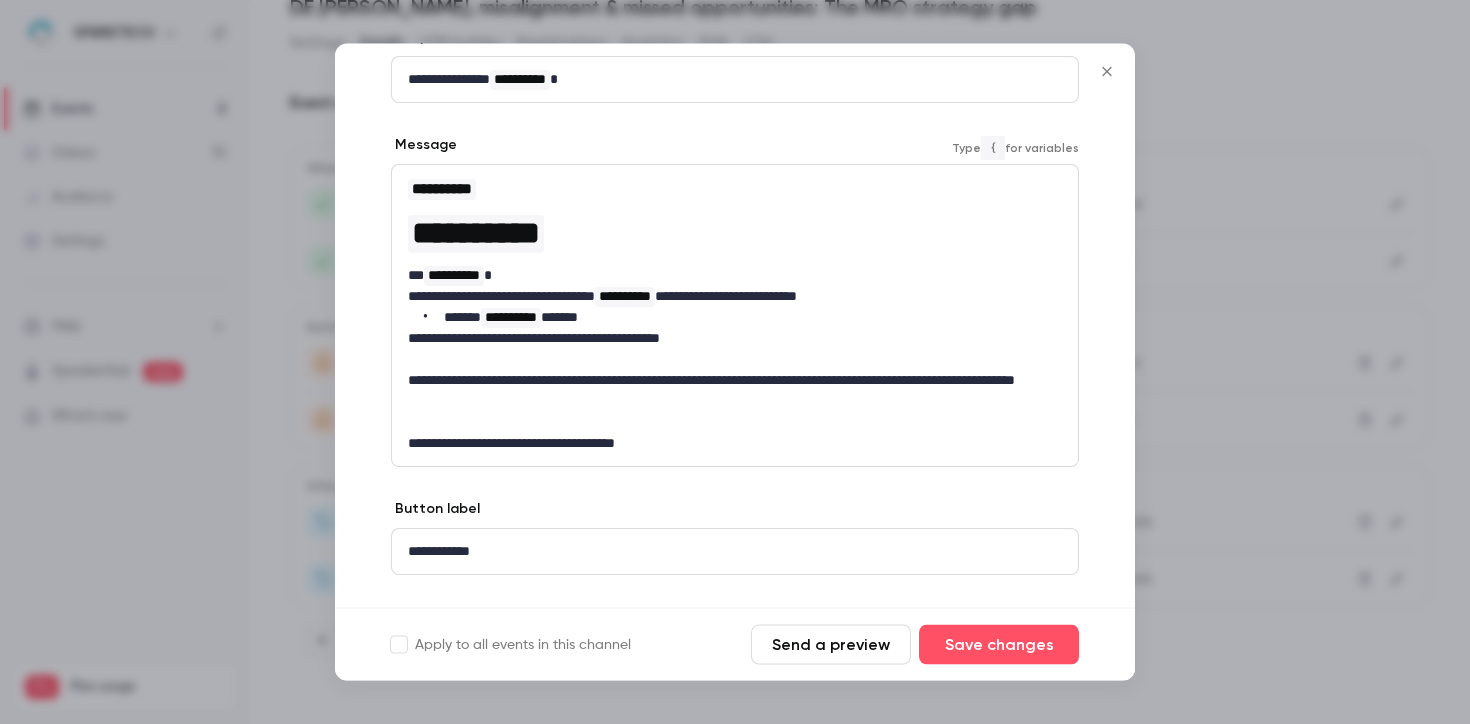 click on "**********" at bounding box center [727, 392] 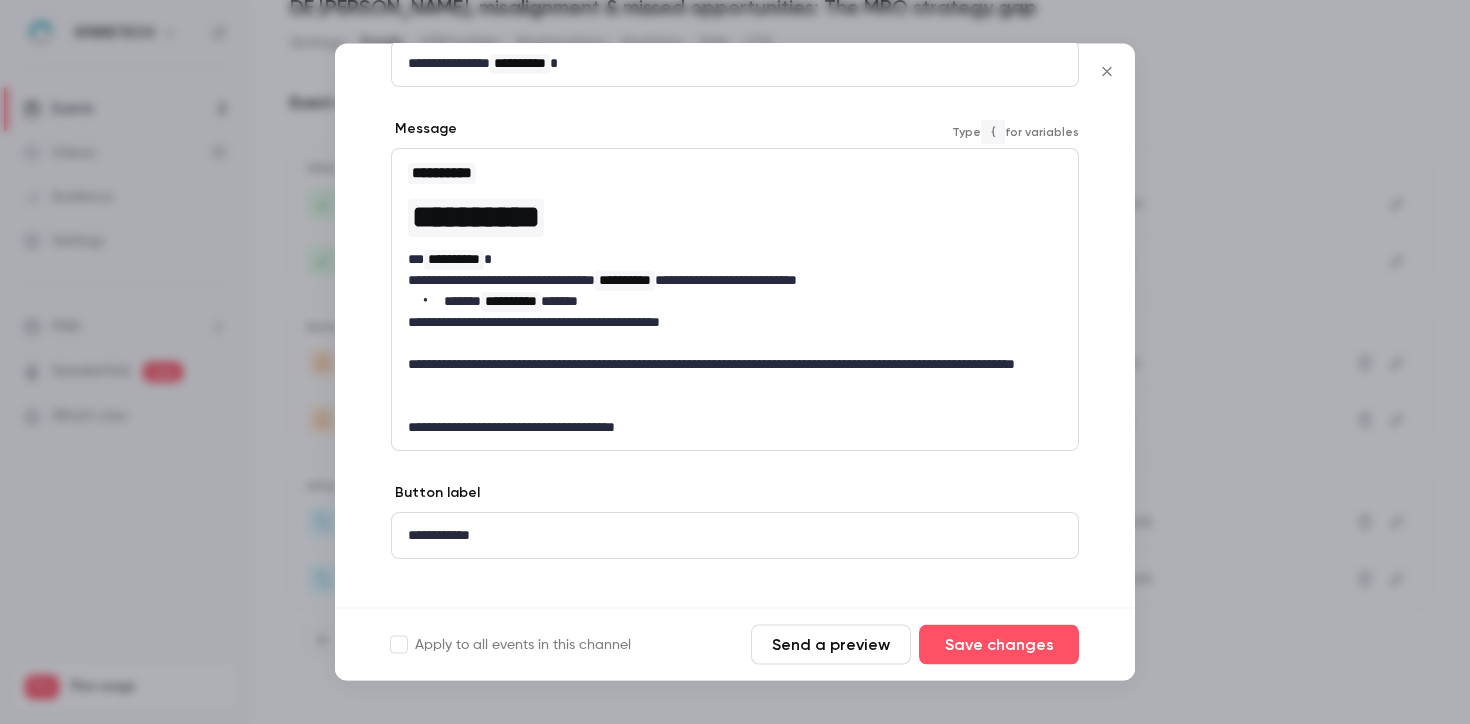 scroll, scrollTop: 281, scrollLeft: 0, axis: vertical 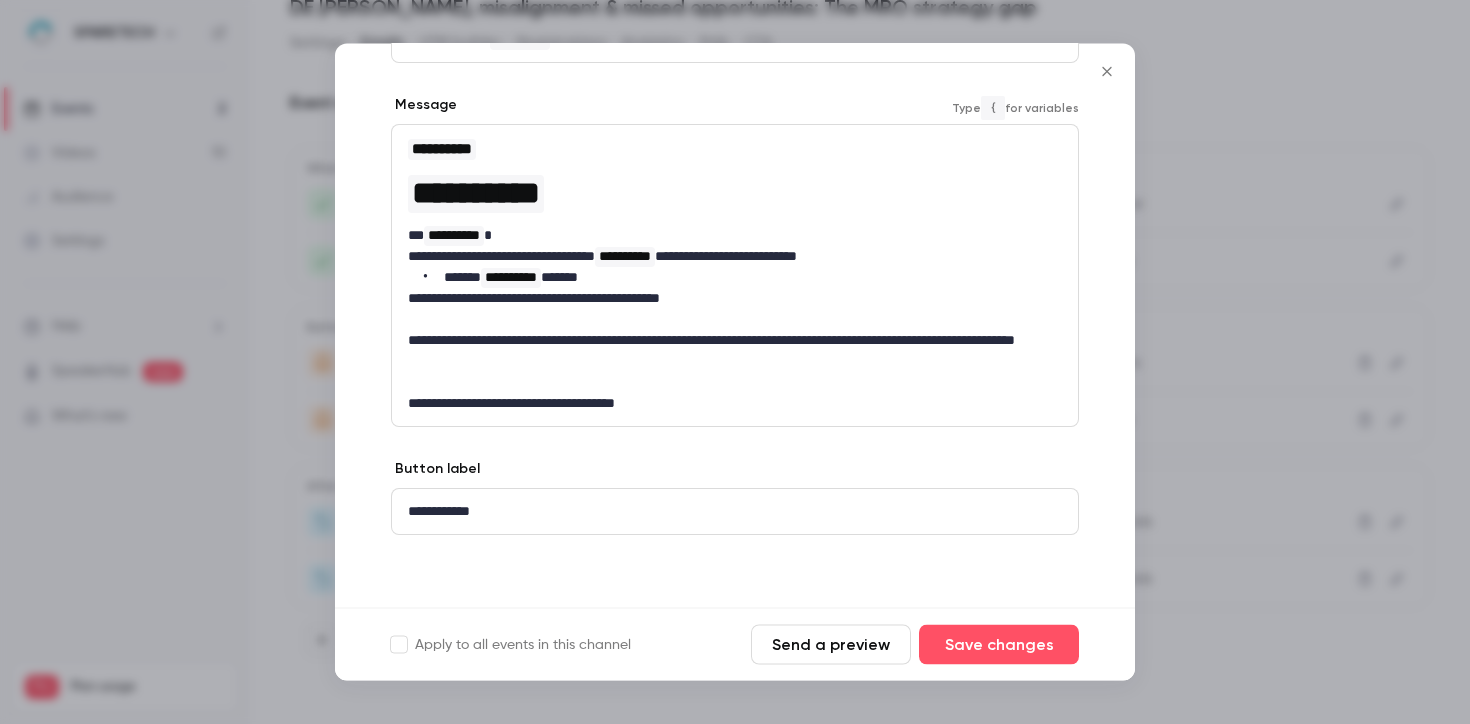 click on "**********" at bounding box center [727, 404] 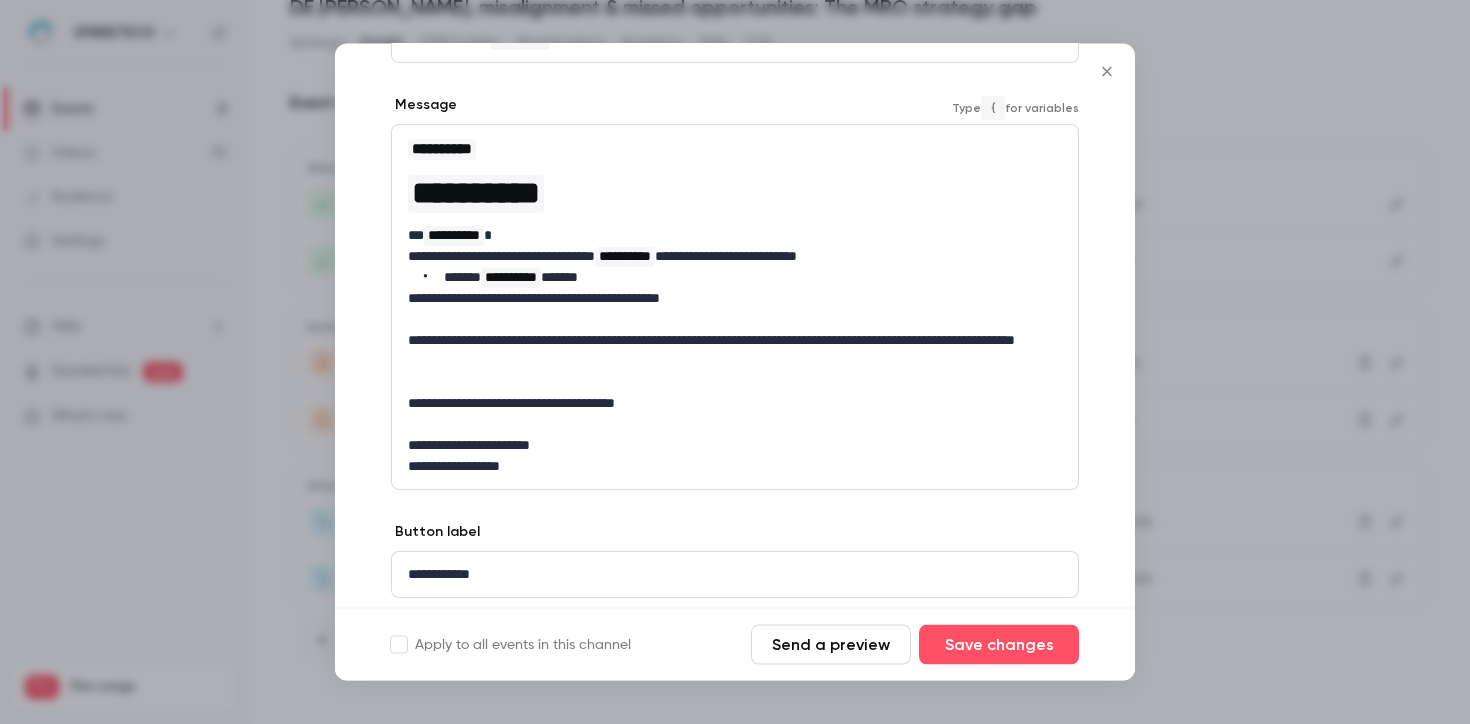click on "**********" at bounding box center [727, 257] 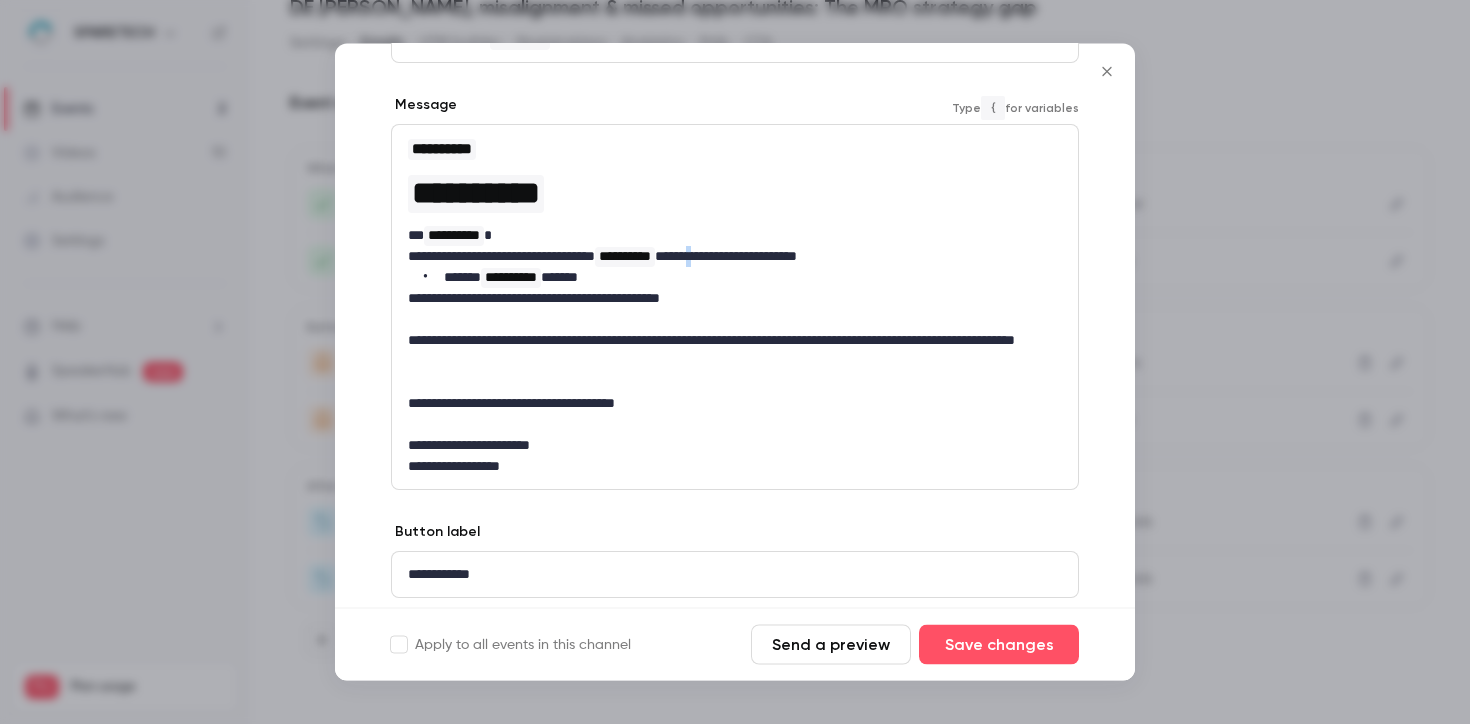 click on "**********" at bounding box center (727, 257) 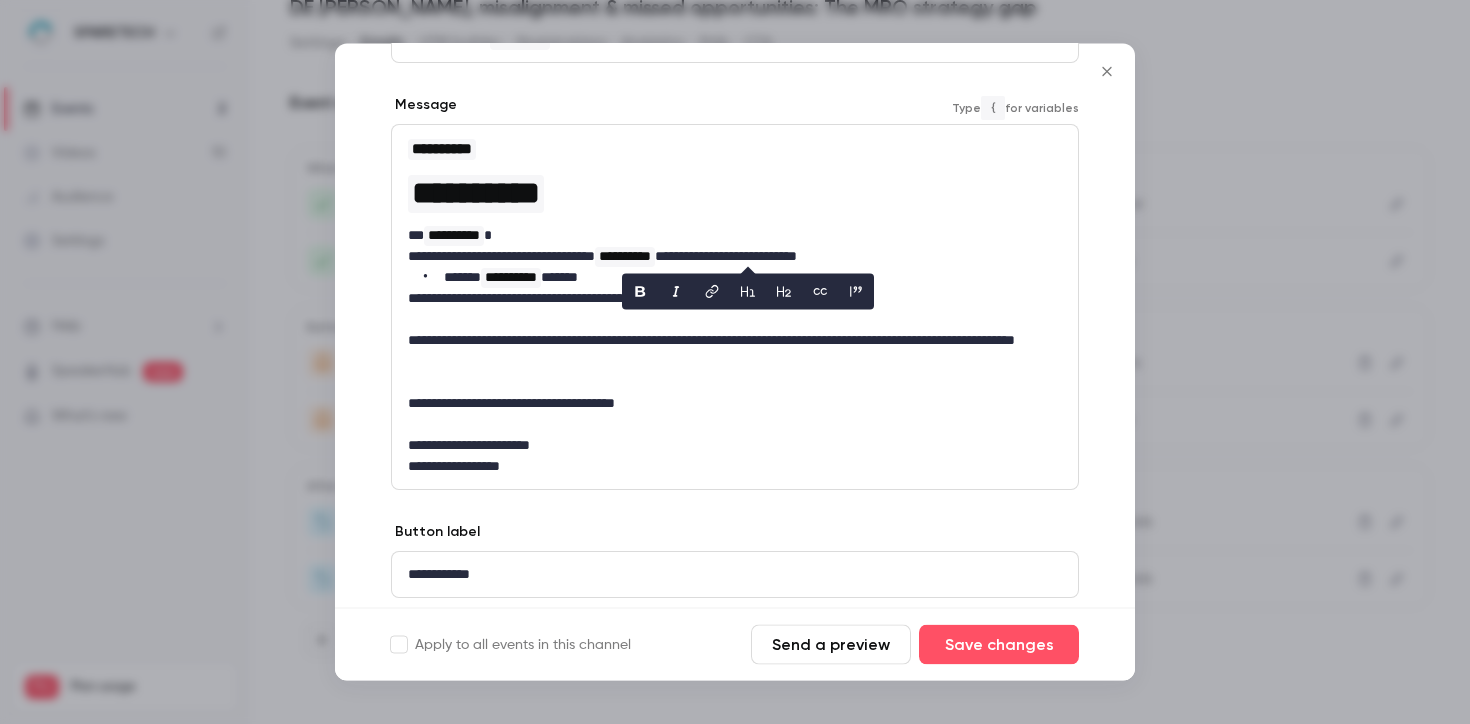 click on "**********" at bounding box center (727, 257) 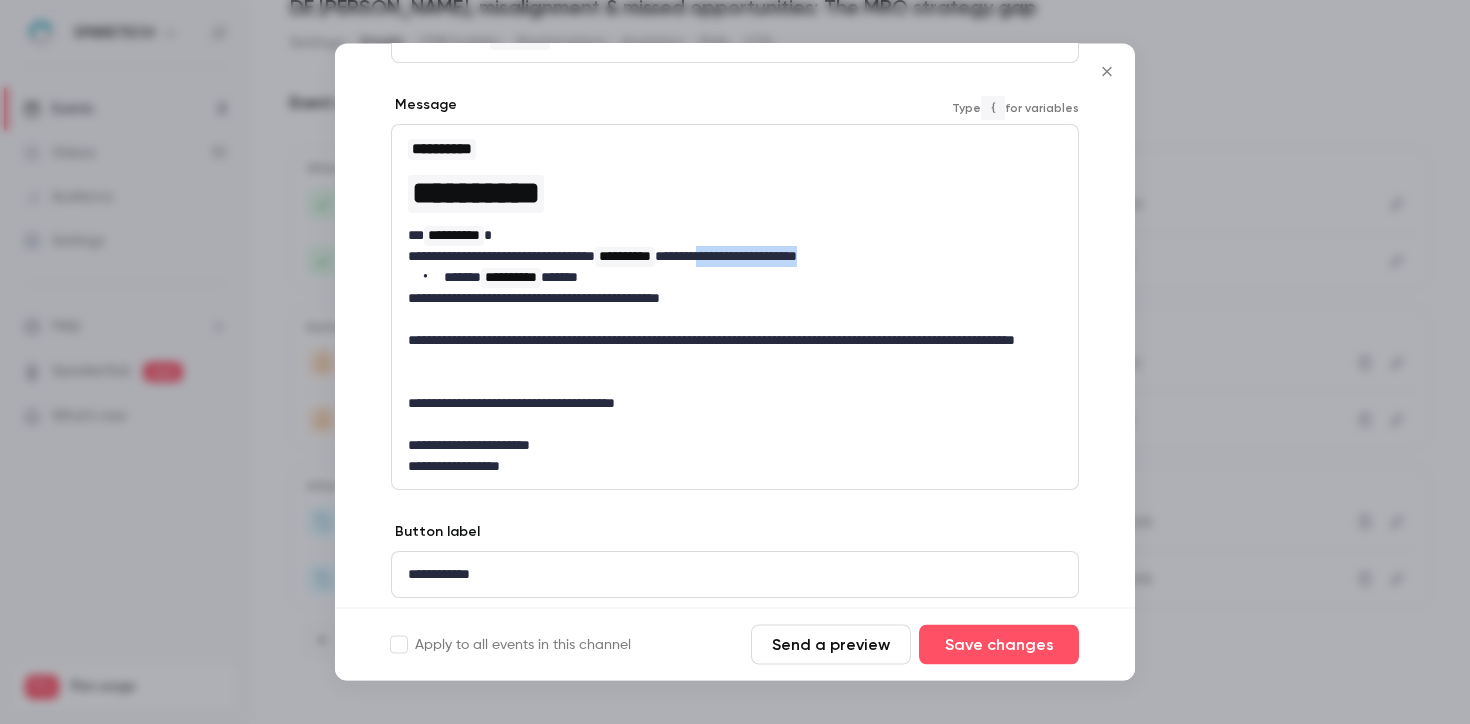 drag, startPoint x: 893, startPoint y: 255, endPoint x: 759, endPoint y: 255, distance: 134 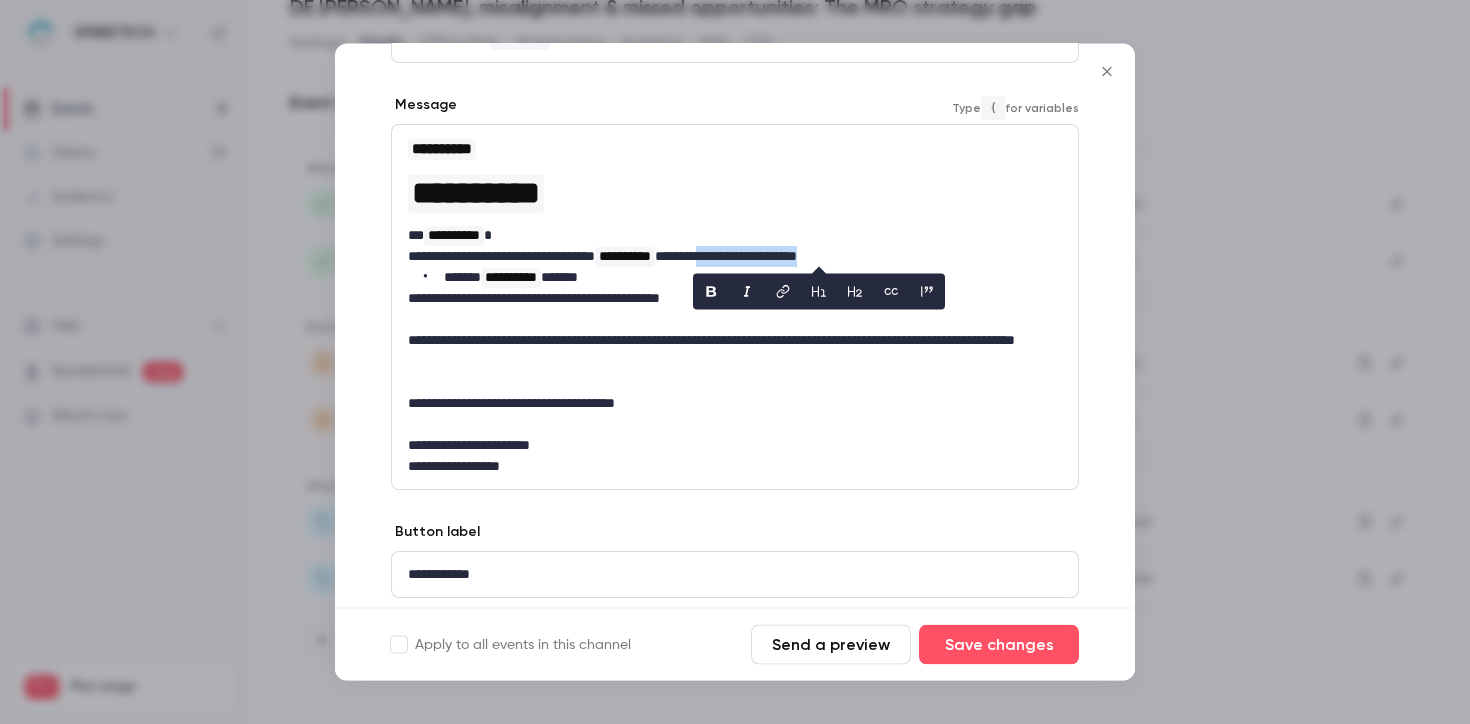 click on "**********" at bounding box center [727, 257] 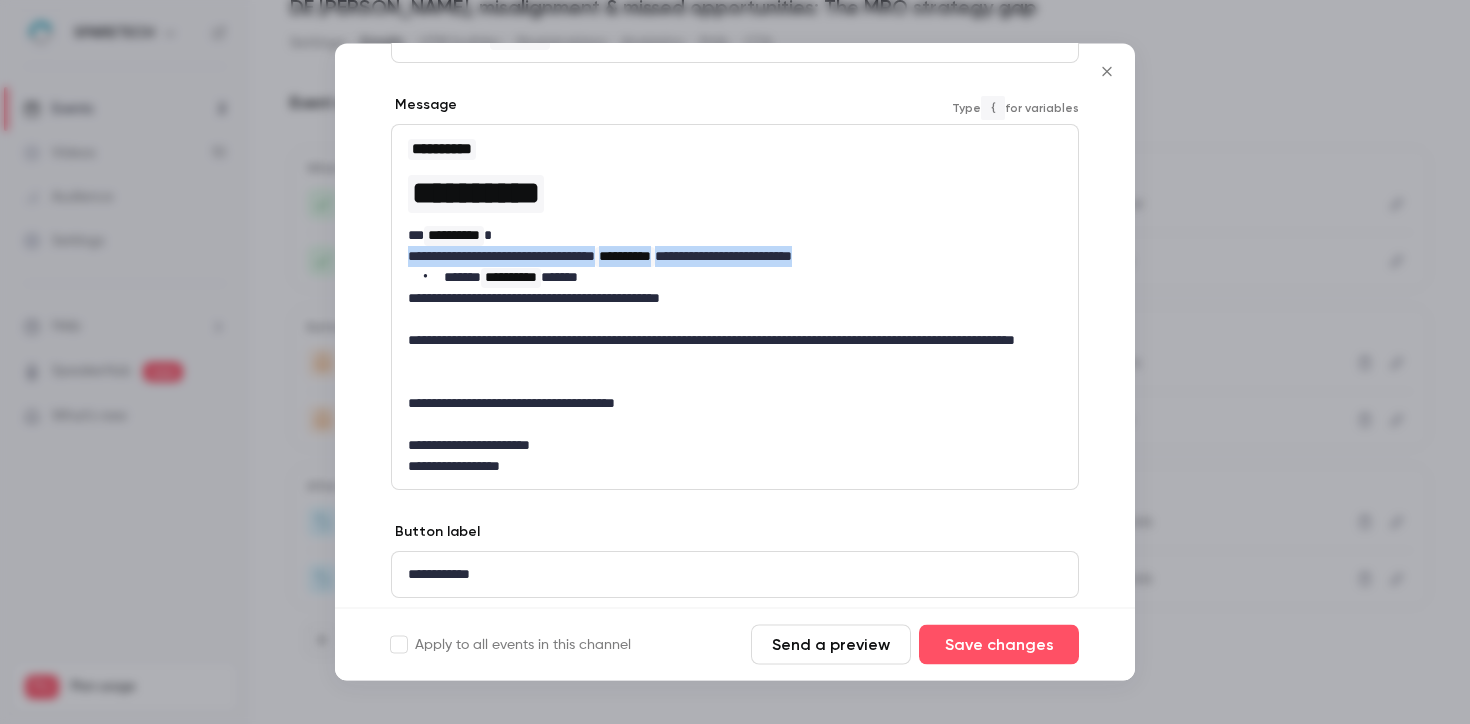drag, startPoint x: 888, startPoint y: 250, endPoint x: 343, endPoint y: 249, distance: 545.0009 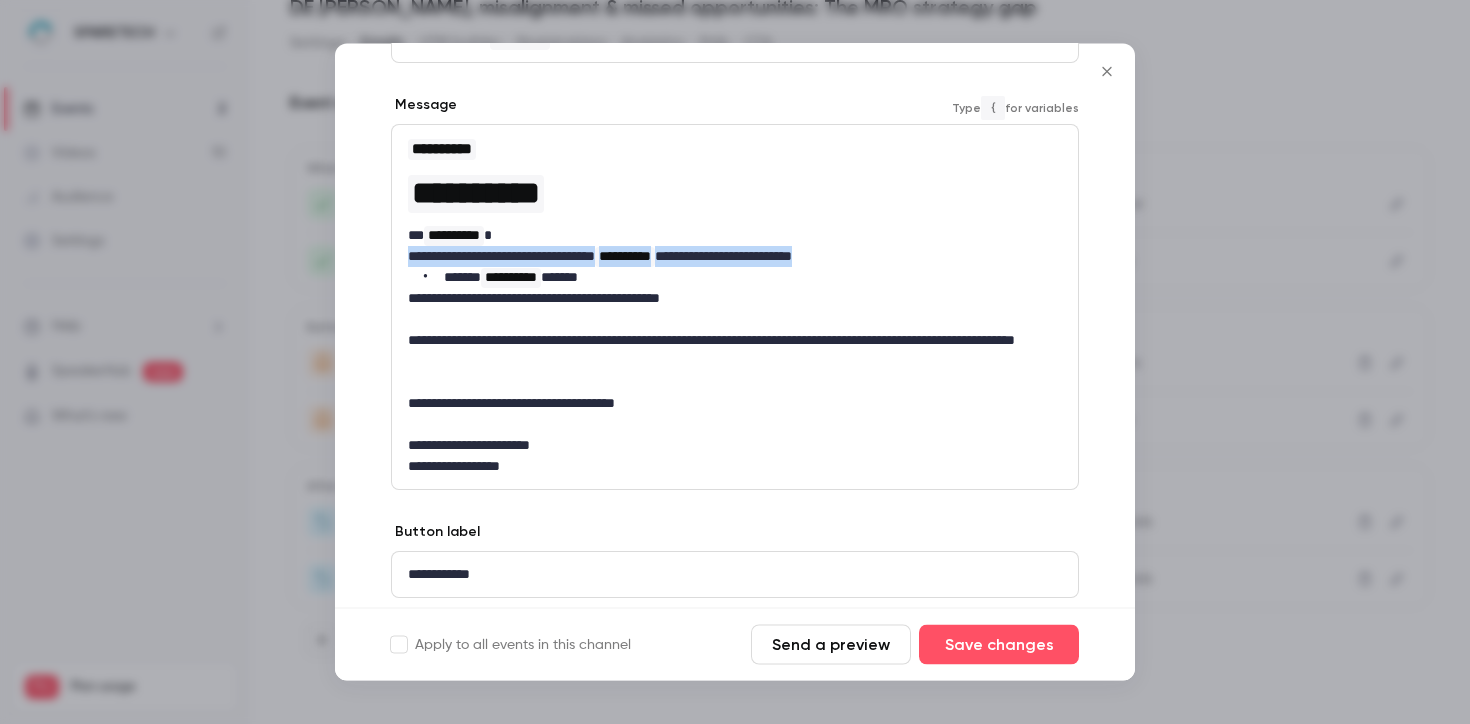 click on "**********" at bounding box center (735, 277) 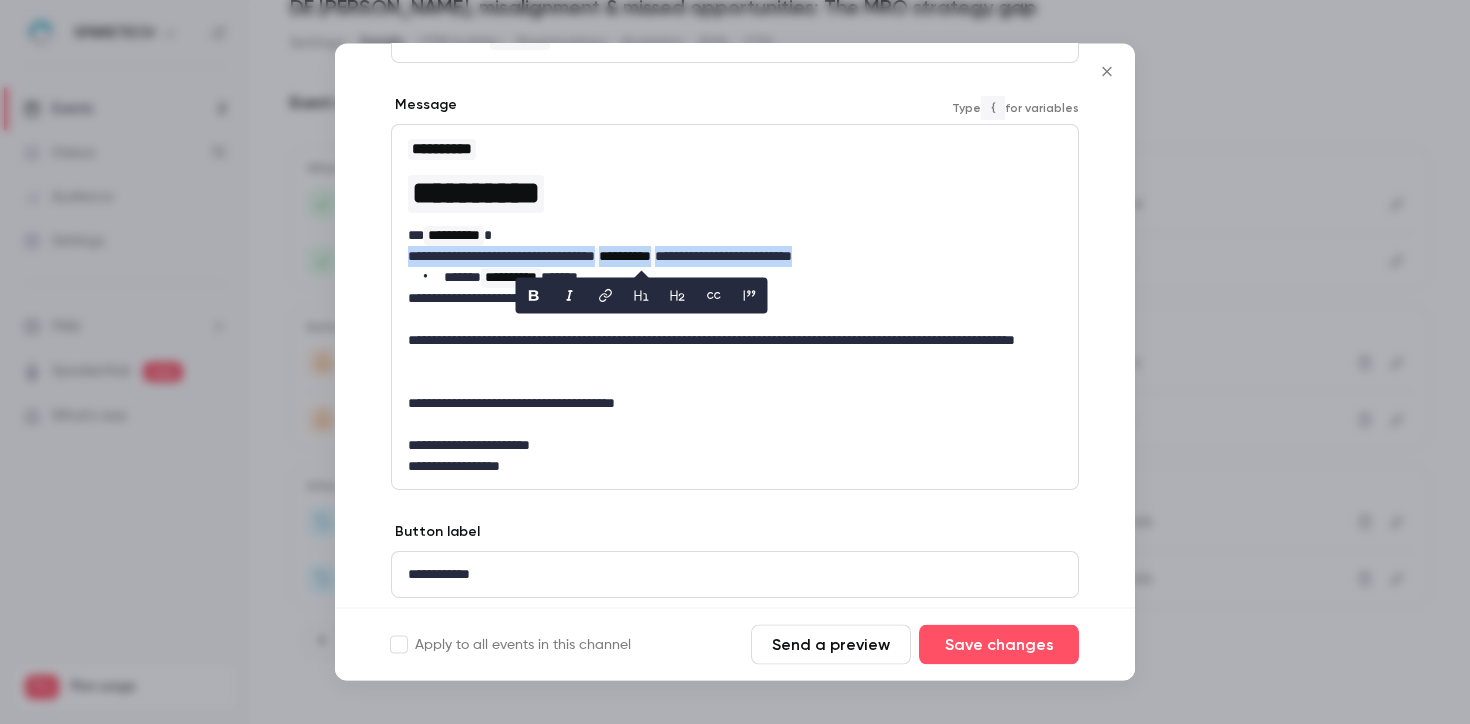copy on "**********" 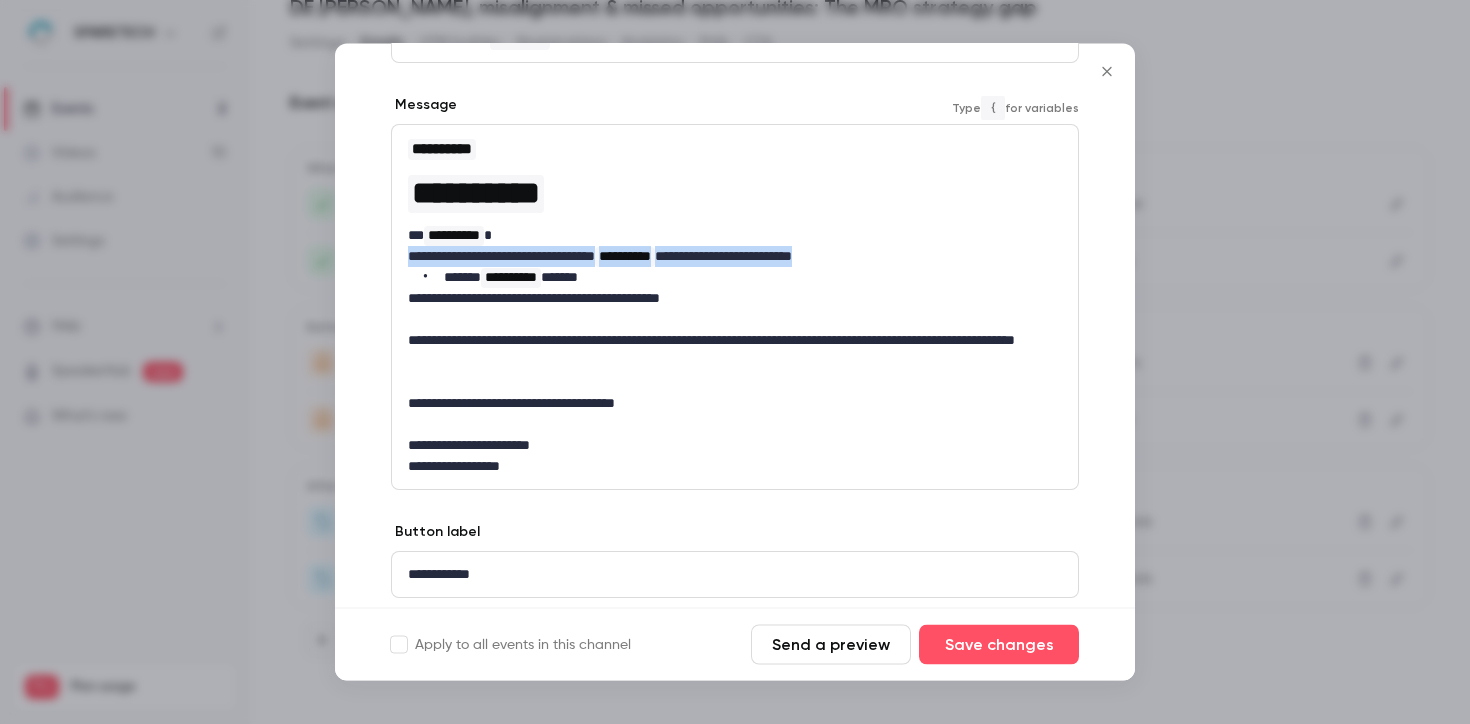 click on "**********" at bounding box center [727, 257] 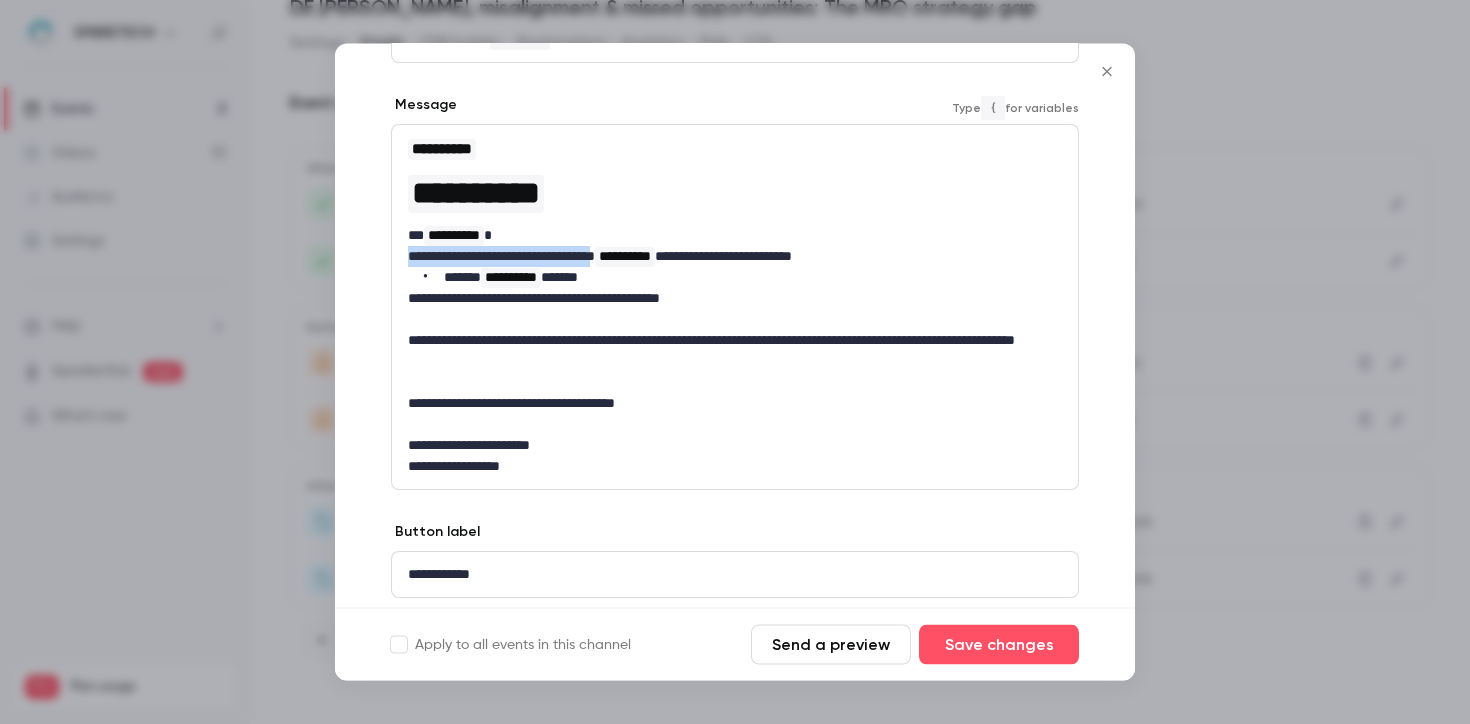 drag, startPoint x: 633, startPoint y: 258, endPoint x: 369, endPoint y: 263, distance: 264.04733 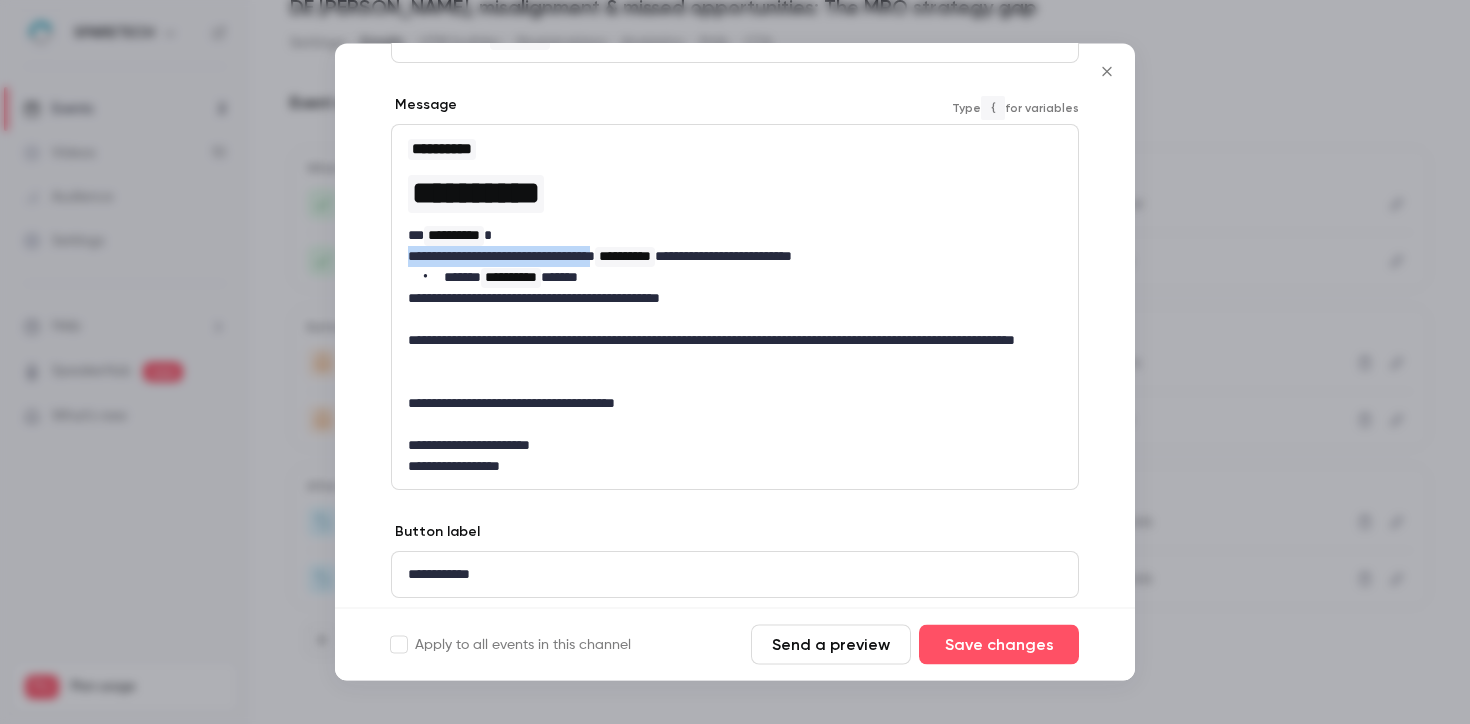 click on "**********" at bounding box center (735, 277) 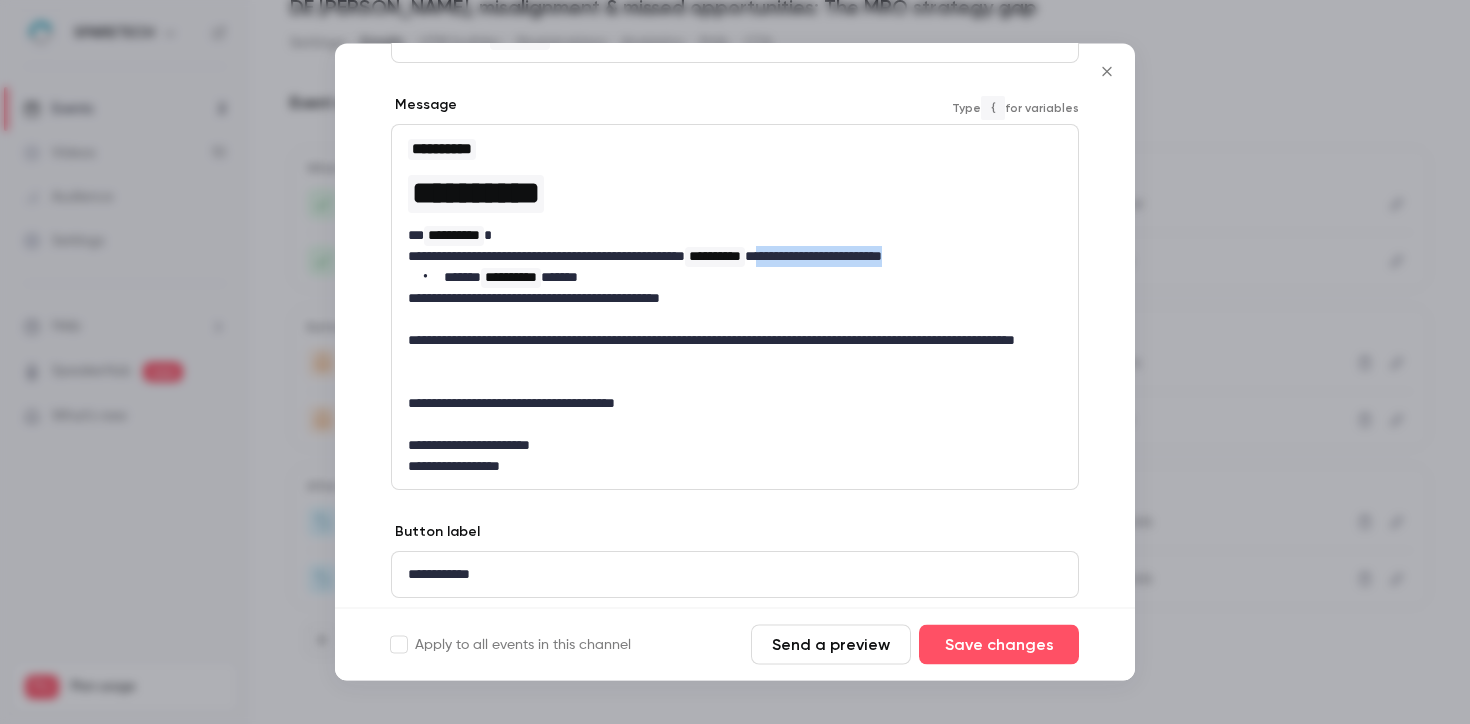 drag, startPoint x: 1013, startPoint y: 258, endPoint x: 851, endPoint y: 262, distance: 162.04938 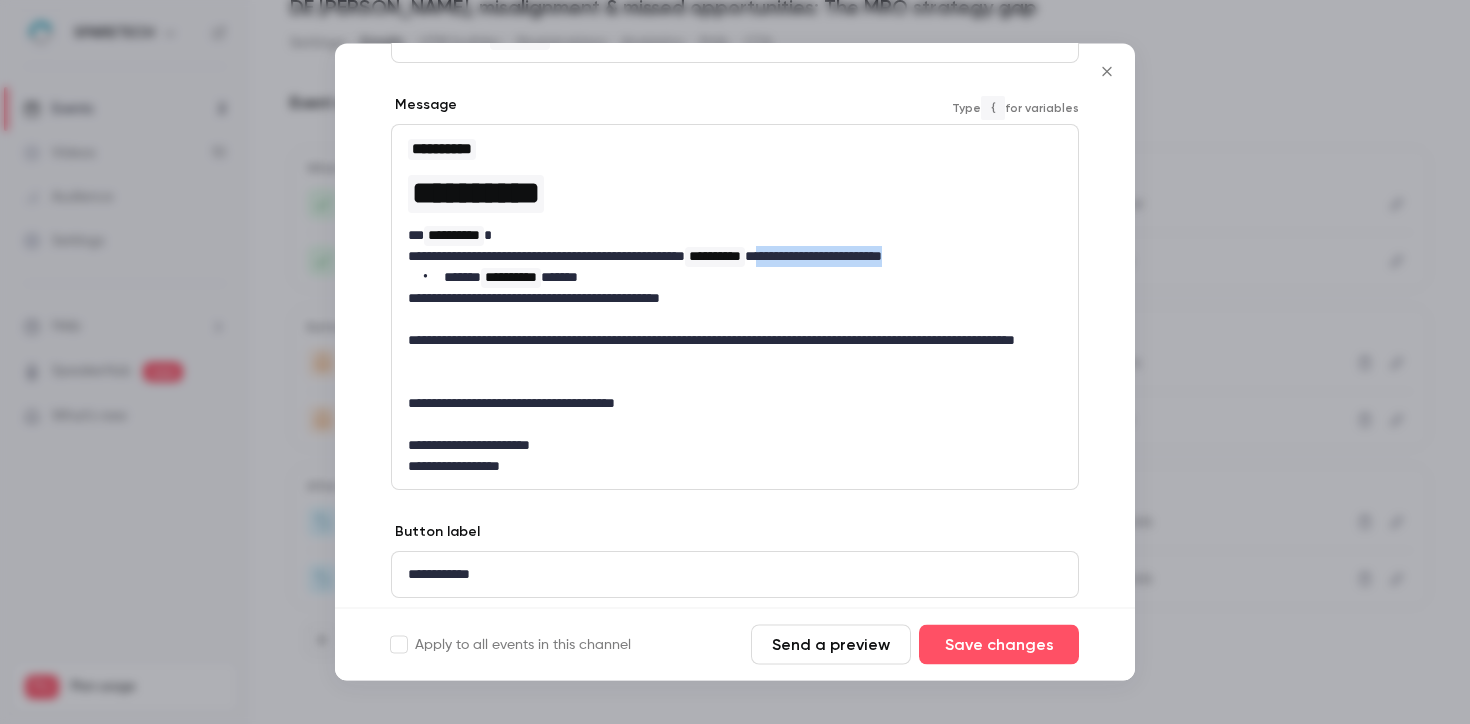 click on "**********" at bounding box center [727, 257] 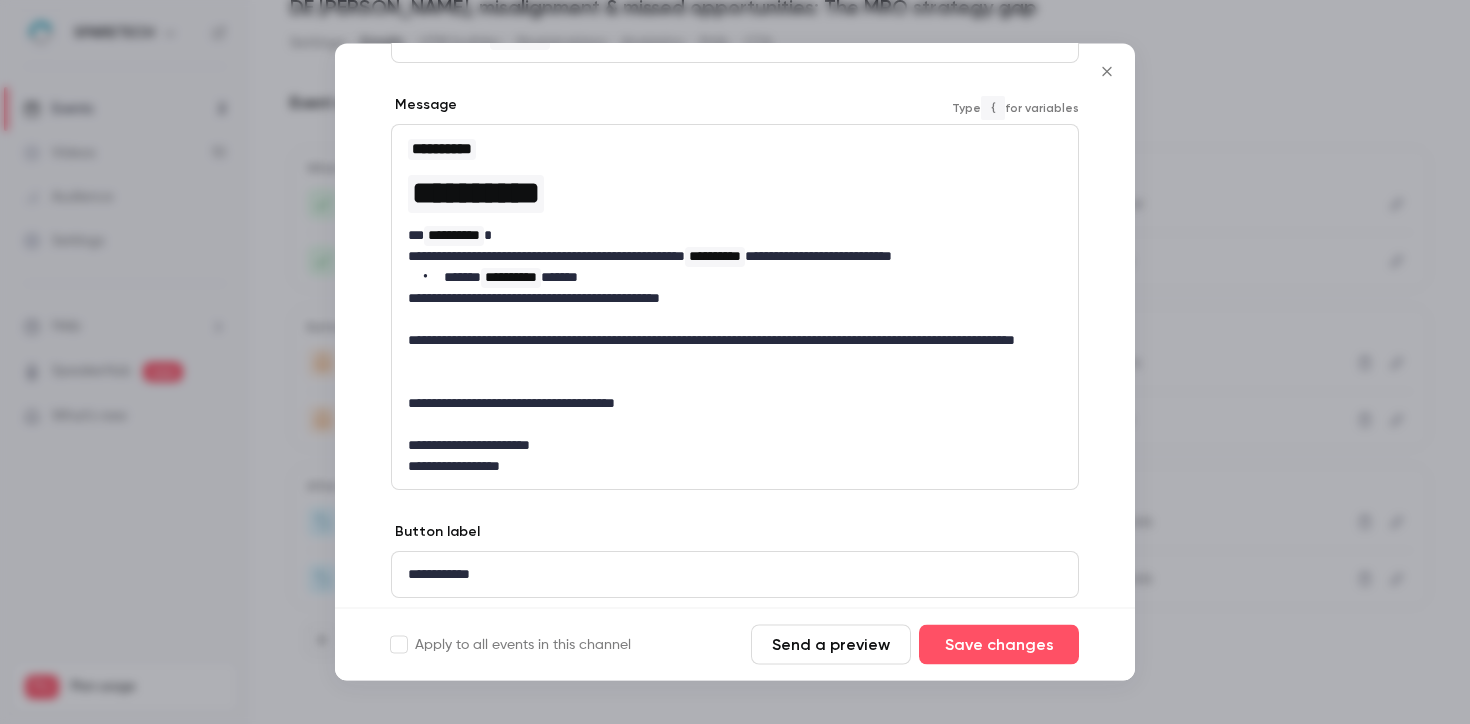 click on "**********" at bounding box center (727, 236) 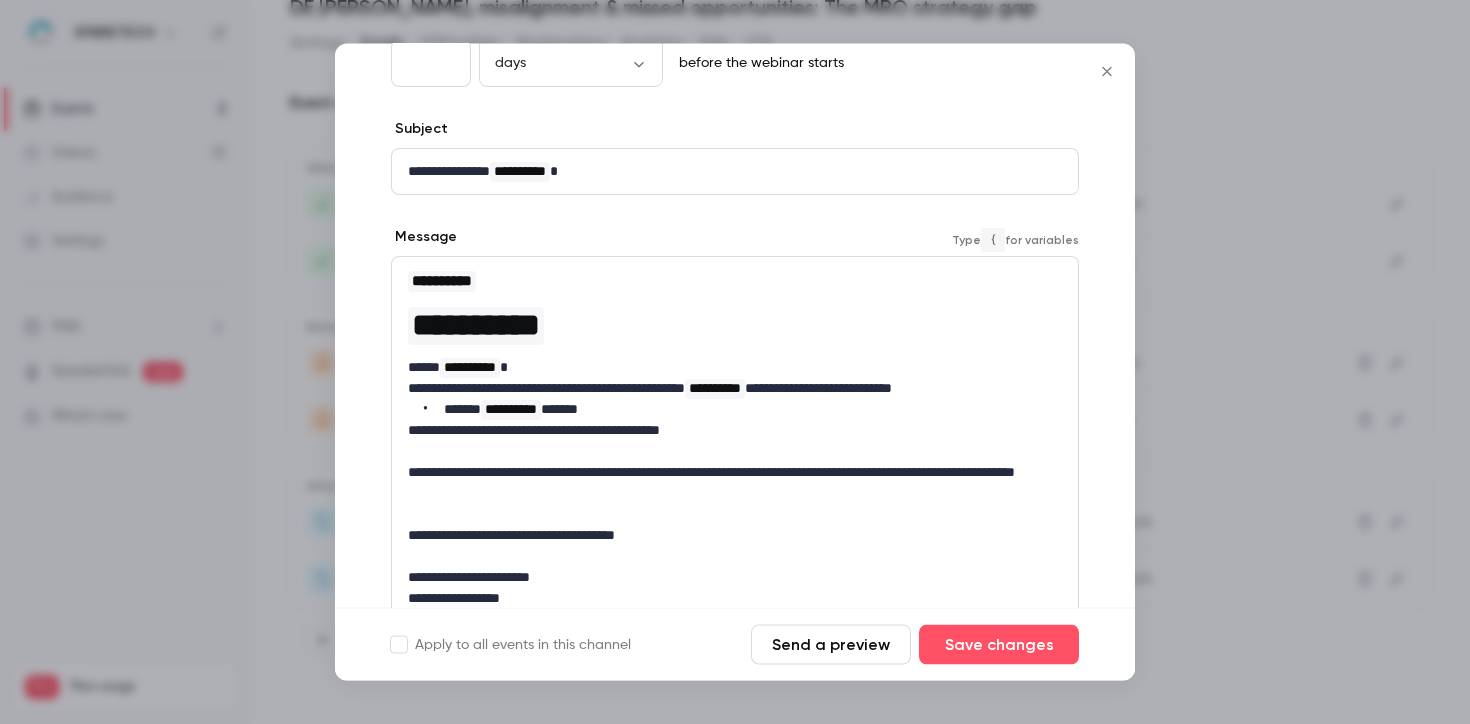 scroll, scrollTop: 91, scrollLeft: 0, axis: vertical 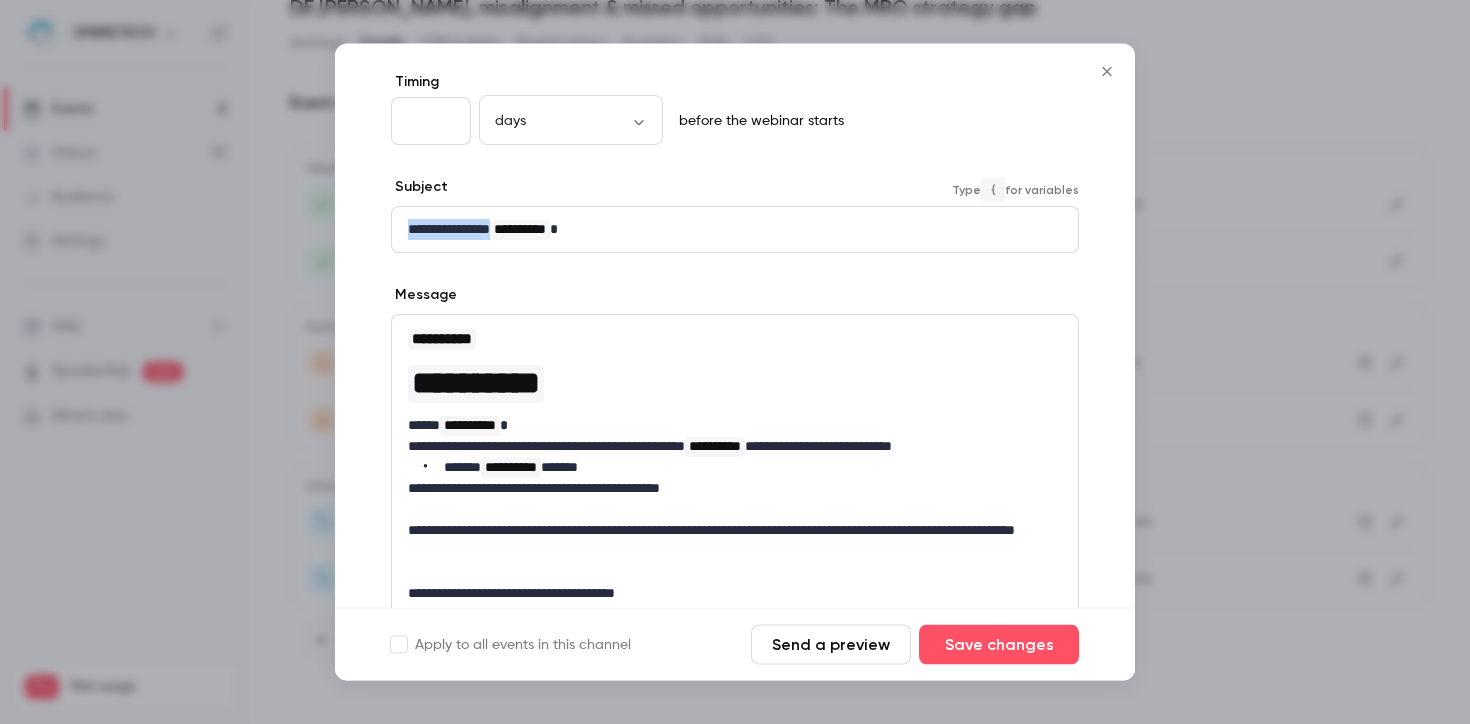 drag, startPoint x: 509, startPoint y: 226, endPoint x: 400, endPoint y: 227, distance: 109.004585 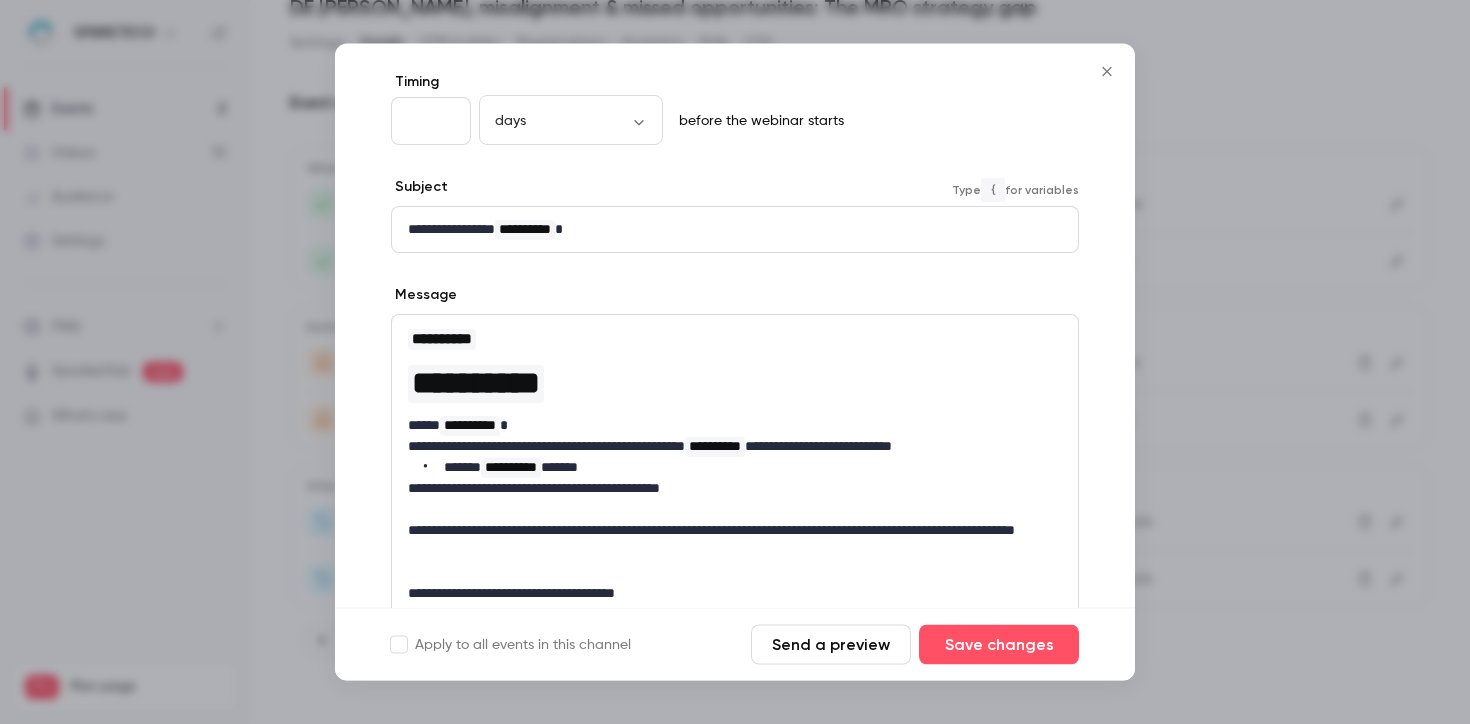 click on "**********" at bounding box center [727, 230] 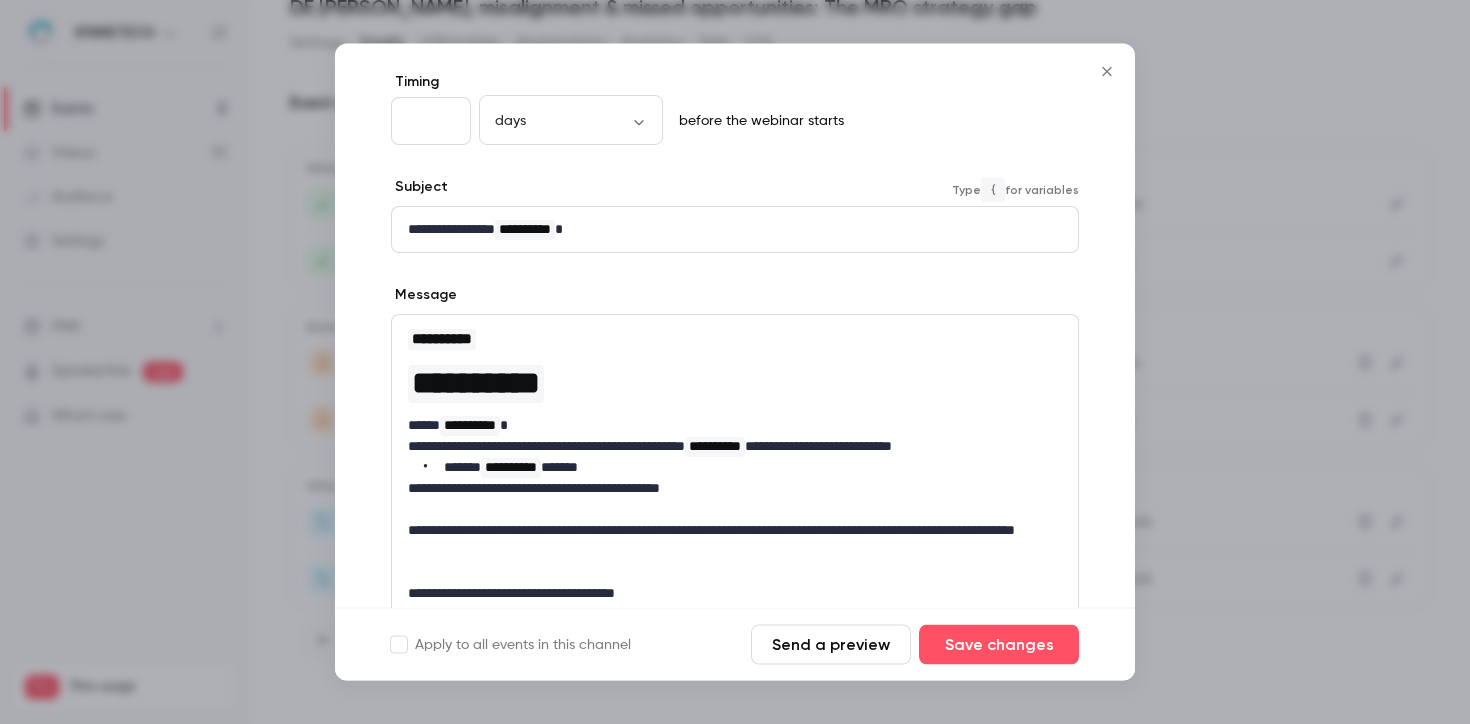 click on "**********" at bounding box center (727, 230) 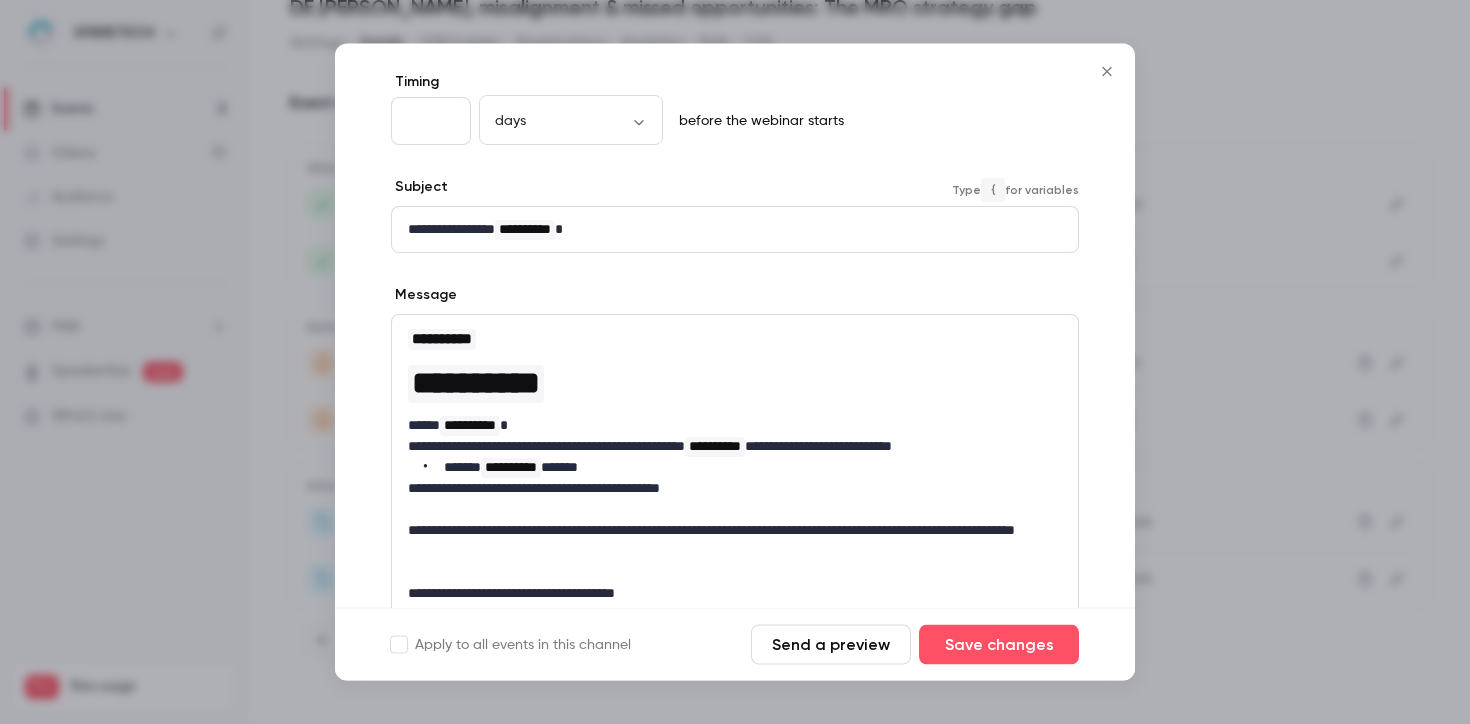 click on "**********" at bounding box center (525, 230) 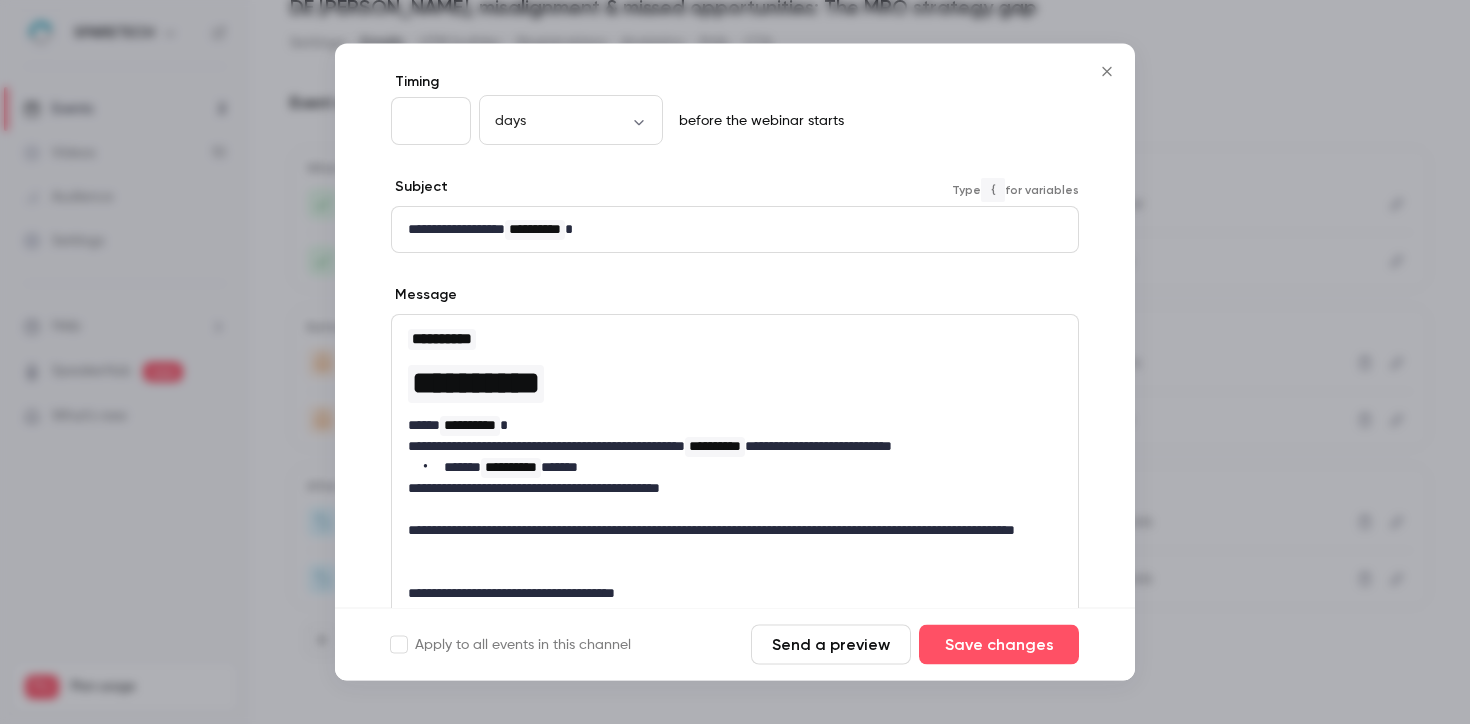 click on "Message" at bounding box center (735, 298) 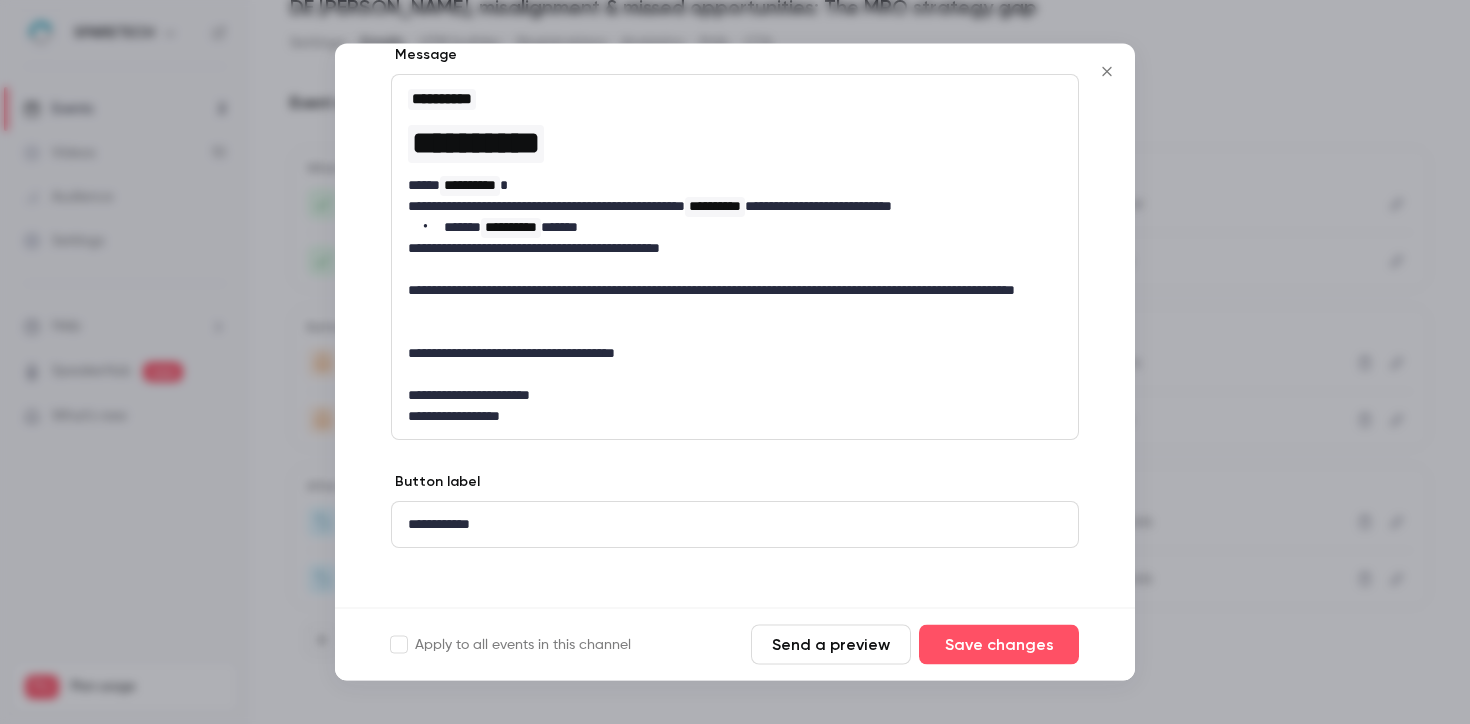 scroll, scrollTop: 344, scrollLeft: 0, axis: vertical 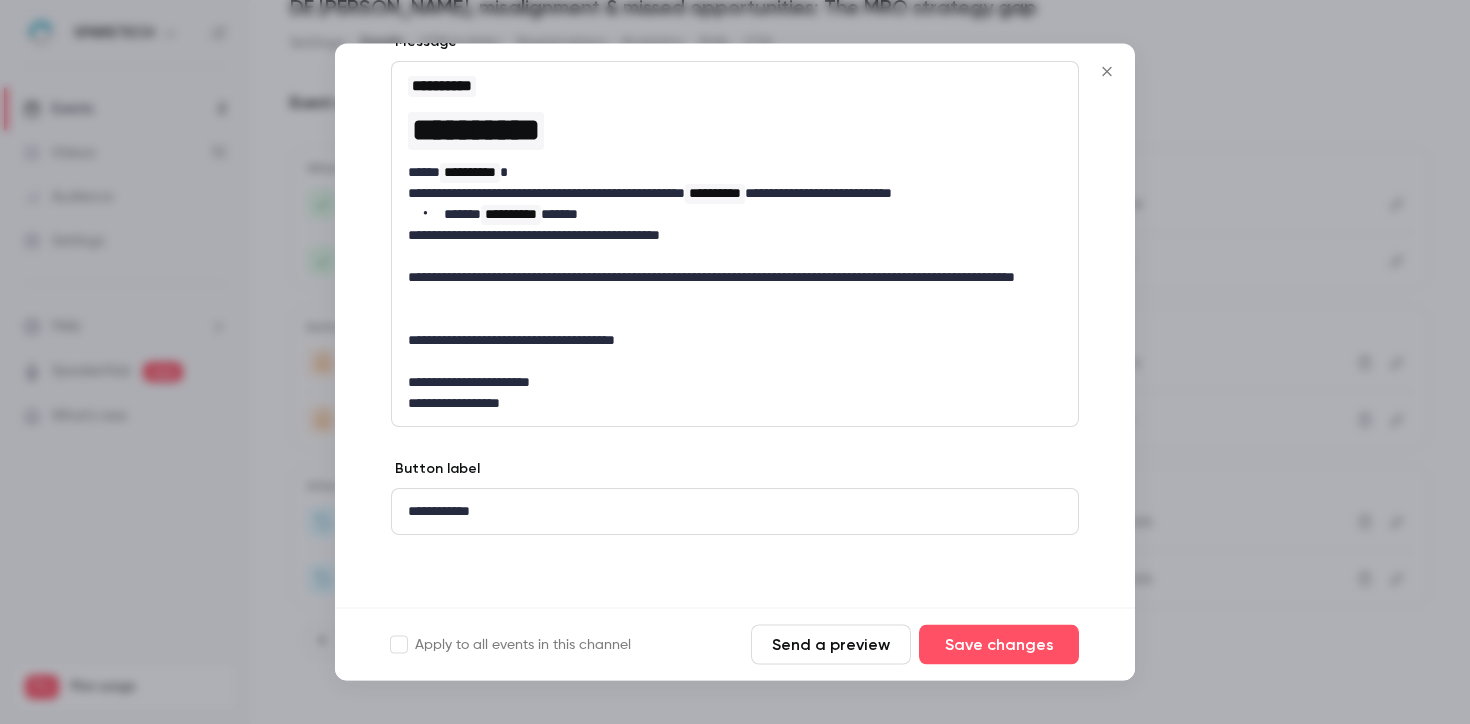 click on "**********" at bounding box center [727, 404] 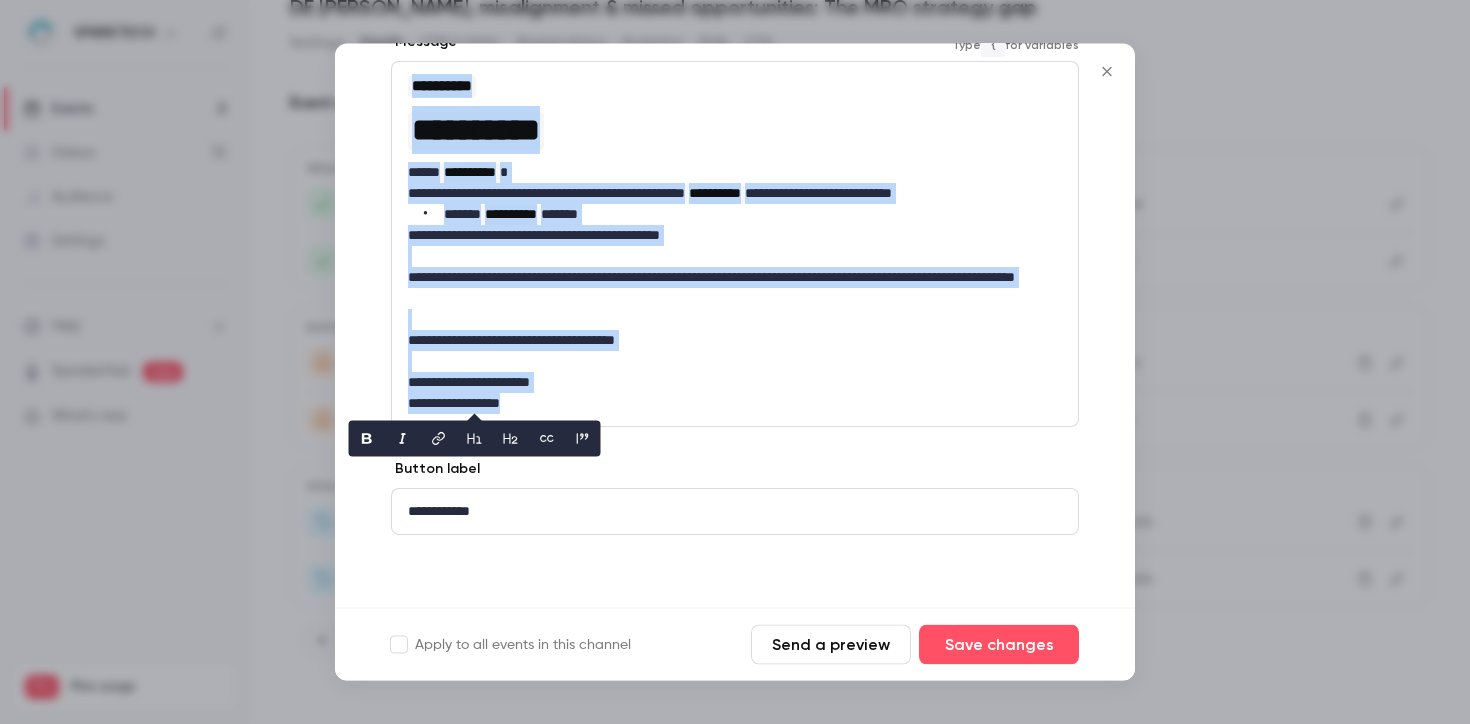 copy on "**********" 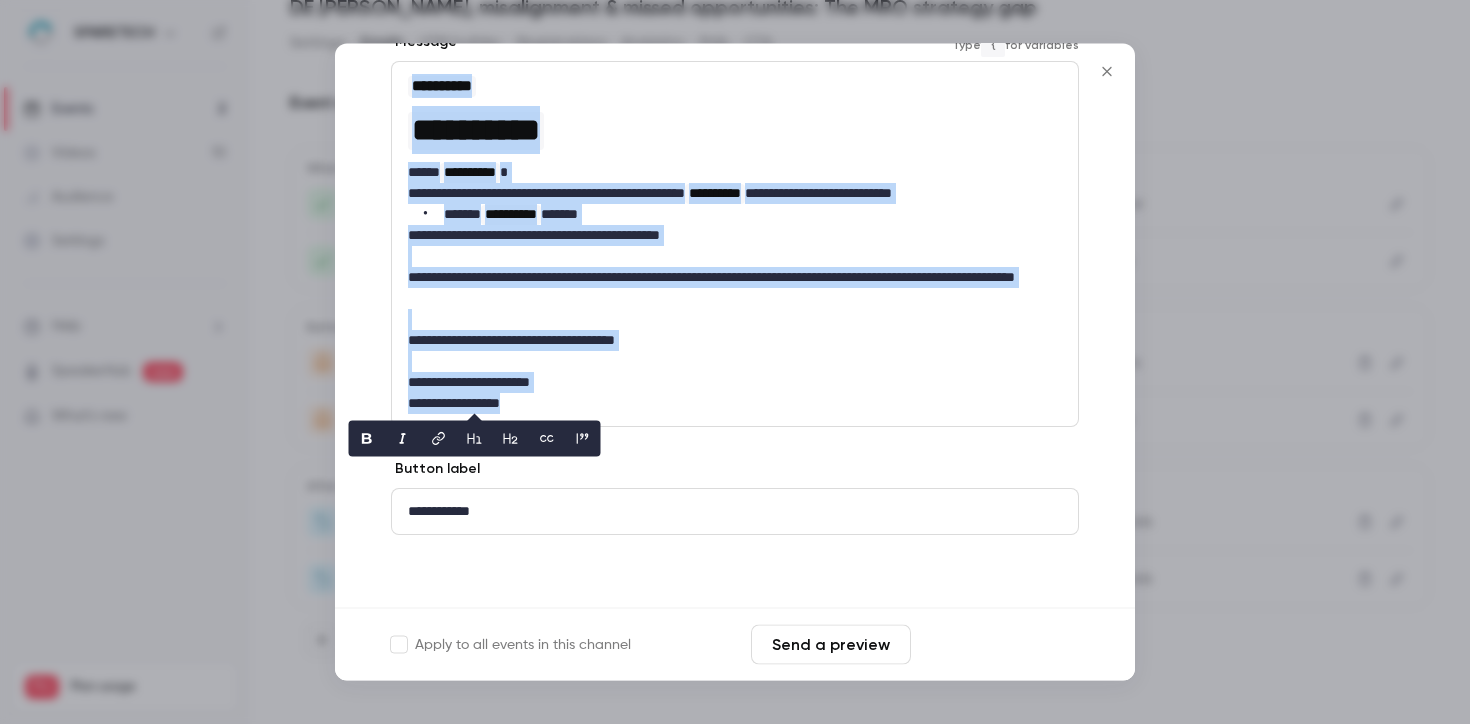 click on "Save changes" at bounding box center (999, 645) 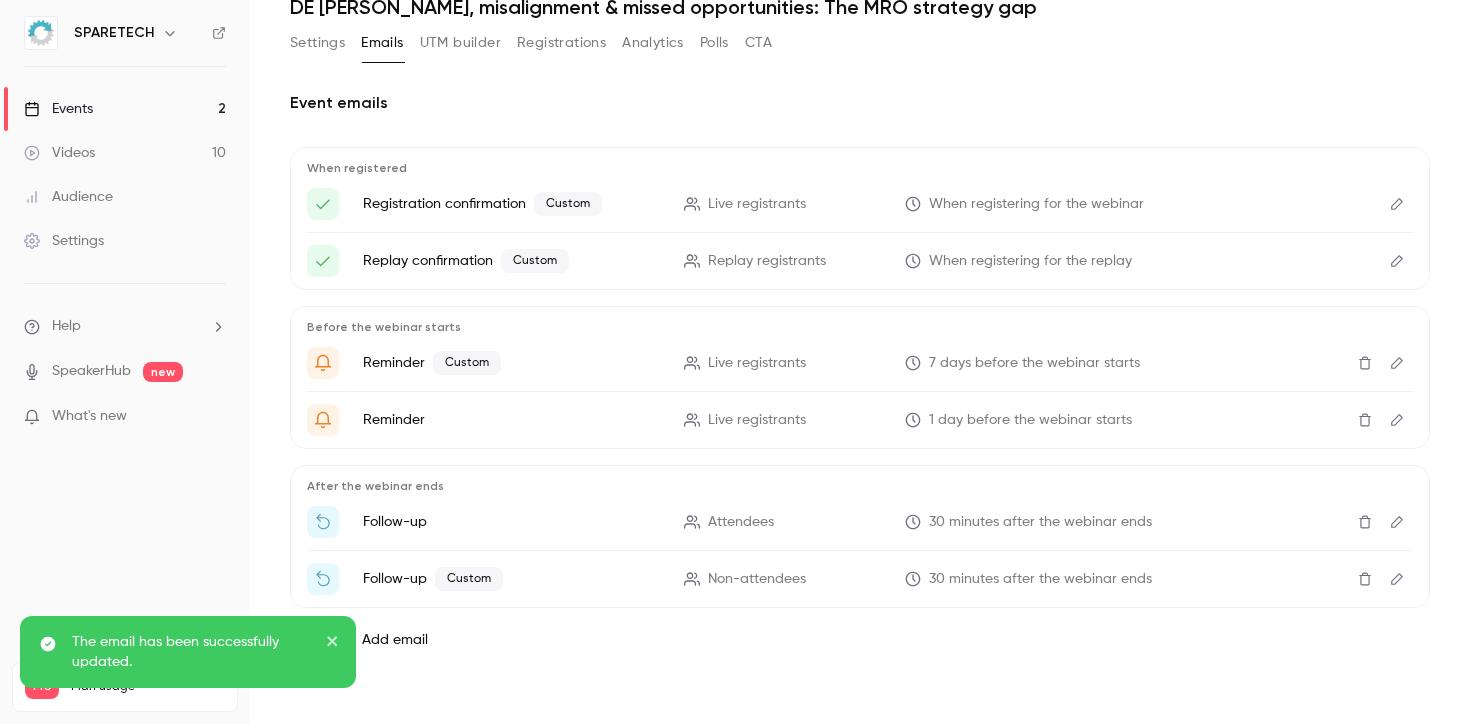 click 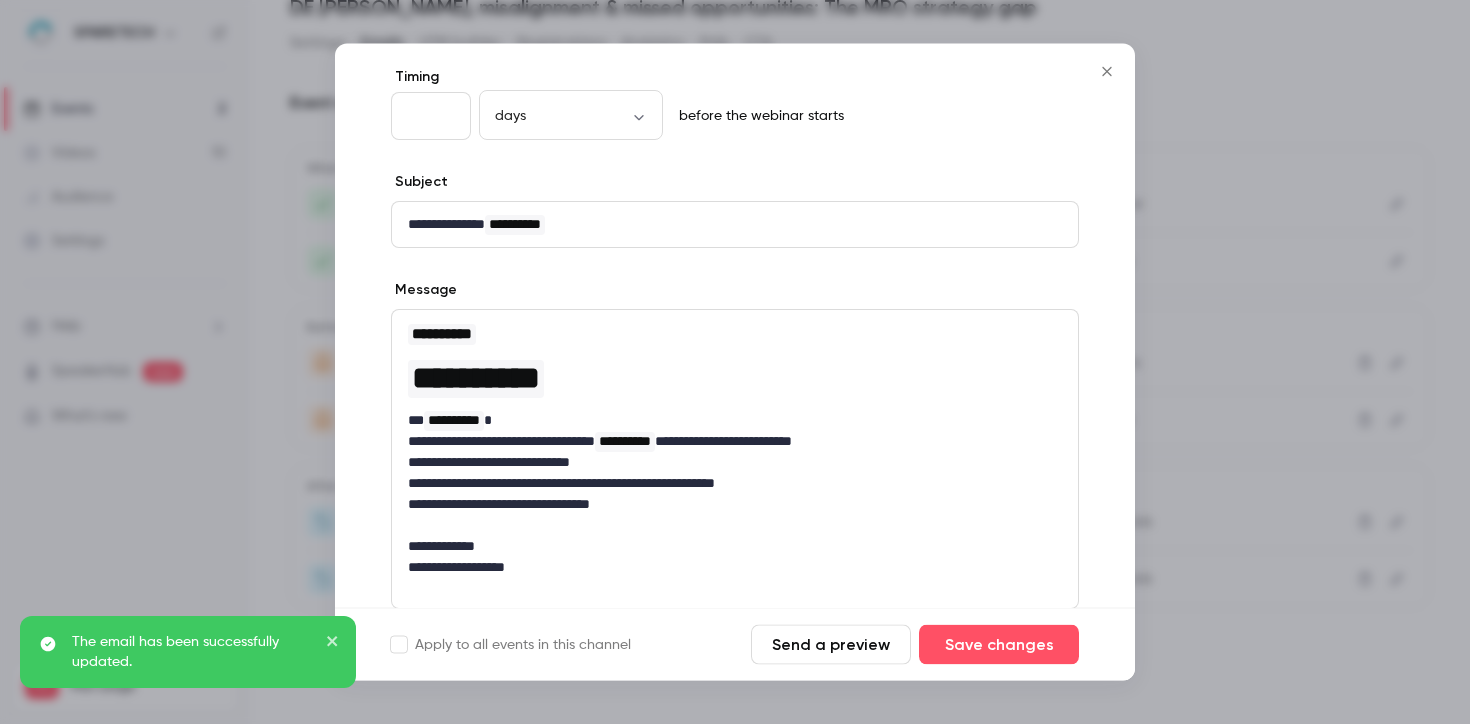scroll, scrollTop: 103, scrollLeft: 0, axis: vertical 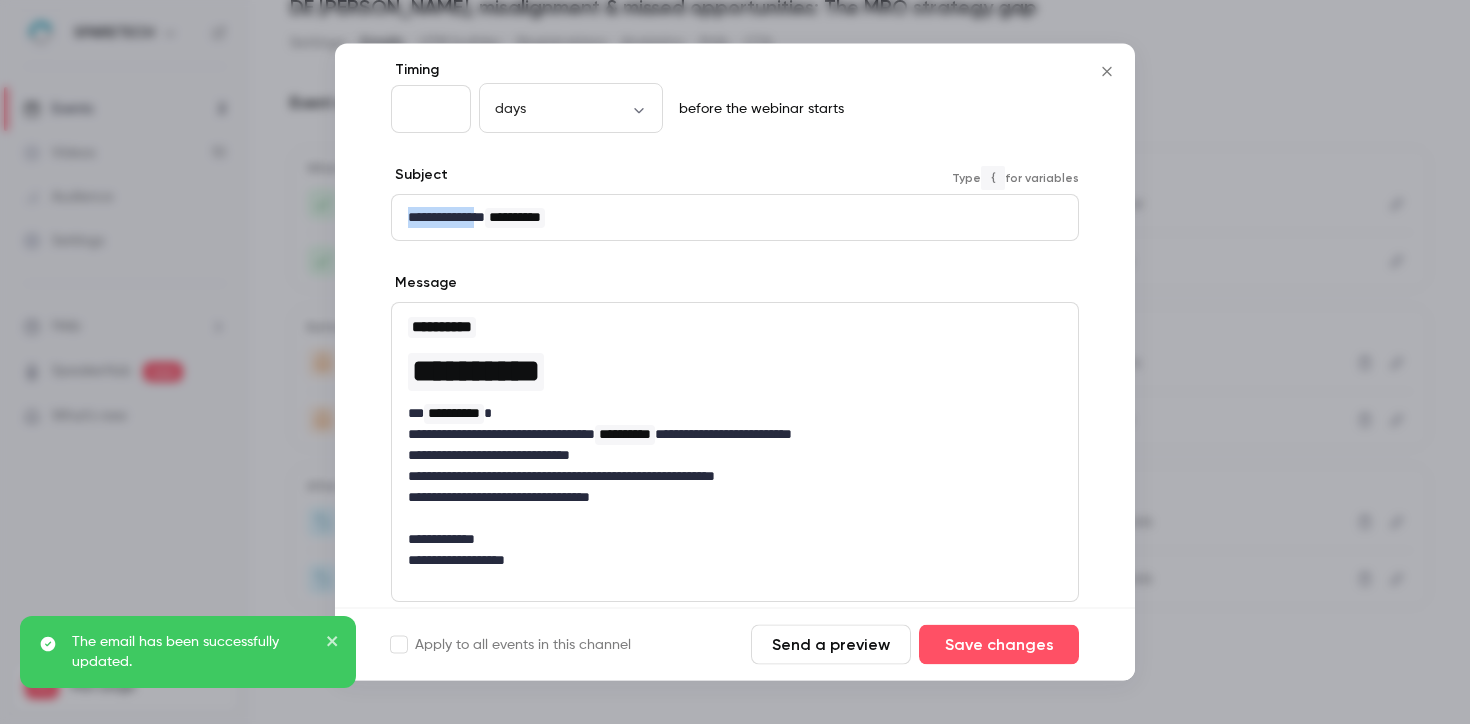 drag, startPoint x: 498, startPoint y: 220, endPoint x: 350, endPoint y: 220, distance: 148 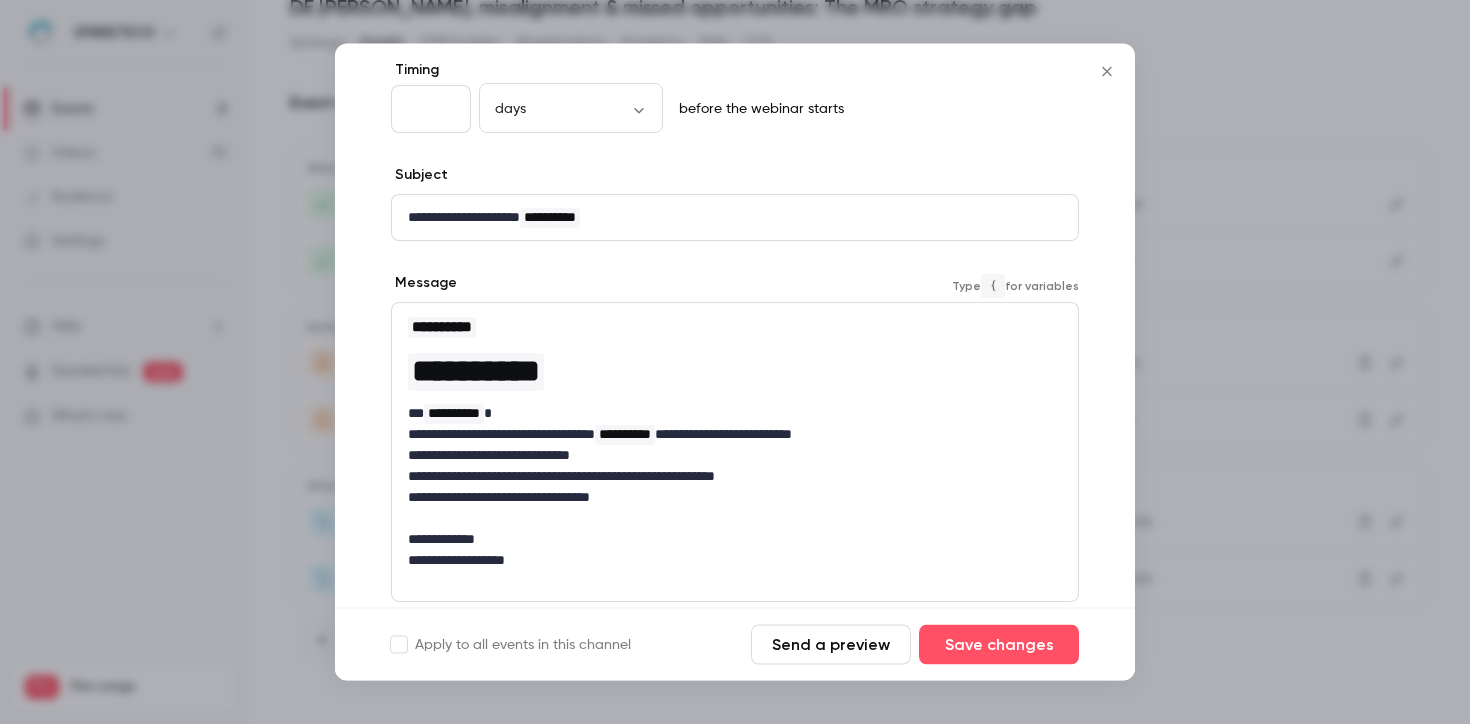click on "**********" at bounding box center (727, 561) 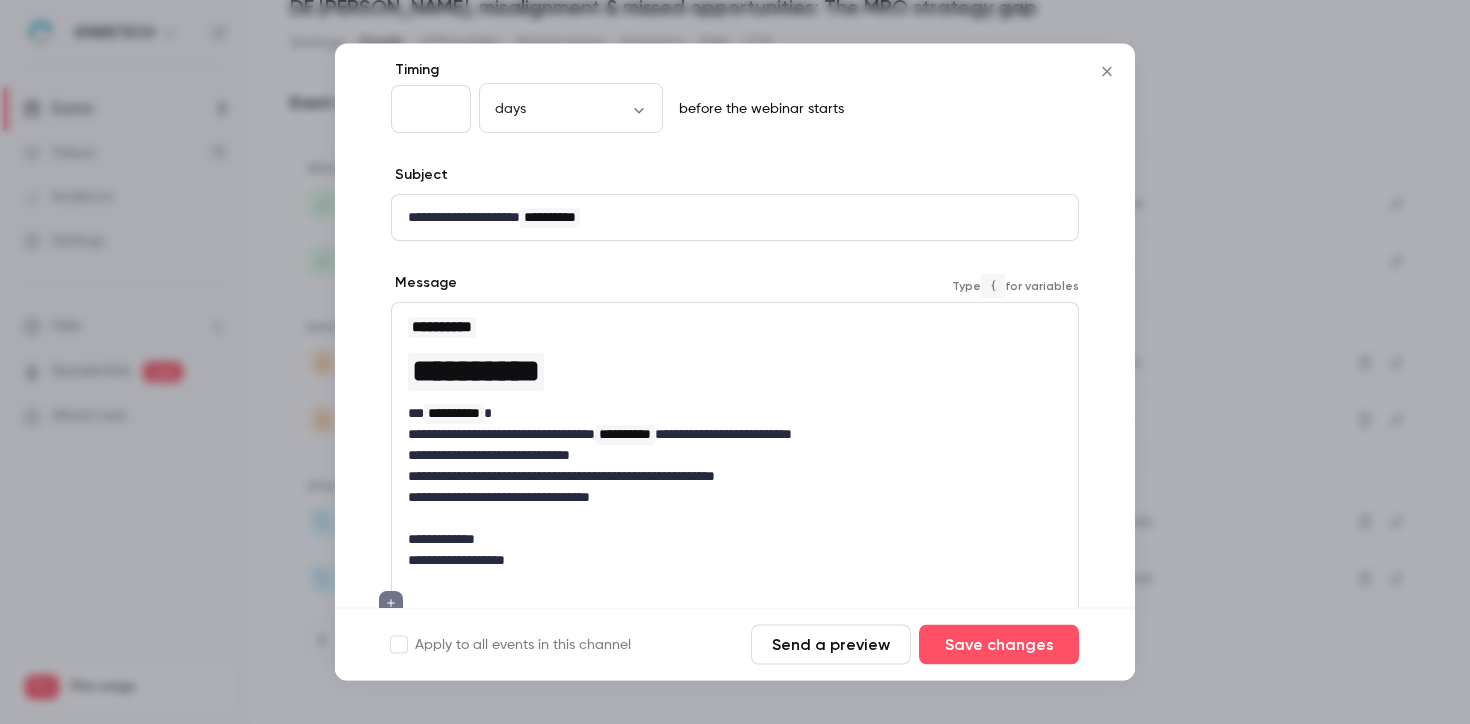 scroll, scrollTop: 0, scrollLeft: 0, axis: both 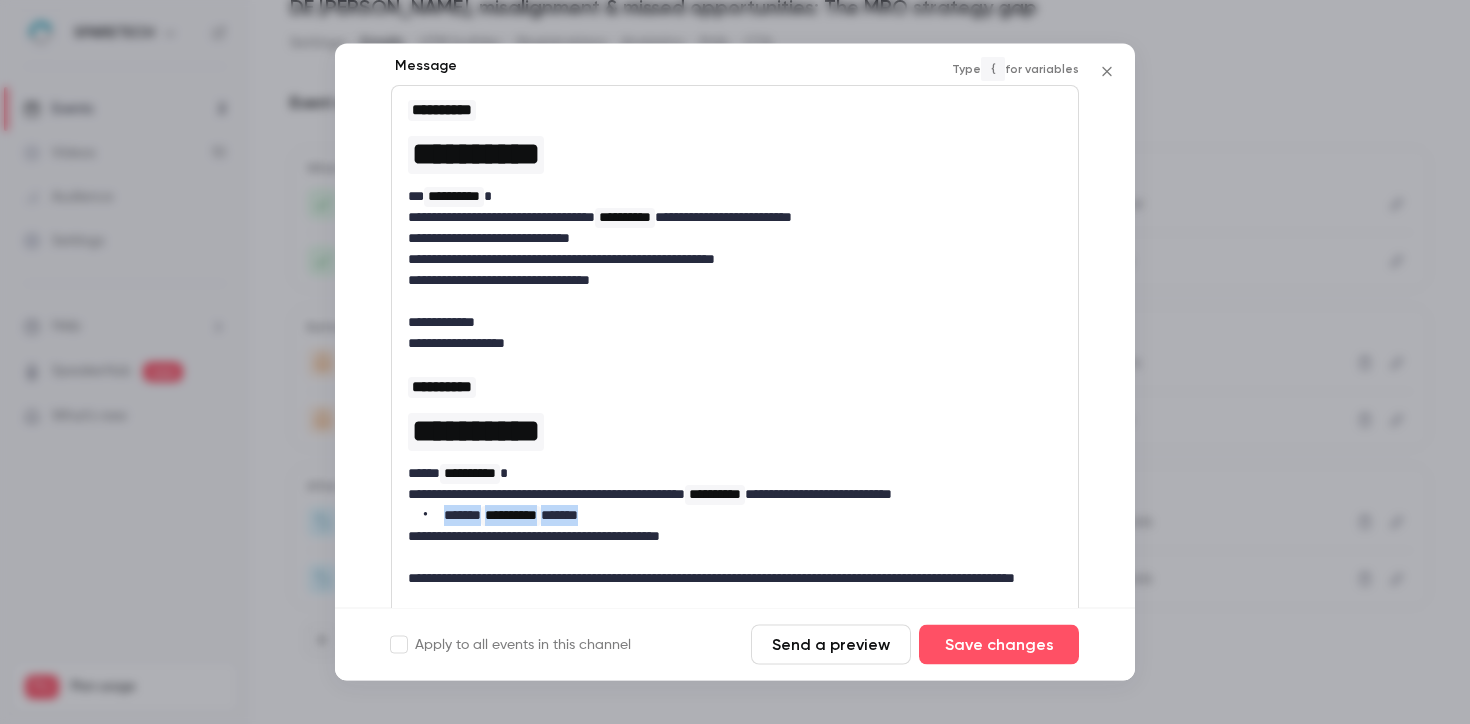 drag, startPoint x: 647, startPoint y: 511, endPoint x: 402, endPoint y: 511, distance: 245 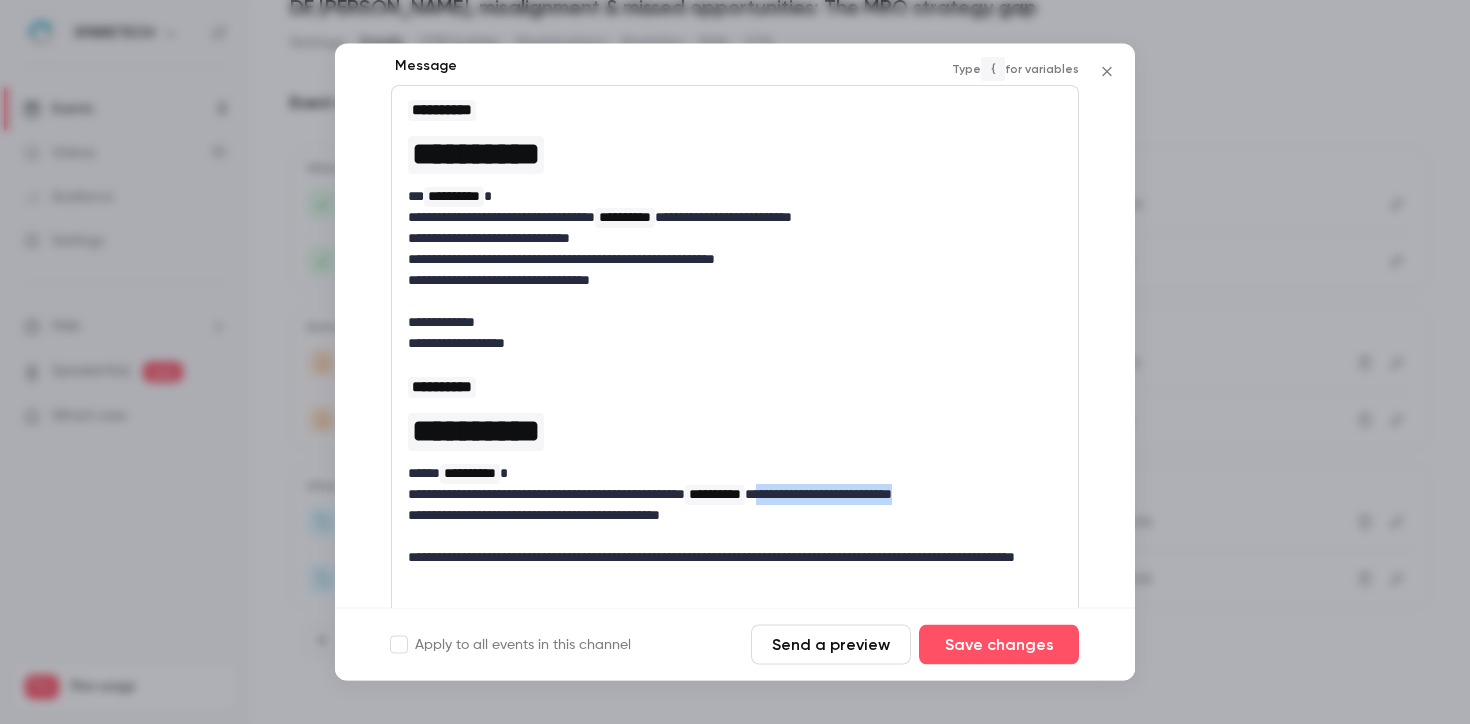 drag, startPoint x: 1033, startPoint y: 495, endPoint x: 852, endPoint y: 493, distance: 181.01105 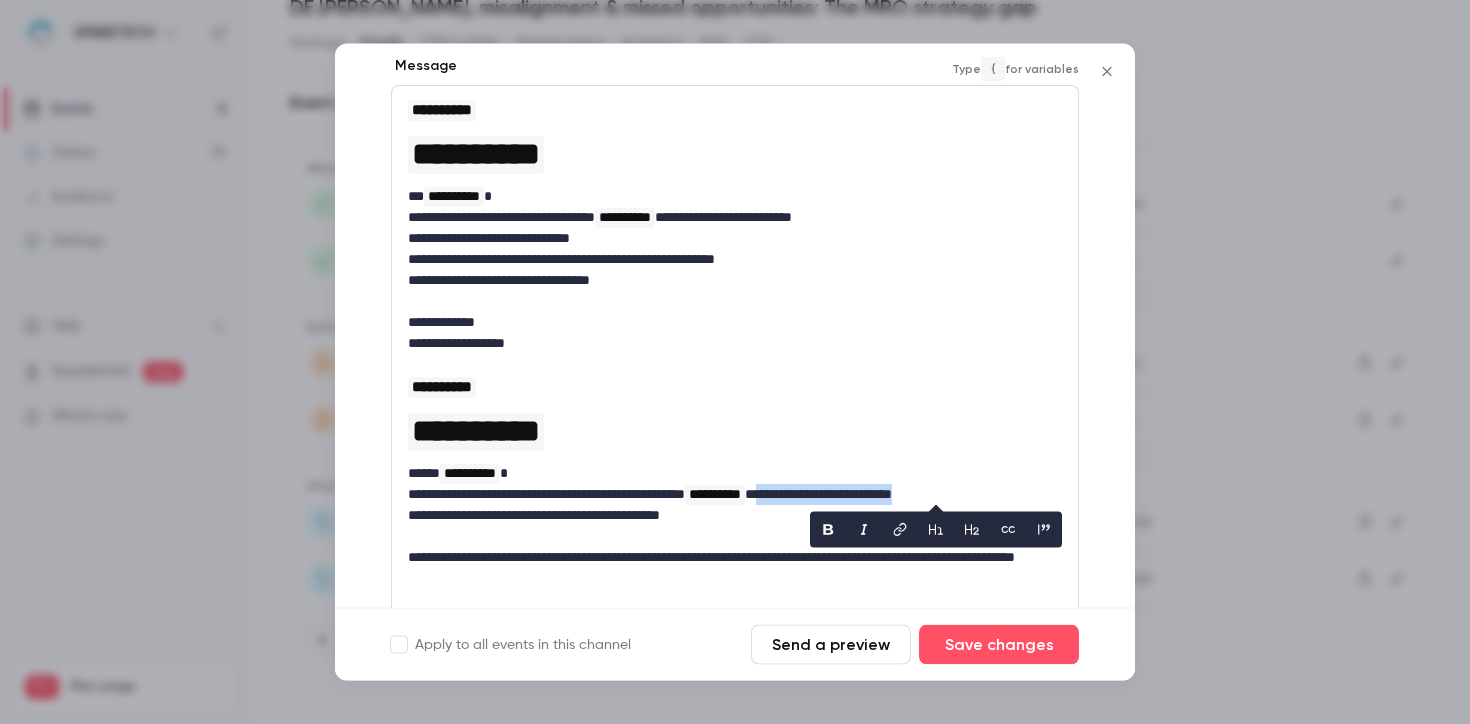 type 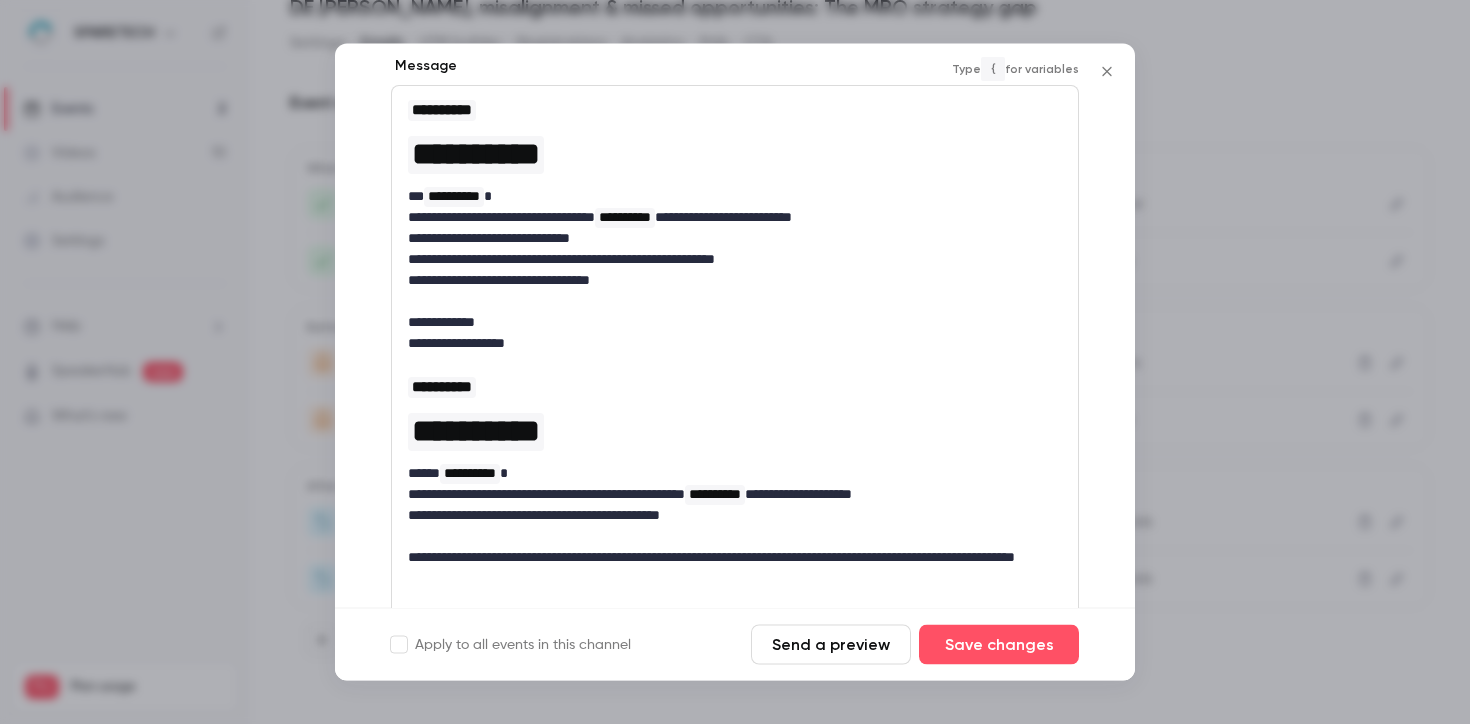 click on "**********" at bounding box center [715, 496] 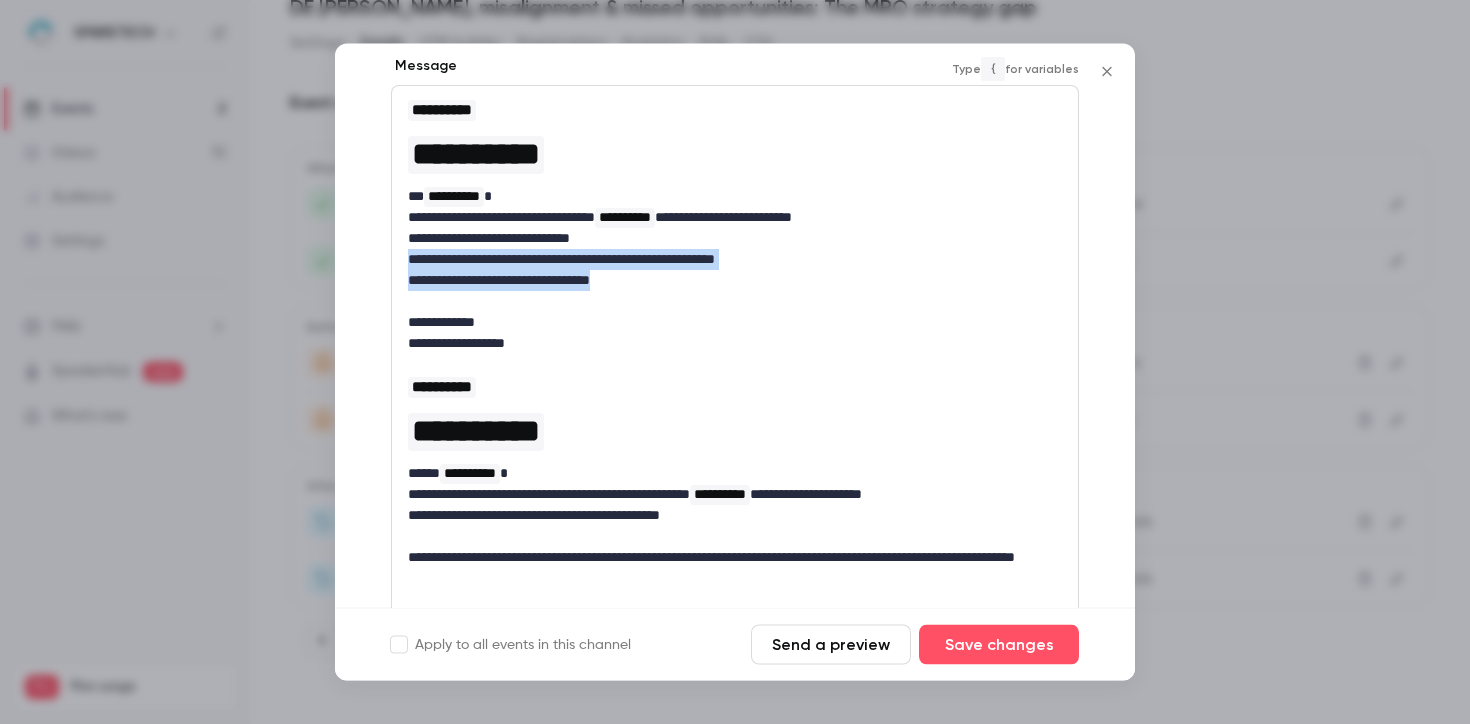drag, startPoint x: 662, startPoint y: 277, endPoint x: 400, endPoint y: 270, distance: 262.0935 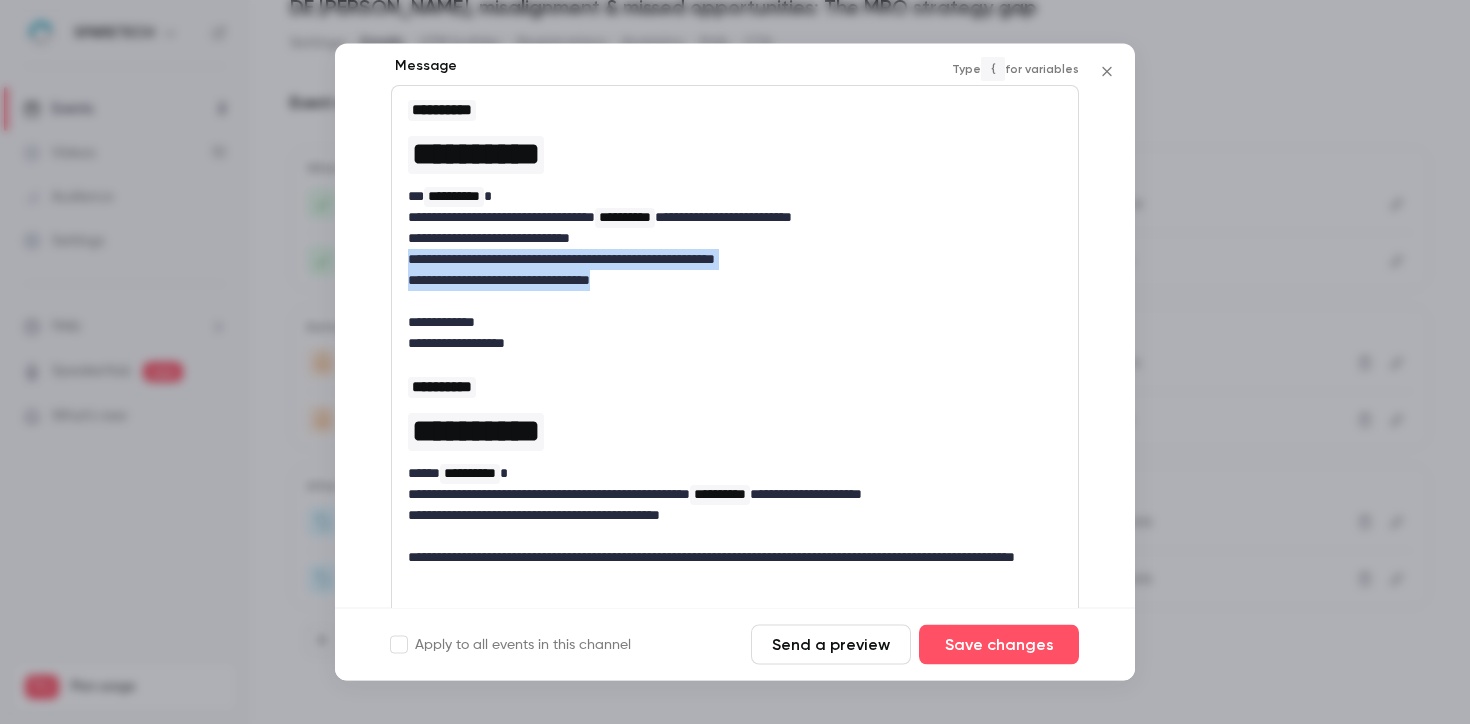 click on "**********" at bounding box center (735, 397) 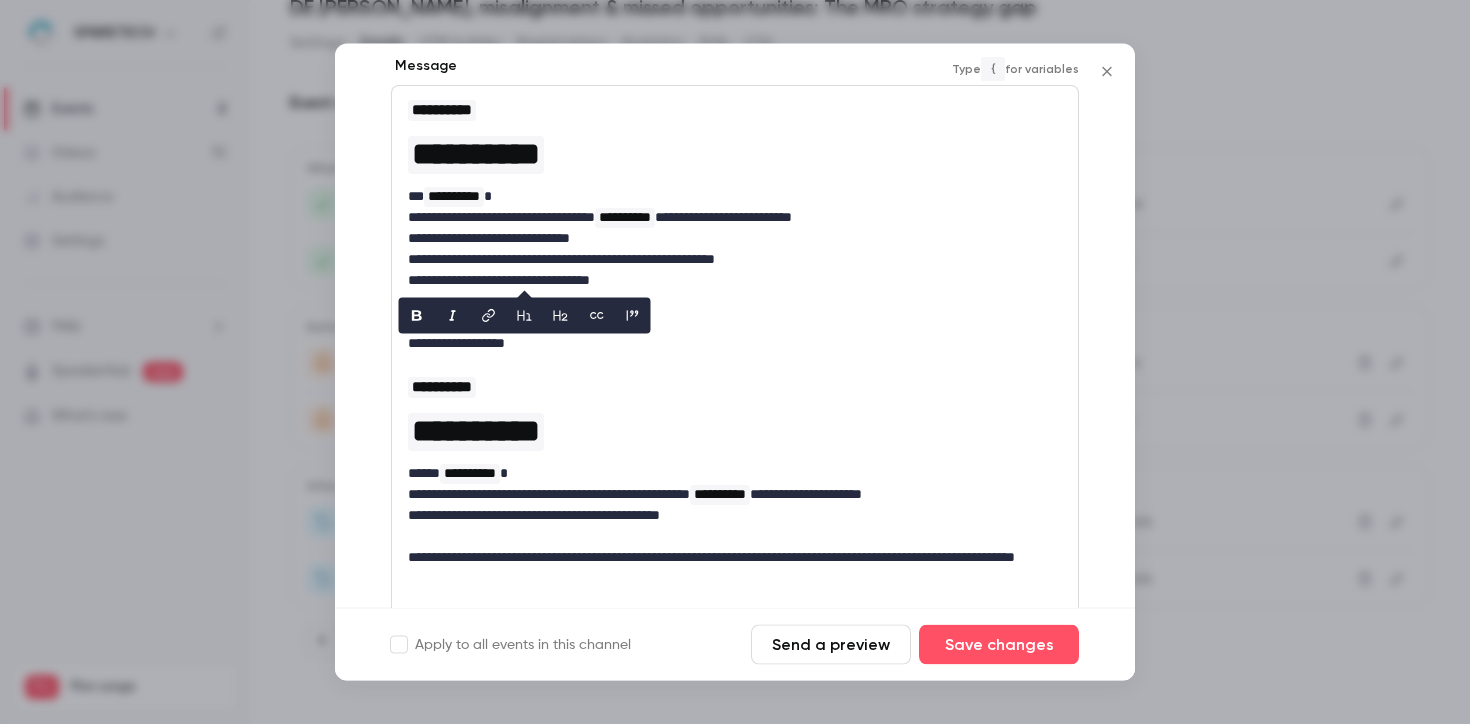 click on "**********" at bounding box center [735, 569] 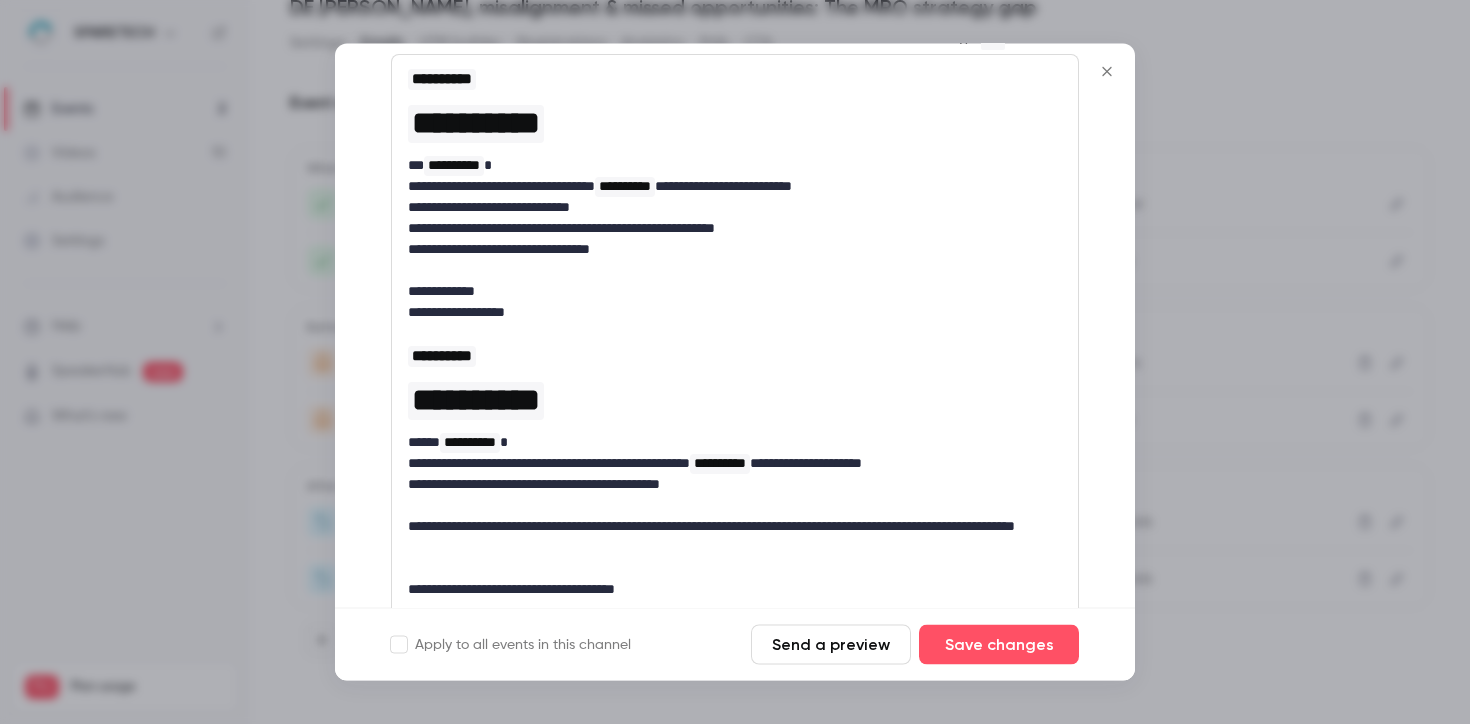 scroll, scrollTop: 350, scrollLeft: 0, axis: vertical 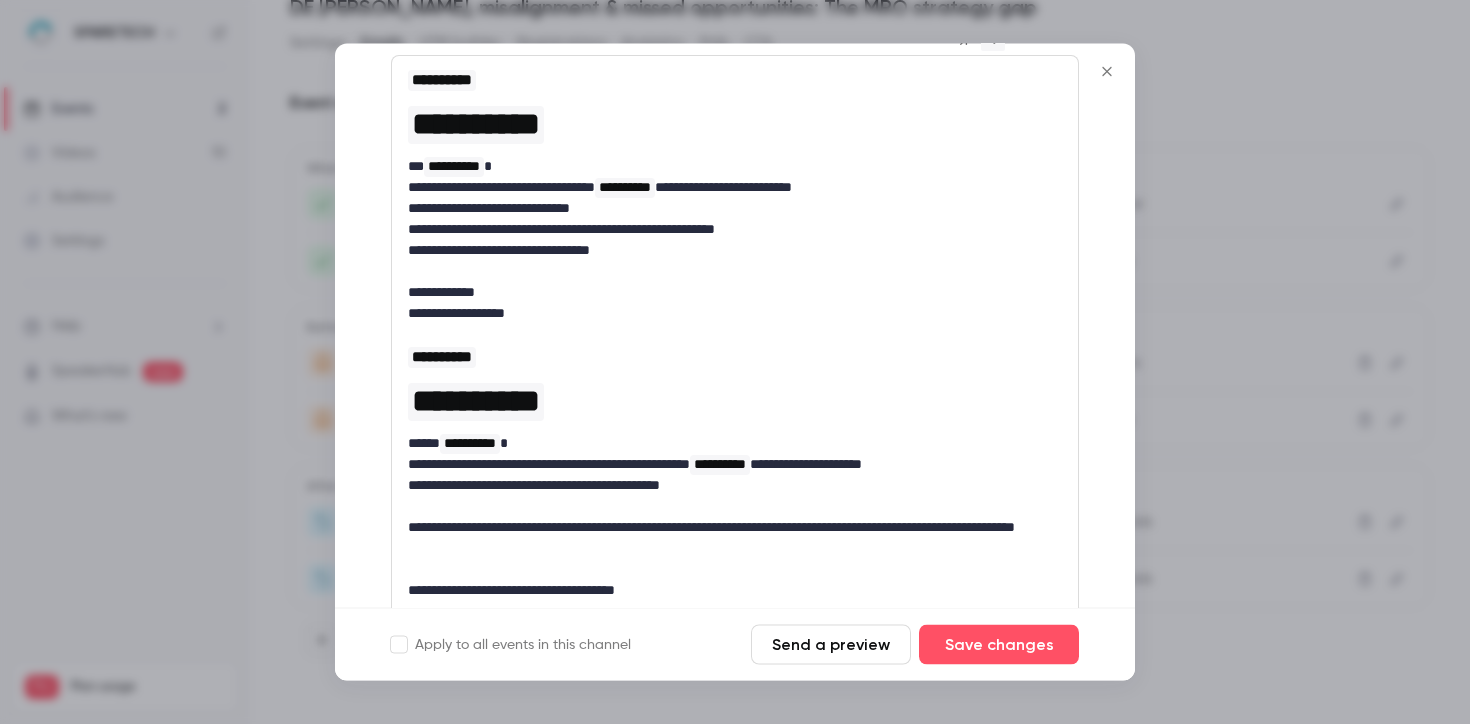 click at bounding box center (735, 507) 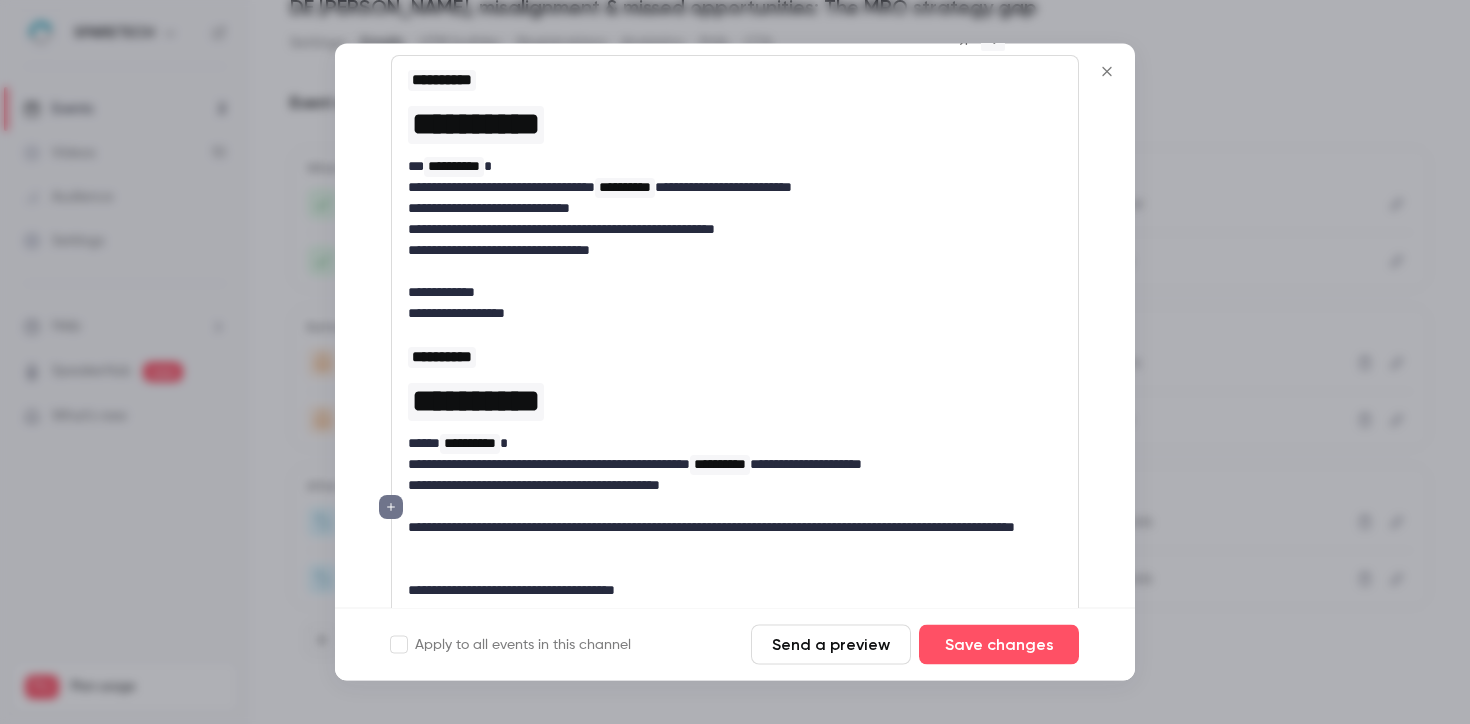 click on "**********" at bounding box center (735, 230) 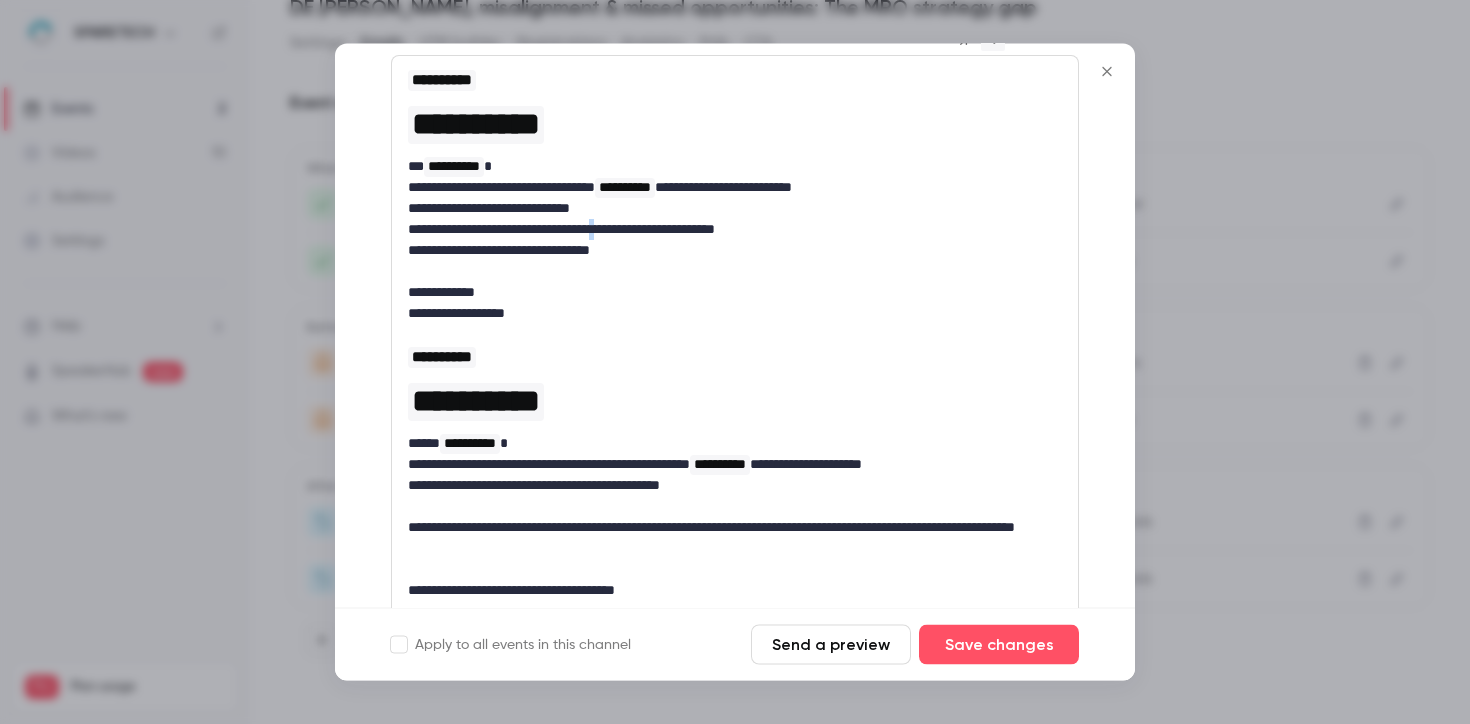 click on "**********" at bounding box center (735, 230) 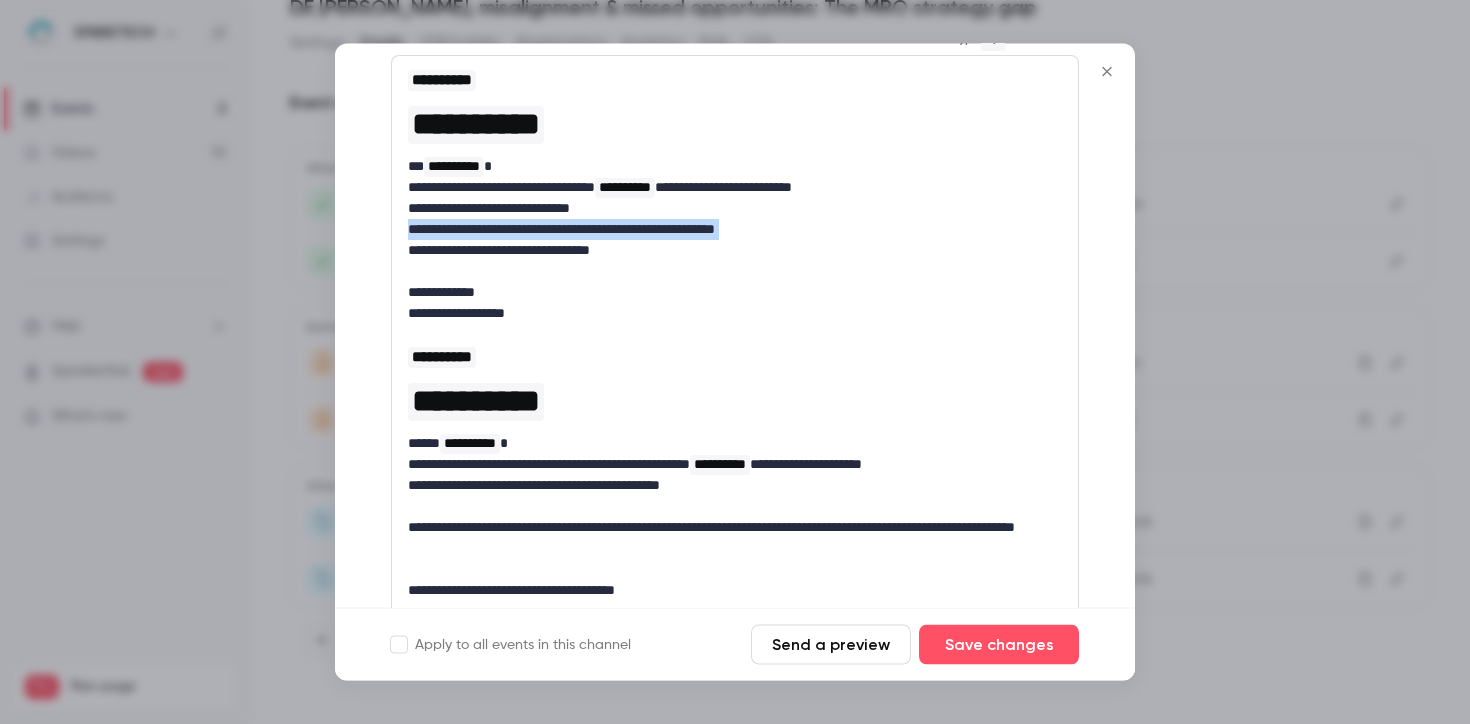 click on "**********" at bounding box center (735, 230) 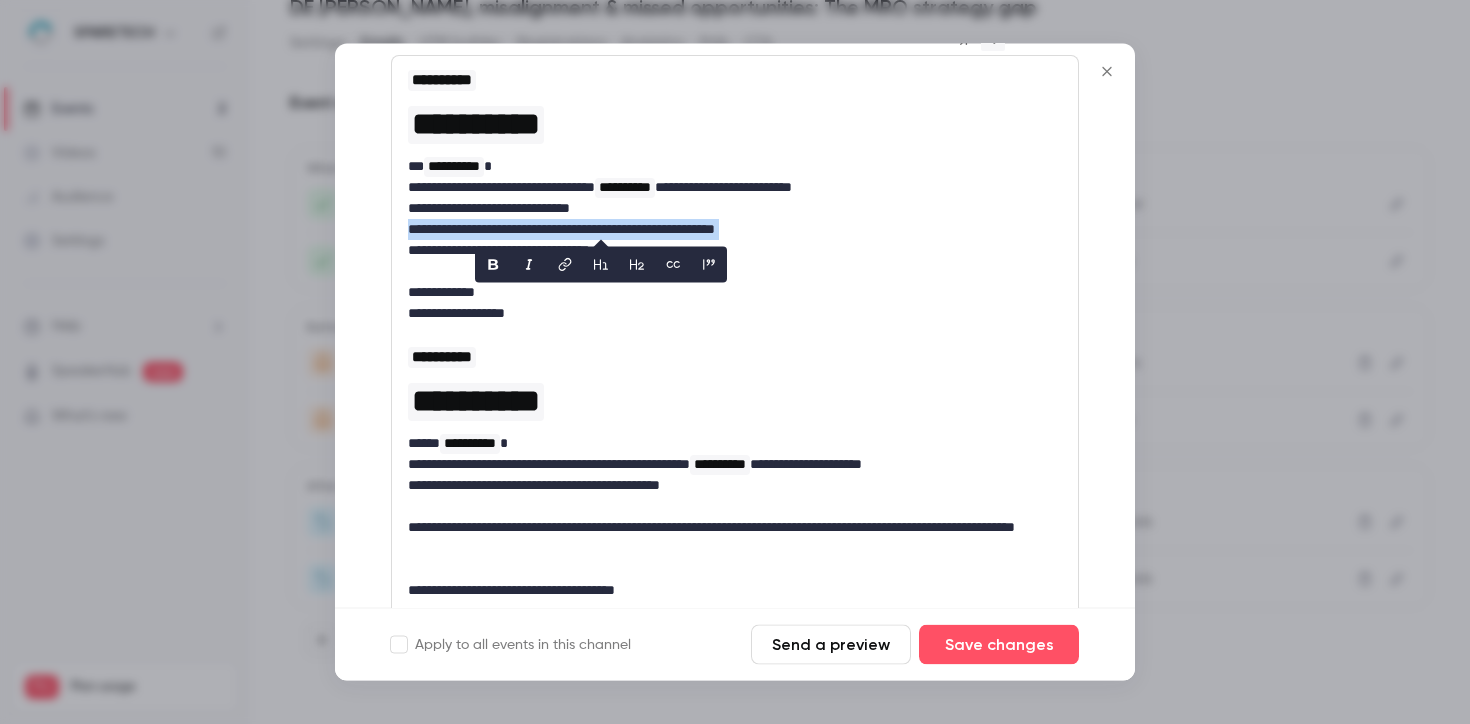 copy on "**********" 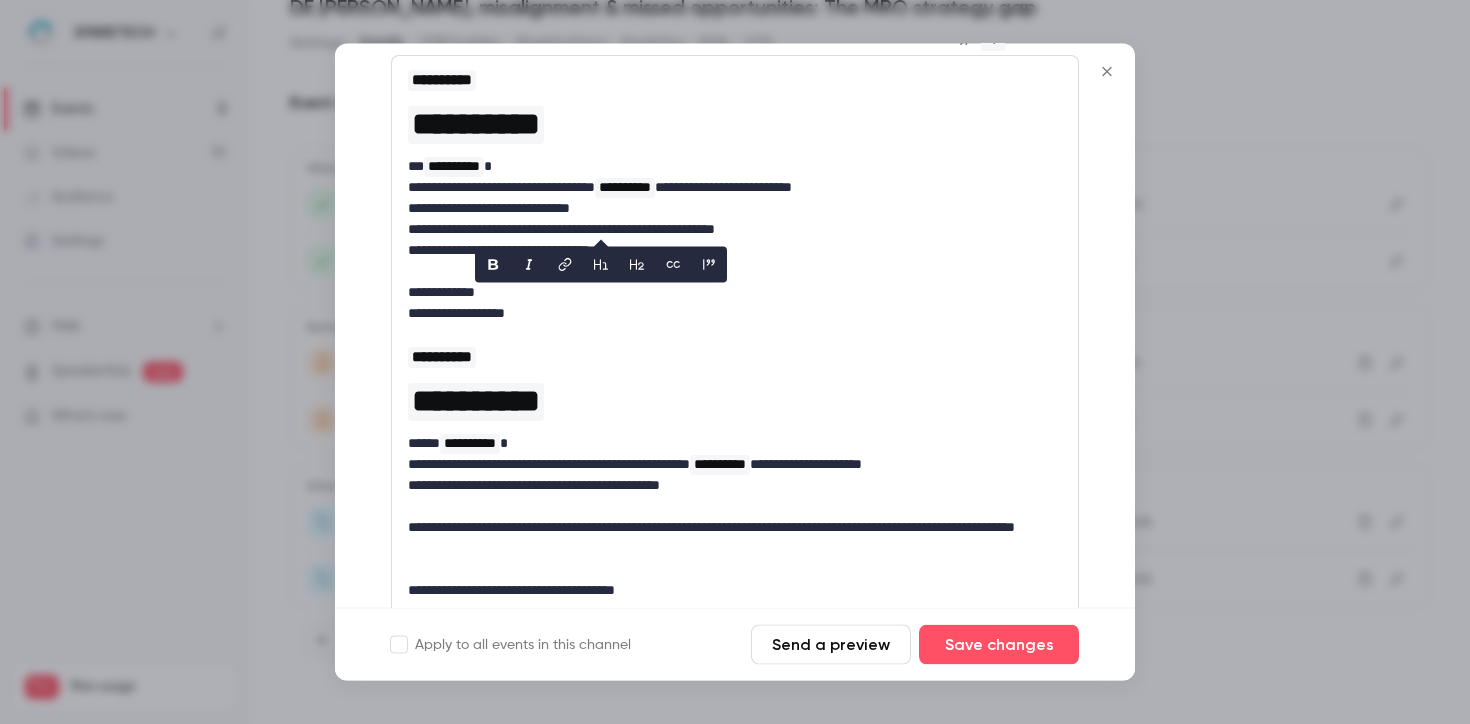scroll, scrollTop: 0, scrollLeft: 0, axis: both 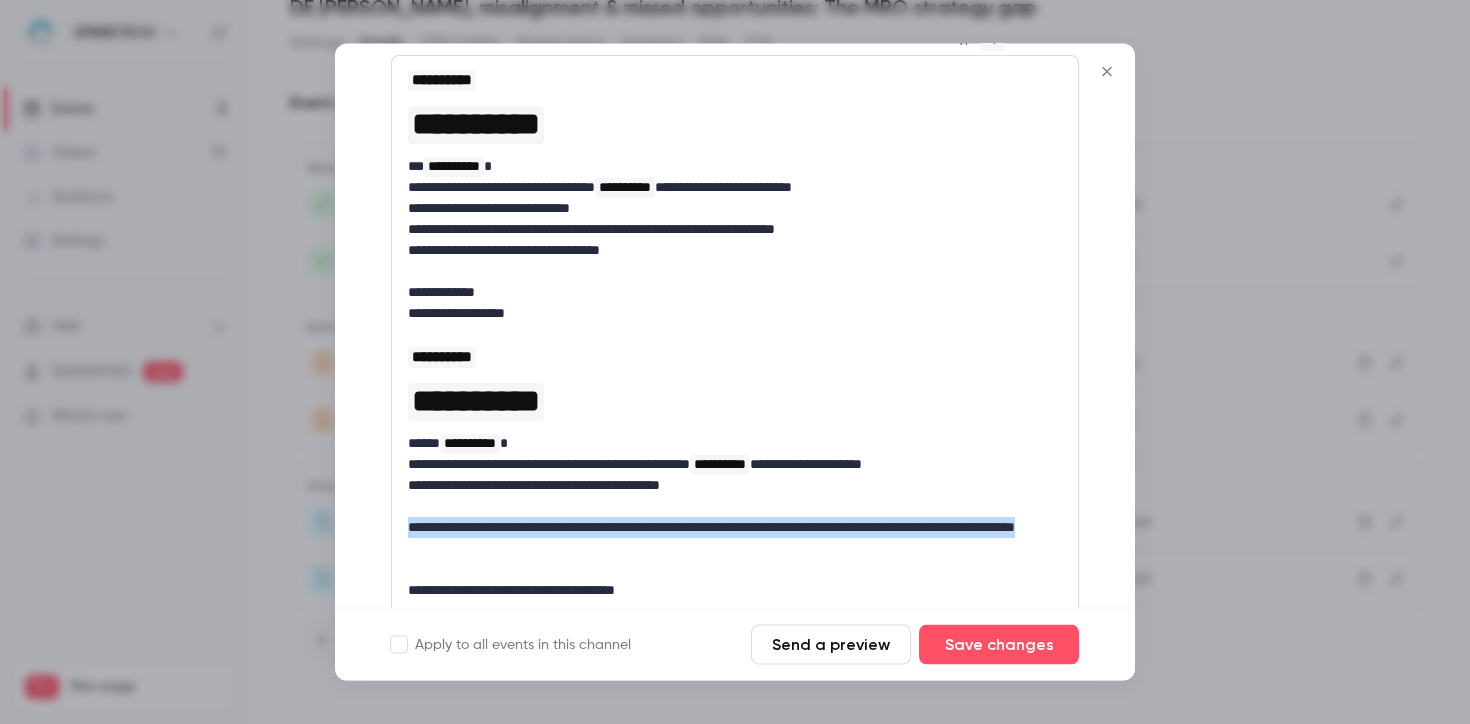 drag, startPoint x: 577, startPoint y: 553, endPoint x: 400, endPoint y: 523, distance: 179.52437 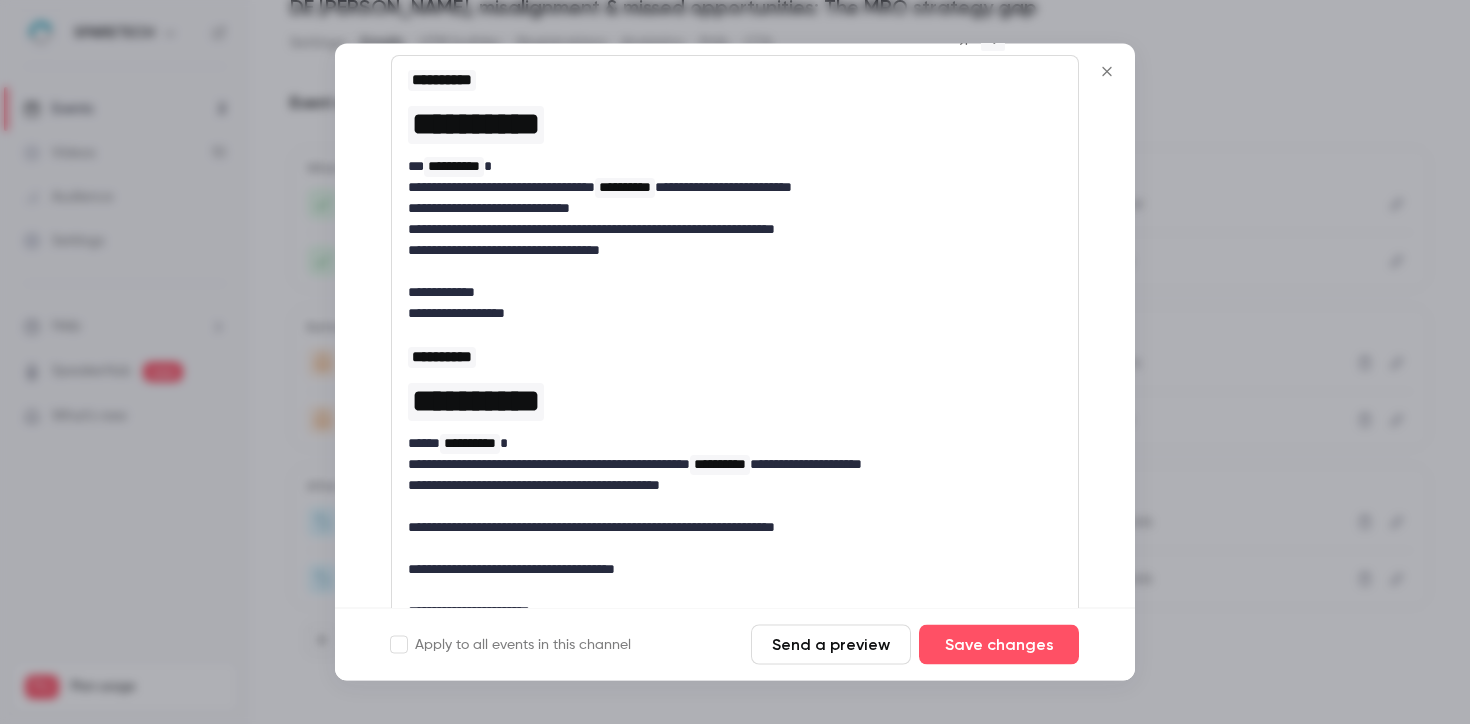 scroll, scrollTop: 0, scrollLeft: 0, axis: both 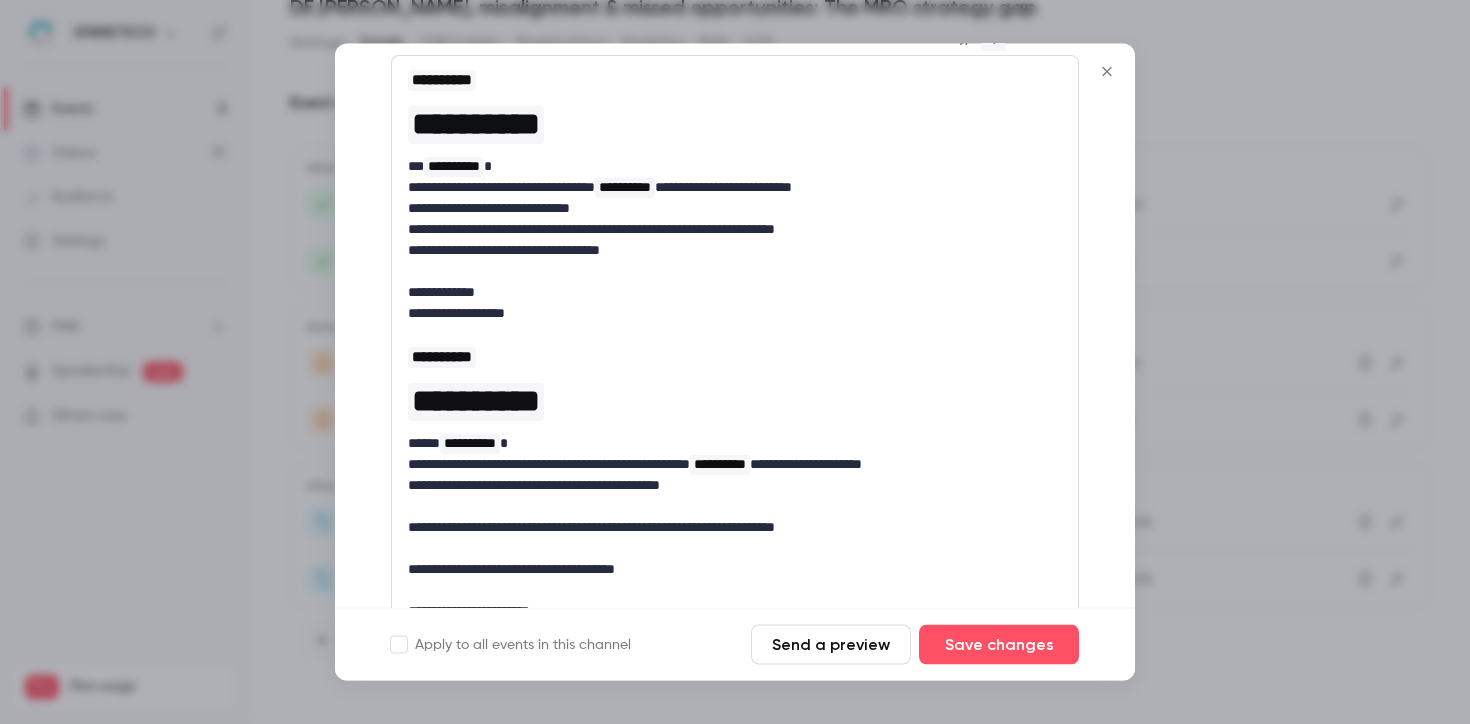 click on "**********" at bounding box center [735, 528] 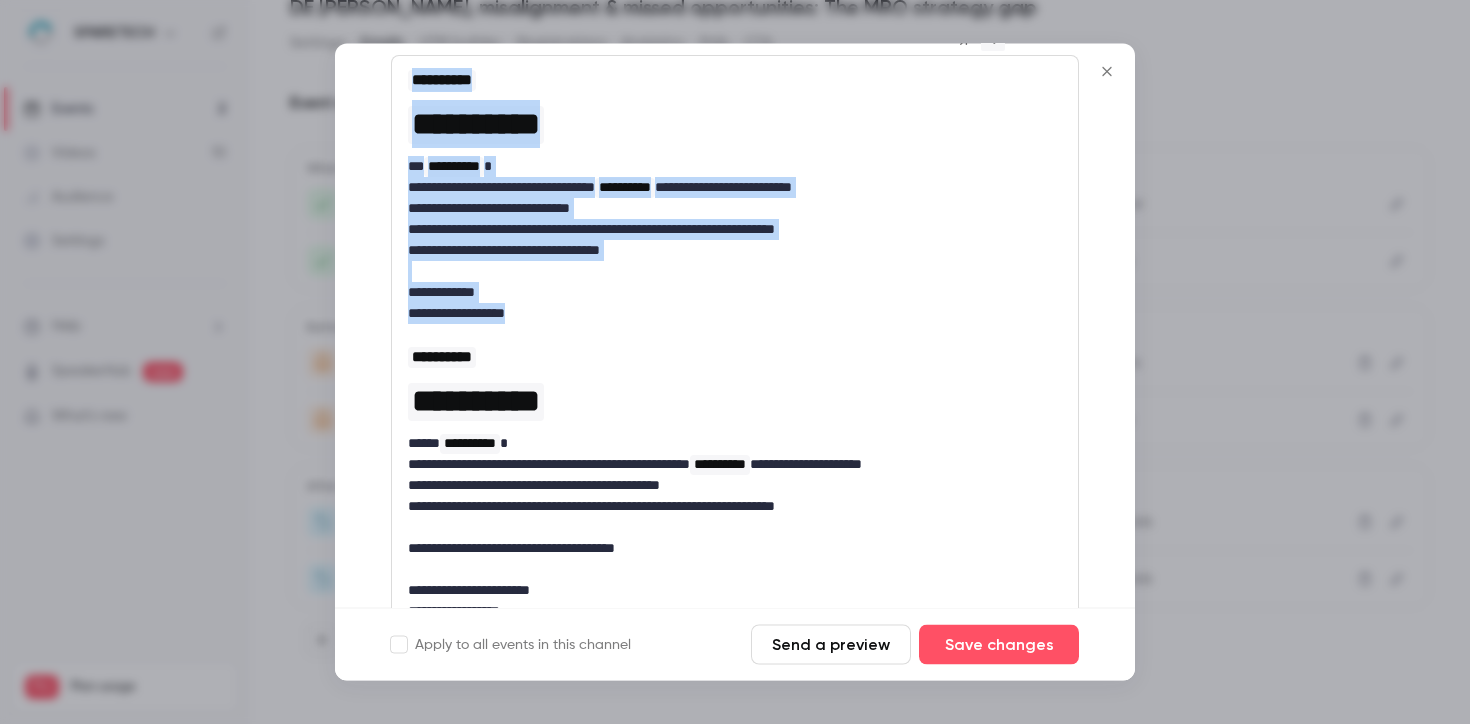 scroll, scrollTop: 44, scrollLeft: 0, axis: vertical 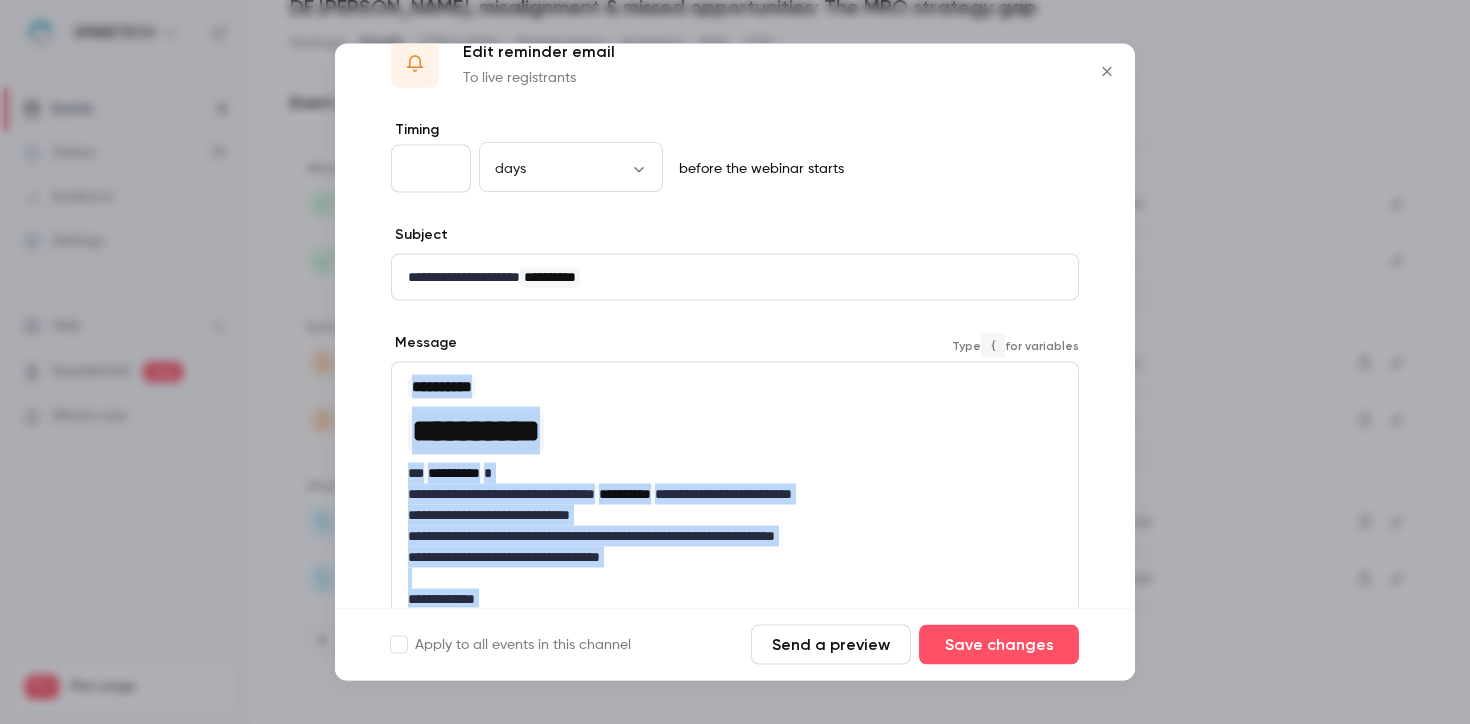 drag, startPoint x: 565, startPoint y: 315, endPoint x: 399, endPoint y: 19, distance: 339.37 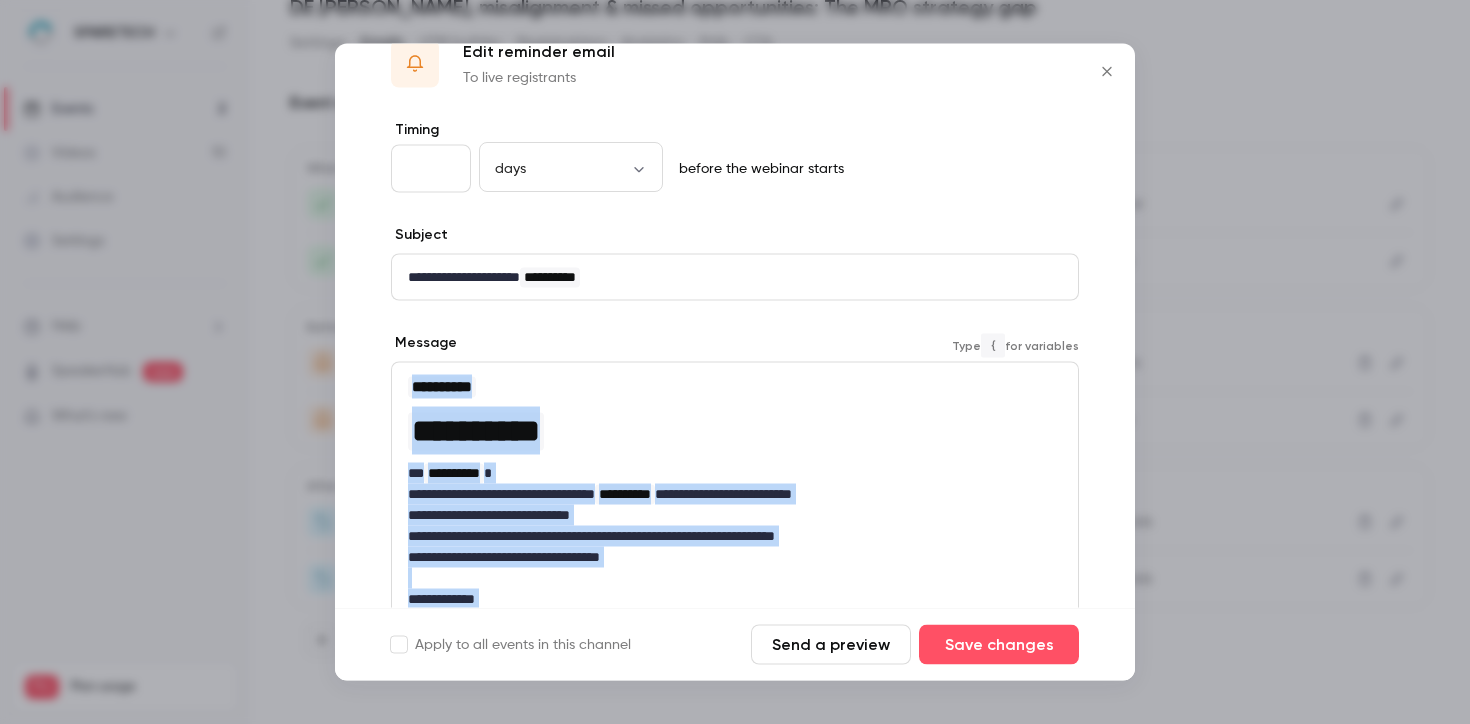 click on "**********" at bounding box center [735, 362] 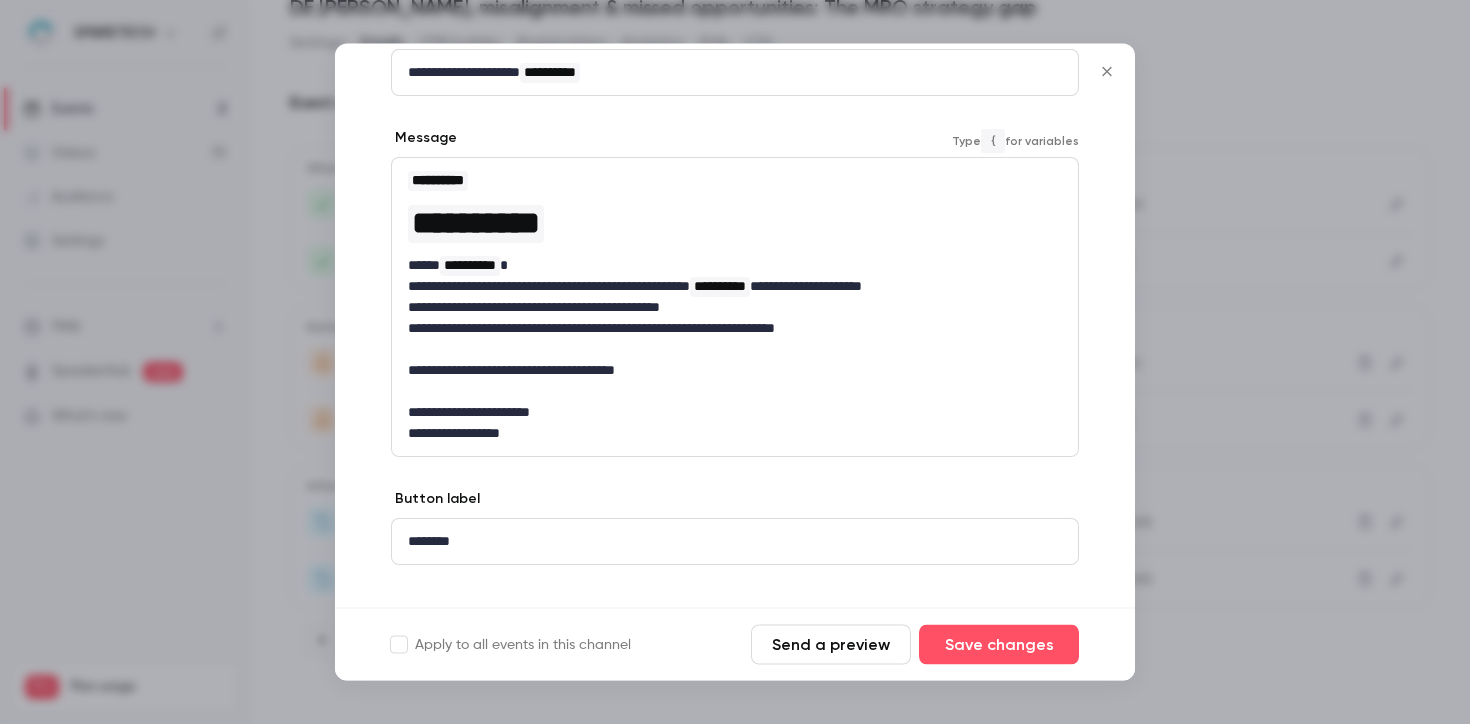 scroll, scrollTop: 236, scrollLeft: 0, axis: vertical 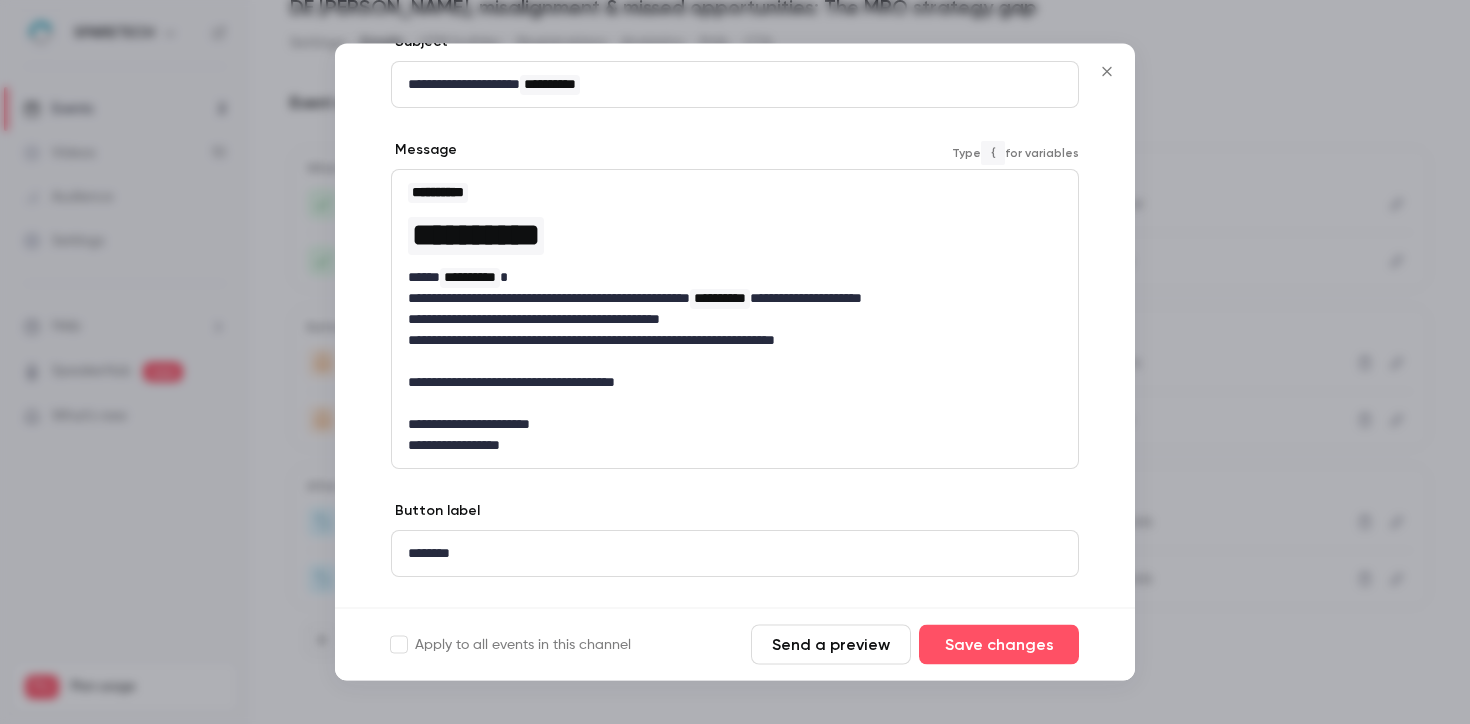 click on "********" at bounding box center [735, 554] 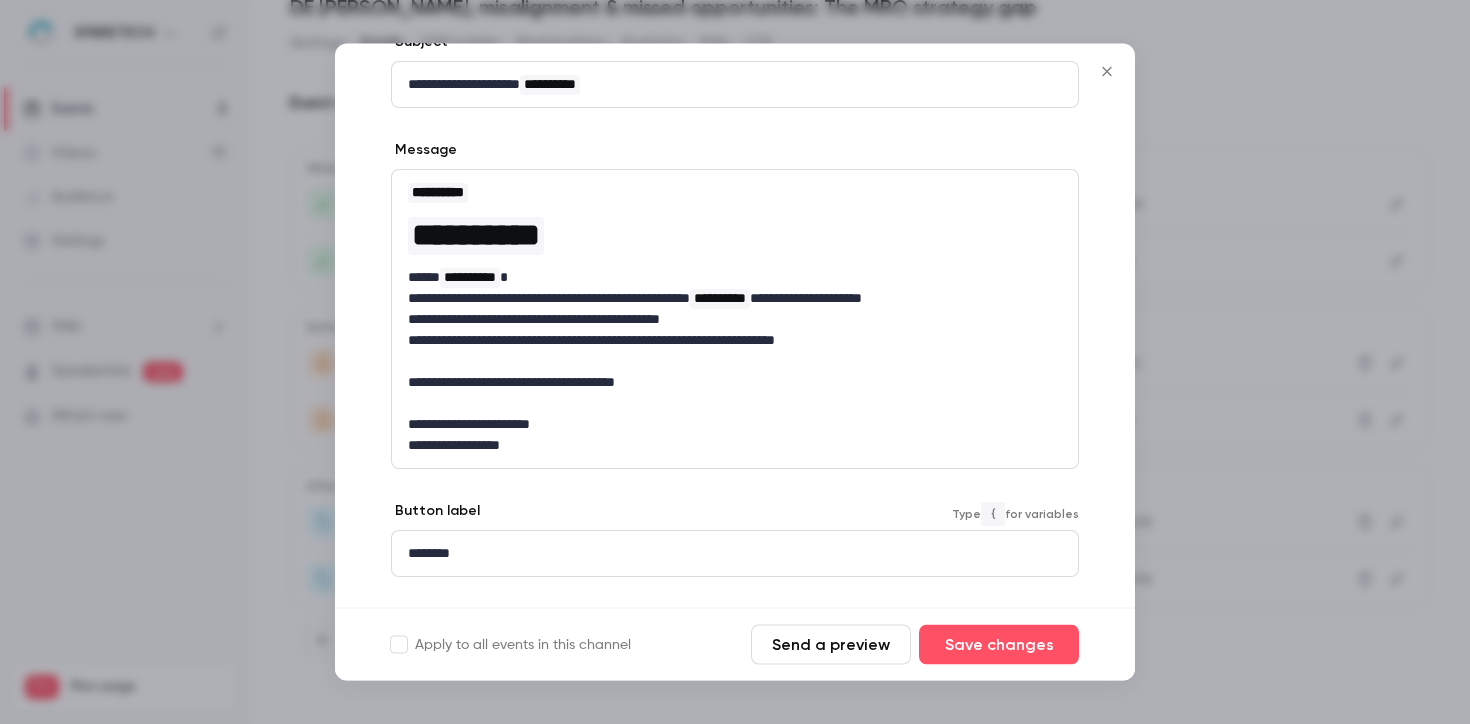 click on "********" at bounding box center [735, 554] 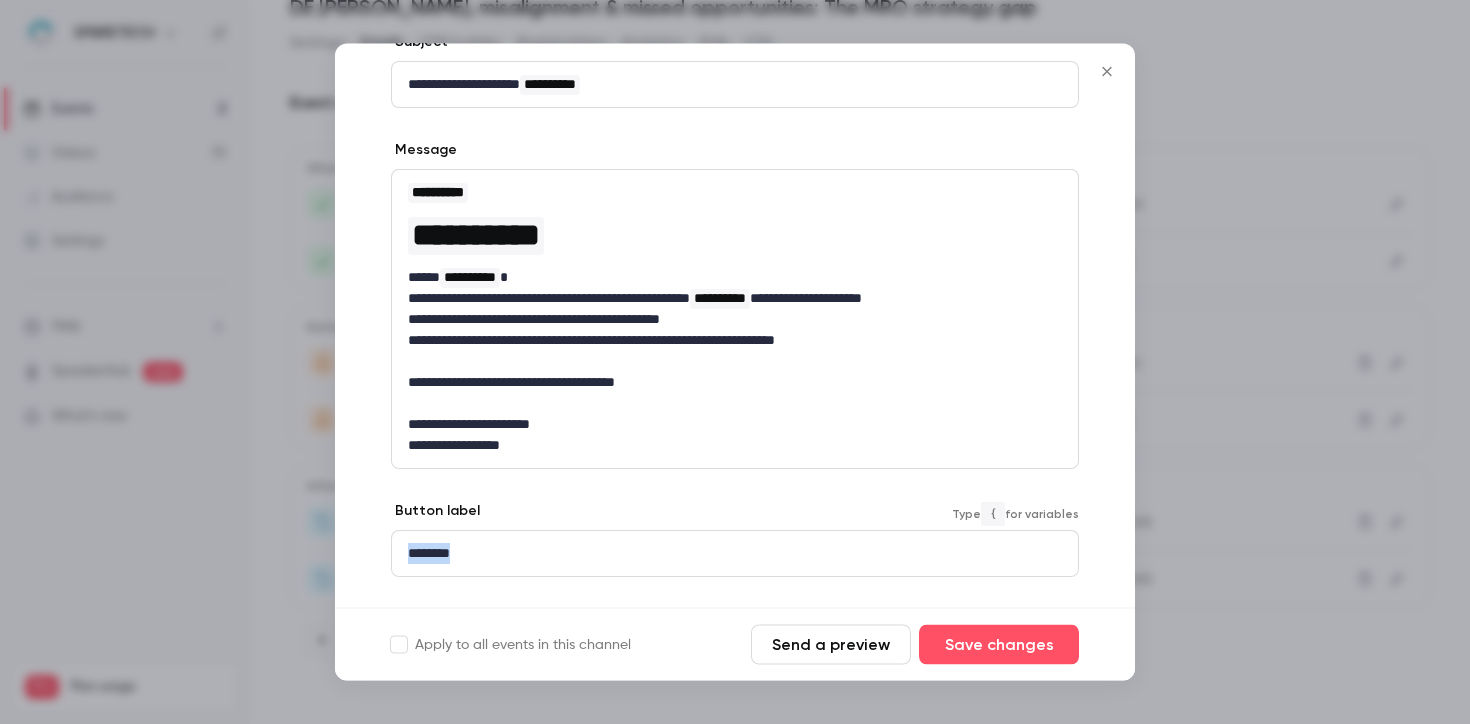 click on "********" at bounding box center [735, 554] 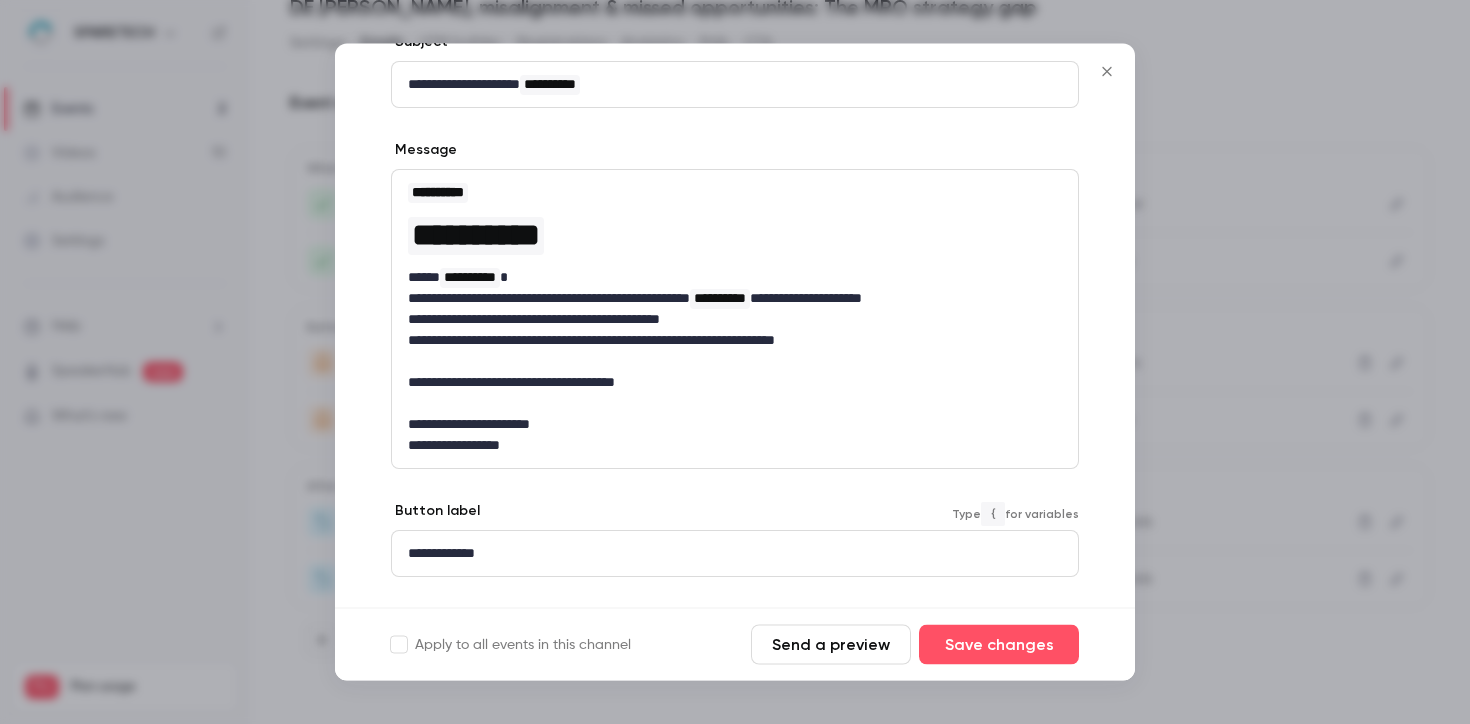scroll, scrollTop: 278, scrollLeft: 0, axis: vertical 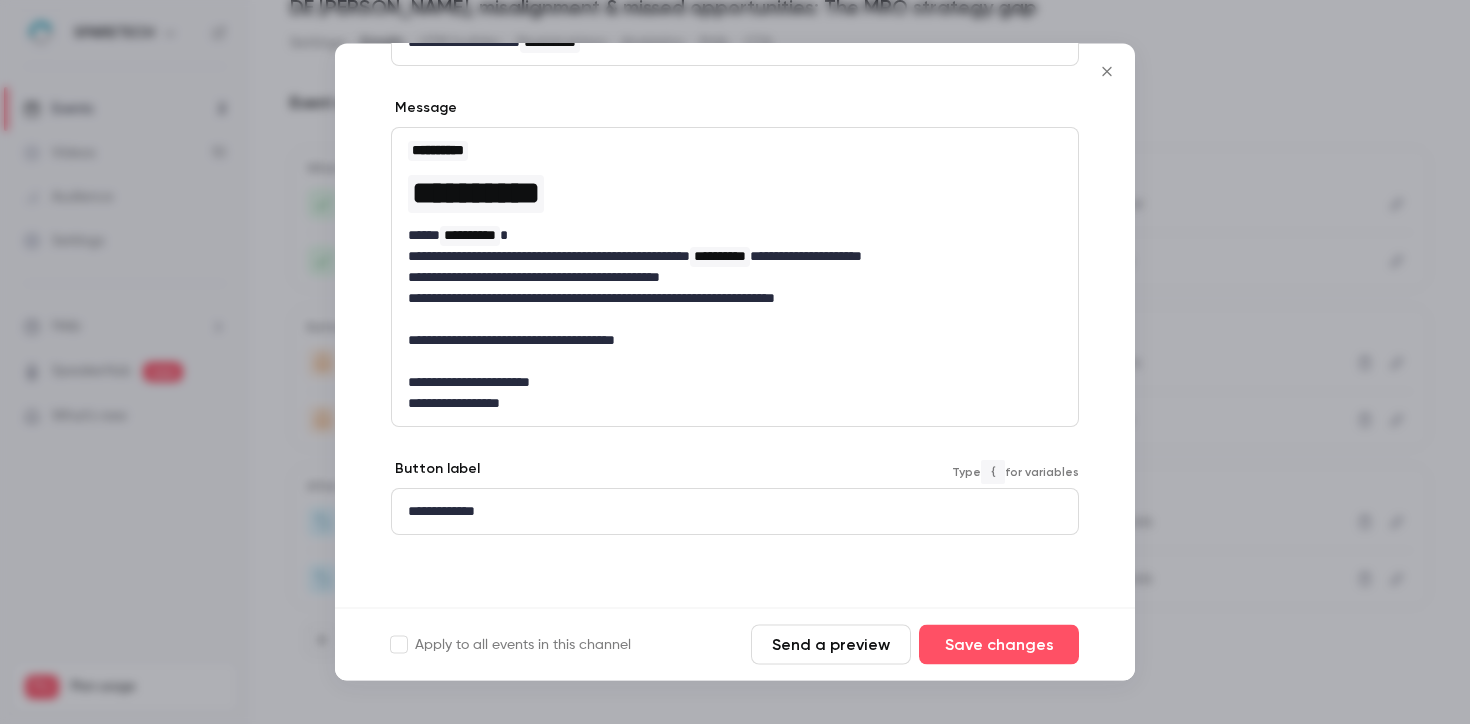 click on "**********" at bounding box center (735, 512) 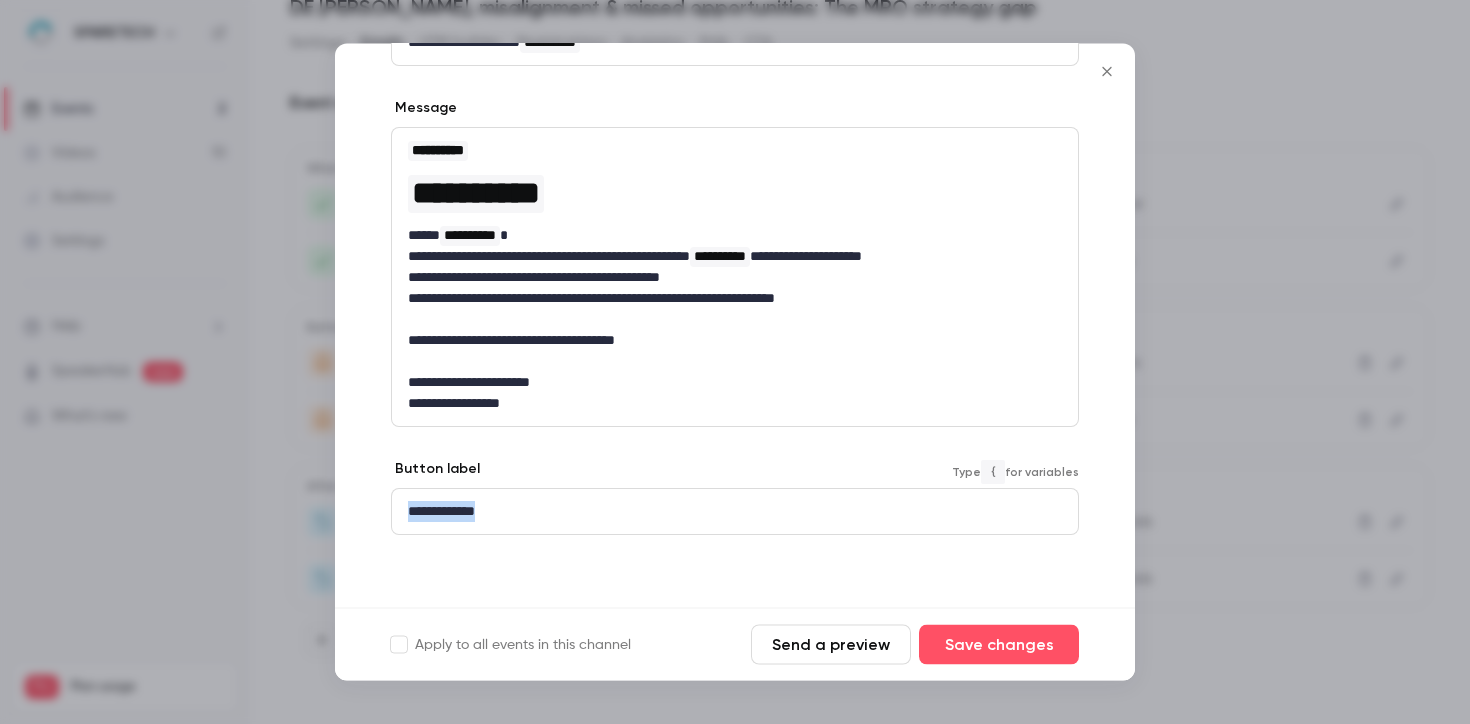 click on "**********" at bounding box center (735, 512) 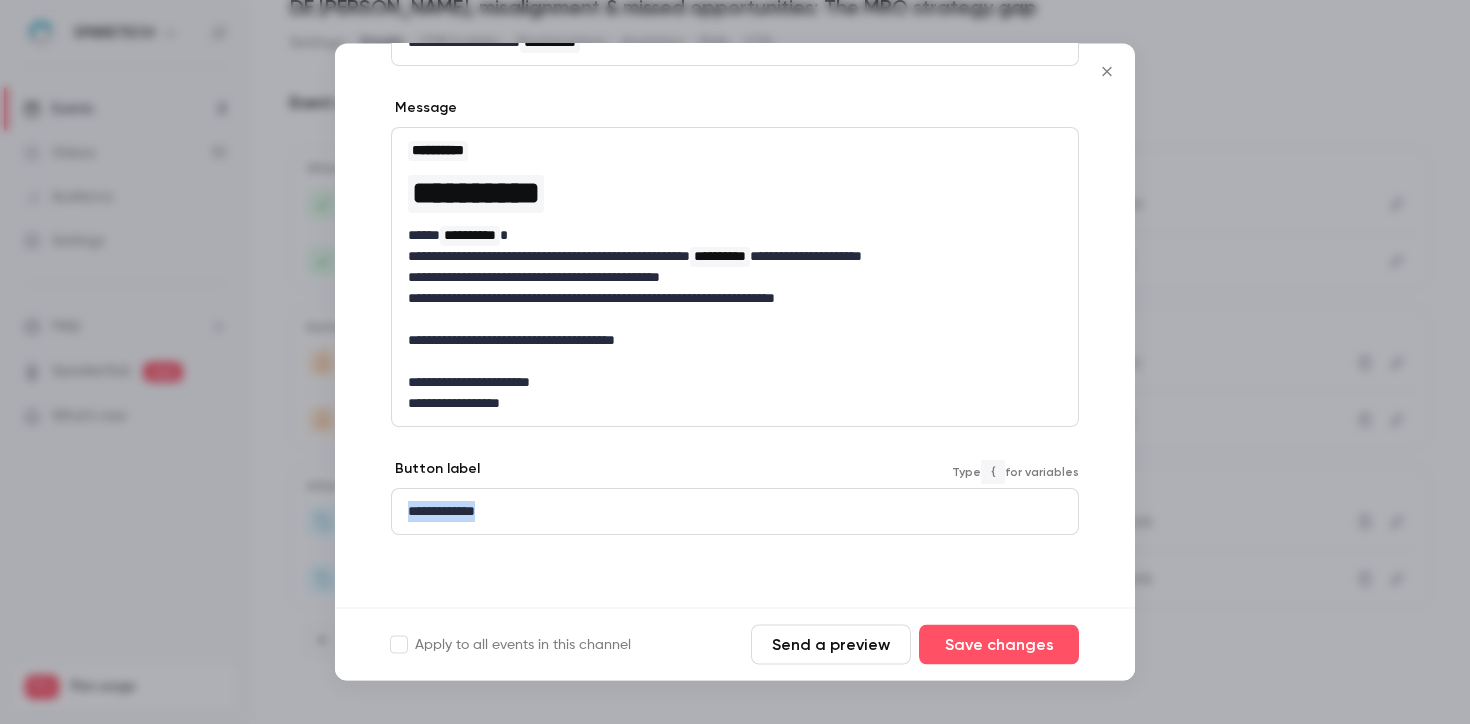 click on "**********" at bounding box center (735, 512) 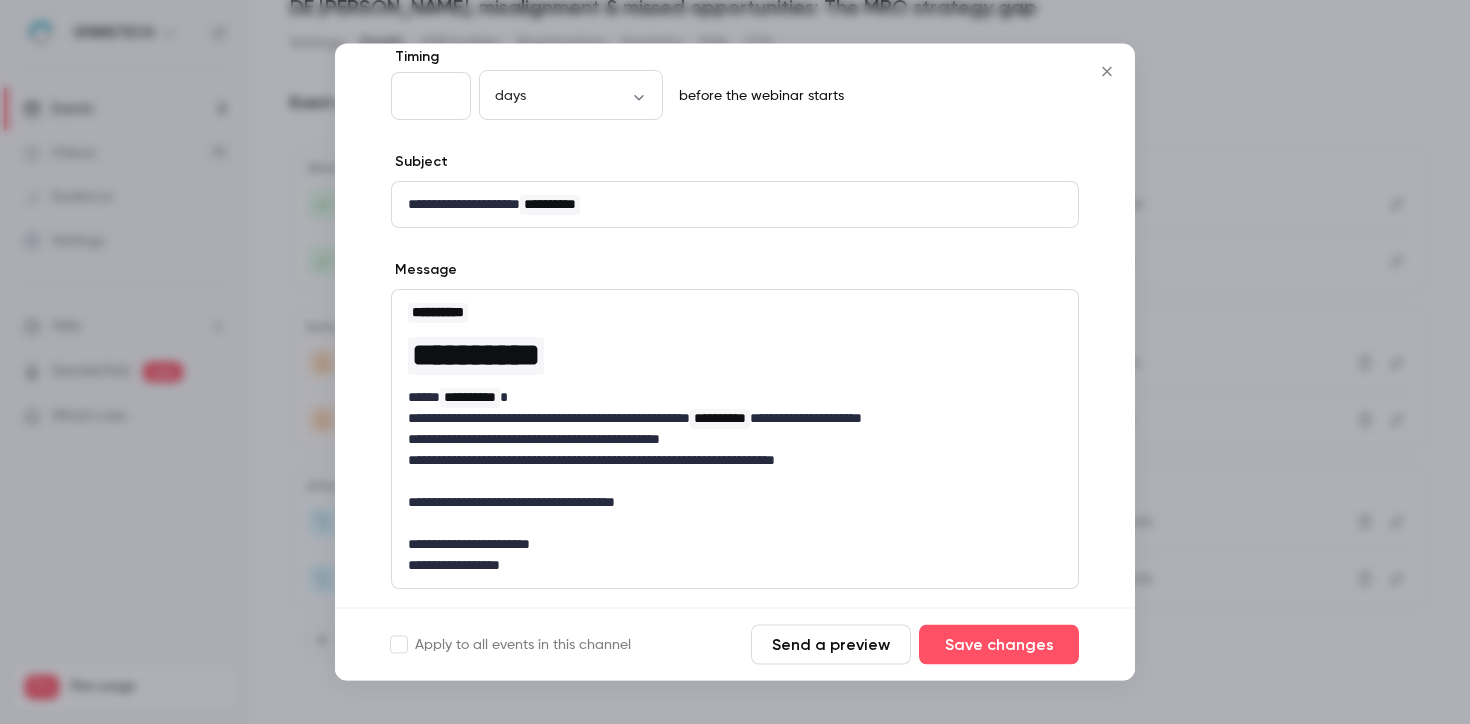 scroll, scrollTop: 278, scrollLeft: 0, axis: vertical 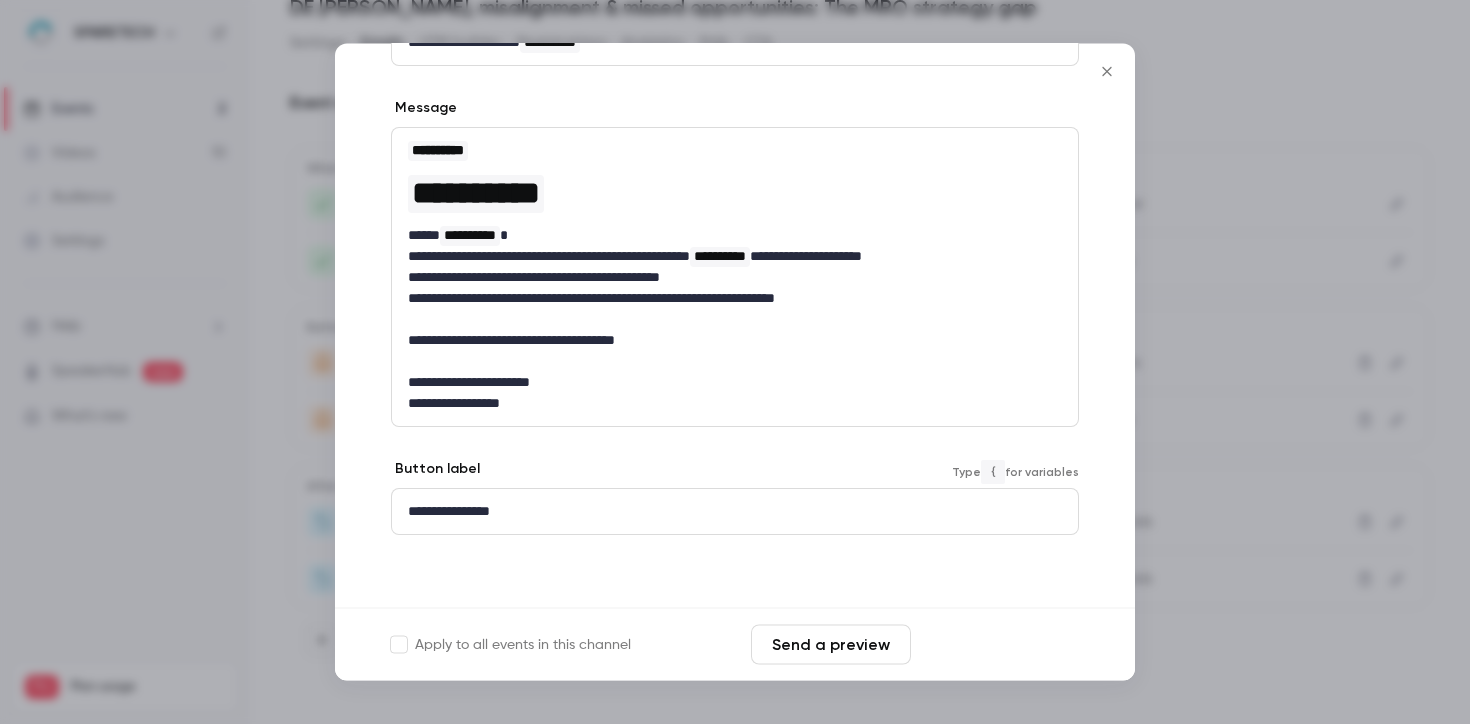 click on "Save changes" at bounding box center (999, 645) 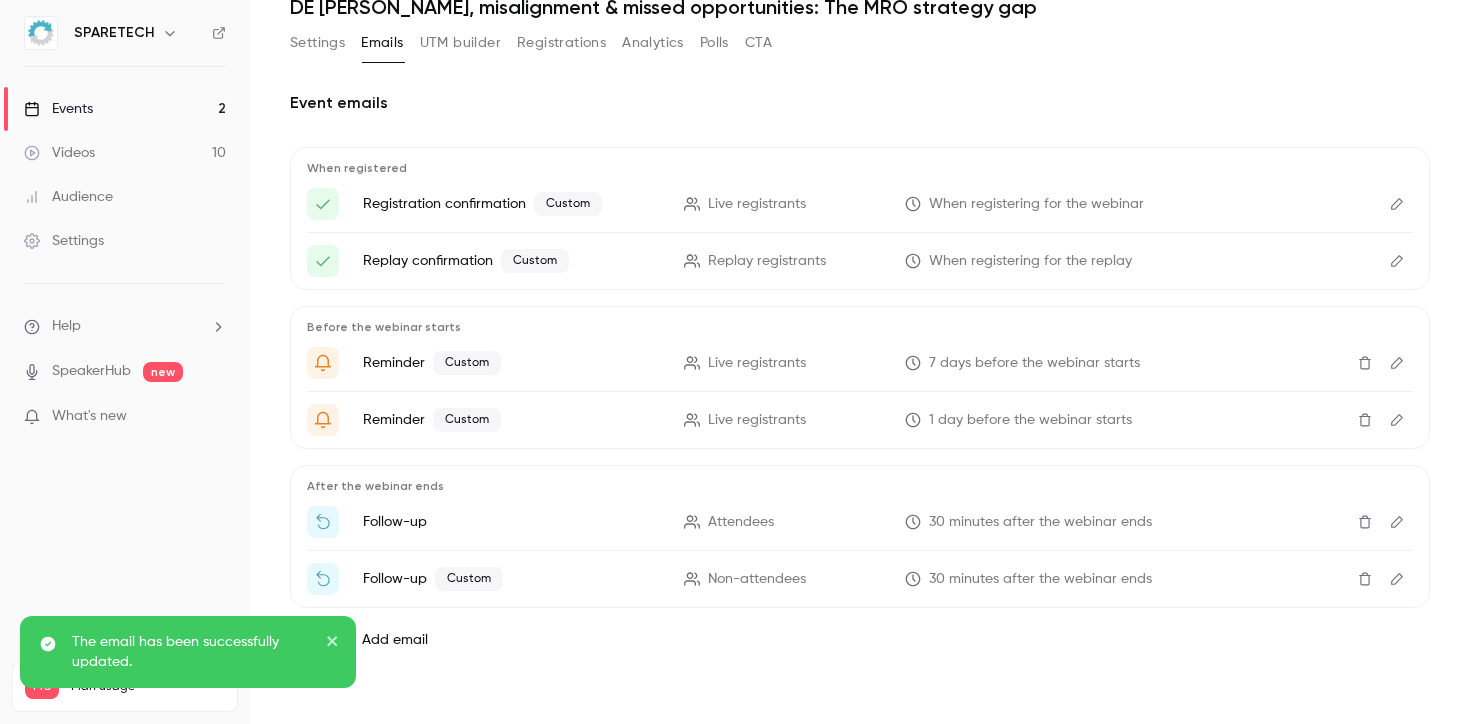 click 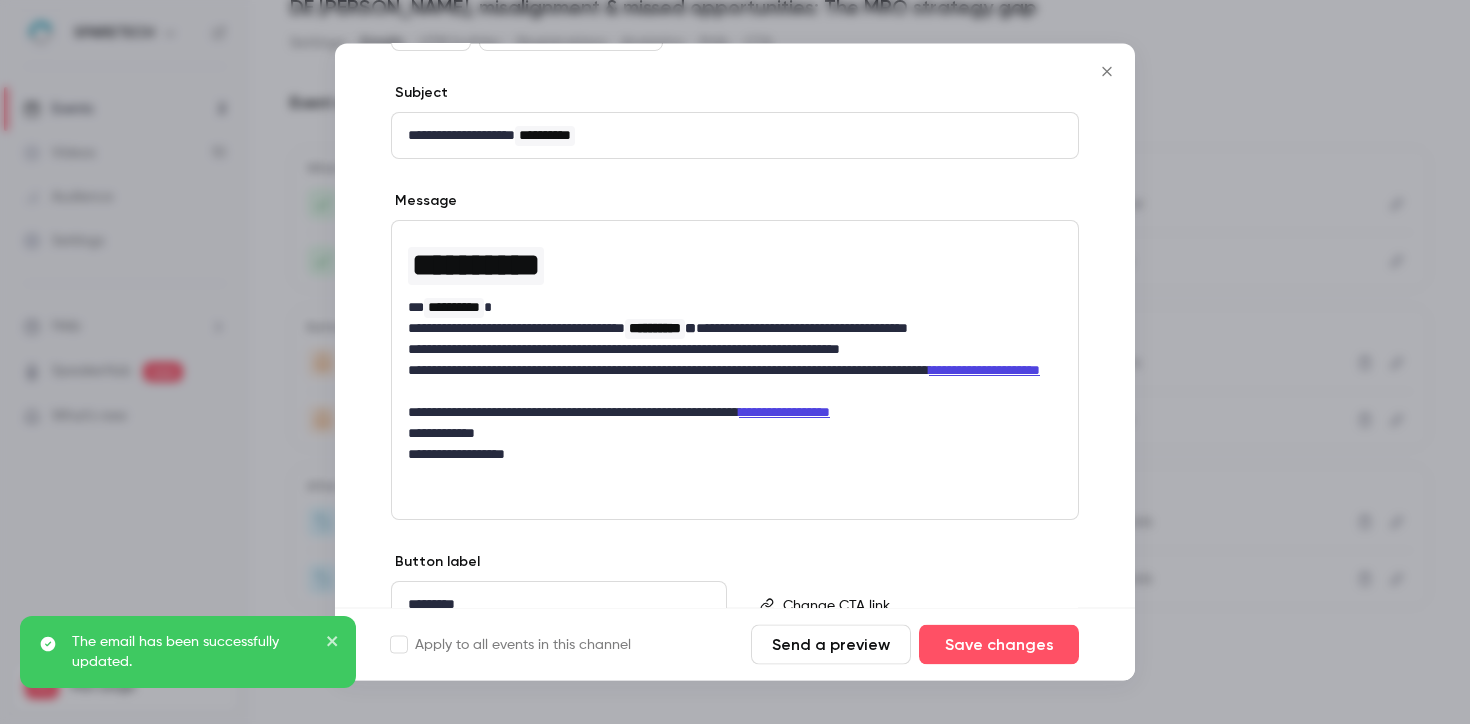 scroll, scrollTop: 278, scrollLeft: 0, axis: vertical 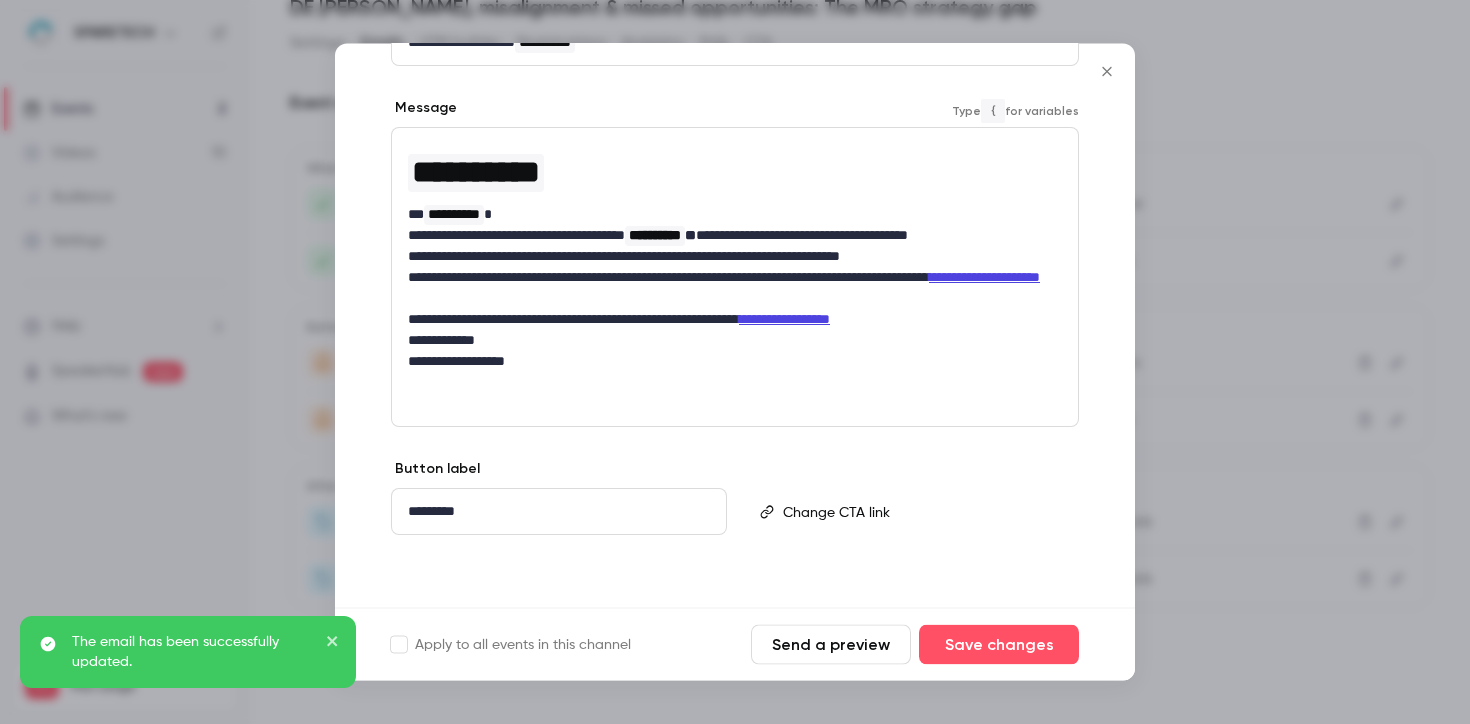click on "**********" at bounding box center [735, 289] 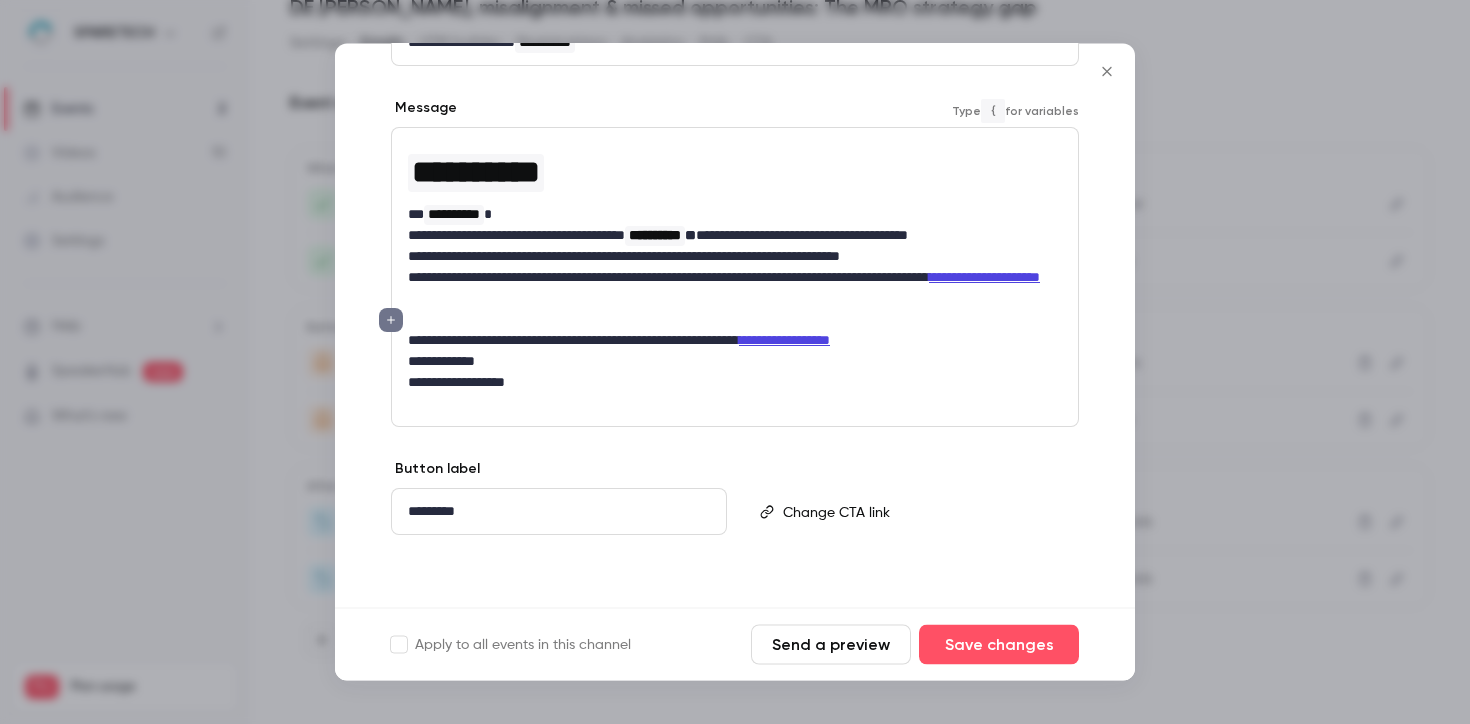 click on "**********" at bounding box center (735, 341) 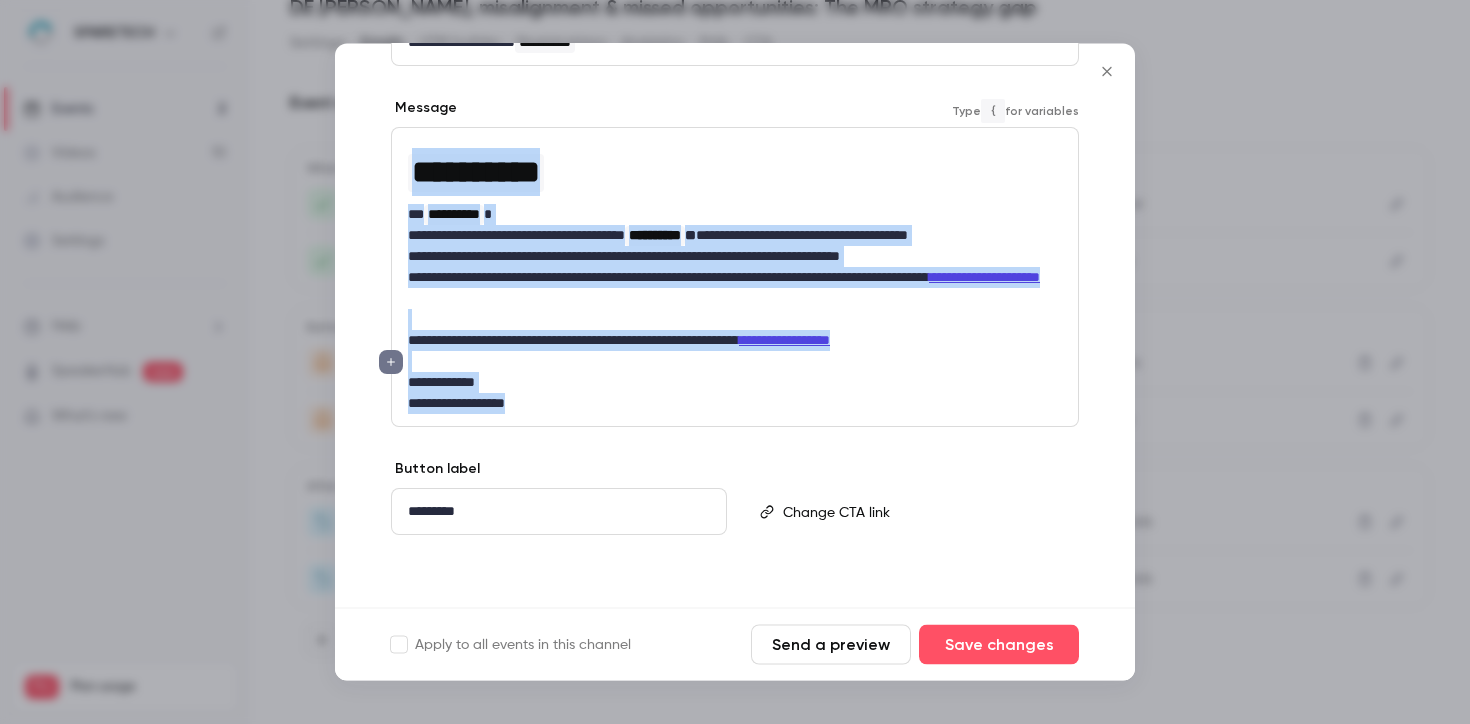 drag, startPoint x: 619, startPoint y: 418, endPoint x: 346, endPoint y: 112, distance: 410.07925 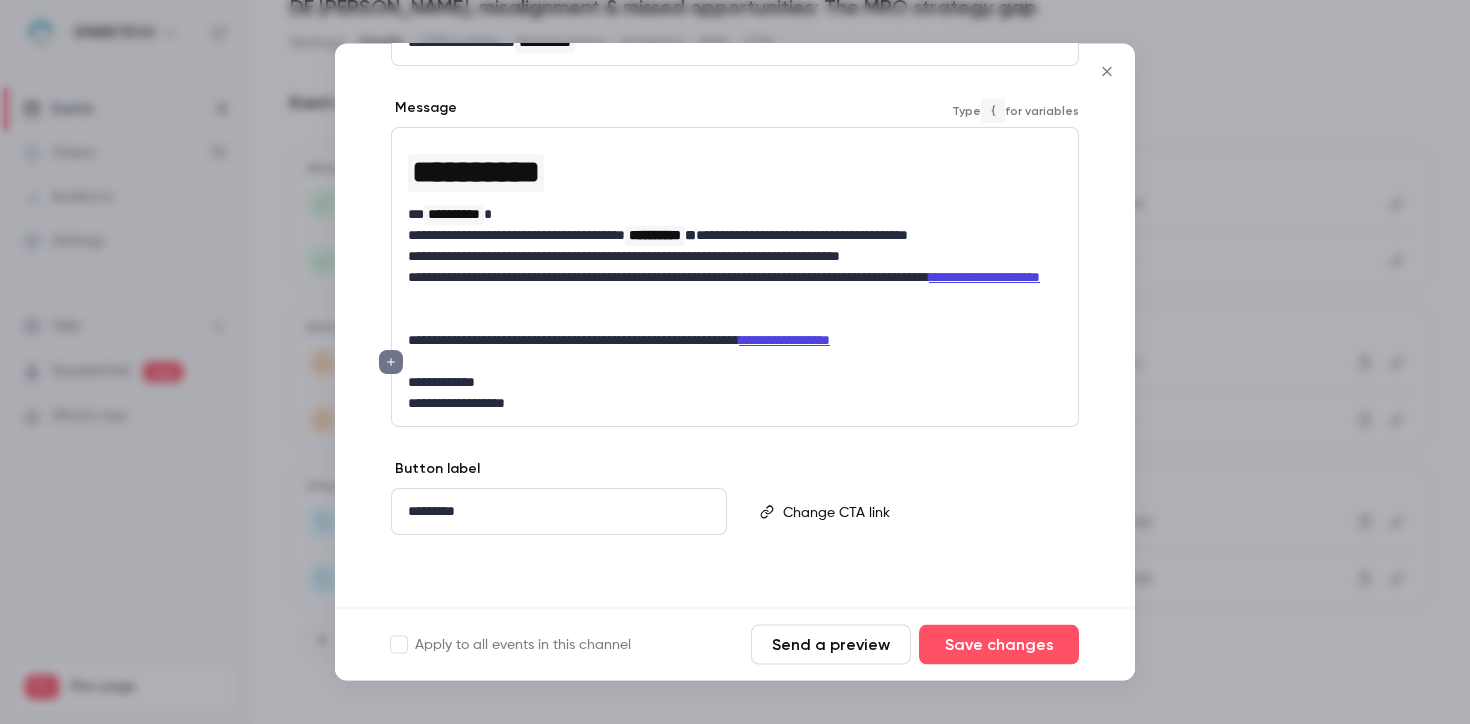 click on "**********" at bounding box center (735, 289) 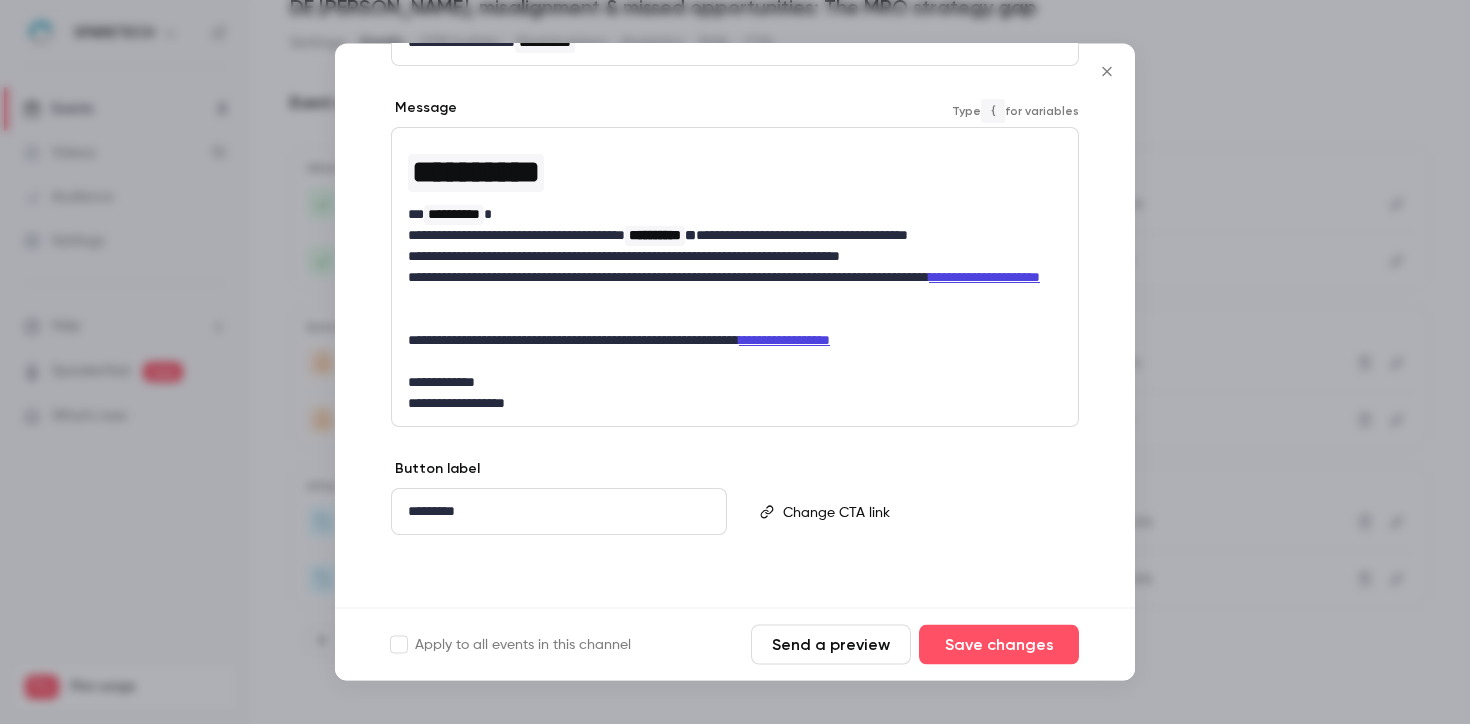 click on "**********" at bounding box center [735, 215] 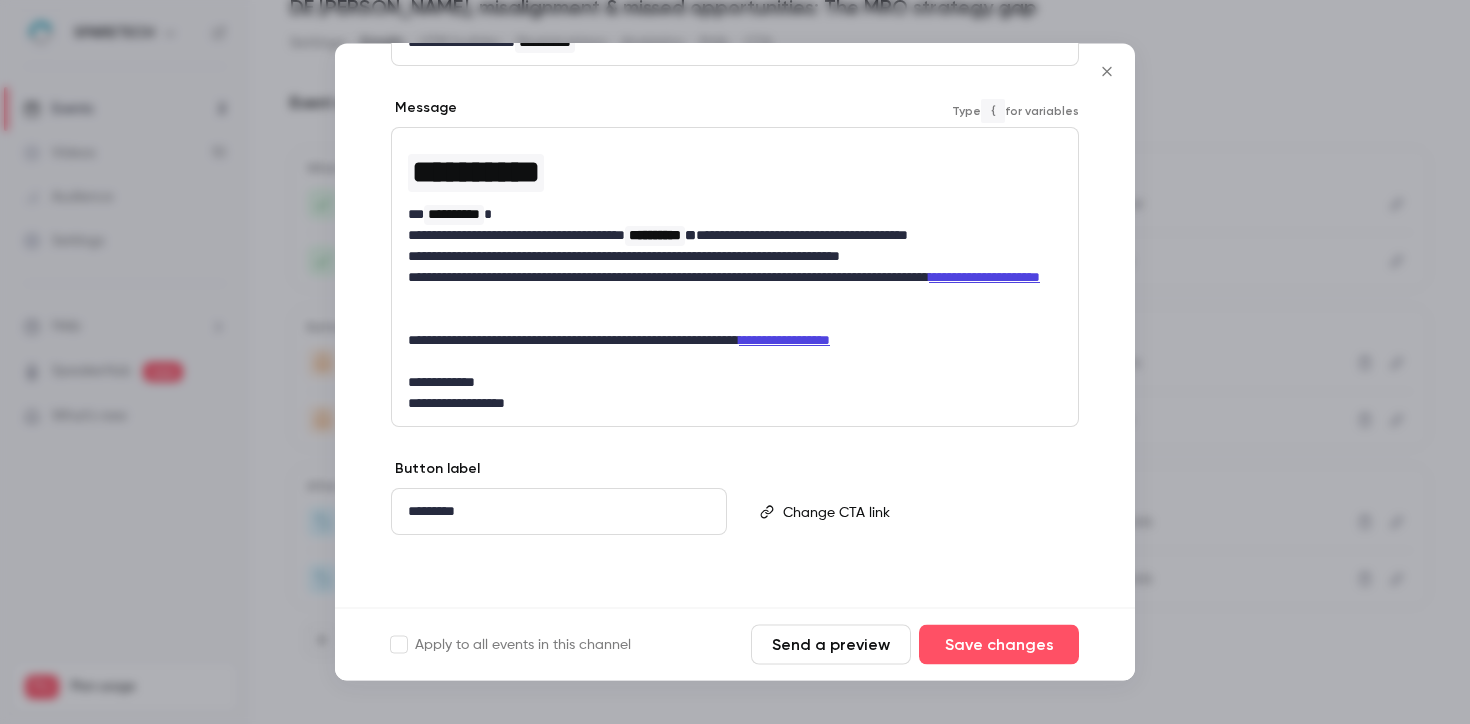 type 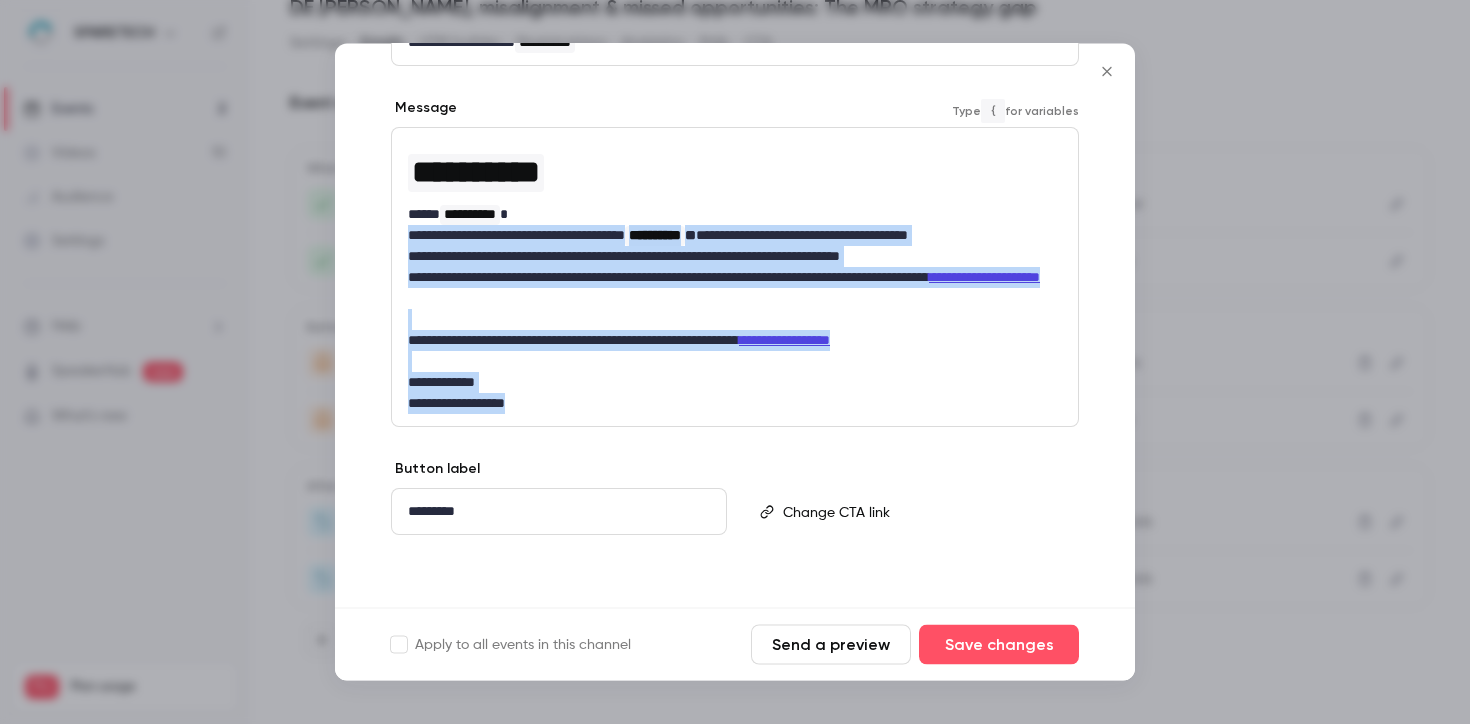 drag, startPoint x: 407, startPoint y: 235, endPoint x: 605, endPoint y: 435, distance: 281.43204 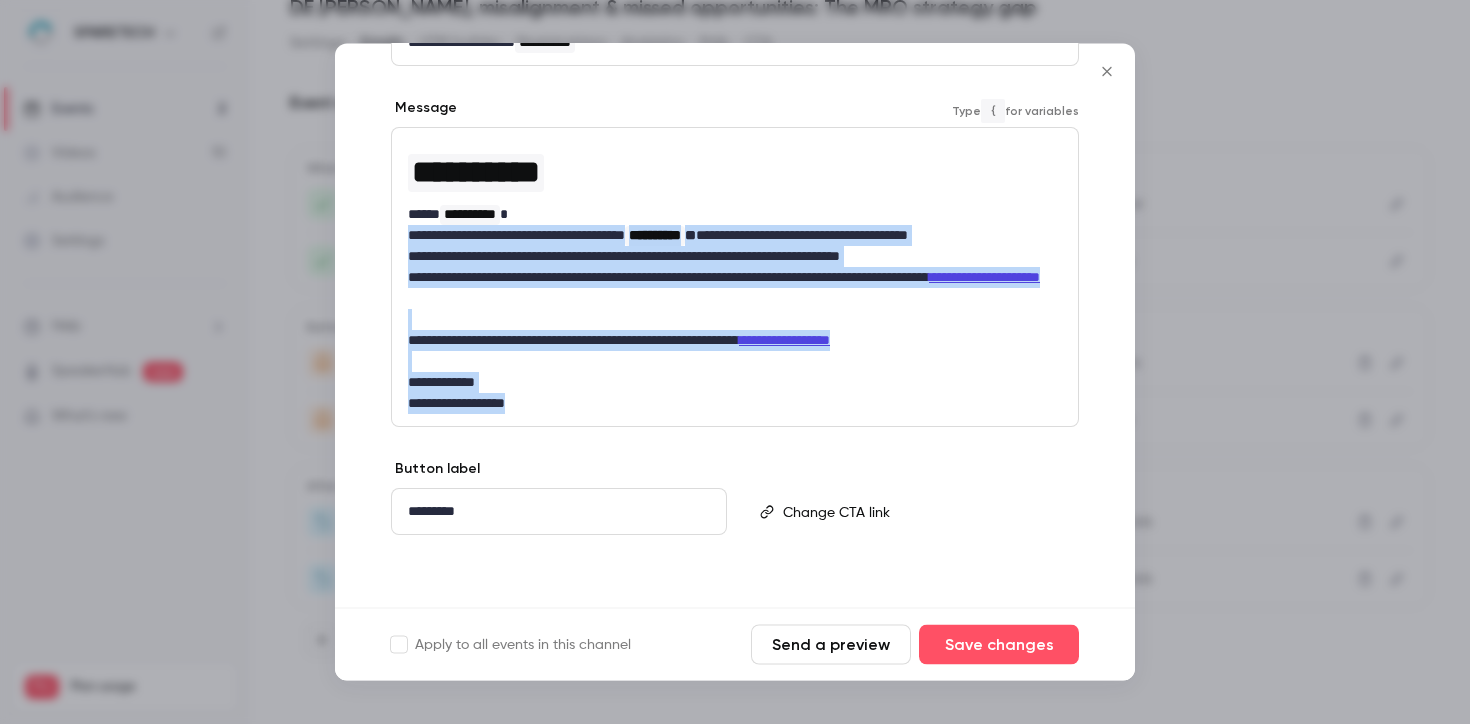 click on "**********" at bounding box center (735, 247) 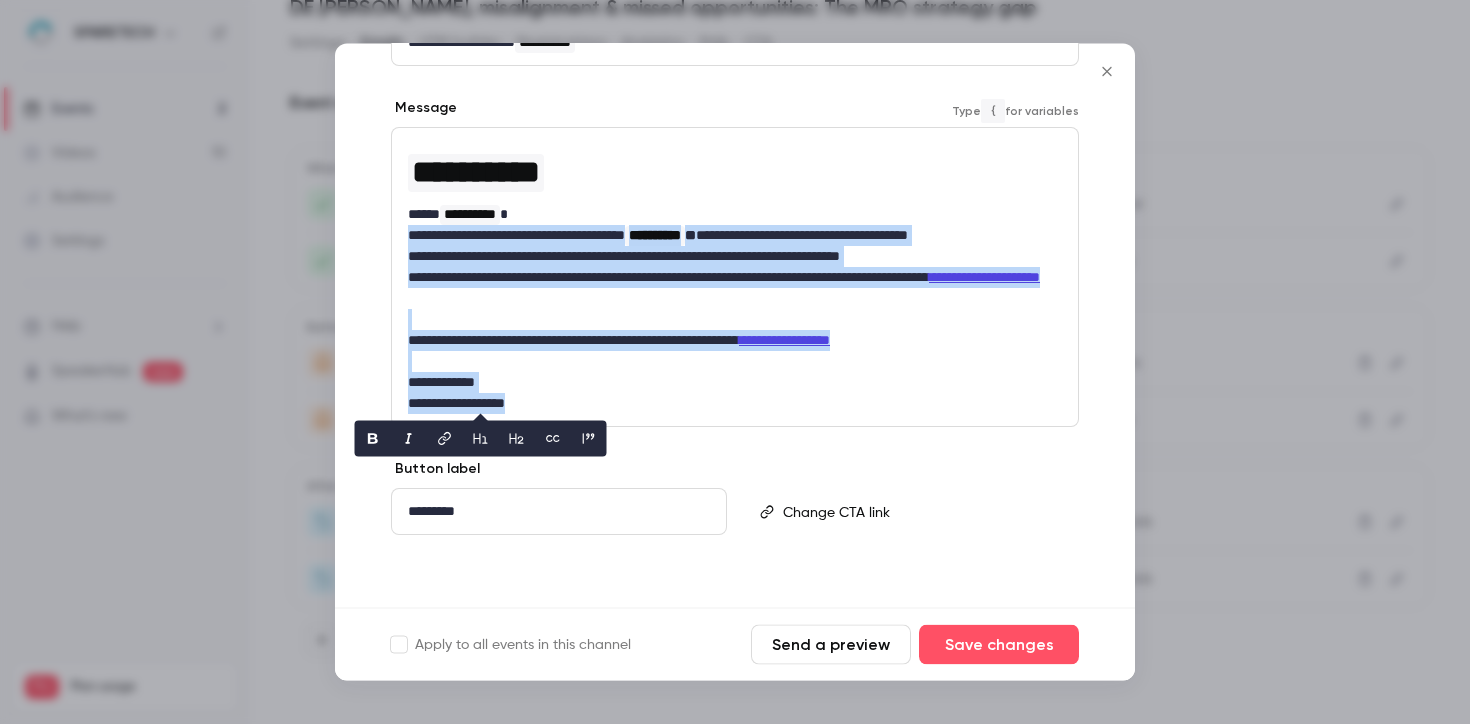 click on "**********" at bounding box center [735, 404] 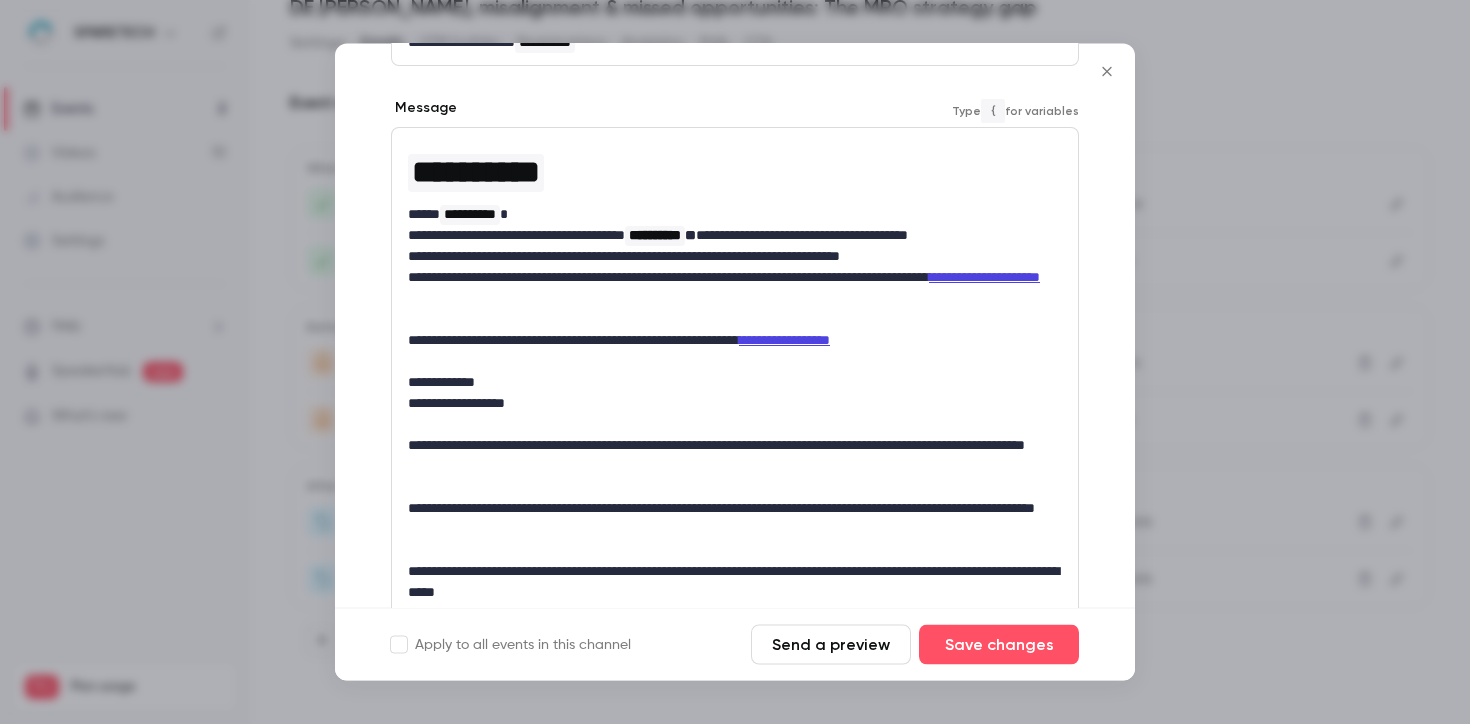 scroll, scrollTop: 0, scrollLeft: 0, axis: both 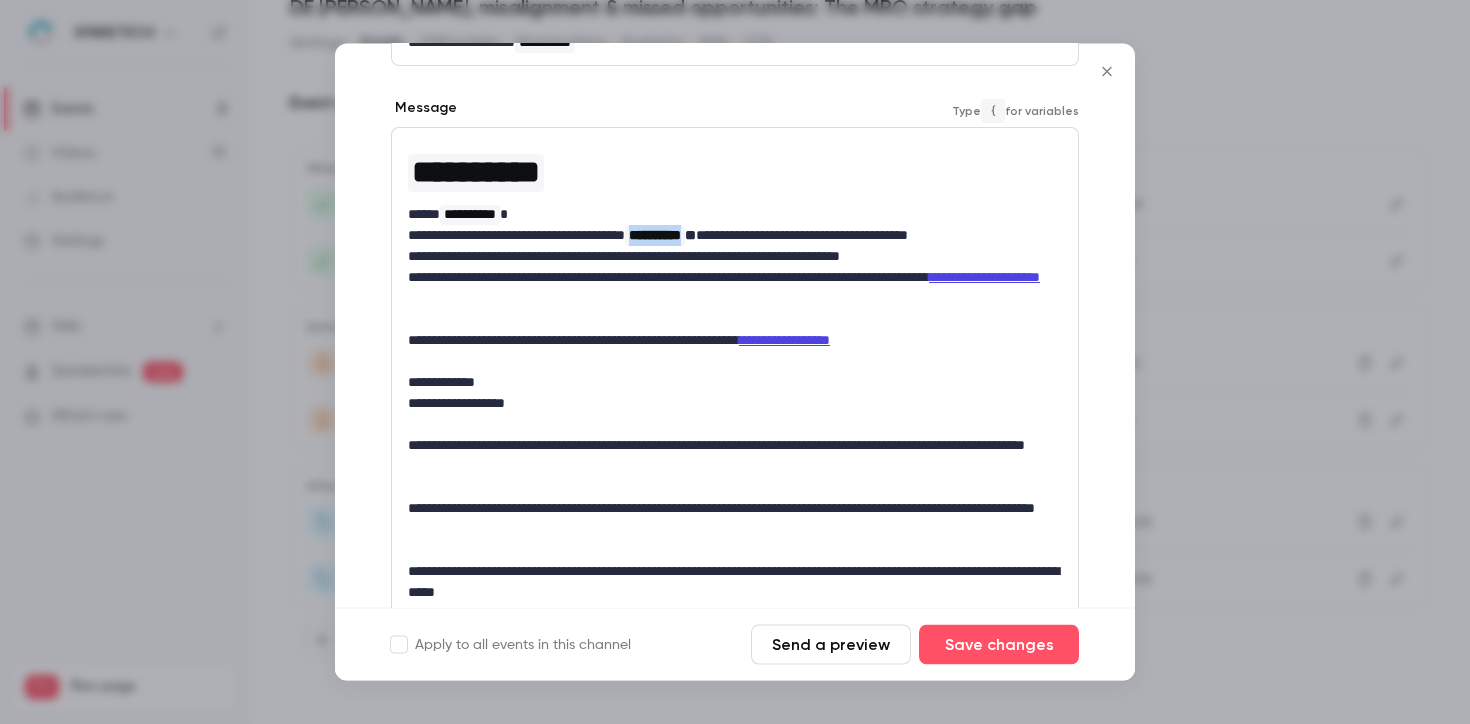 drag, startPoint x: 764, startPoint y: 235, endPoint x: 685, endPoint y: 235, distance: 79 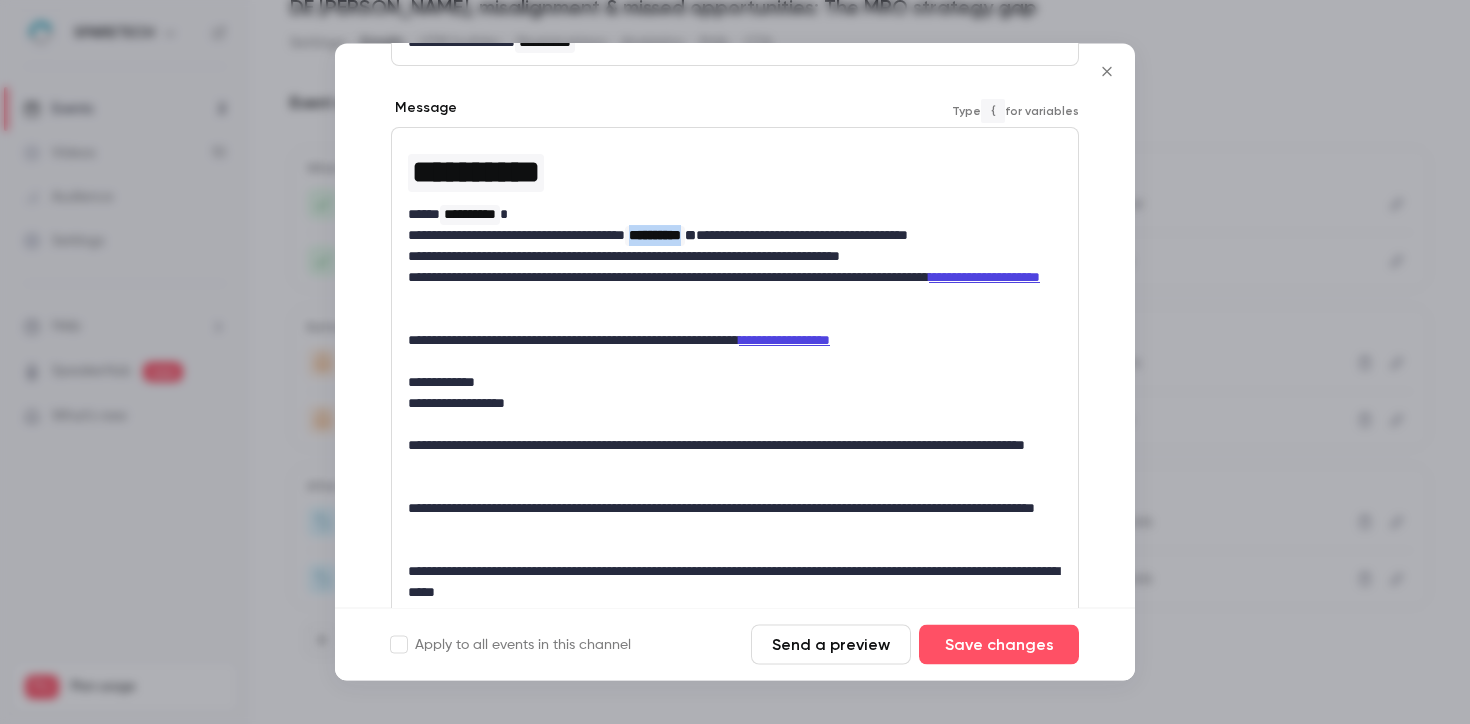 click on "**********" at bounding box center (660, 237) 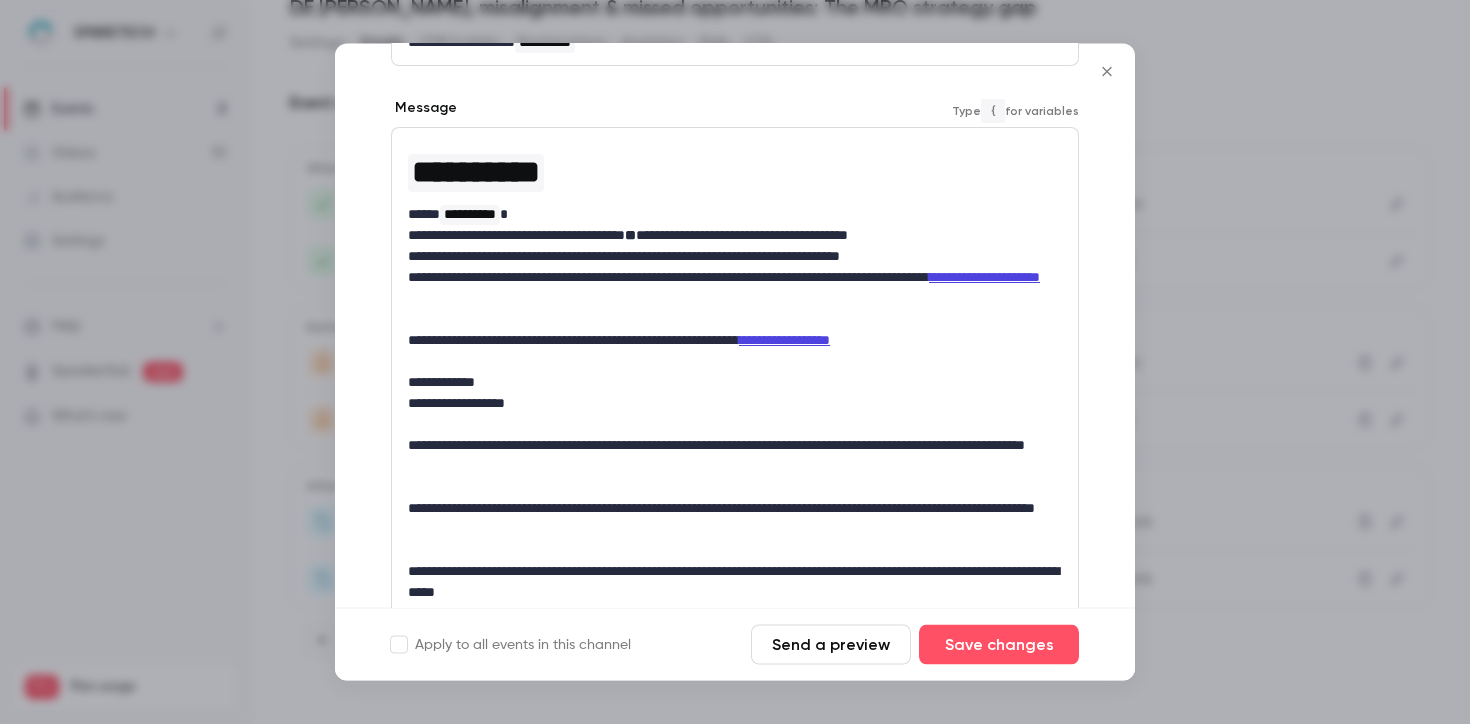 click on "**********" at bounding box center (735, 457) 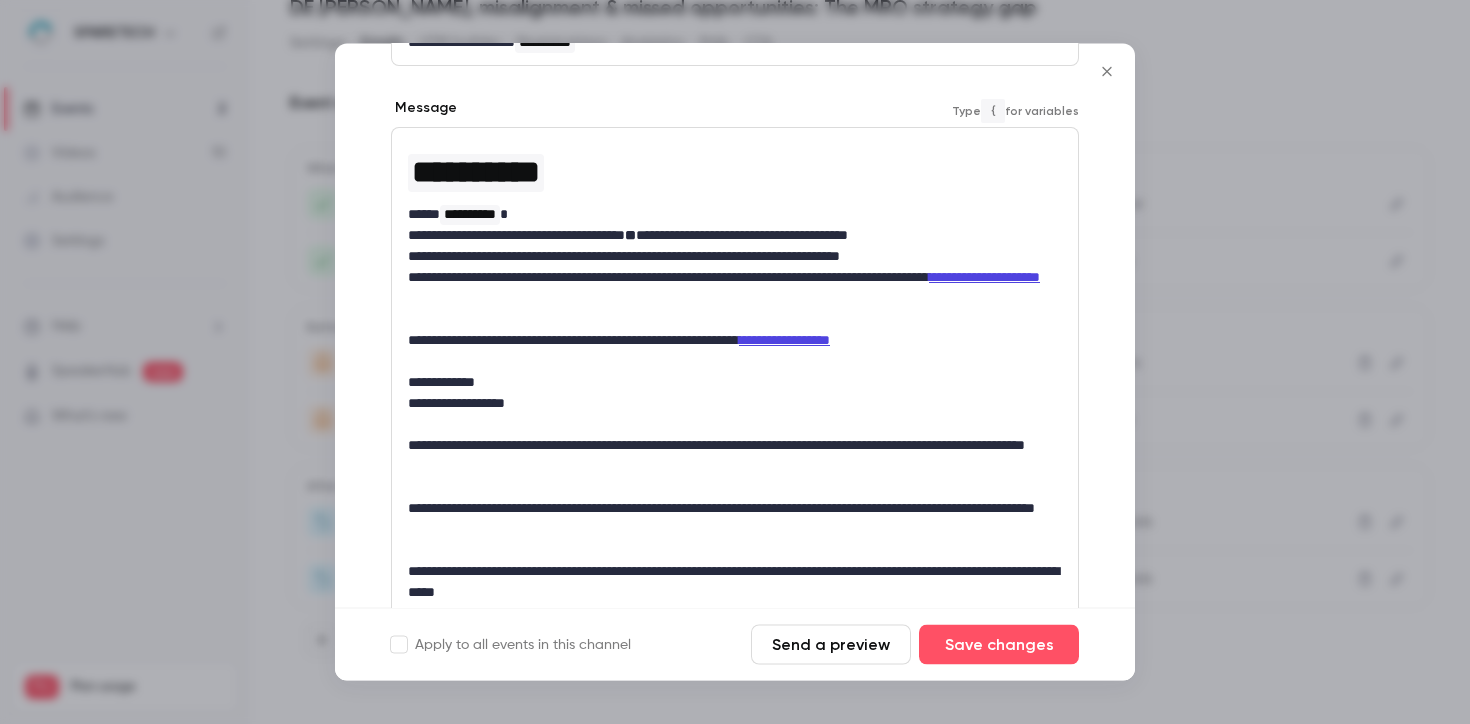scroll, scrollTop: 0, scrollLeft: 0, axis: both 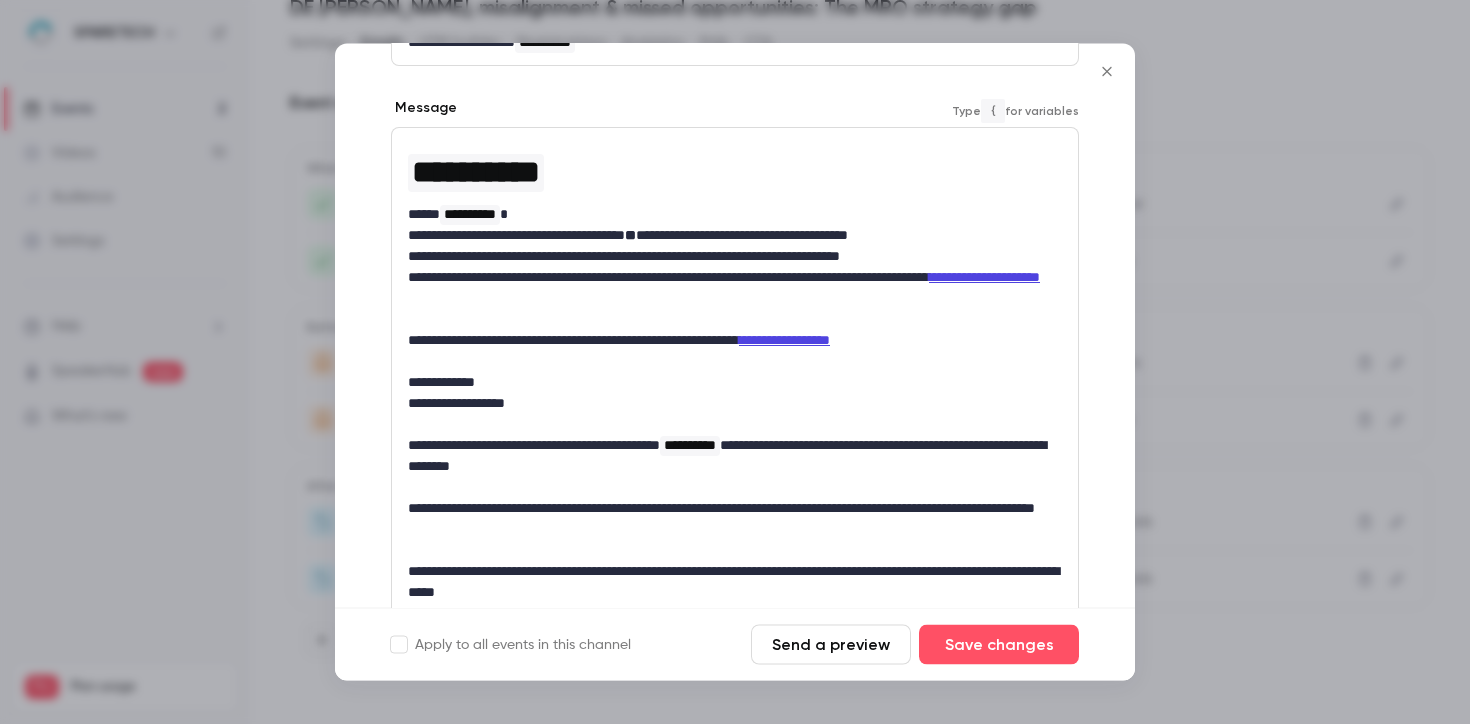 click on "**********" at bounding box center [735, 457] 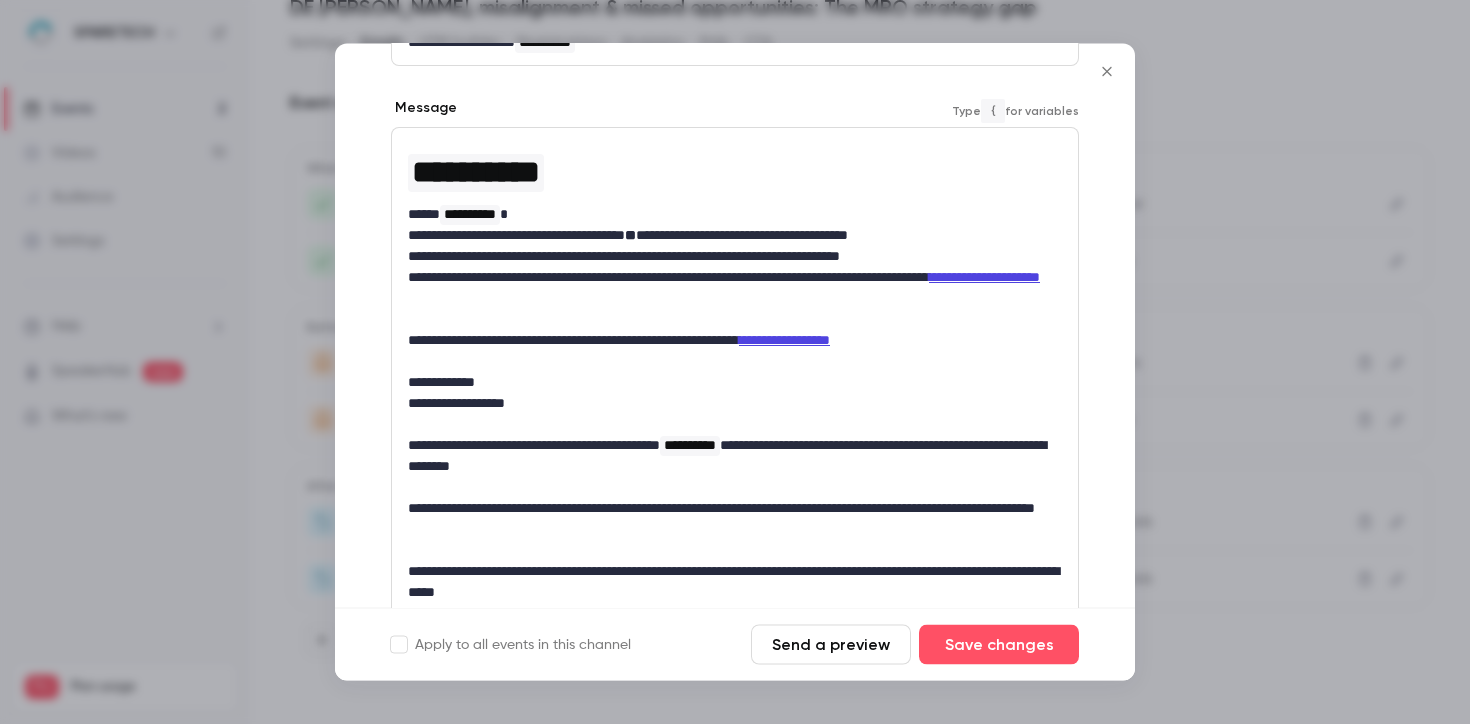 click on "**********" at bounding box center (735, 457) 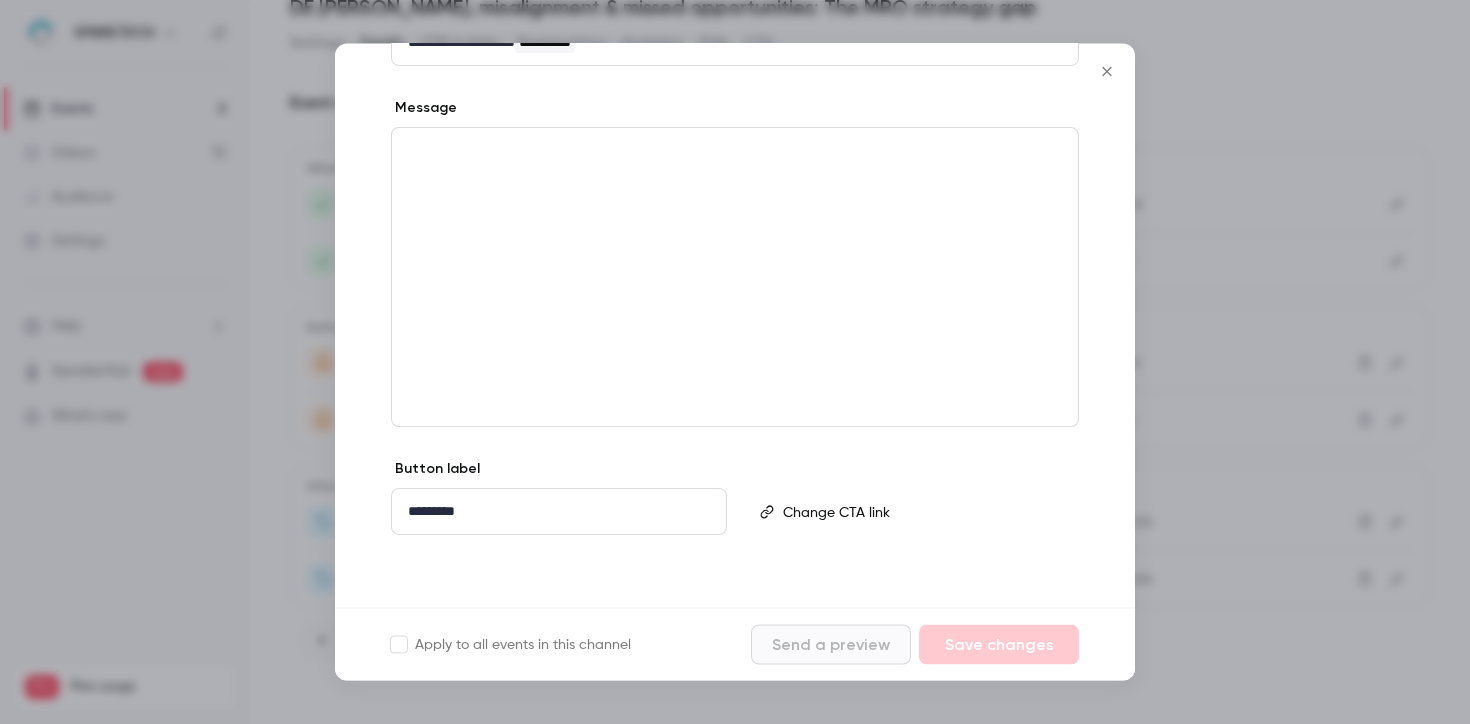 click 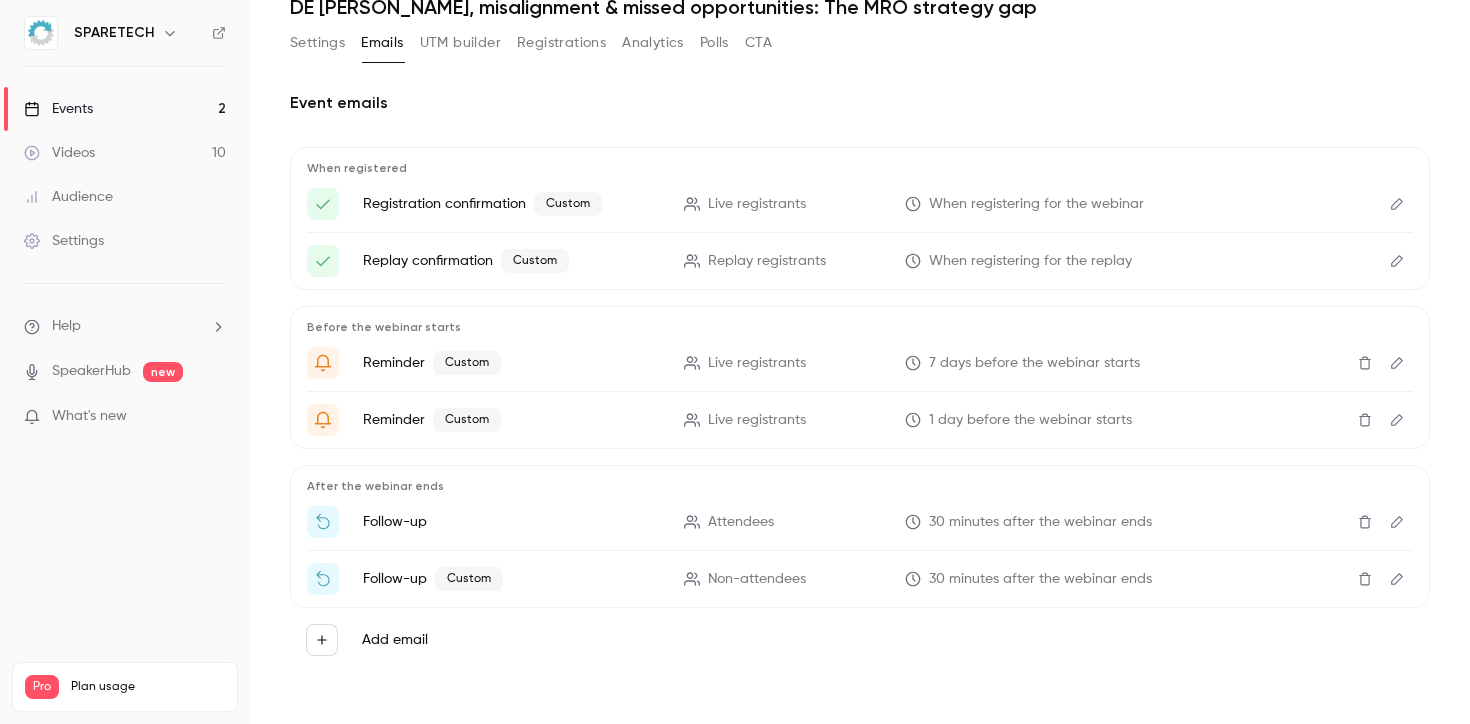 click at bounding box center [1397, 522] 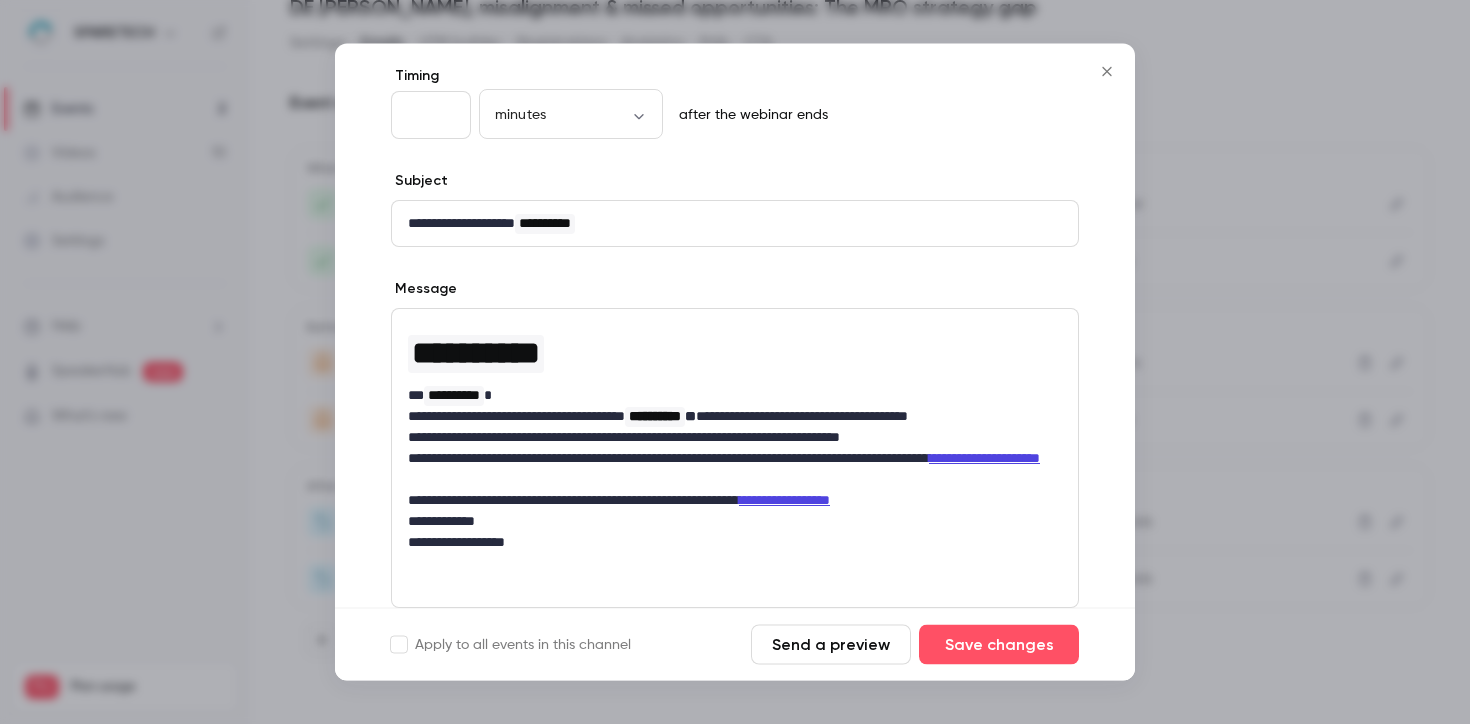 scroll, scrollTop: 278, scrollLeft: 0, axis: vertical 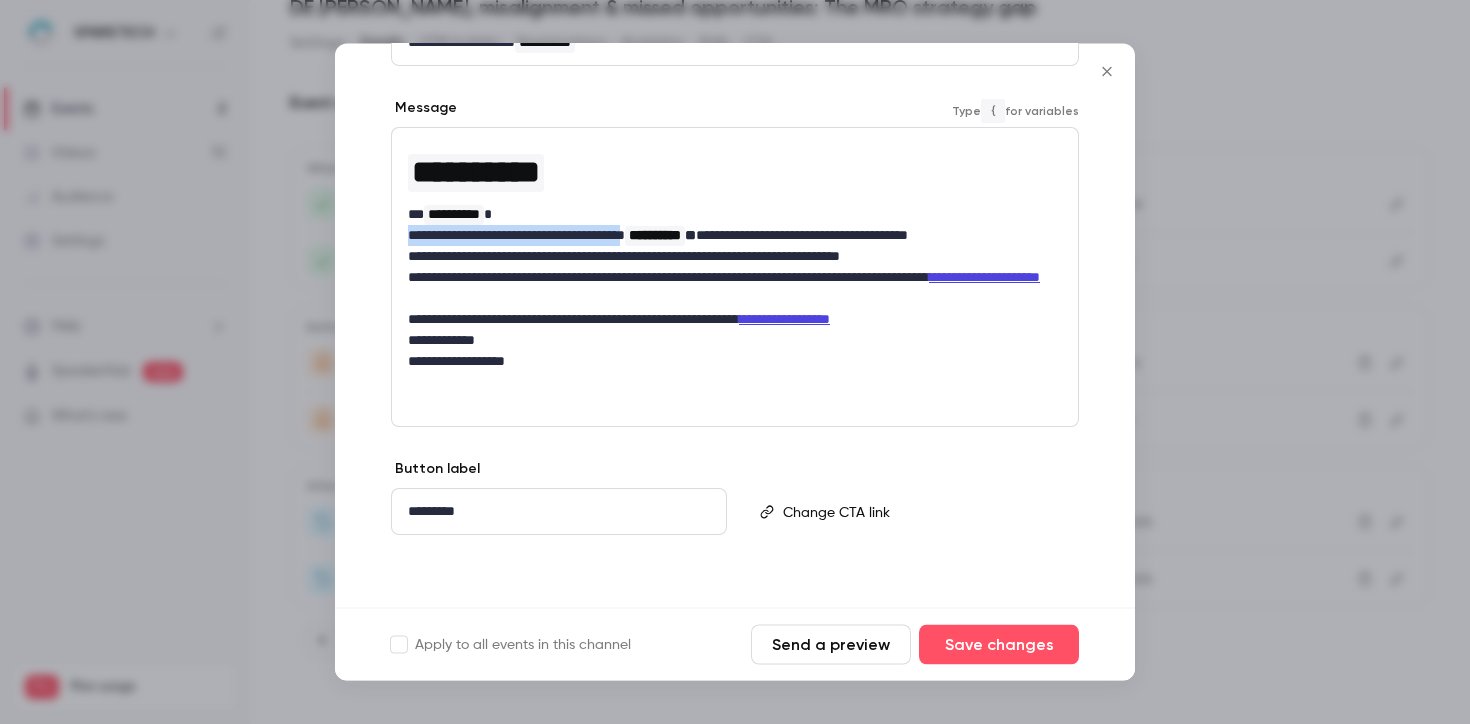 drag, startPoint x: 678, startPoint y: 237, endPoint x: 372, endPoint y: 232, distance: 306.04083 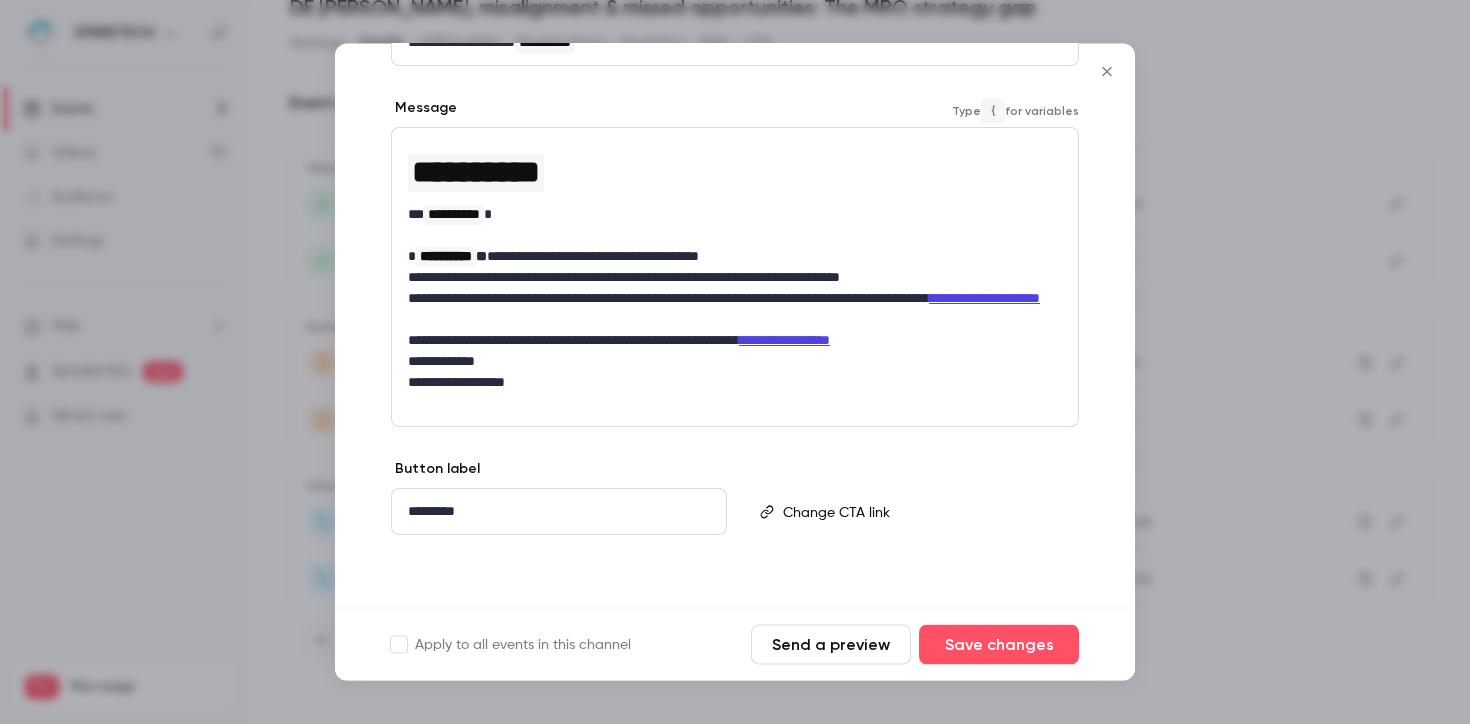 type 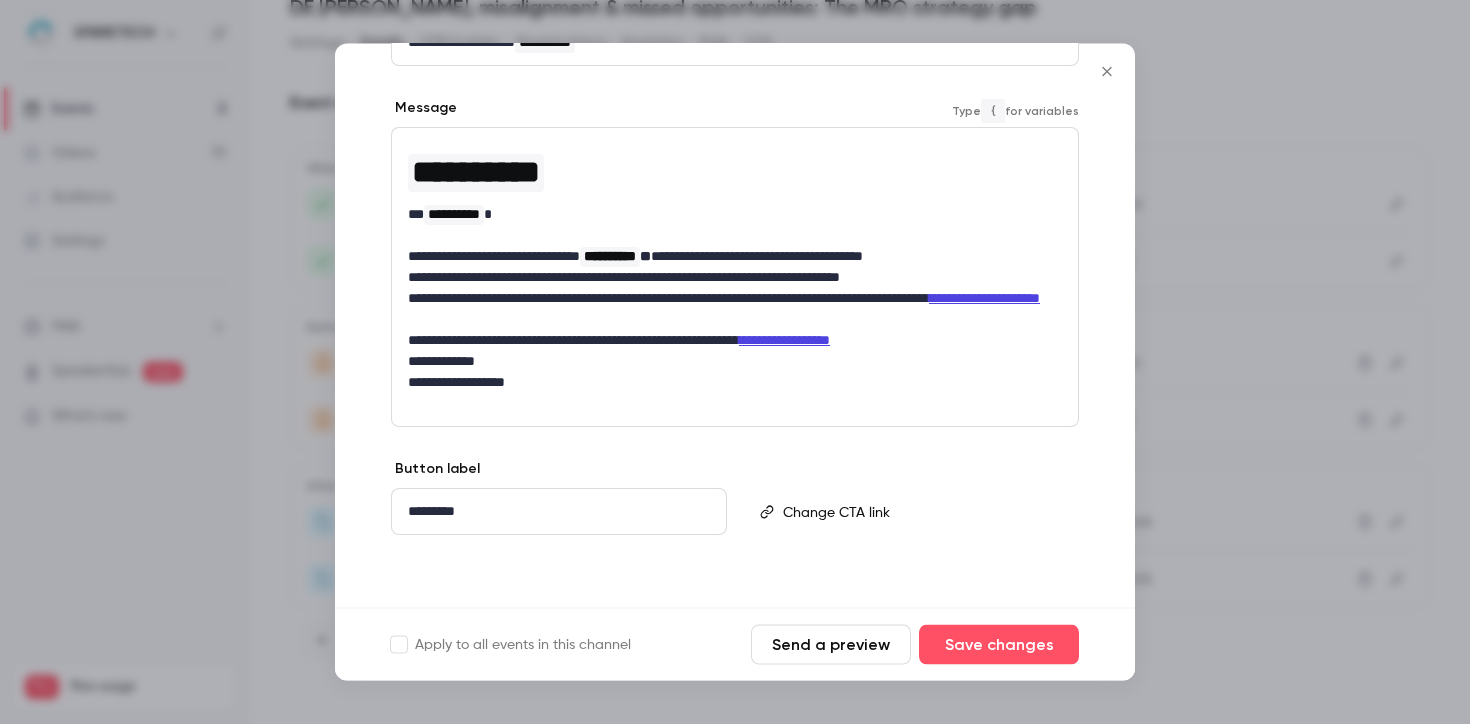 click on "**********" at bounding box center [454, 216] 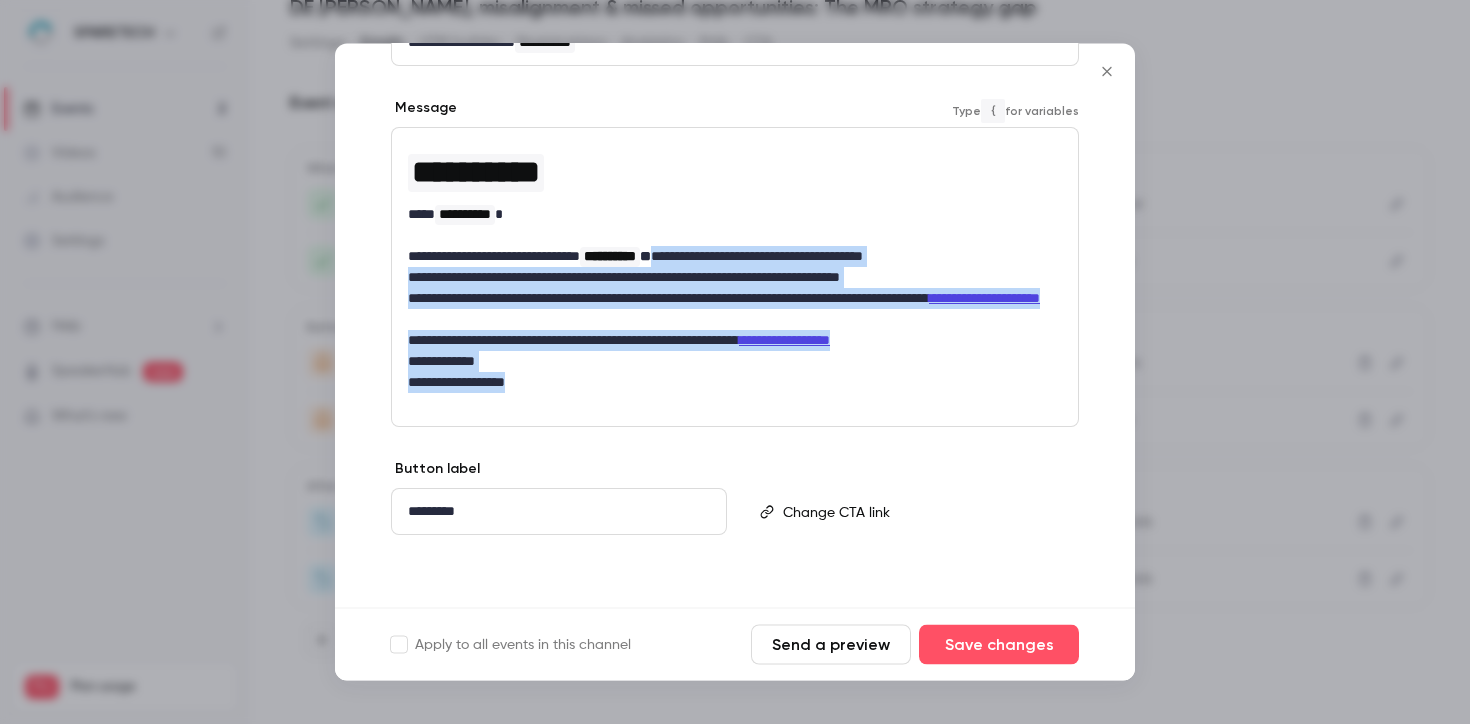 drag, startPoint x: 607, startPoint y: 383, endPoint x: 715, endPoint y: 261, distance: 162.93558 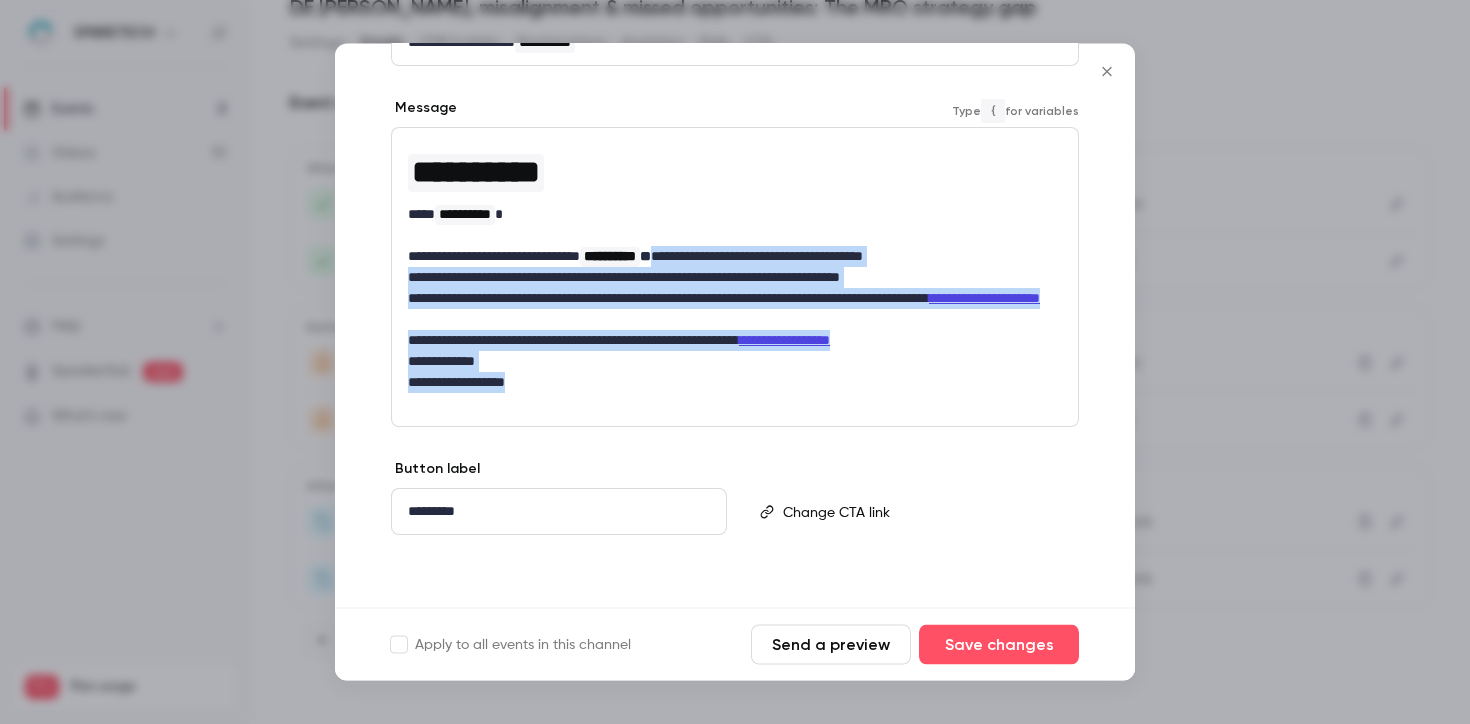 click on "**********" at bounding box center [735, 267] 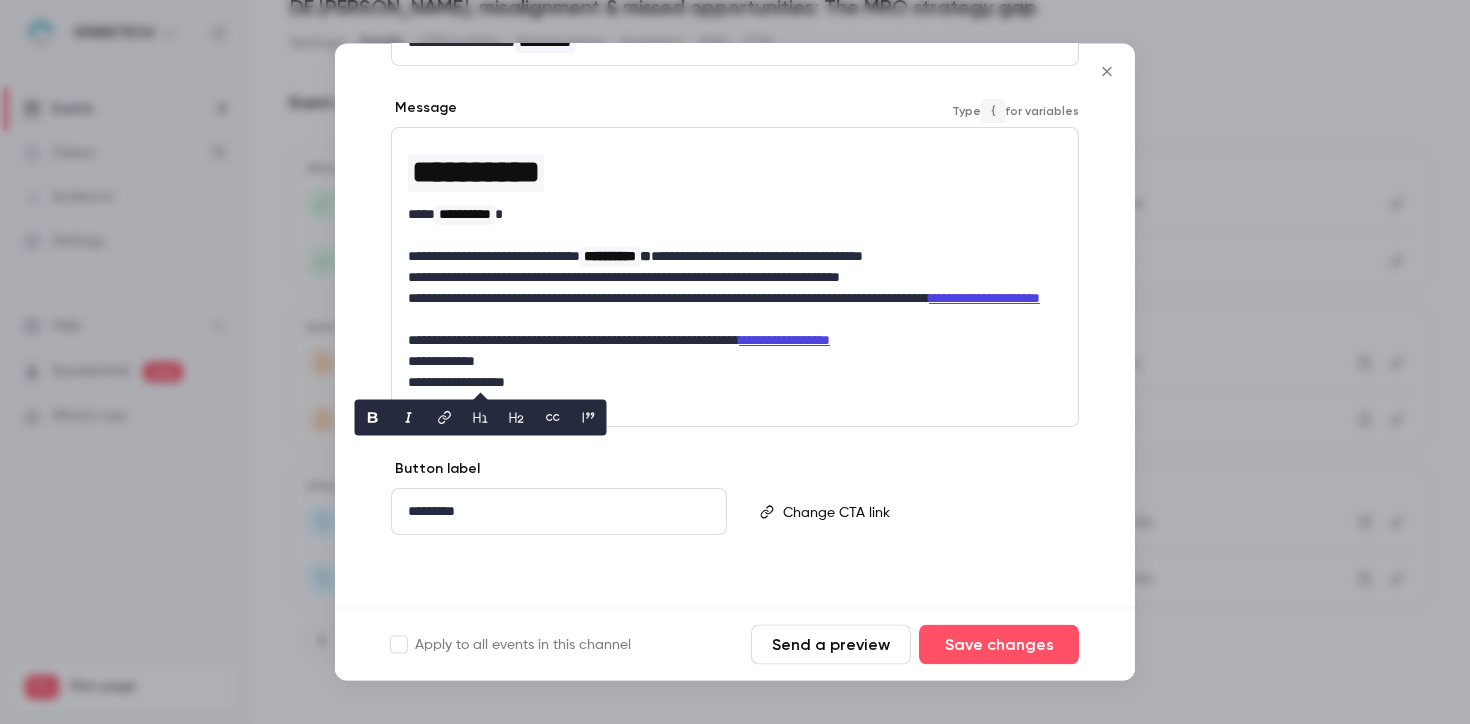 scroll, scrollTop: 0, scrollLeft: 0, axis: both 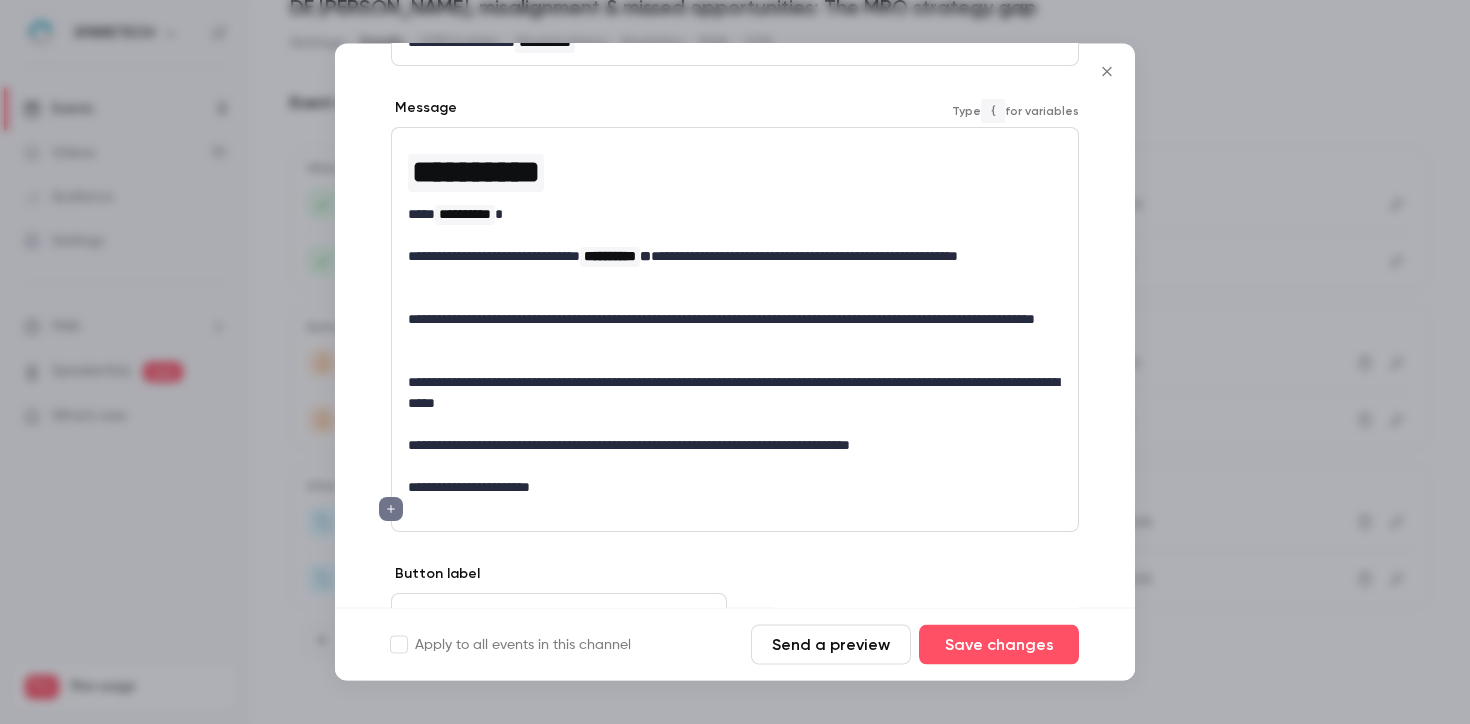 click at bounding box center [735, 299] 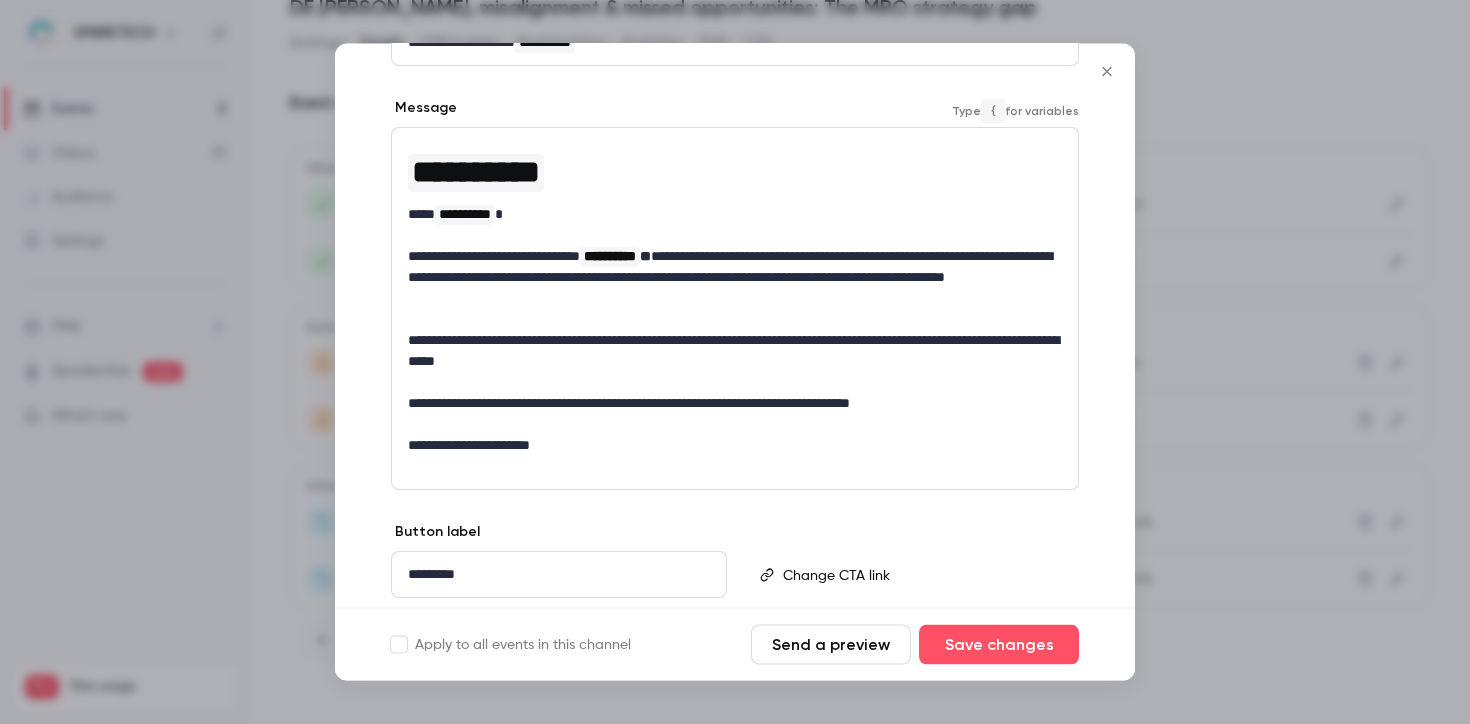 click on "**********" at bounding box center [735, 352] 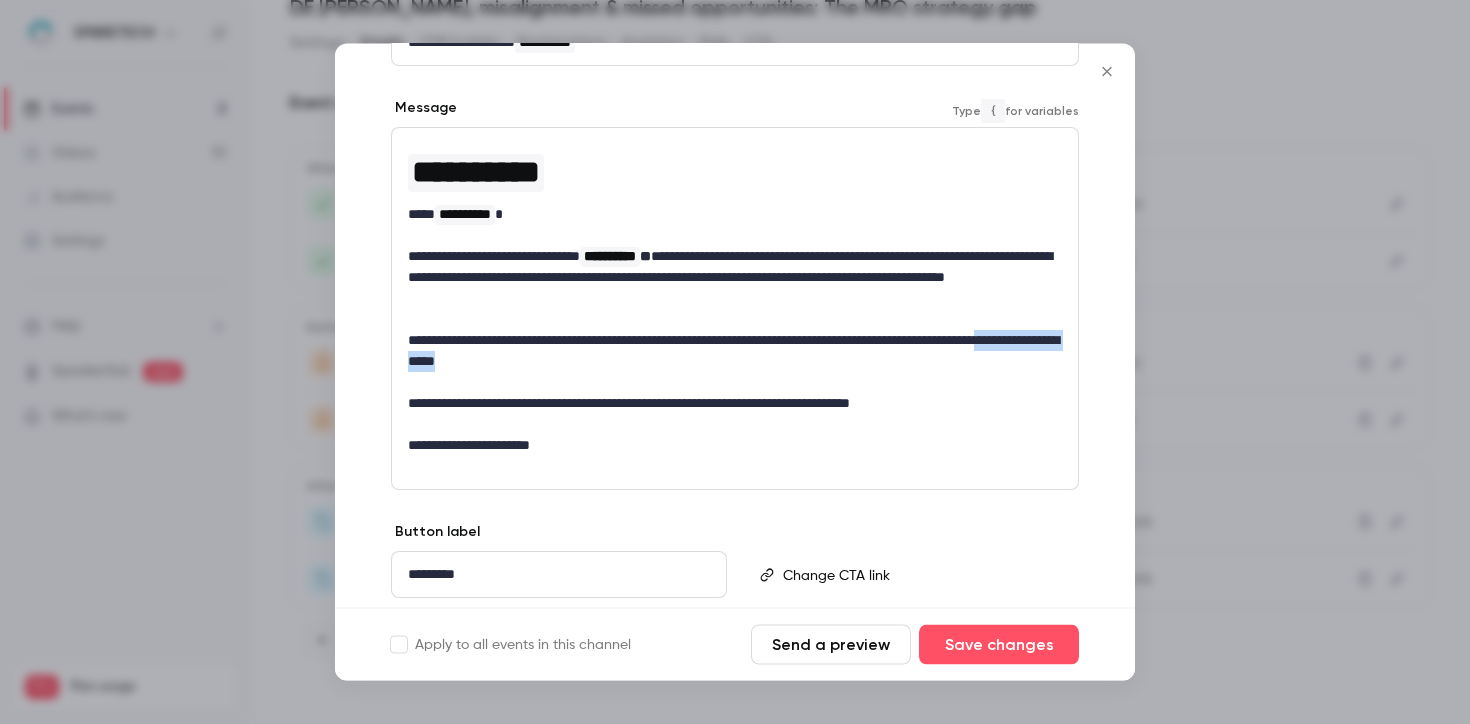 drag, startPoint x: 668, startPoint y: 363, endPoint x: 505, endPoint y: 362, distance: 163.00307 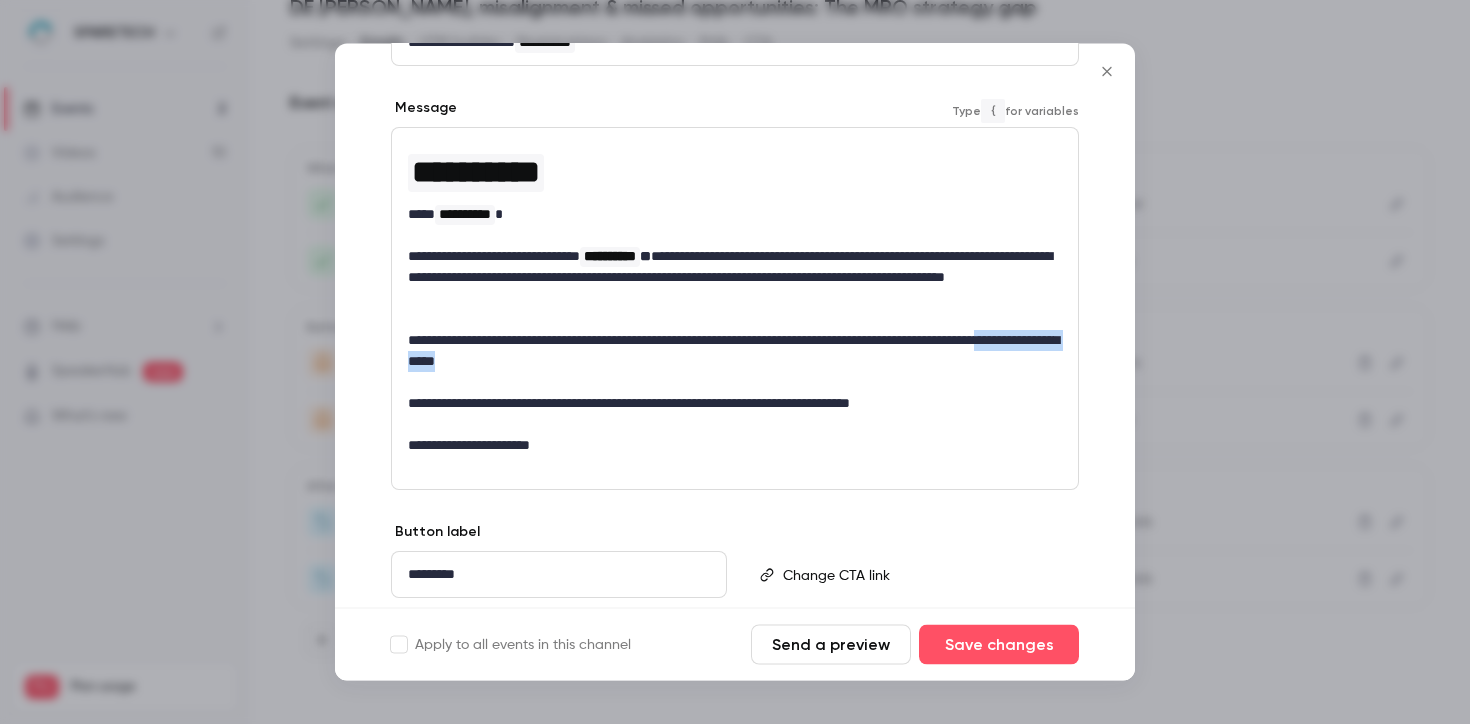 click on "**********" at bounding box center (735, 352) 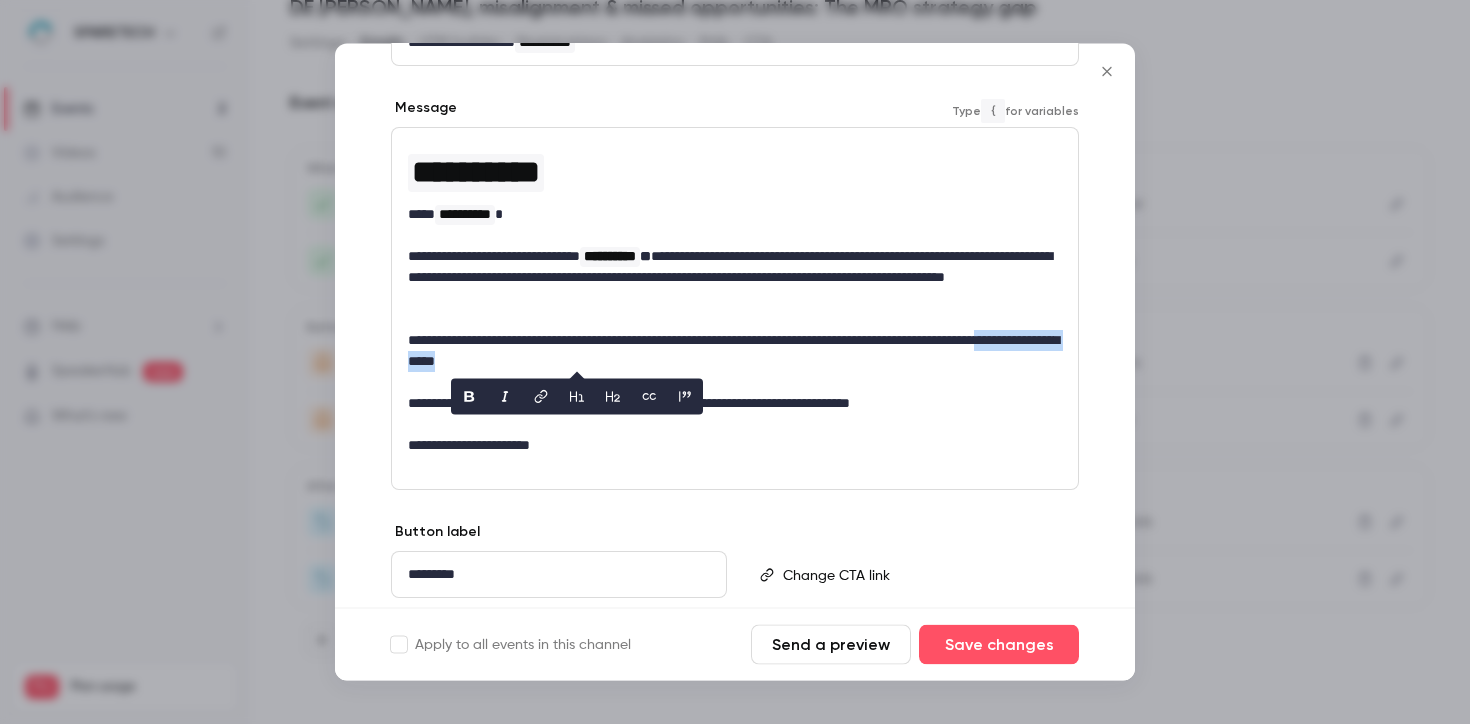 click on "**********" at bounding box center [735, 352] 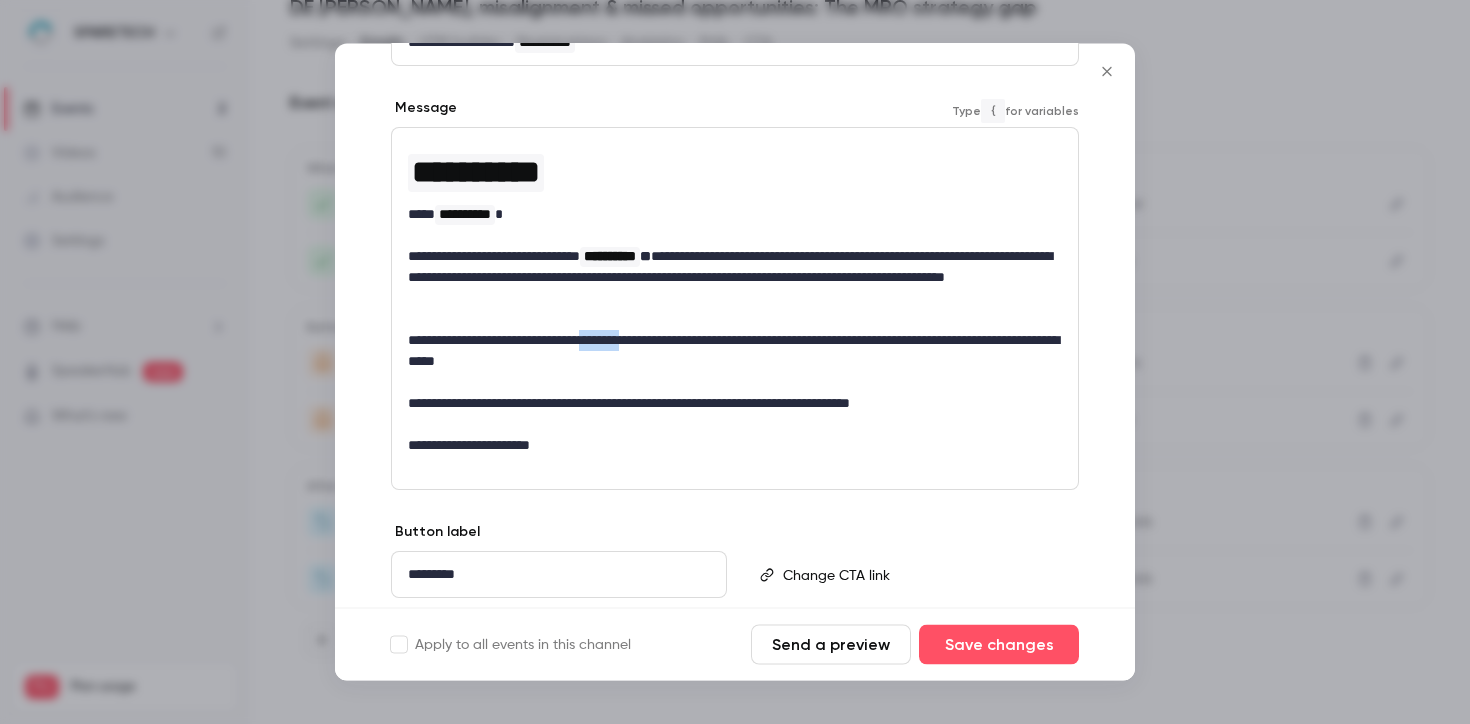 drag, startPoint x: 682, startPoint y: 344, endPoint x: 618, endPoint y: 344, distance: 64 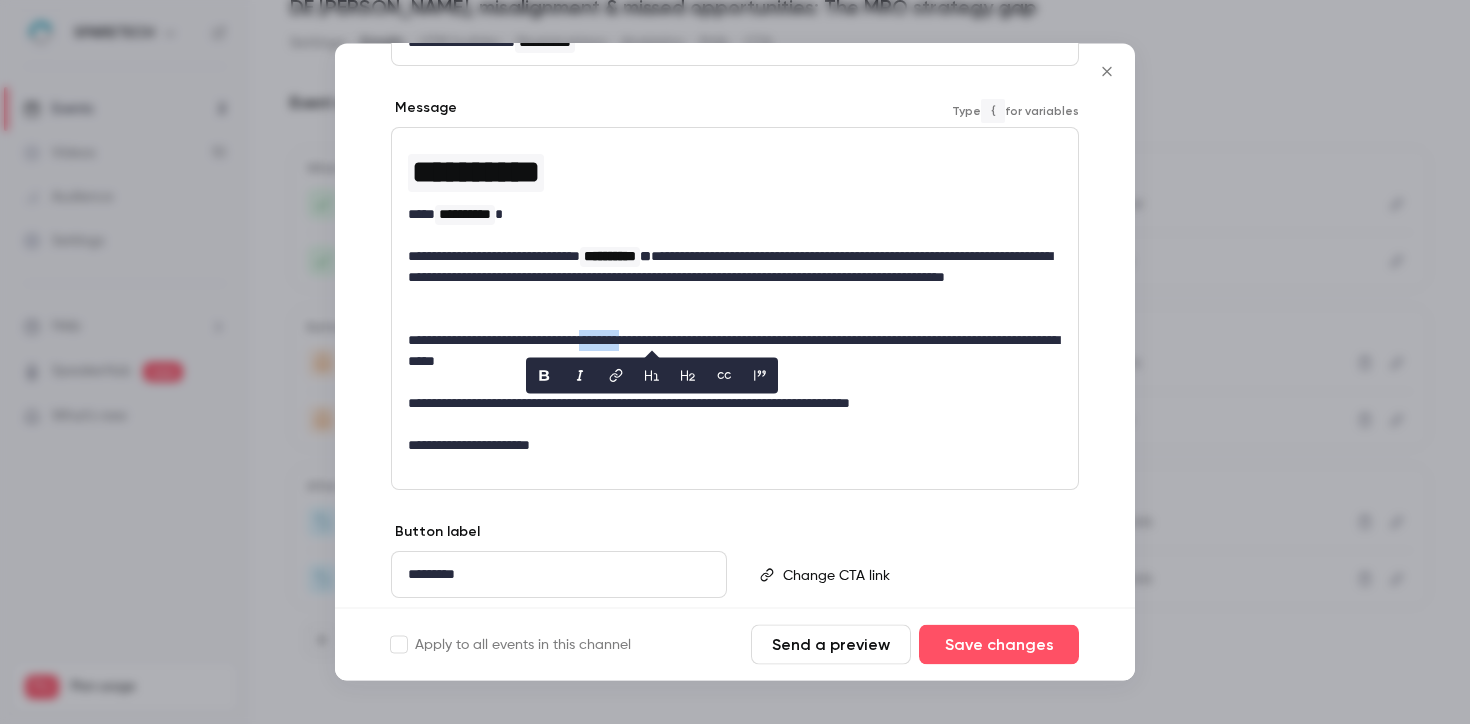 click at bounding box center (652, 376) 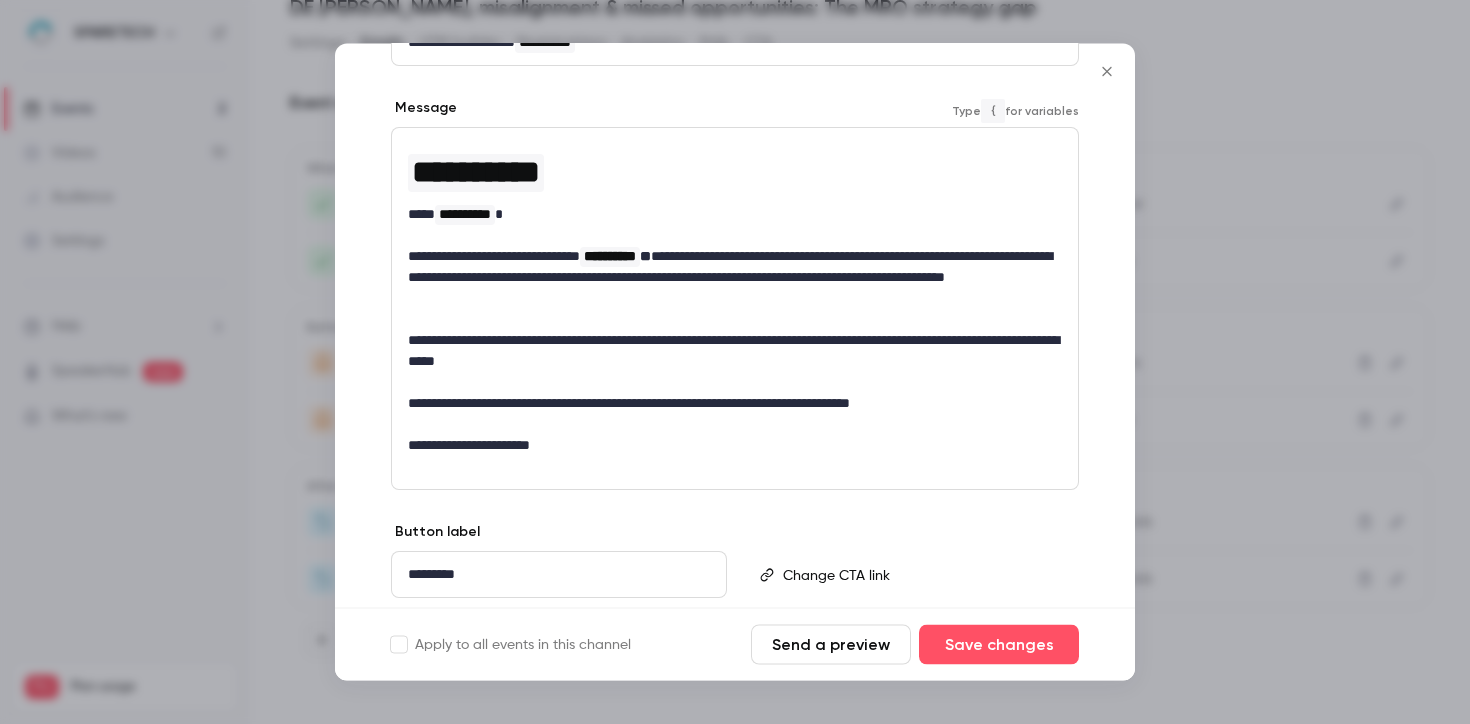 click at bounding box center (735, 383) 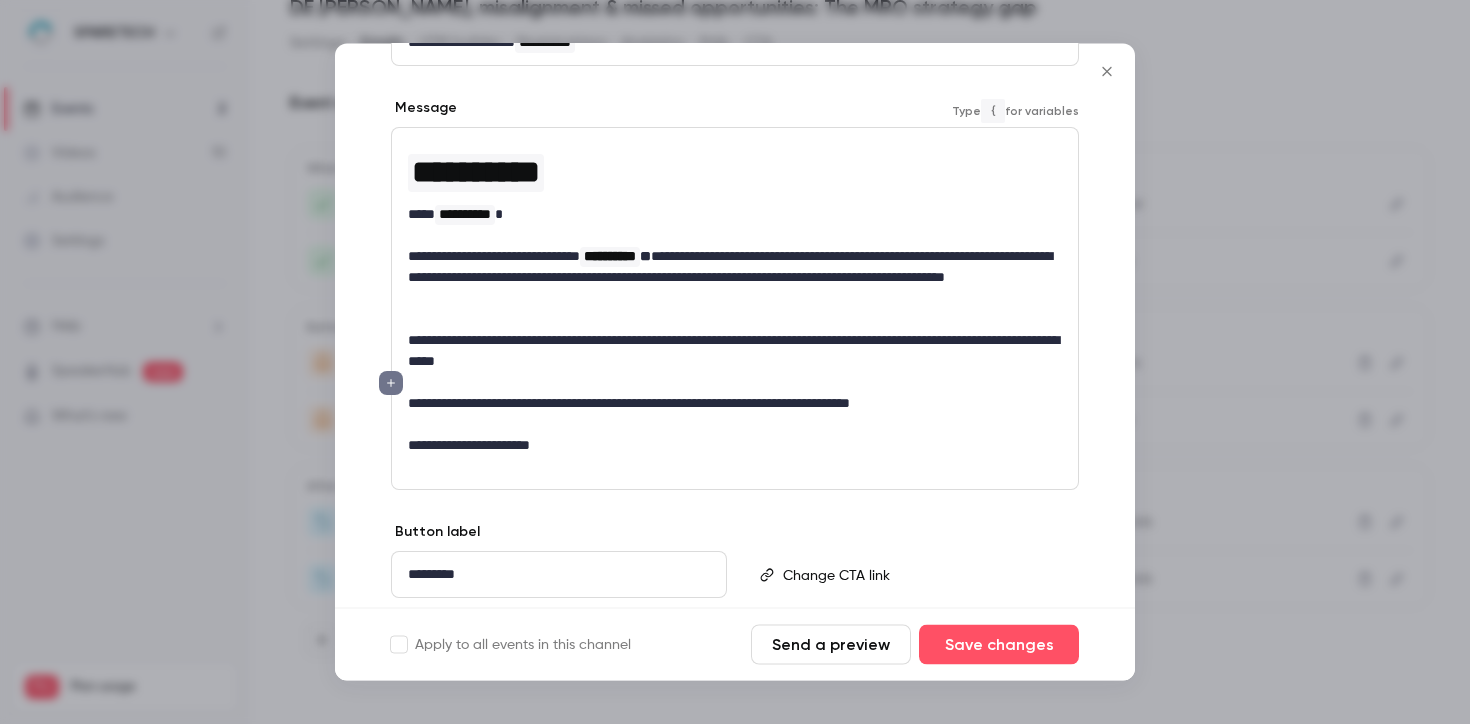 click on "**********" at bounding box center [735, 352] 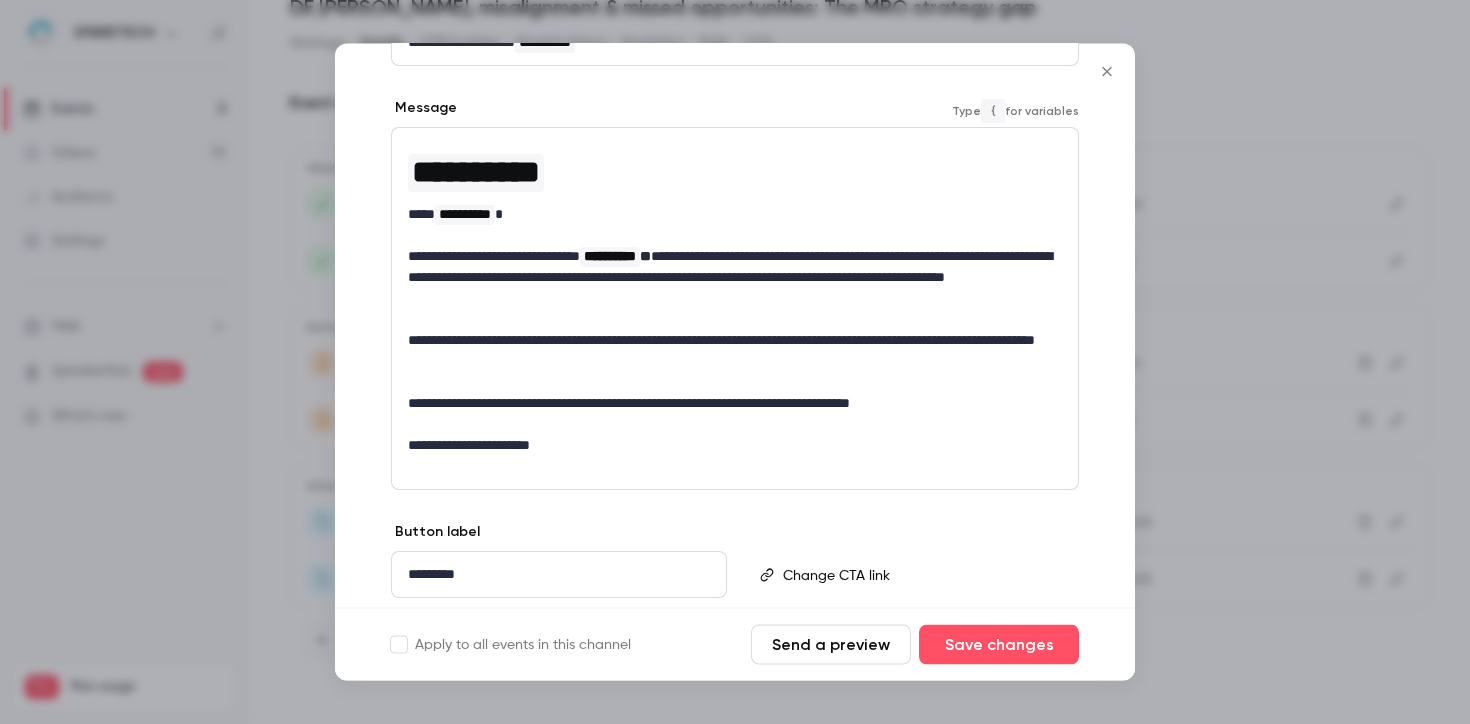 click at bounding box center (735, 467) 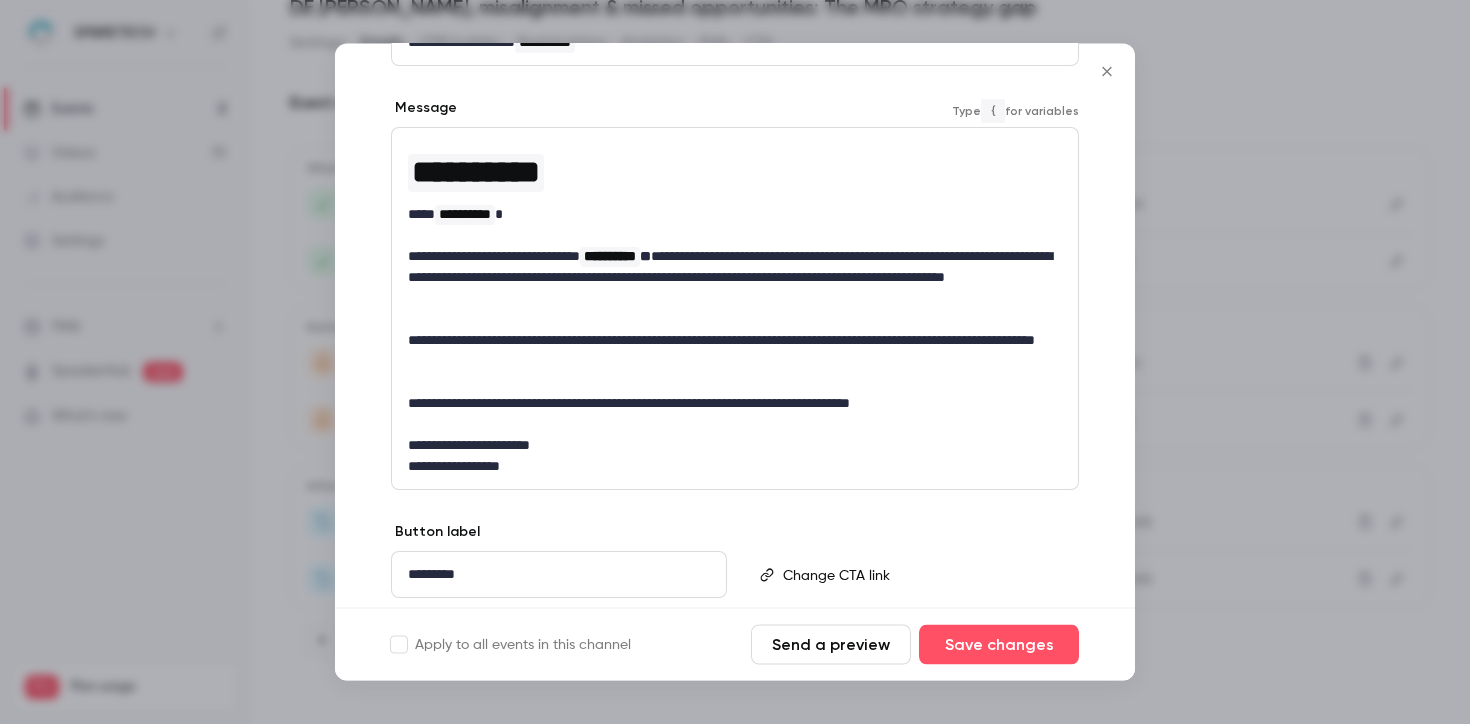 click on "*********" at bounding box center (559, 575) 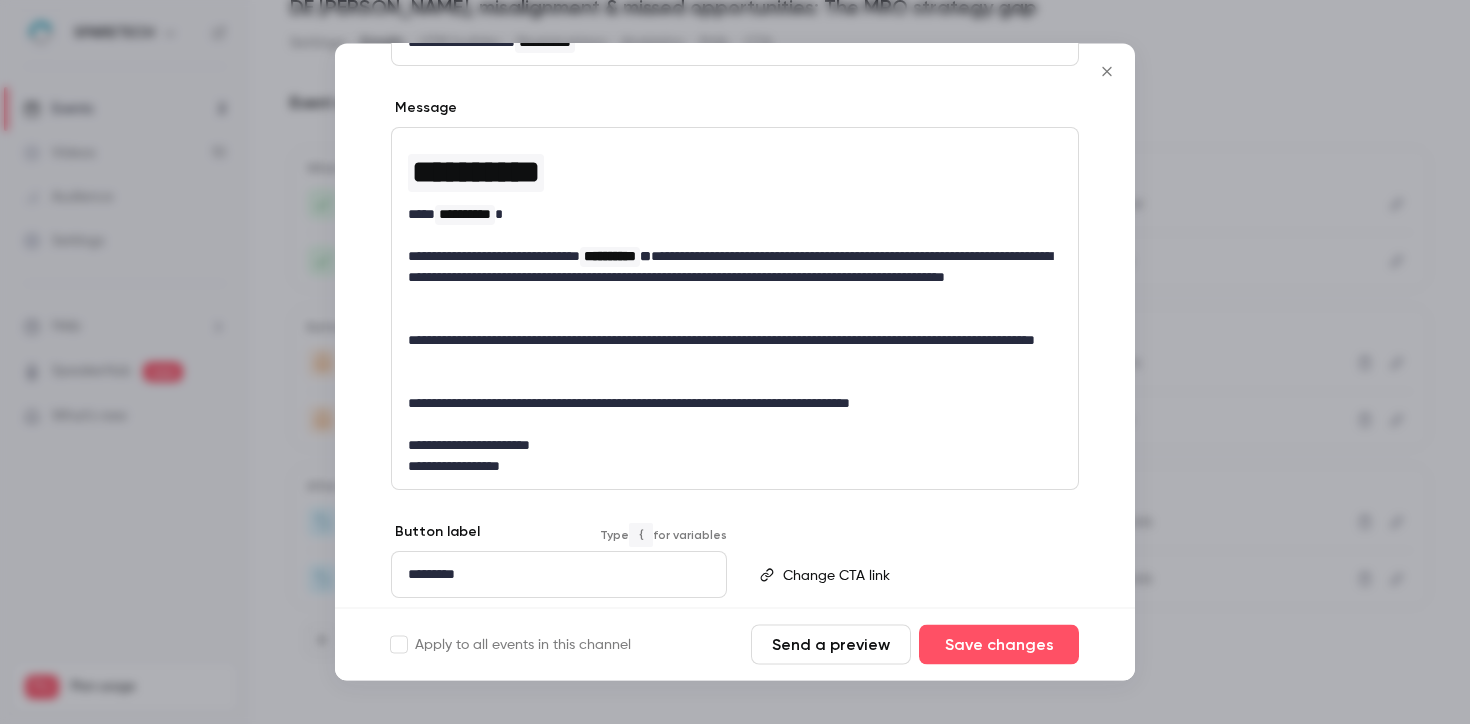 click on "*********" at bounding box center [559, 575] 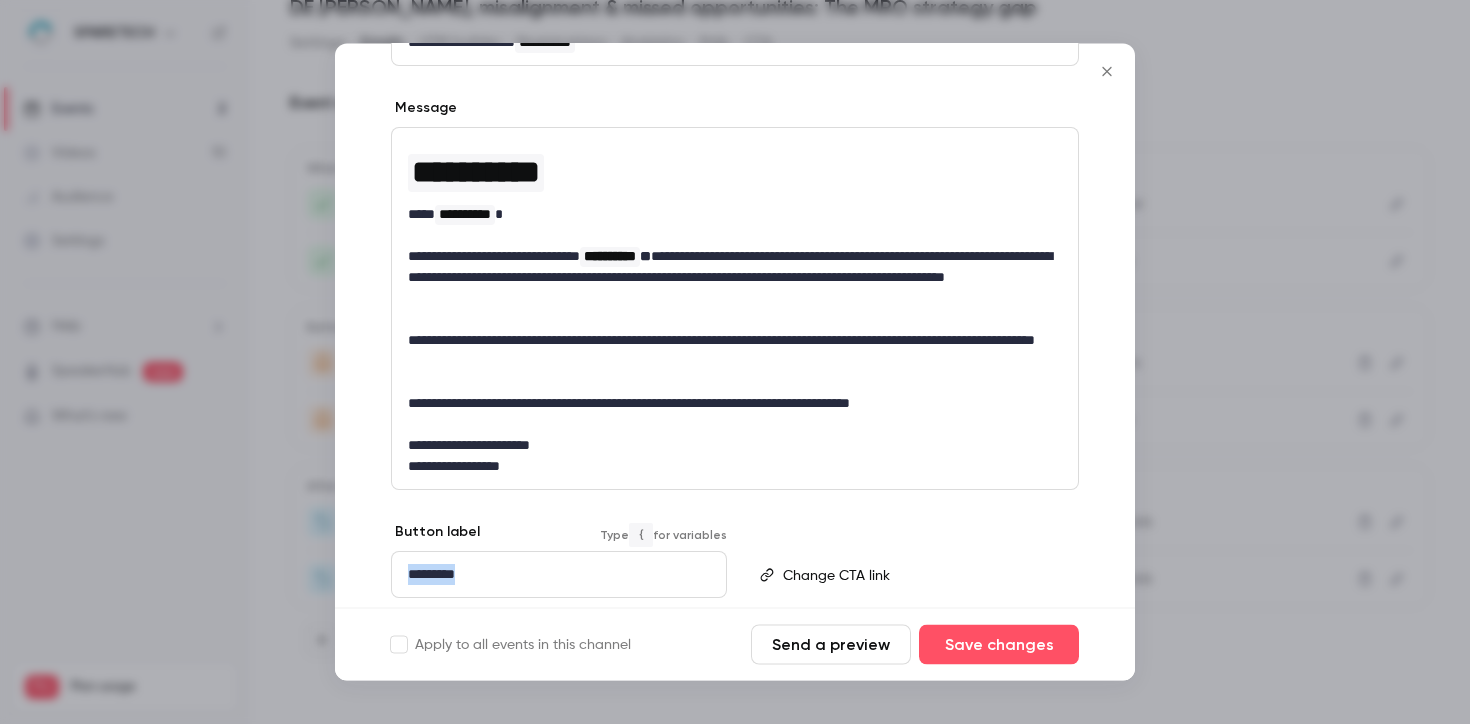 click on "*********" at bounding box center (559, 575) 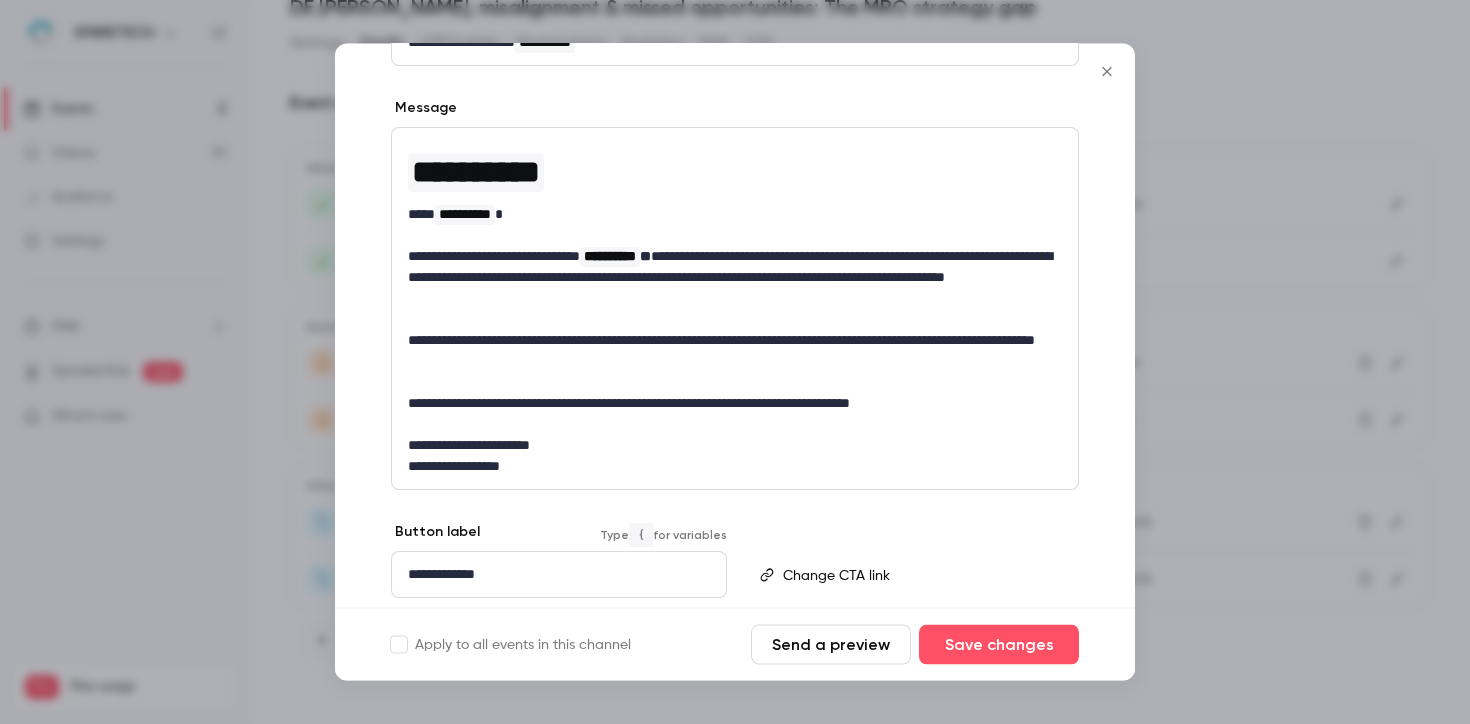 click on "**********" at bounding box center (735, 446) 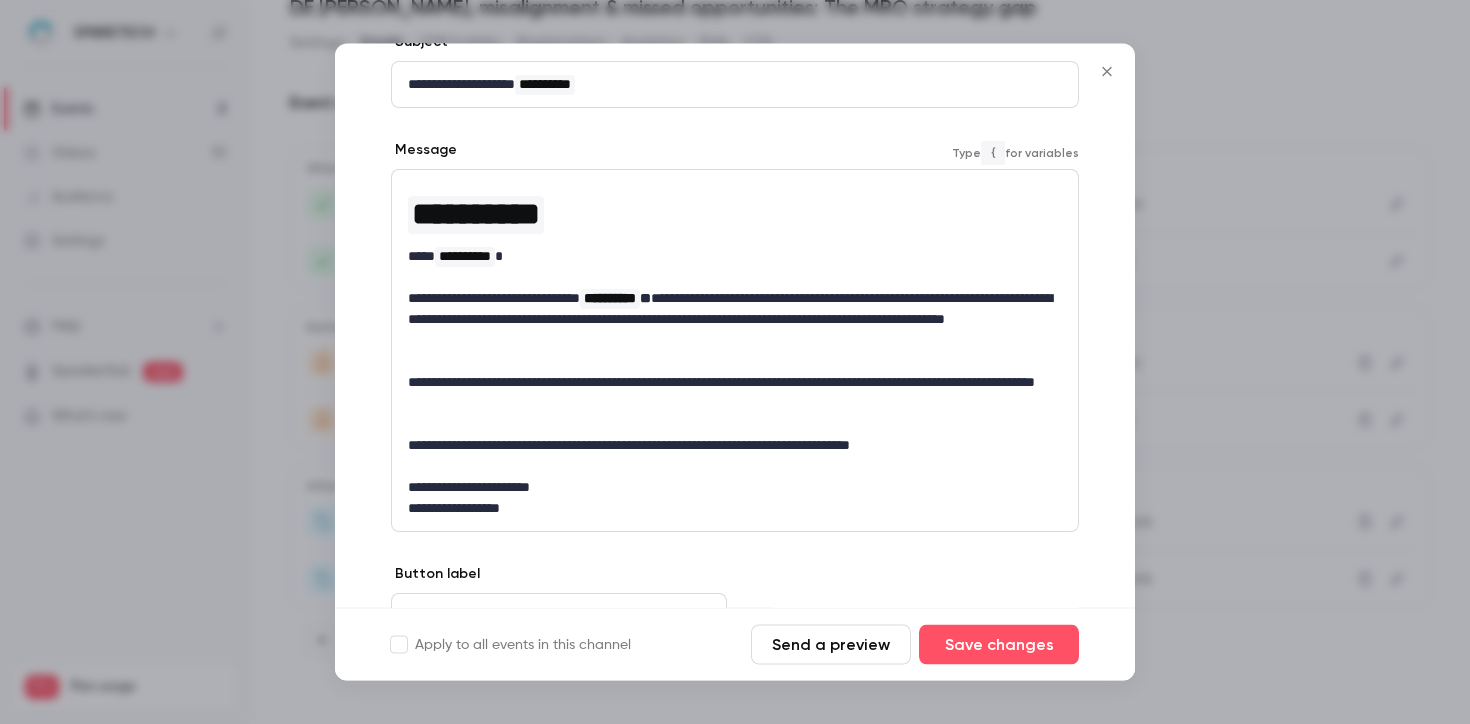 scroll, scrollTop: 341, scrollLeft: 0, axis: vertical 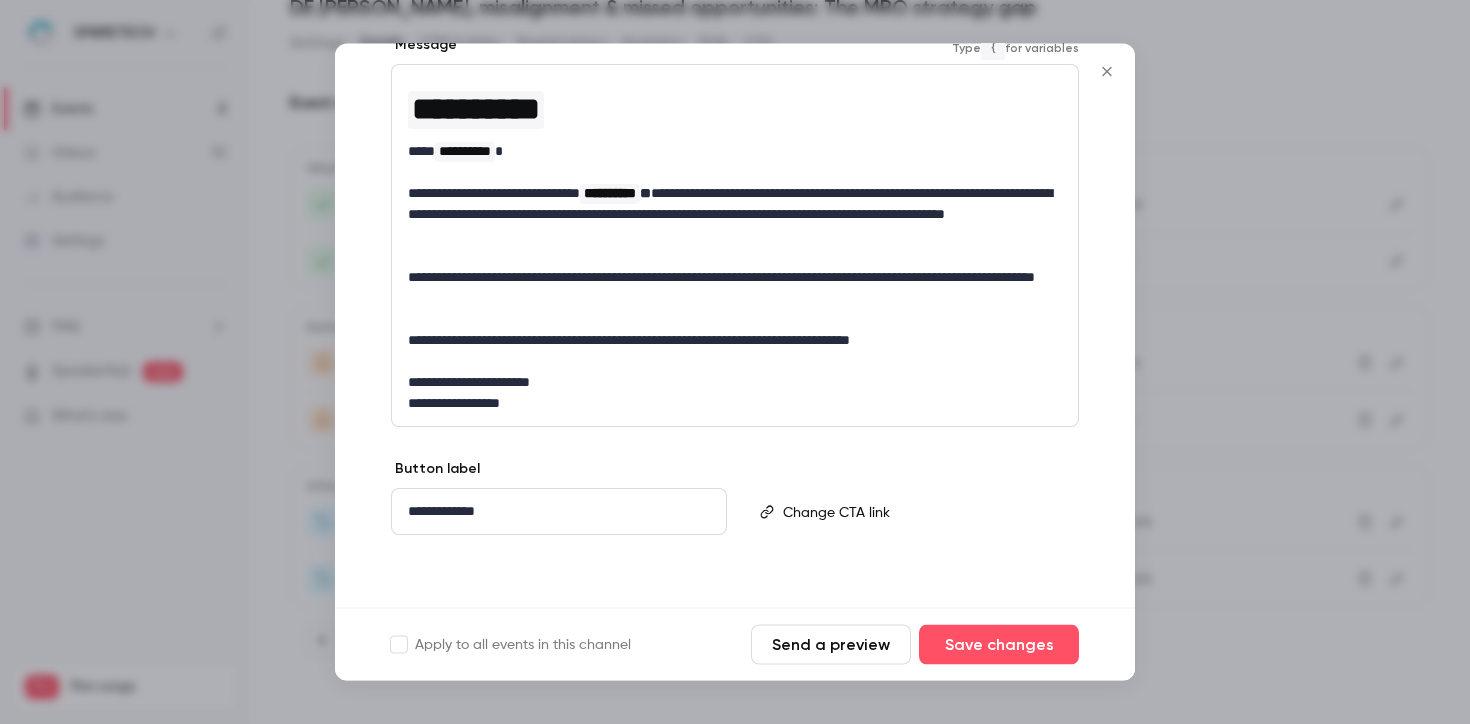 click on "**********" at bounding box center (735, 289) 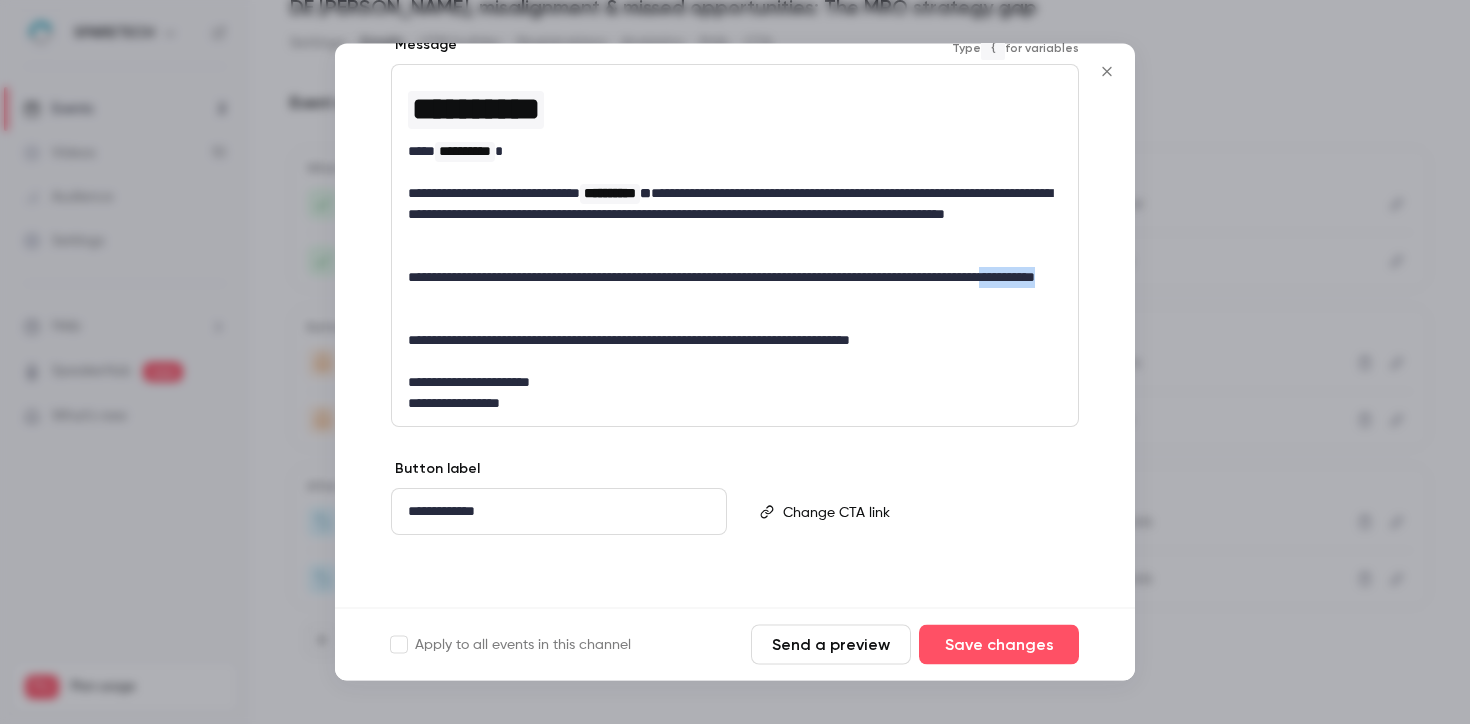 drag, startPoint x: 586, startPoint y: 296, endPoint x: 512, endPoint y: 295, distance: 74.00676 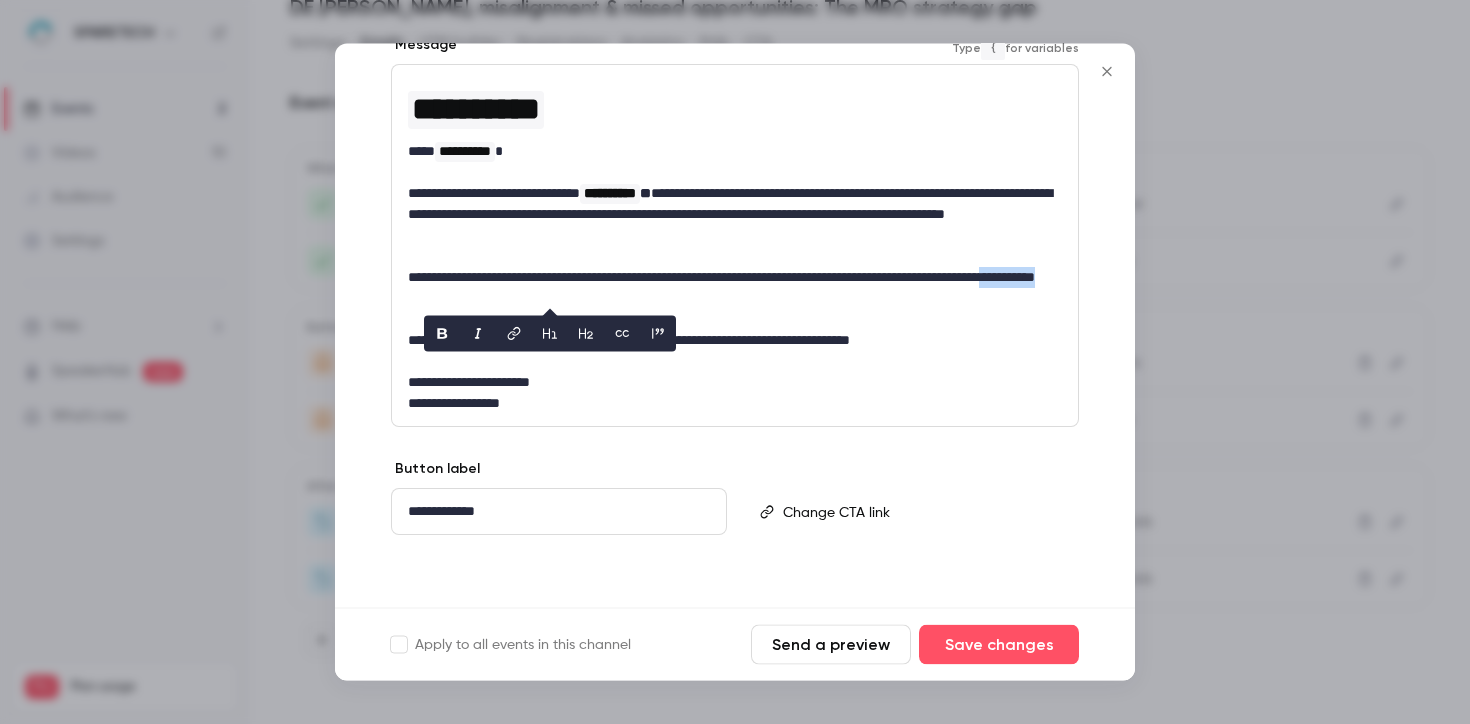 click 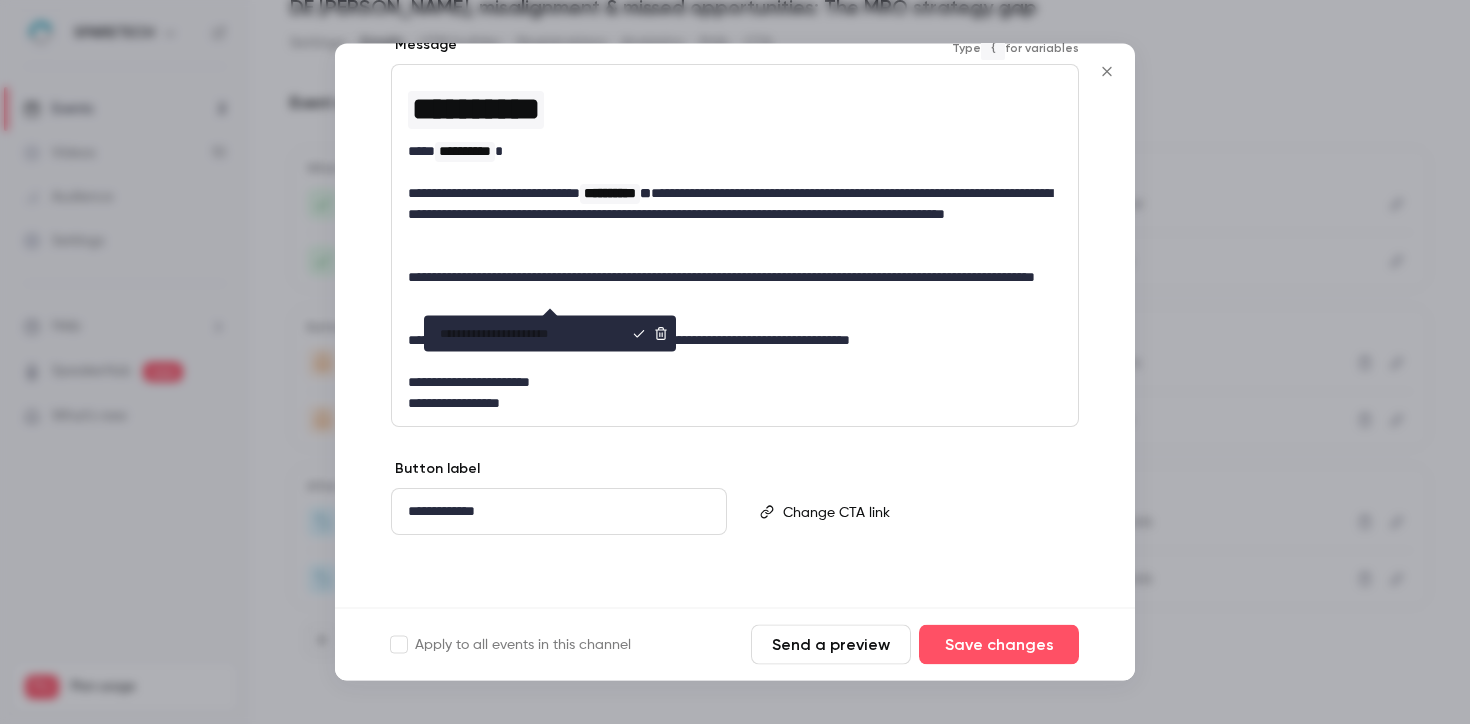type on "**********" 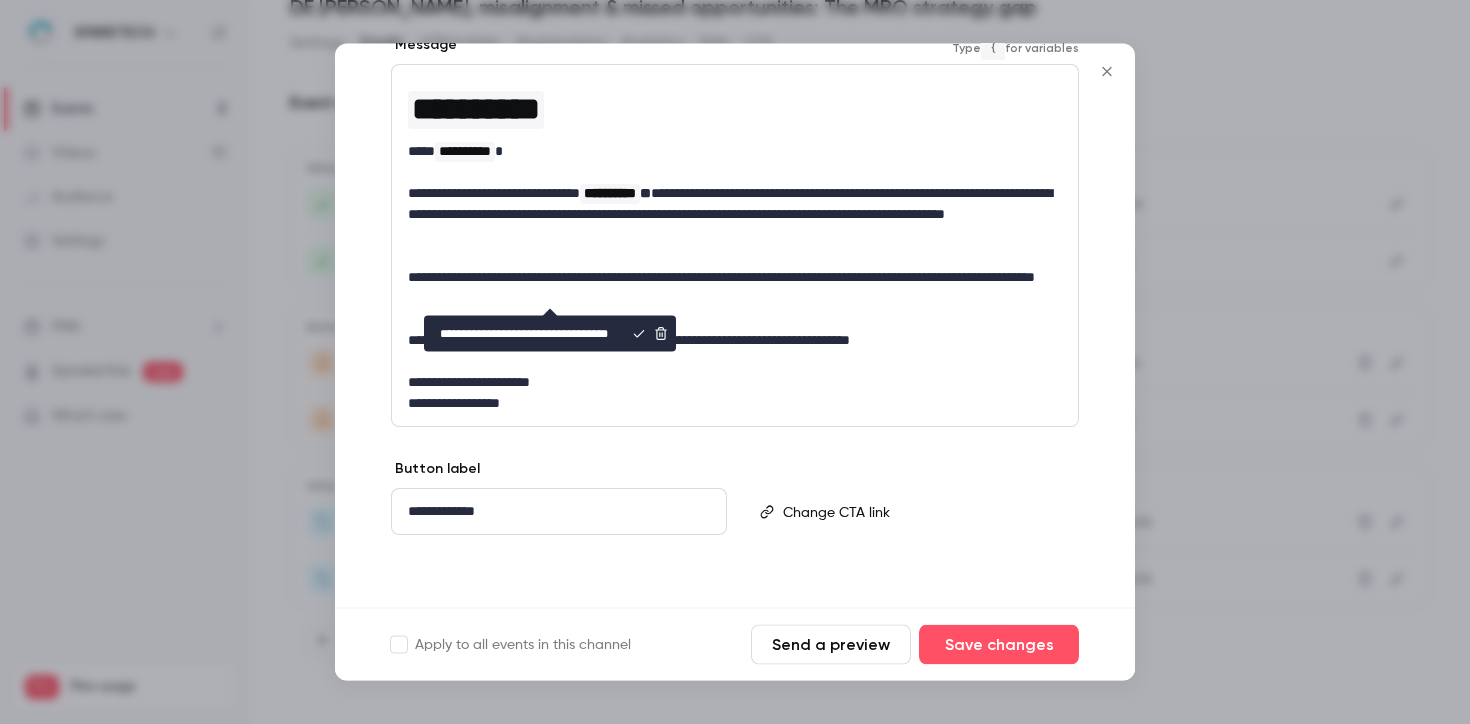 scroll, scrollTop: 0, scrollLeft: 32, axis: horizontal 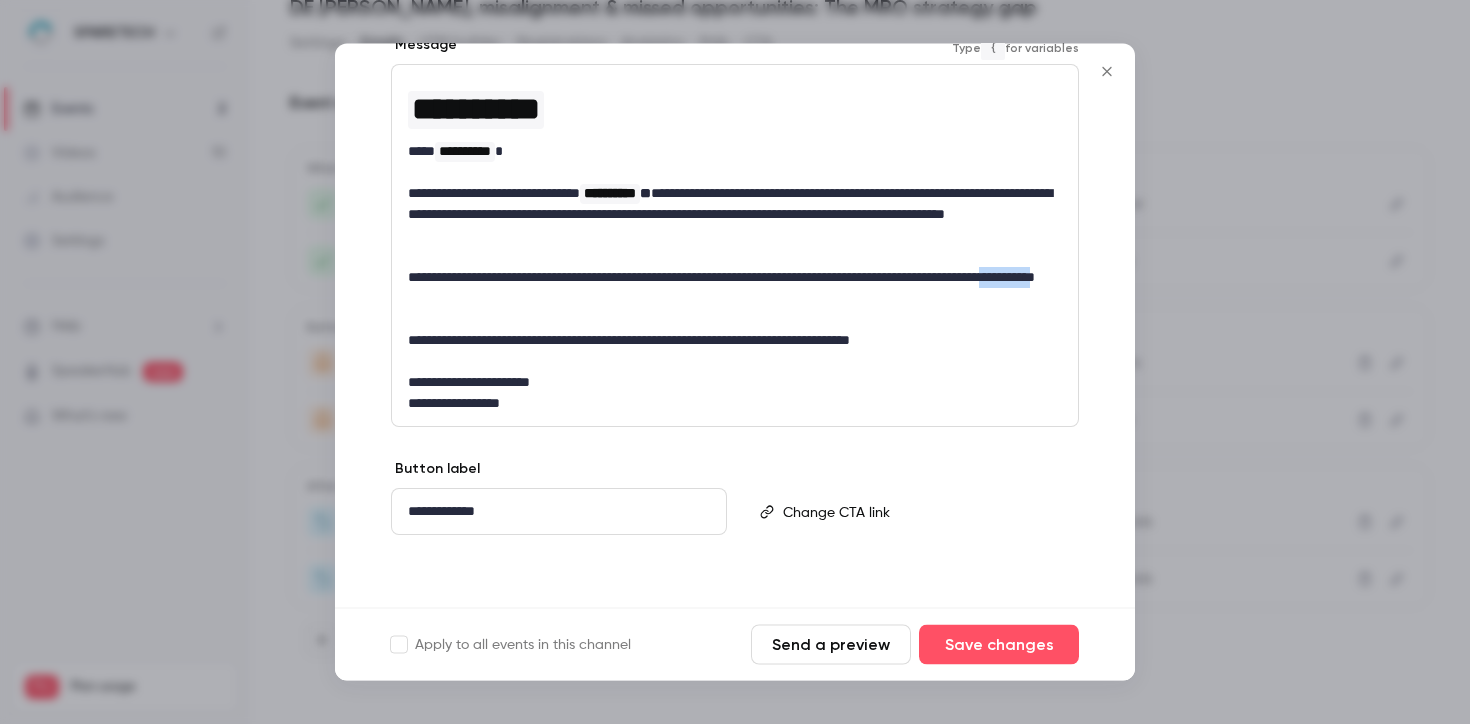 drag, startPoint x: 585, startPoint y: 304, endPoint x: 514, endPoint y: 302, distance: 71.02816 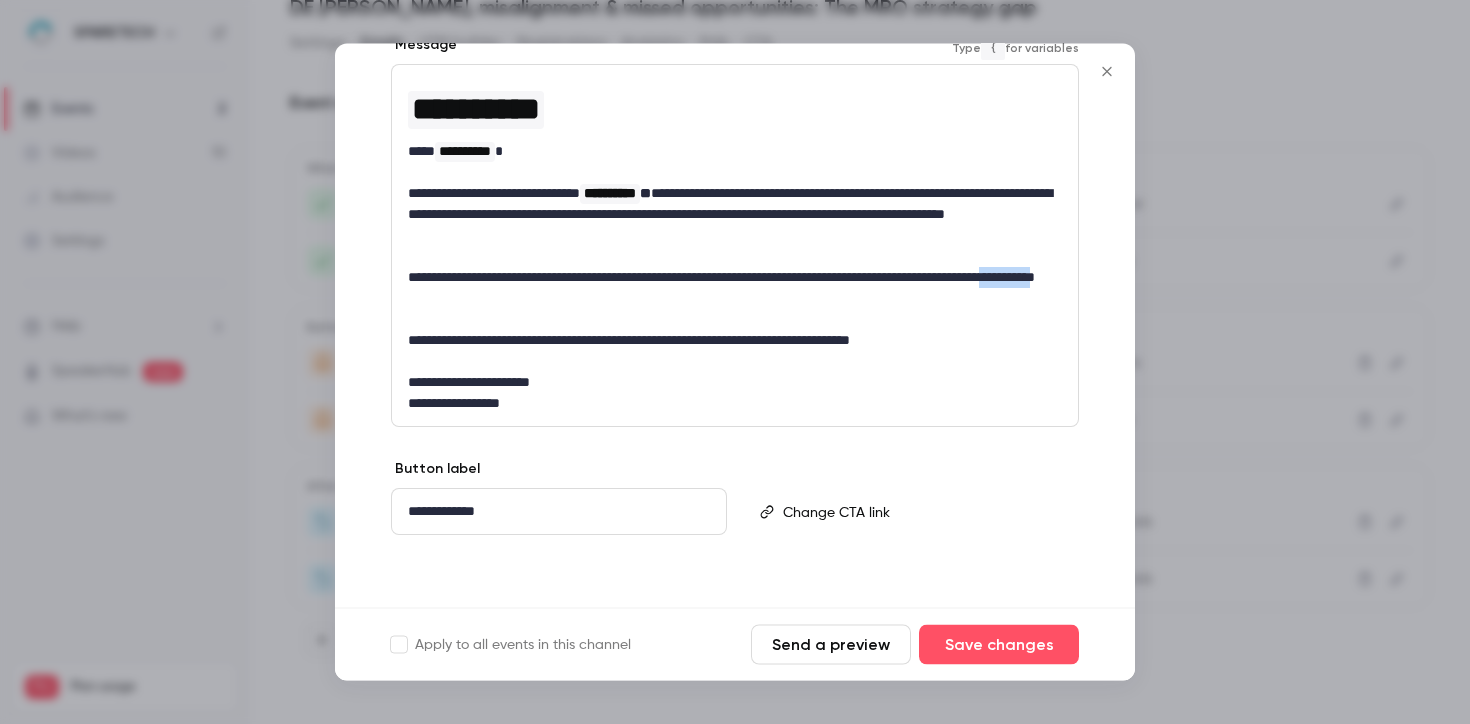 click on "**********" at bounding box center (735, 289) 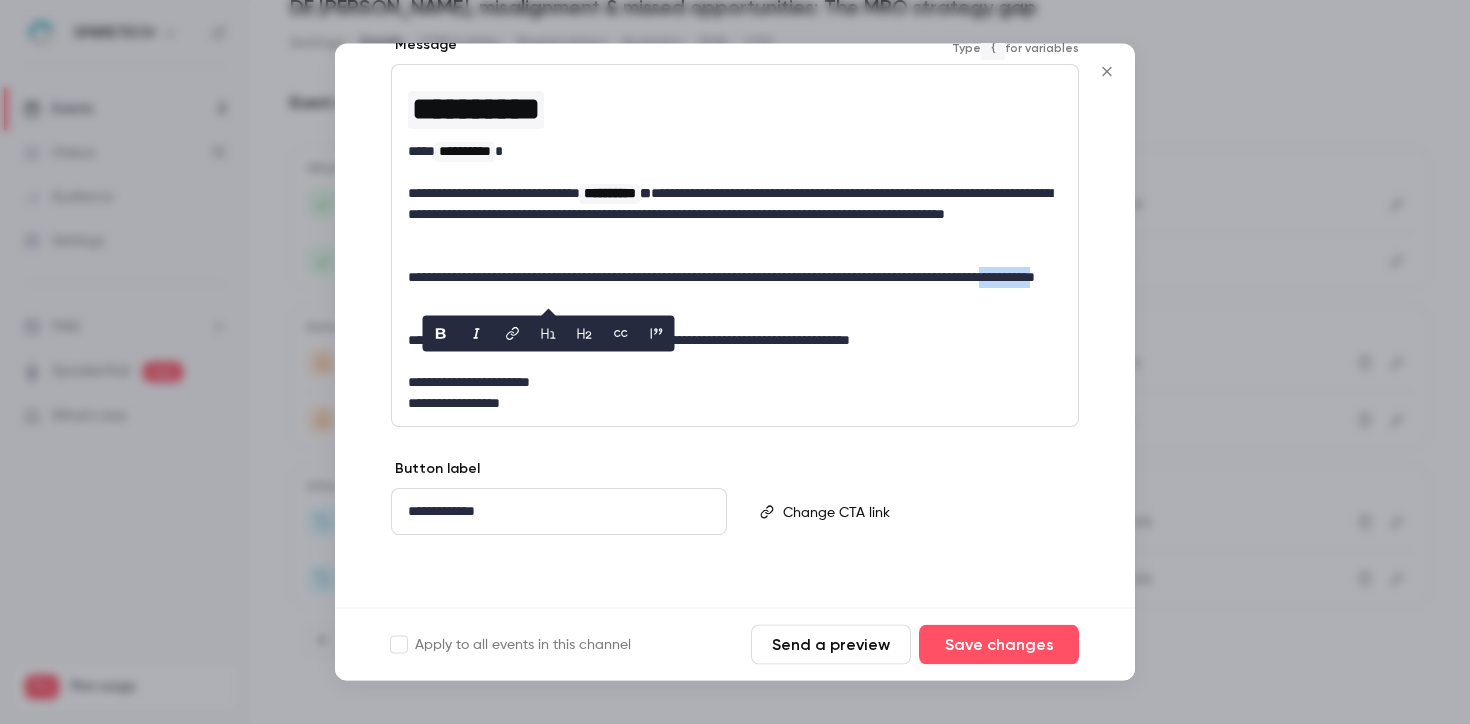 click 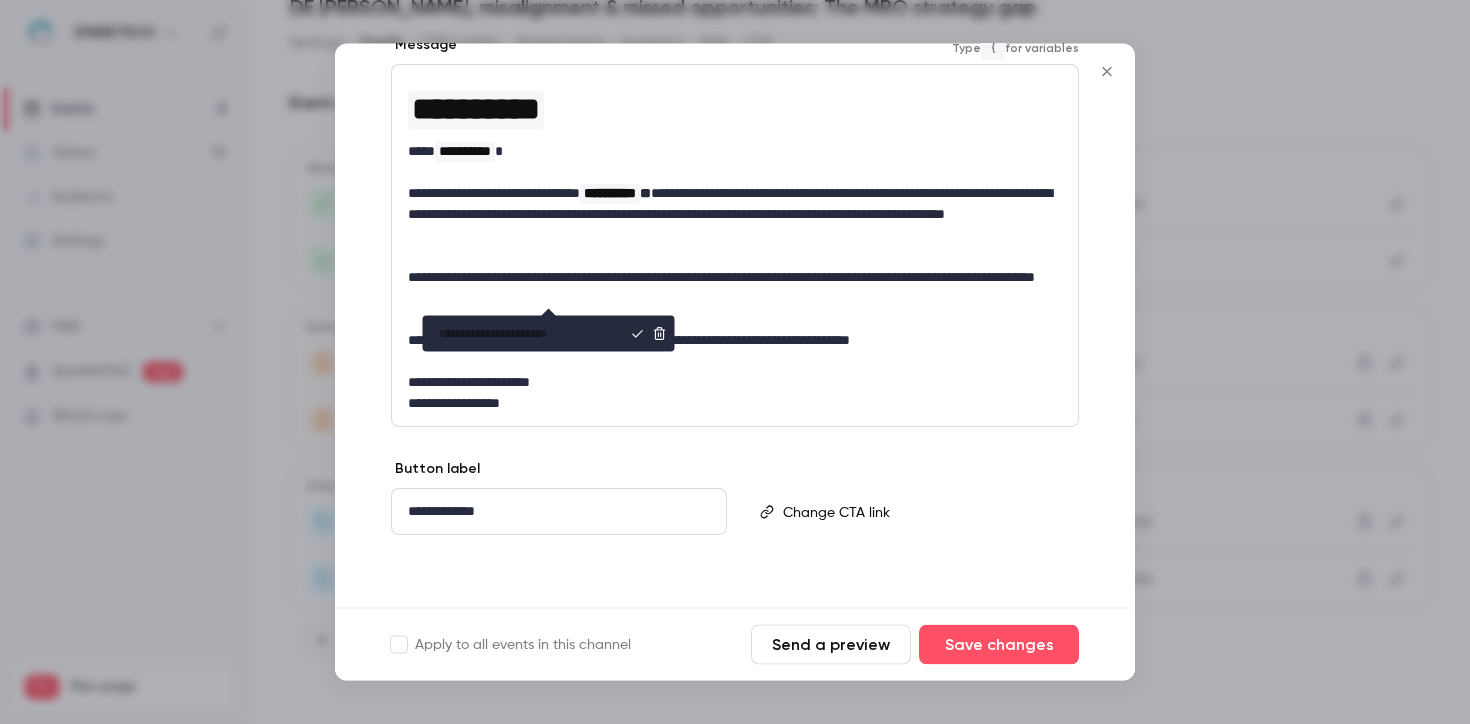 type on "**********" 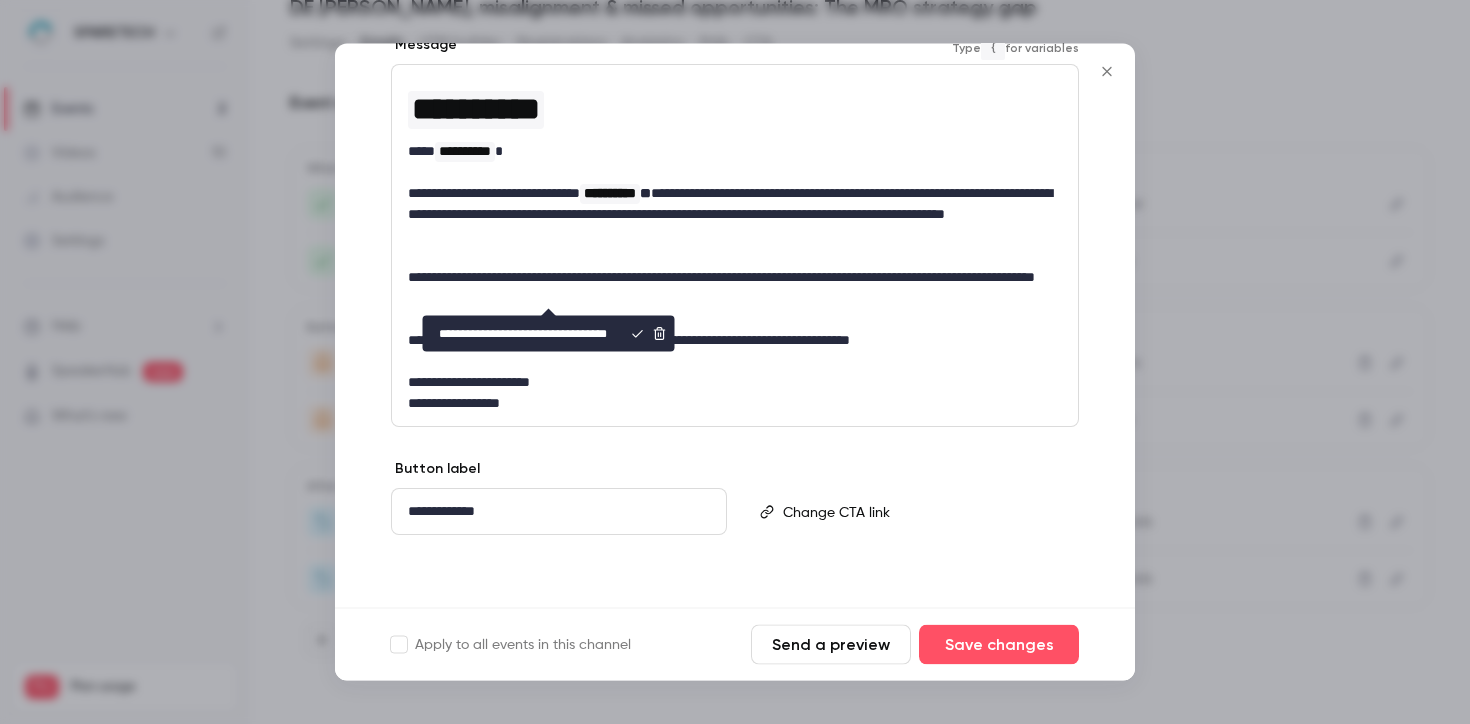 scroll, scrollTop: 0, scrollLeft: 32, axis: horizontal 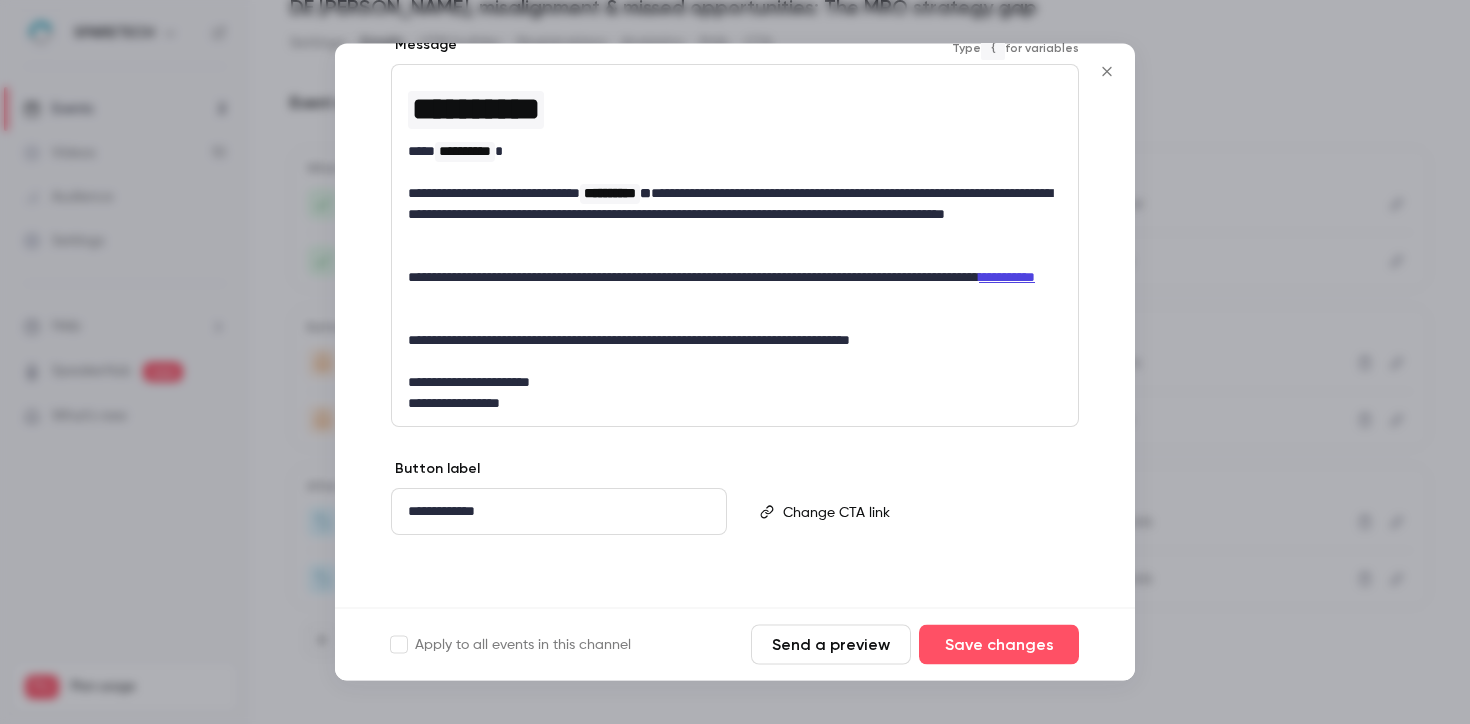 click on "**********" at bounding box center [735, 383] 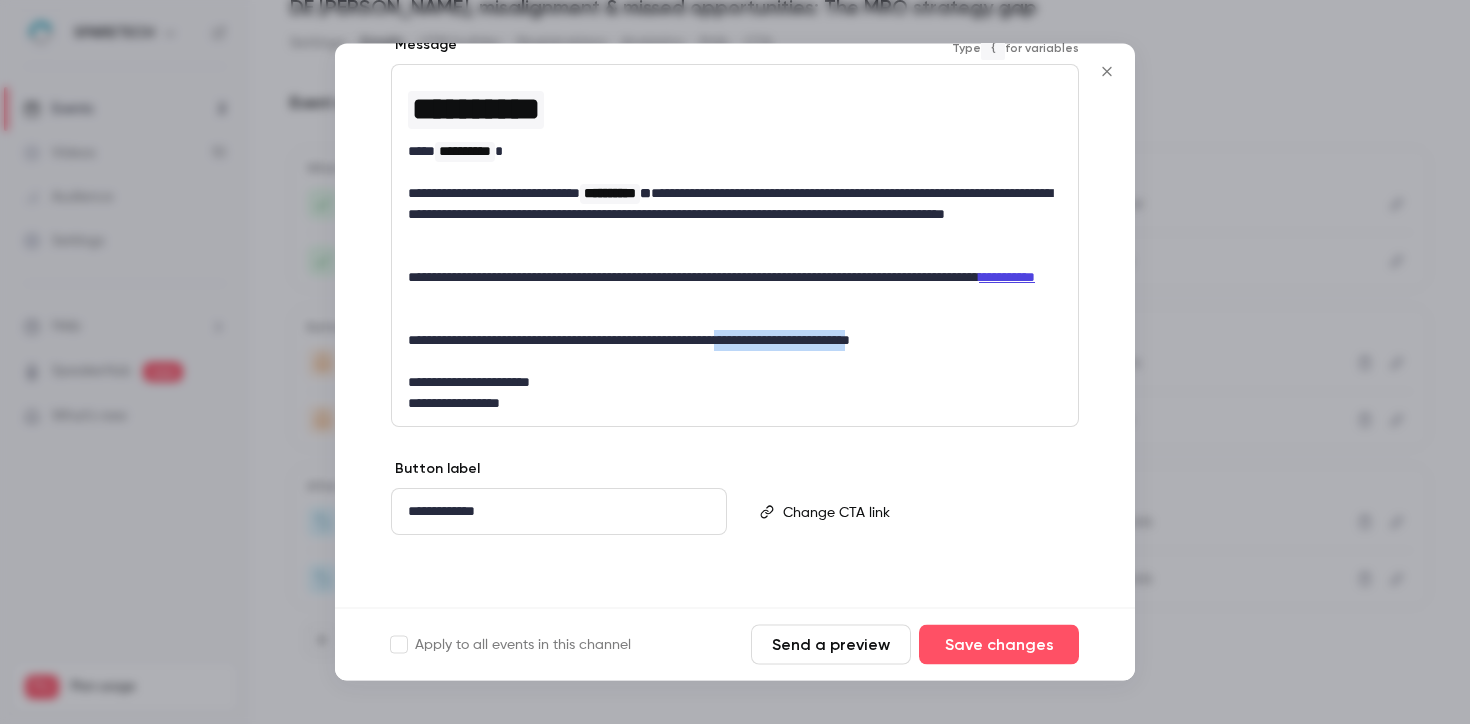 drag, startPoint x: 998, startPoint y: 340, endPoint x: 837, endPoint y: 340, distance: 161 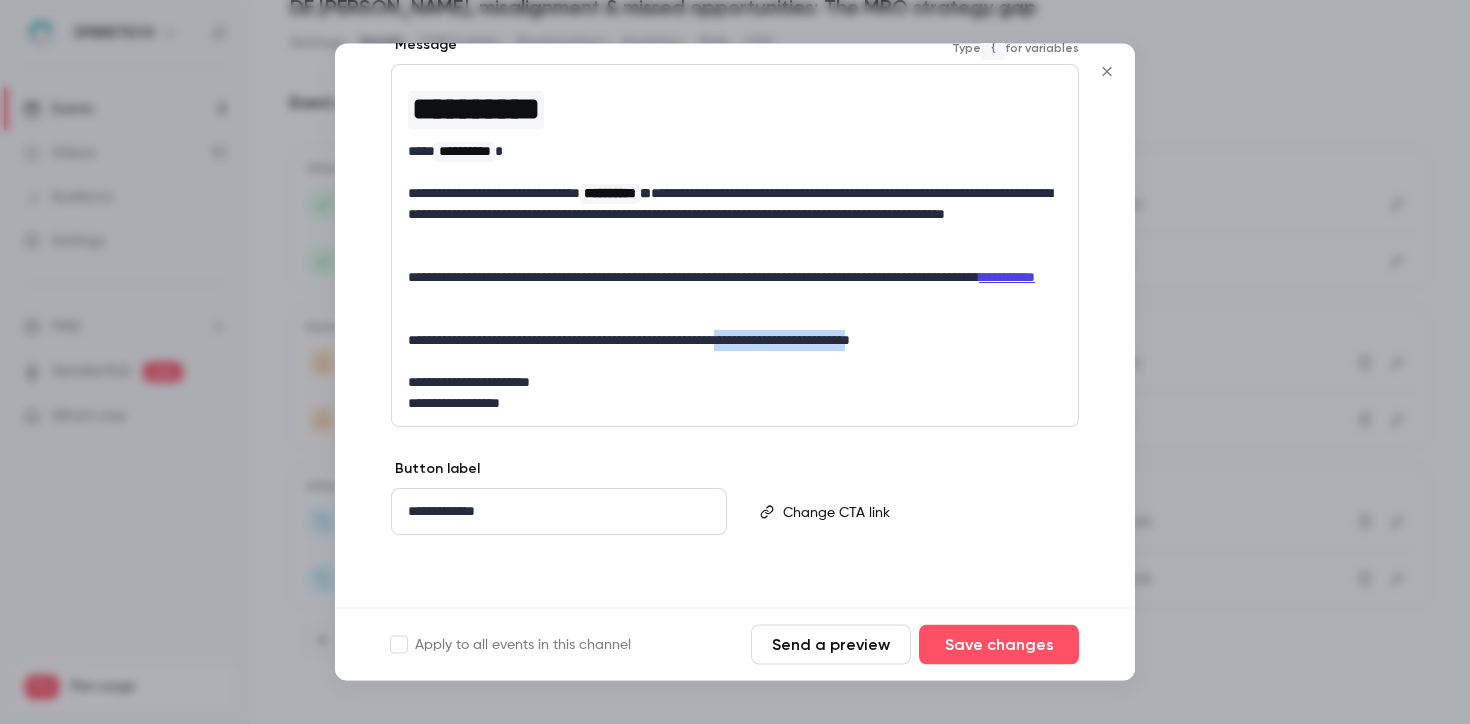 click on "**********" at bounding box center (735, 341) 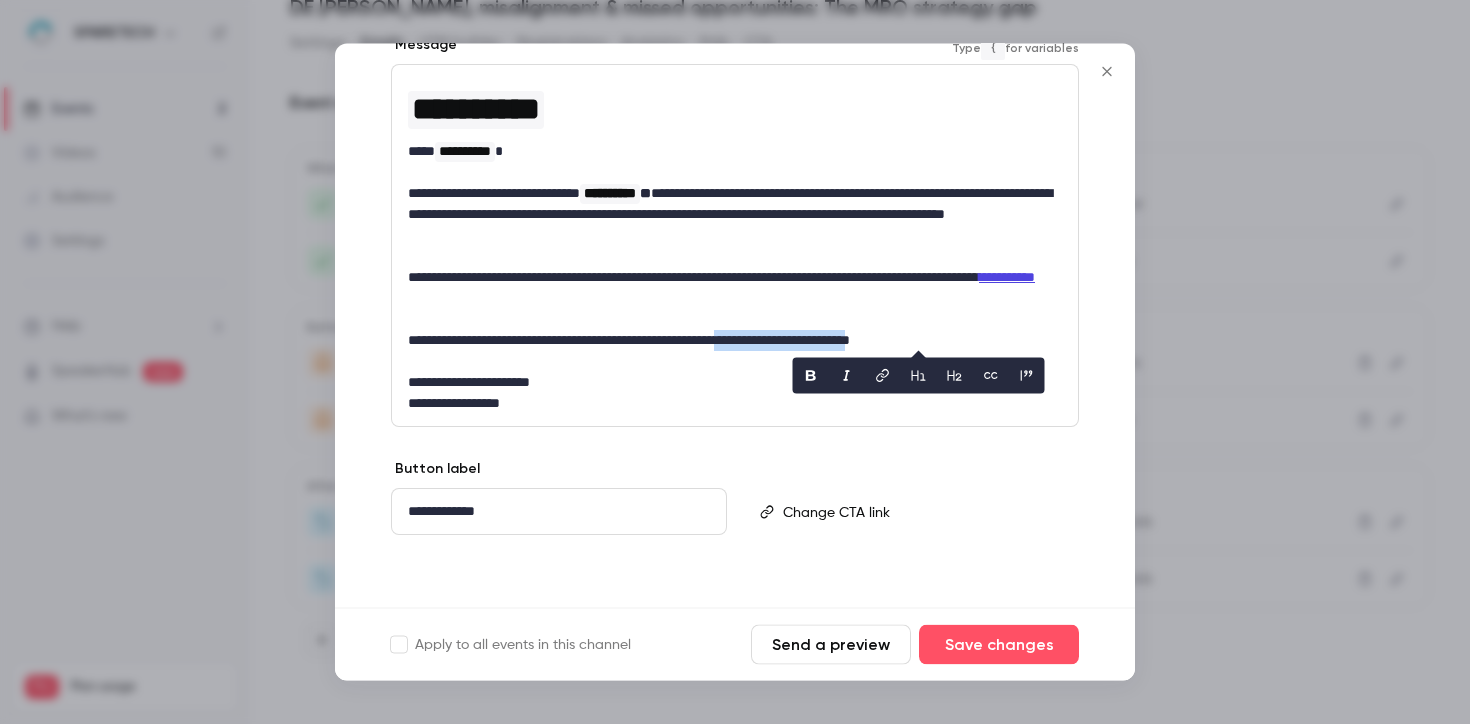 click 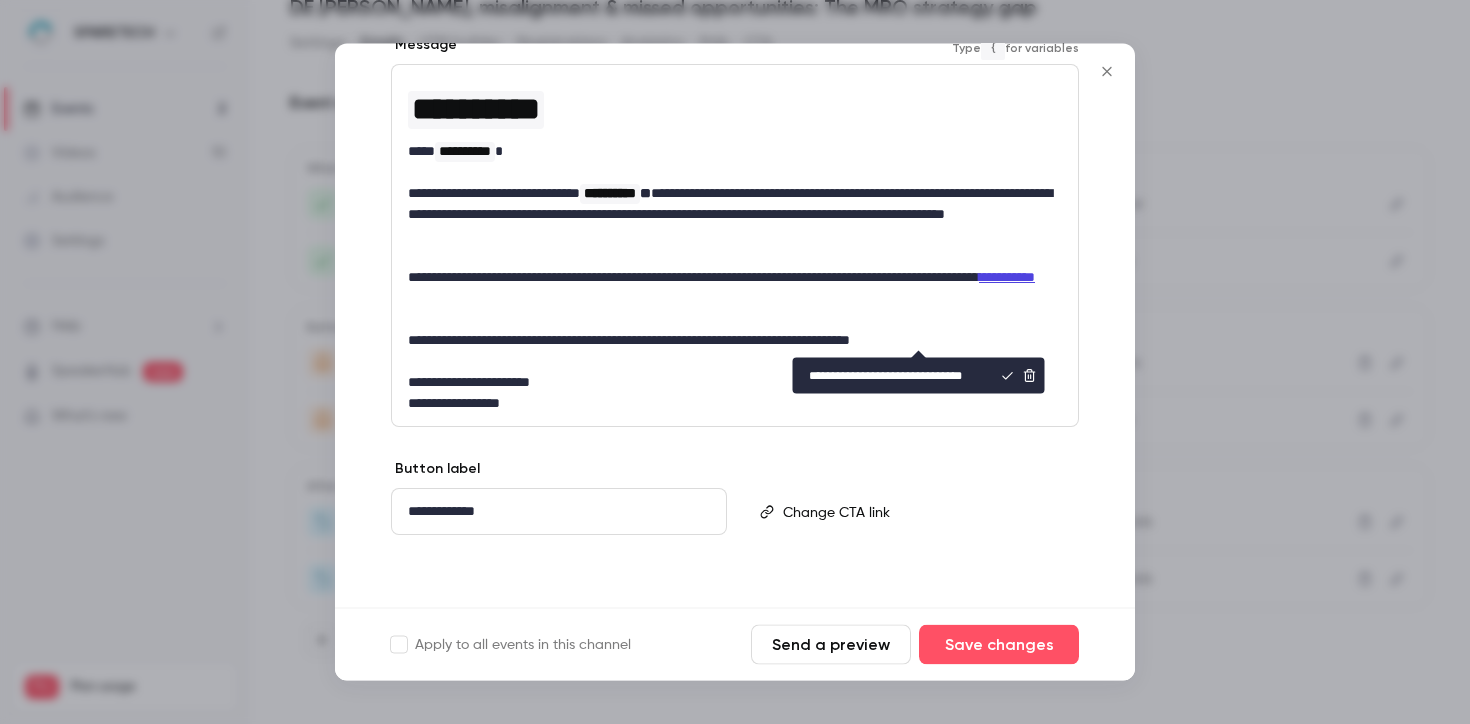 scroll, scrollTop: 0, scrollLeft: 15, axis: horizontal 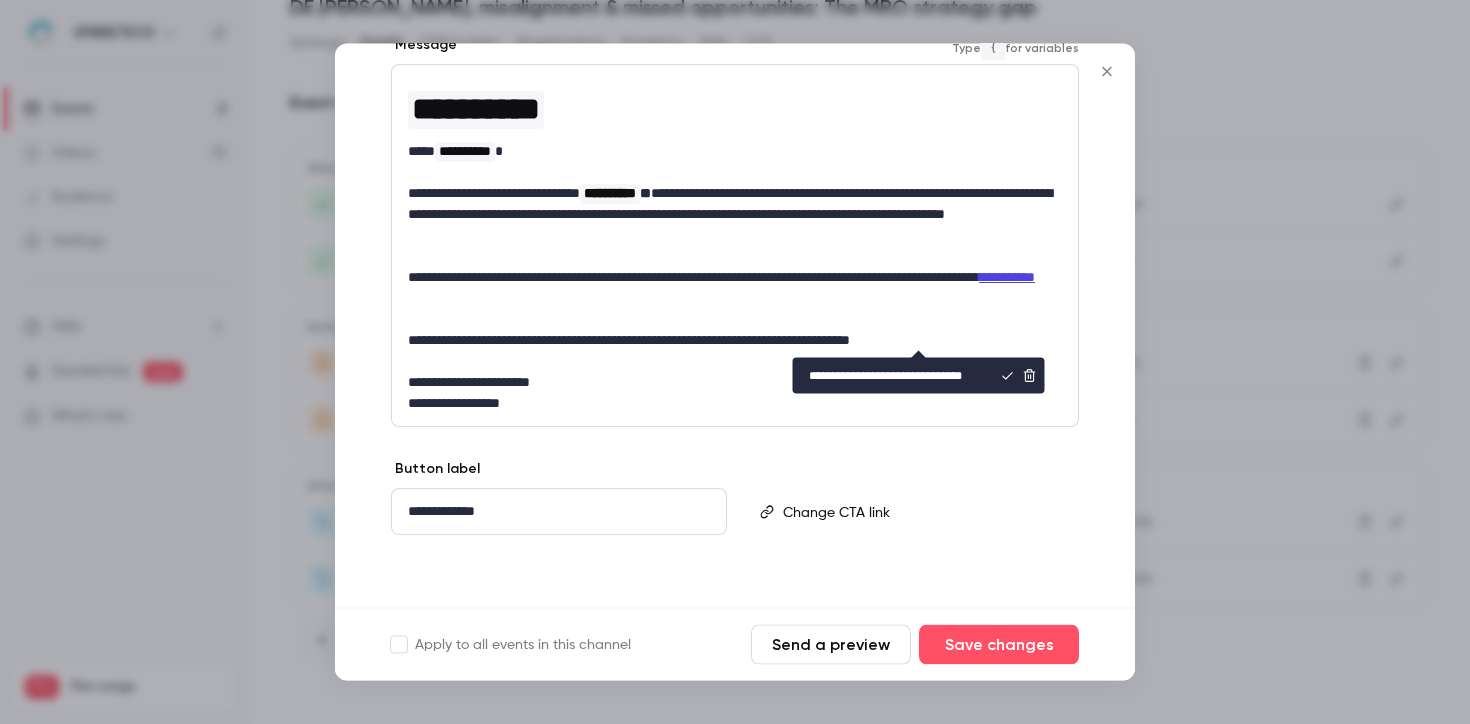 type on "**********" 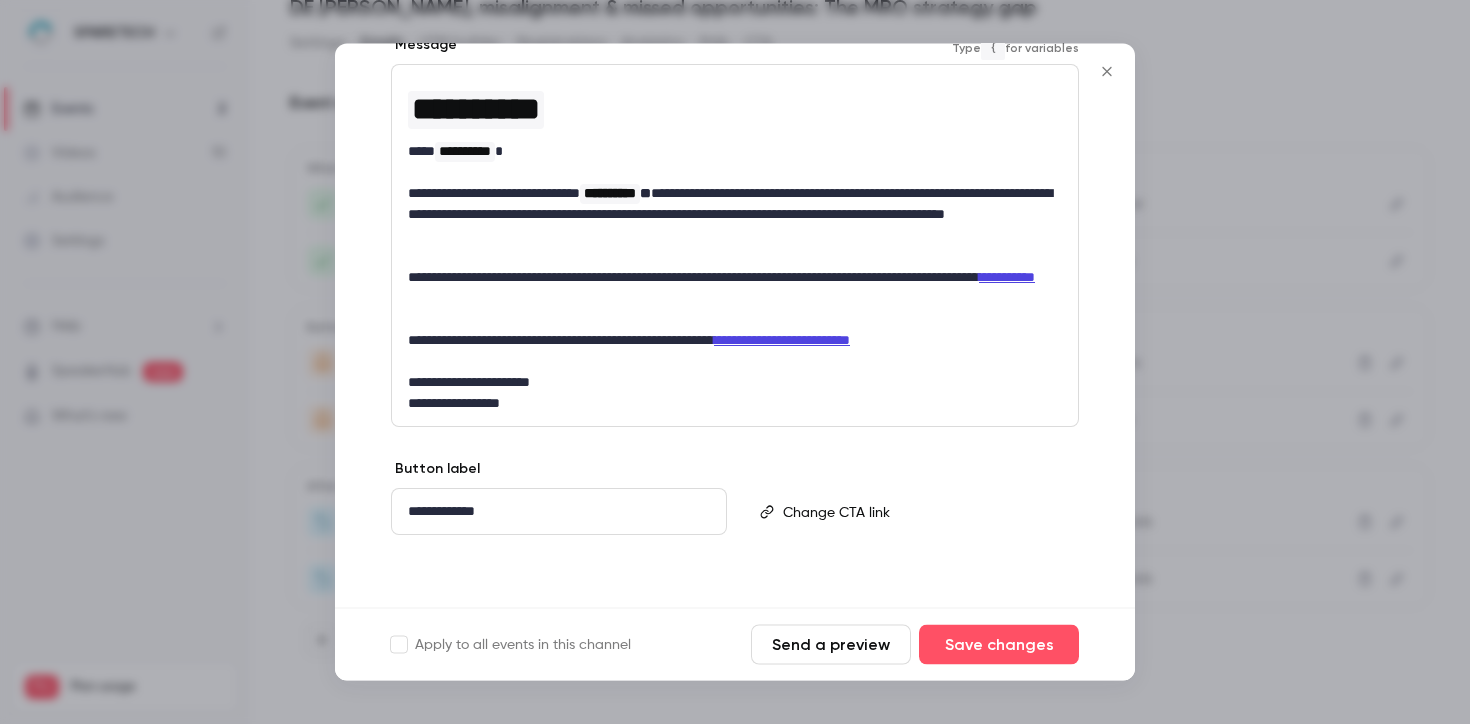 click on "**********" at bounding box center (735, 404) 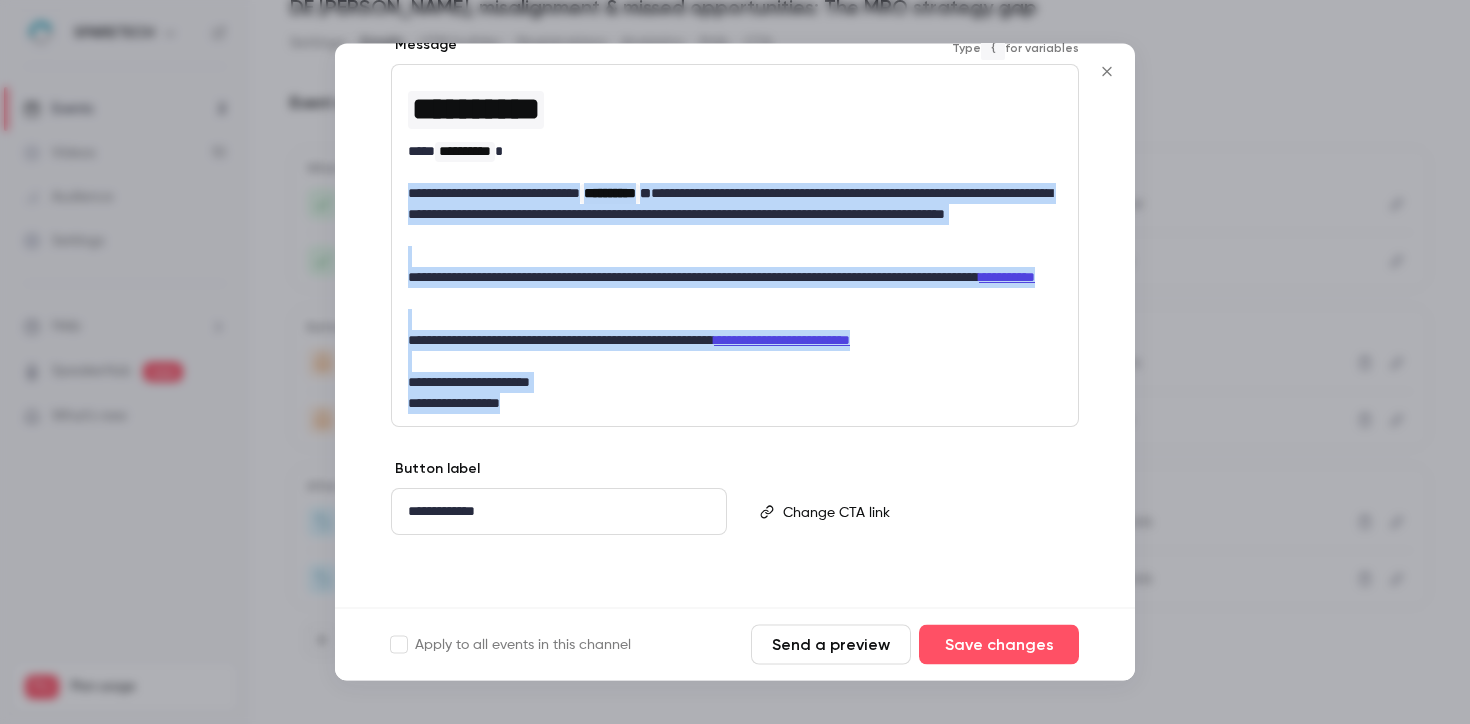 drag, startPoint x: 628, startPoint y: 419, endPoint x: 386, endPoint y: 186, distance: 335.936 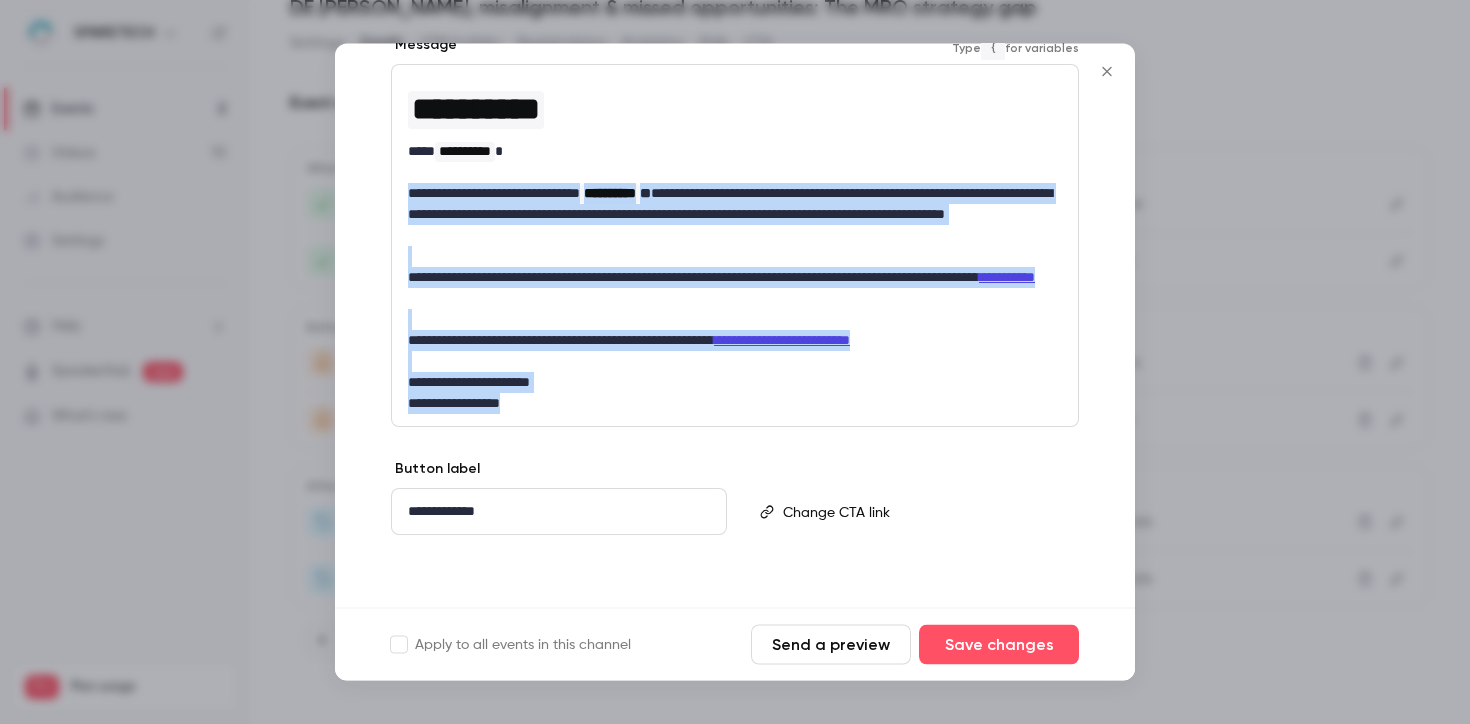 click on "**********" at bounding box center [735, 215] 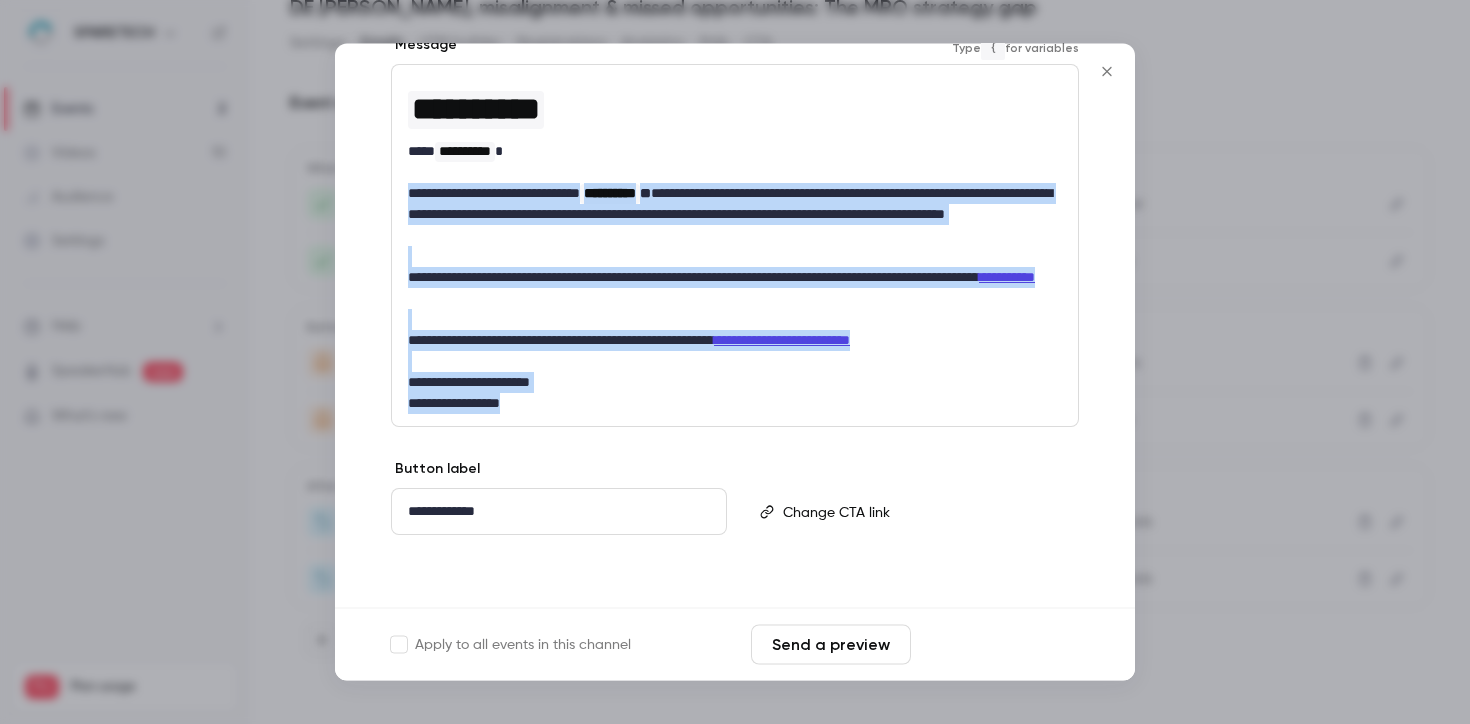 click on "Save changes" at bounding box center [999, 645] 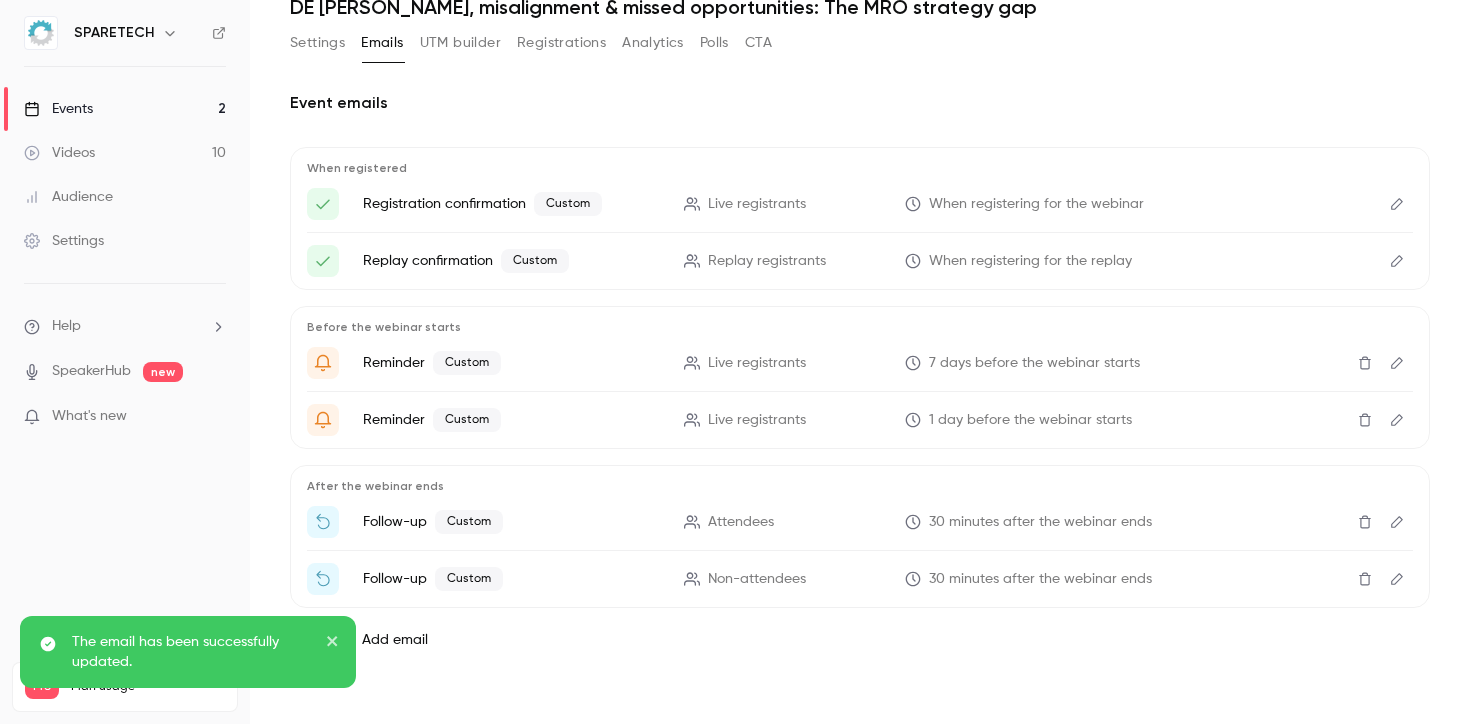 click 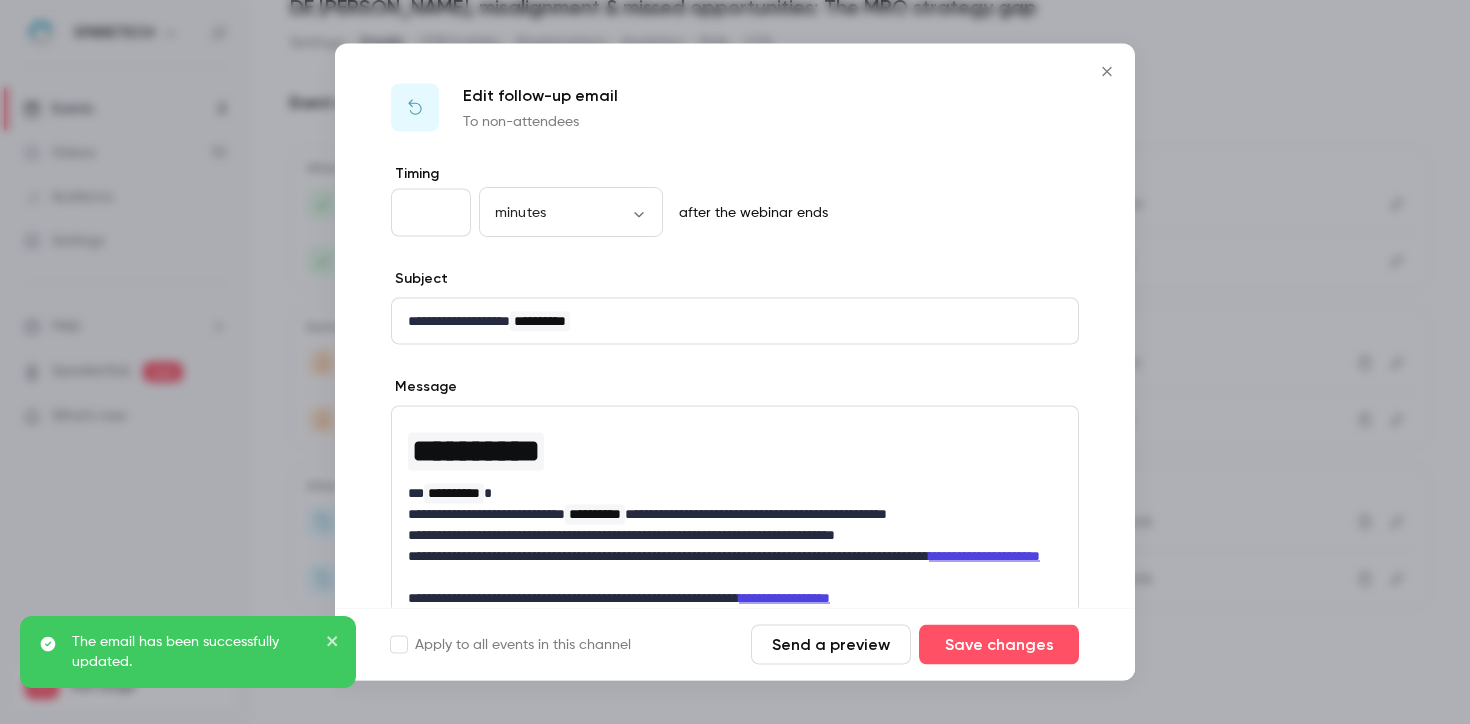 scroll, scrollTop: 278, scrollLeft: 0, axis: vertical 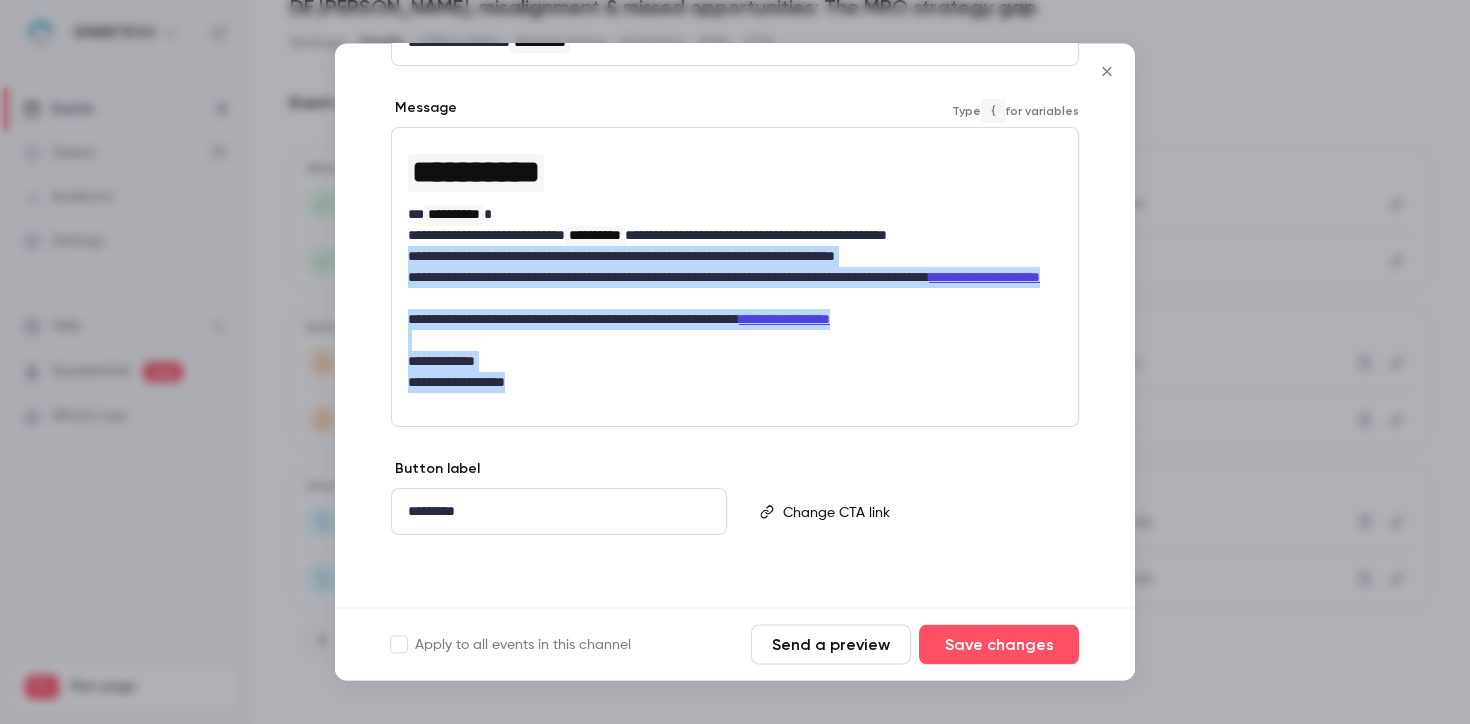 drag, startPoint x: 569, startPoint y: 381, endPoint x: 408, endPoint y: 263, distance: 199.61212 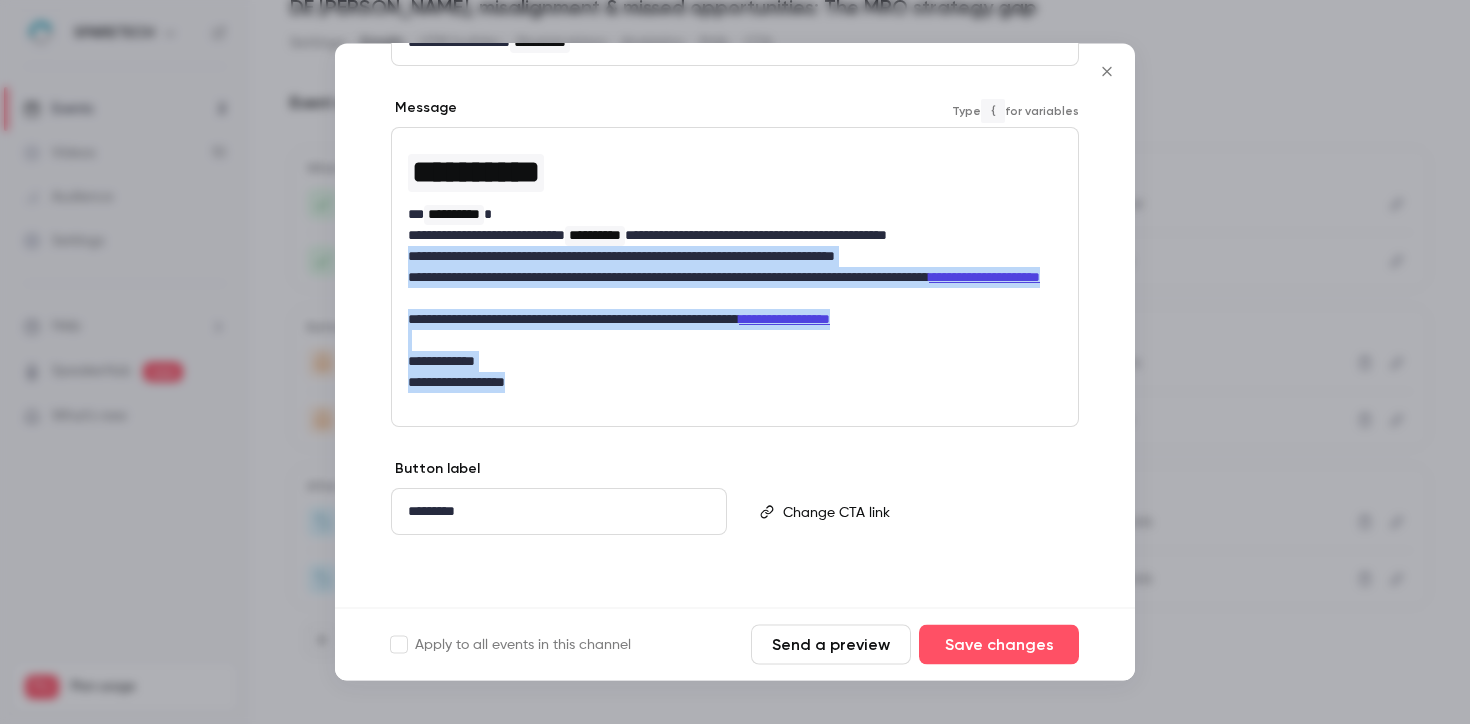 click on "**********" at bounding box center (735, 267) 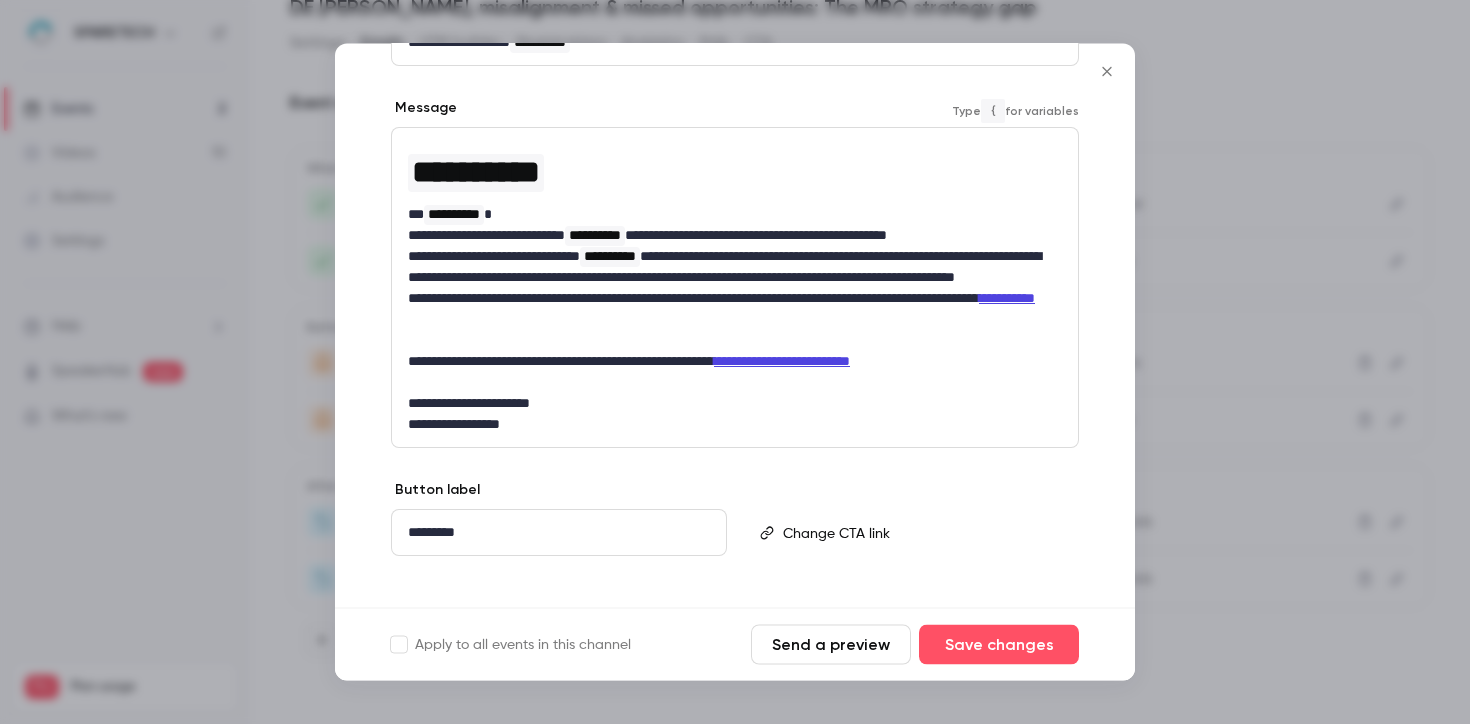 scroll, scrollTop: 0, scrollLeft: 0, axis: both 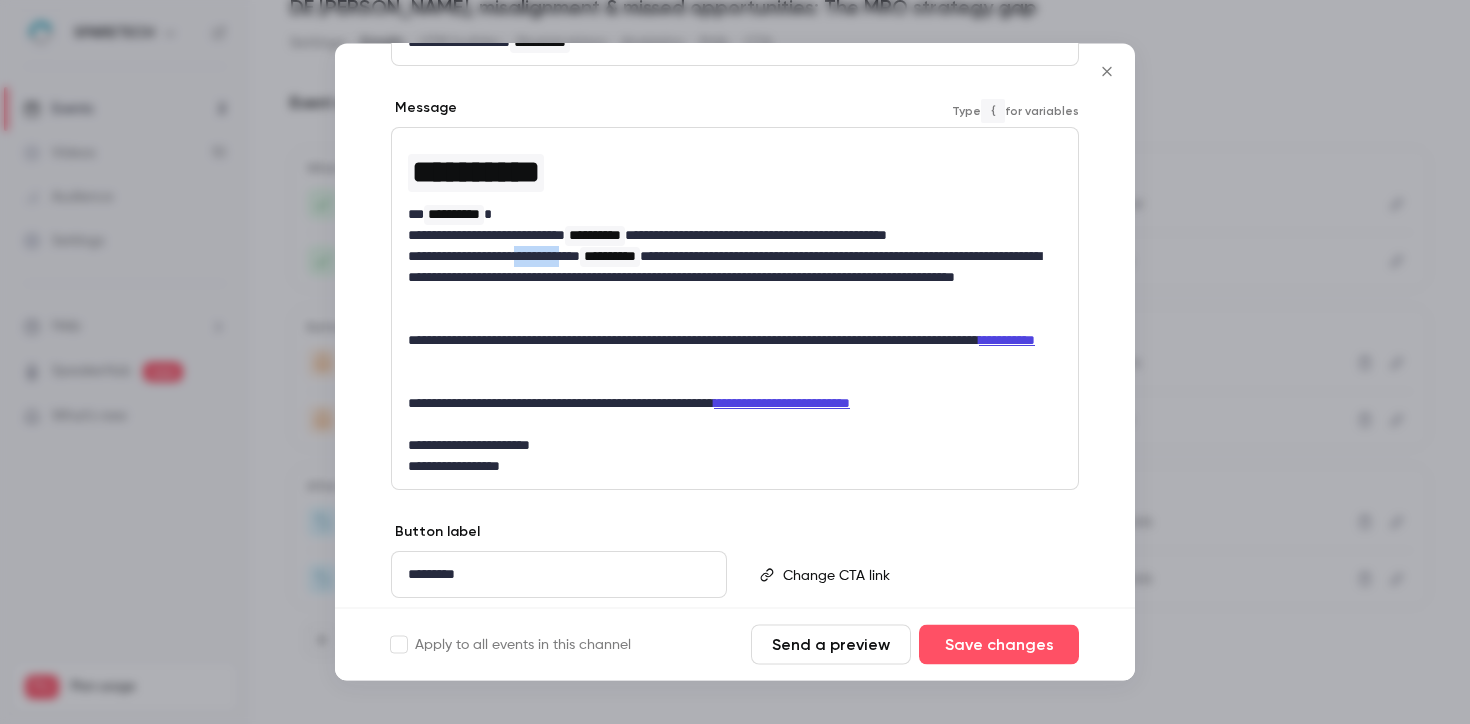 drag, startPoint x: 601, startPoint y: 257, endPoint x: 538, endPoint y: 252, distance: 63.1981 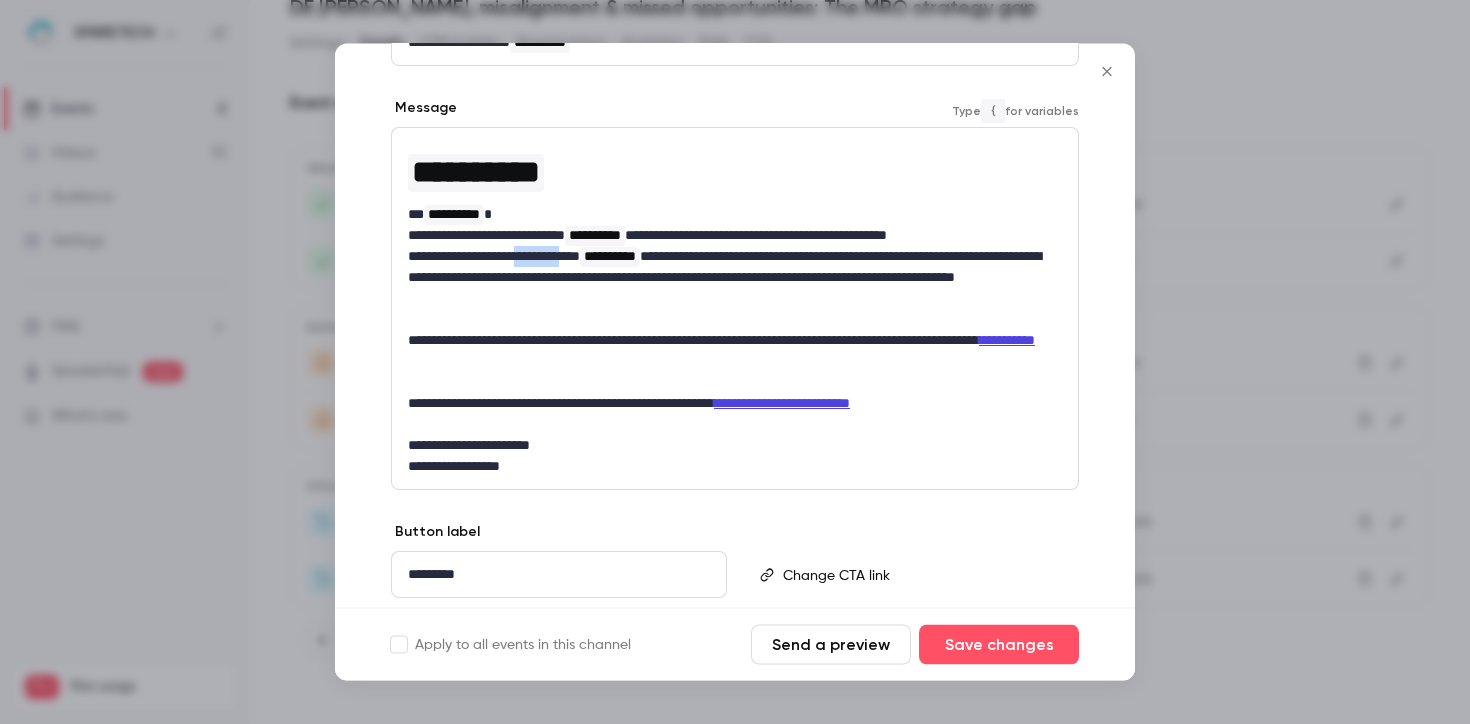 click on "**********" at bounding box center (727, 278) 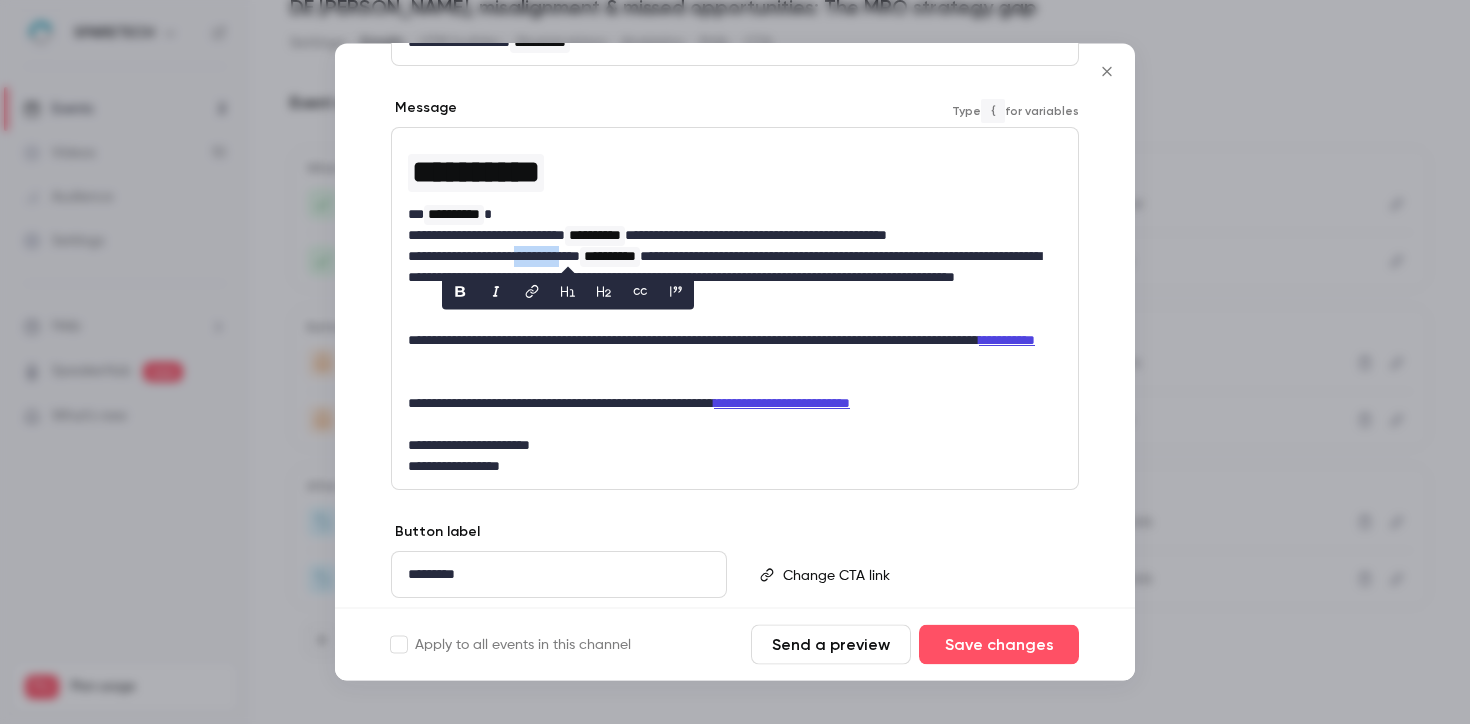 type 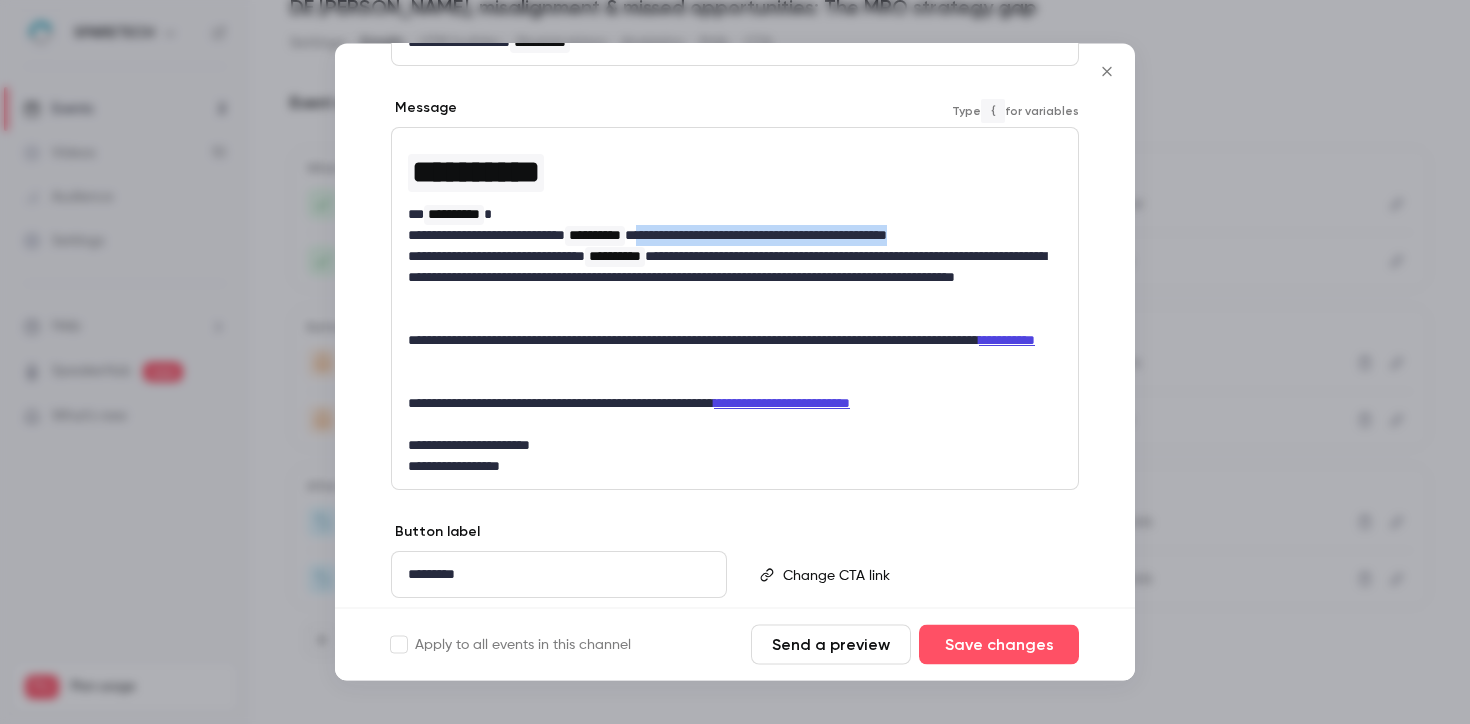 drag, startPoint x: 1007, startPoint y: 234, endPoint x: 686, endPoint y: 238, distance: 321.02493 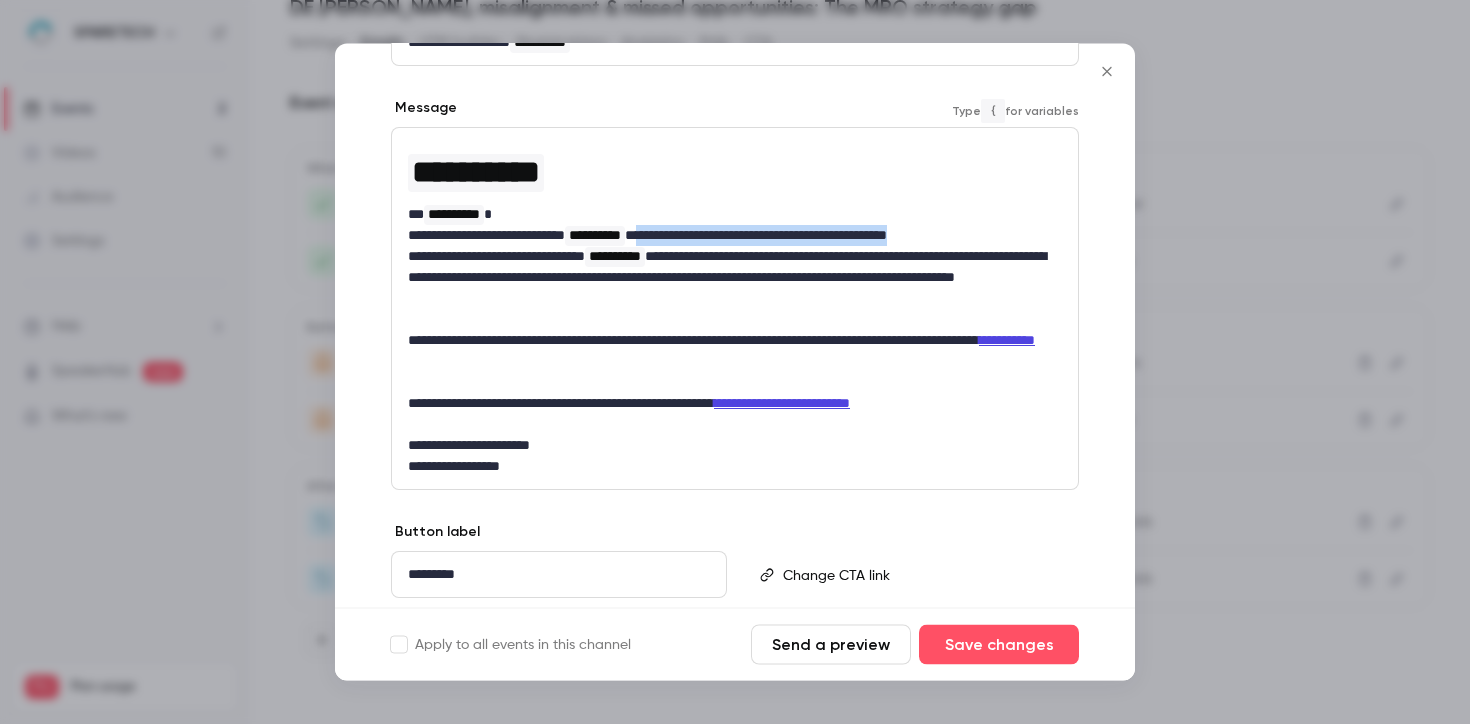 click on "**********" at bounding box center (727, 236) 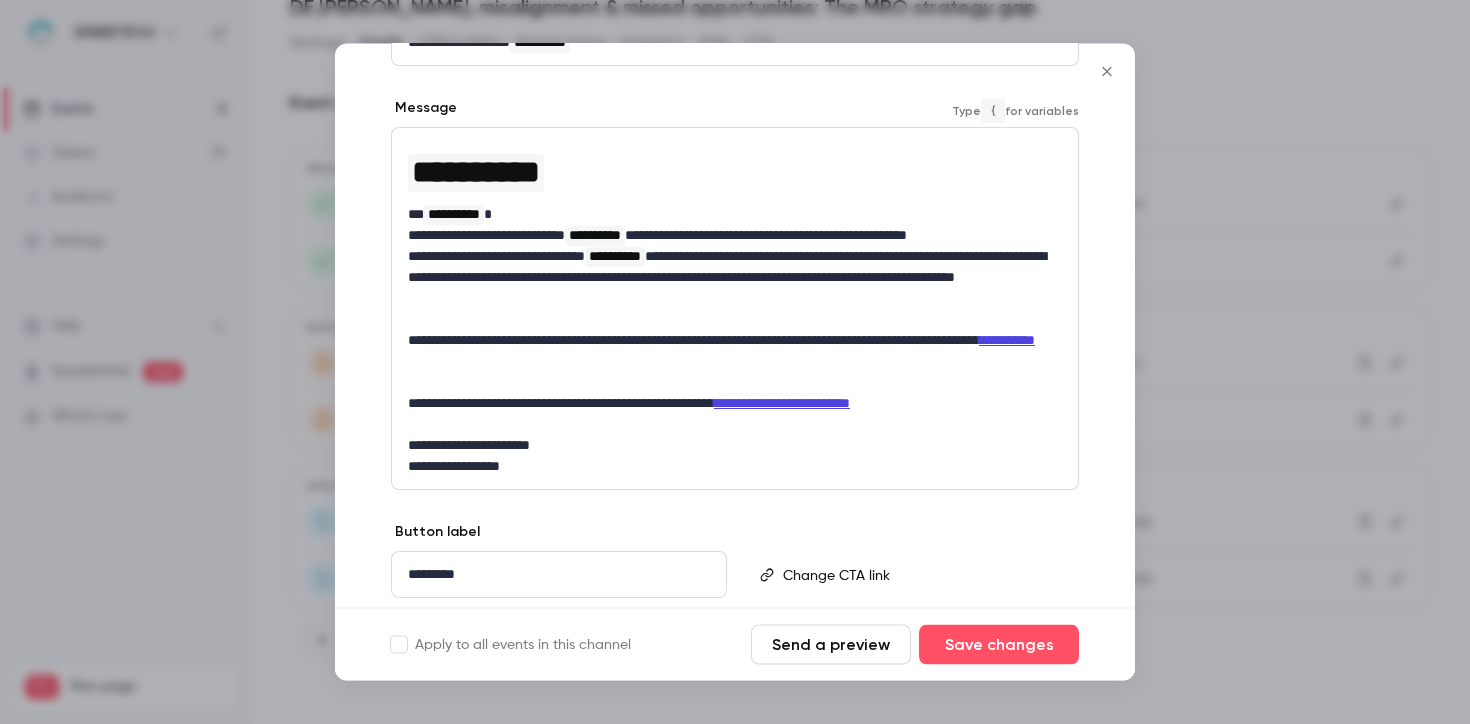 scroll, scrollTop: 0, scrollLeft: 0, axis: both 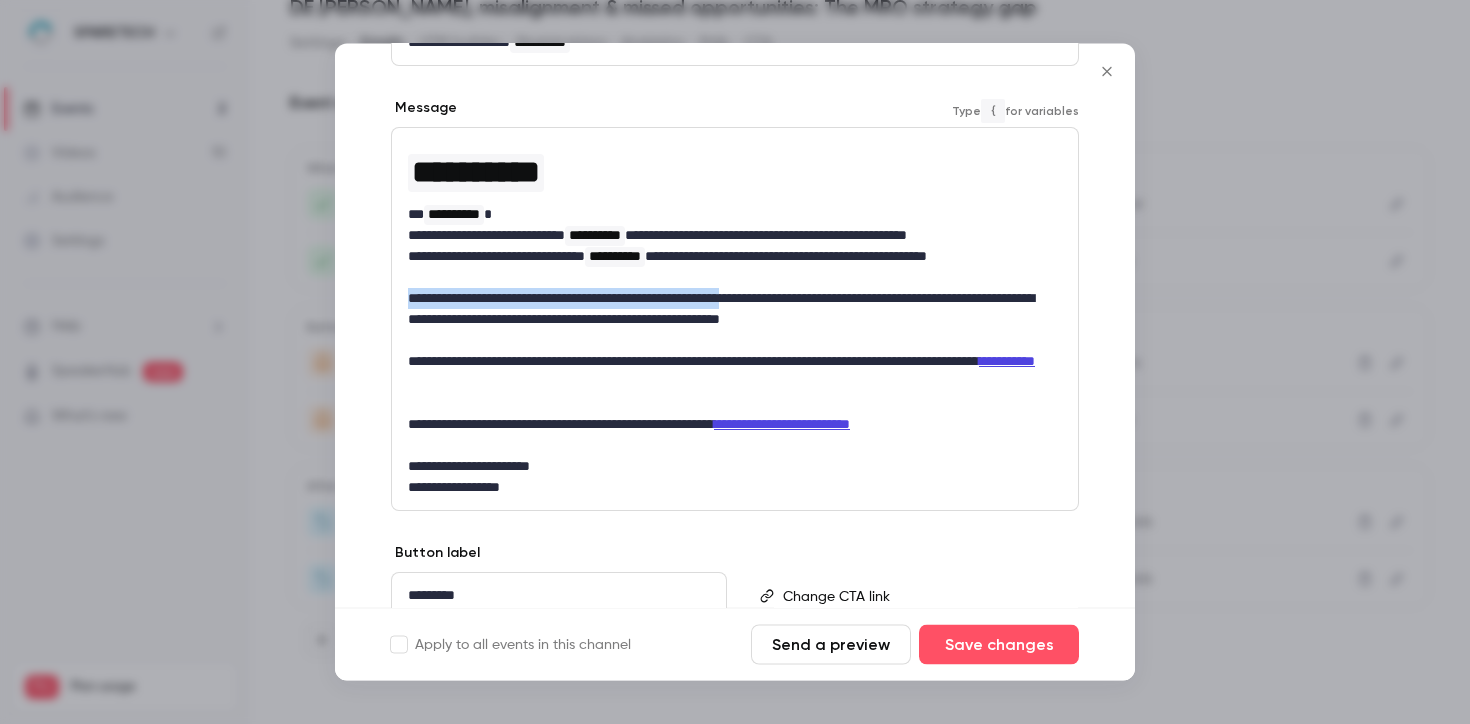 drag, startPoint x: 811, startPoint y: 301, endPoint x: 357, endPoint y: 301, distance: 454 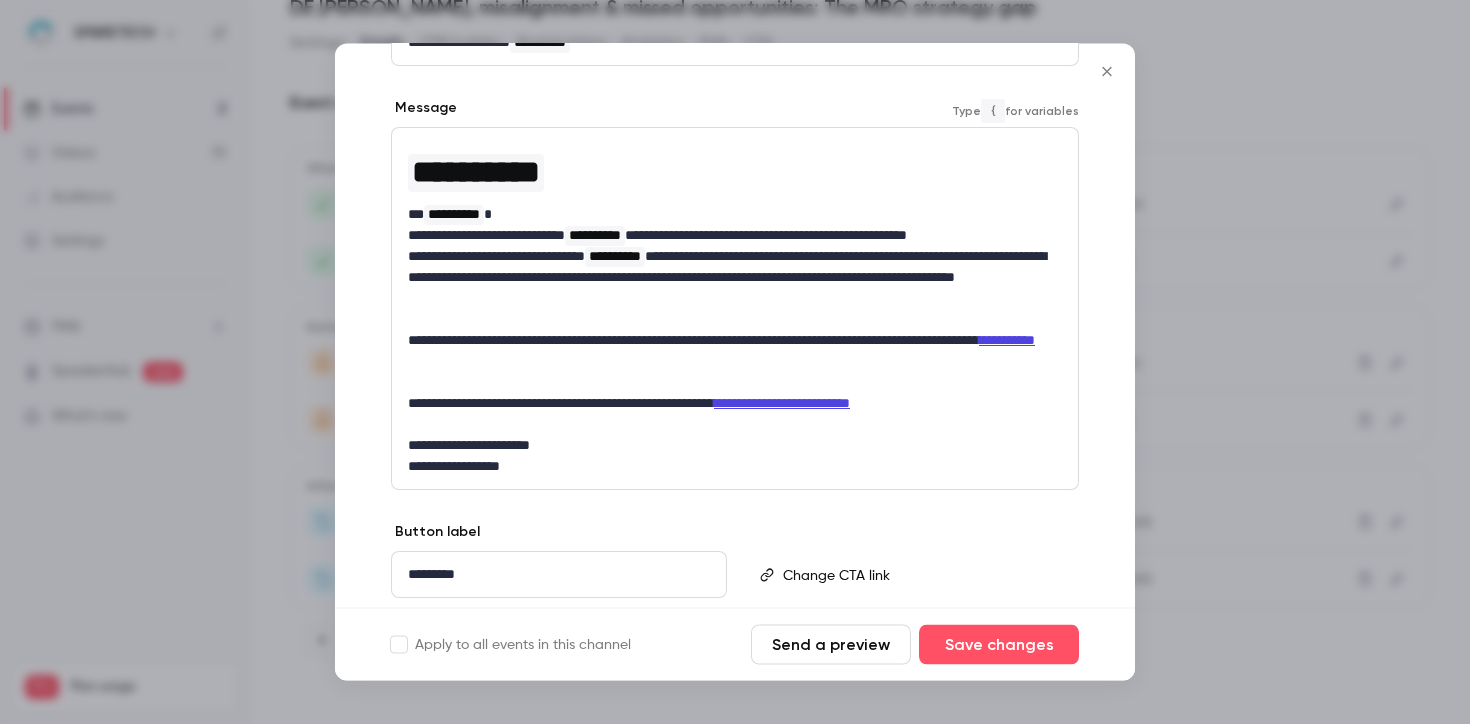 click on "**********" at bounding box center [727, 278] 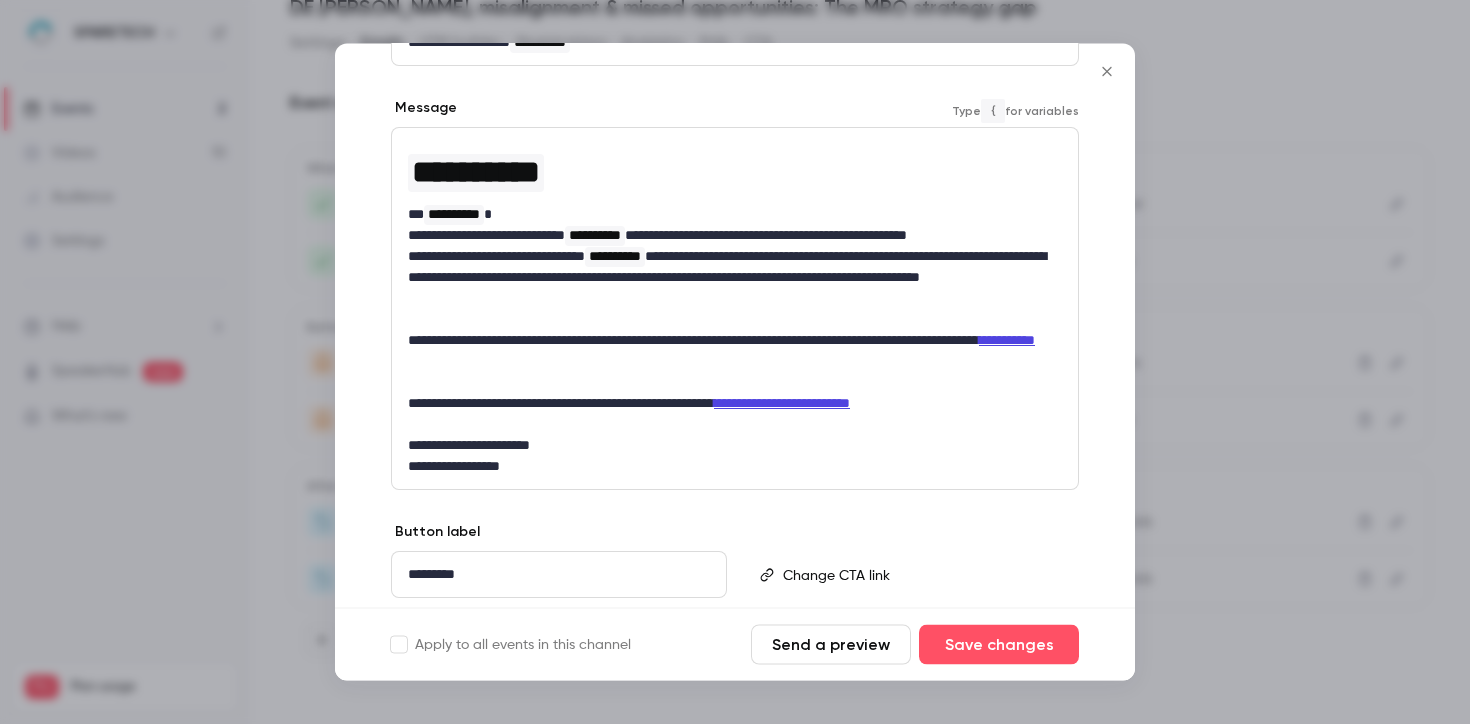 click on "**********" at bounding box center (727, 236) 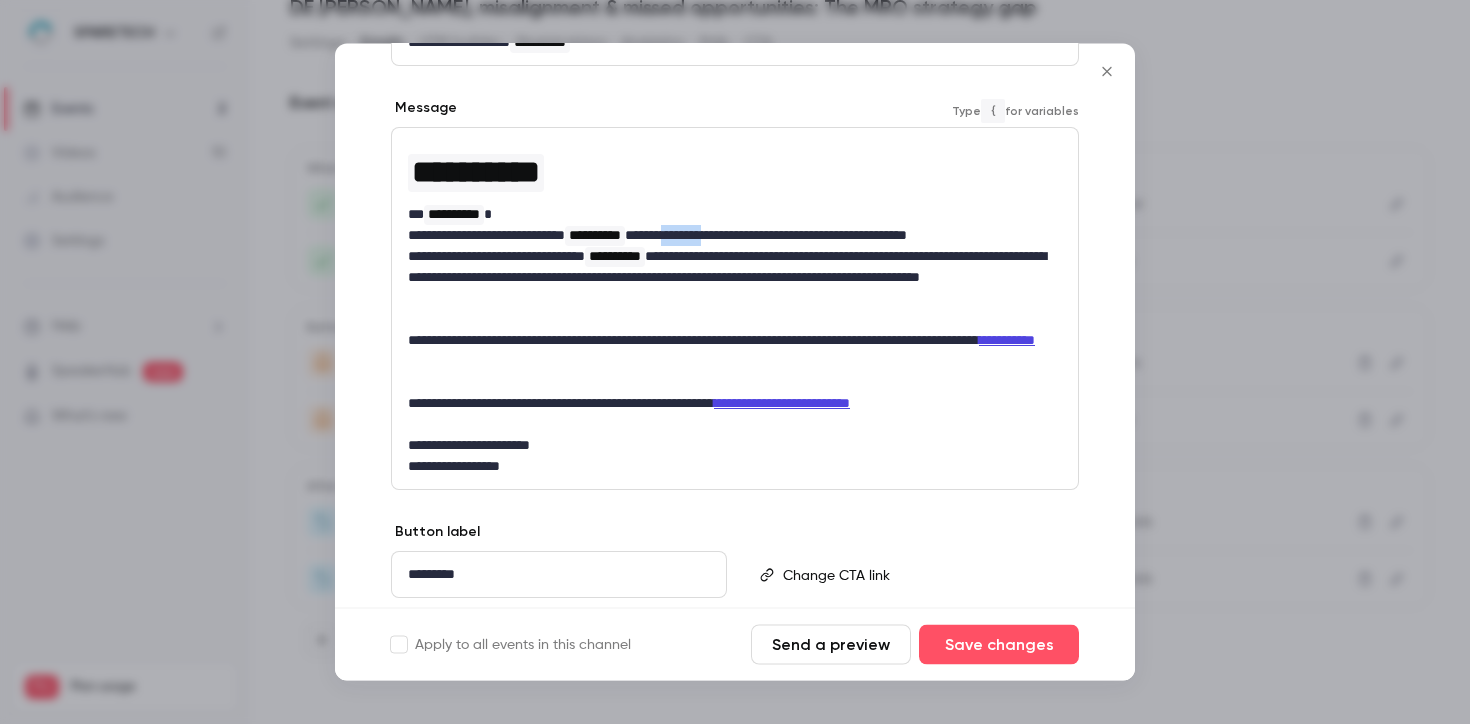 click on "**********" at bounding box center (727, 236) 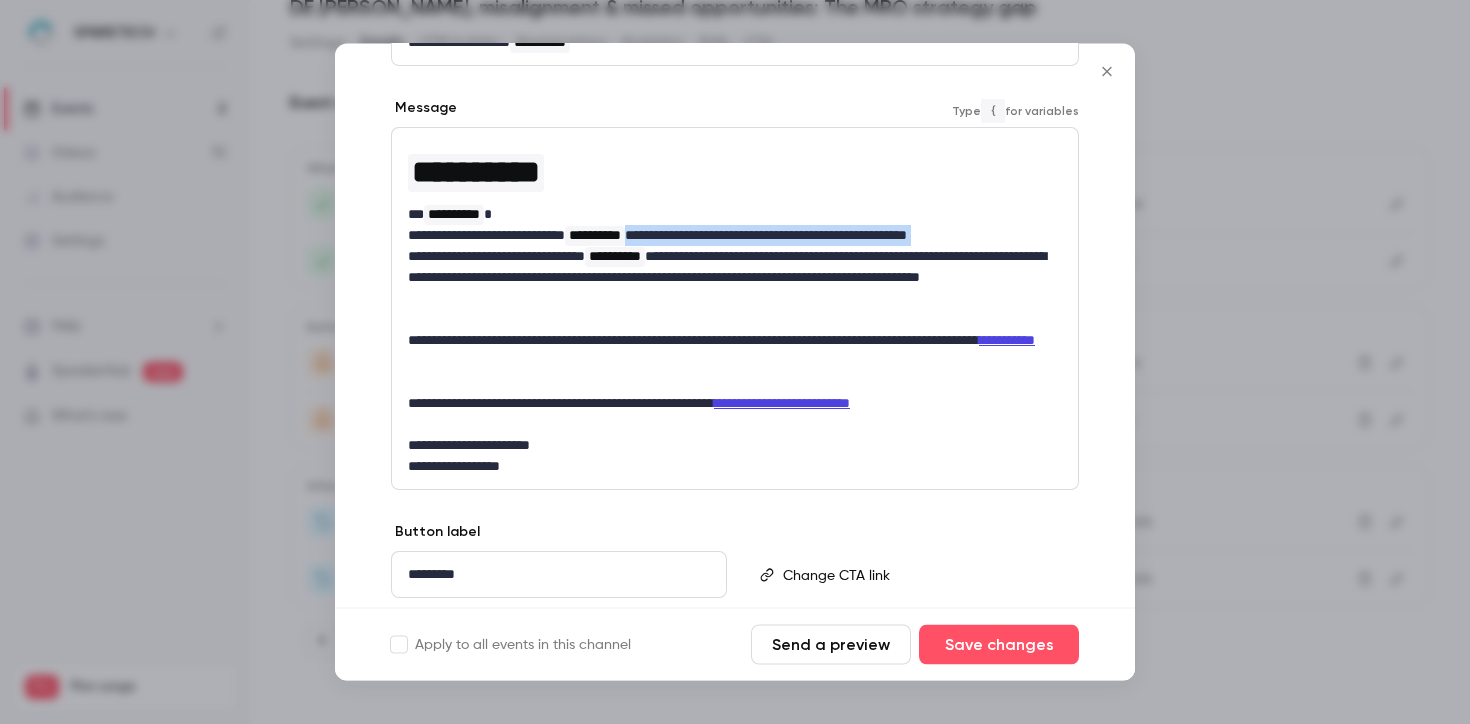 click on "**********" at bounding box center (727, 236) 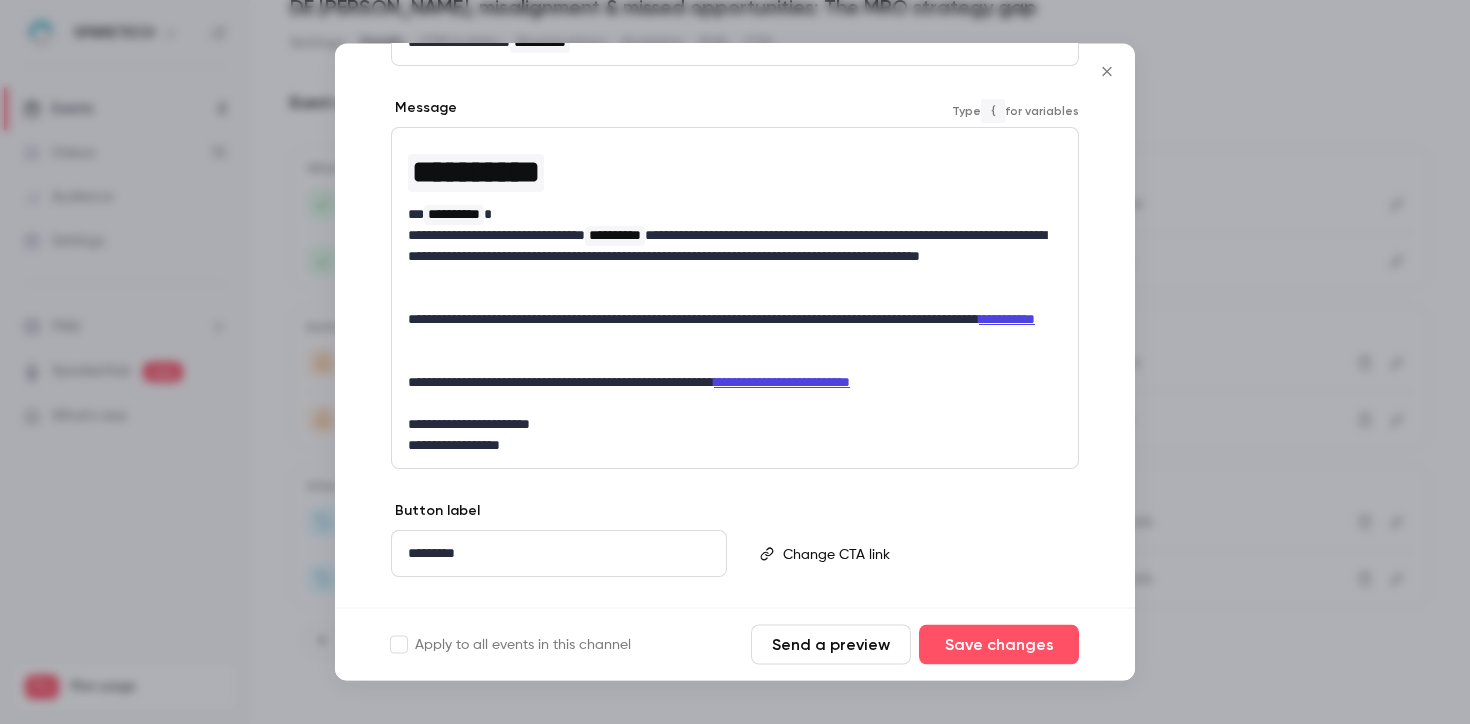 click on "**********" at bounding box center (727, 257) 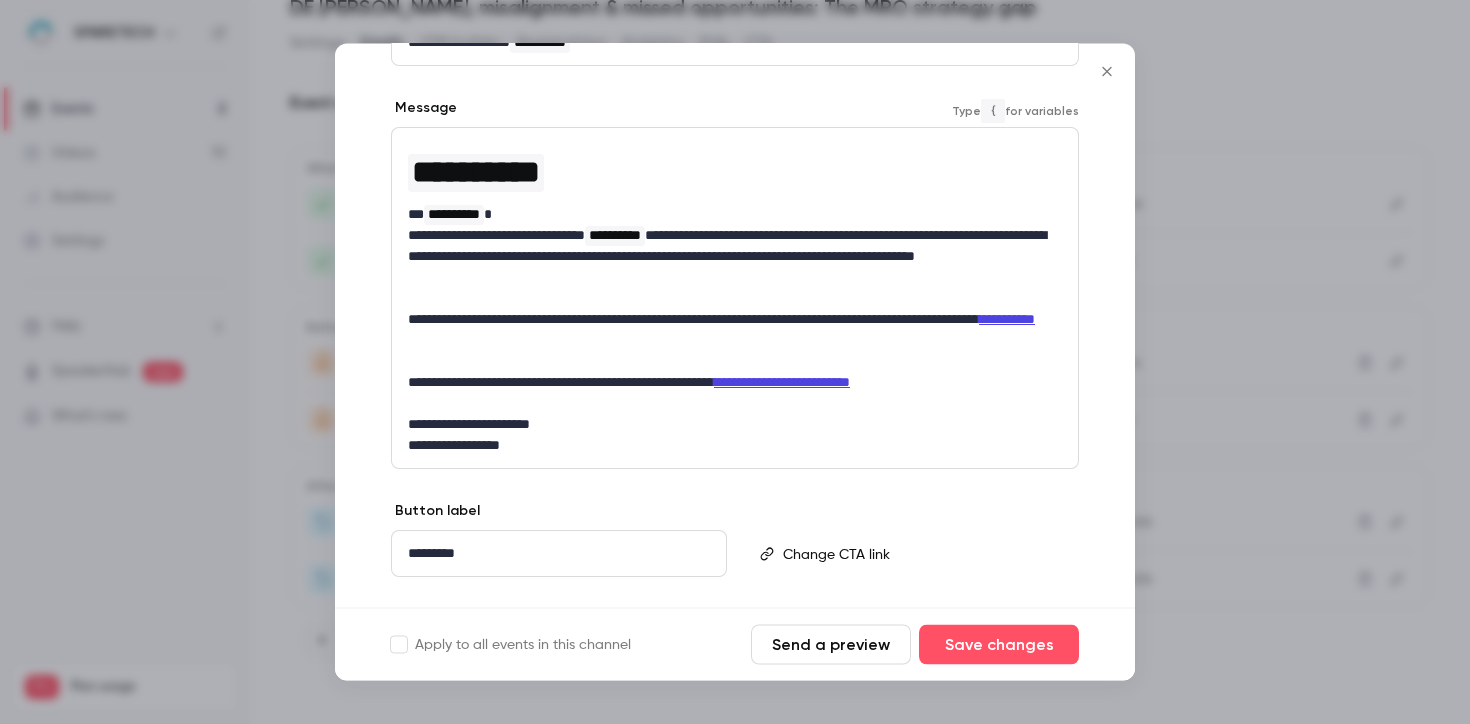 click on "**********" at bounding box center [727, 215] 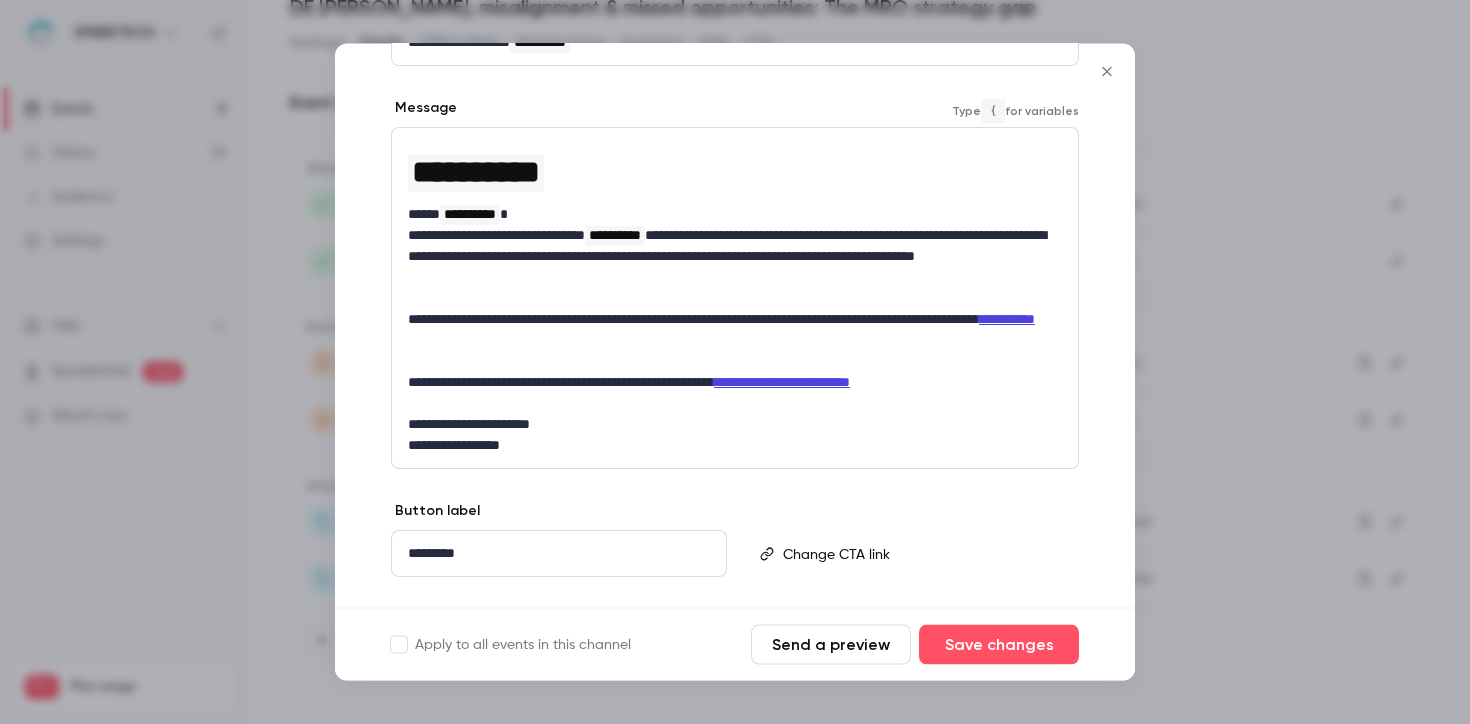 click at bounding box center (735, 404) 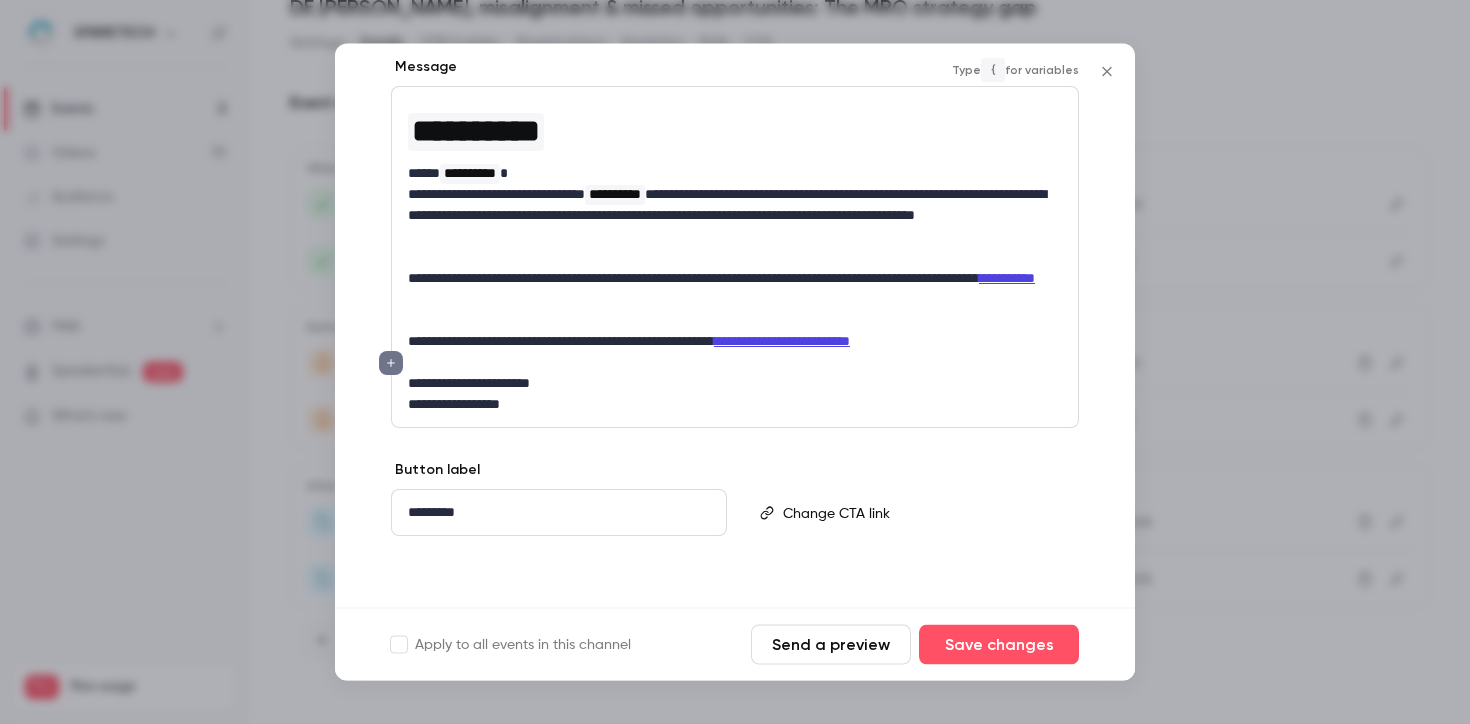 scroll, scrollTop: 320, scrollLeft: 0, axis: vertical 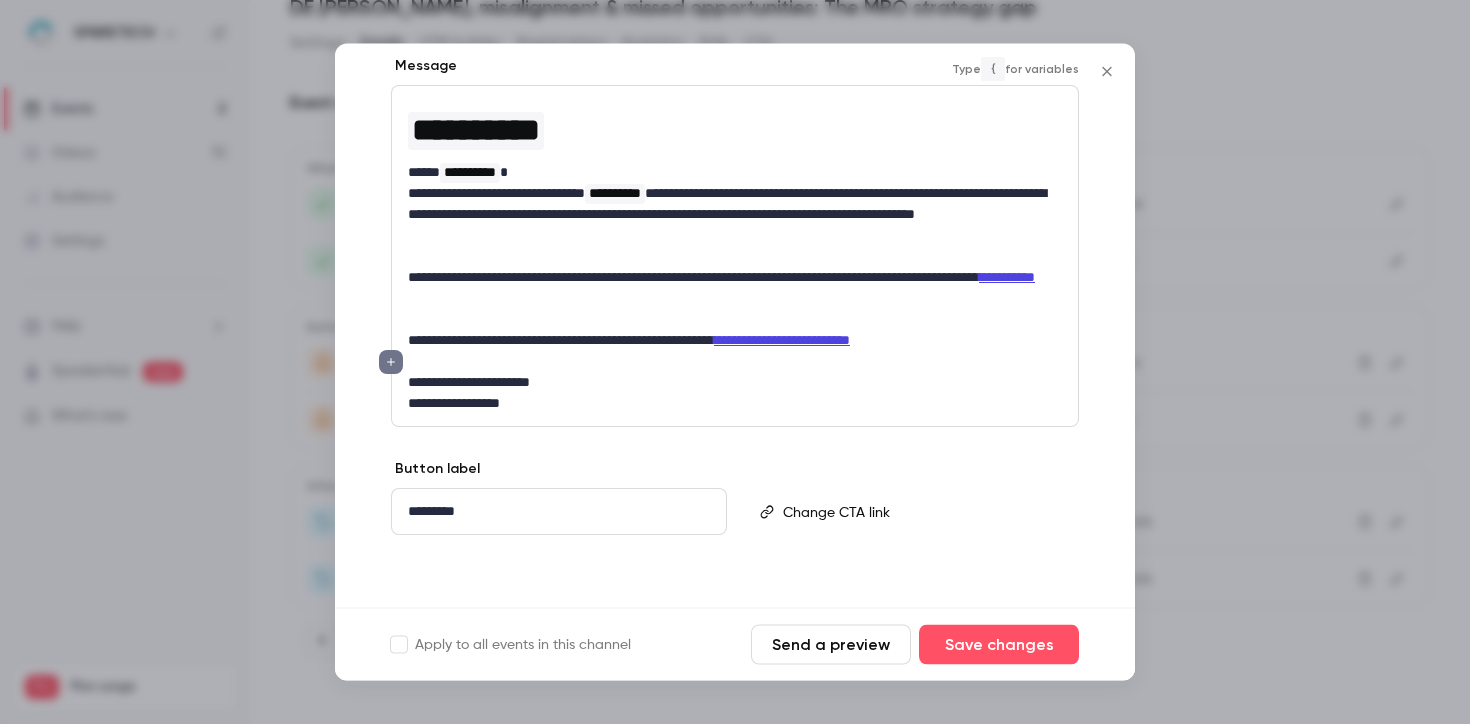 click on "*********" at bounding box center (559, 512) 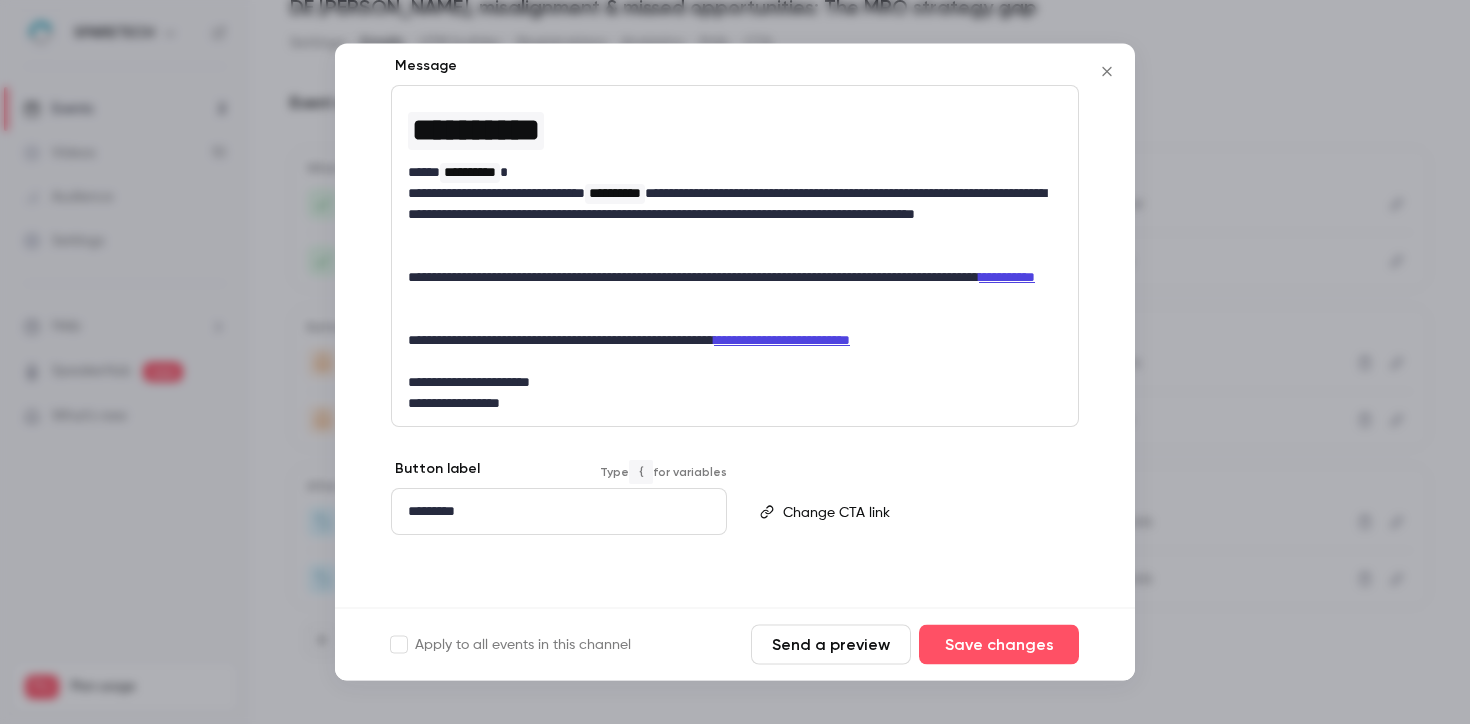 click on "*********" at bounding box center [559, 512] 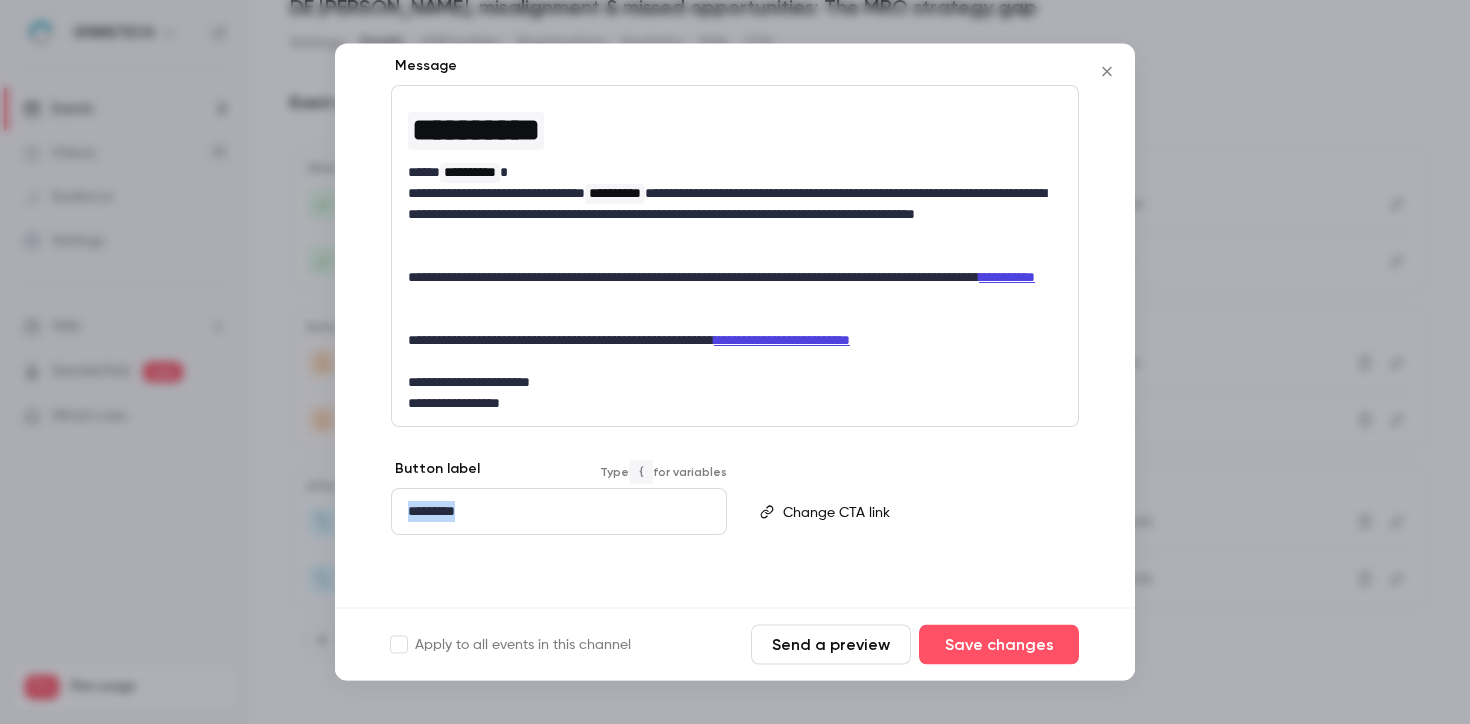 click on "*********" at bounding box center (559, 512) 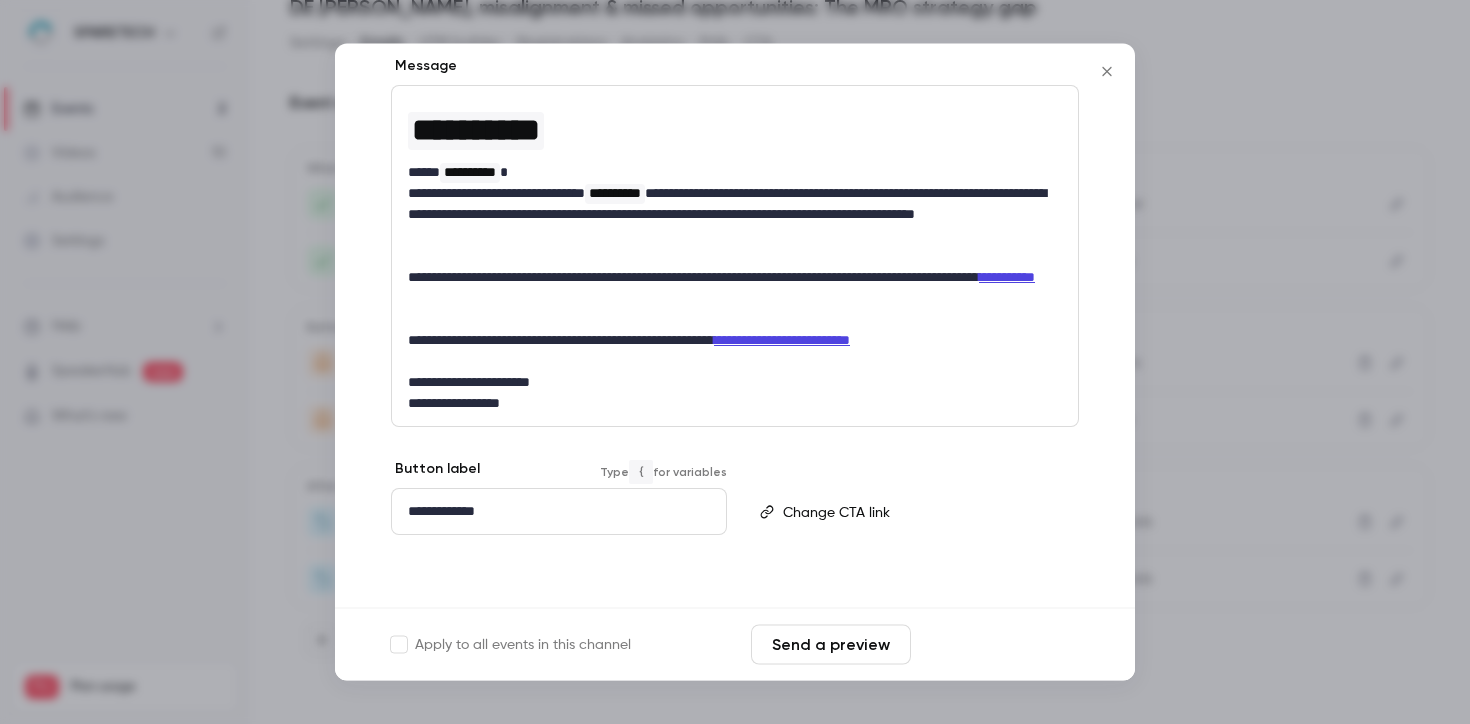 click on "Save changes" at bounding box center [999, 645] 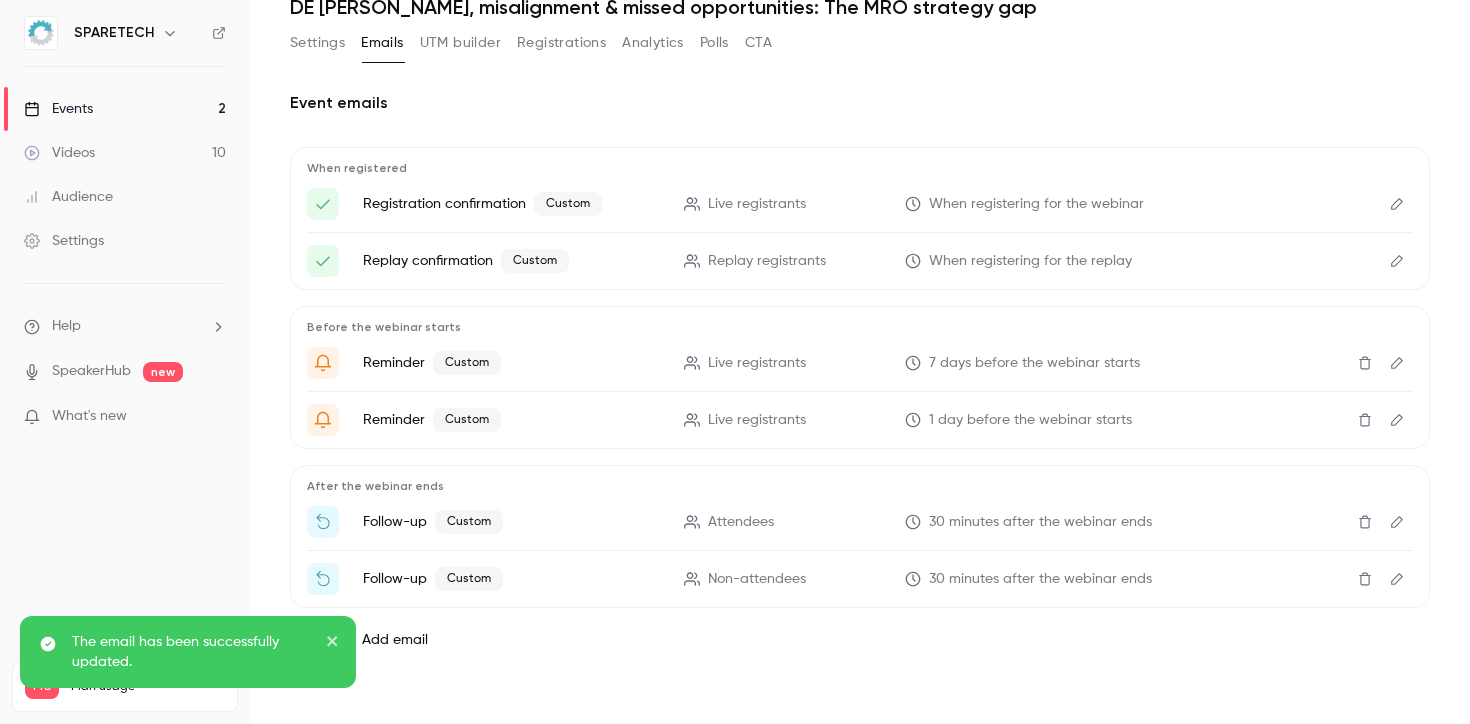 scroll, scrollTop: 0, scrollLeft: 0, axis: both 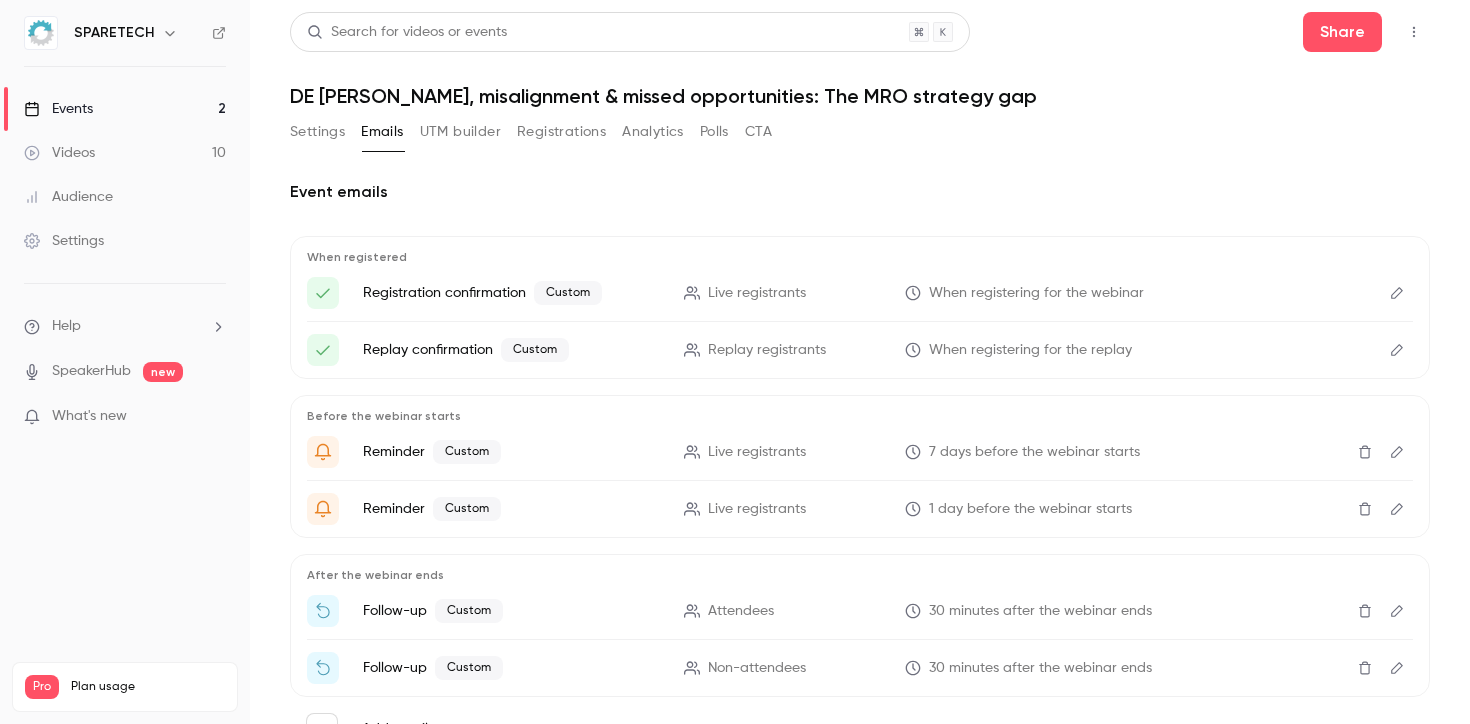 click on "Settings" at bounding box center (317, 132) 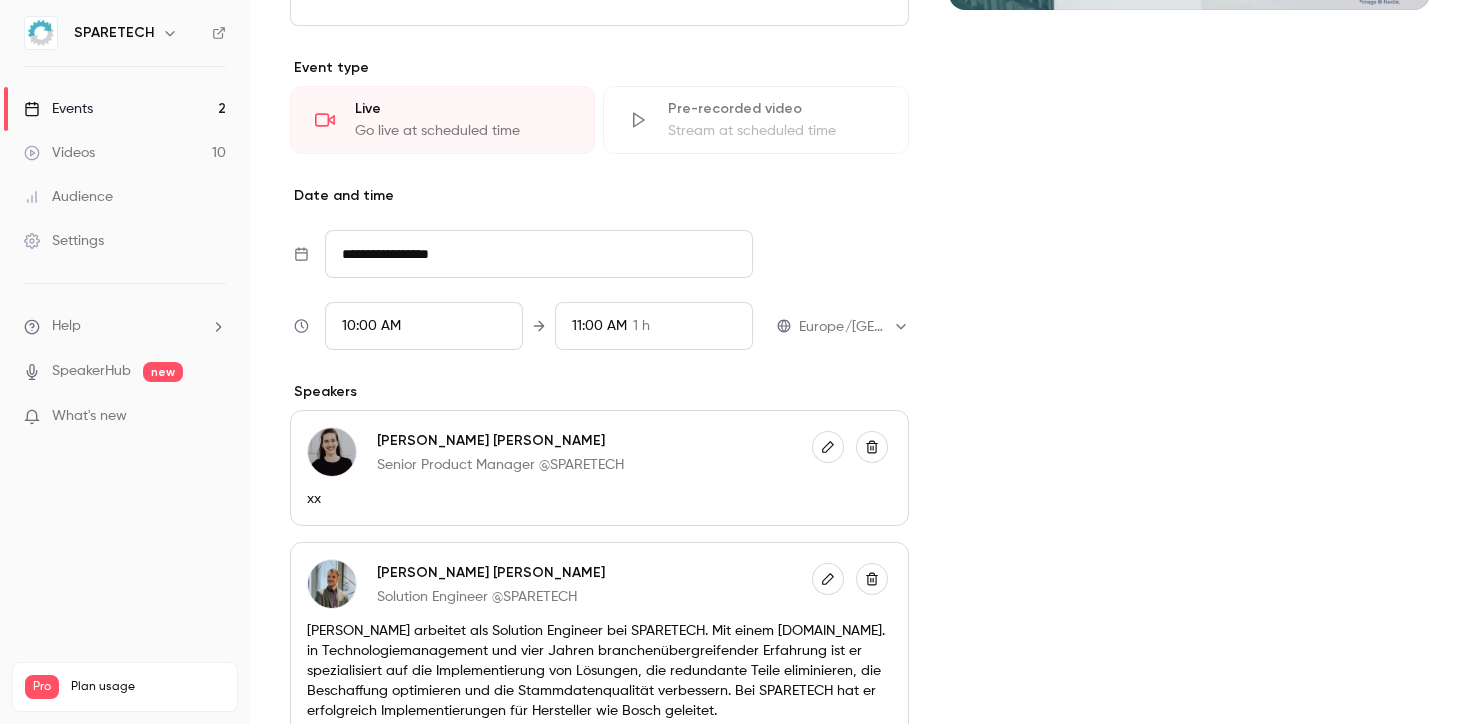 scroll, scrollTop: 746, scrollLeft: 0, axis: vertical 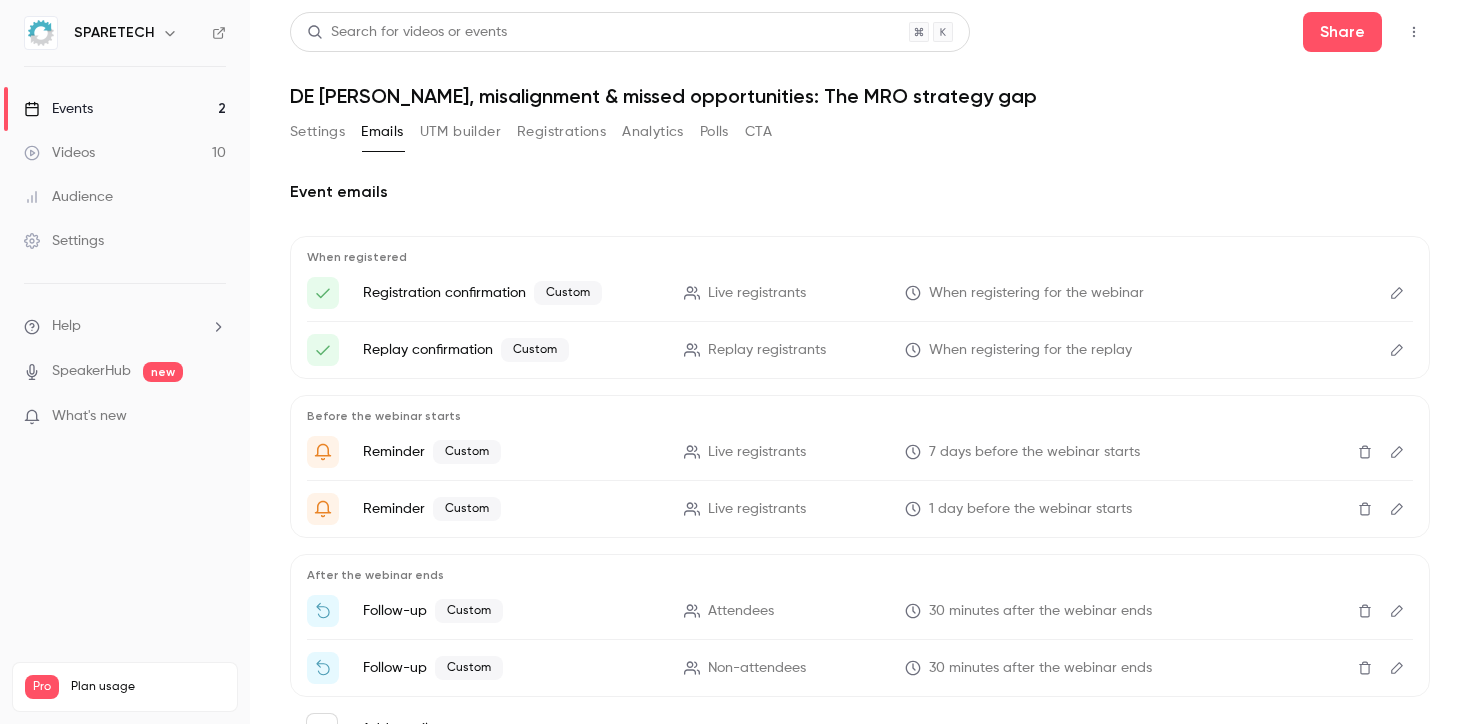 click on "Events 2" at bounding box center (125, 109) 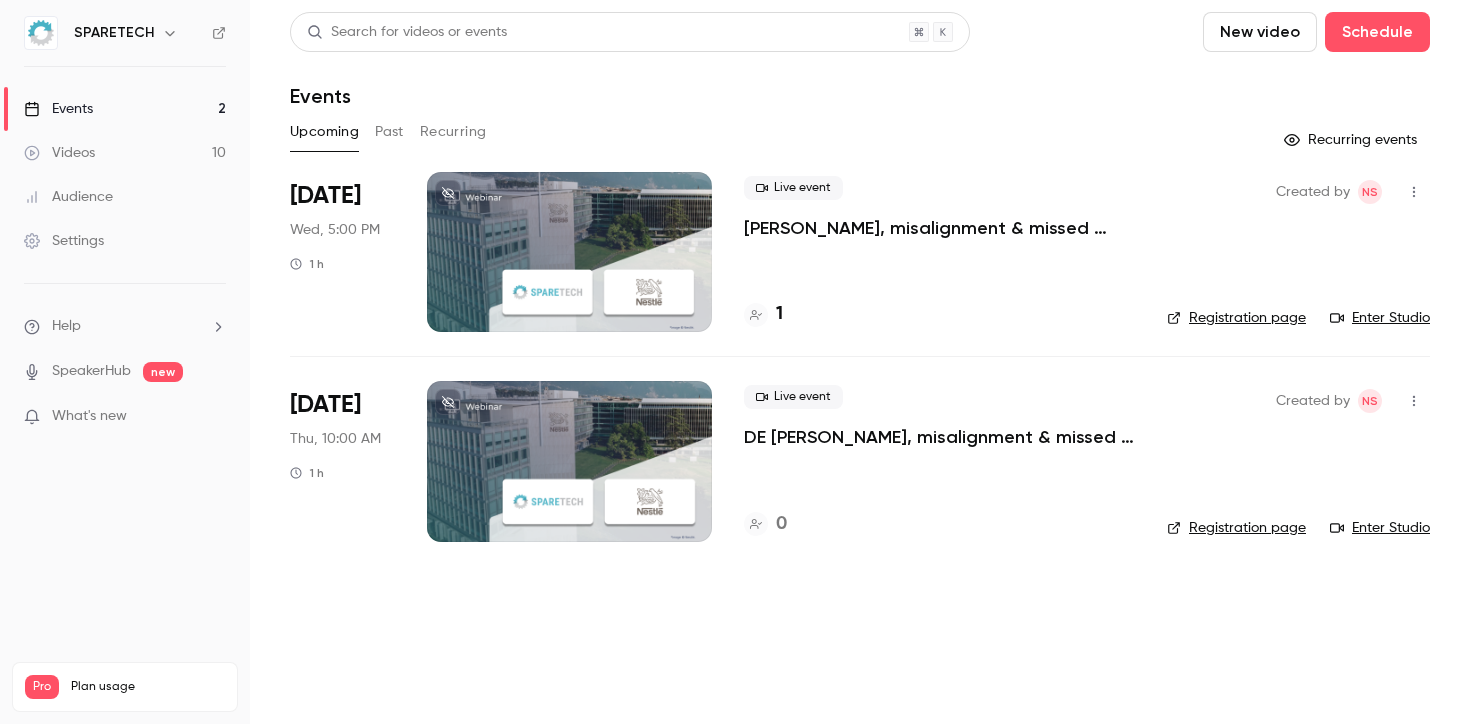 click at bounding box center (569, 252) 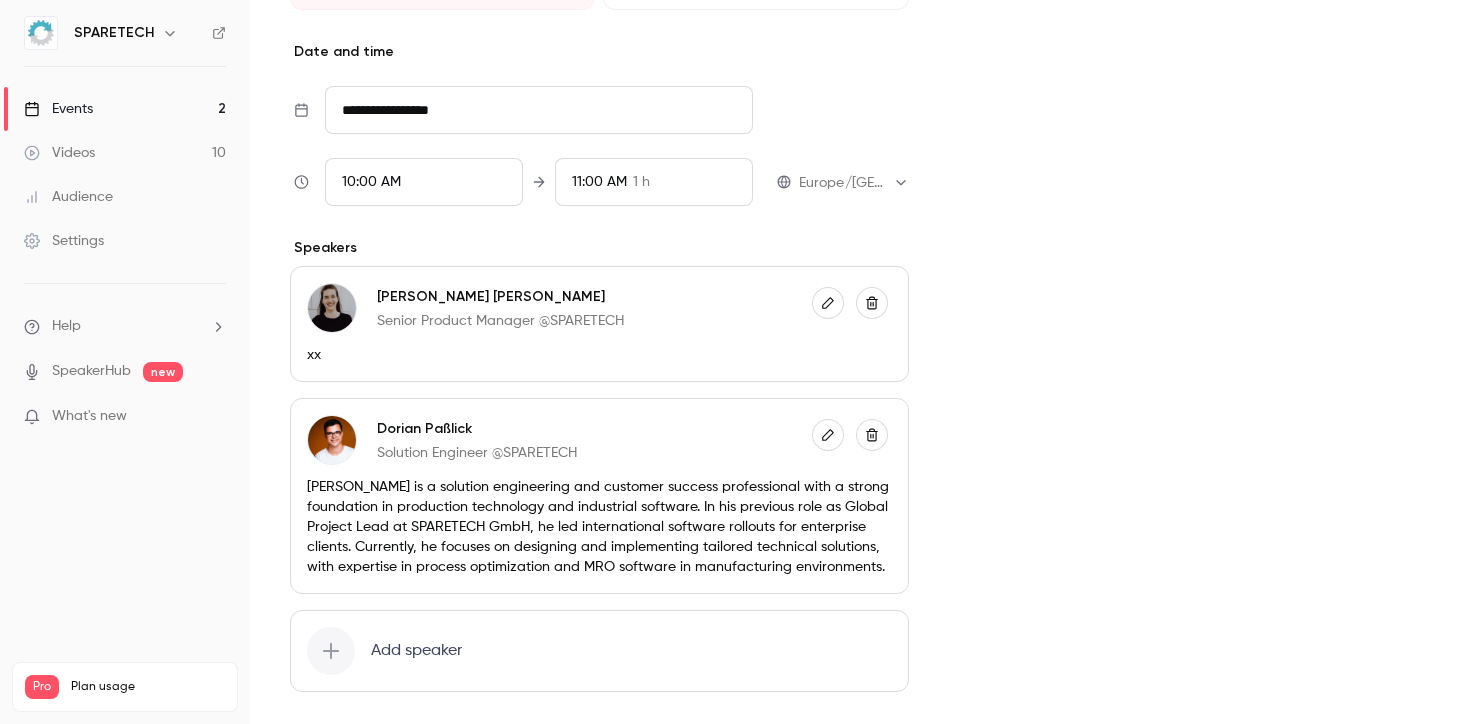 scroll, scrollTop: 746, scrollLeft: 0, axis: vertical 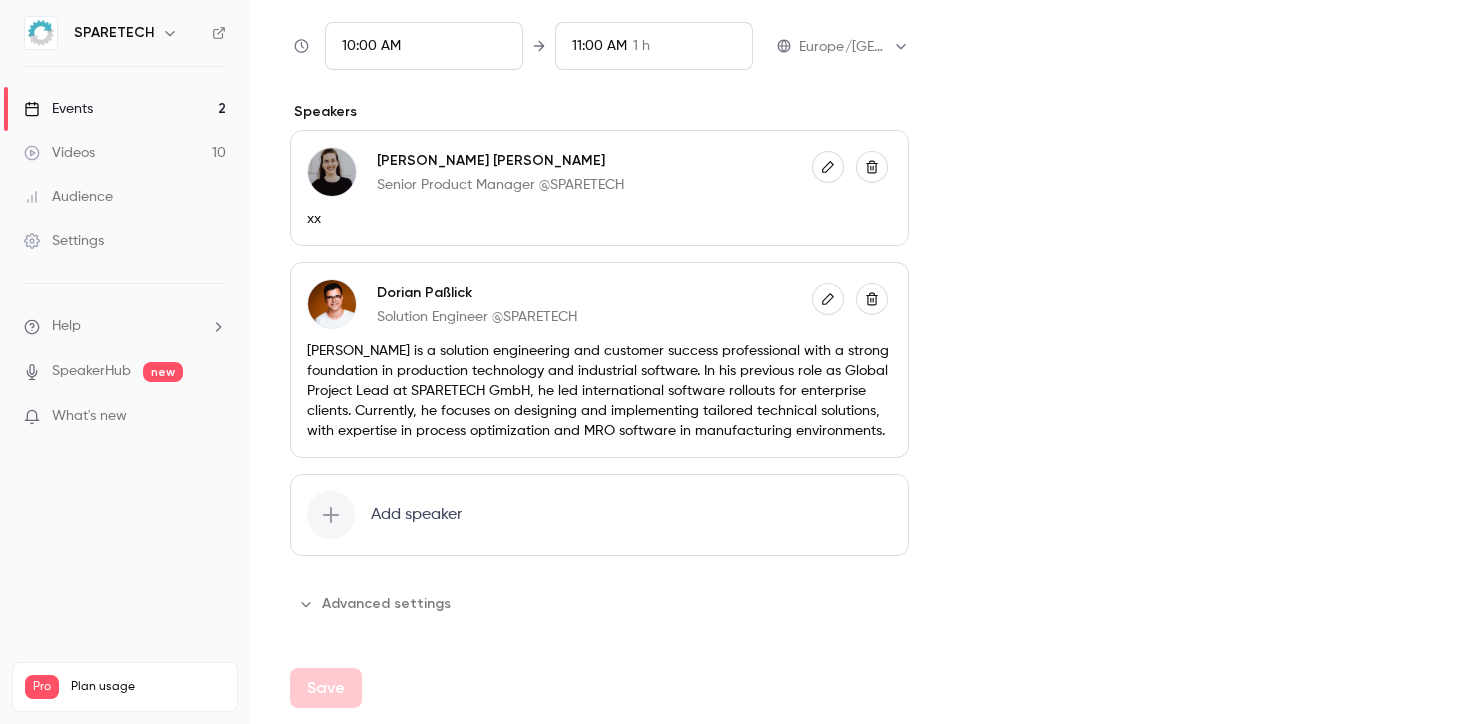 click at bounding box center [872, 299] 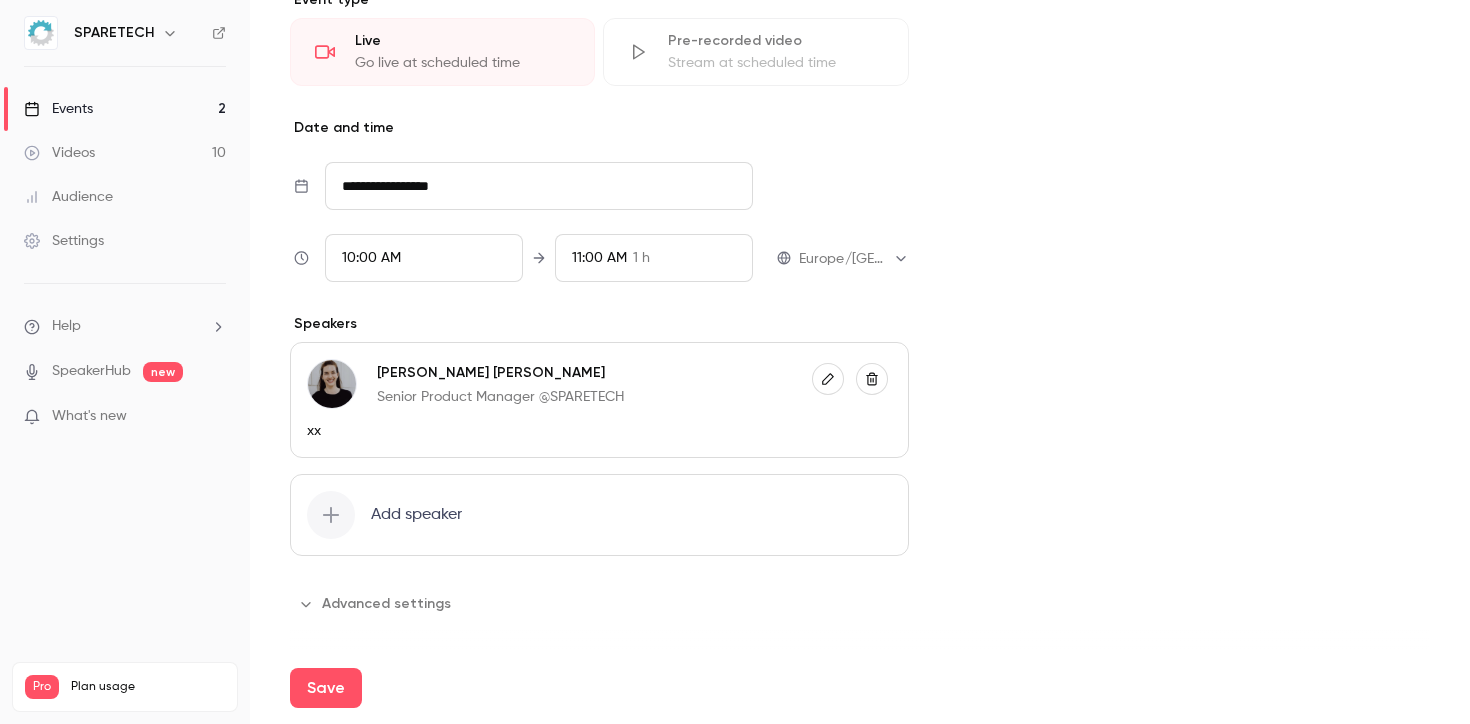 click on "Add speaker" at bounding box center (416, 515) 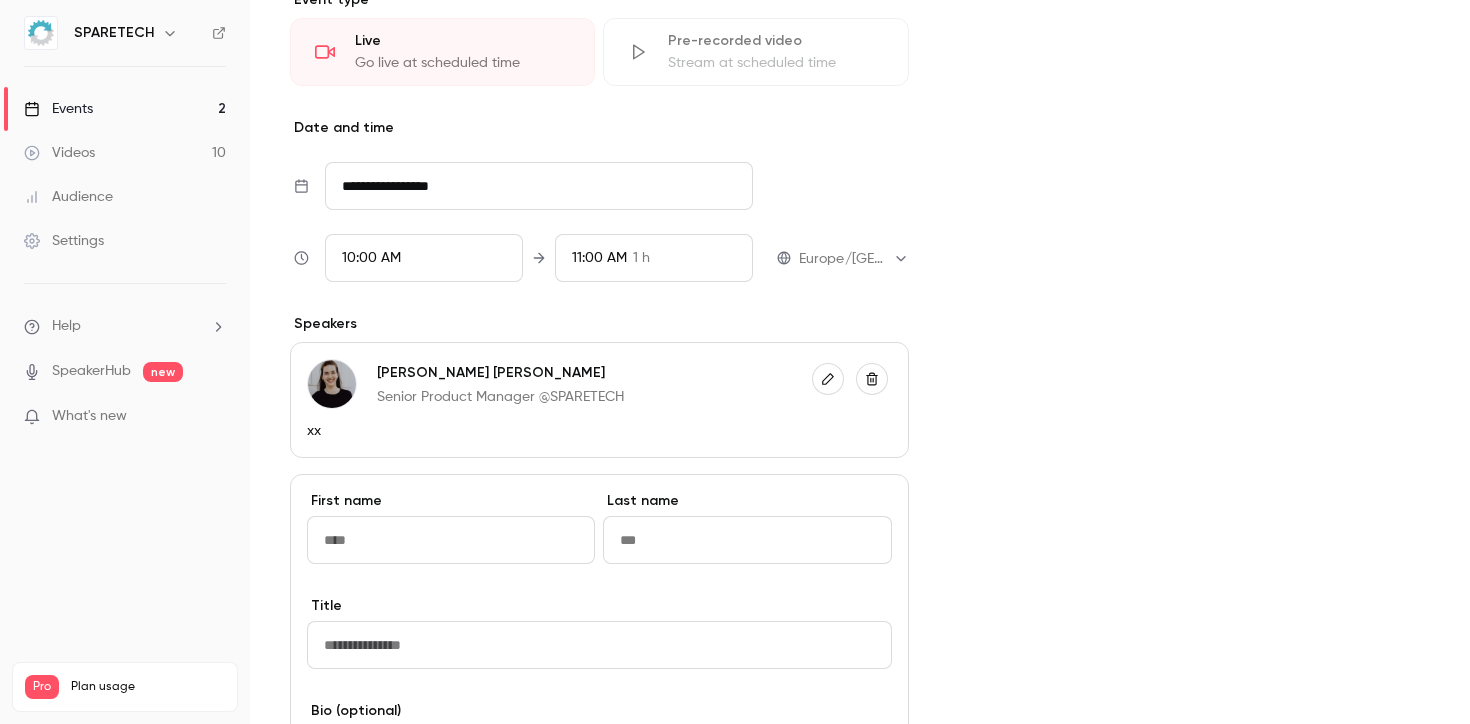 scroll, scrollTop: 746, scrollLeft: 0, axis: vertical 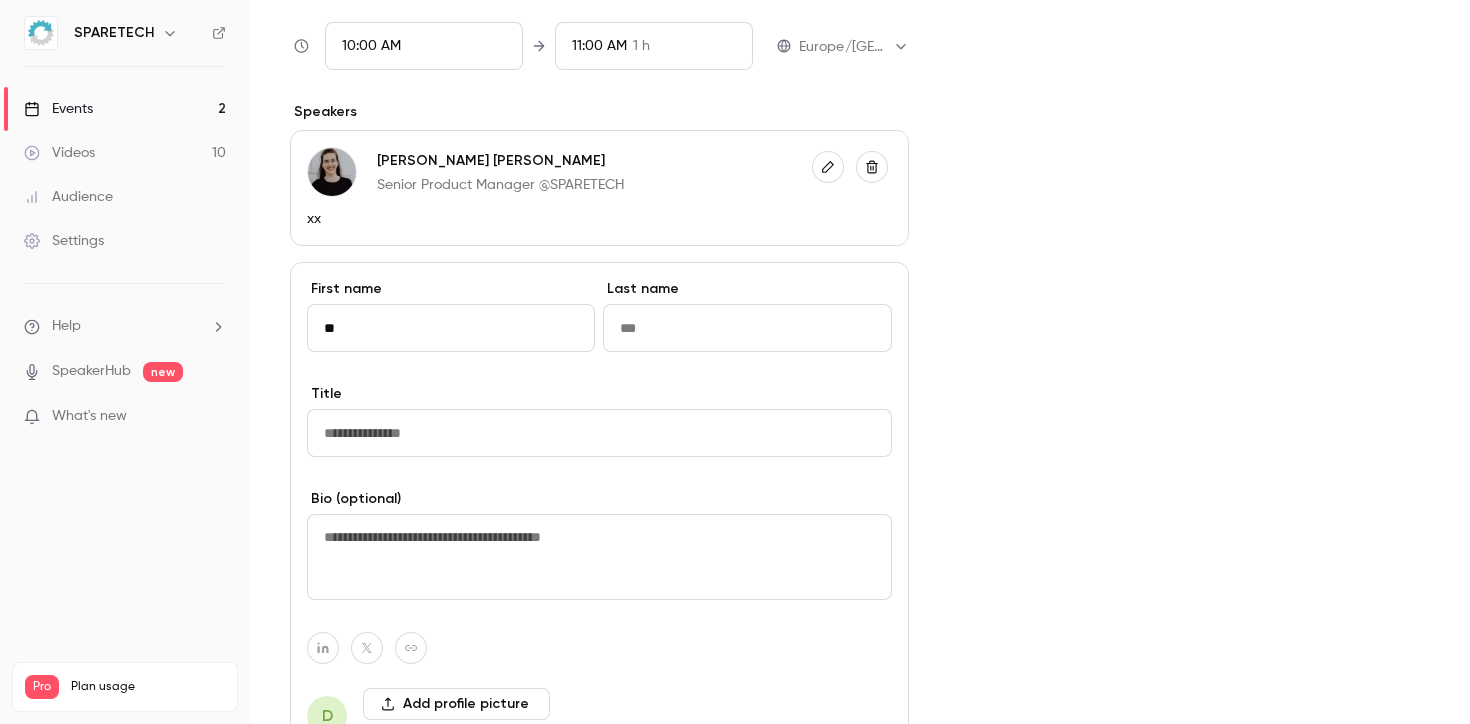 type on "*" 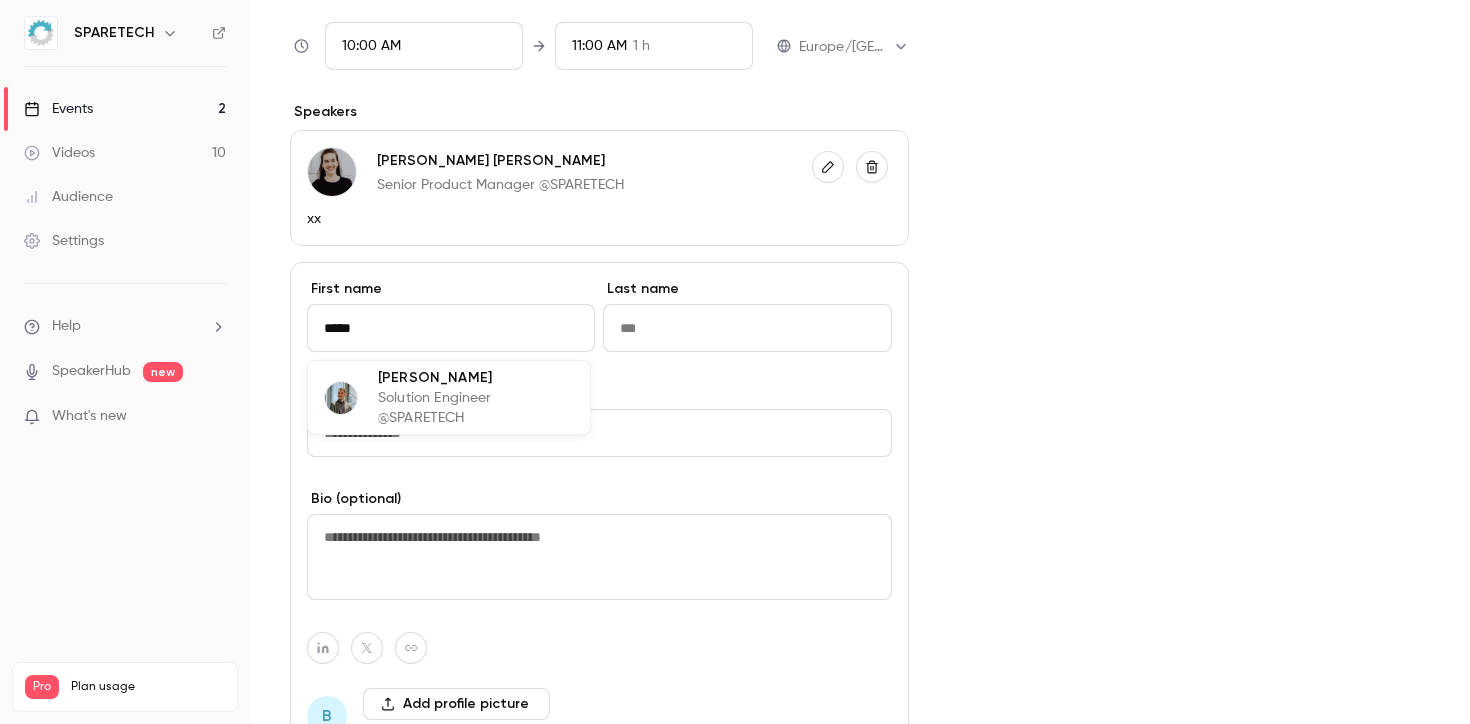 click on "Solution Engineer @SPARETECH" at bounding box center (476, 408) 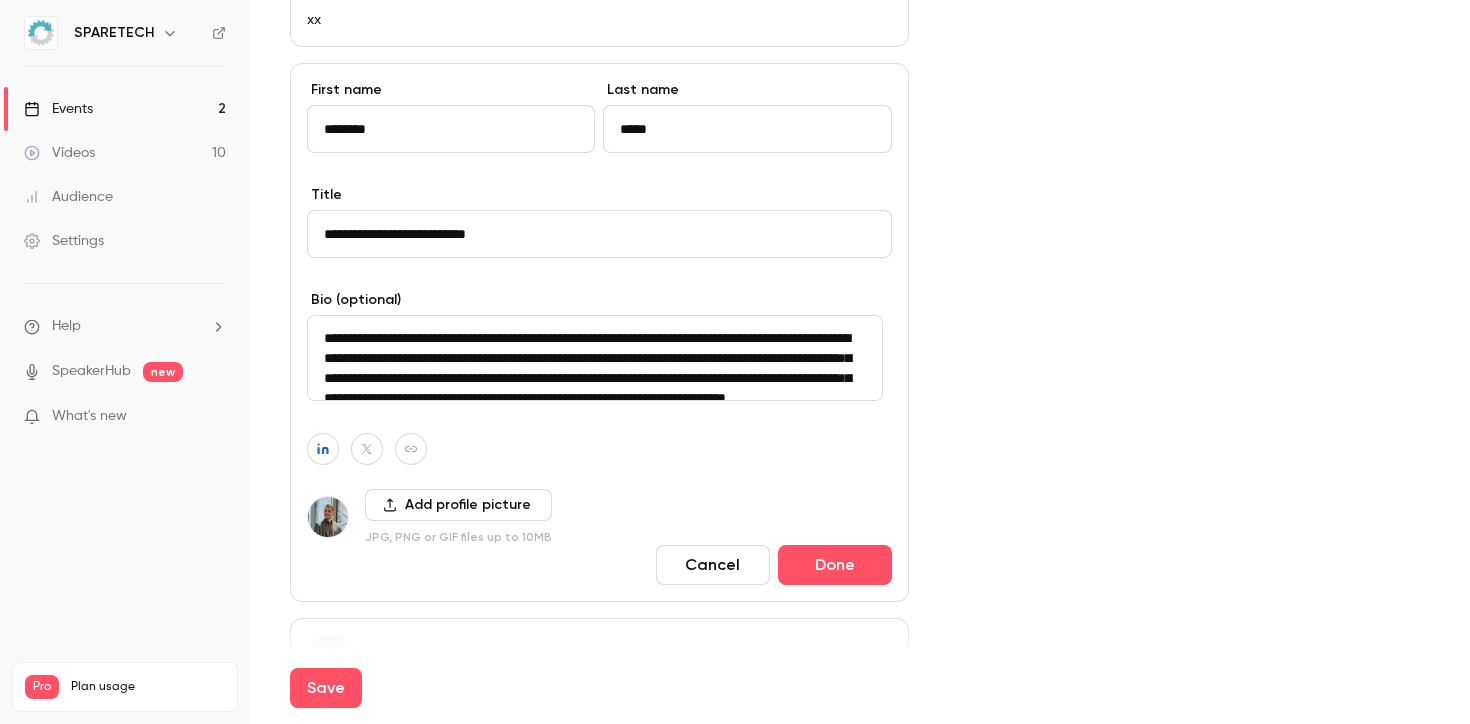 scroll, scrollTop: 1089, scrollLeft: 0, axis: vertical 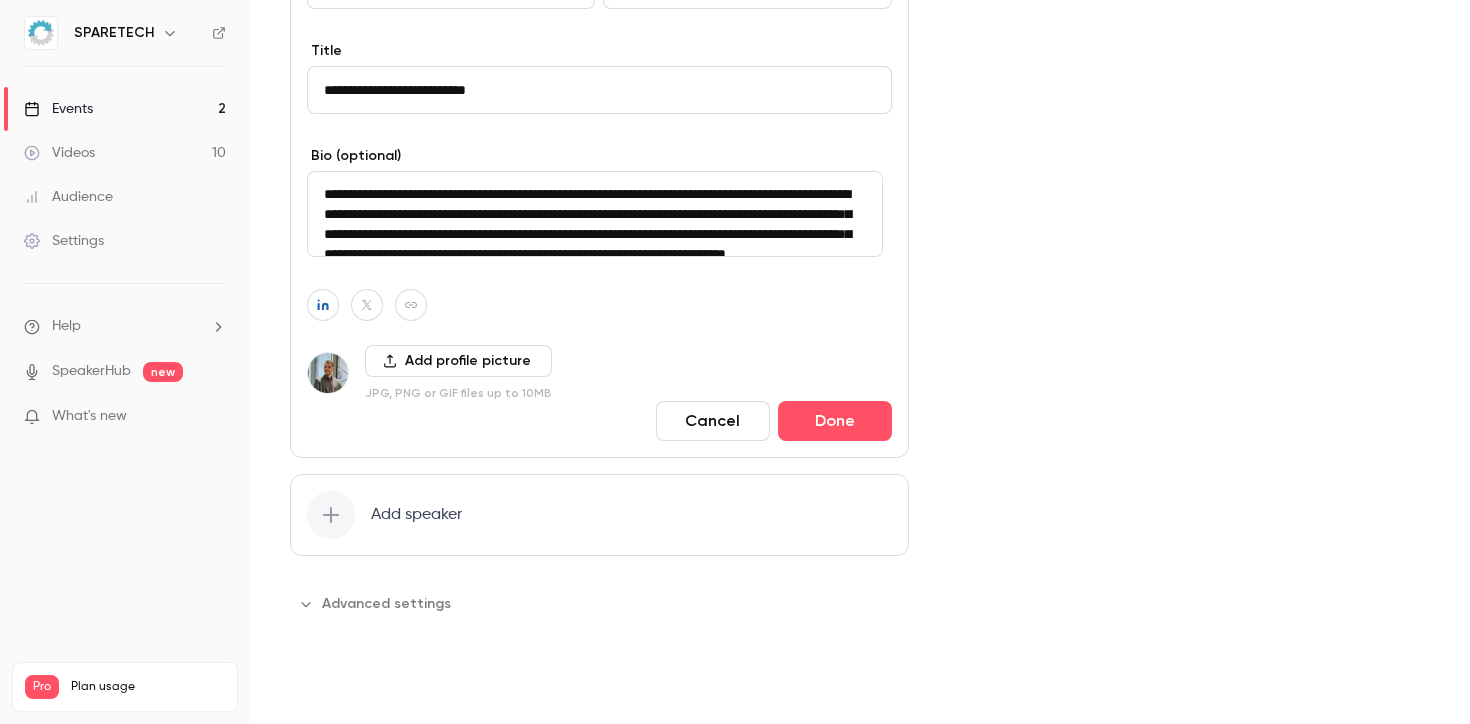 click on "Save" at bounding box center [326, 688] 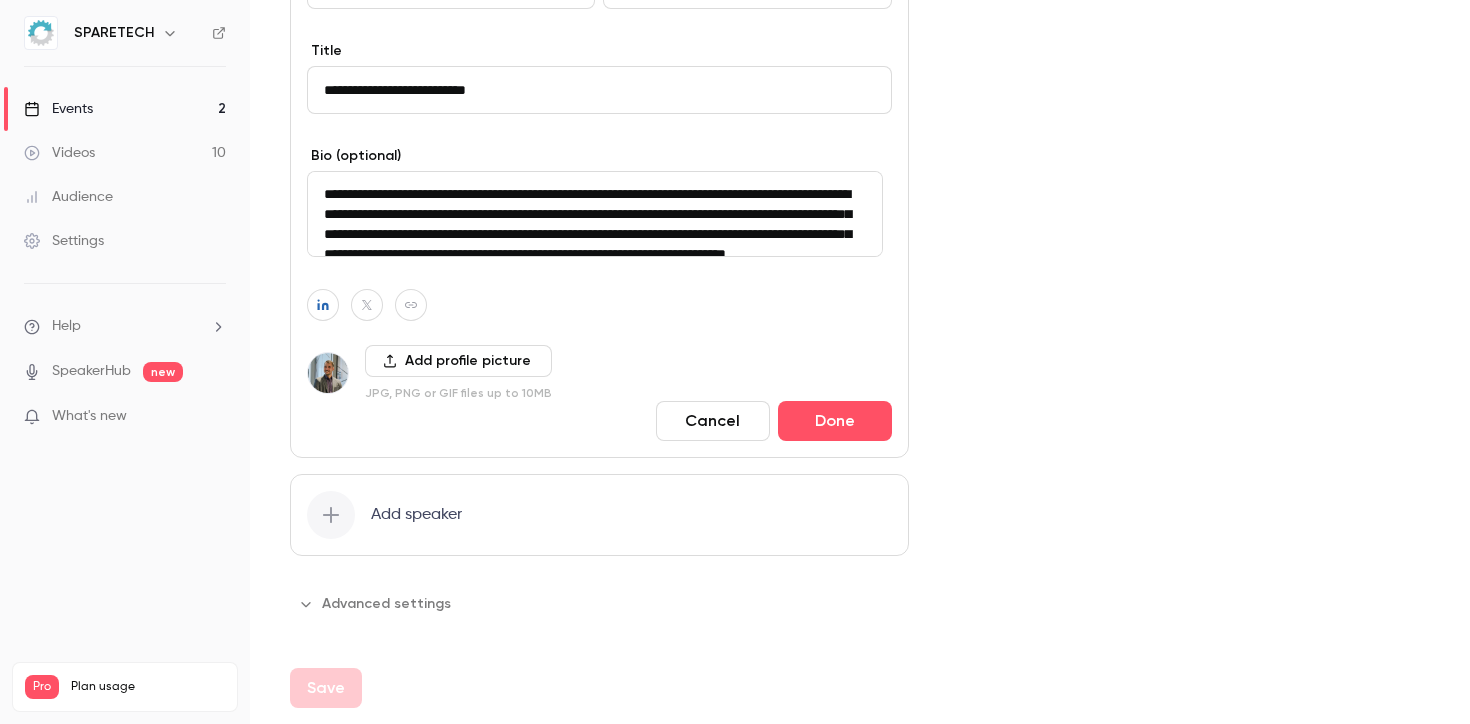 type on "********" 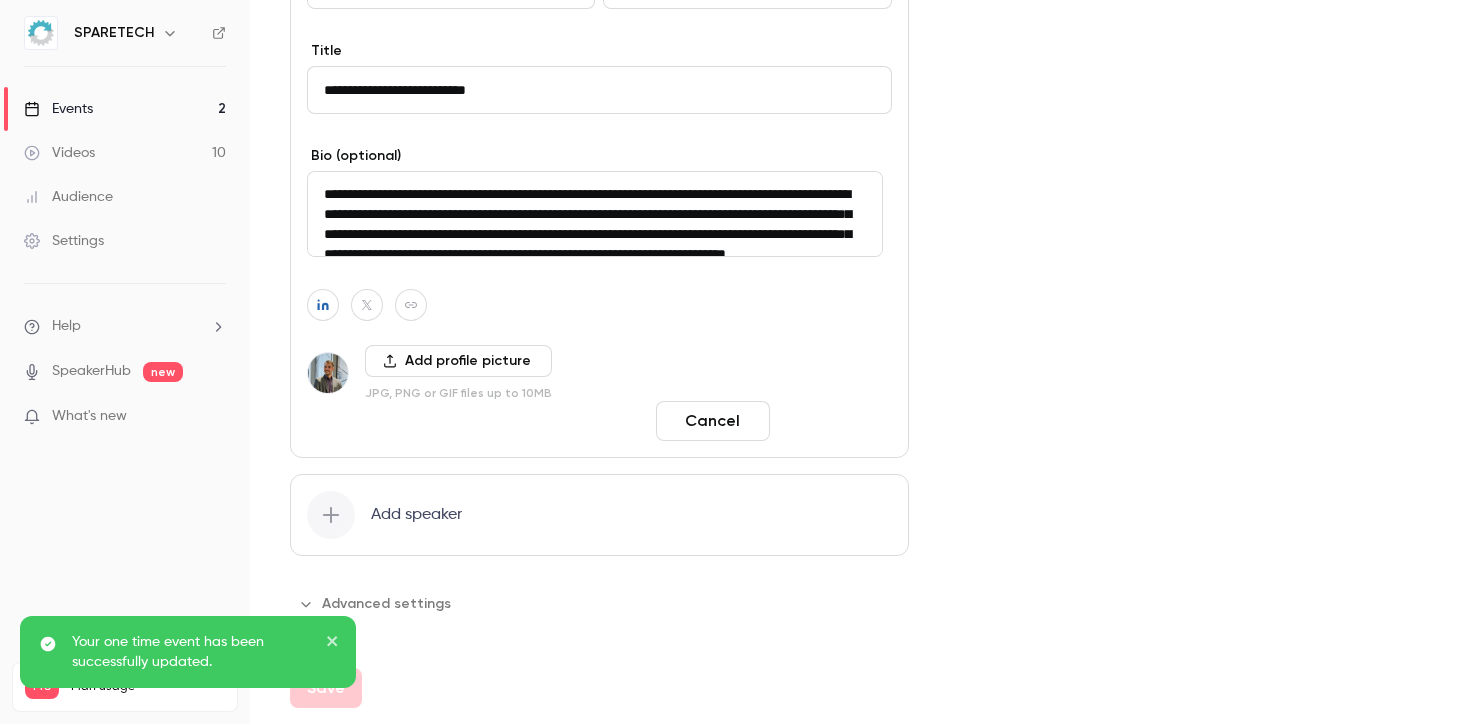 click on "Done" at bounding box center [835, 421] 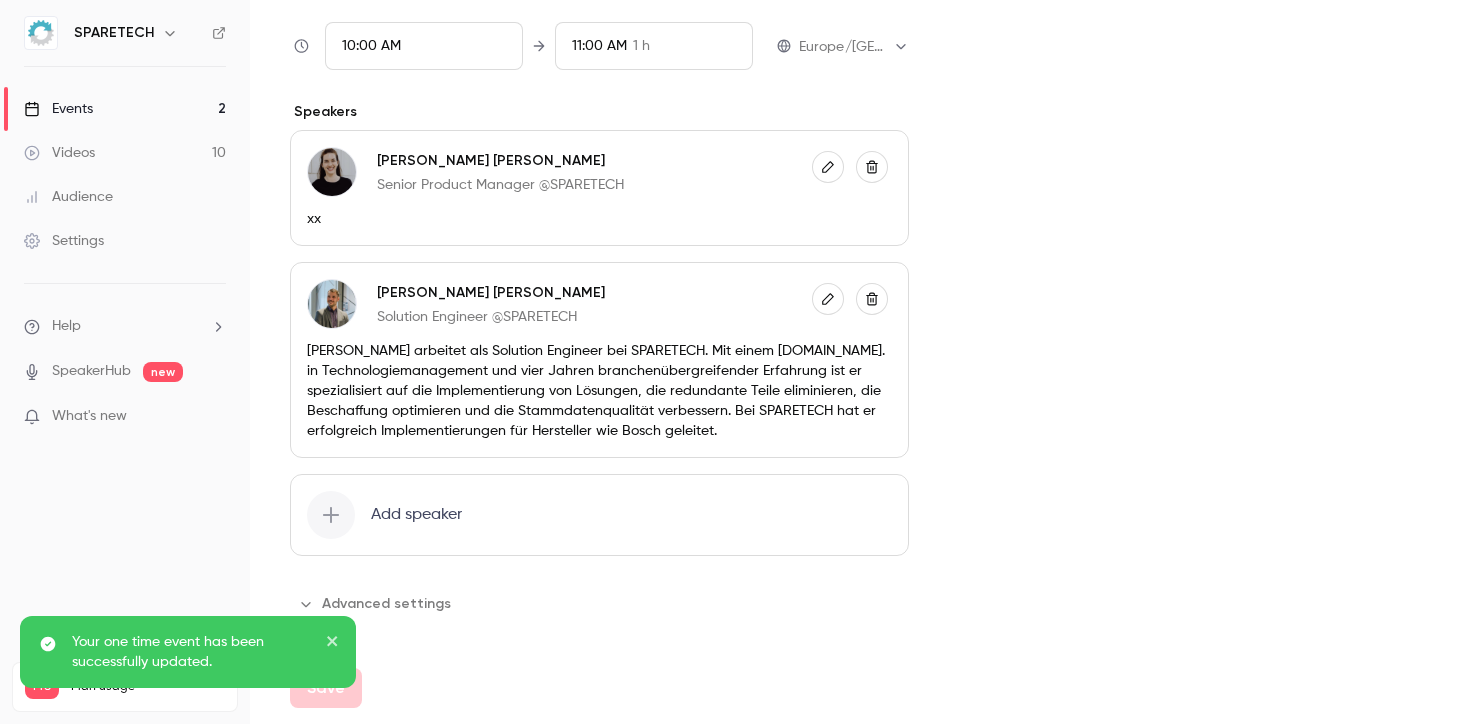 scroll, scrollTop: 746, scrollLeft: 0, axis: vertical 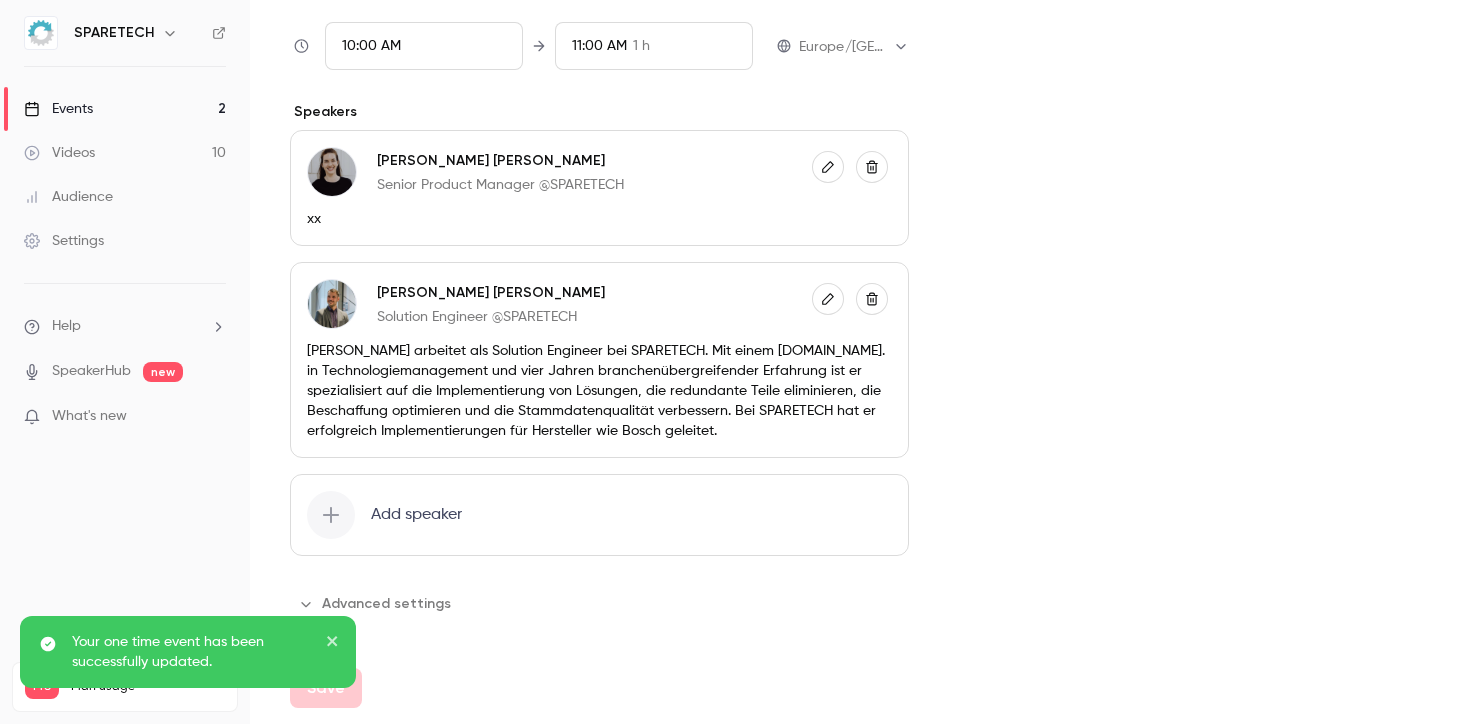 click on "Save" at bounding box center (860, 688) 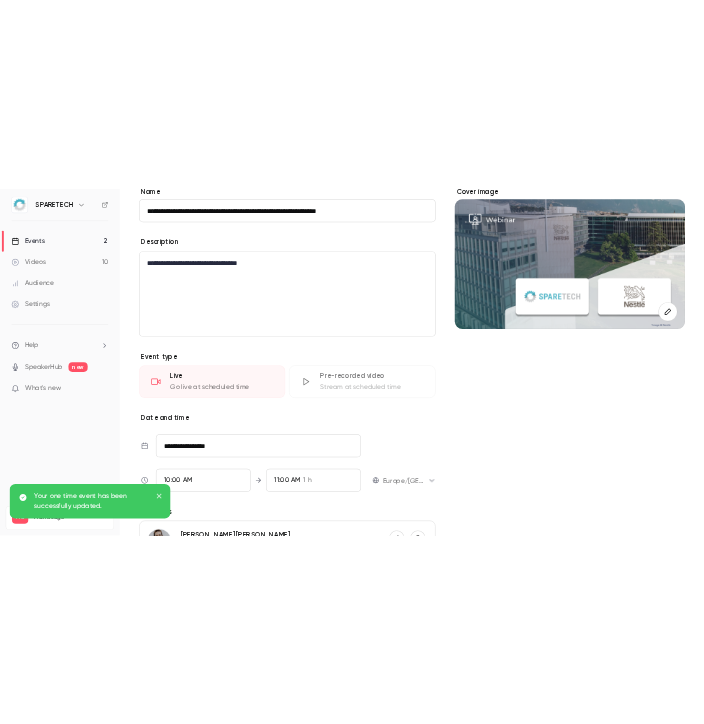 scroll, scrollTop: 0, scrollLeft: 0, axis: both 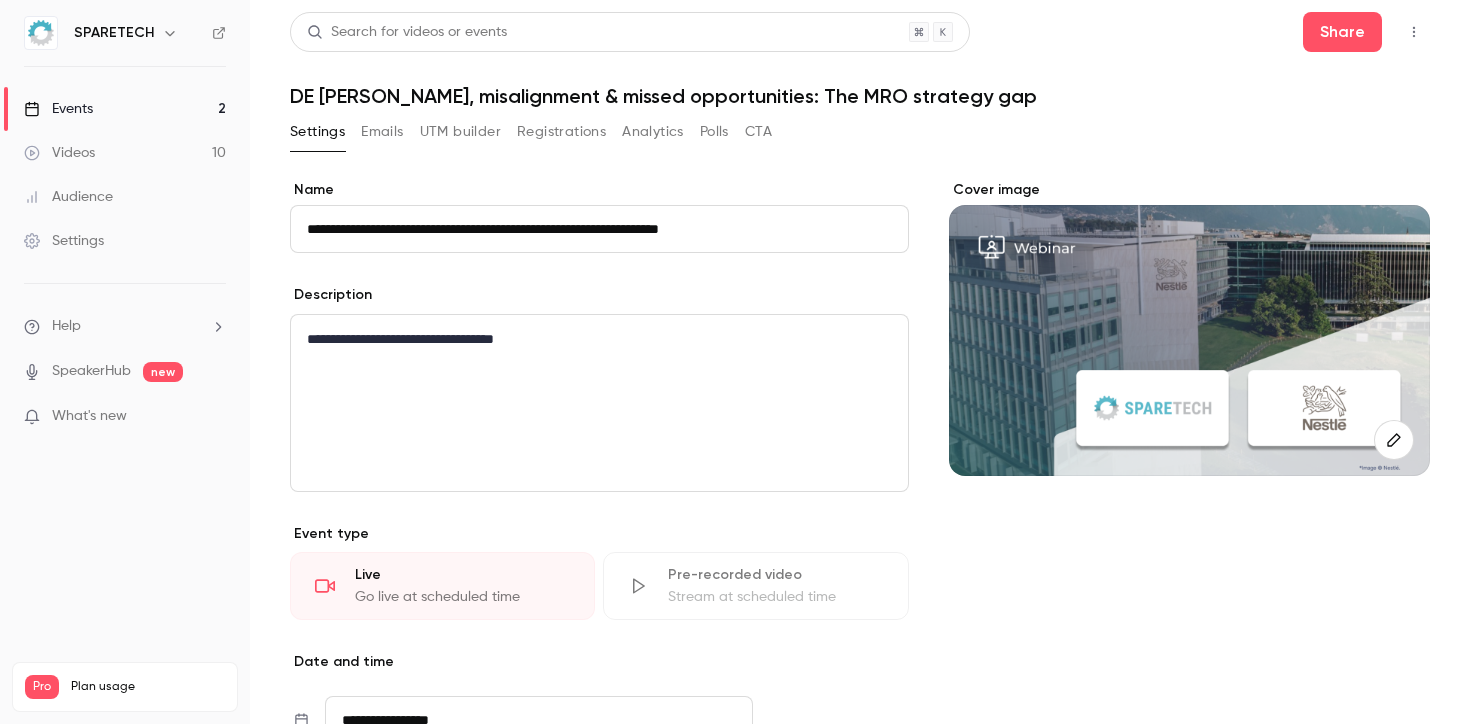 click on "Emails" at bounding box center (382, 132) 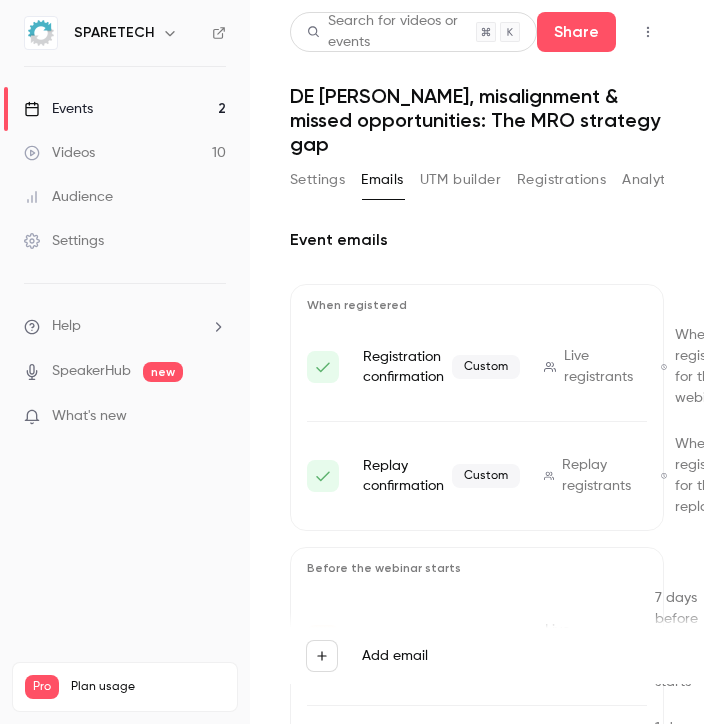 scroll, scrollTop: 0, scrollLeft: 0, axis: both 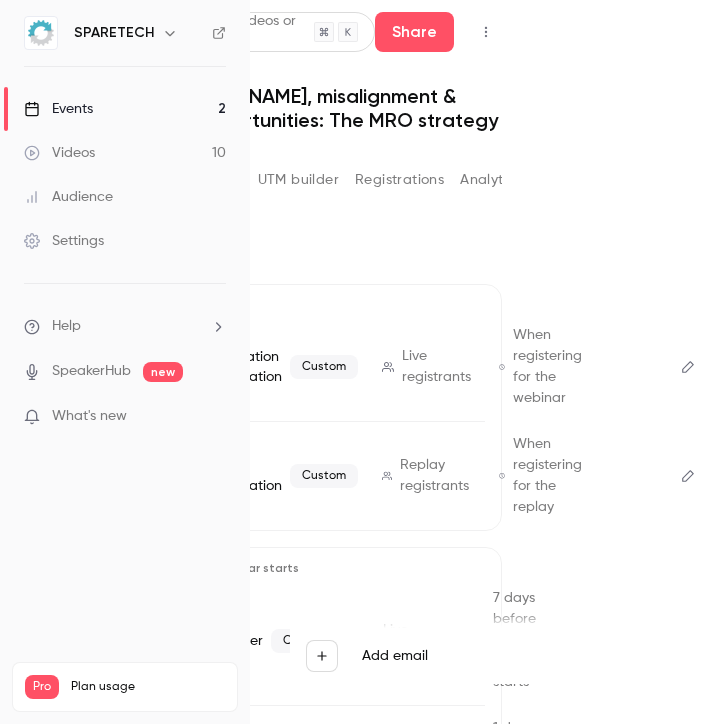 click 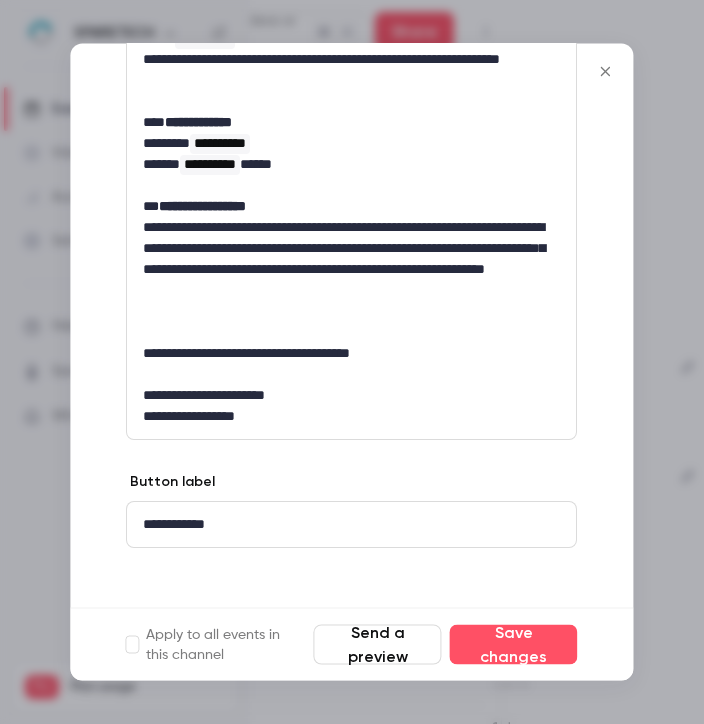 scroll, scrollTop: 407, scrollLeft: 0, axis: vertical 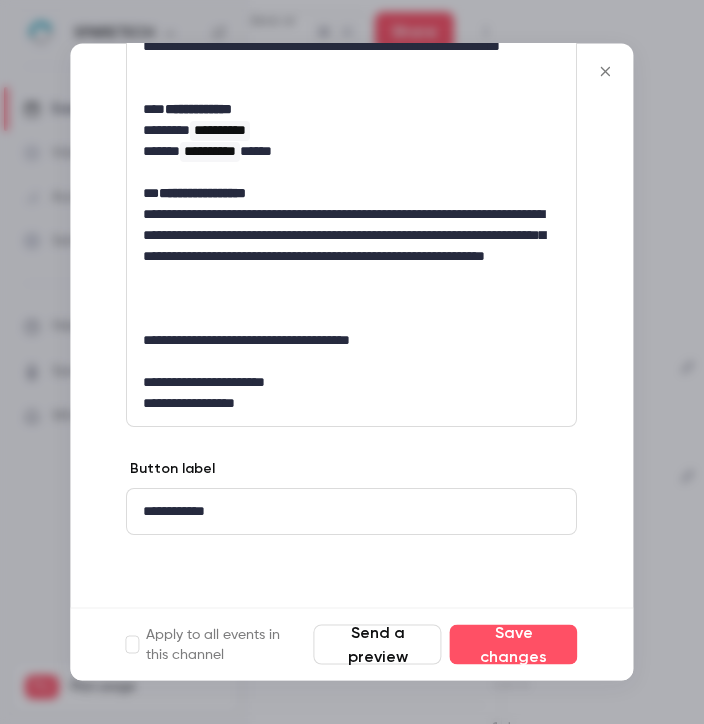 click 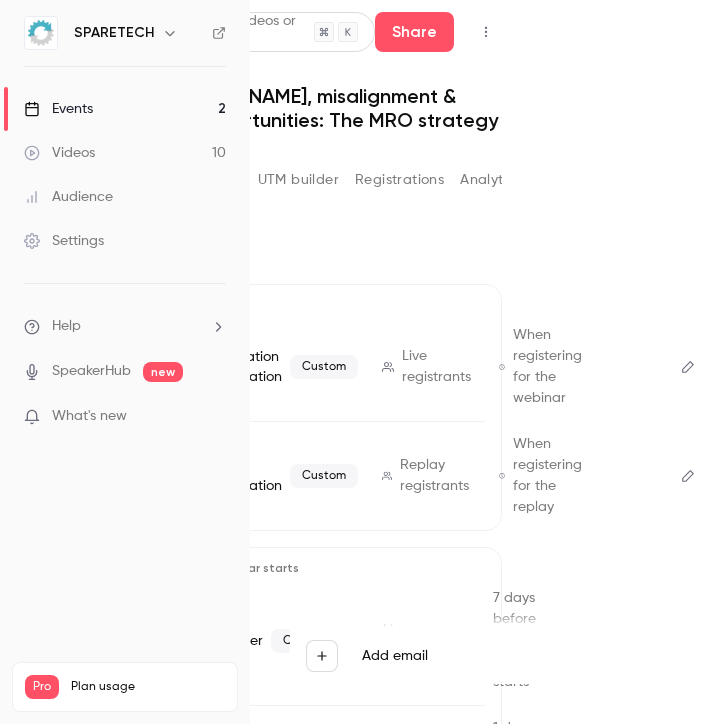click 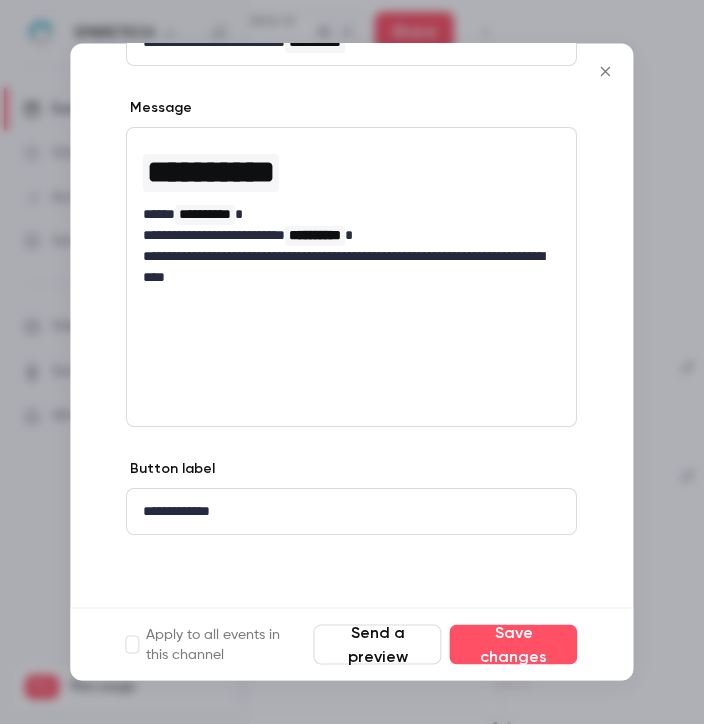 scroll, scrollTop: 0, scrollLeft: 0, axis: both 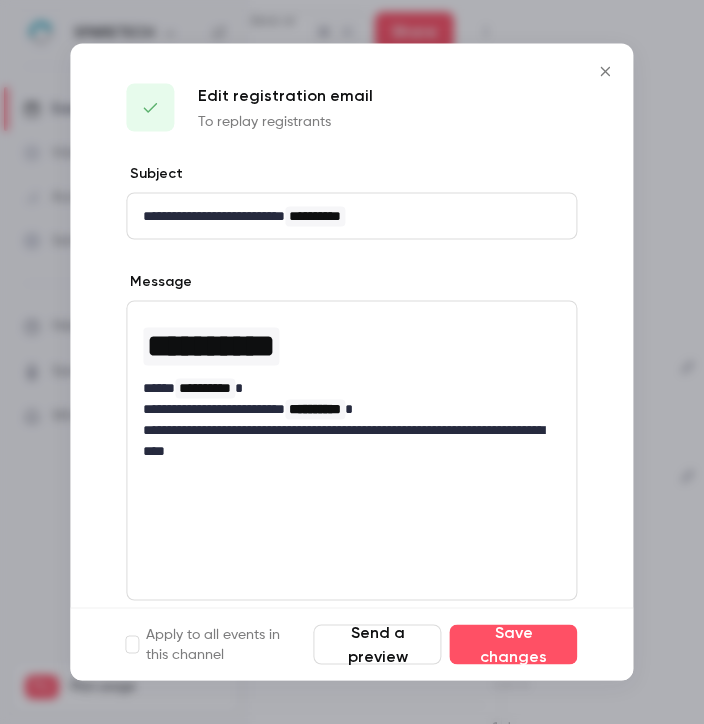 click 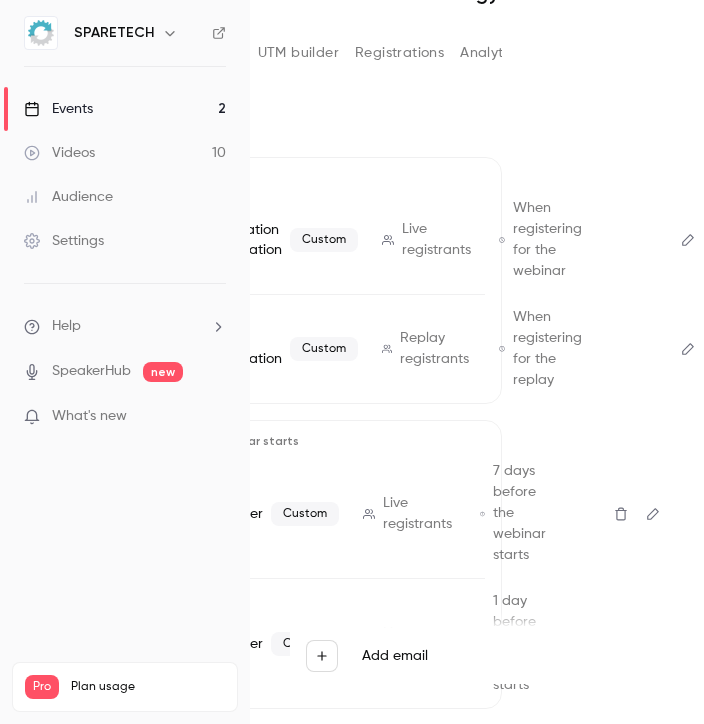 scroll, scrollTop: 127, scrollLeft: 173, axis: both 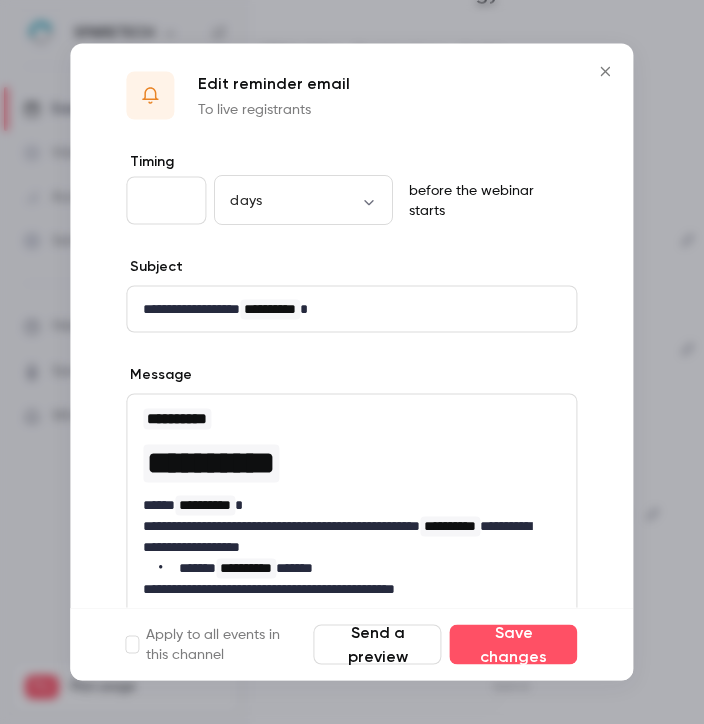 click on "**********" at bounding box center [344, 309] 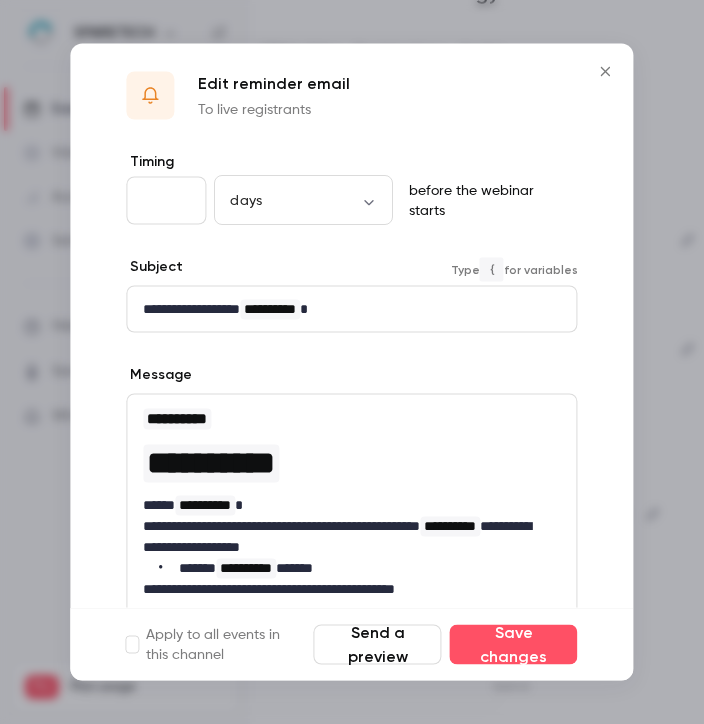 click 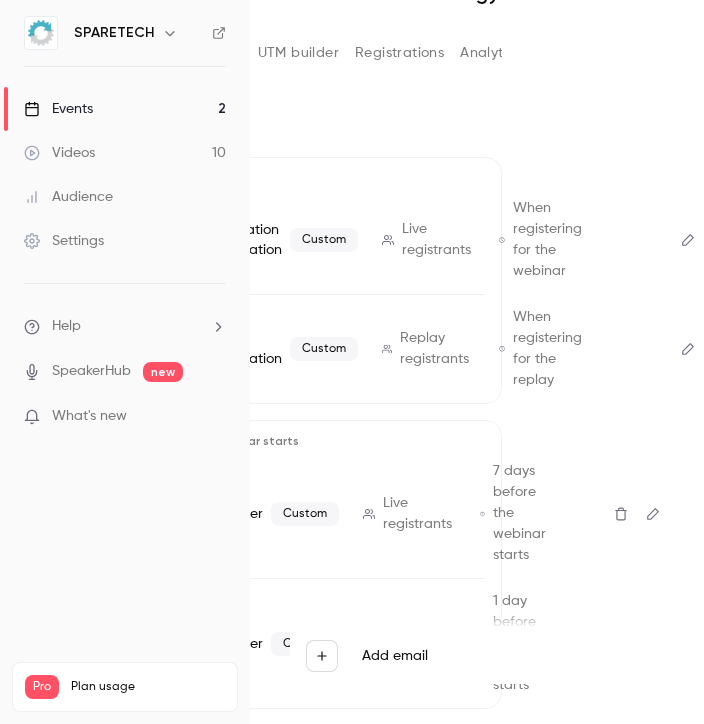 click 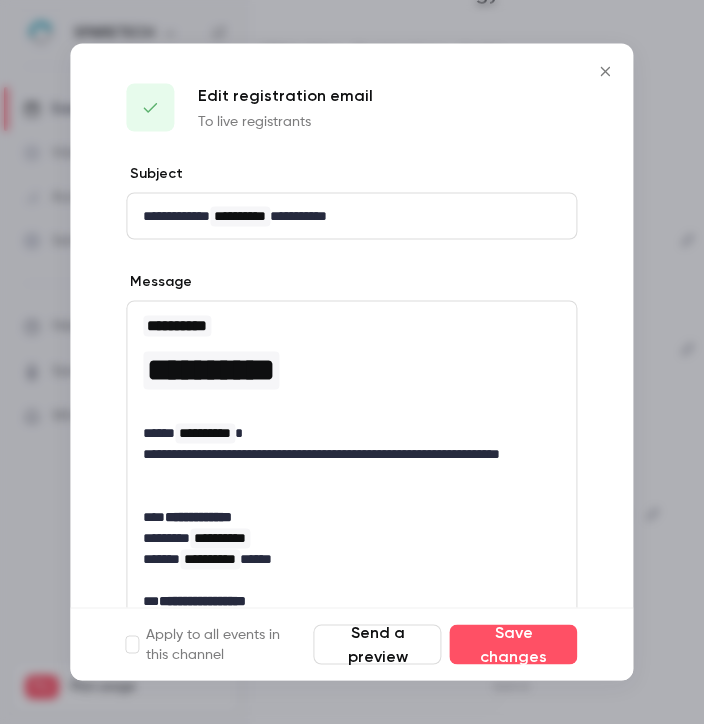 click at bounding box center [606, 72] 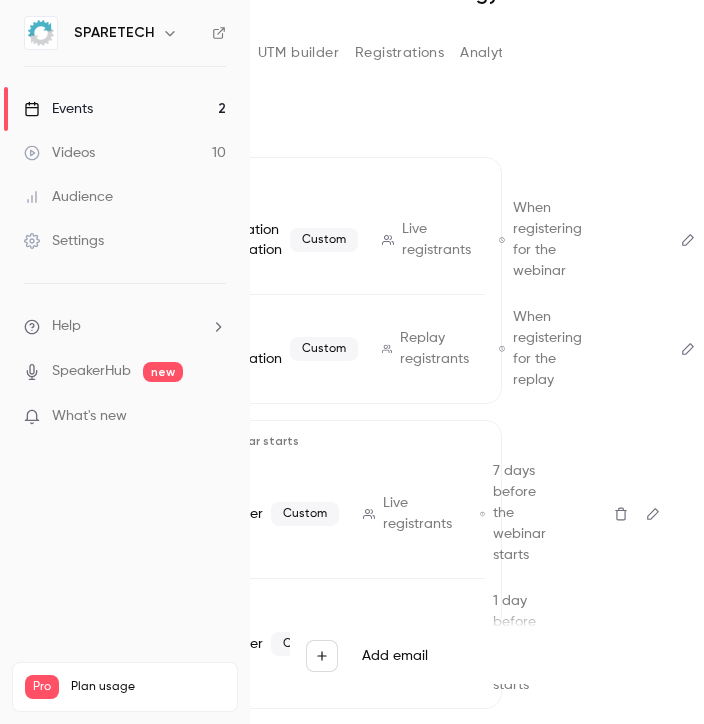 click 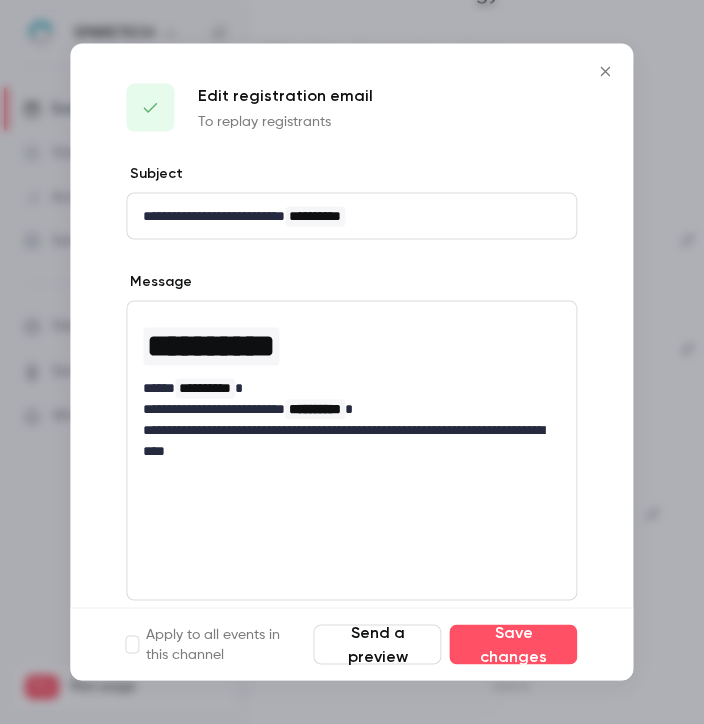 click 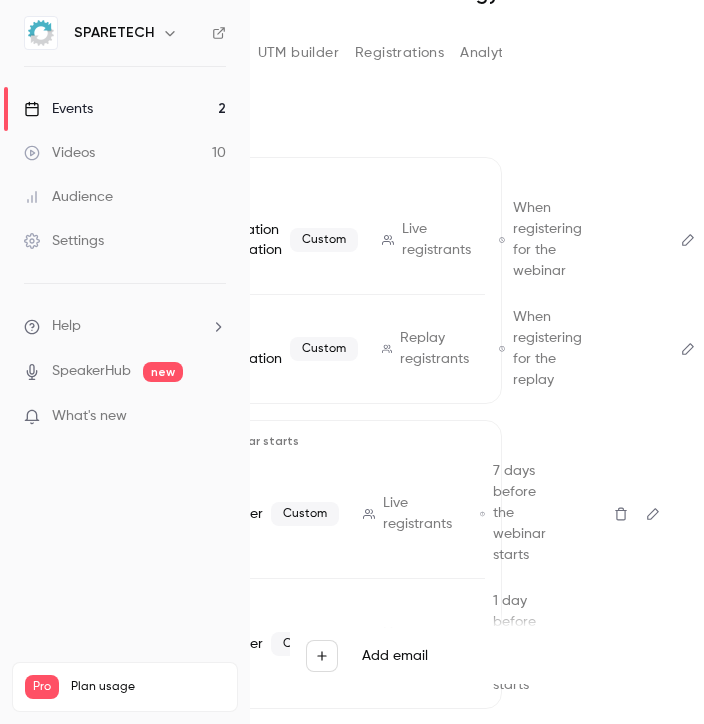 click 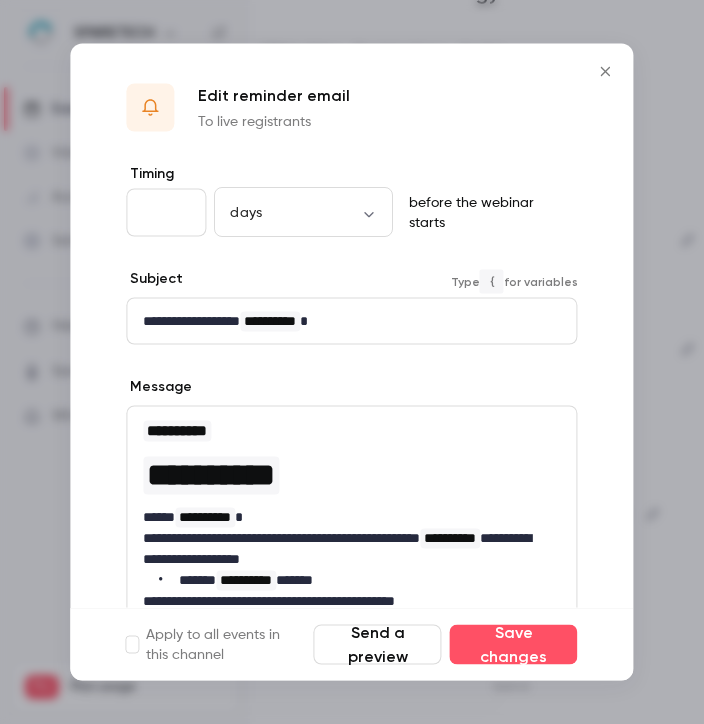 click on "**********" at bounding box center [344, 321] 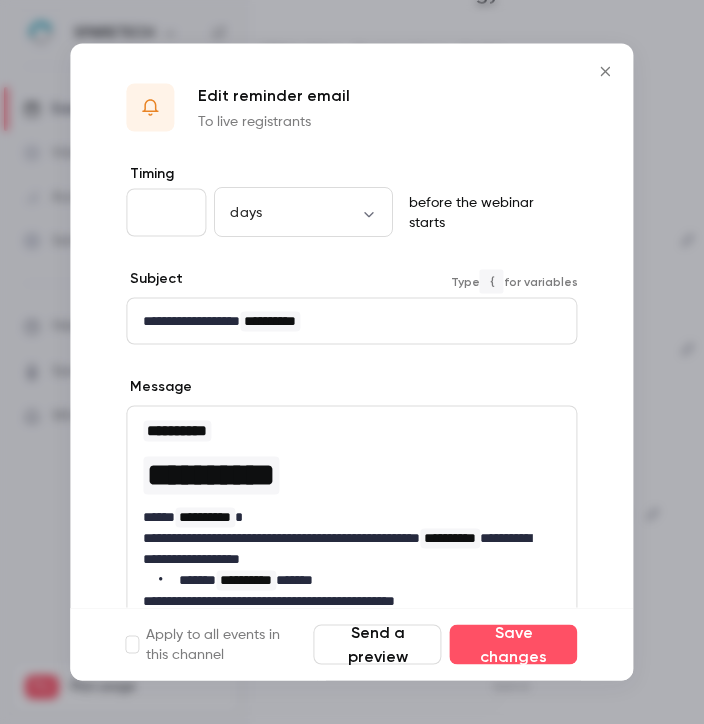 click on "**********" at bounding box center (270, 322) 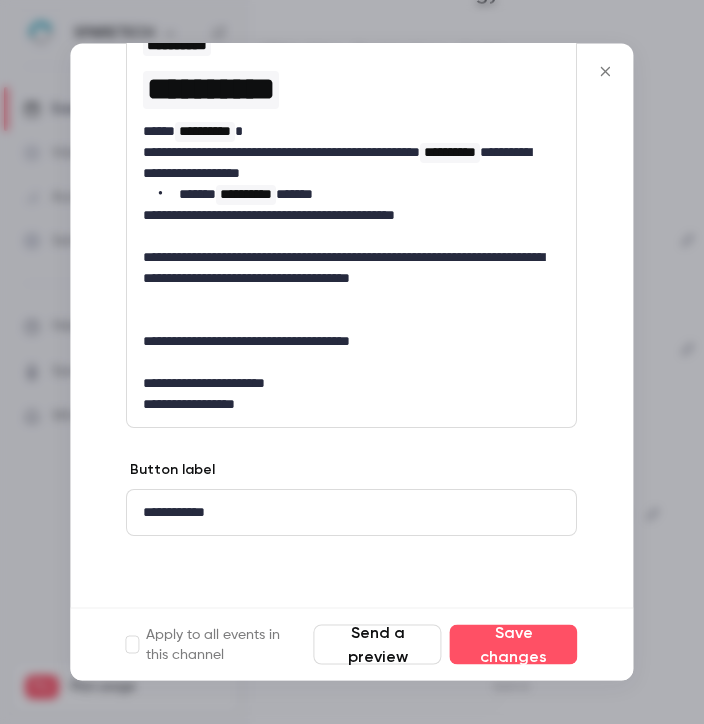 scroll, scrollTop: 386, scrollLeft: 0, axis: vertical 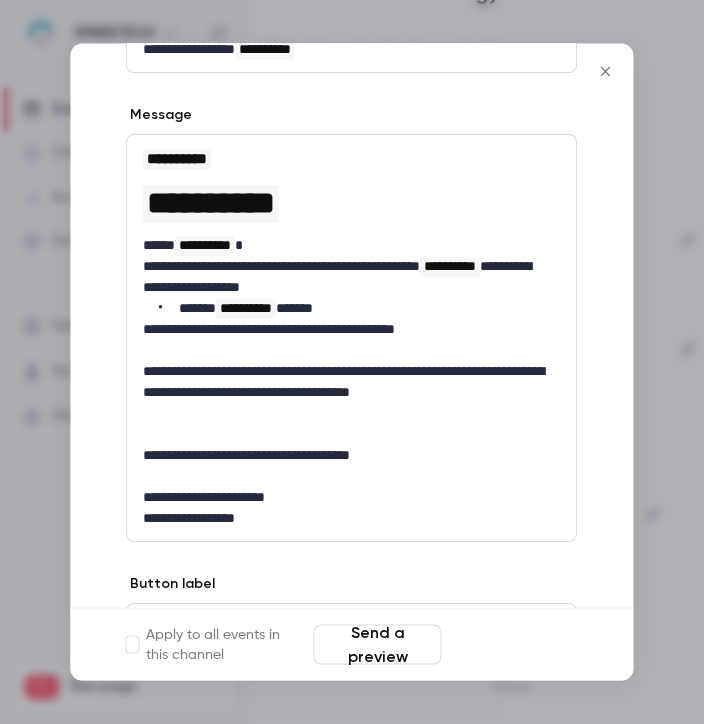 click on "Save changes" at bounding box center [514, 645] 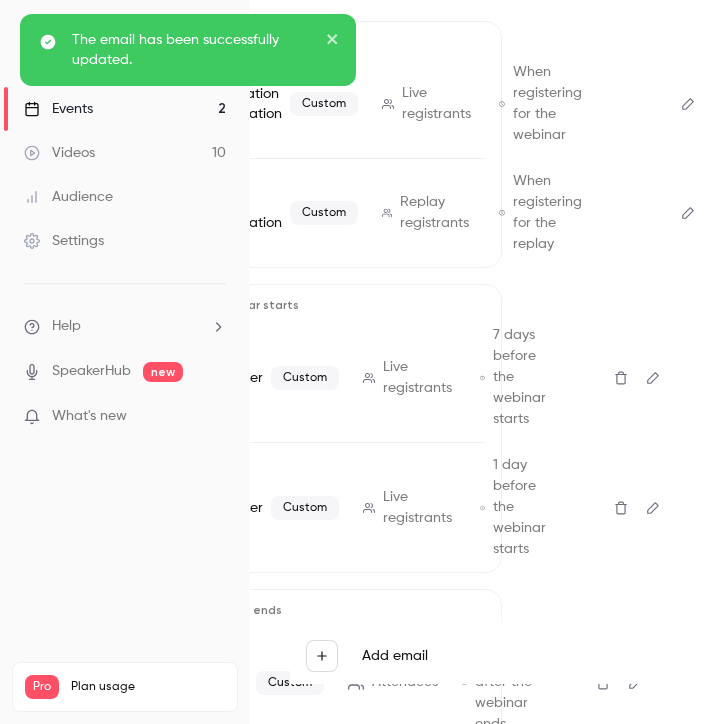 scroll, scrollTop: 271, scrollLeft: 173, axis: both 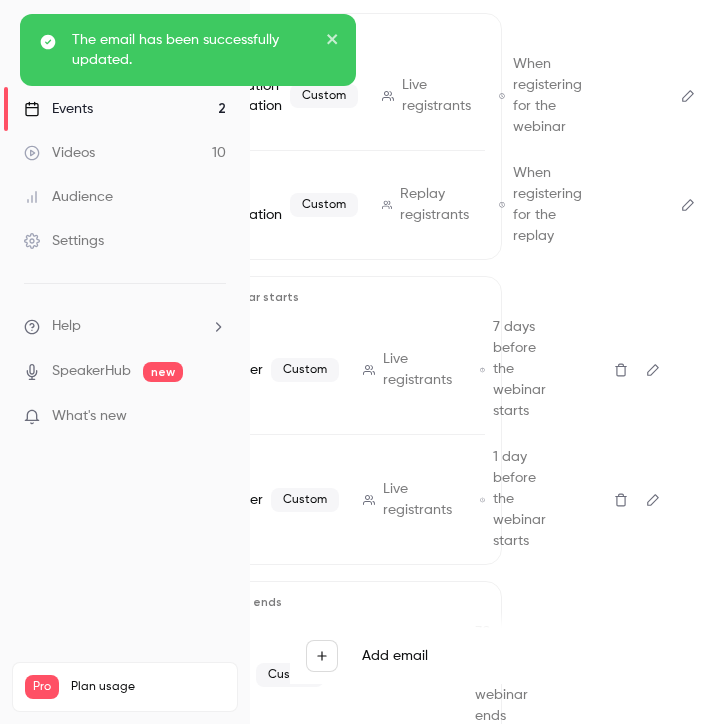 click 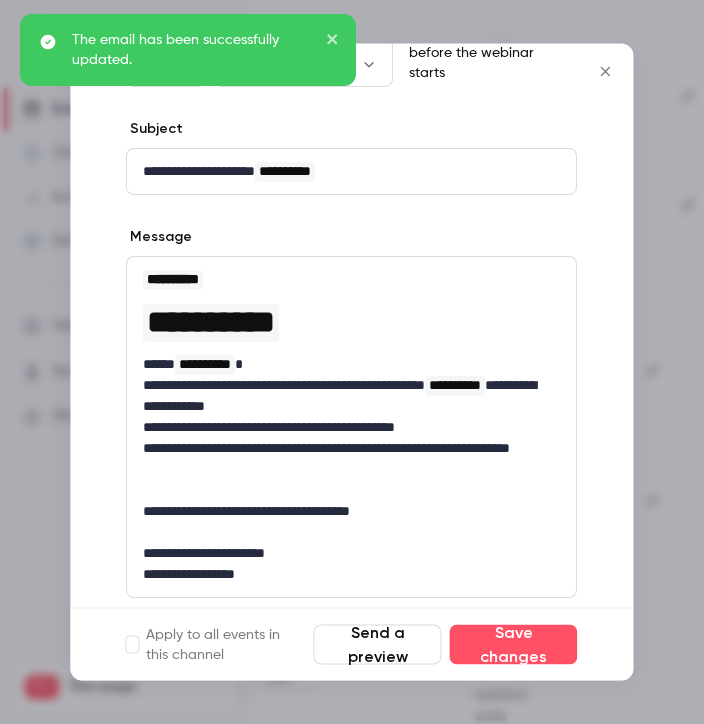 scroll, scrollTop: 152, scrollLeft: 0, axis: vertical 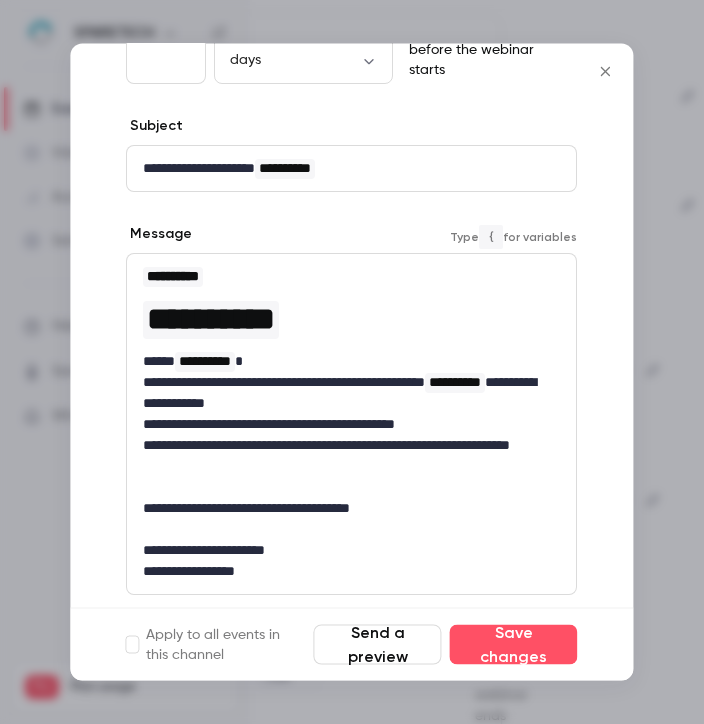 click on "**********" at bounding box center (455, 384) 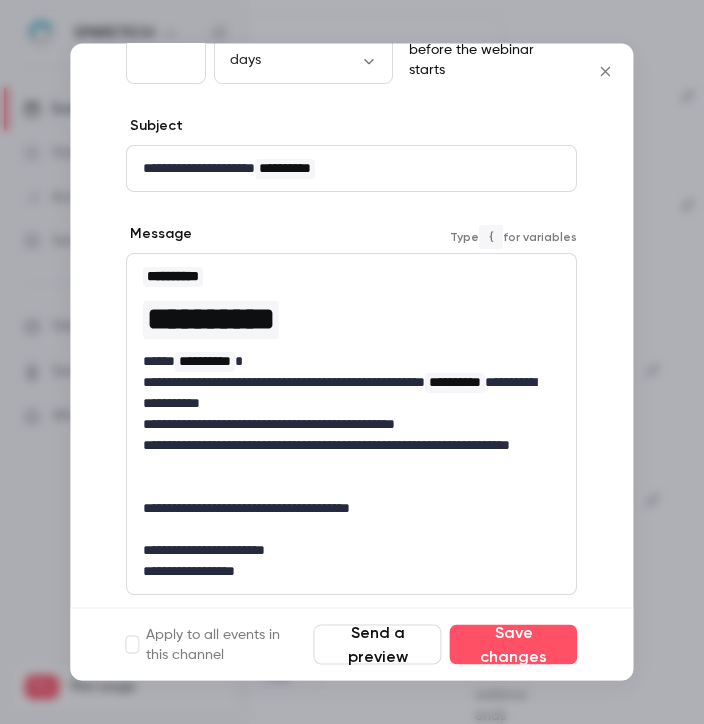 click on "**********" at bounding box center (344, 394) 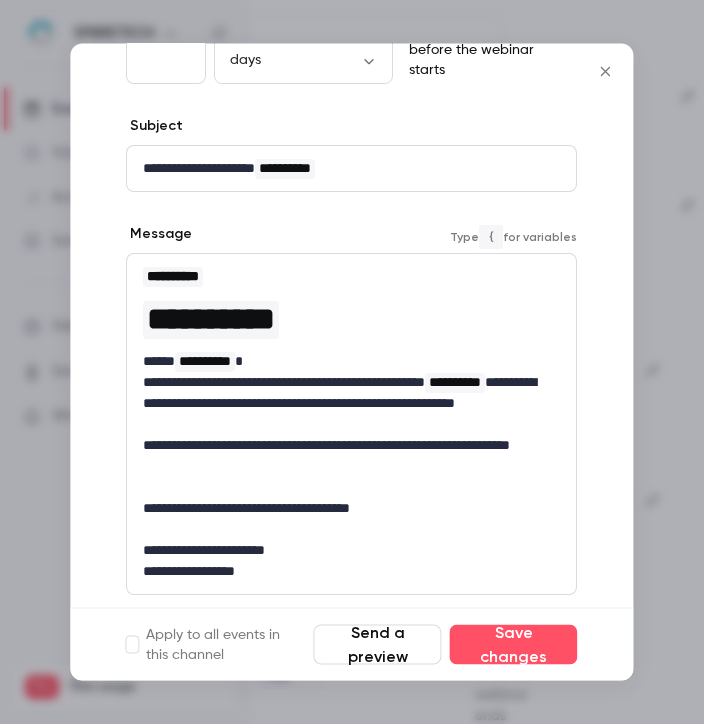 click on "**********" at bounding box center (344, 404) 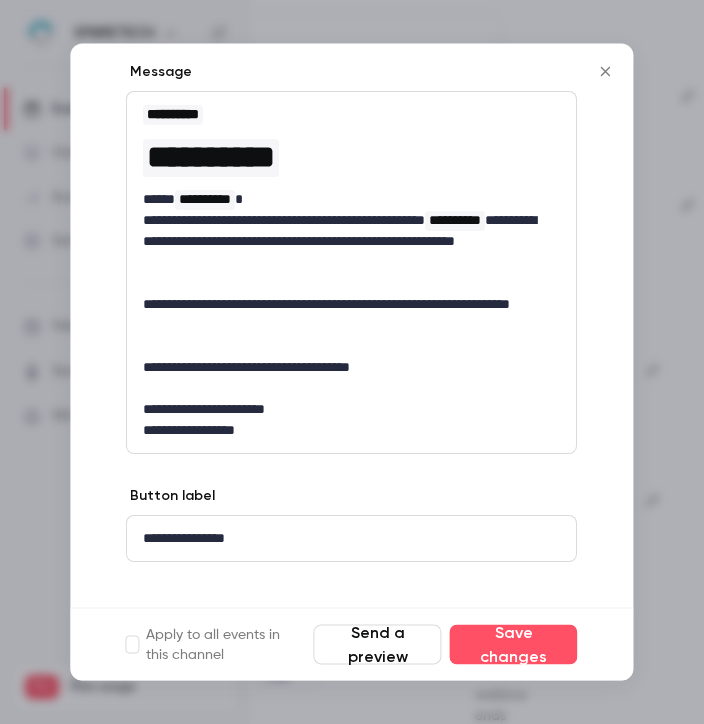 scroll, scrollTop: 341, scrollLeft: 0, axis: vertical 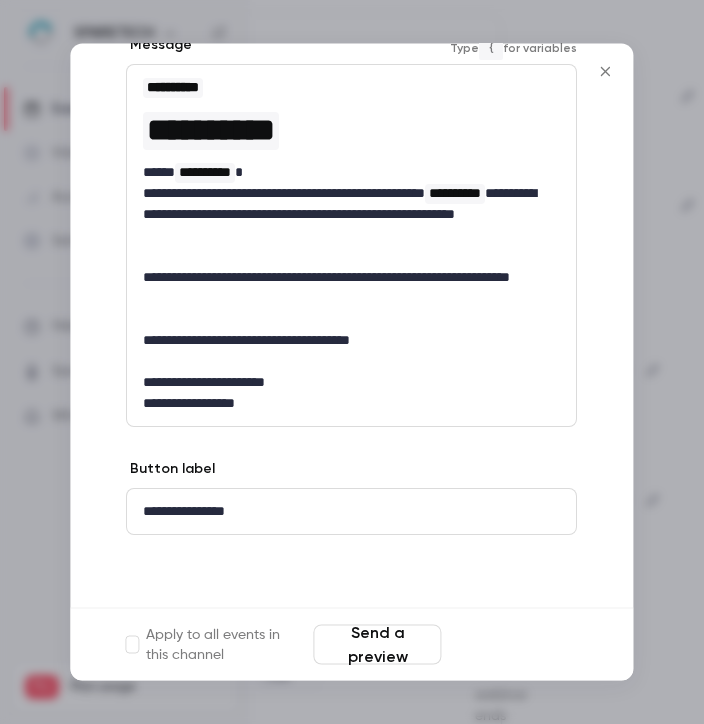 click on "Save changes" at bounding box center [514, 645] 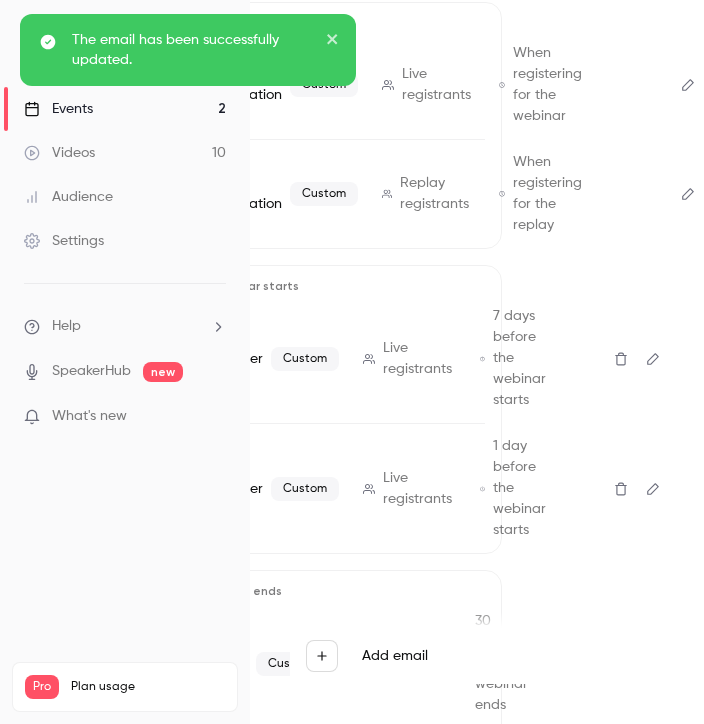 scroll, scrollTop: 420, scrollLeft: 173, axis: both 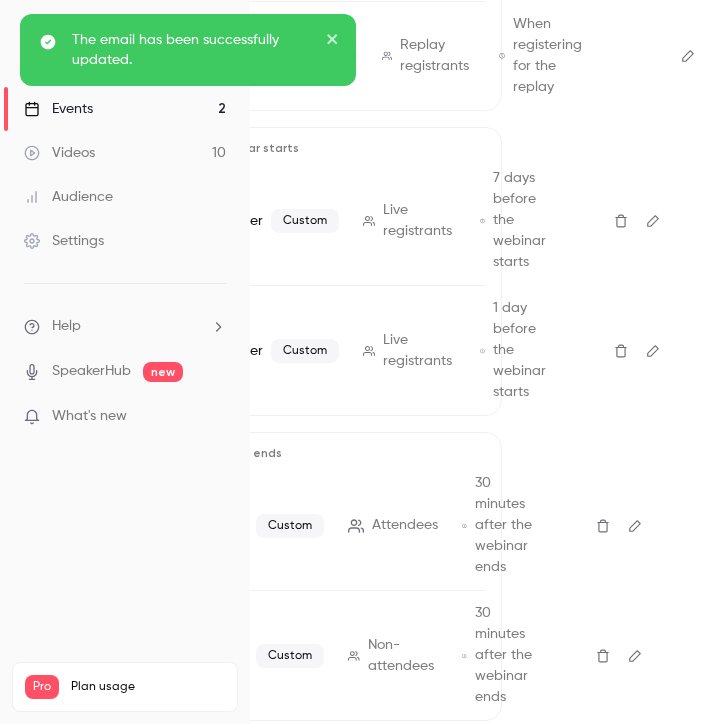 click 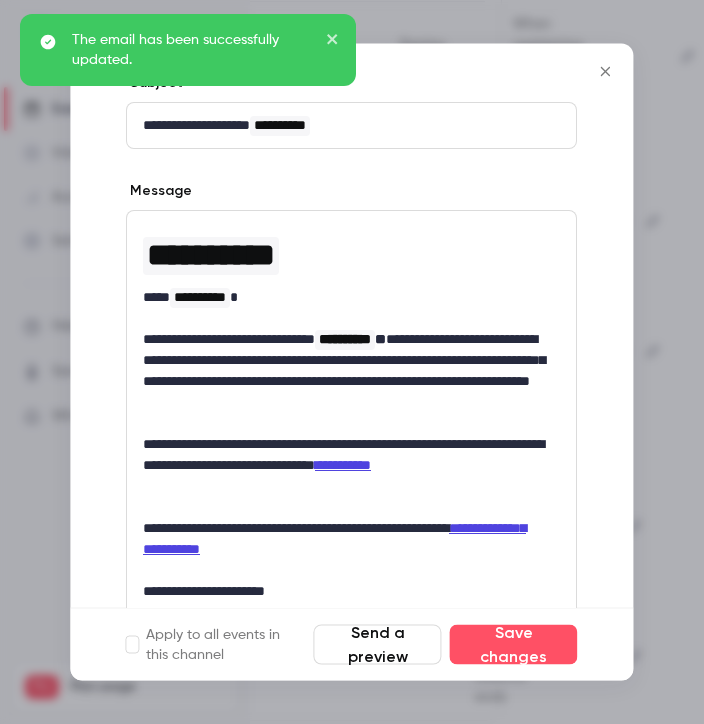 scroll, scrollTop: 196, scrollLeft: 0, axis: vertical 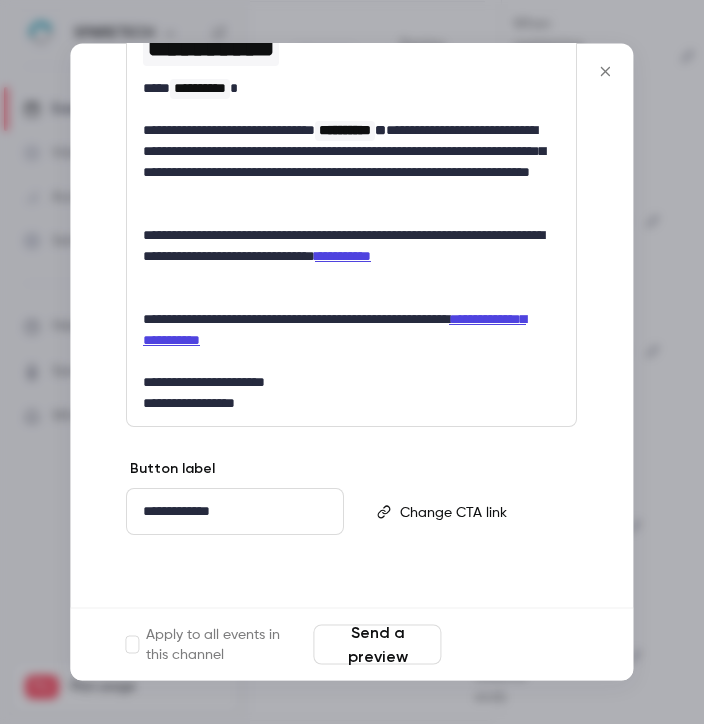 click on "Save changes" at bounding box center [514, 645] 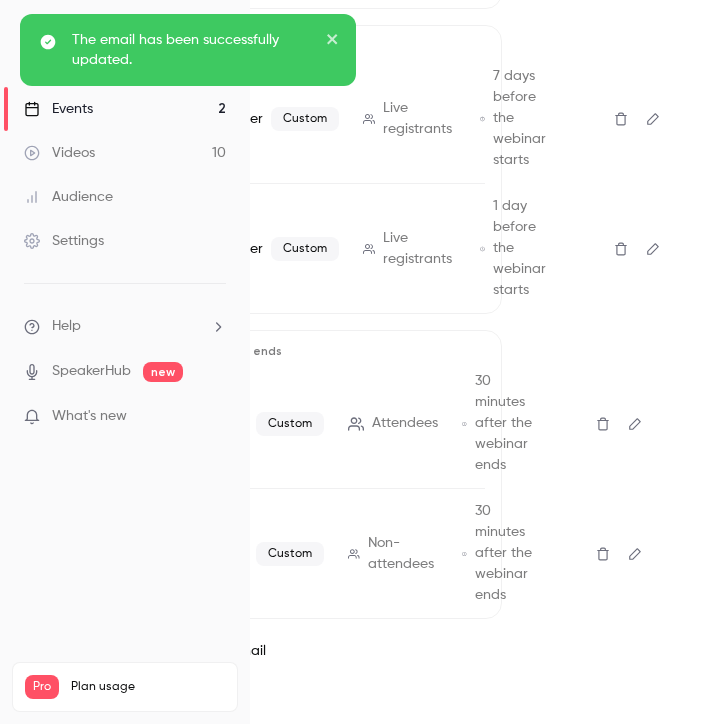 scroll, scrollTop: 524, scrollLeft: 173, axis: both 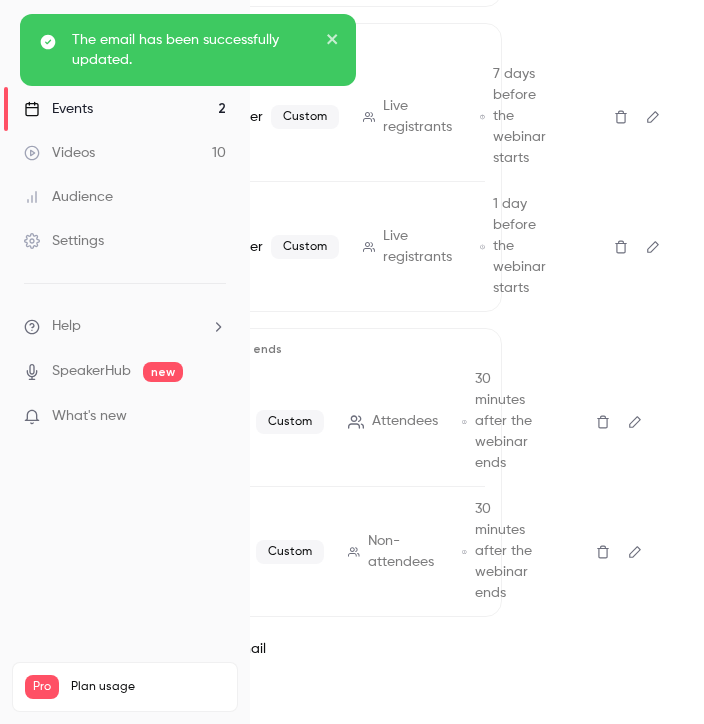 click 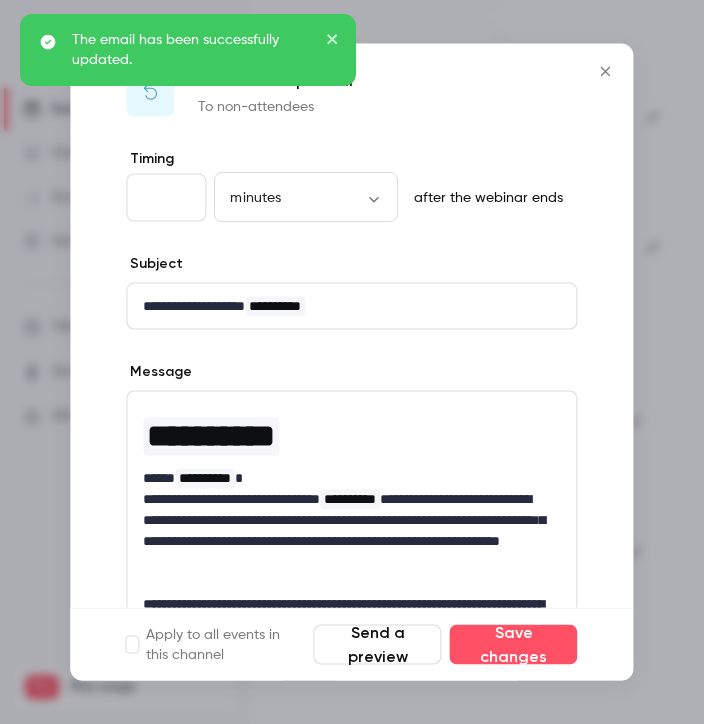 scroll, scrollTop: 43, scrollLeft: 0, axis: vertical 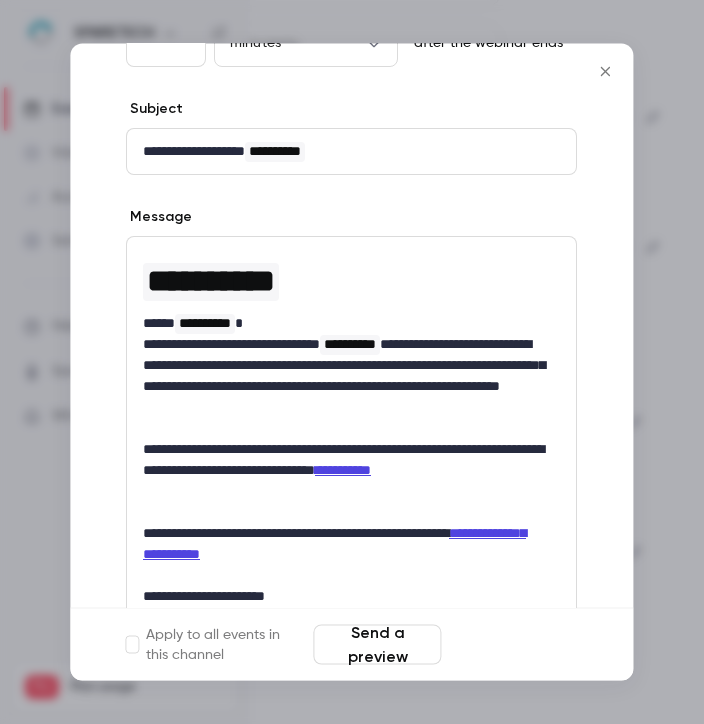 click on "Save changes" at bounding box center (514, 645) 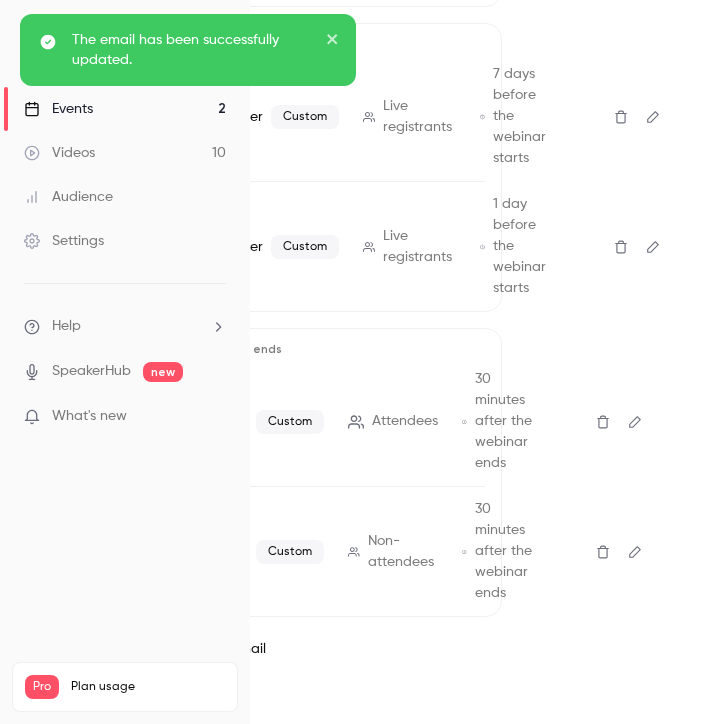 click 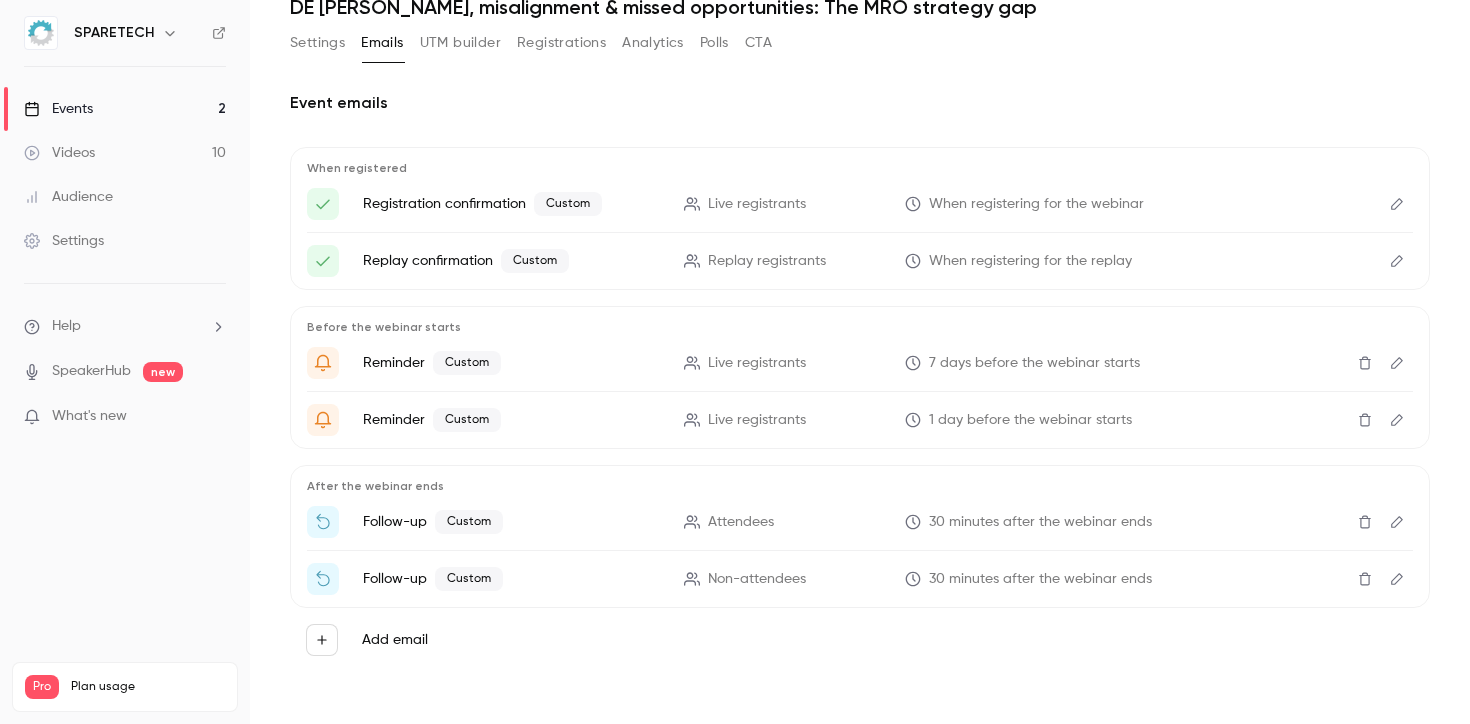 scroll, scrollTop: 89, scrollLeft: 0, axis: vertical 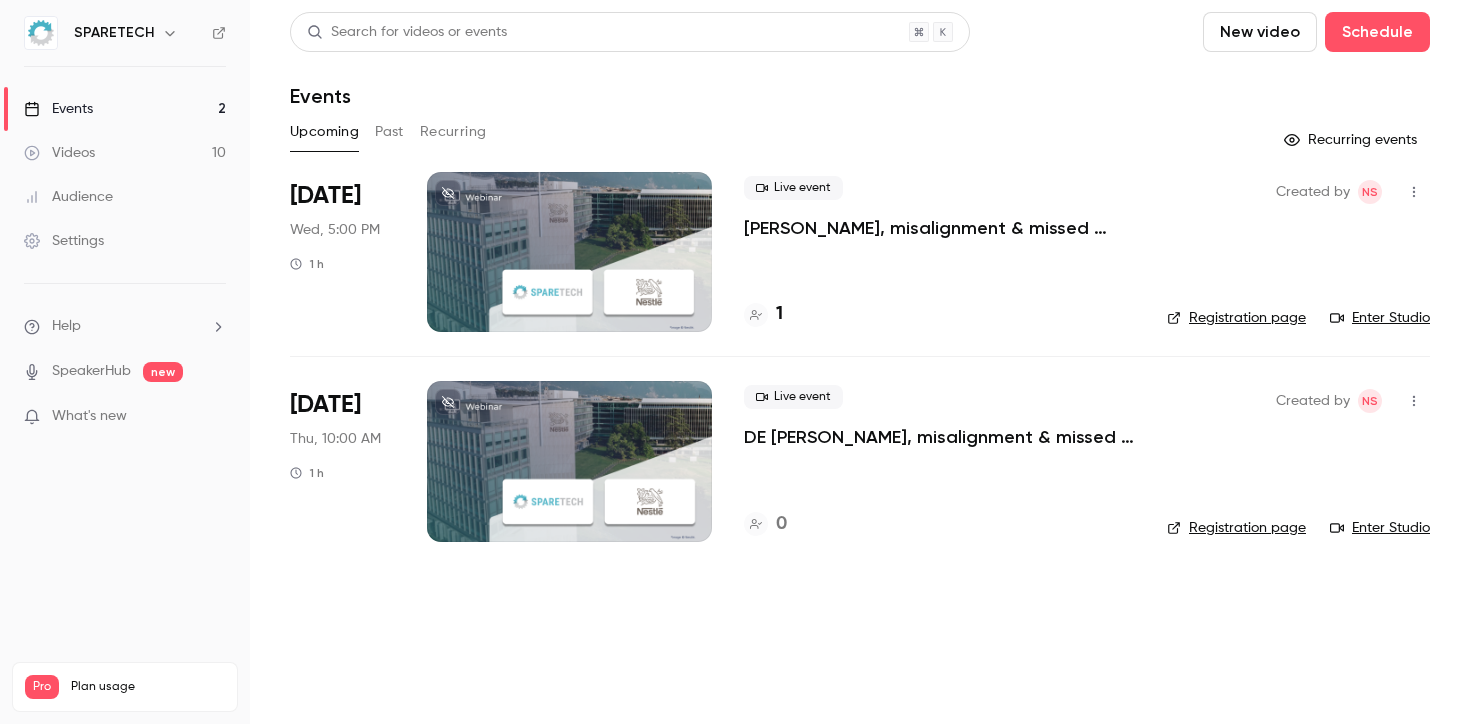 click on "DE [PERSON_NAME], misalignment & missed opportunities: The MRO strategy gap" at bounding box center [939, 437] 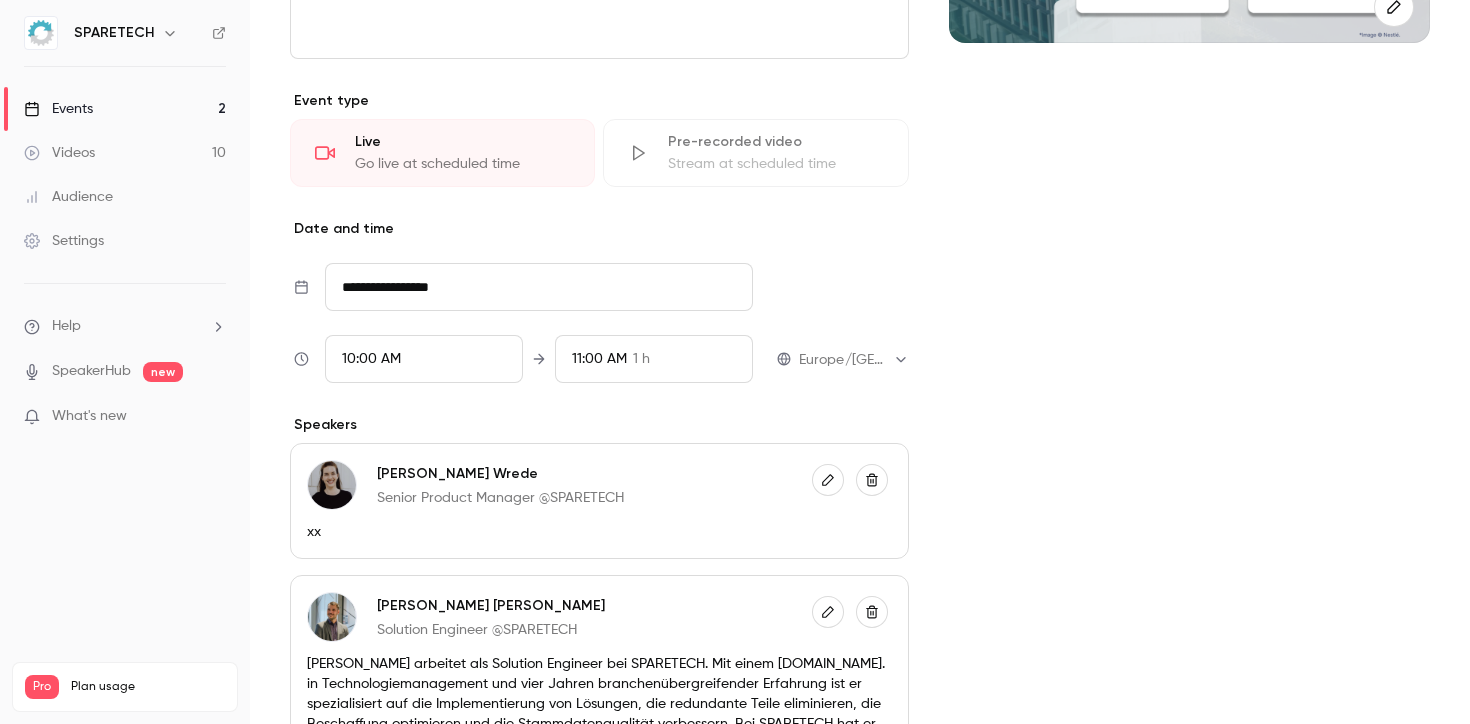 scroll, scrollTop: 0, scrollLeft: 0, axis: both 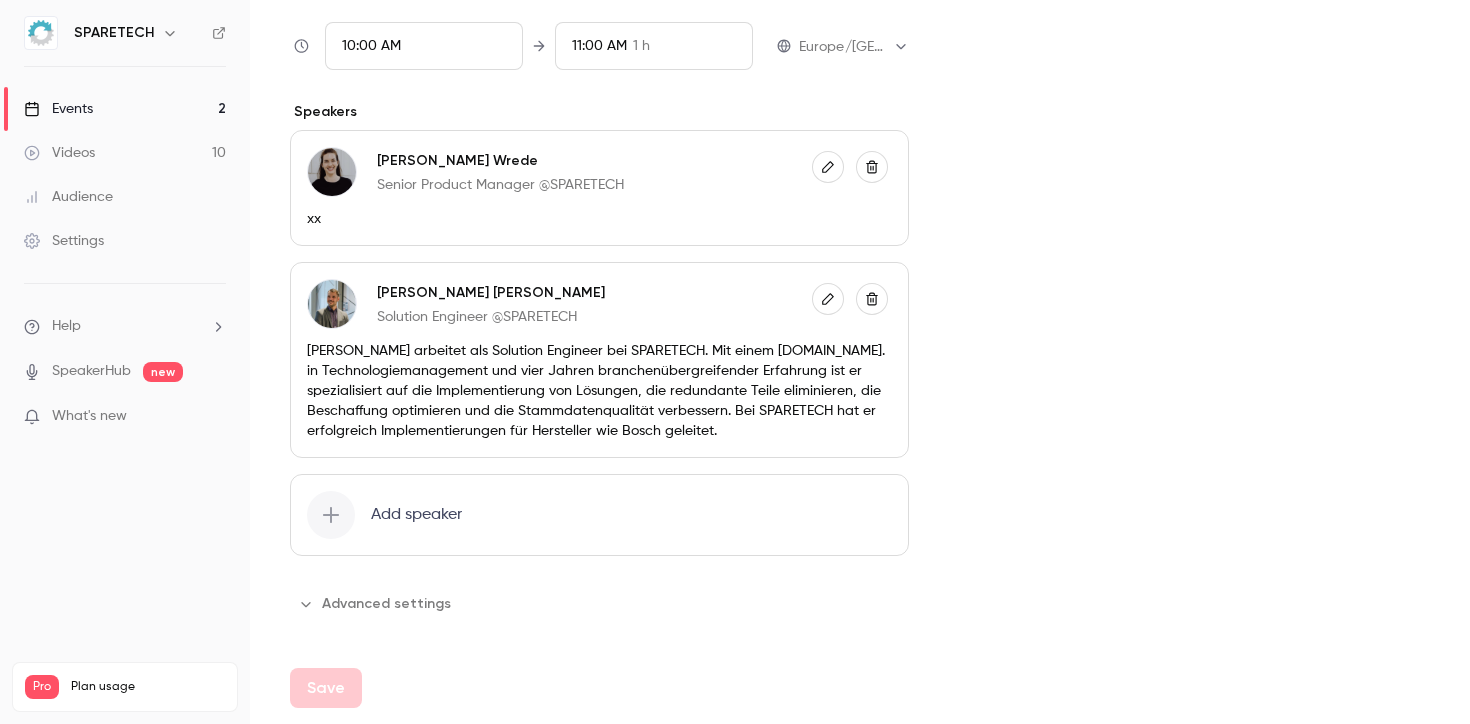 click on "Add speaker" at bounding box center [599, 515] 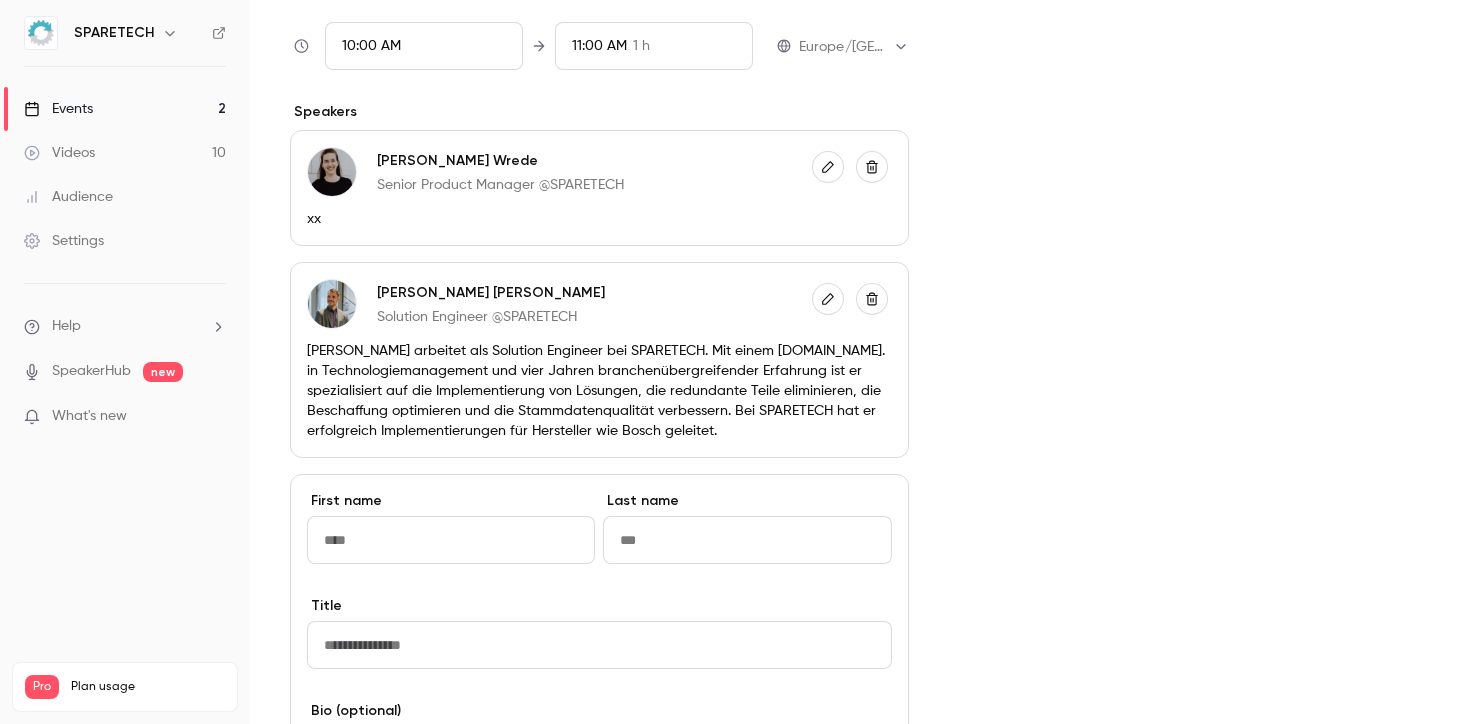 click at bounding box center (451, 540) 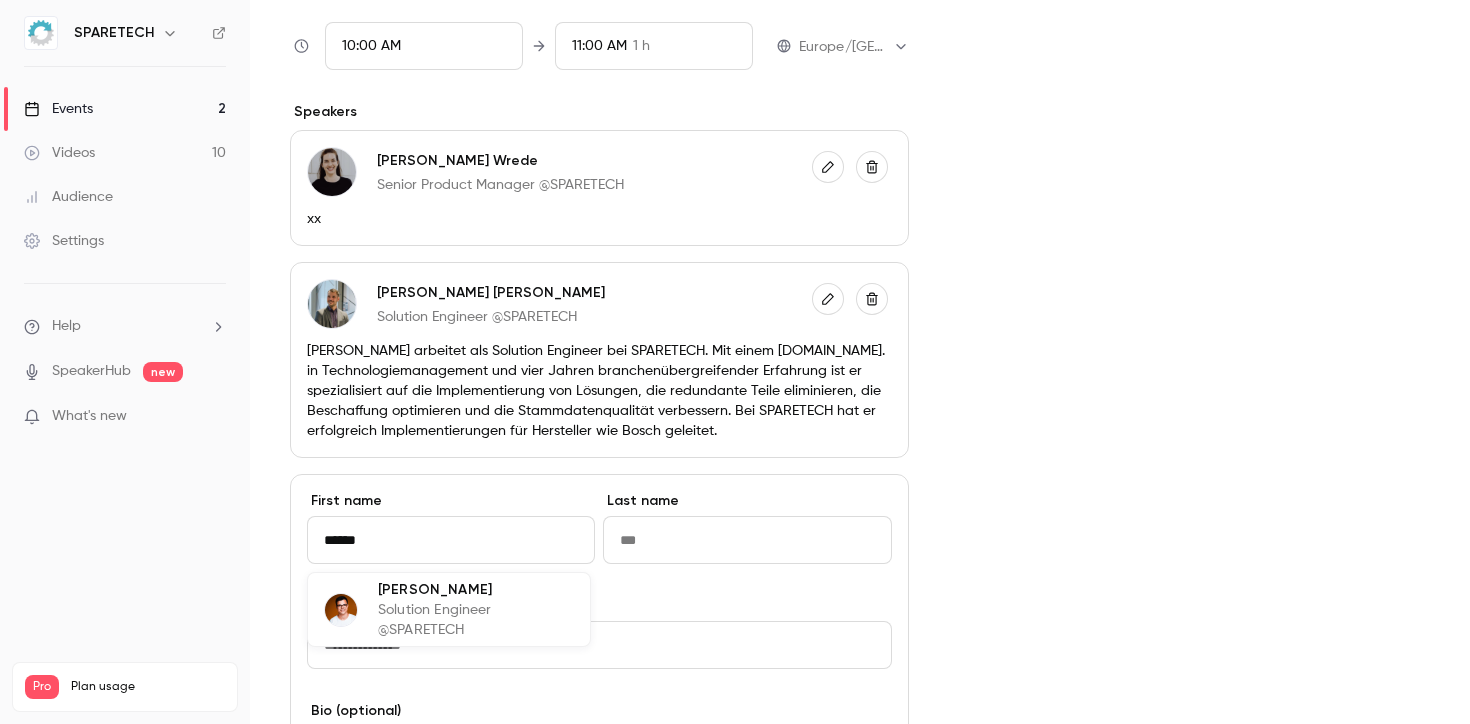 type on "******" 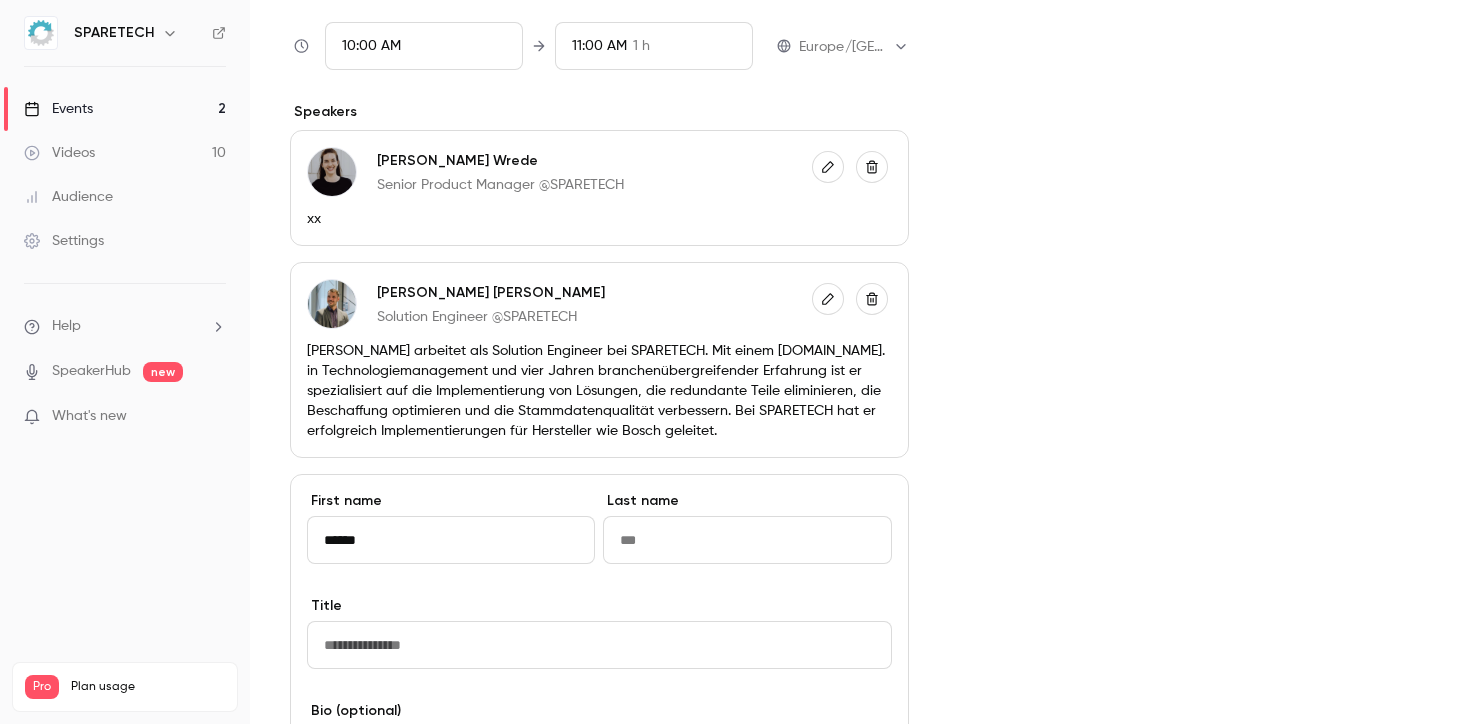 click on "******" at bounding box center [451, 540] 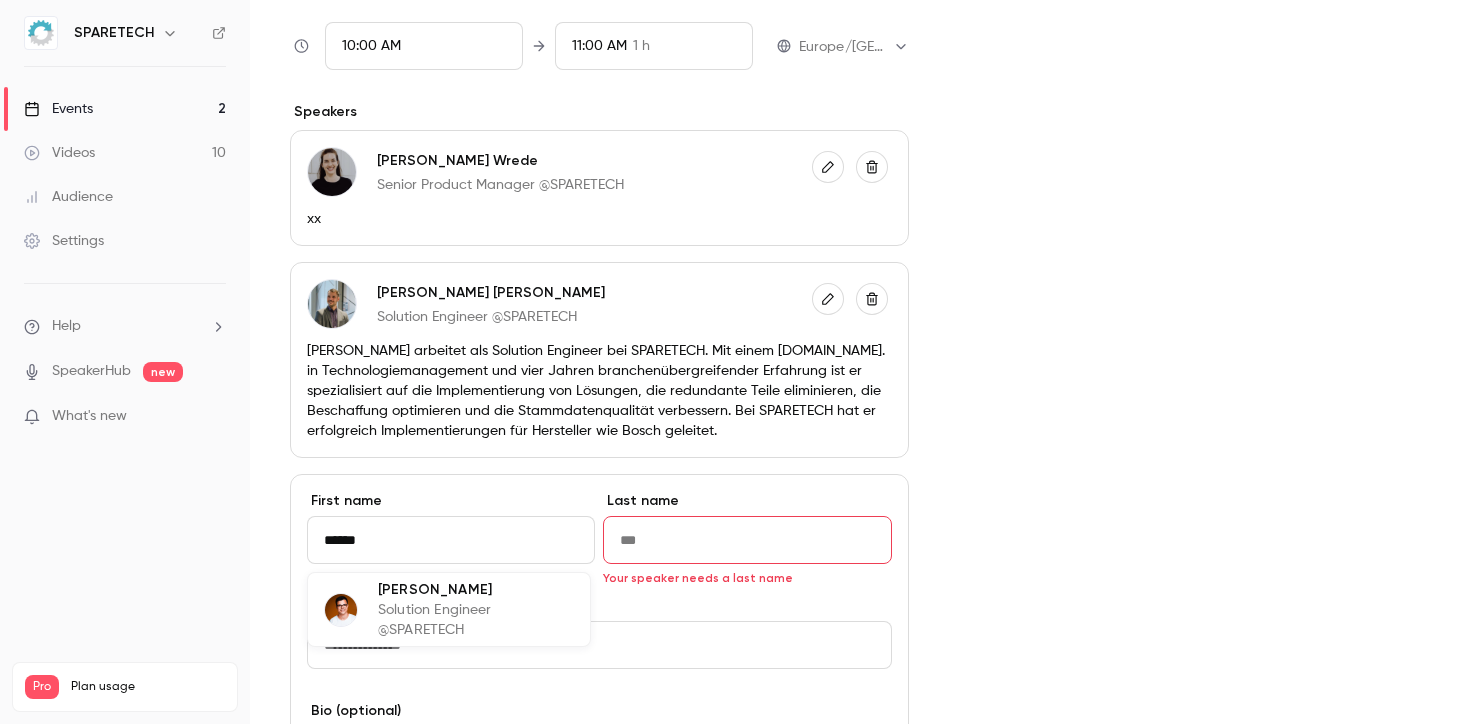 click on "Solution Engineer @SPARETECH" at bounding box center [476, 620] 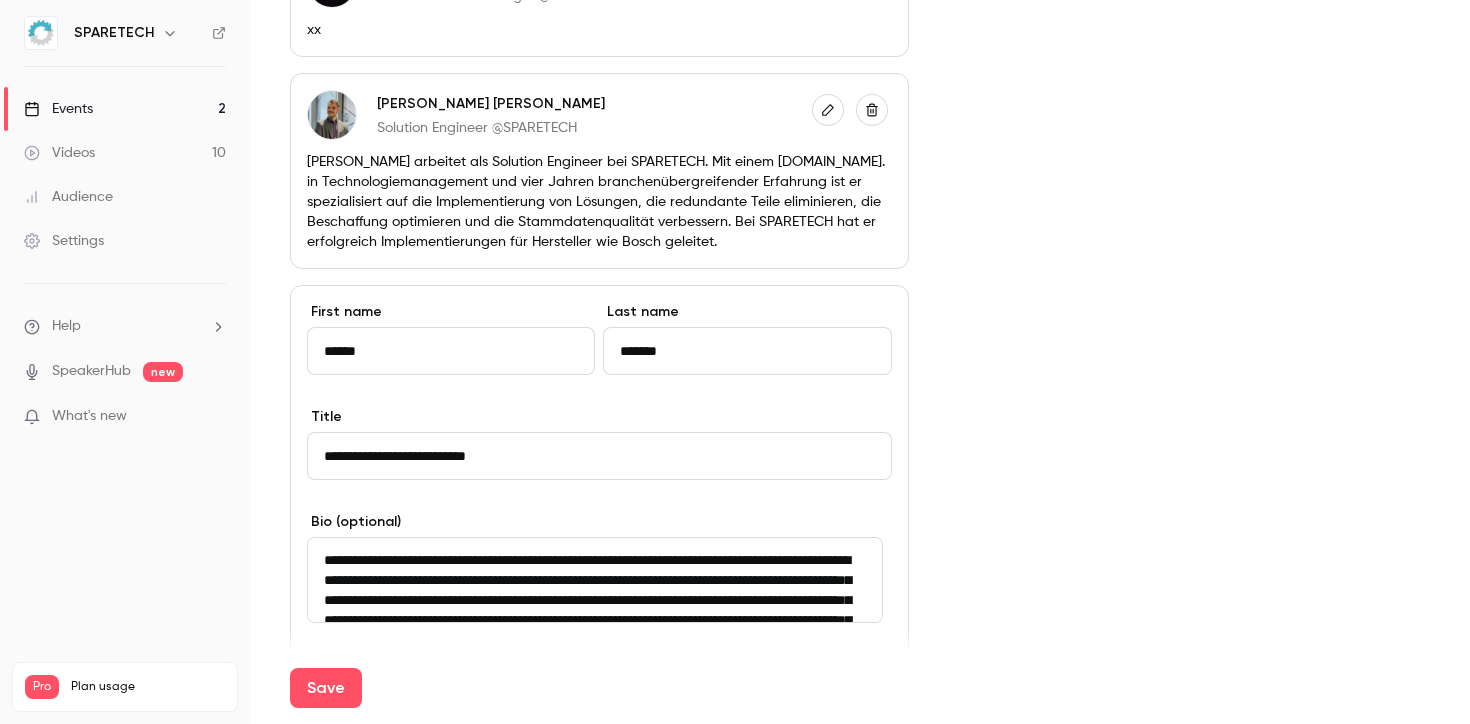 scroll, scrollTop: 1038, scrollLeft: 0, axis: vertical 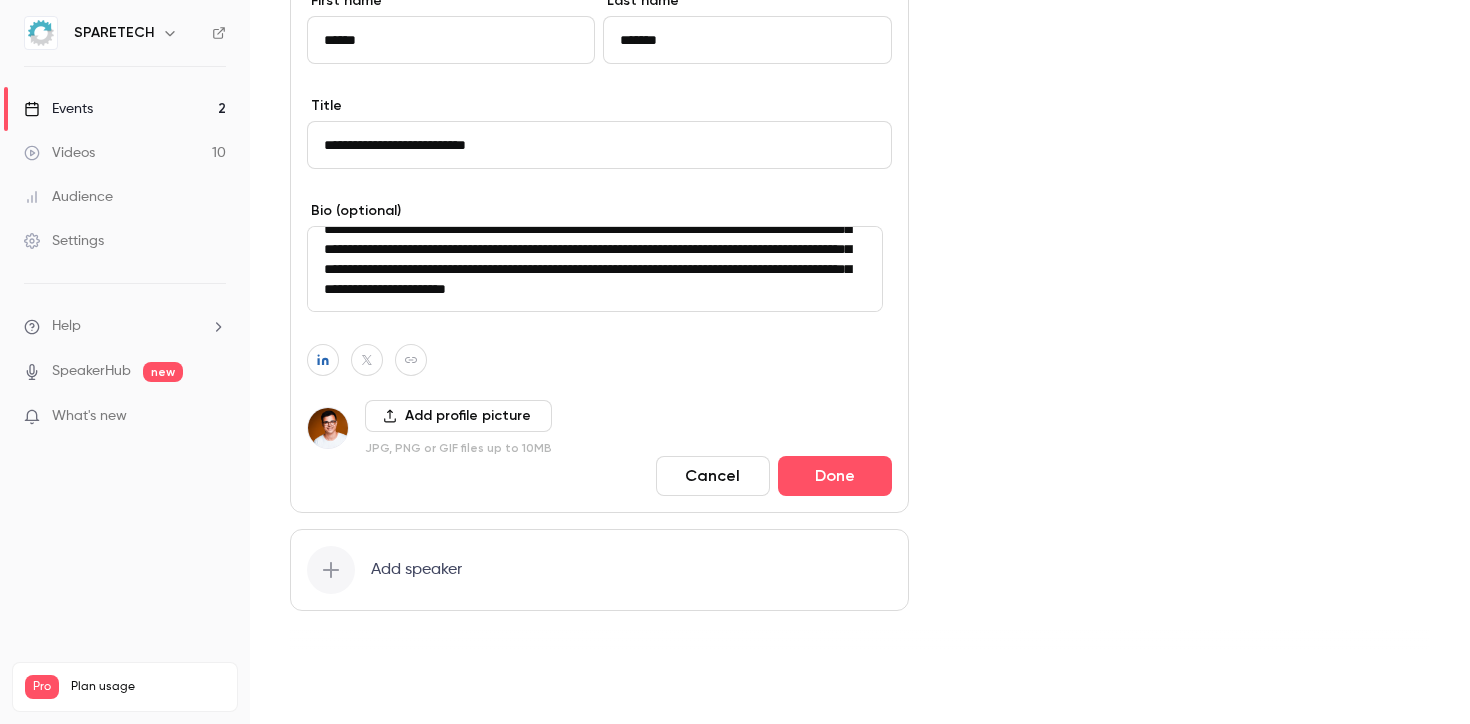 click on "Save" at bounding box center (326, 688) 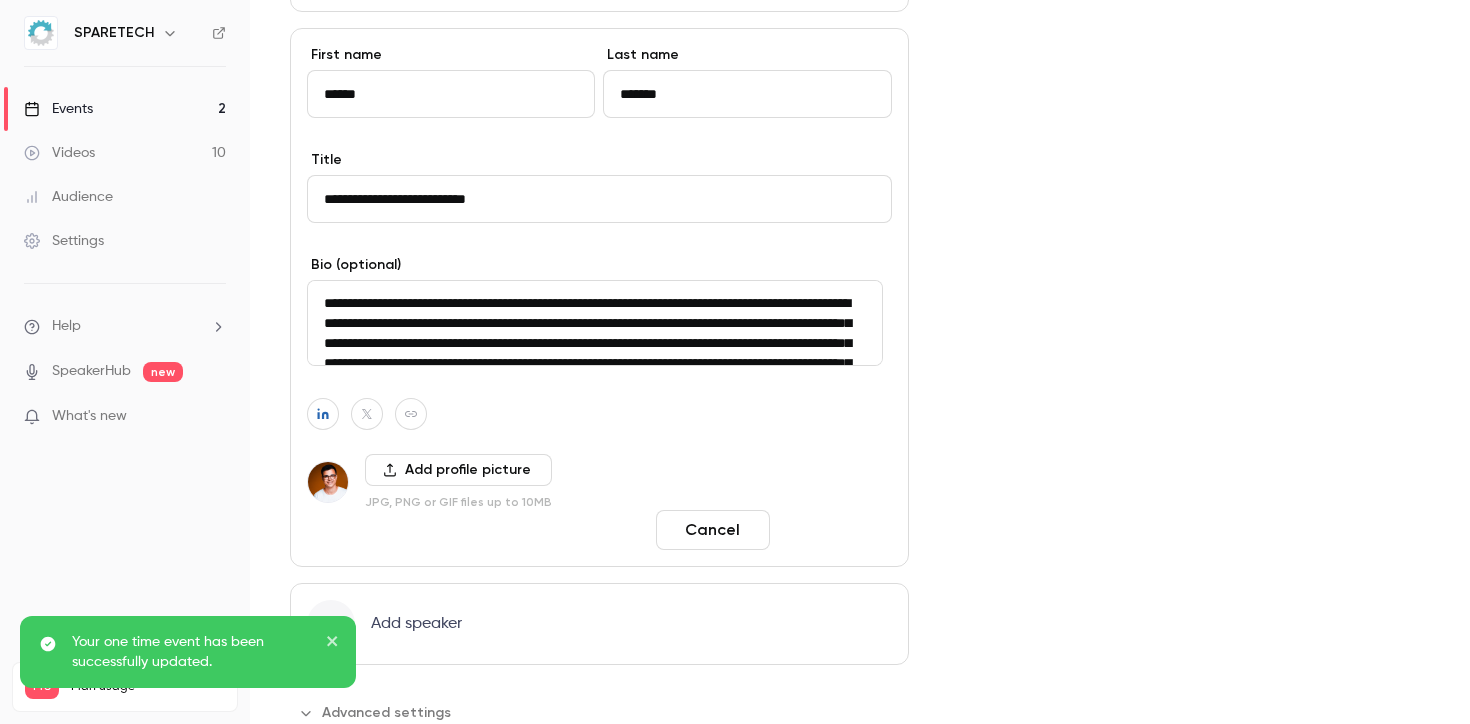 click on "Done" at bounding box center [835, 530] 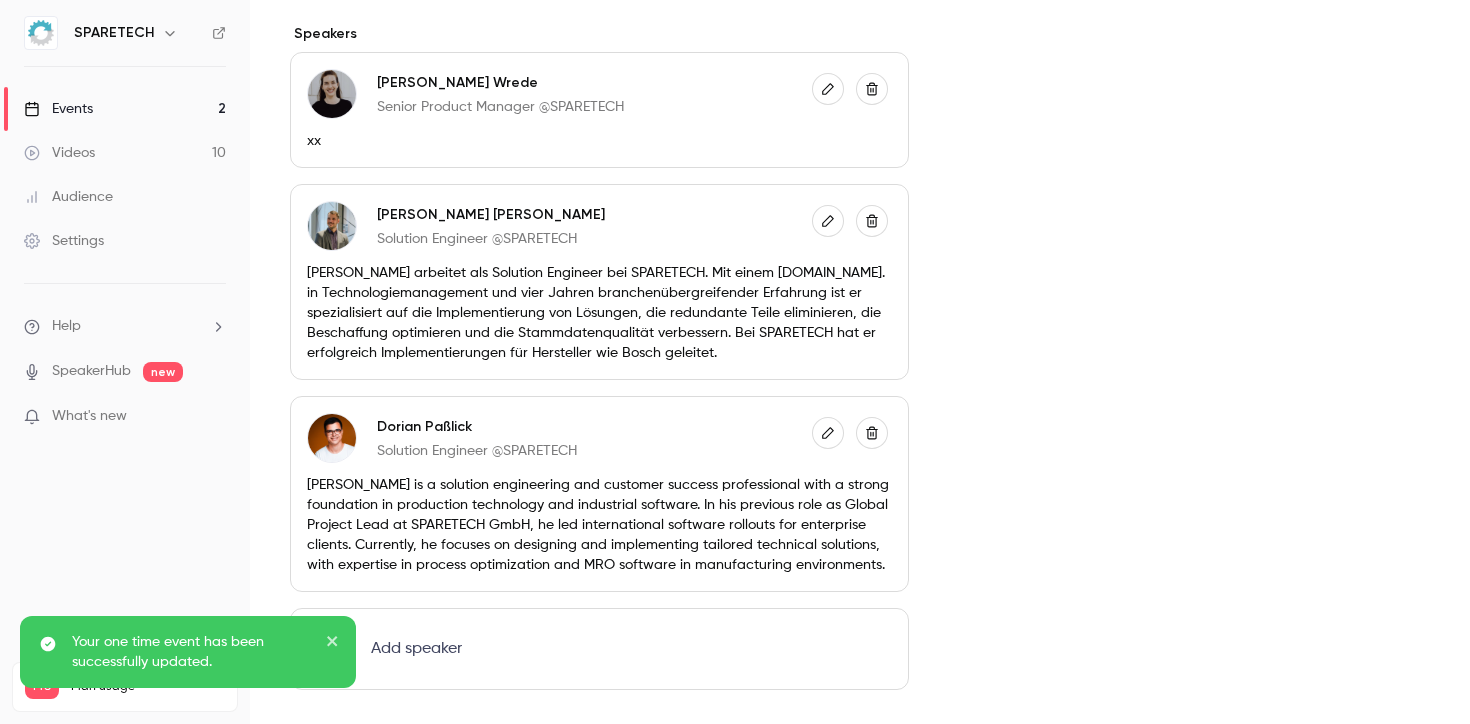 click at bounding box center [872, 221] 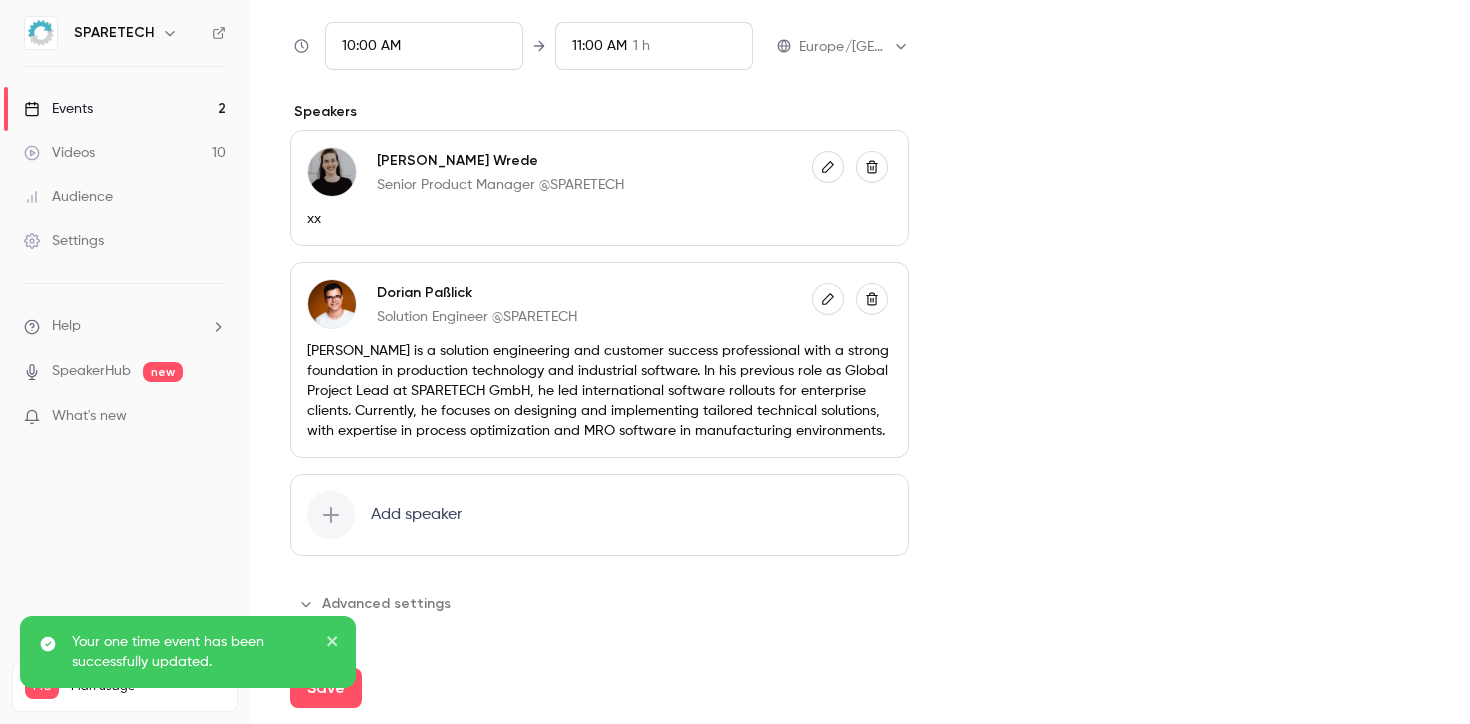 click on "Your one time event has been successfully updated." at bounding box center [188, 660] 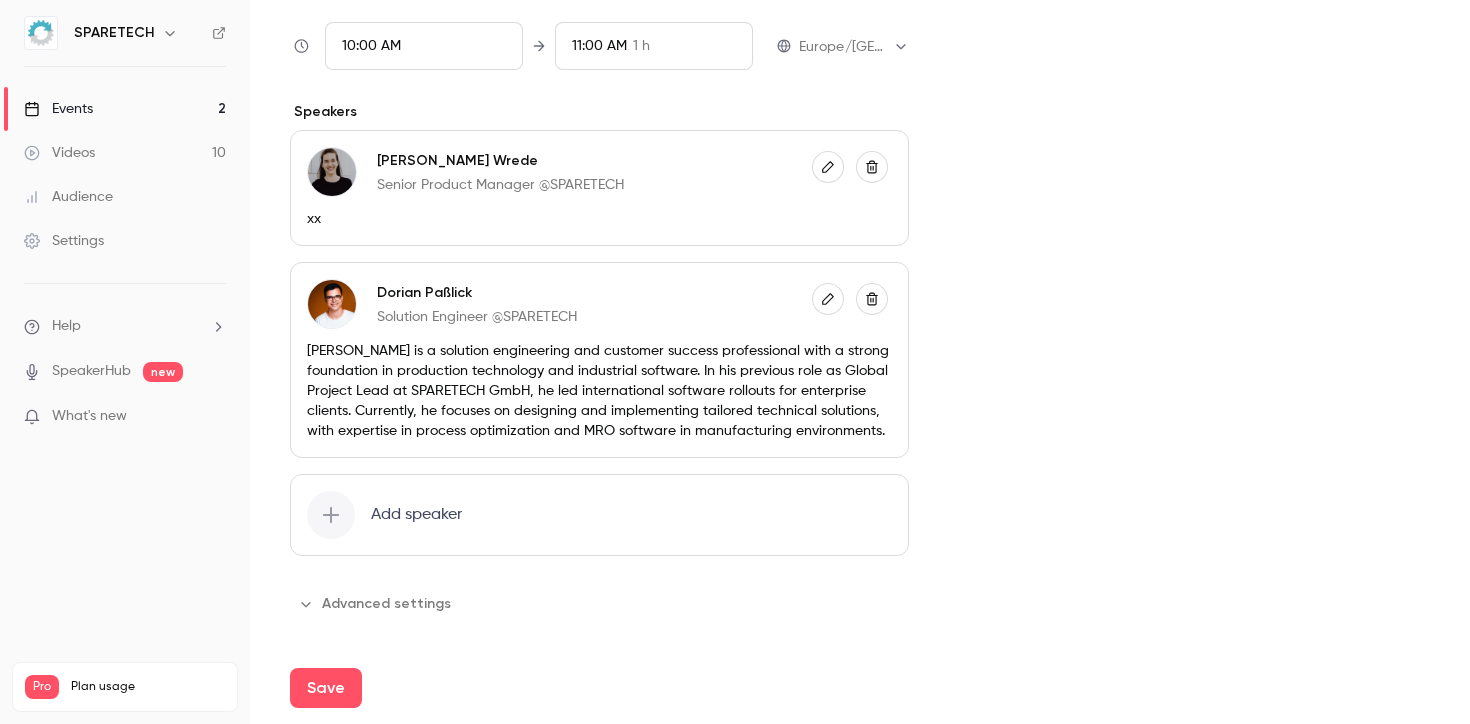 click on "Your one time event has been successfully updated." at bounding box center [188, 660] 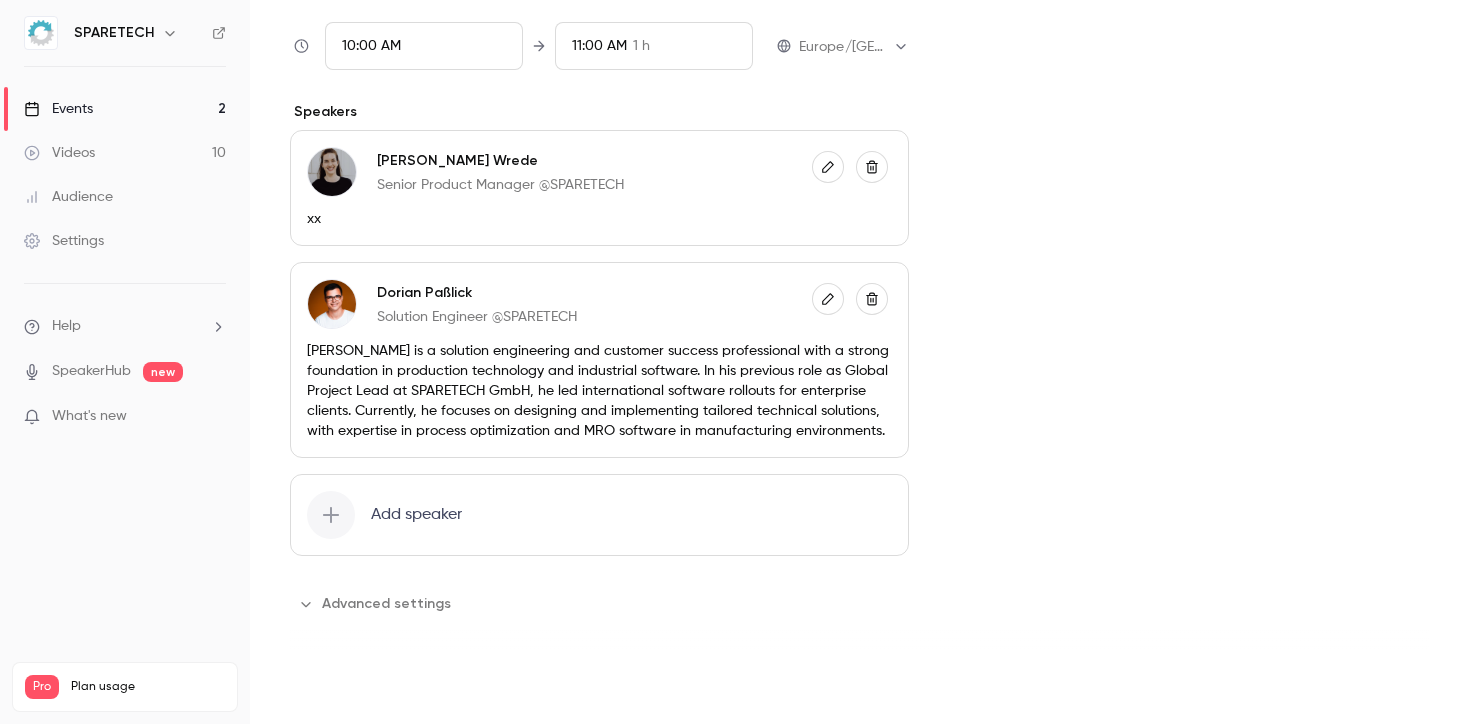 click on "Save" at bounding box center [326, 688] 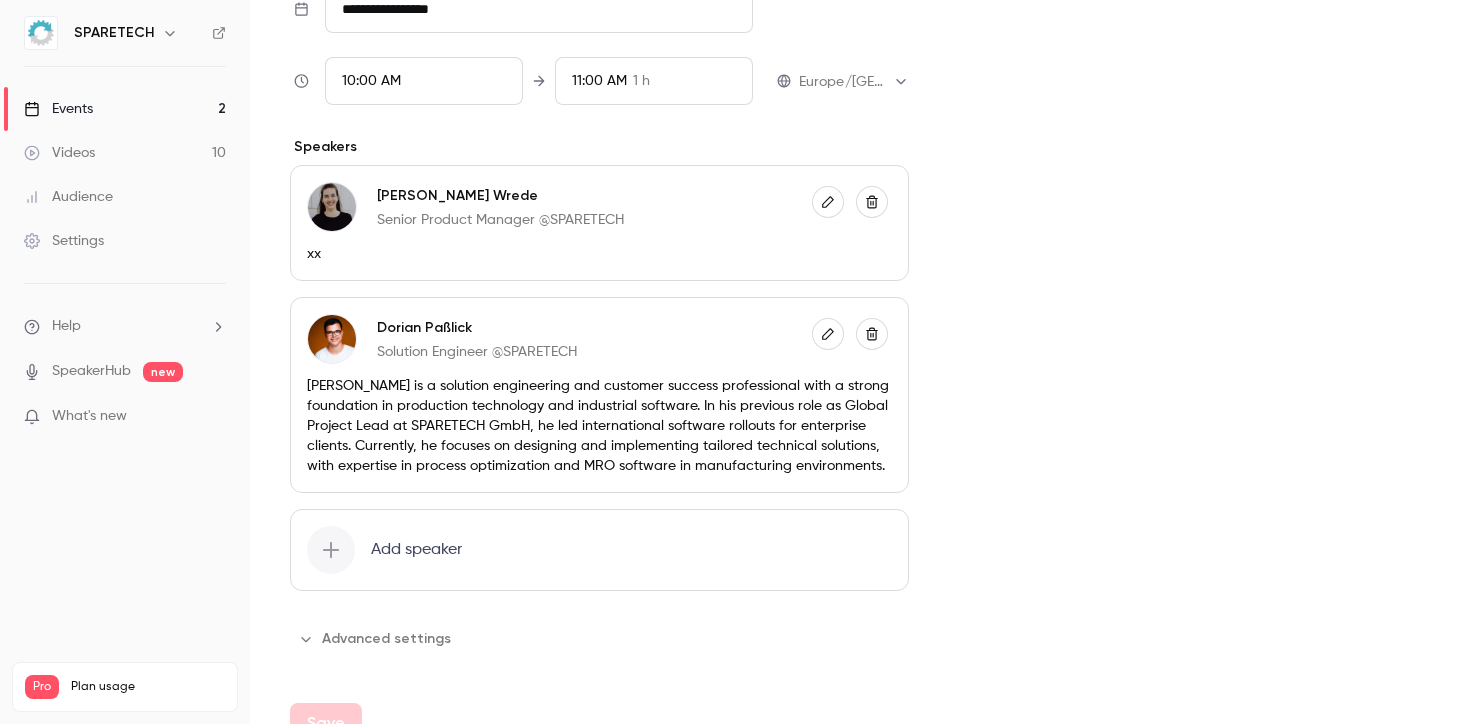 scroll, scrollTop: 746, scrollLeft: 0, axis: vertical 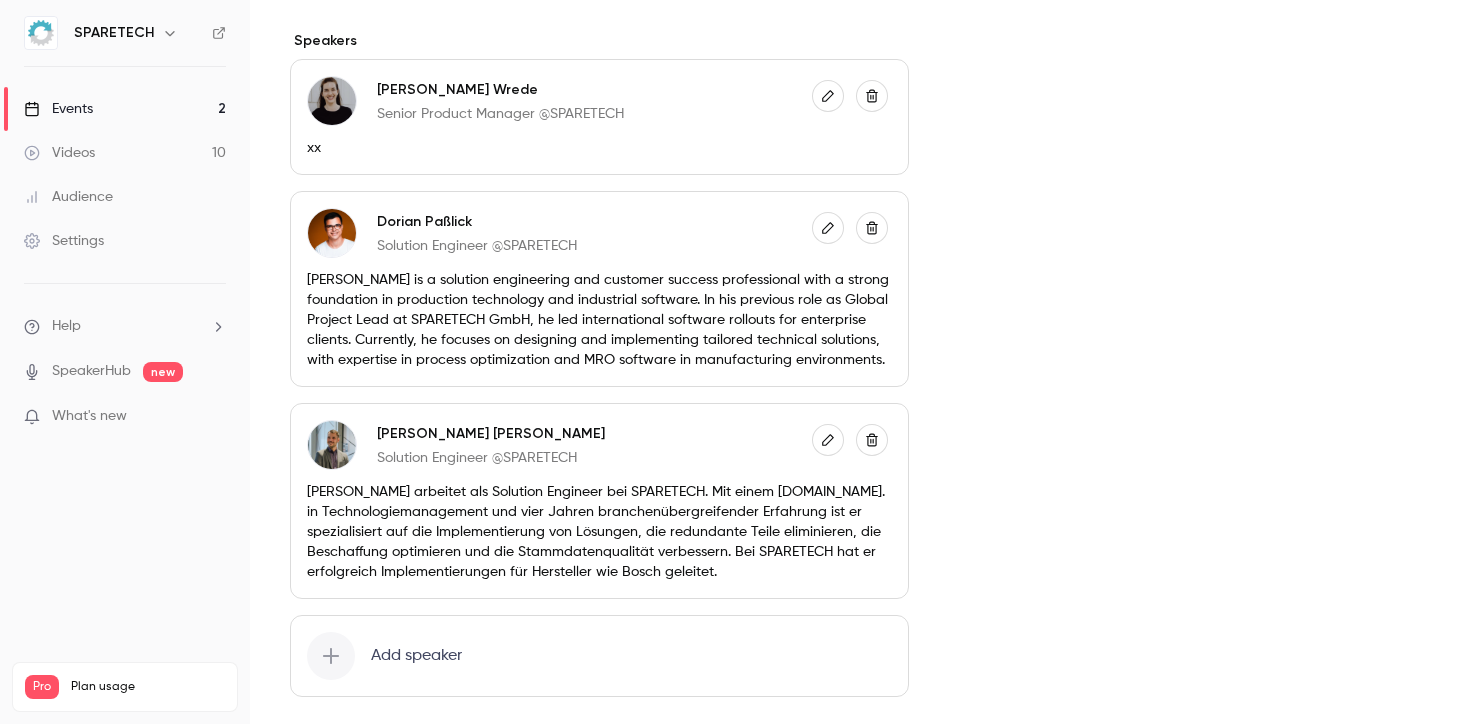click 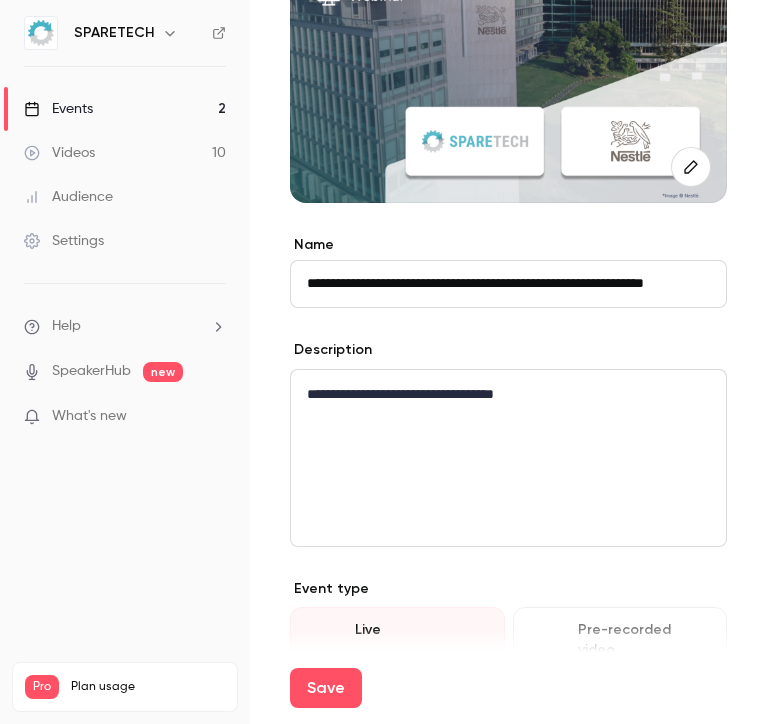 scroll, scrollTop: 0, scrollLeft: 0, axis: both 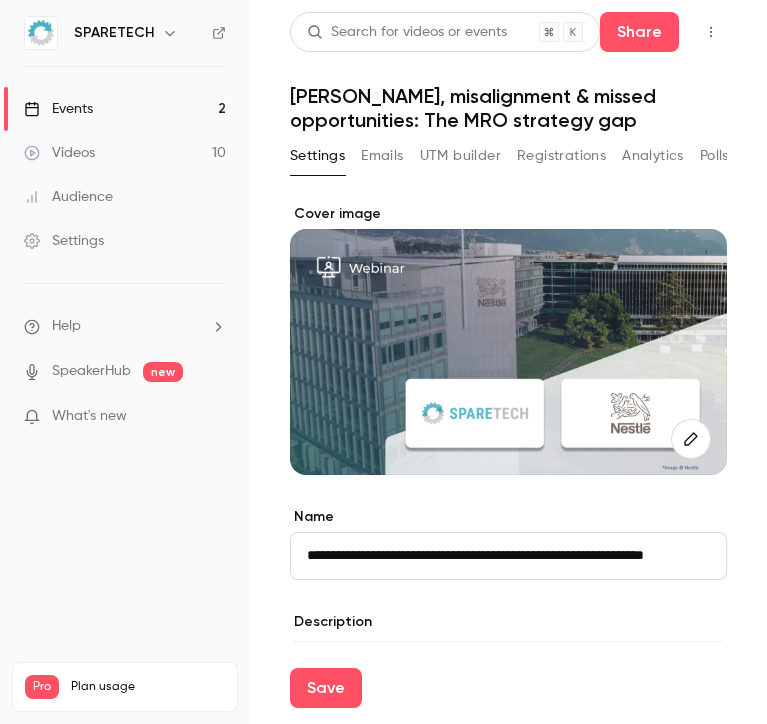 click on "Emails" at bounding box center (382, 156) 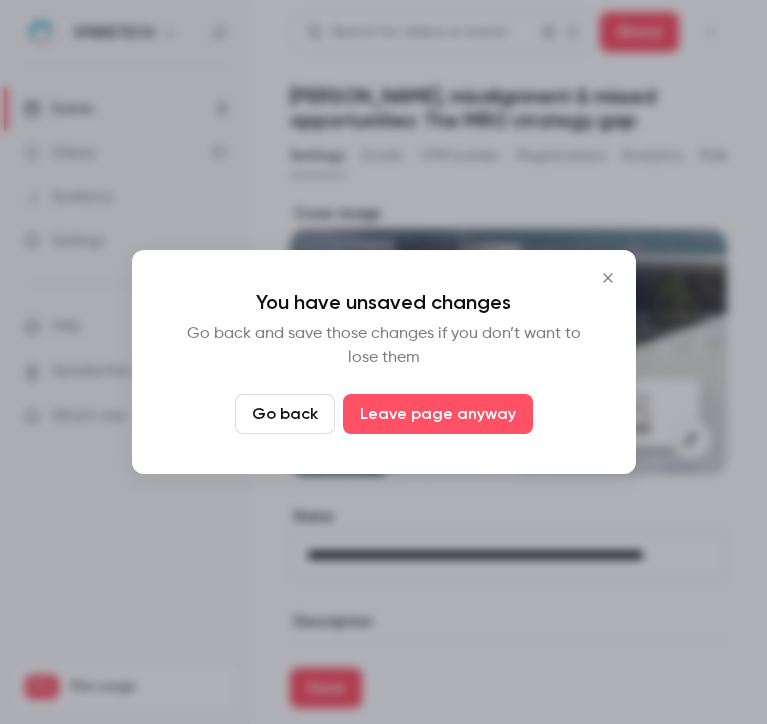 click on "Go back Leave page anyway" at bounding box center (384, 414) 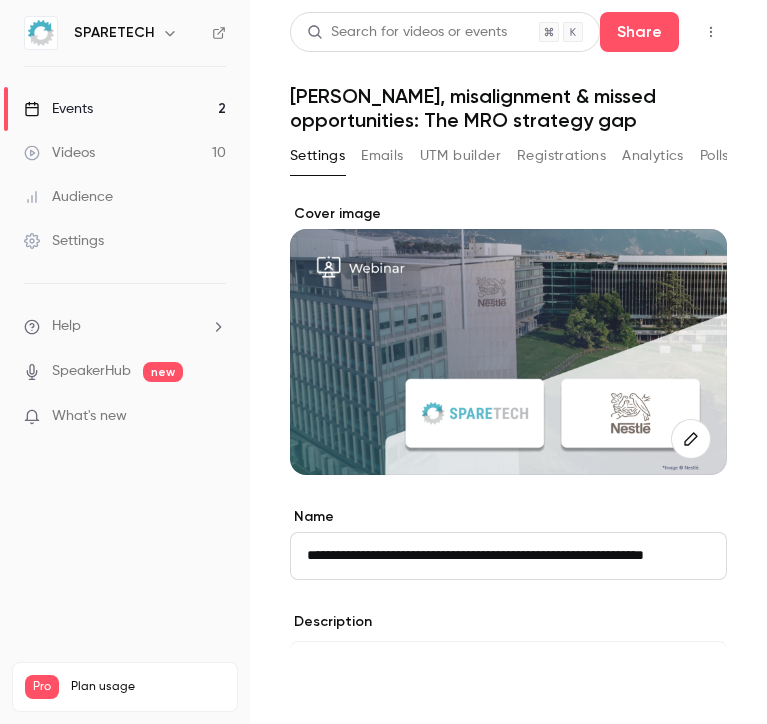 click on "Save" at bounding box center (326, 688) 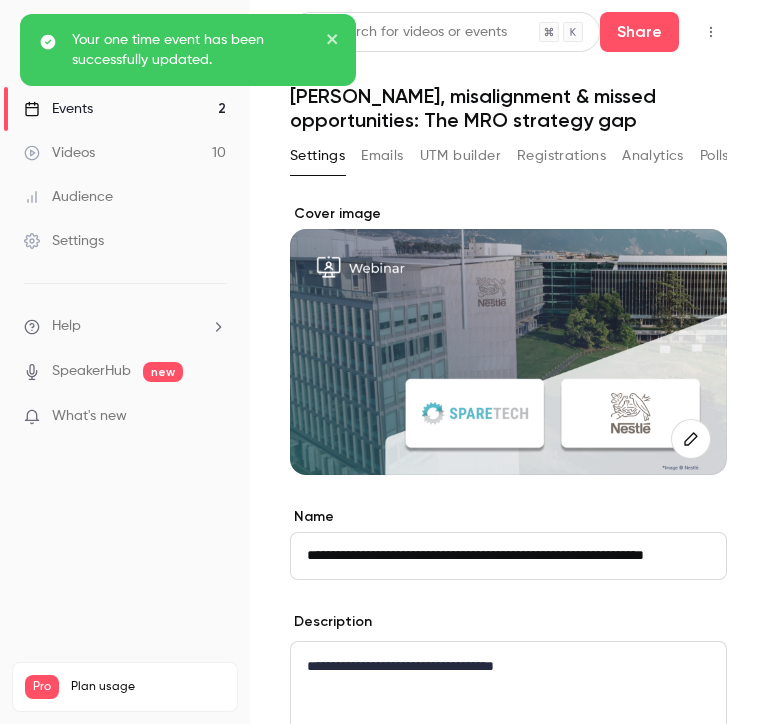 click 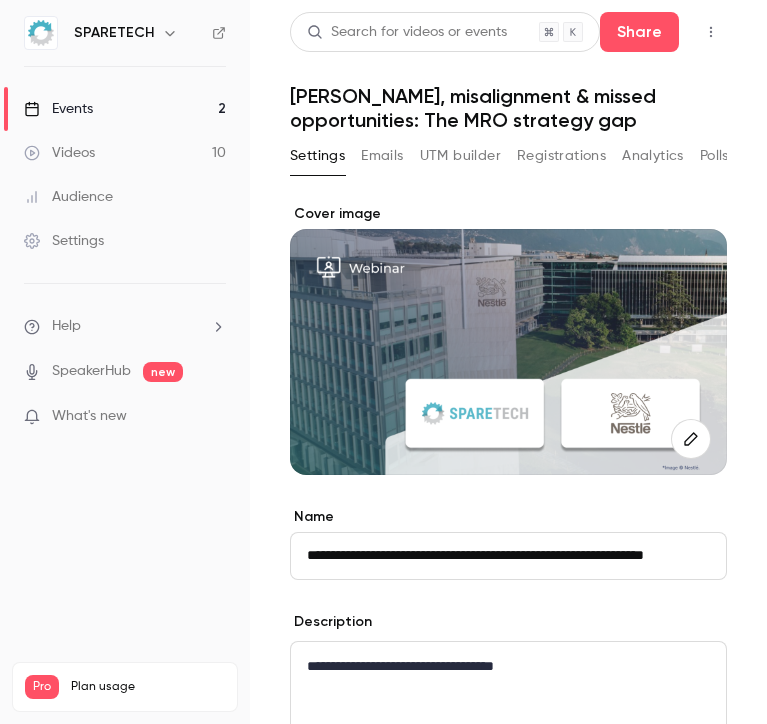 click on "Emails" at bounding box center [382, 156] 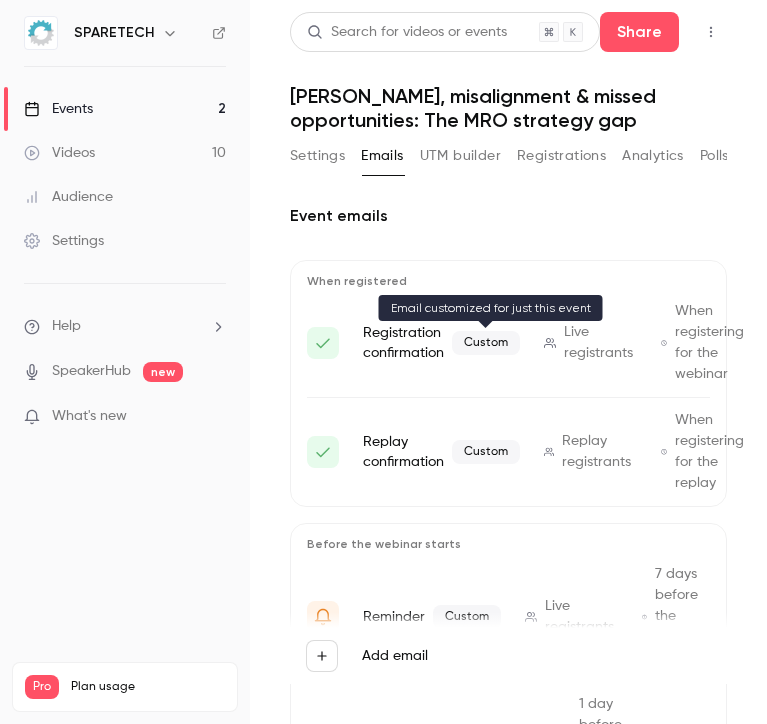 click on "Custom" at bounding box center (486, 343) 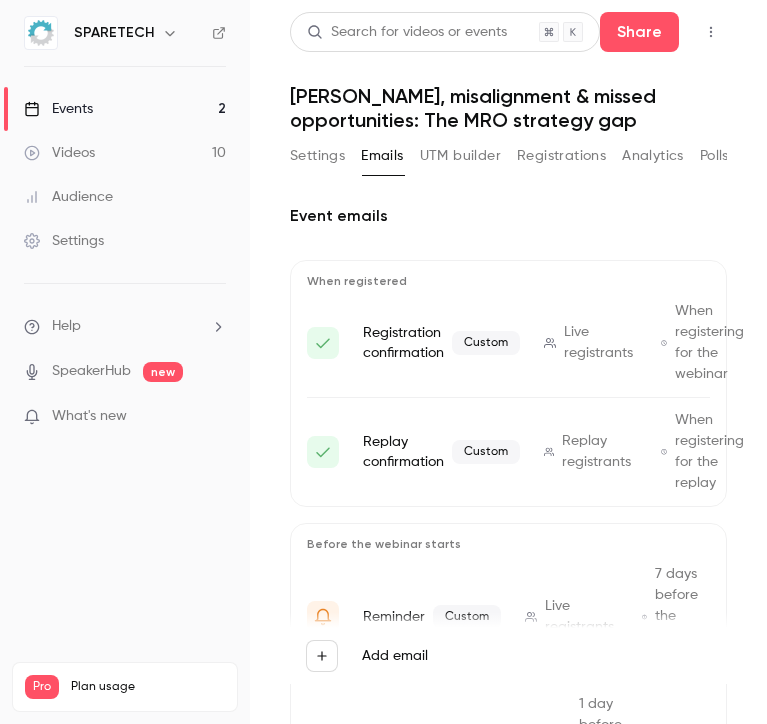 click on "Registration confirmation Custom" at bounding box center [441, 343] 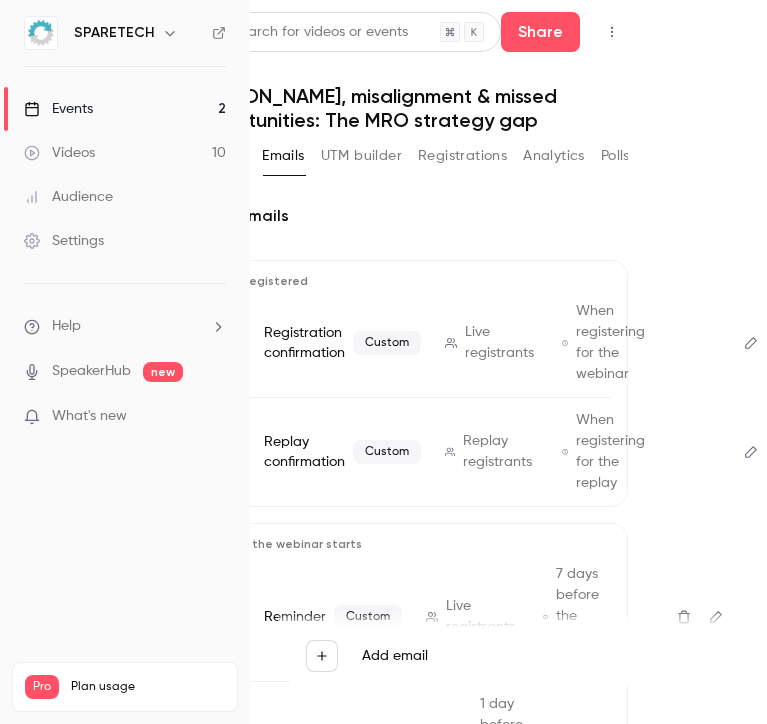 click 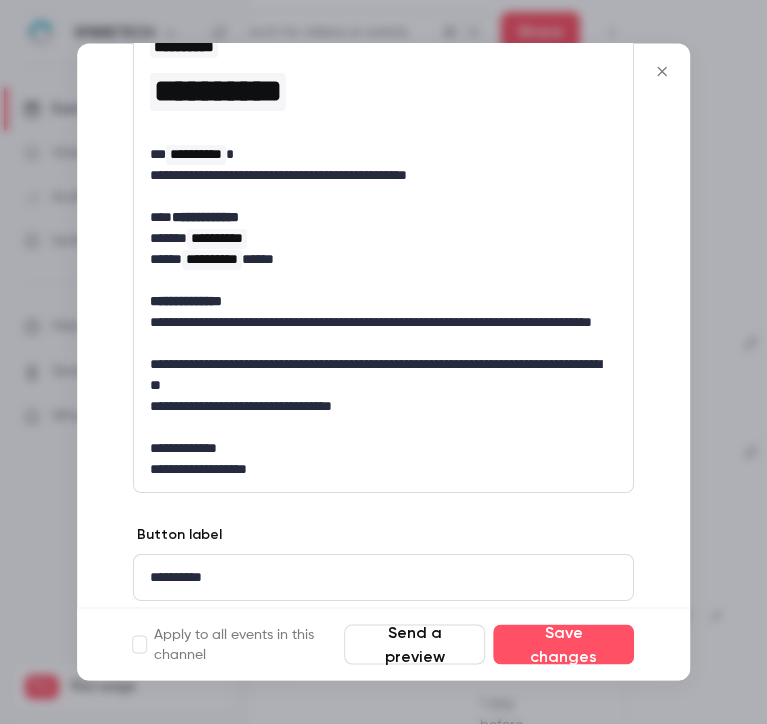 scroll, scrollTop: 344, scrollLeft: 0, axis: vertical 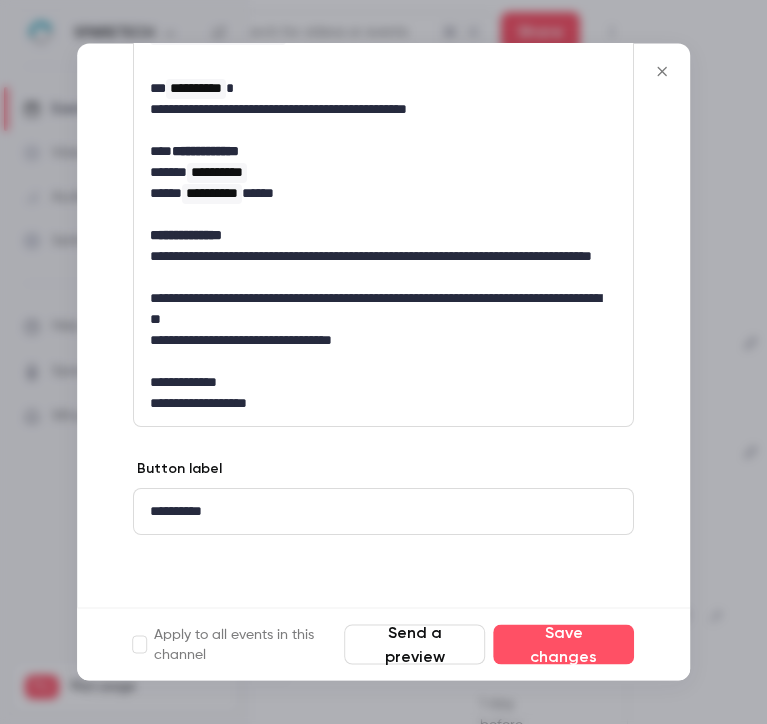 click 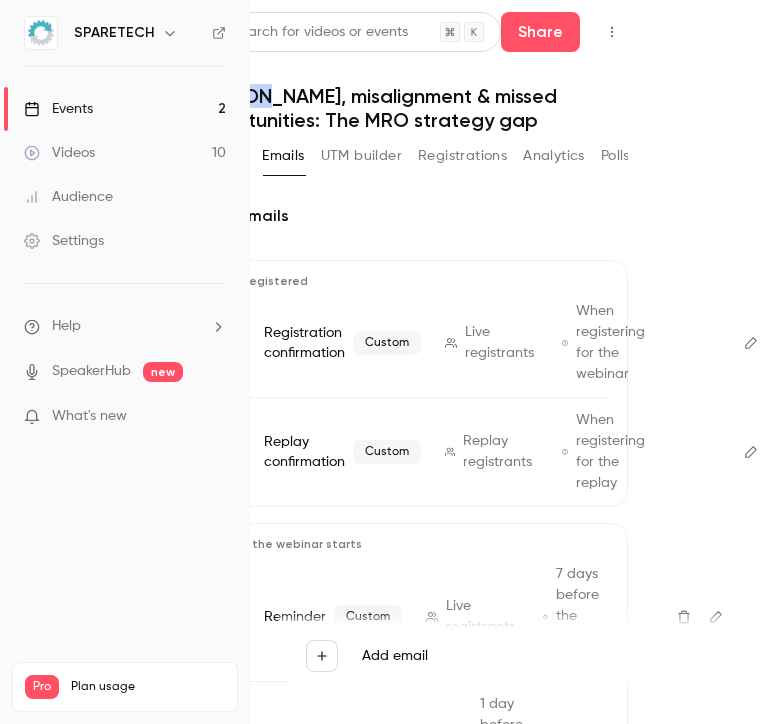 click on "Search for videos or events Share Margins, misalignment & missed opportunities: The MRO strategy gap  Settings Emails UTM builder Registrations Analytics Polls CTA Event emails When registered Registration confirmation Custom Live registrants When registering for the webinar Replay confirmation Custom Replay registrants When registering for the replay Before the webinar starts Reminder Custom Live registrants 7 days before the webinar starts Reminder Live registrants 1 day before the webinar starts After the webinar ends Follow-up Attendees 30 minutes after the webinar ends Follow-up Custom Non-attendees 30 minutes after the webinar ends Add email" at bounding box center [508, 362] 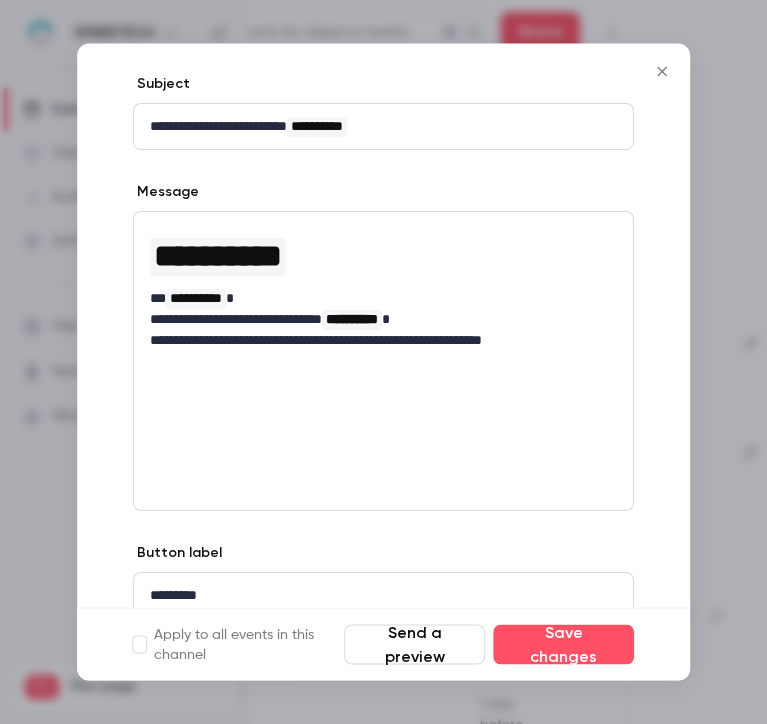 scroll, scrollTop: 130, scrollLeft: 0, axis: vertical 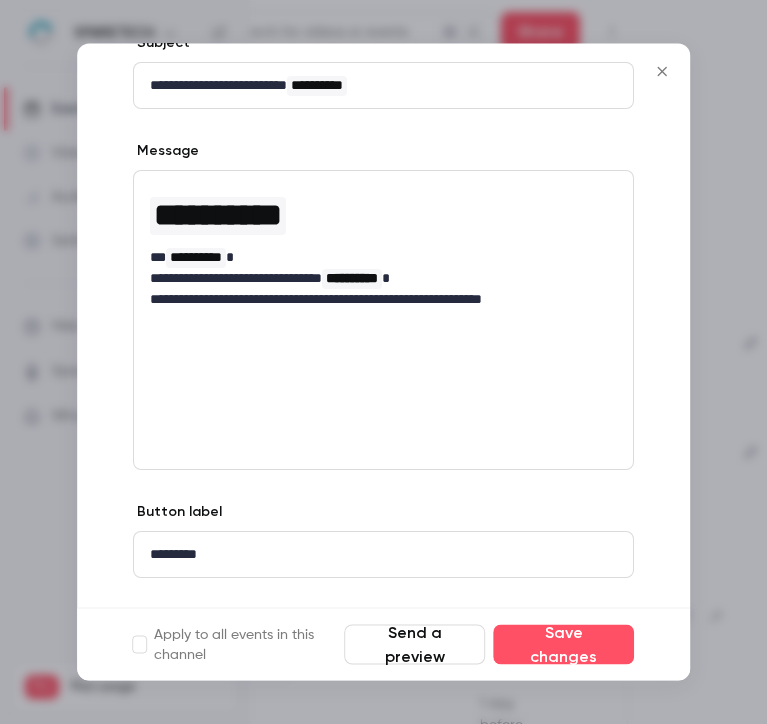 click 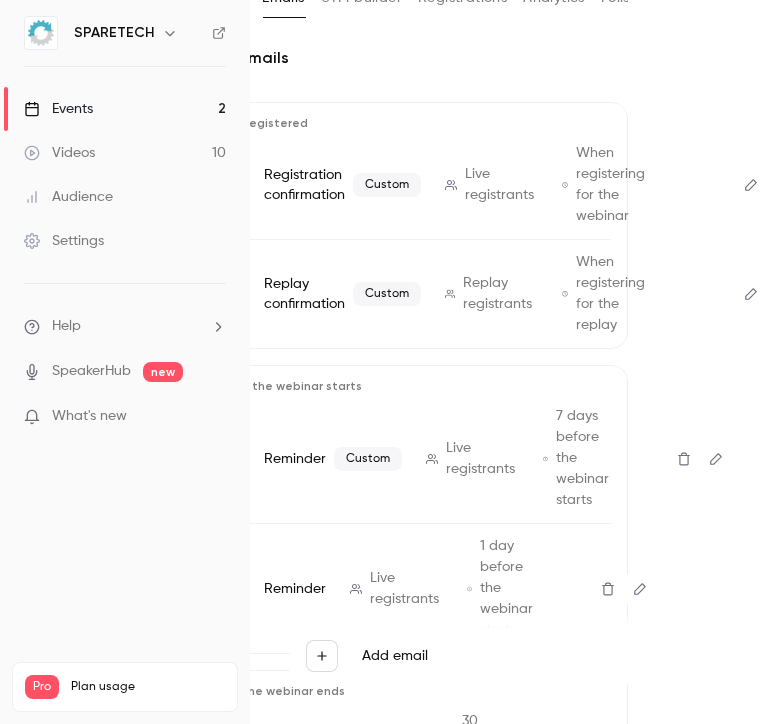 scroll, scrollTop: 159, scrollLeft: 110, axis: both 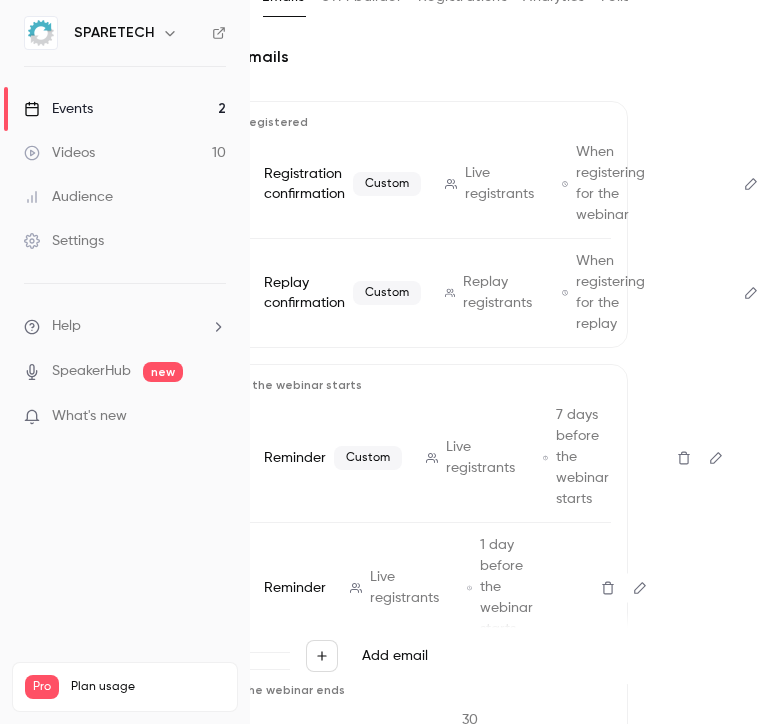 click 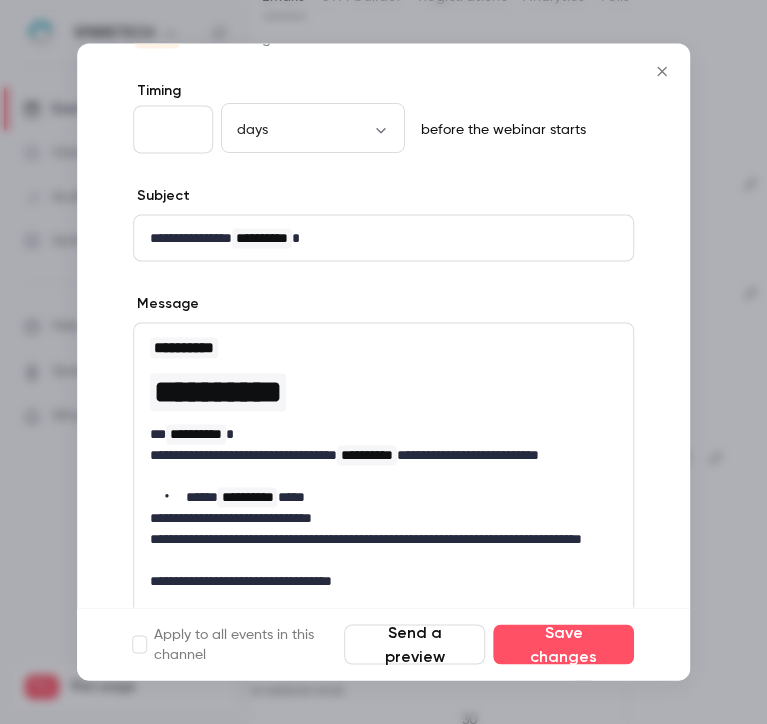 scroll, scrollTop: 84, scrollLeft: 0, axis: vertical 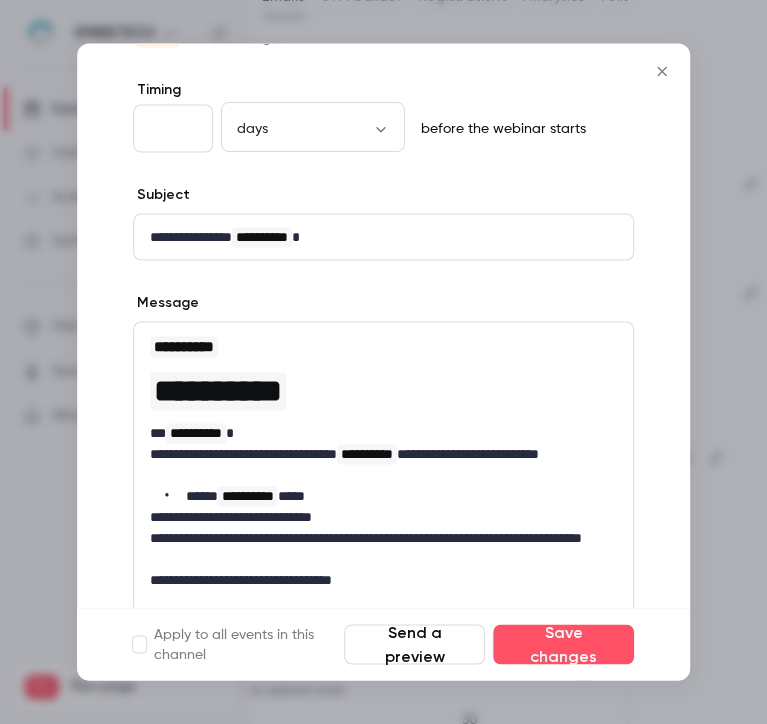 click on "**********" at bounding box center [376, 237] 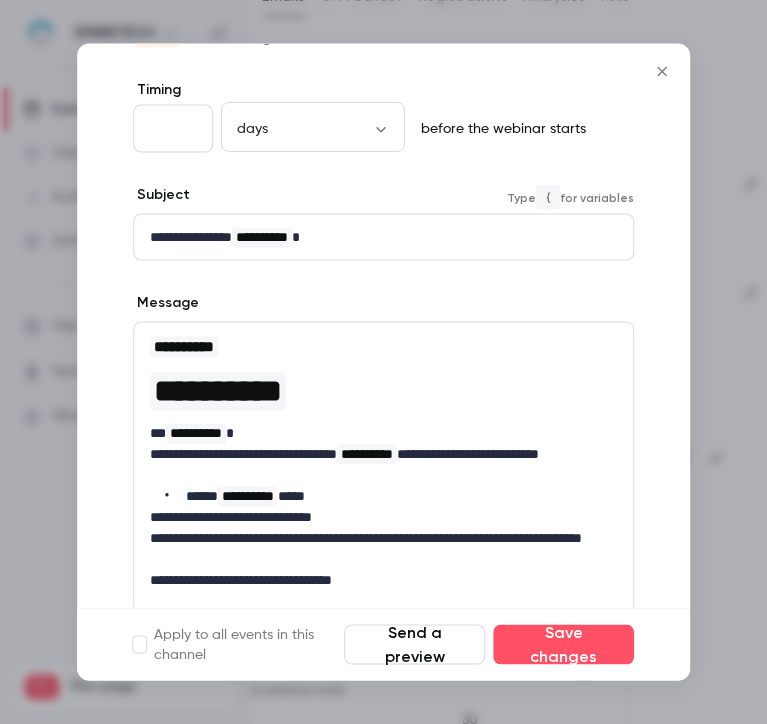 type 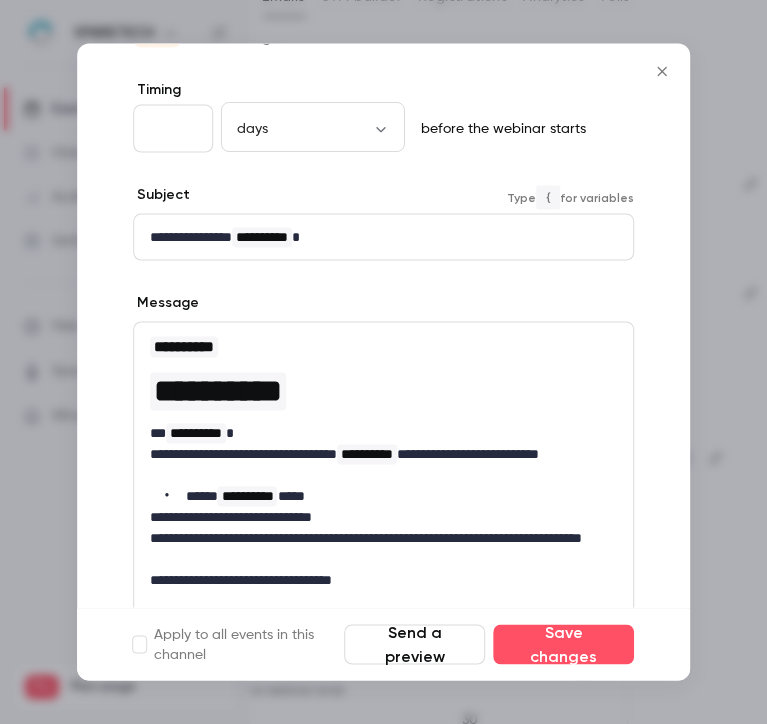 click on "**********" at bounding box center [376, 237] 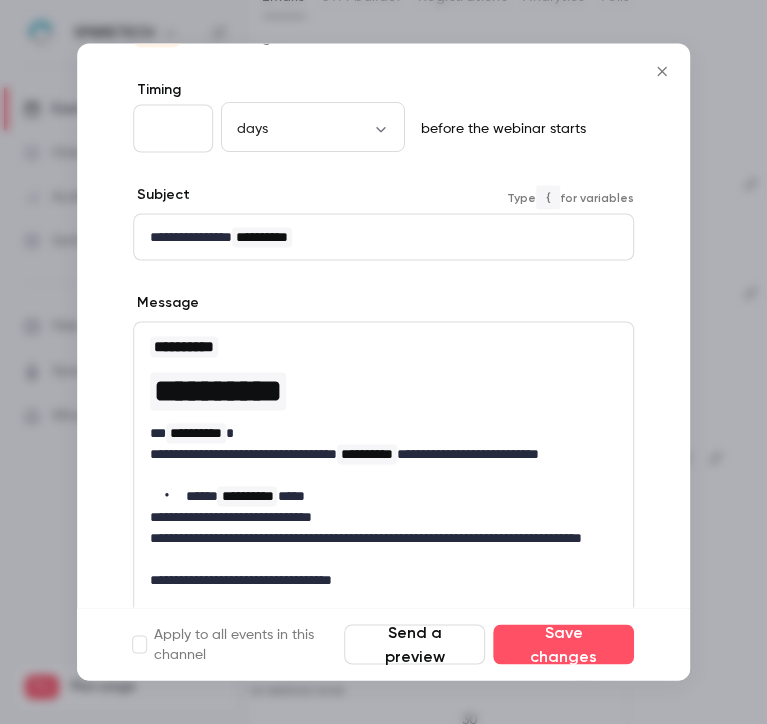 click on "**********" at bounding box center (262, 238) 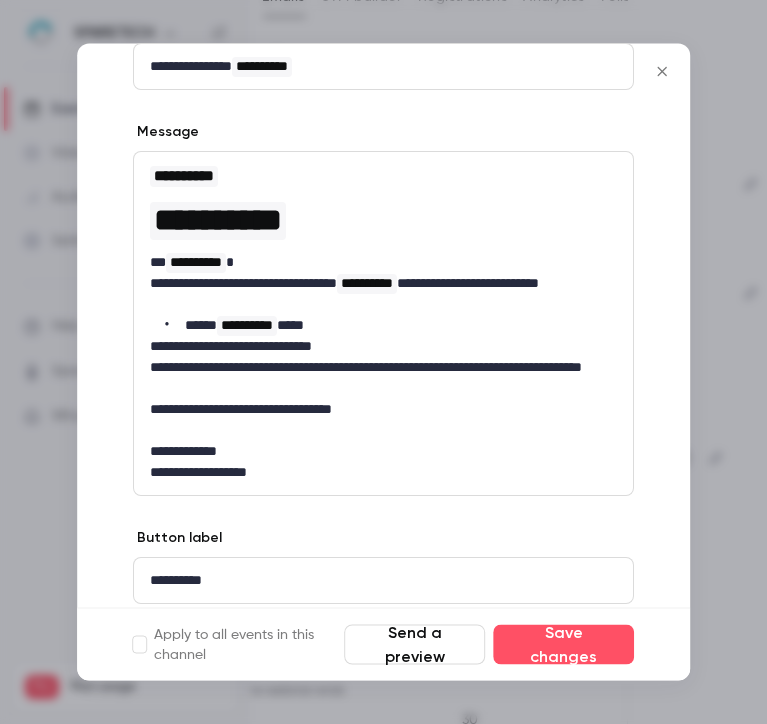 scroll, scrollTop: 304, scrollLeft: 0, axis: vertical 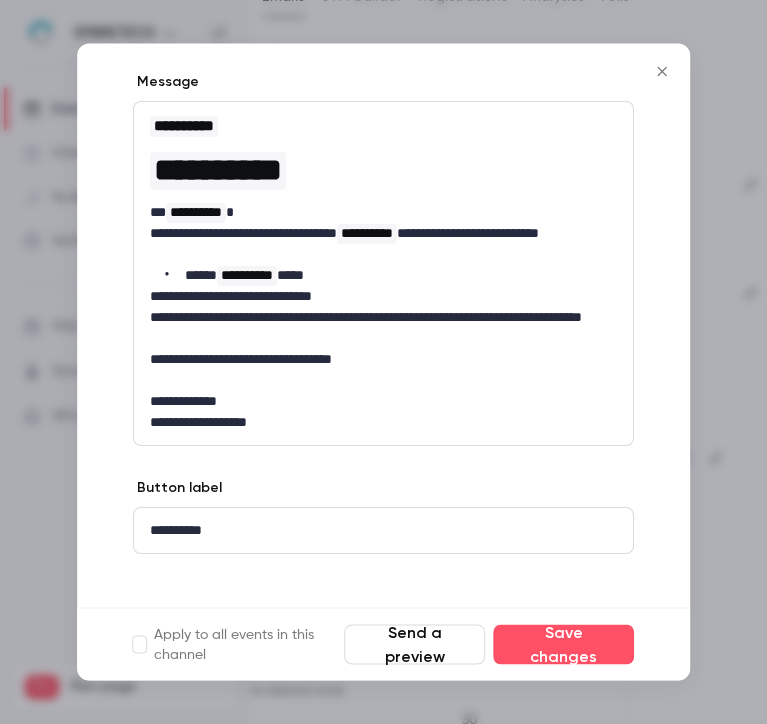 click on "**********" at bounding box center (376, 297) 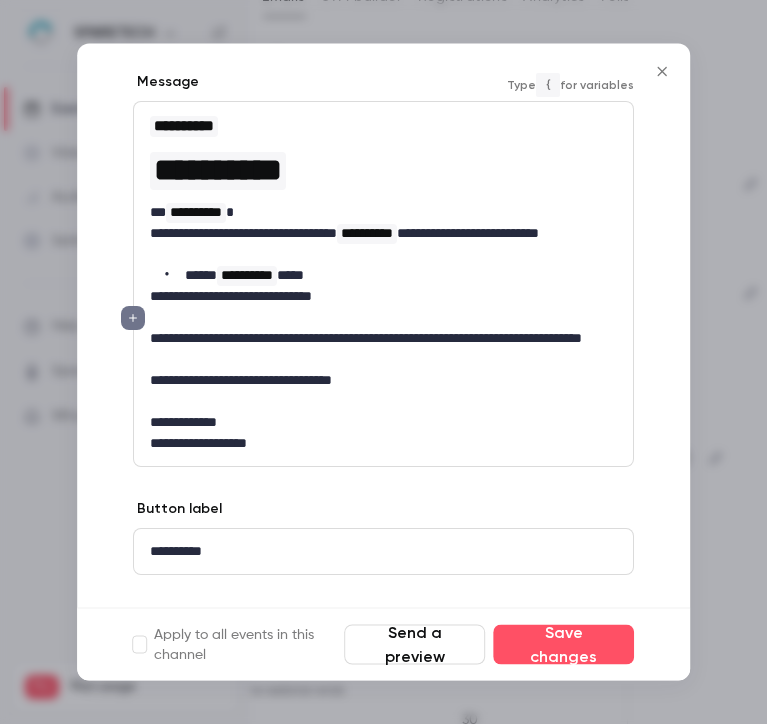 click on "**********" at bounding box center (376, 350) 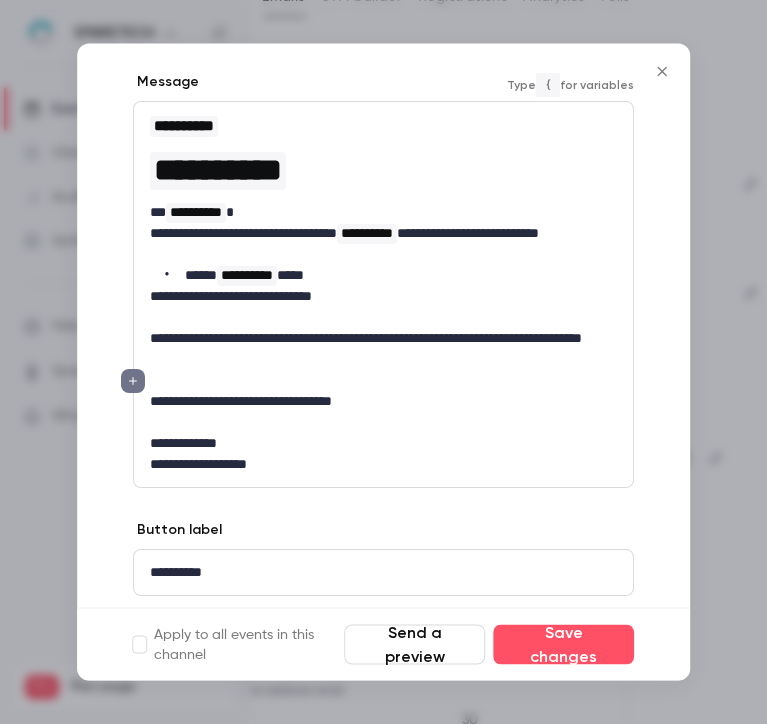 click on "**********" at bounding box center (376, 297) 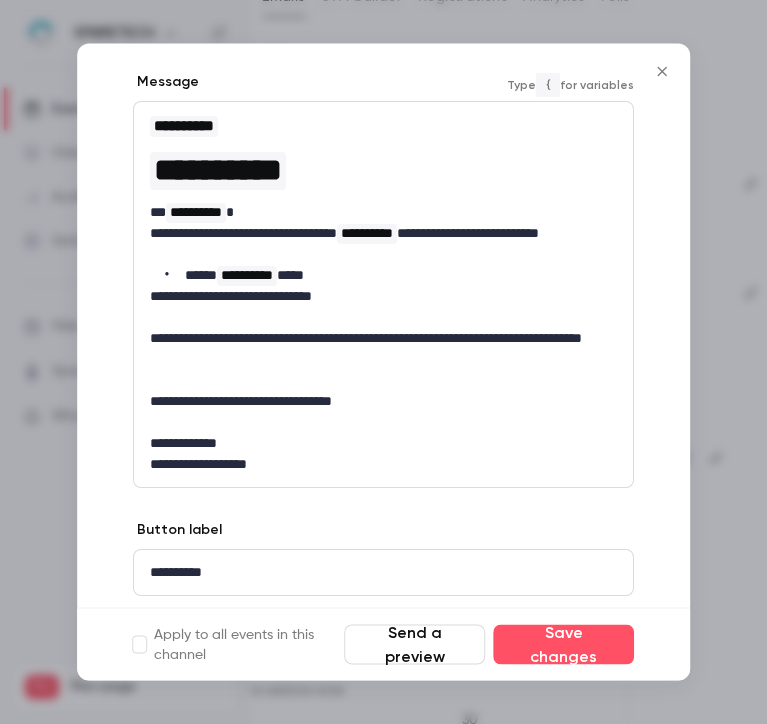 click on "**********" at bounding box center (376, 245) 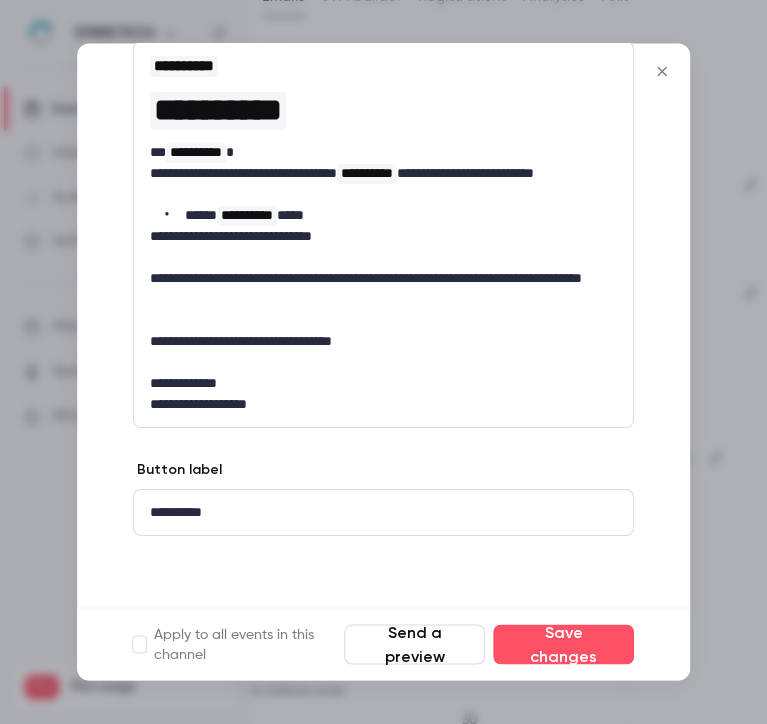 scroll, scrollTop: 365, scrollLeft: 0, axis: vertical 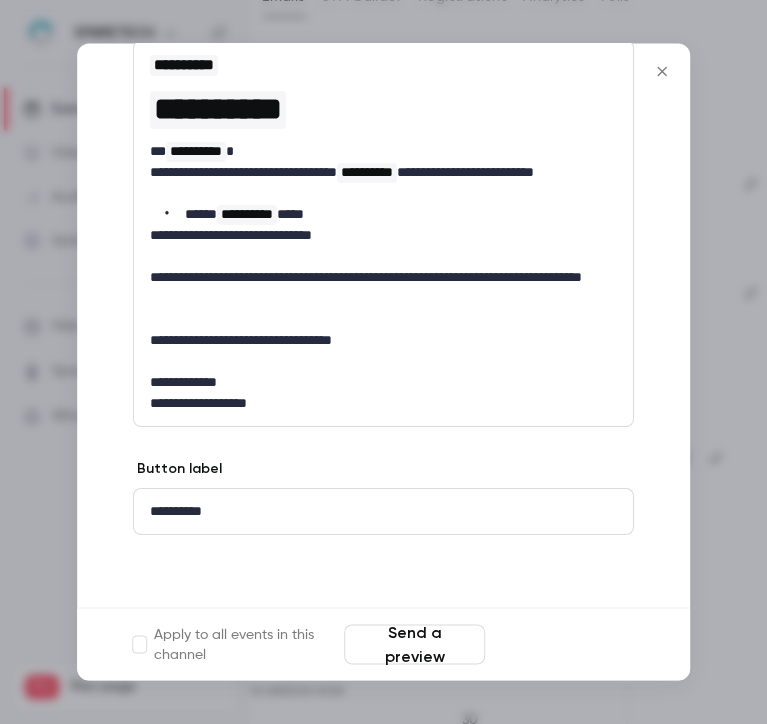 click on "Save changes" at bounding box center (563, 645) 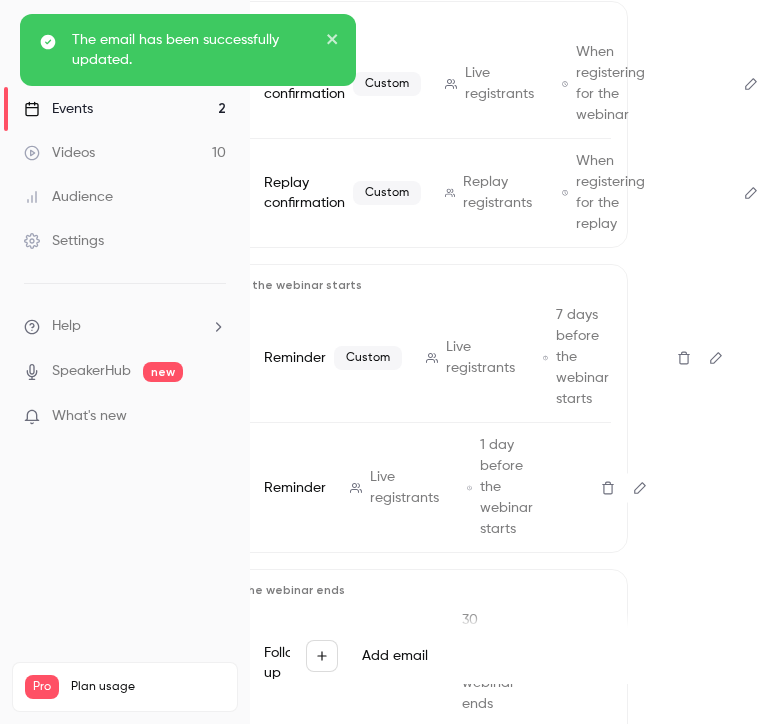 scroll, scrollTop: 339, scrollLeft: 110, axis: both 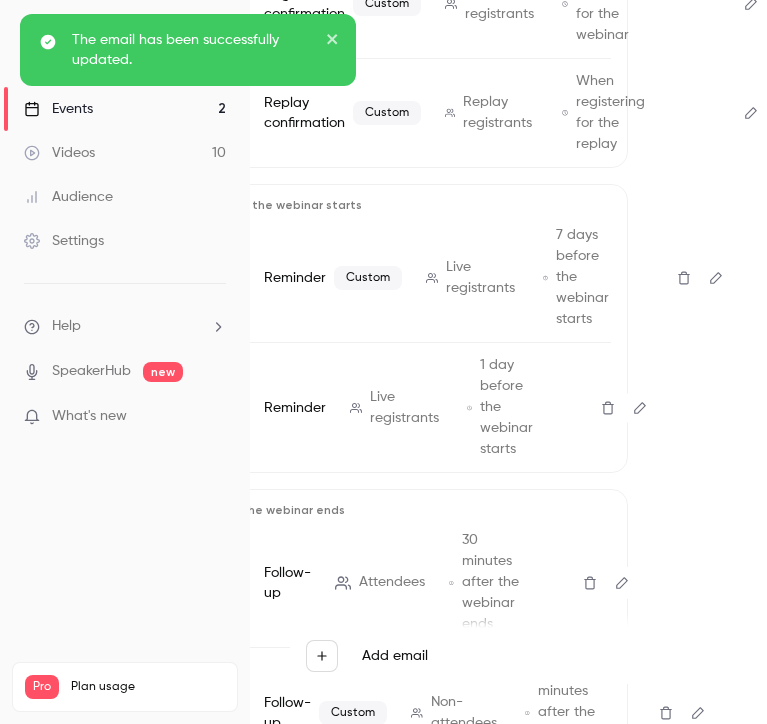 click 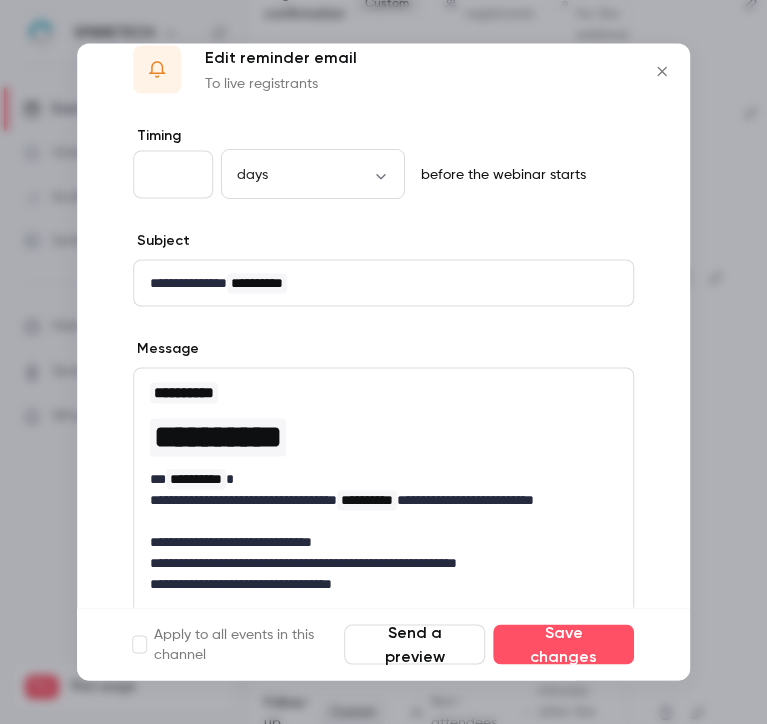 scroll, scrollTop: 95, scrollLeft: 0, axis: vertical 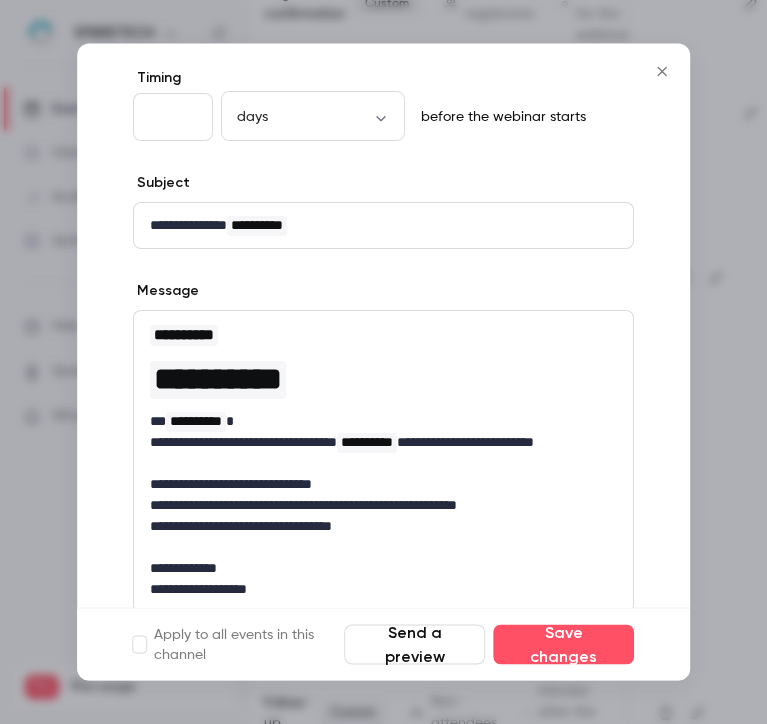 click on "**********" at bounding box center [367, 444] 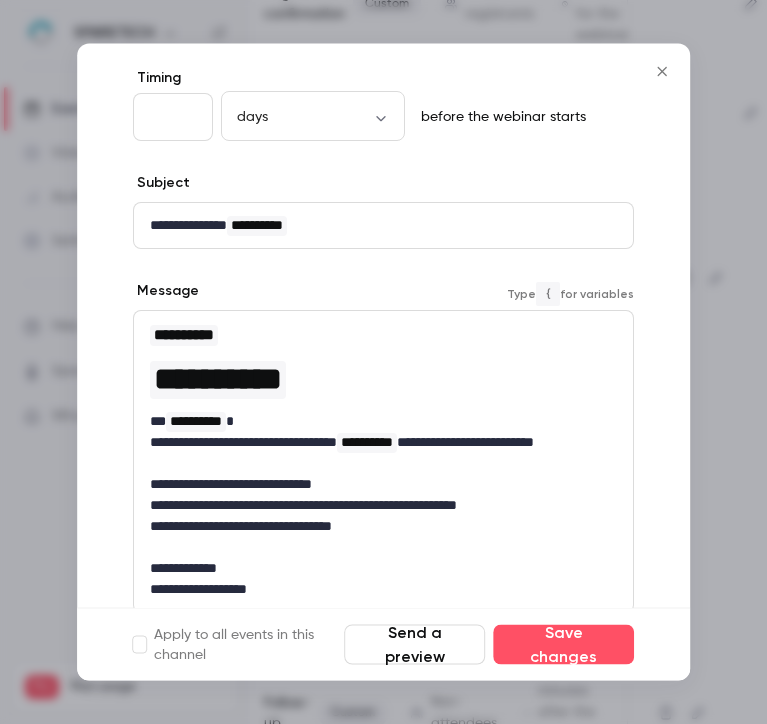 type 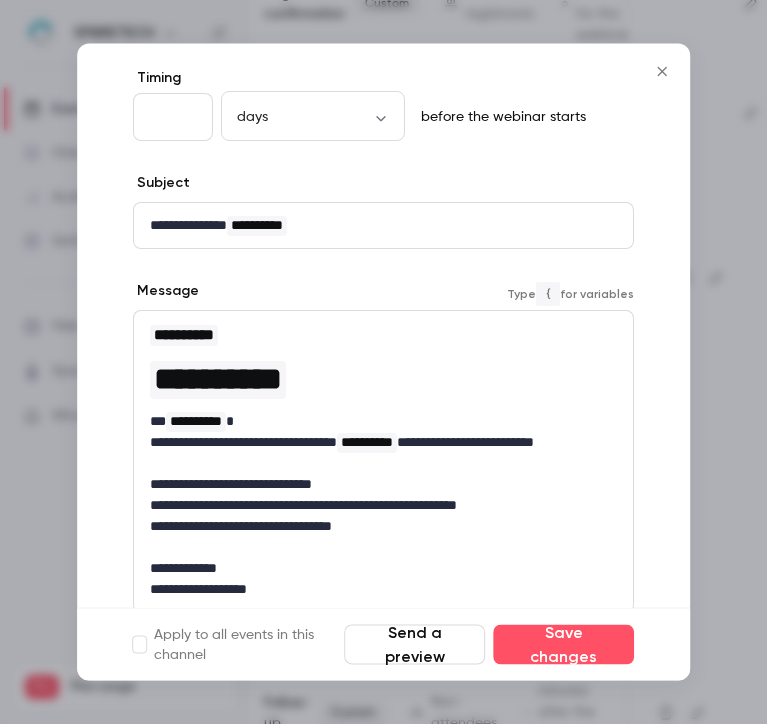 click on "**********" at bounding box center [376, 454] 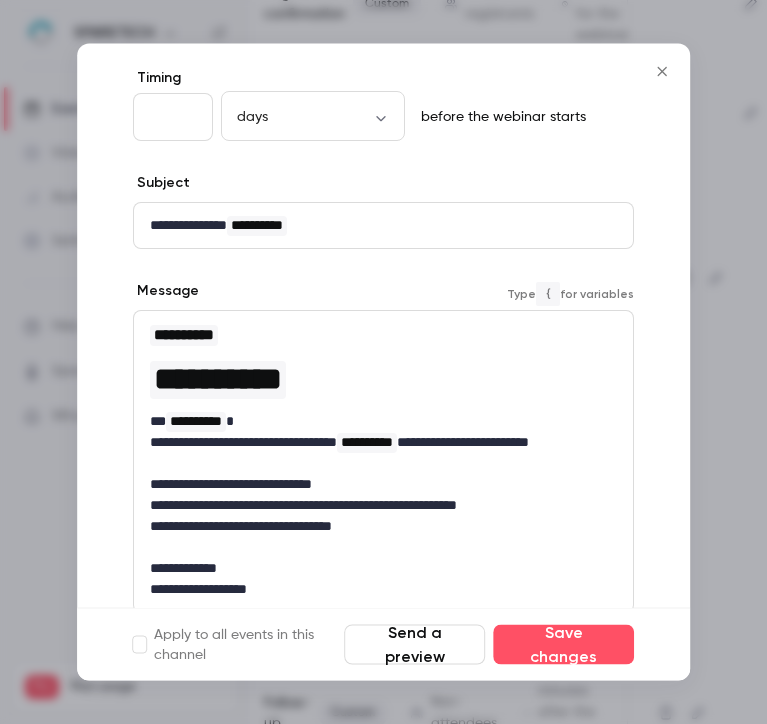 click on "**********" at bounding box center (376, 454) 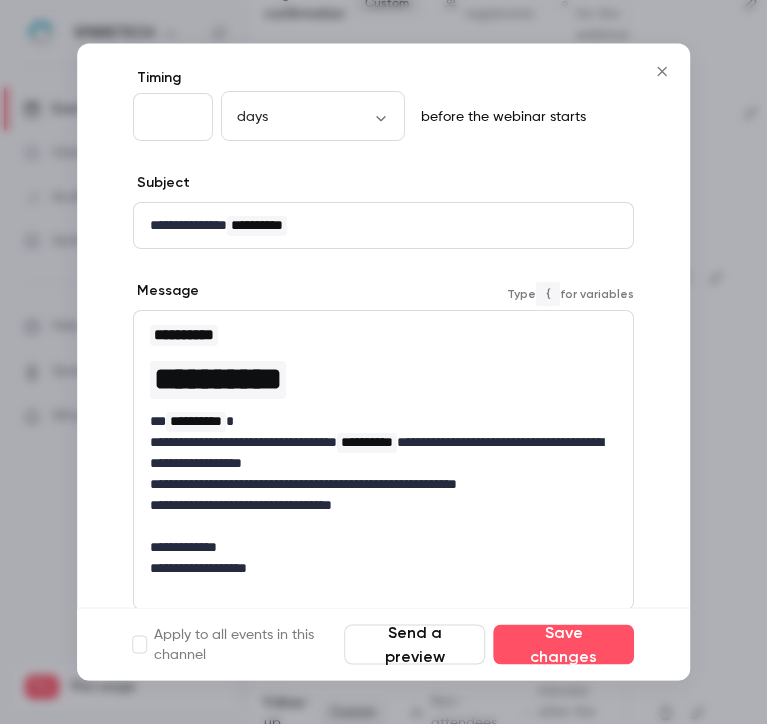 click on "**********" at bounding box center (376, 454) 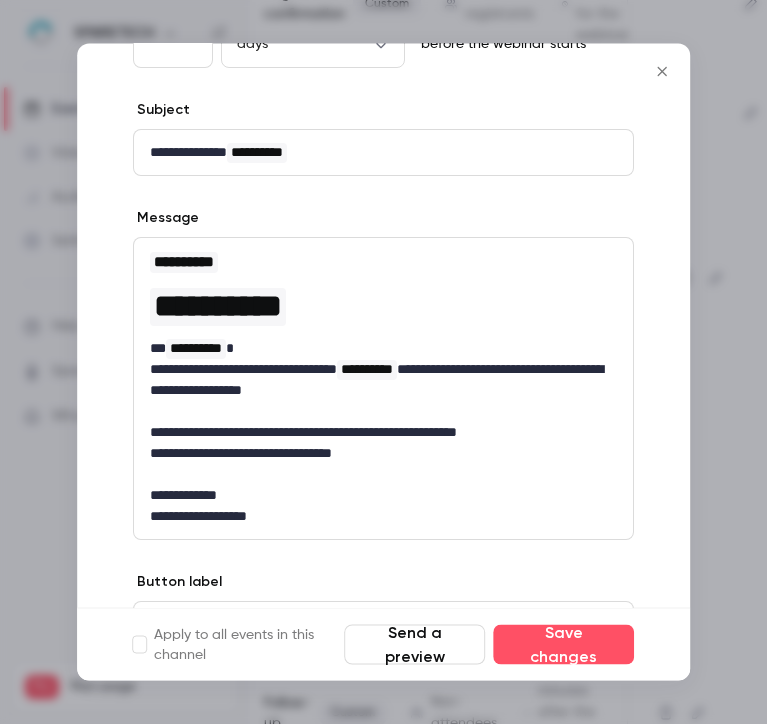 scroll, scrollTop: 170, scrollLeft: 0, axis: vertical 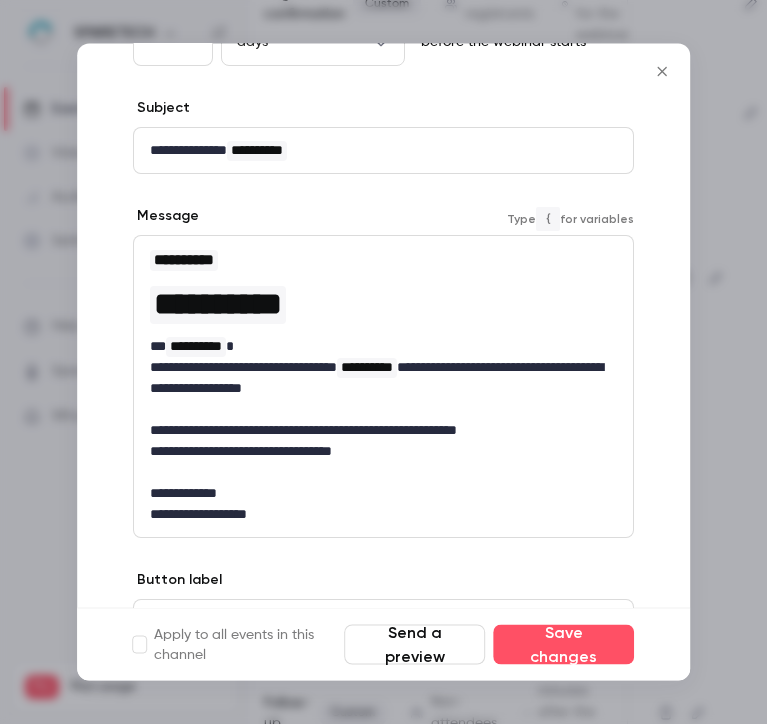 click on "**********" at bounding box center [376, 431] 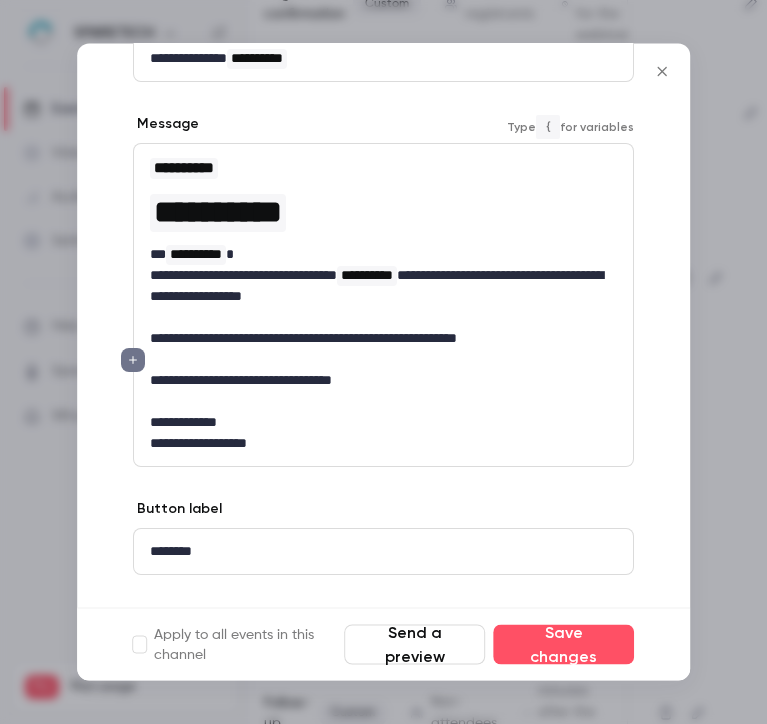 scroll, scrollTop: 302, scrollLeft: 0, axis: vertical 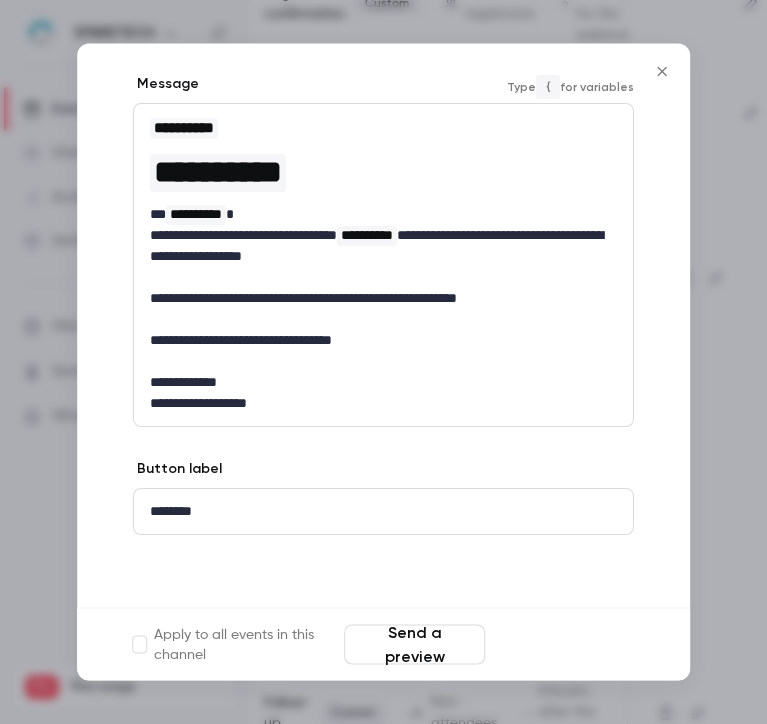 click on "Save changes" at bounding box center [563, 645] 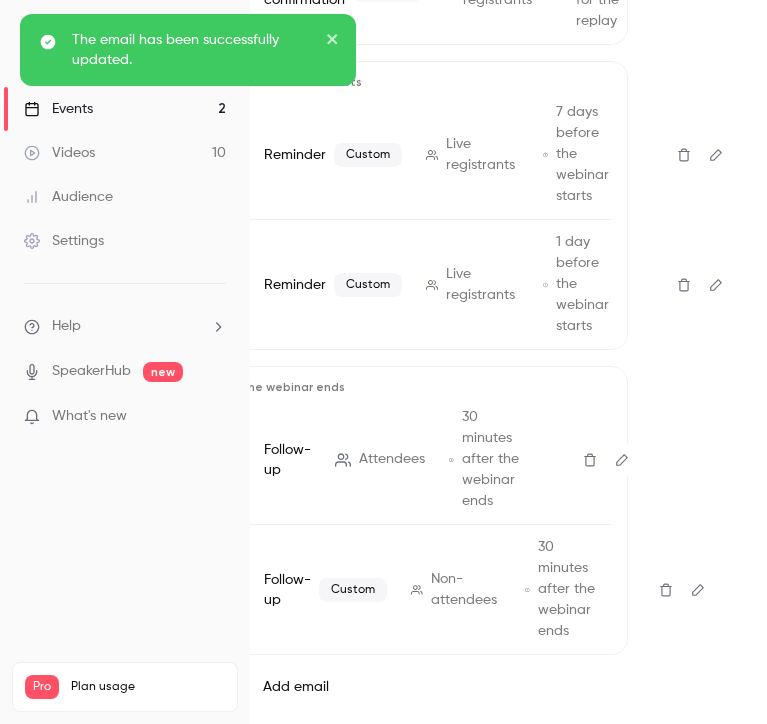 scroll, scrollTop: 463, scrollLeft: 110, axis: both 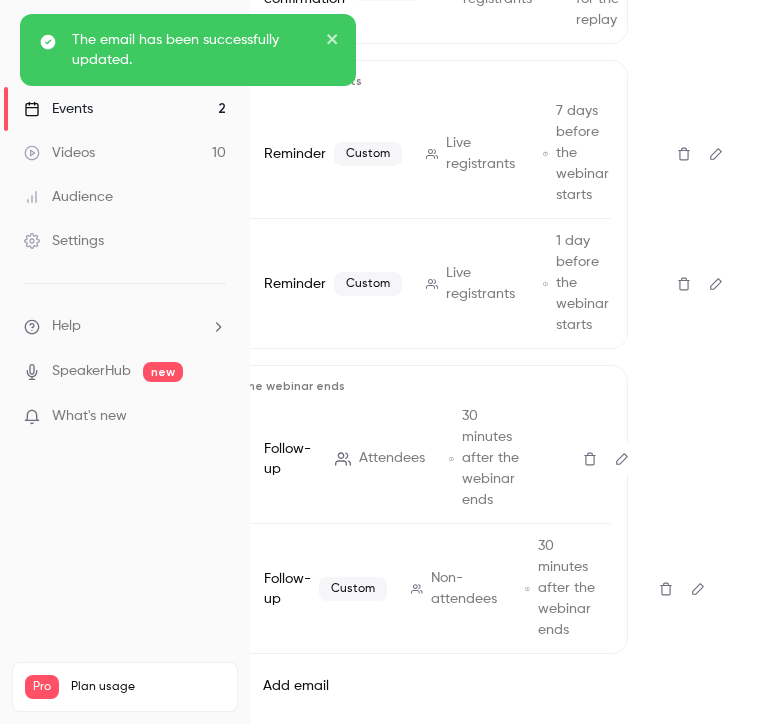 click 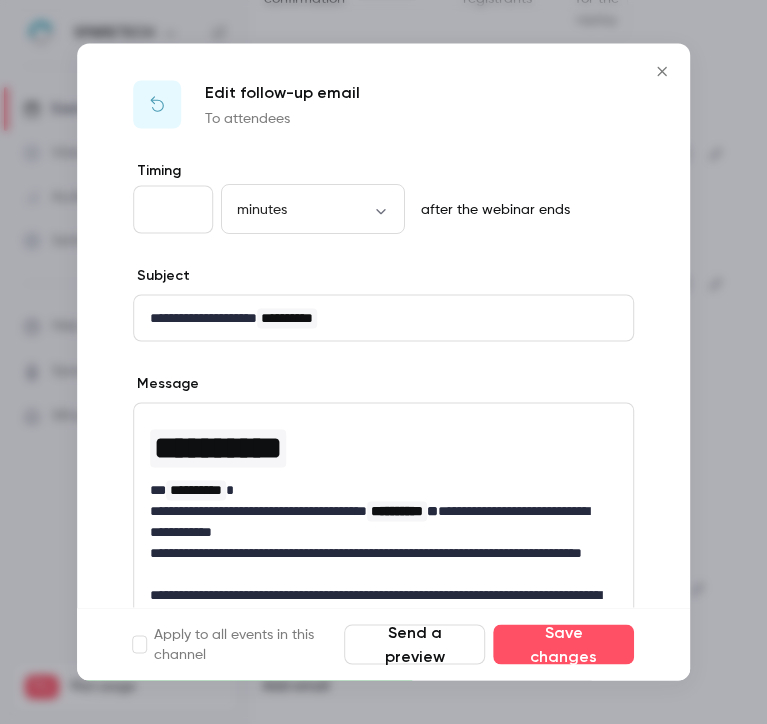 scroll, scrollTop: 4, scrollLeft: 0, axis: vertical 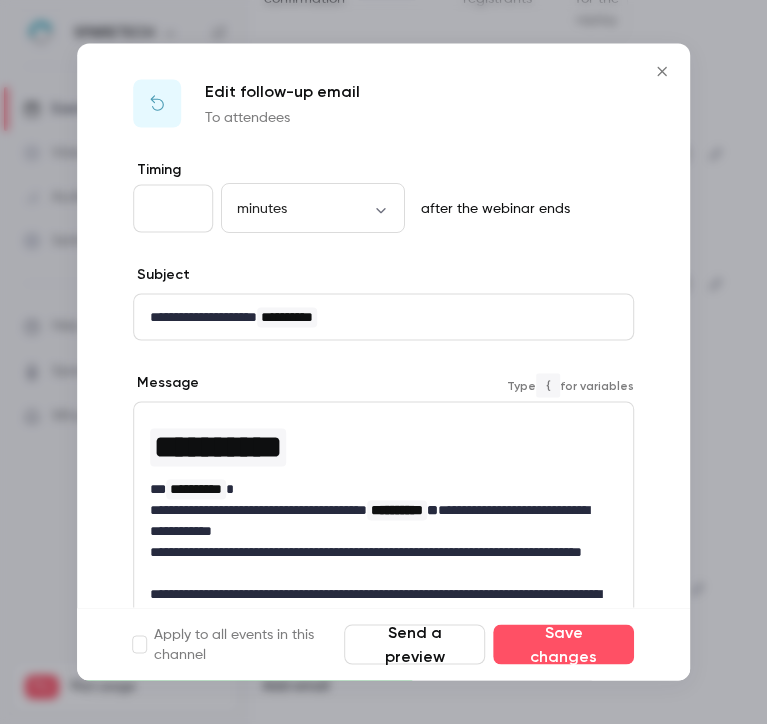 click on "**********" at bounding box center [376, 521] 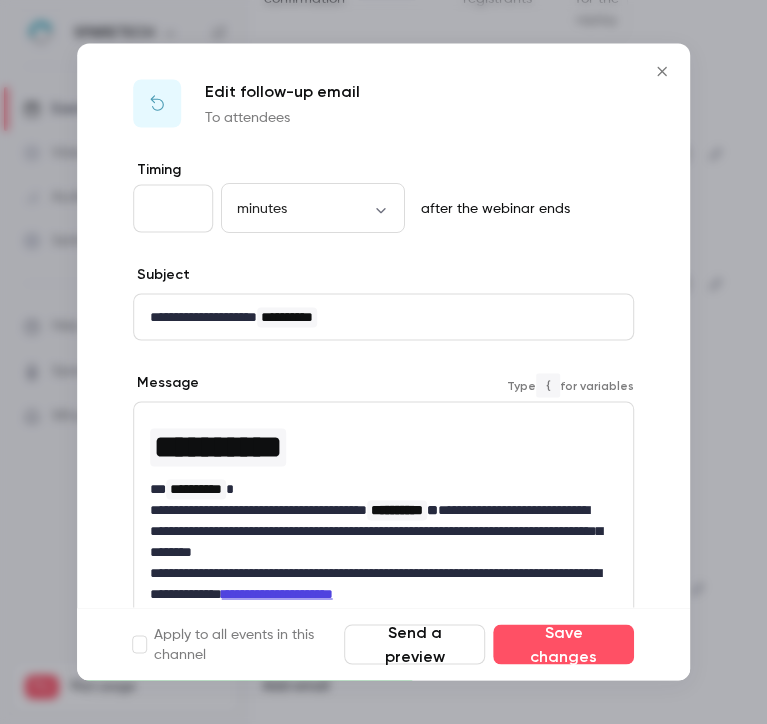 type 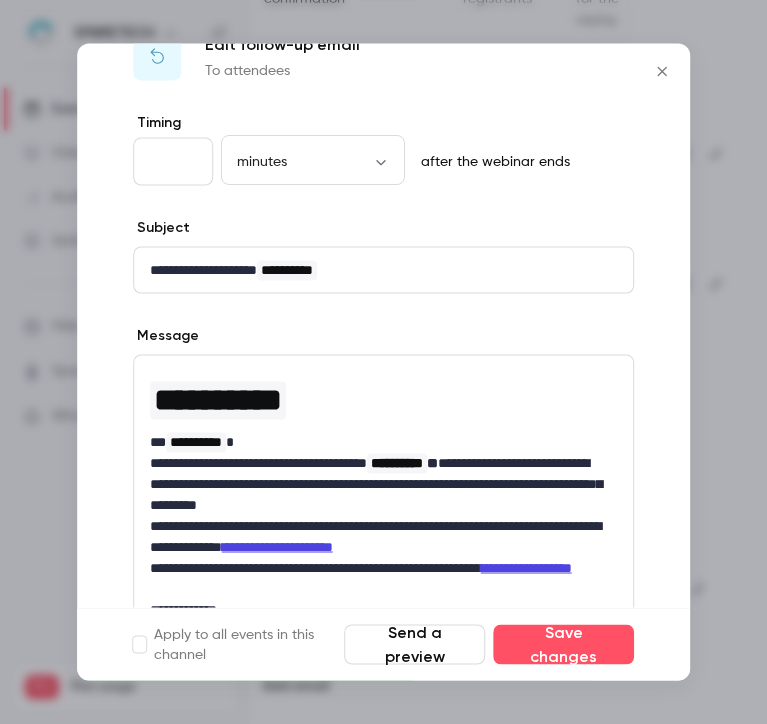 scroll, scrollTop: 52, scrollLeft: 0, axis: vertical 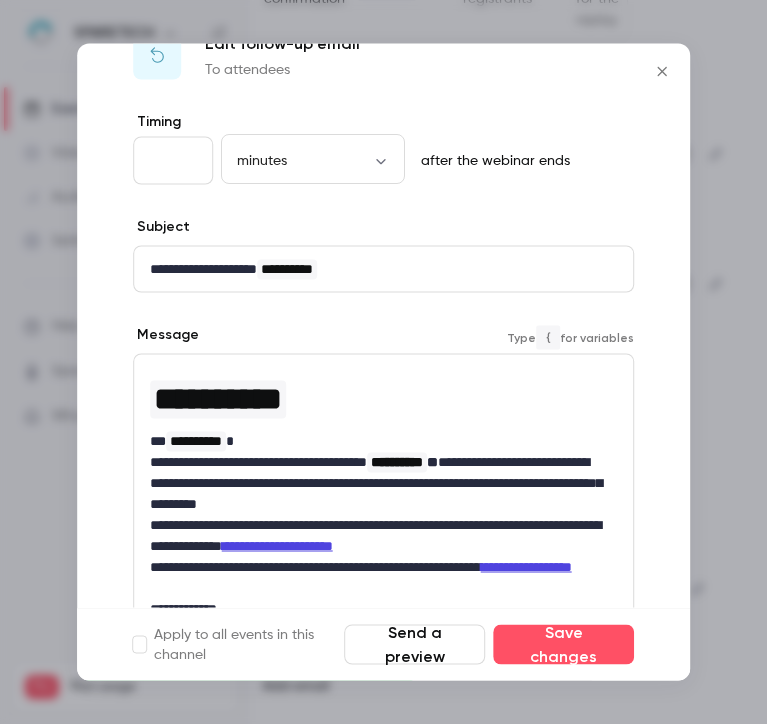 click on "**********" at bounding box center (376, 483) 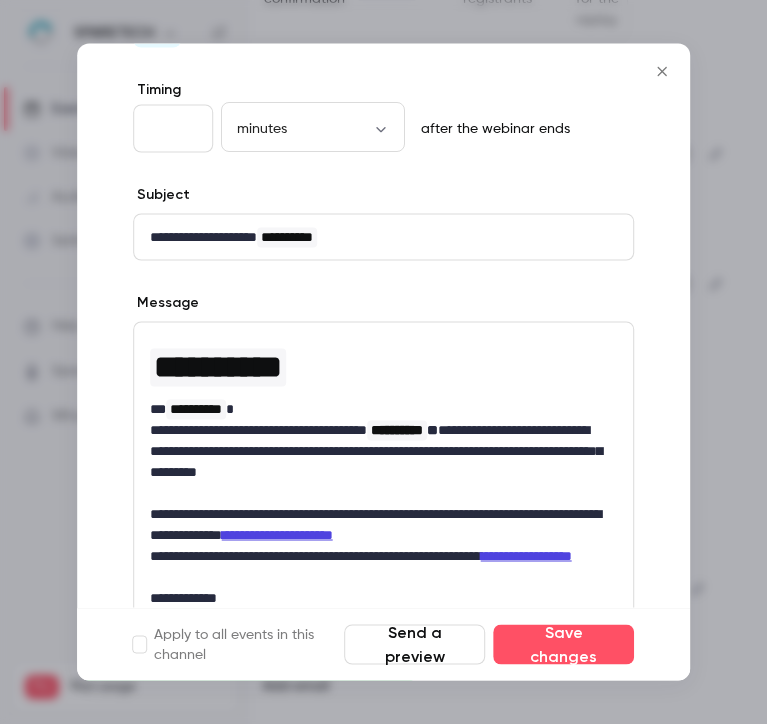 scroll, scrollTop: 139, scrollLeft: 0, axis: vertical 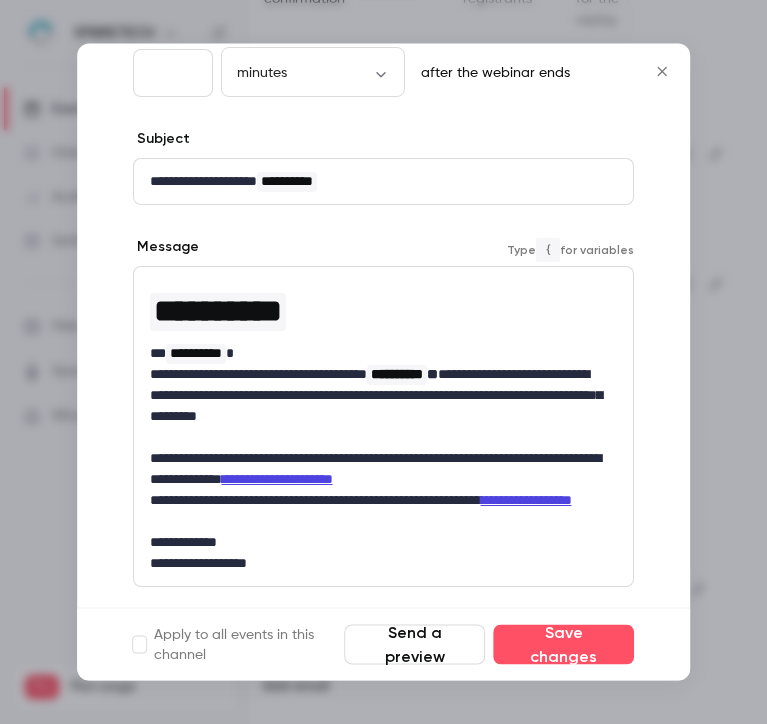 click on "**********" at bounding box center [376, 470] 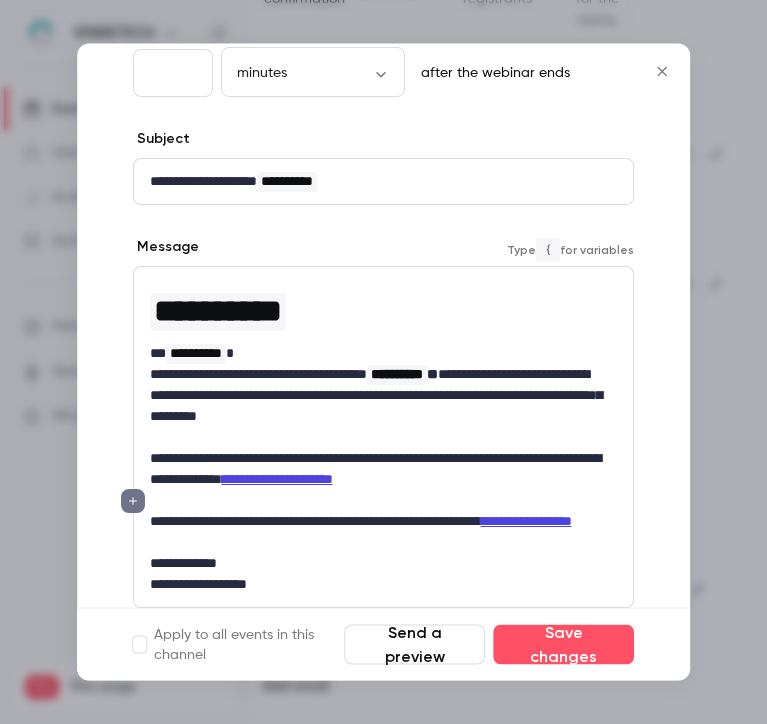click on "**********" at bounding box center (376, 533) 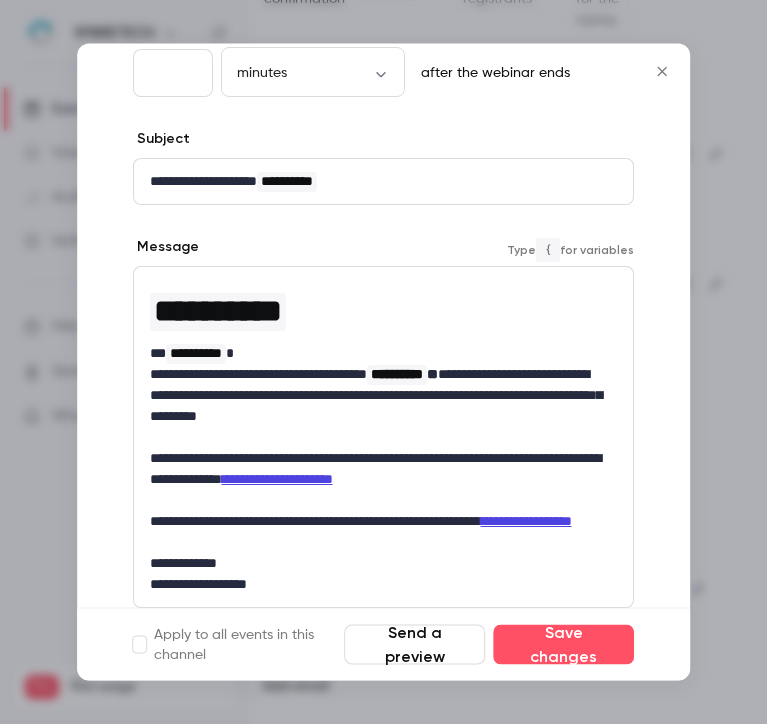 click on "**********" at bounding box center [376, 533] 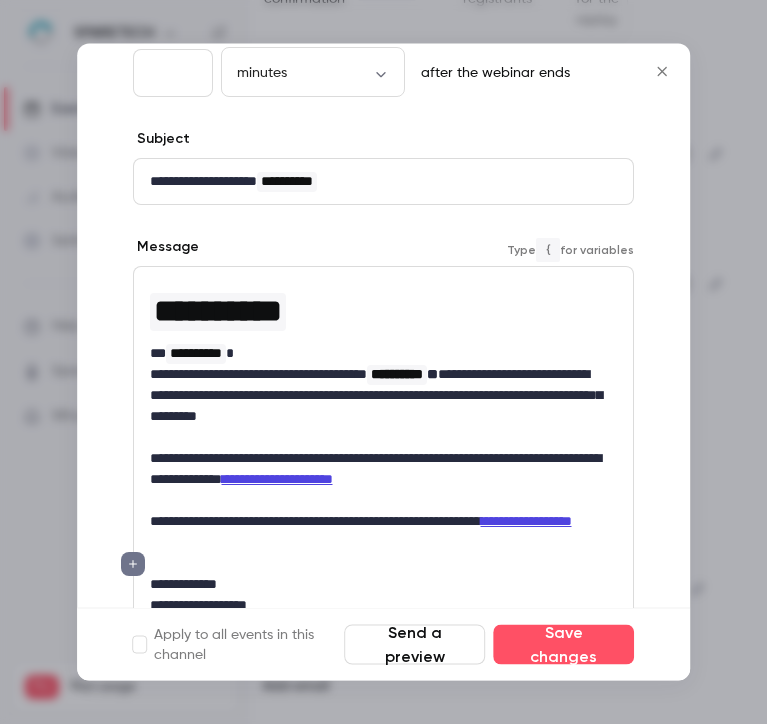 scroll, scrollTop: 341, scrollLeft: 0, axis: vertical 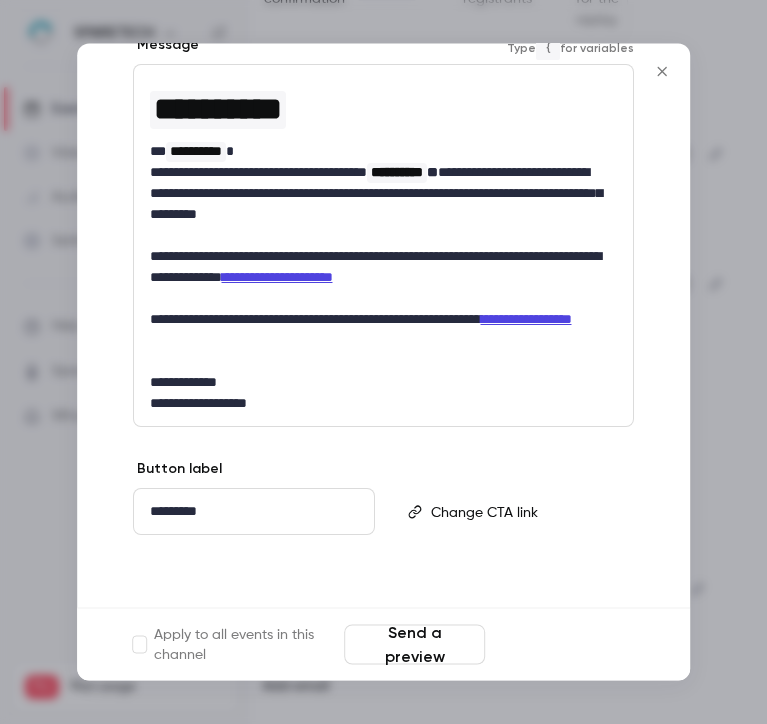 click on "Save changes" at bounding box center (563, 645) 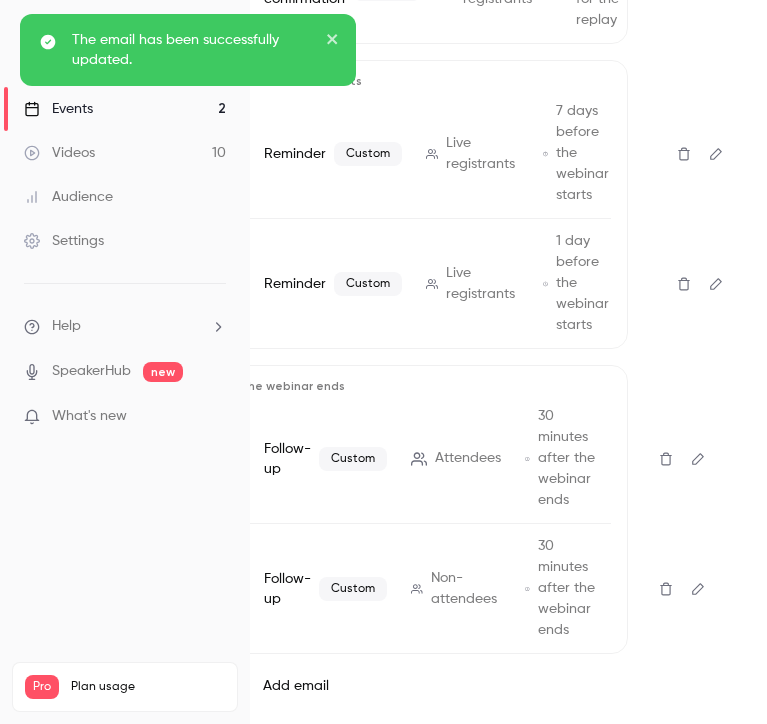 click 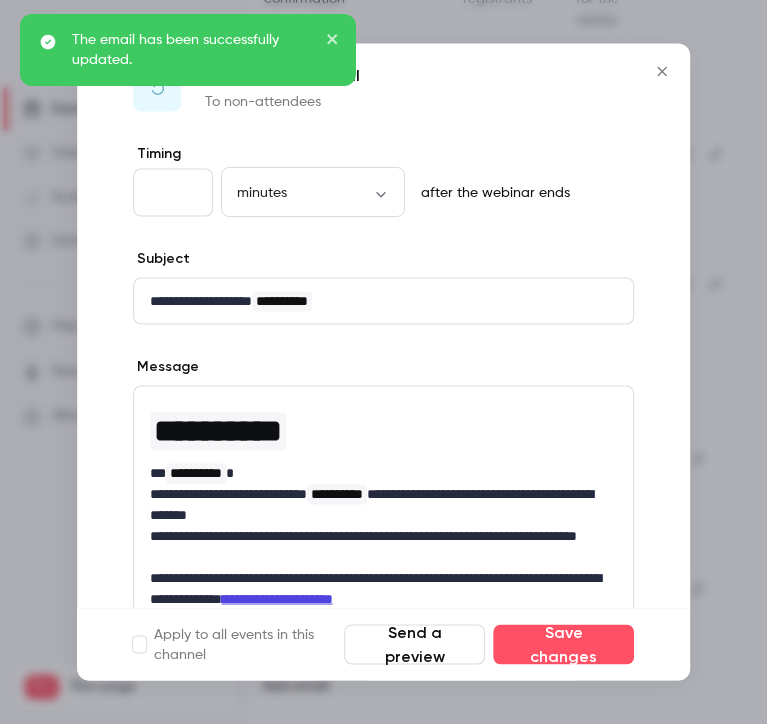 scroll, scrollTop: 49, scrollLeft: 0, axis: vertical 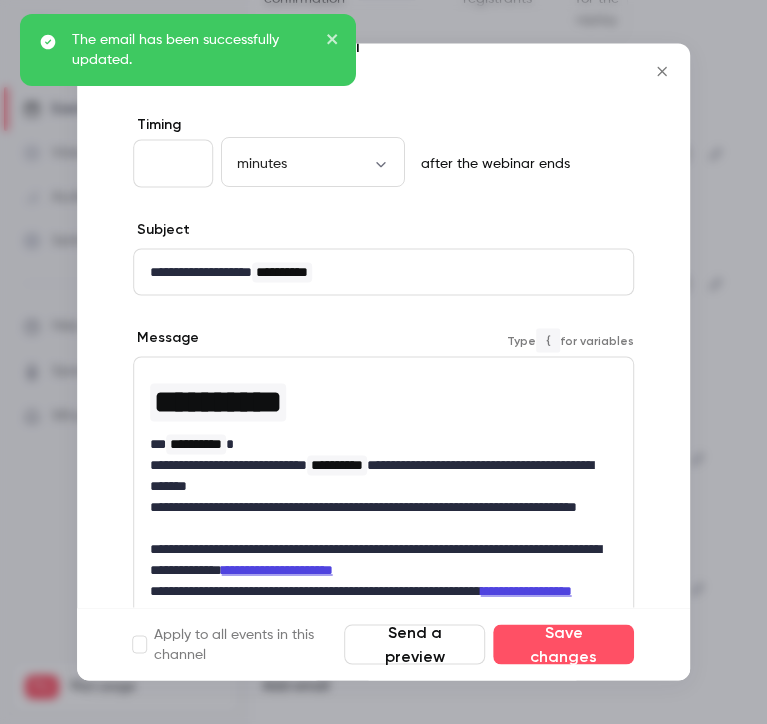 click on "**********" at bounding box center [376, 476] 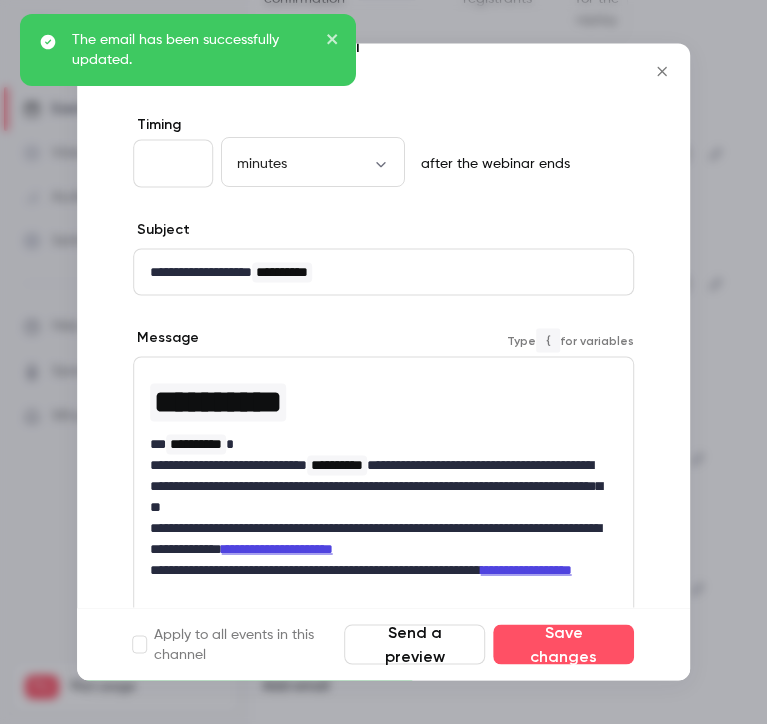 type 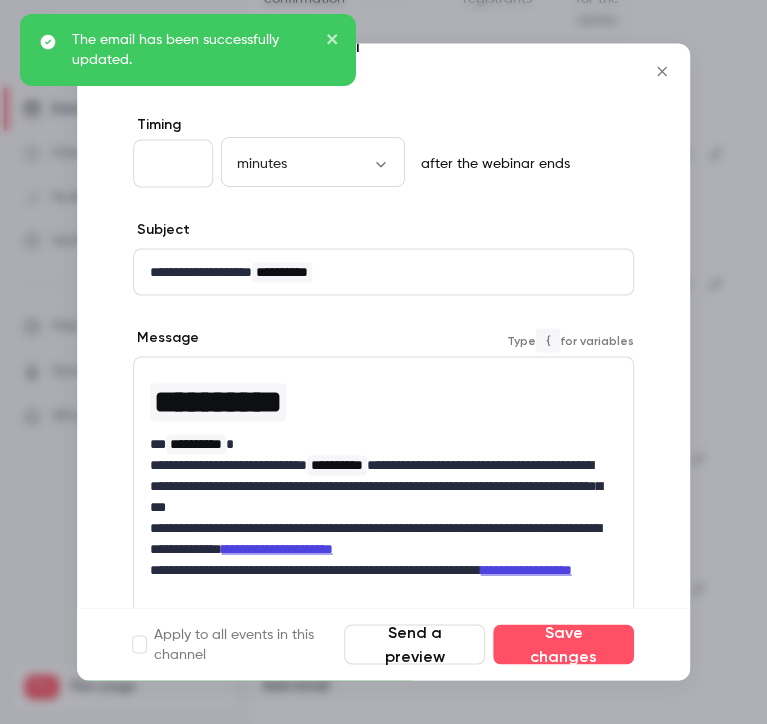 click on "**********" at bounding box center [376, 486] 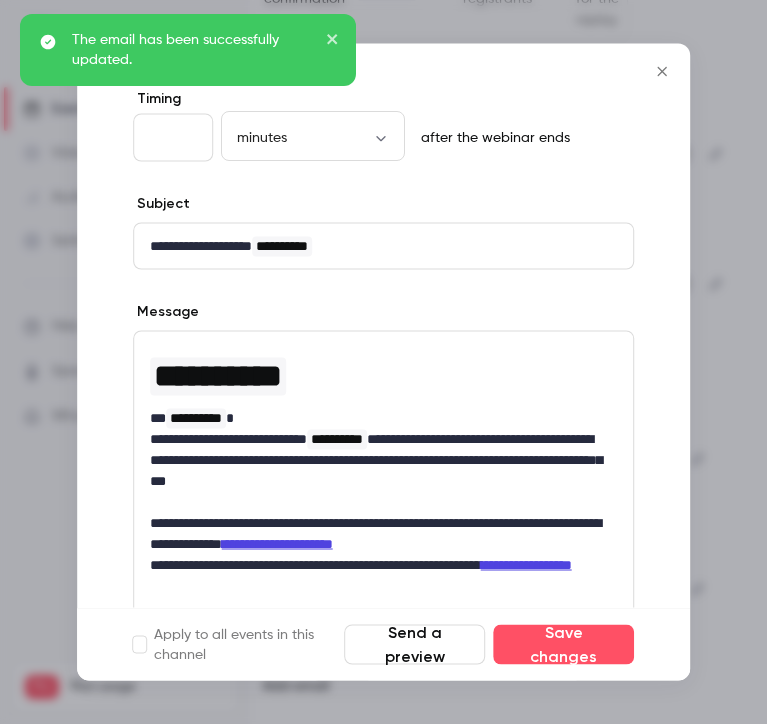 scroll, scrollTop: 254, scrollLeft: 0, axis: vertical 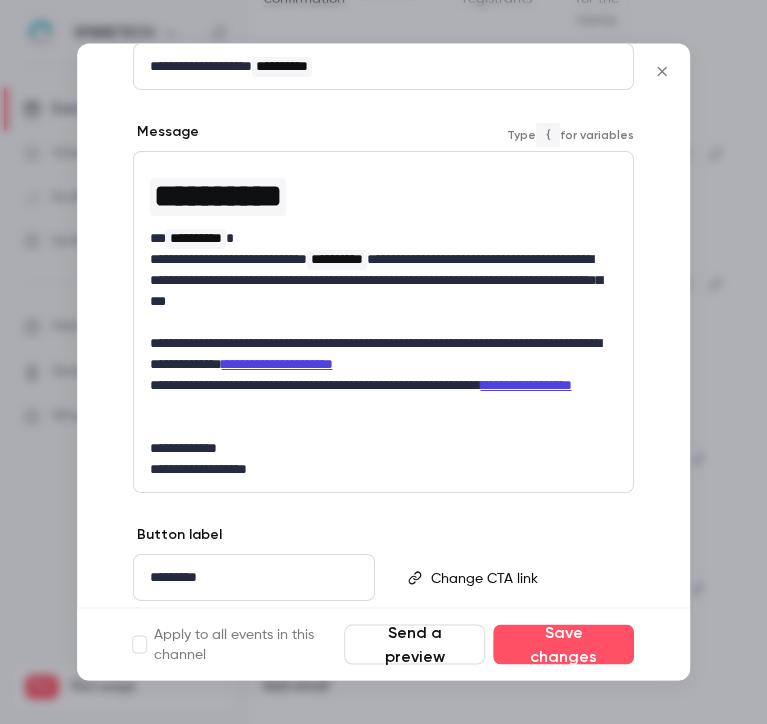 click on "**********" at bounding box center (376, 355) 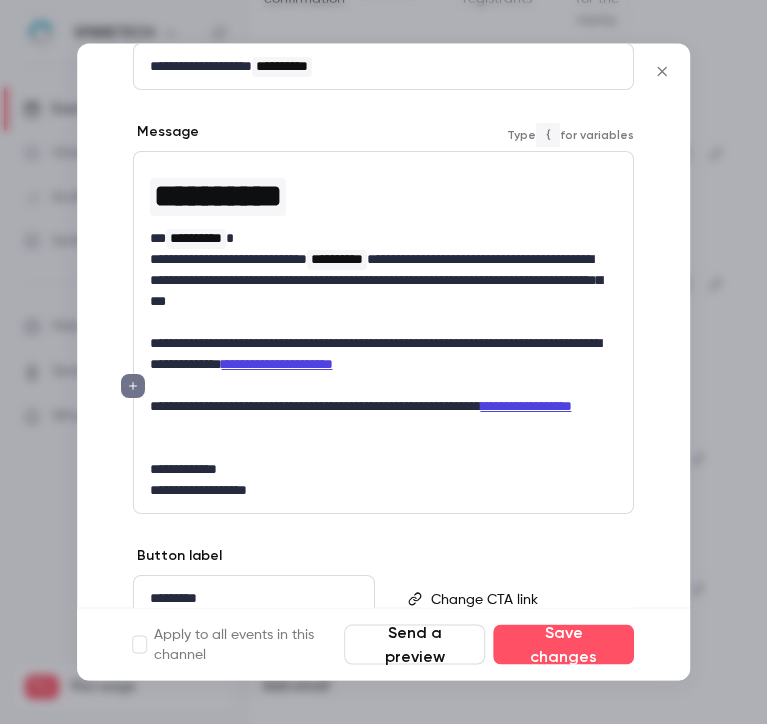click on "**********" at bounding box center [277, 365] 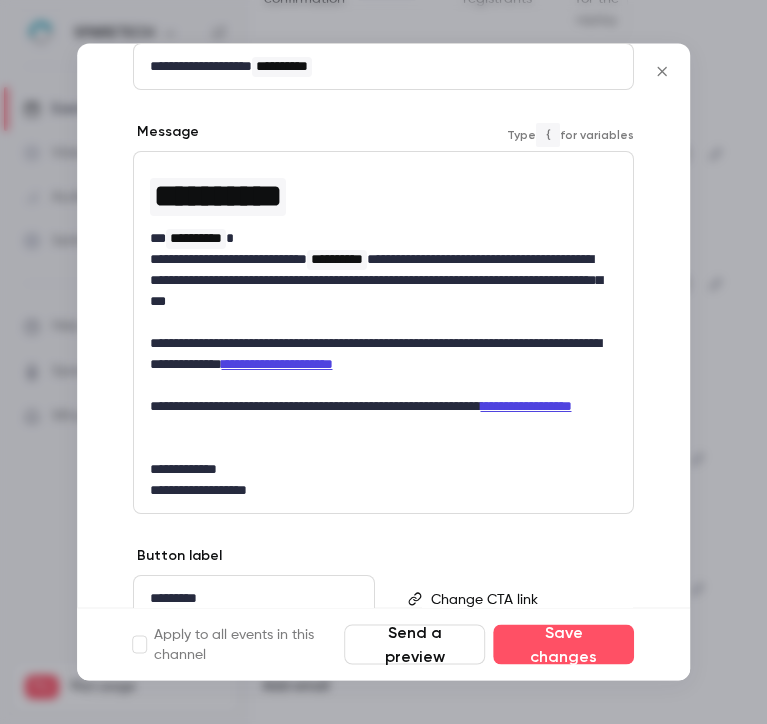 click on "**********" at bounding box center (376, 355) 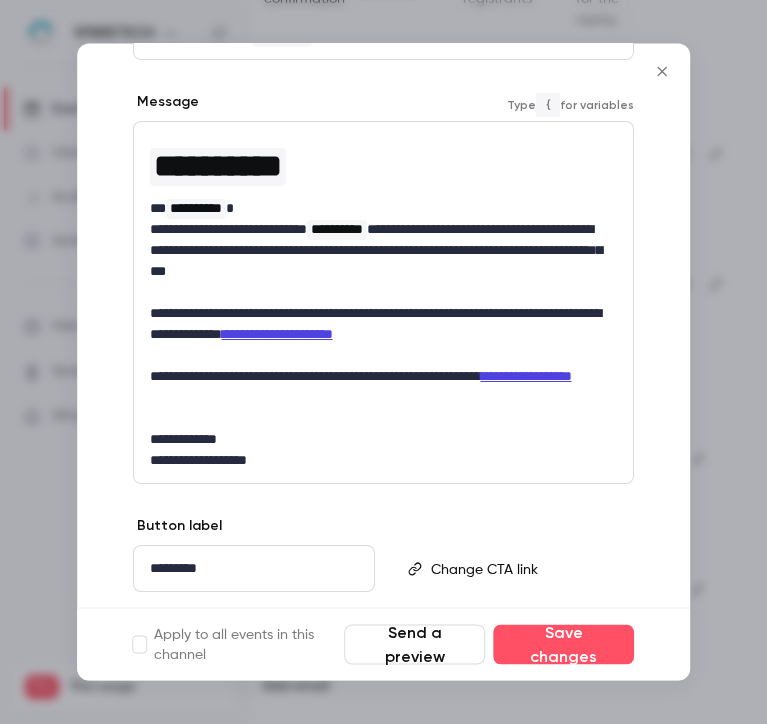 scroll, scrollTop: 285, scrollLeft: 0, axis: vertical 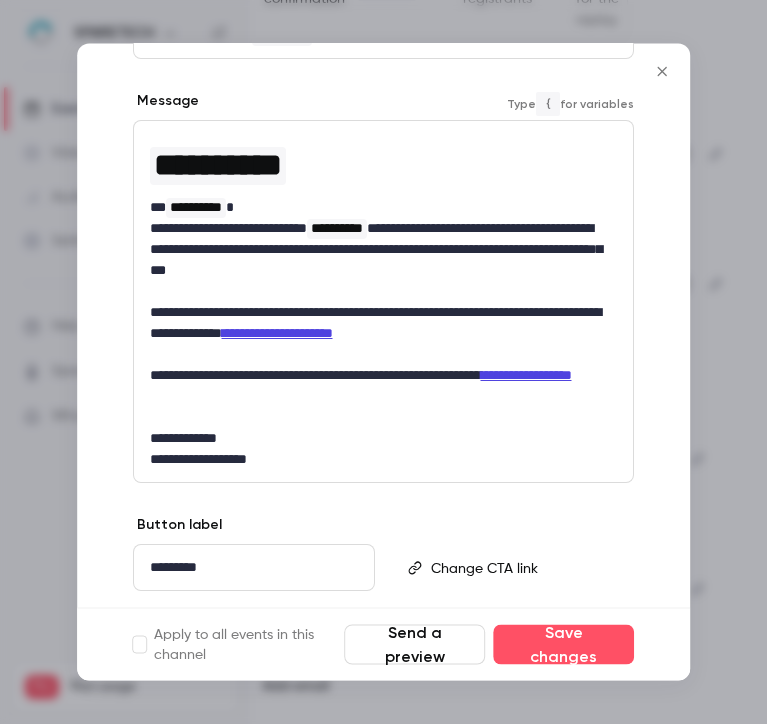 click on "**********" at bounding box center [277, 334] 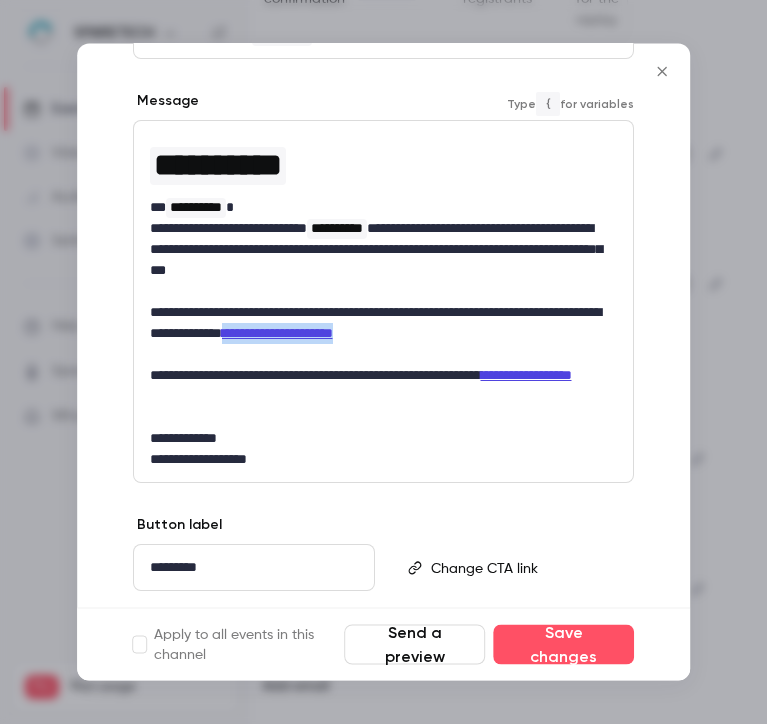 drag, startPoint x: 375, startPoint y: 336, endPoint x: 501, endPoint y: 328, distance: 126.253716 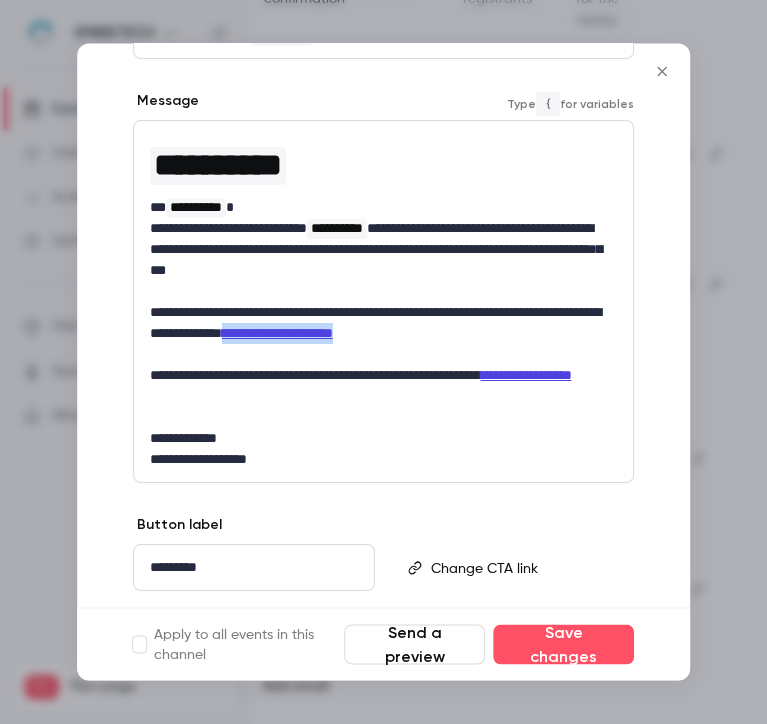 click on "**********" at bounding box center [376, 324] 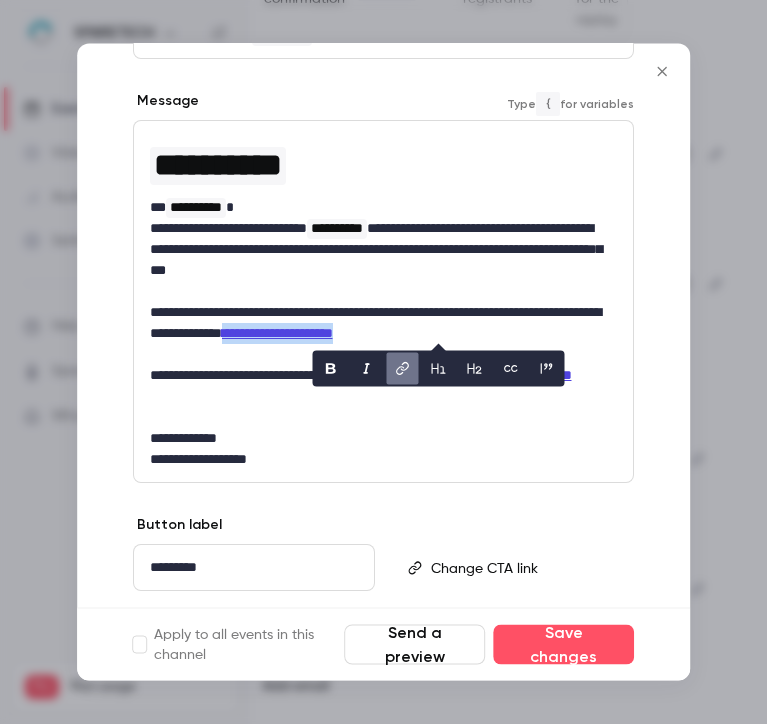 click 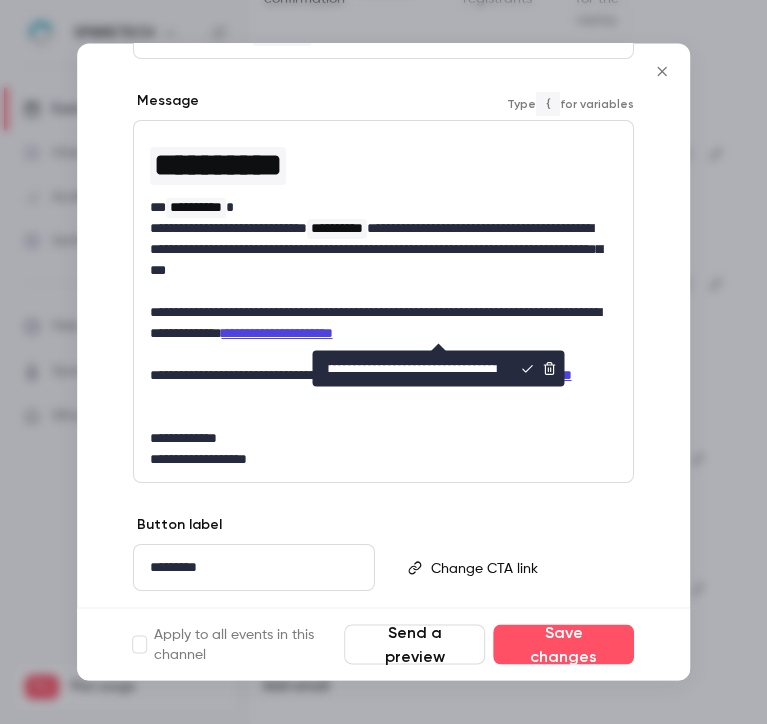 scroll, scrollTop: 0, scrollLeft: 0, axis: both 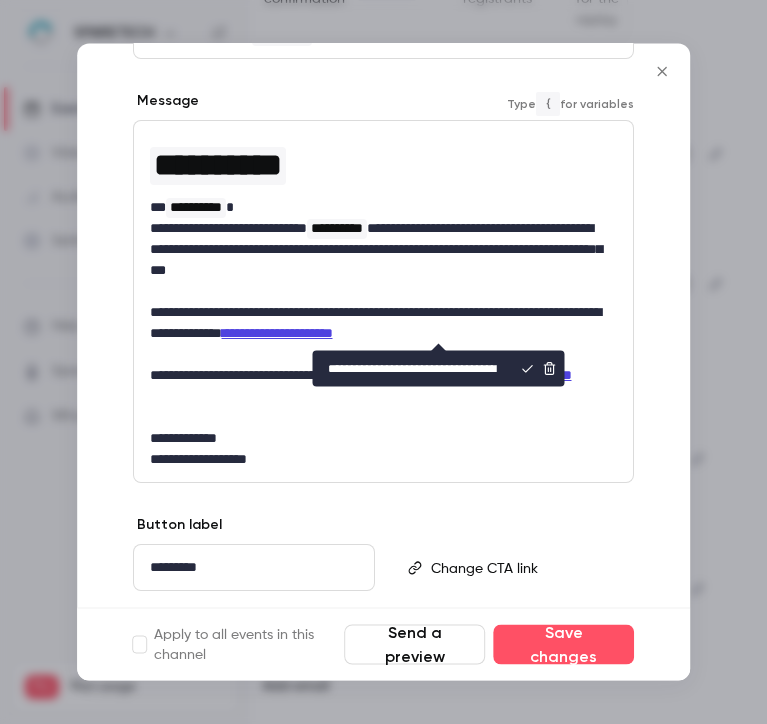 drag, startPoint x: 417, startPoint y: 371, endPoint x: 284, endPoint y: 356, distance: 133.84319 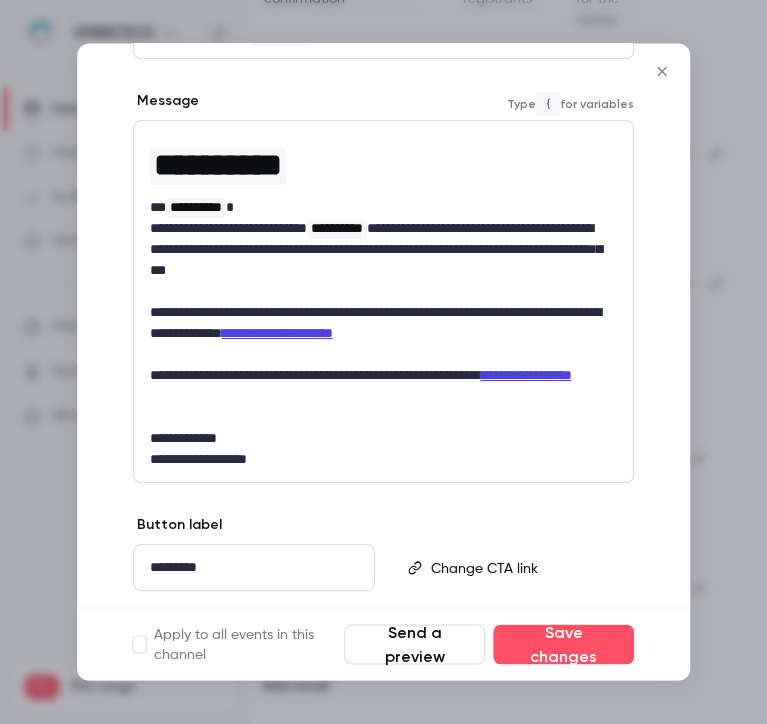 click at bounding box center [384, 418] 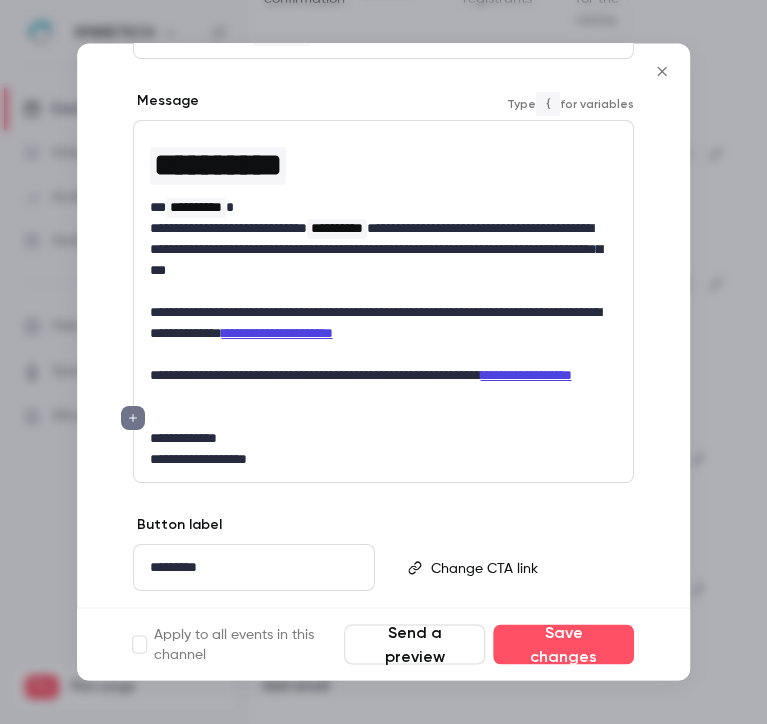 click on "**********" at bounding box center (376, 387) 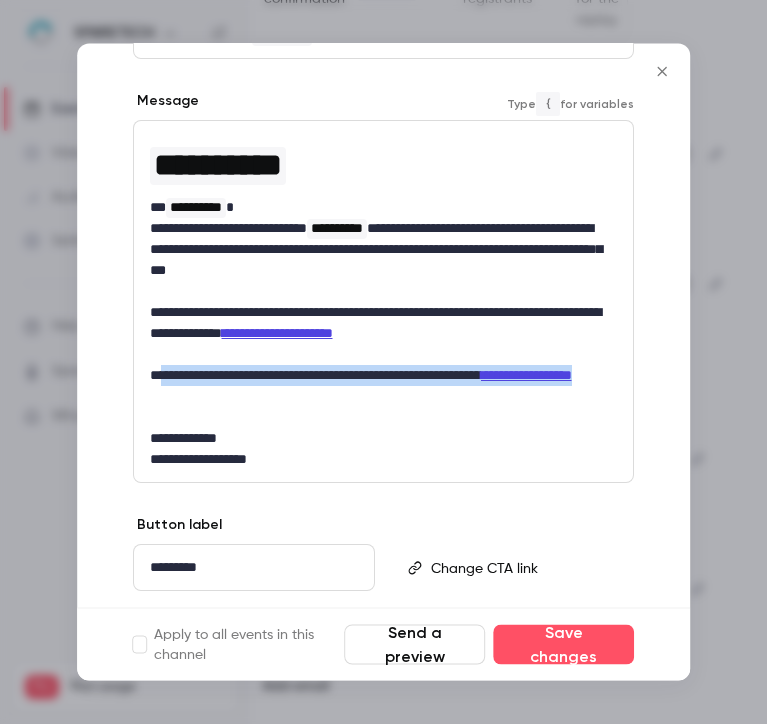 drag, startPoint x: 263, startPoint y: 396, endPoint x: 159, endPoint y: 385, distance: 104.58012 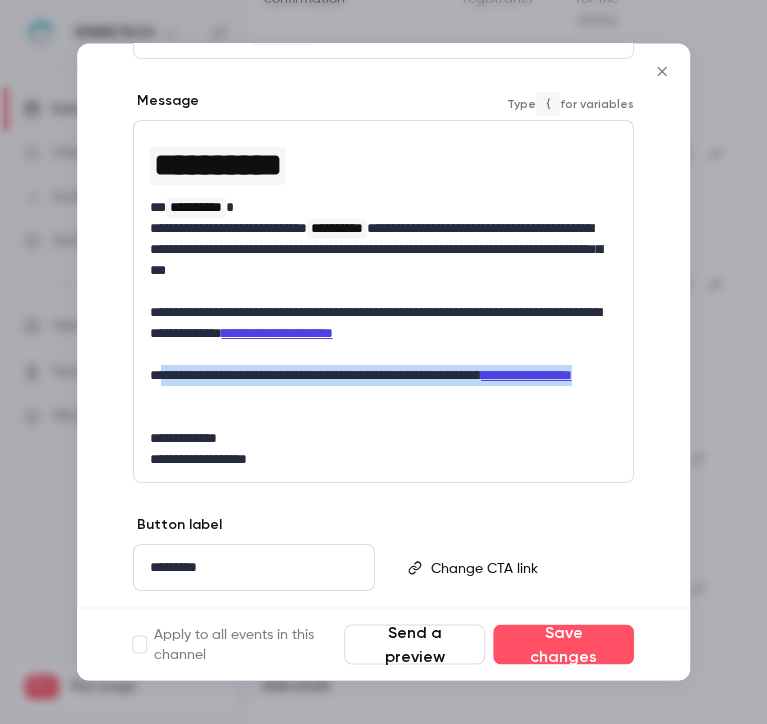 click on "**********" at bounding box center [376, 387] 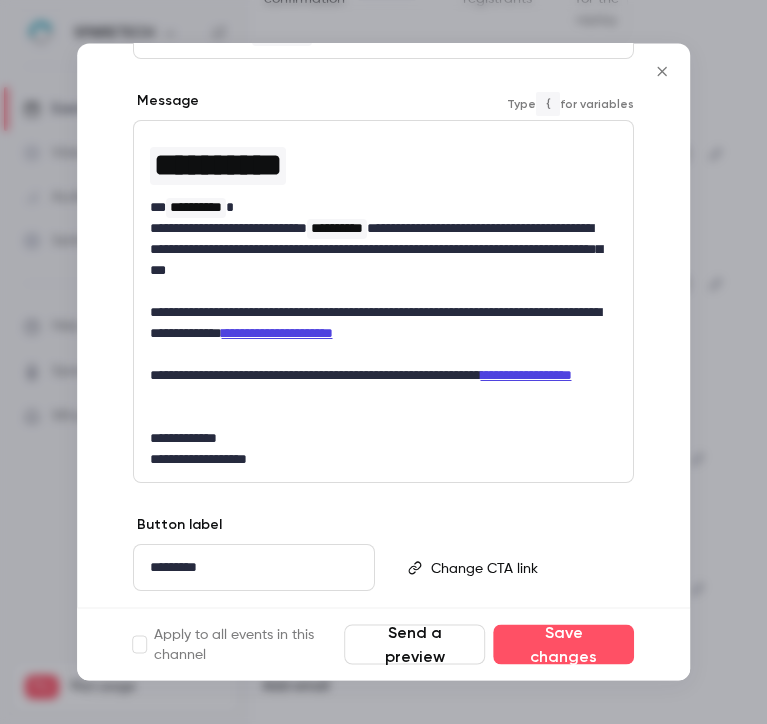 click on "**********" at bounding box center (376, 387) 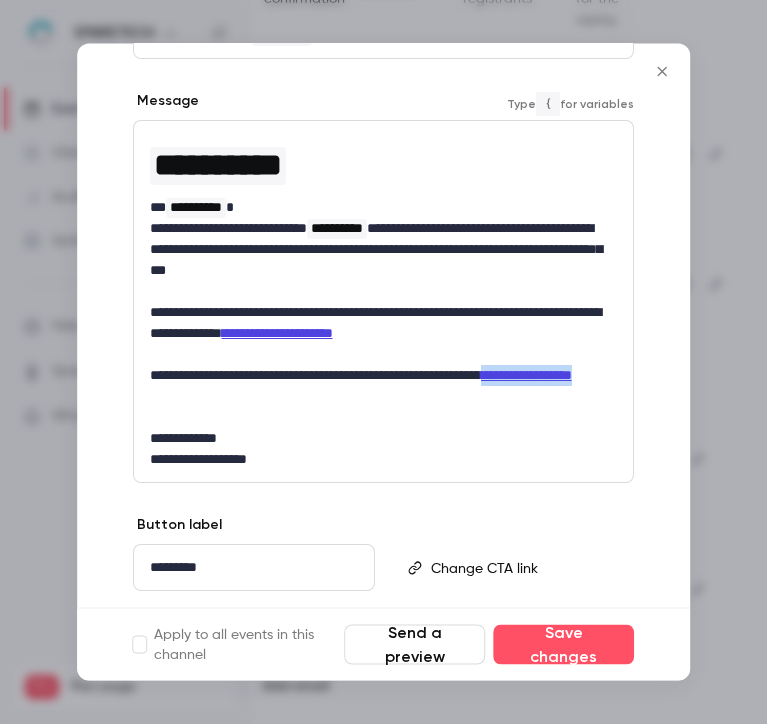 drag, startPoint x: 265, startPoint y: 397, endPoint x: 125, endPoint y: 395, distance: 140.01428 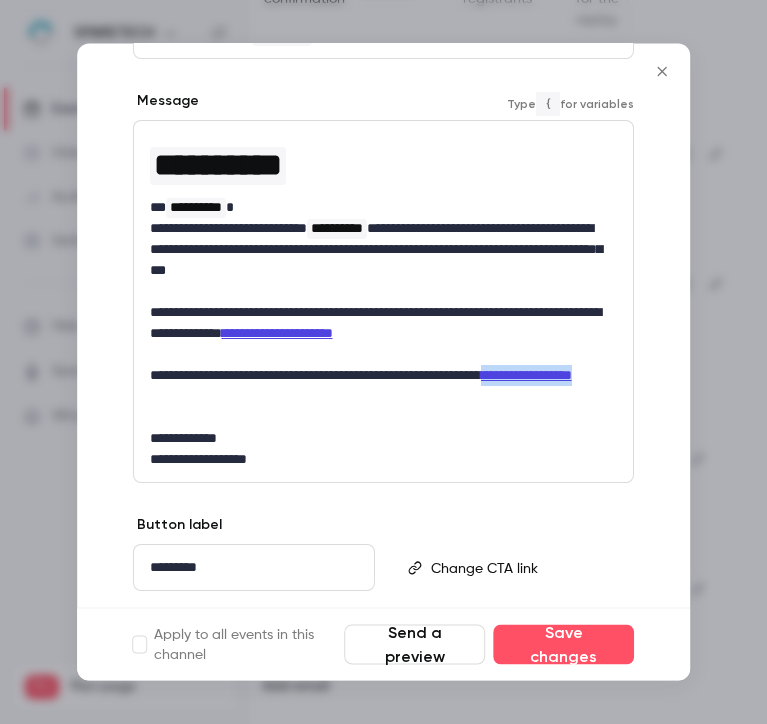click on "**********" at bounding box center (384, 271) 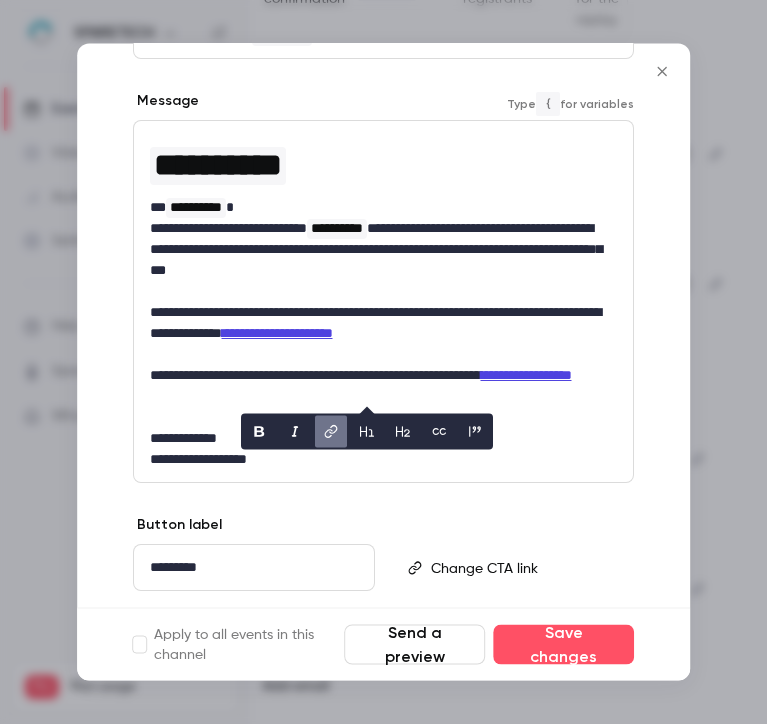 click at bounding box center [367, 432] 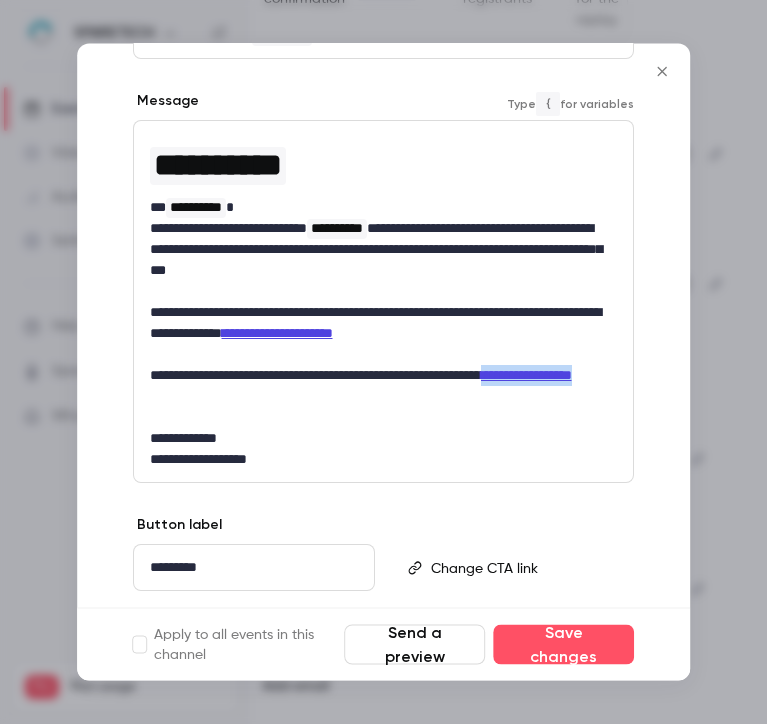 drag, startPoint x: 264, startPoint y: 397, endPoint x: 125, endPoint y: 402, distance: 139.0899 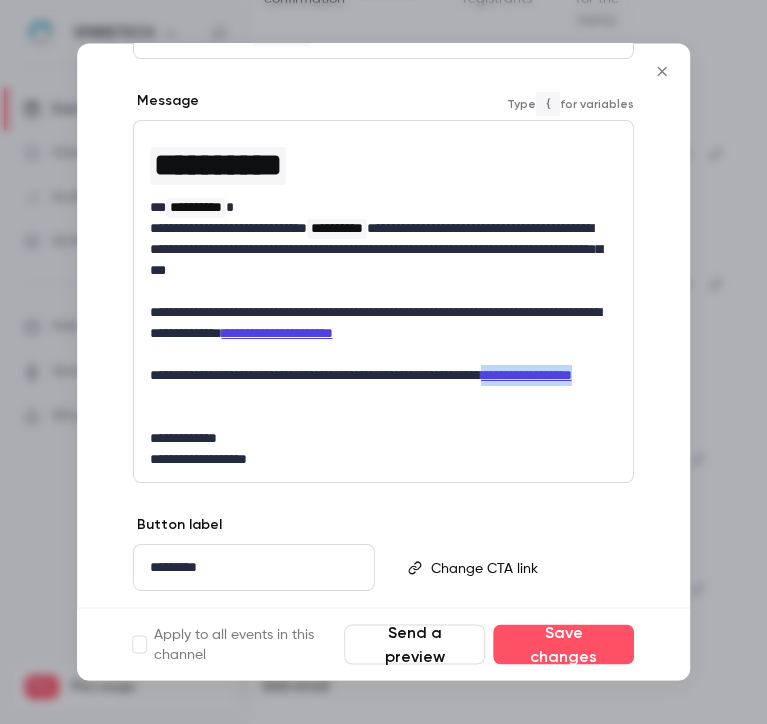click on "**********" at bounding box center (384, 271) 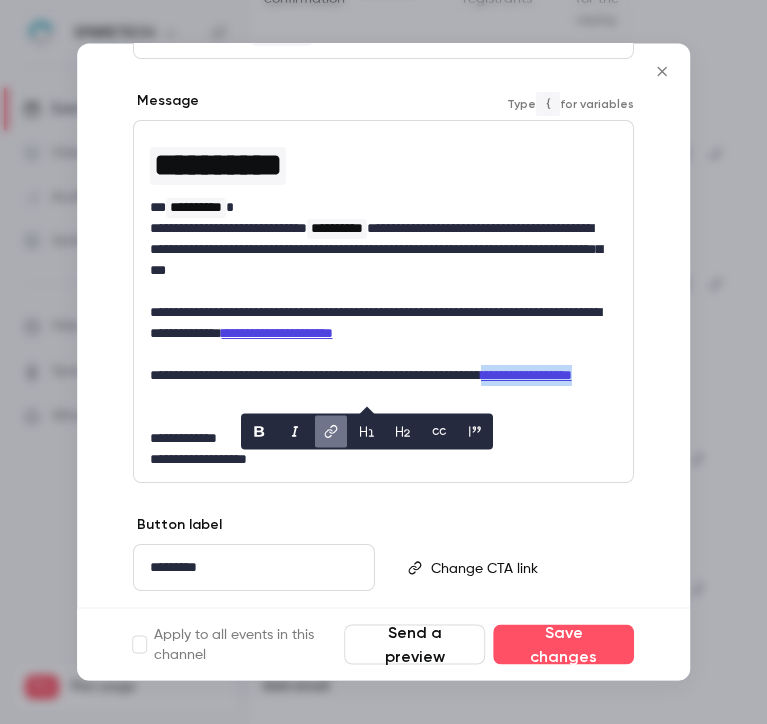 click 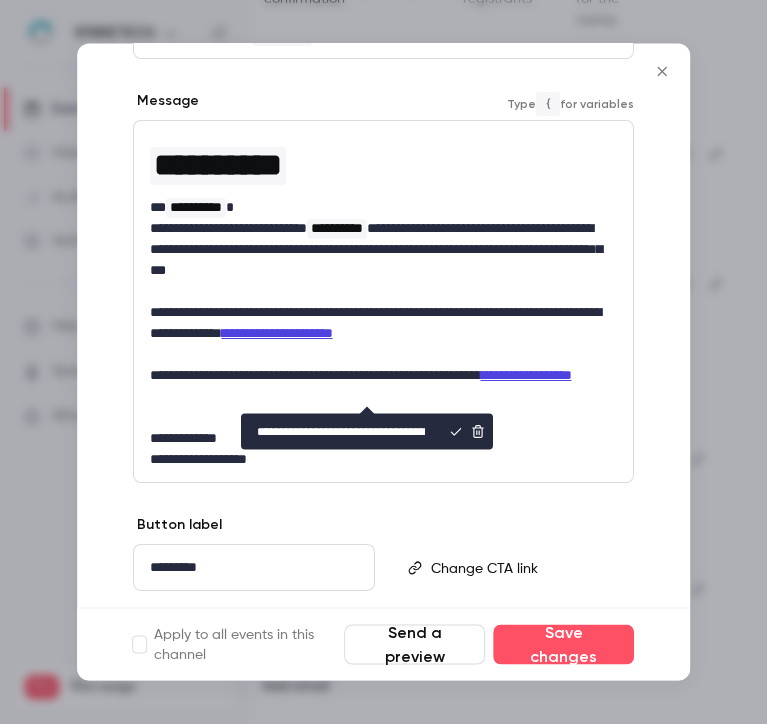 scroll, scrollTop: 0, scrollLeft: 444, axis: horizontal 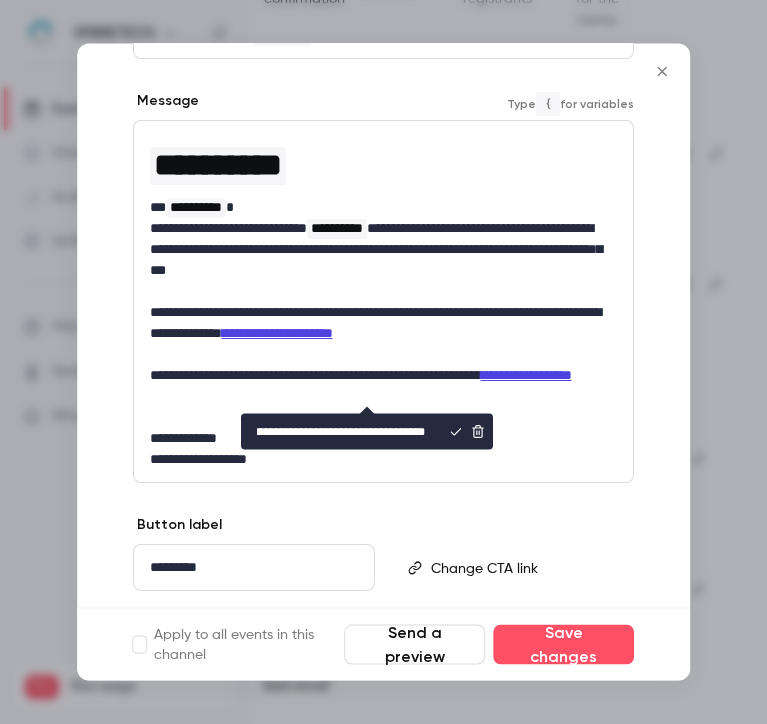 drag, startPoint x: 376, startPoint y: 439, endPoint x: 272, endPoint y: 441, distance: 104.019226 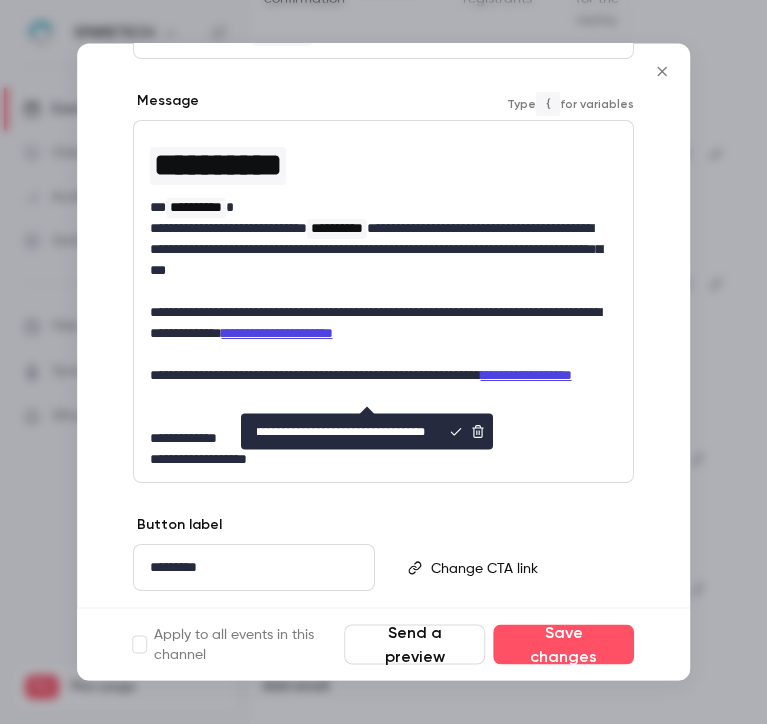 click on "**********" at bounding box center [341, 432] 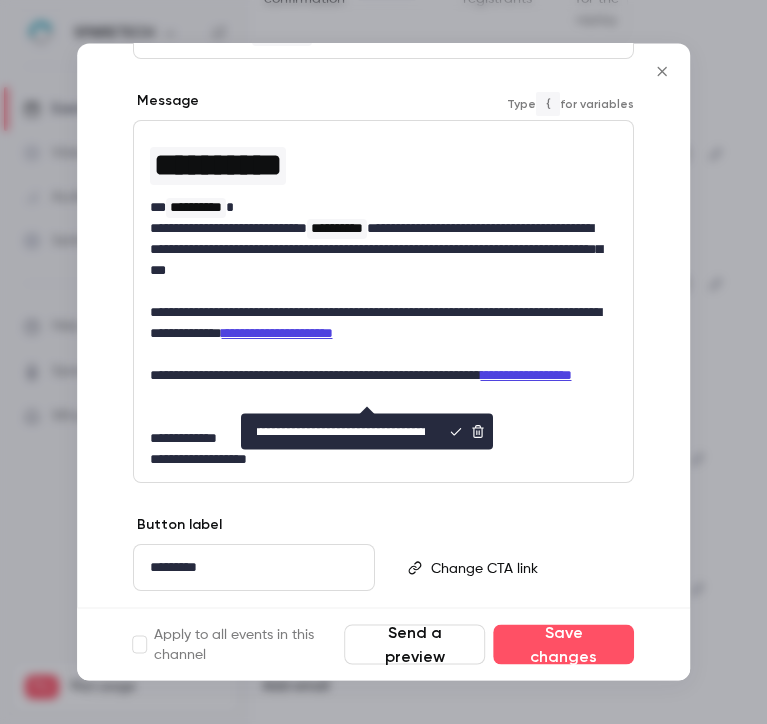 scroll, scrollTop: 0, scrollLeft: 446, axis: horizontal 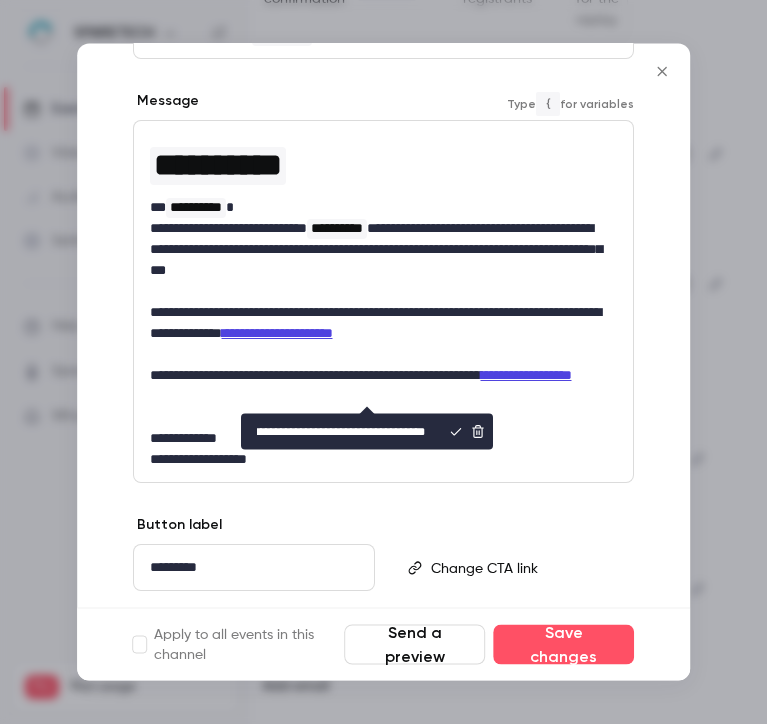 click on "**********" at bounding box center (341, 432) 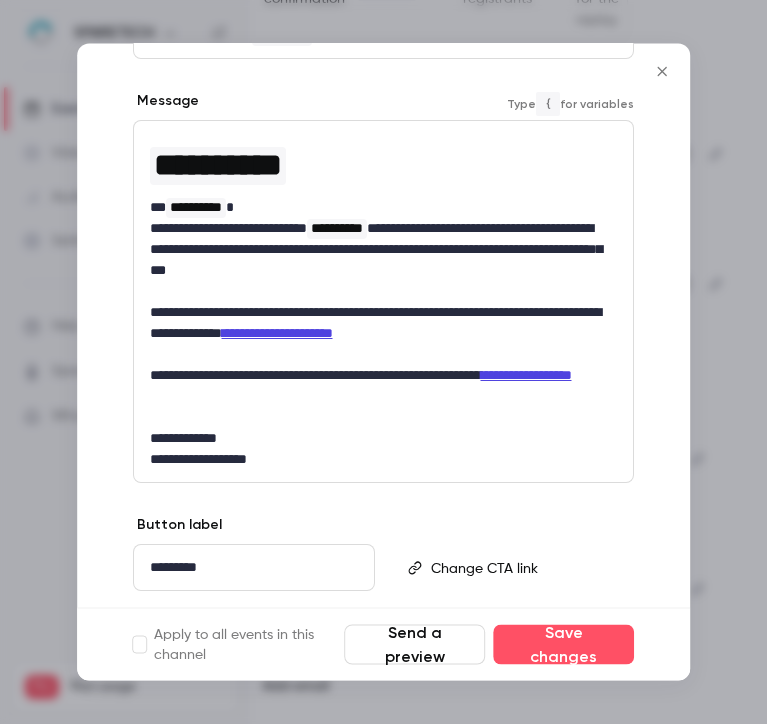 click on "**********" at bounding box center (376, 439) 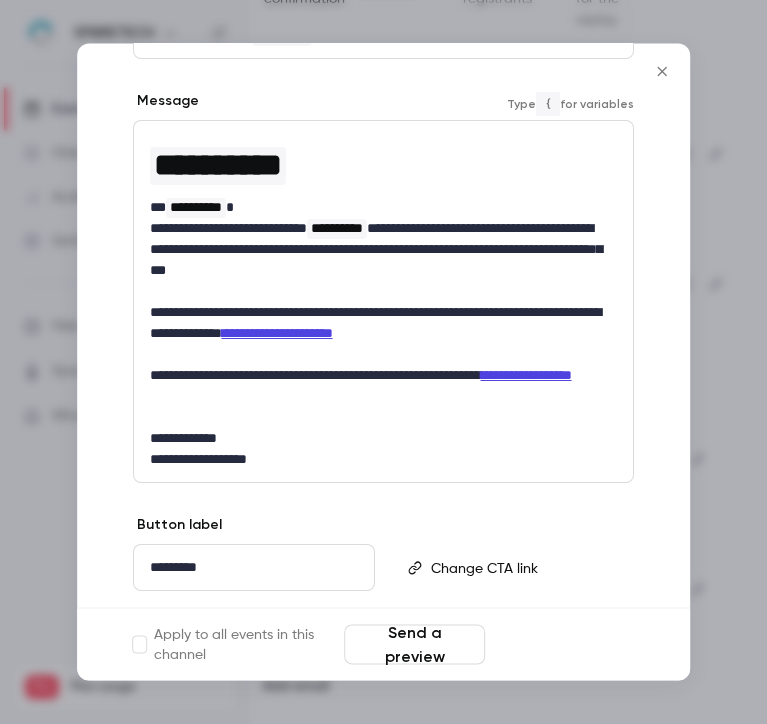 click on "Save changes" at bounding box center (563, 645) 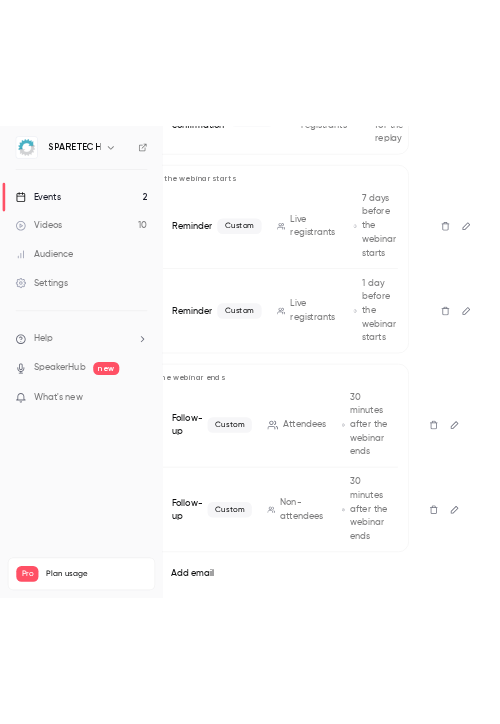 scroll, scrollTop: 463, scrollLeft: 95, axis: both 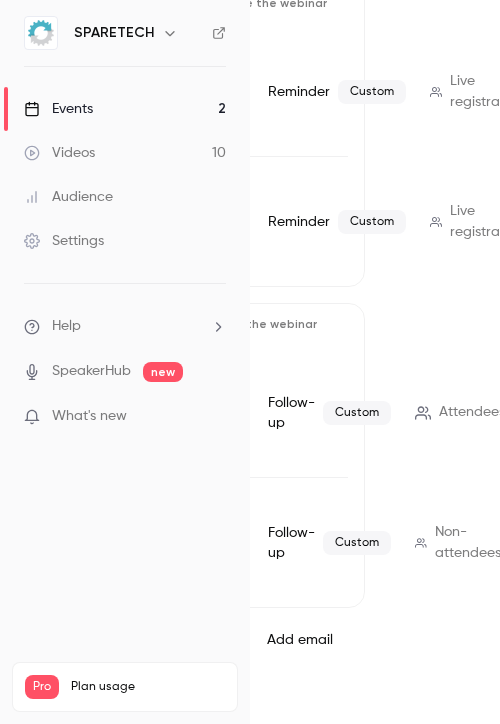click on "Attendees" at bounding box center (472, 412) 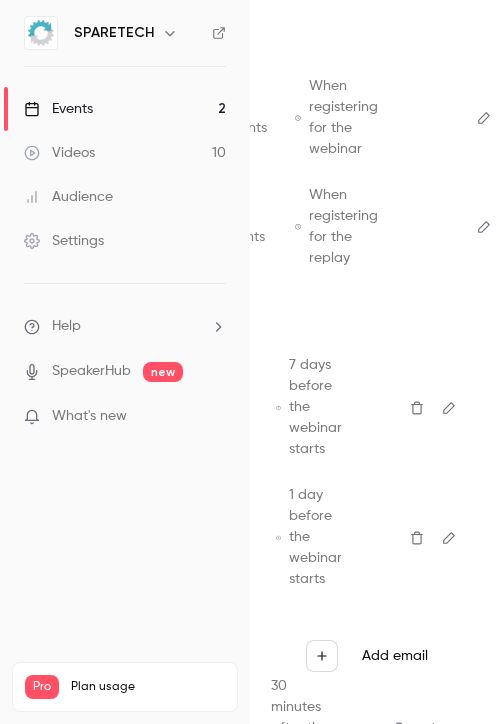 scroll, scrollTop: 548, scrollLeft: 377, axis: both 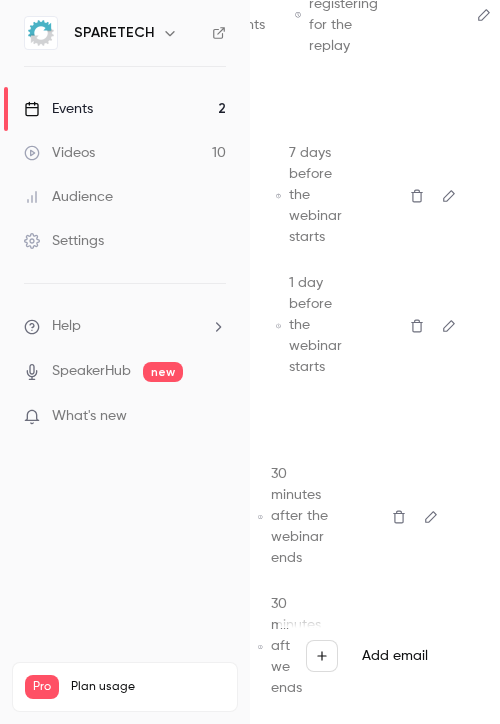 click 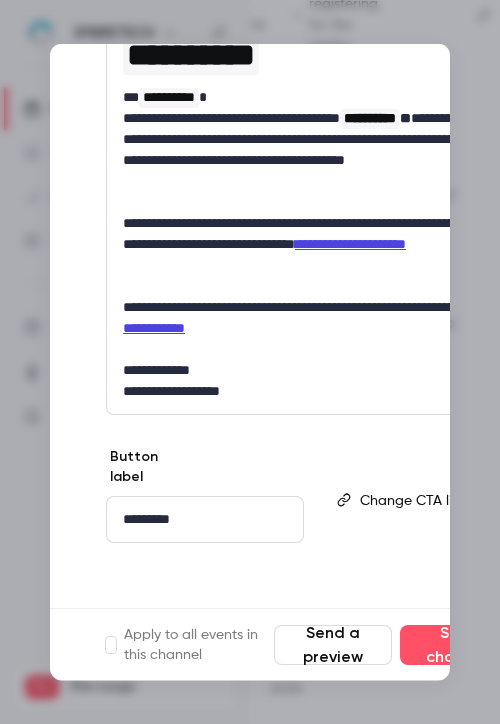 scroll, scrollTop: 403, scrollLeft: 0, axis: vertical 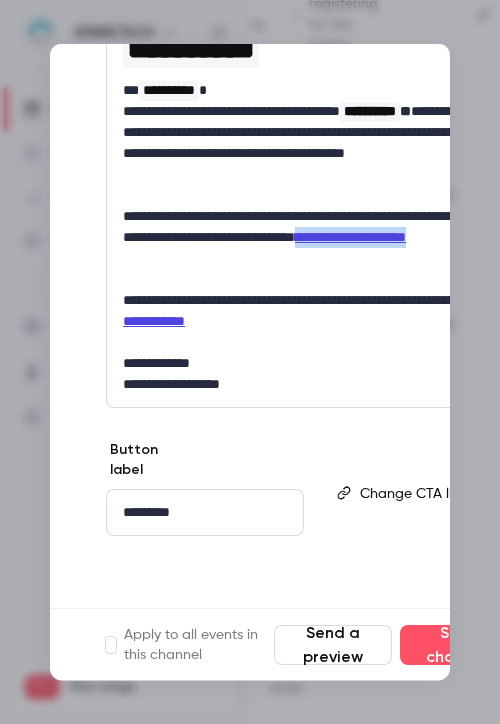 drag, startPoint x: 265, startPoint y: 250, endPoint x: 137, endPoint y: 248, distance: 128.01562 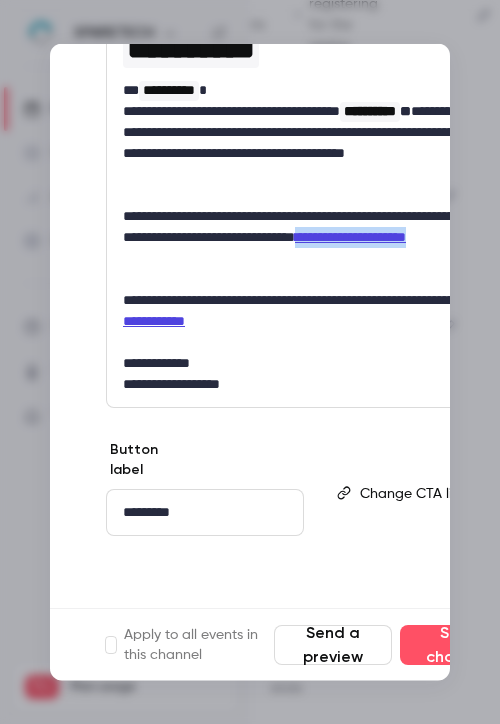 click on "**********" at bounding box center (304, 237) 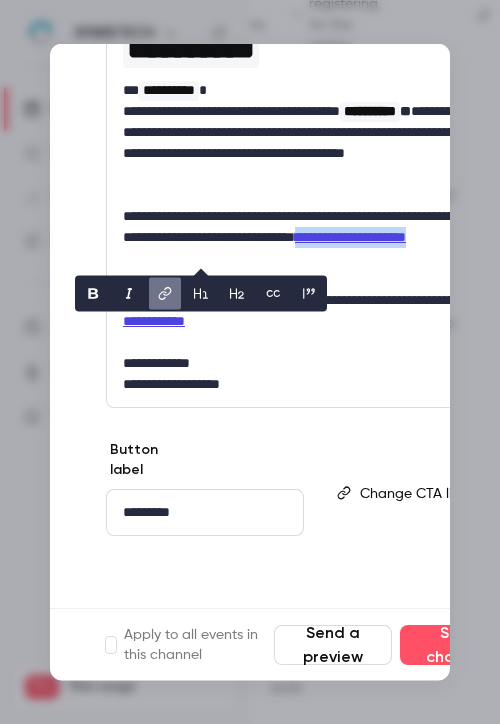 click 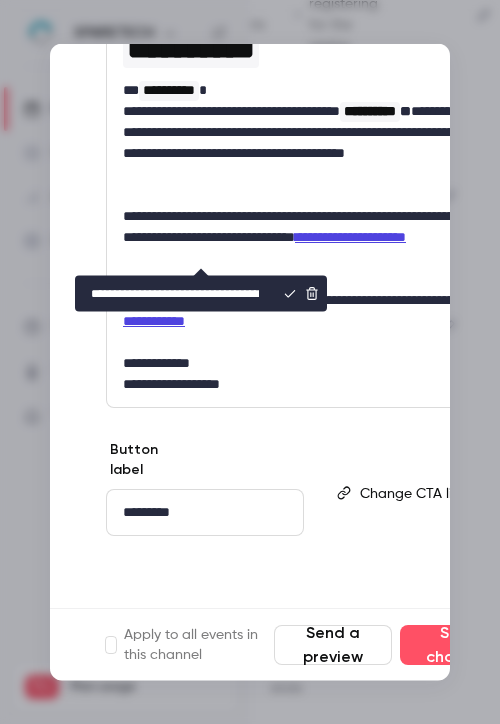 scroll, scrollTop: 0, scrollLeft: 452, axis: horizontal 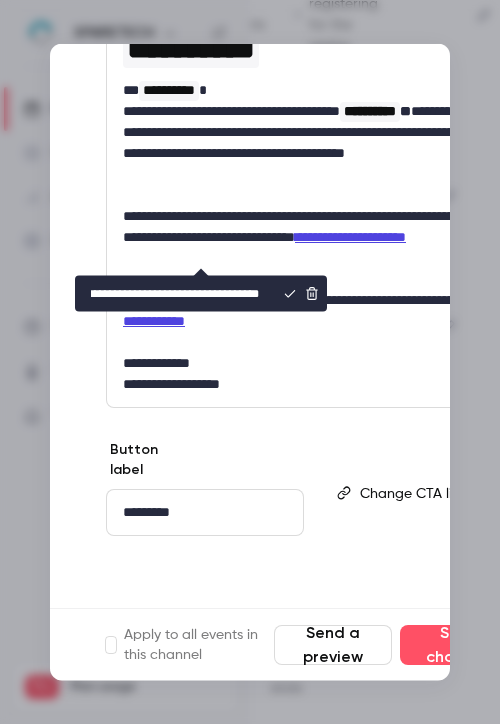 click on "**********" at bounding box center [175, 293] 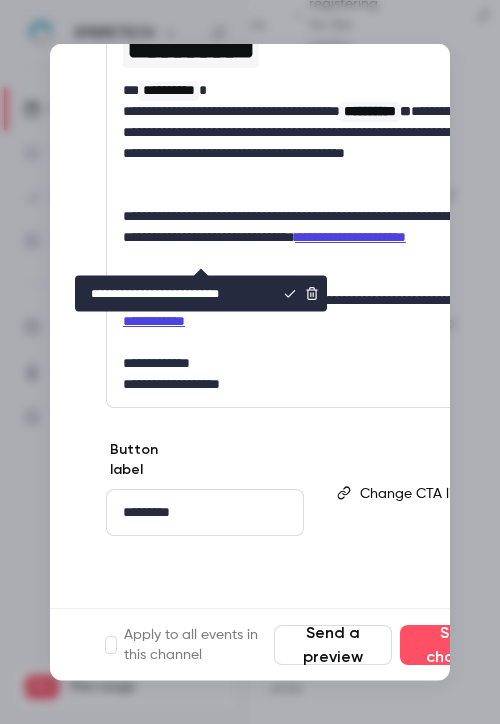 scroll, scrollTop: 0, scrollLeft: 0, axis: both 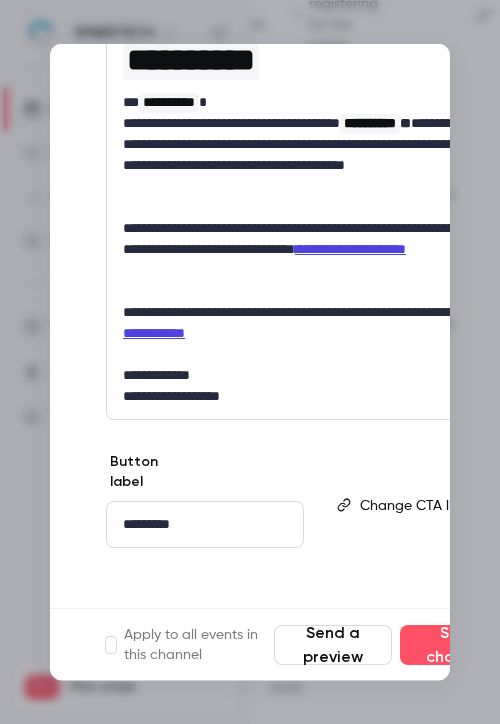 click at bounding box center [312, 291] 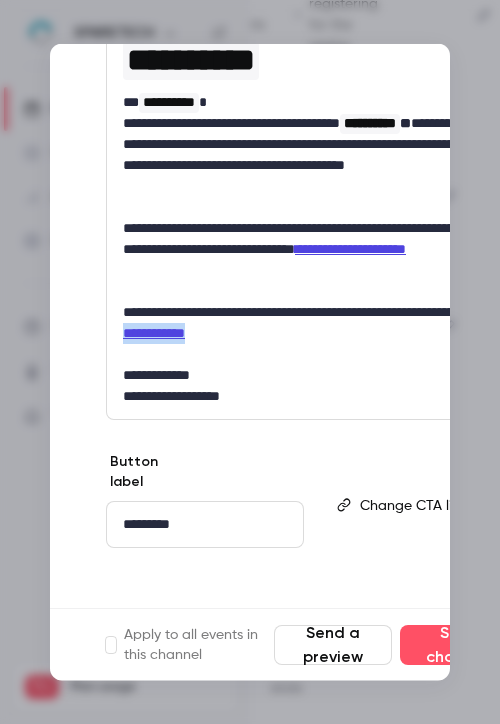drag, startPoint x: 321, startPoint y: 327, endPoint x: 204, endPoint y: 330, distance: 117.03845 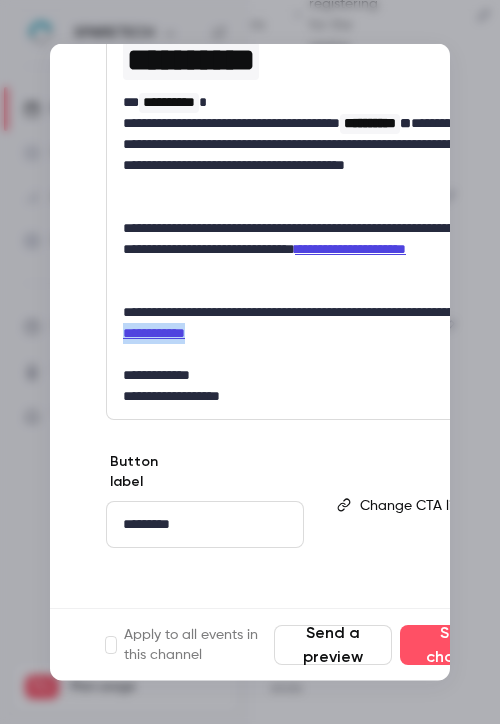 click on "**********" at bounding box center (304, 323) 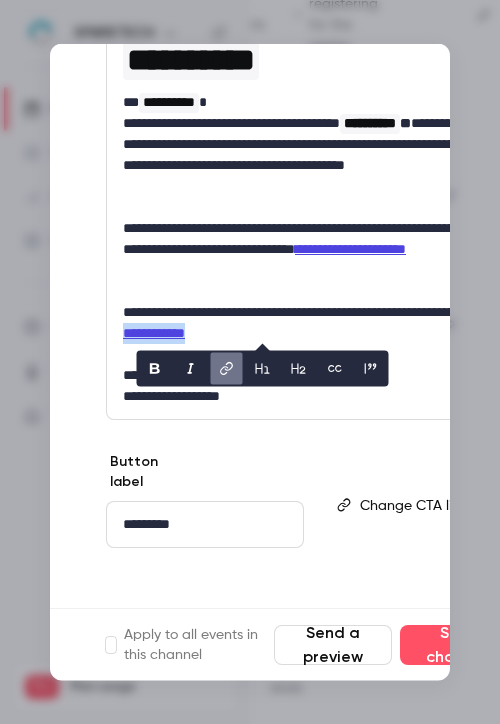 click 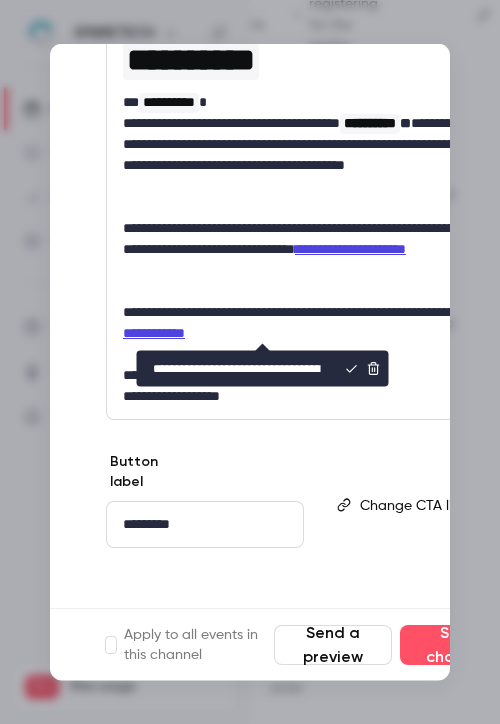 scroll, scrollTop: 0, scrollLeft: 444, axis: horizontal 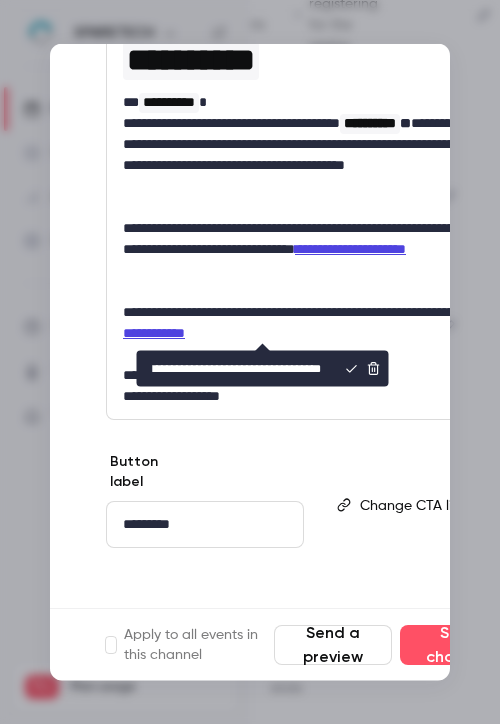 click on "**********" at bounding box center [237, 368] 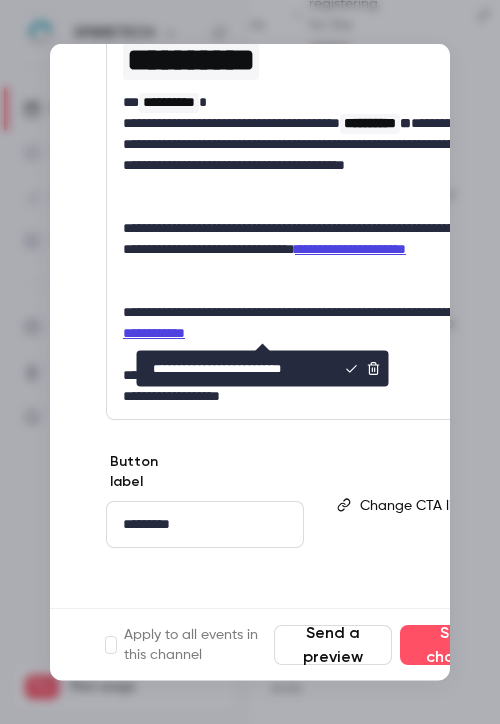 scroll, scrollTop: 0, scrollLeft: 0, axis: both 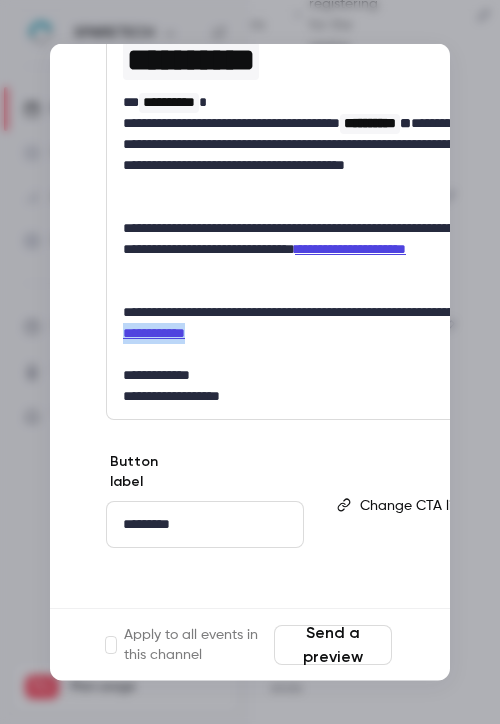 click on "Save changes" at bounding box center (459, 645) 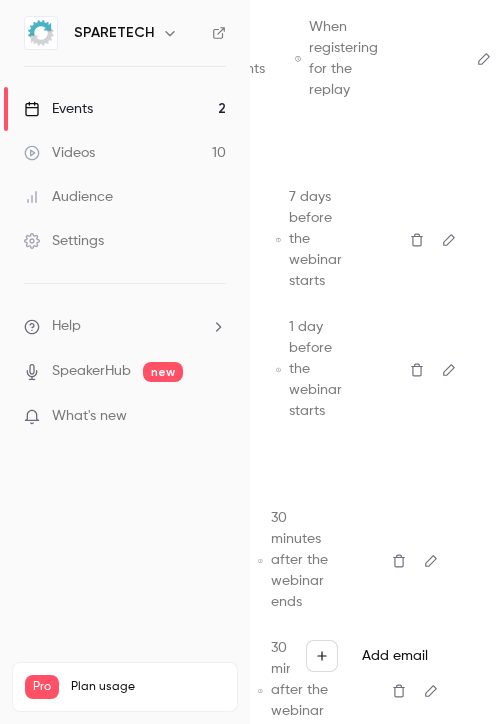 scroll, scrollTop: 488, scrollLeft: 377, axis: both 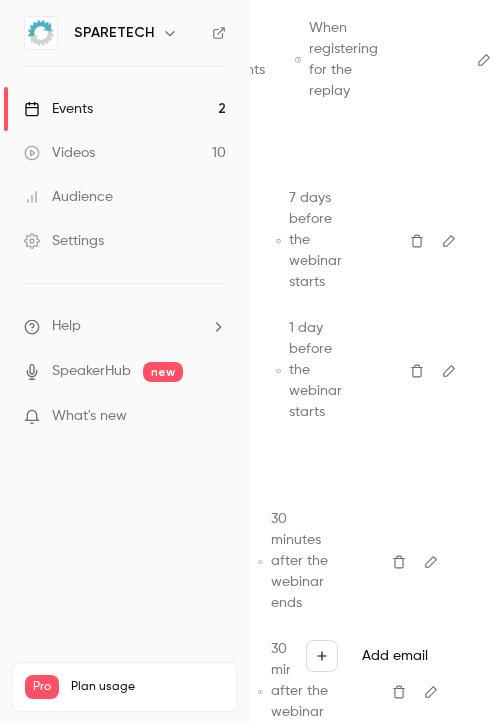 click 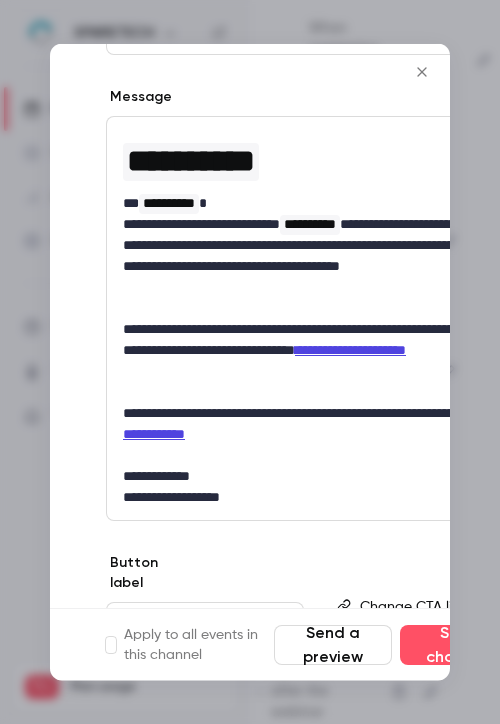 scroll, scrollTop: 403, scrollLeft: 0, axis: vertical 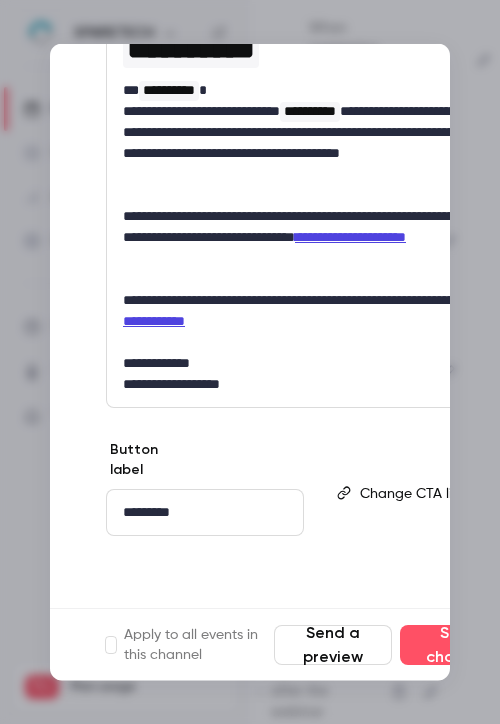 click on "**********" at bounding box center [350, 237] 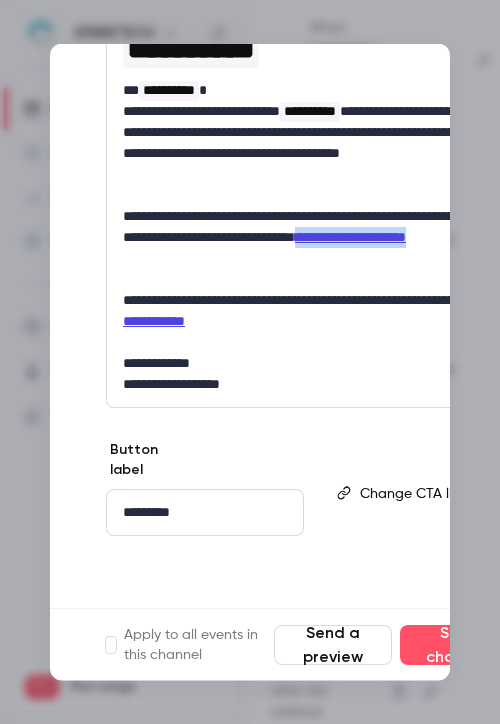 drag, startPoint x: 266, startPoint y: 252, endPoint x: 141, endPoint y: 251, distance: 125.004 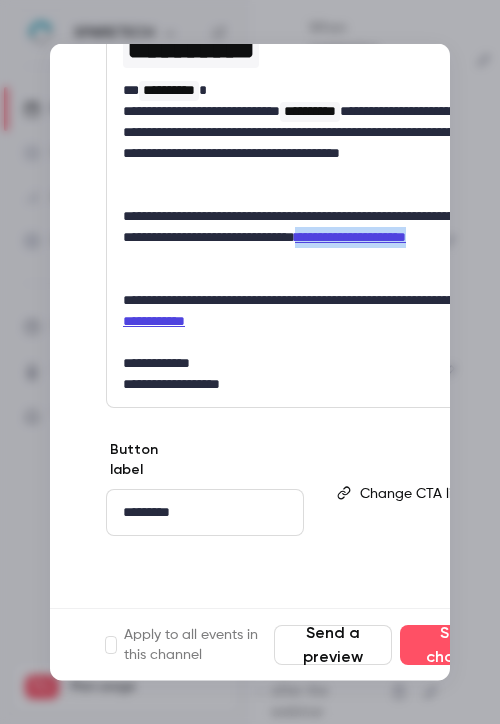click on "**********" at bounding box center [304, 237] 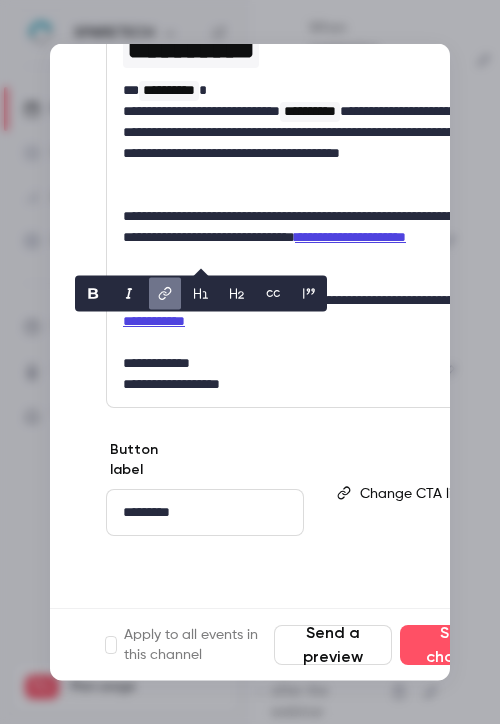 click at bounding box center [312, 342] 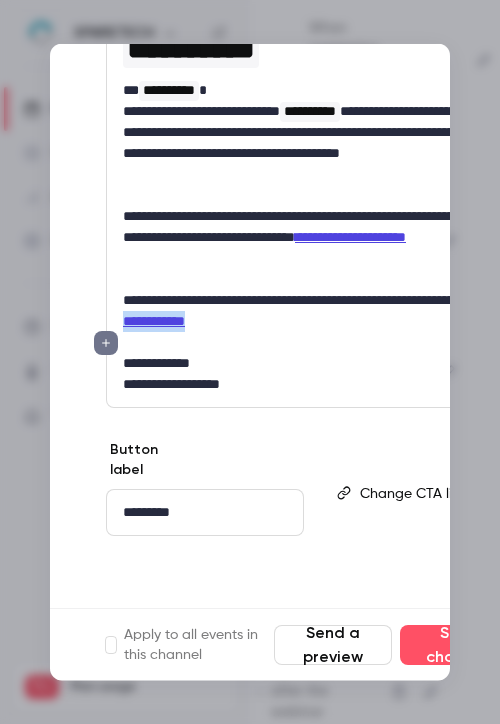 drag, startPoint x: 319, startPoint y: 317, endPoint x: 208, endPoint y: 310, distance: 111.220505 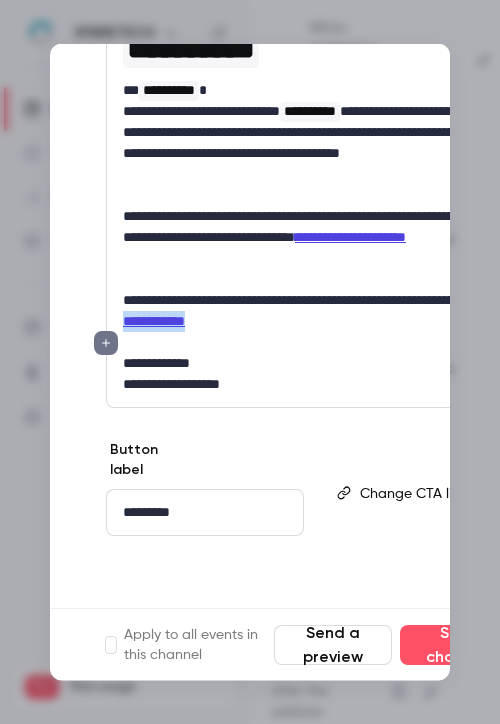 click on "**********" at bounding box center (304, 311) 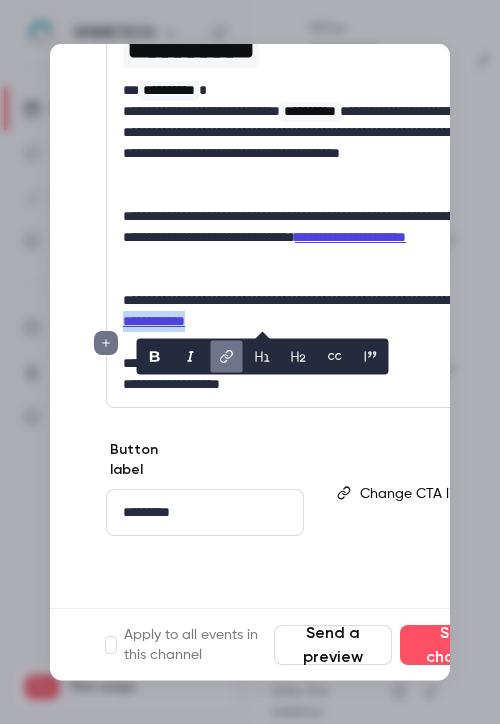 click 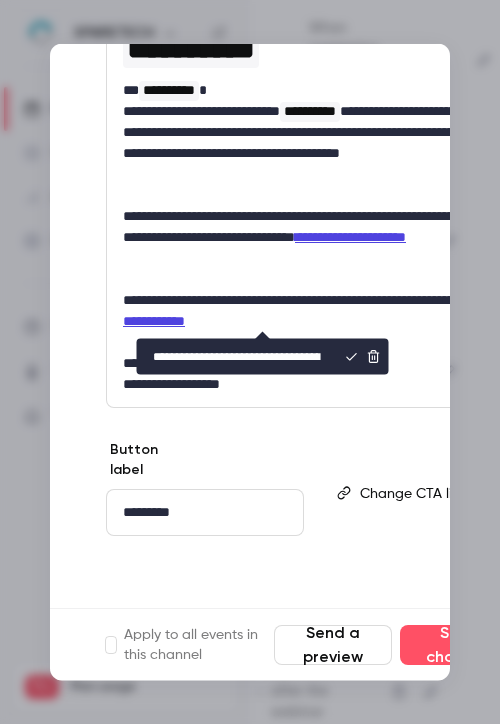scroll, scrollTop: 0, scrollLeft: 444, axis: horizontal 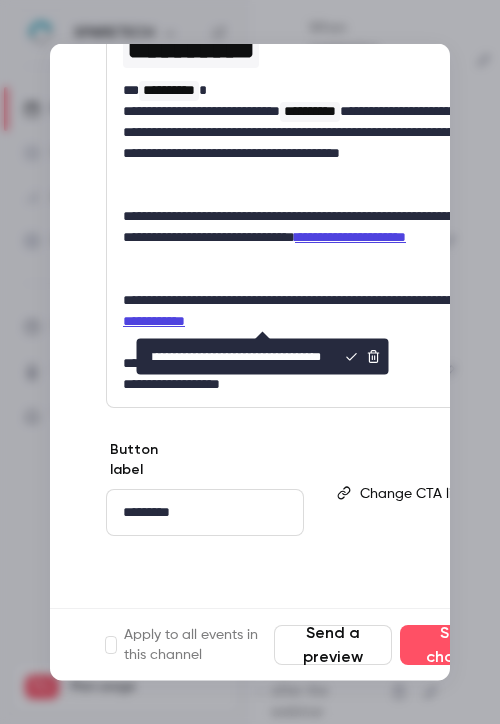 click on "**********" at bounding box center [237, 356] 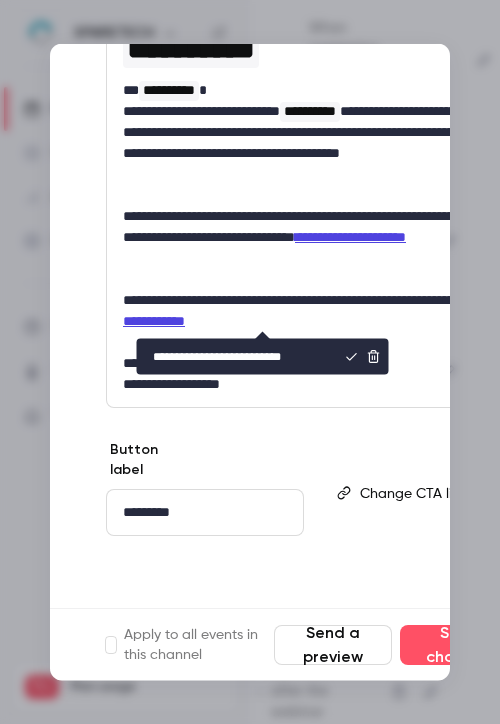 scroll, scrollTop: 0, scrollLeft: 0, axis: both 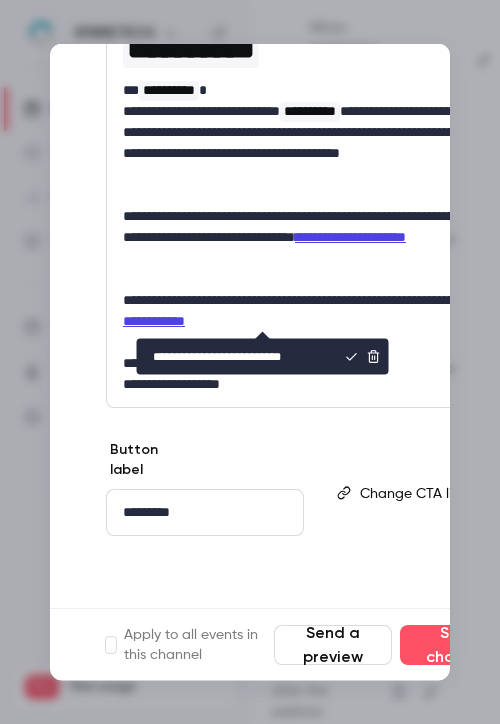 drag, startPoint x: 253, startPoint y: 346, endPoint x: 141, endPoint y: 341, distance: 112.11155 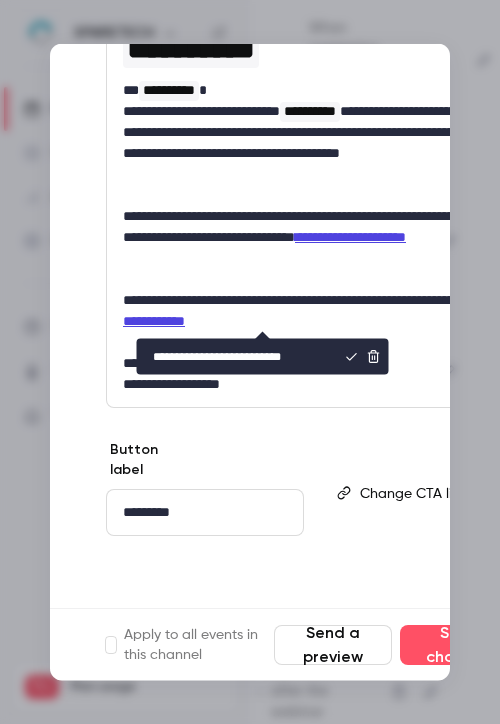 click on "**********" at bounding box center (237, 356) 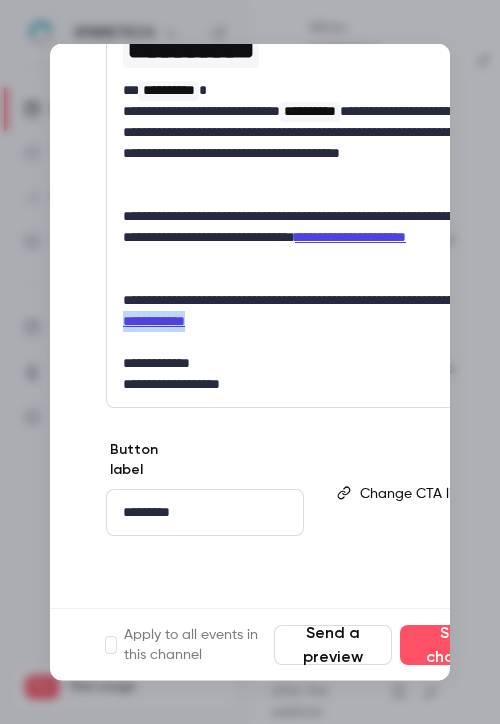 scroll, scrollTop: 391, scrollLeft: 0, axis: vertical 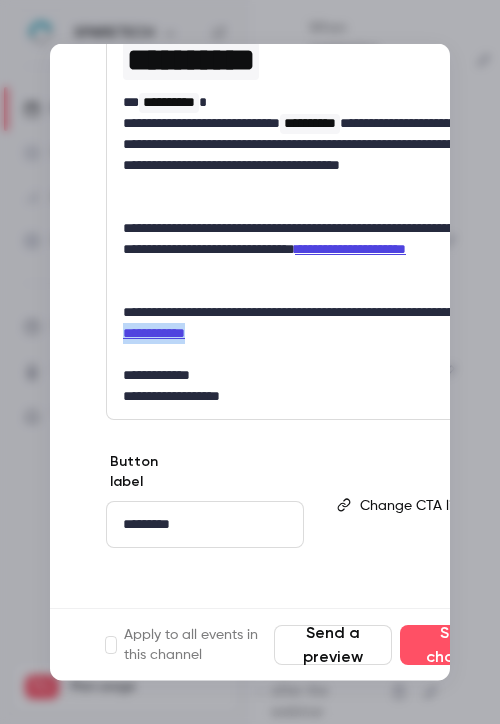 click on "**********" at bounding box center (302, 322) 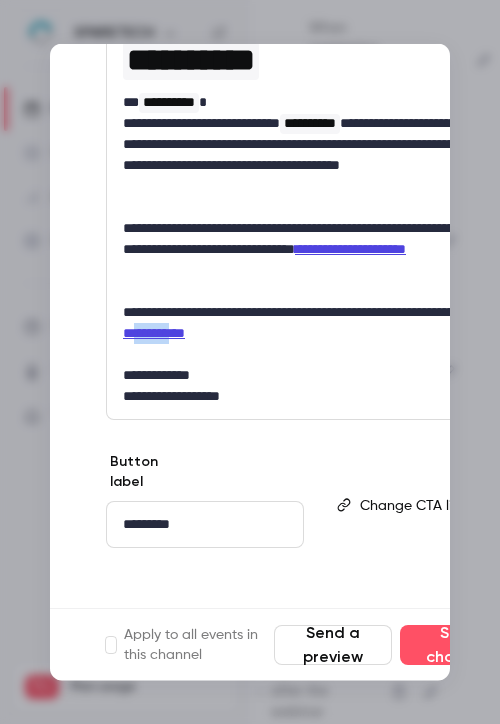 click on "**********" at bounding box center (302, 322) 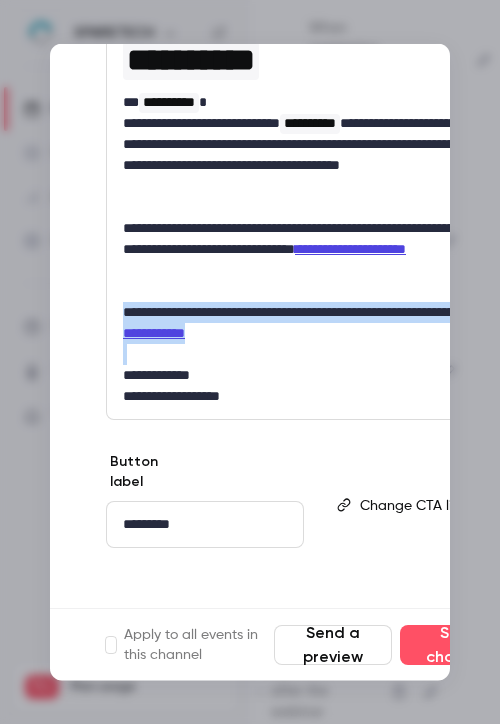 click on "**********" at bounding box center (302, 322) 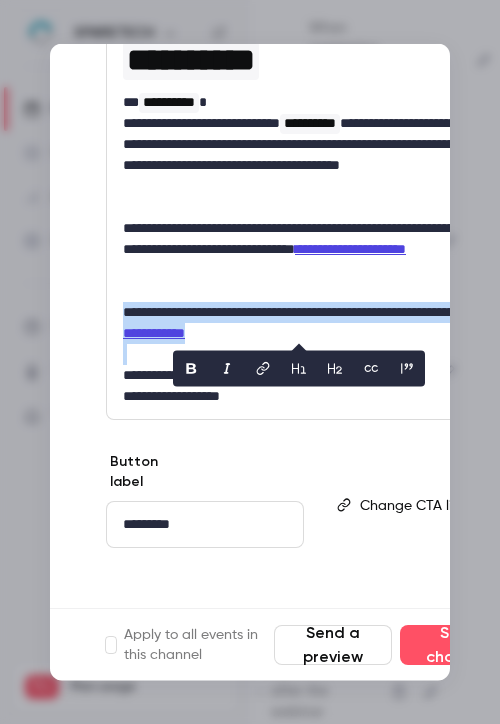 click on "**********" at bounding box center (304, 323) 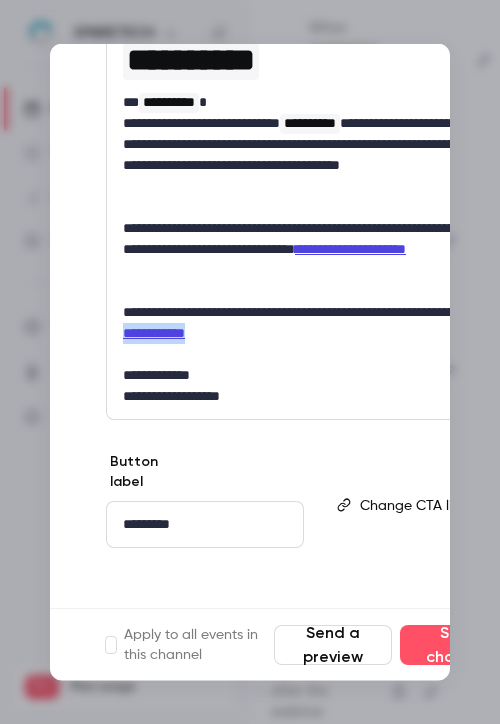 drag, startPoint x: 319, startPoint y: 326, endPoint x: 208, endPoint y: 327, distance: 111.0045 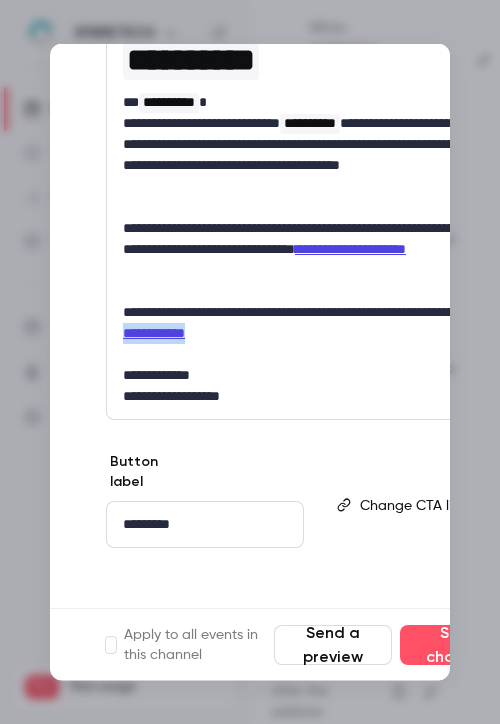 click on "**********" at bounding box center [304, 323] 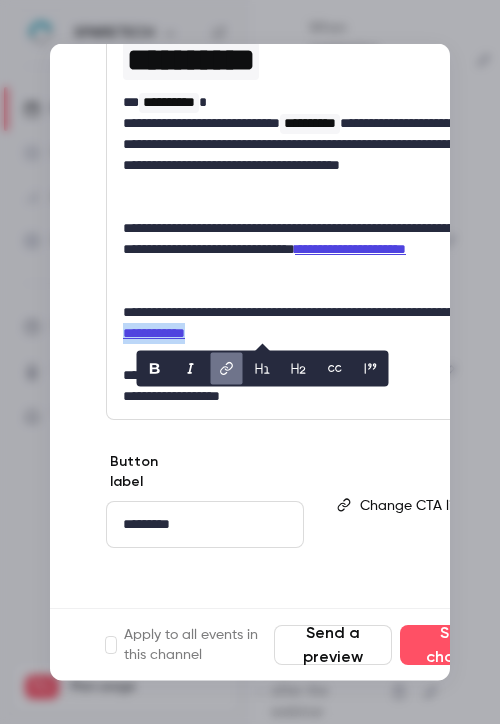 click 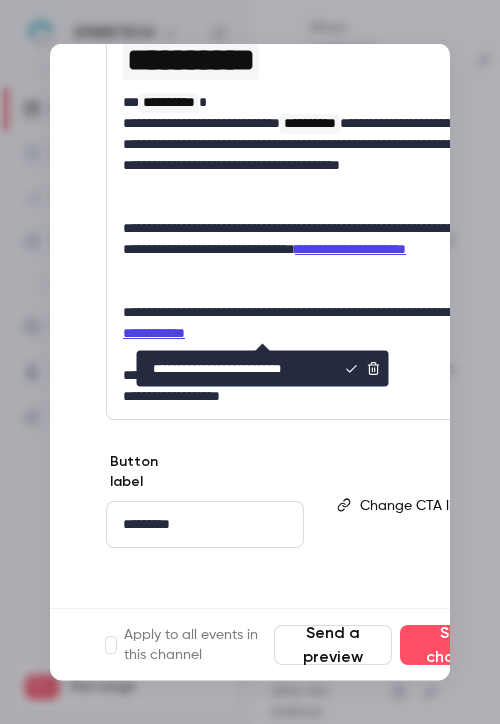 click at bounding box center (250, 362) 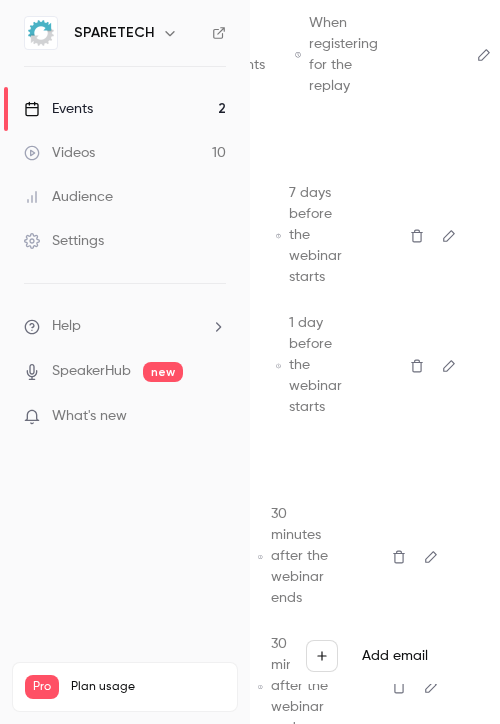 scroll, scrollTop: 492, scrollLeft: 377, axis: both 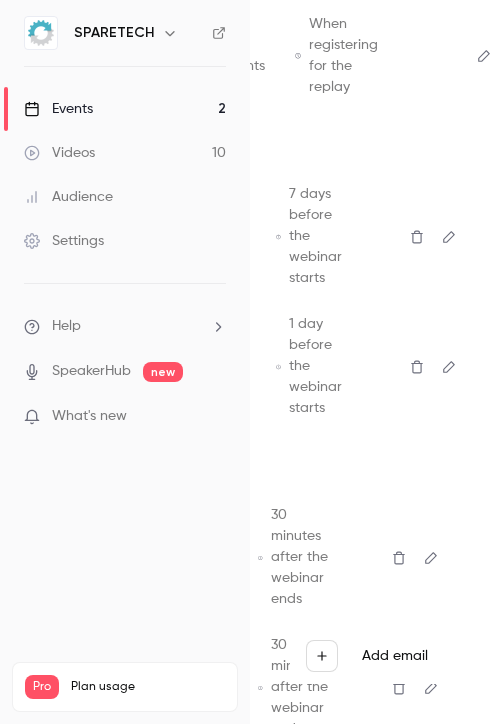 click 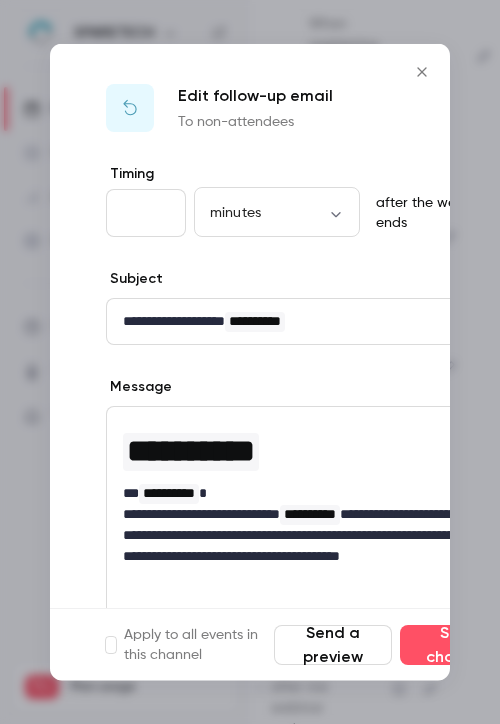 scroll, scrollTop: 369, scrollLeft: 0, axis: vertical 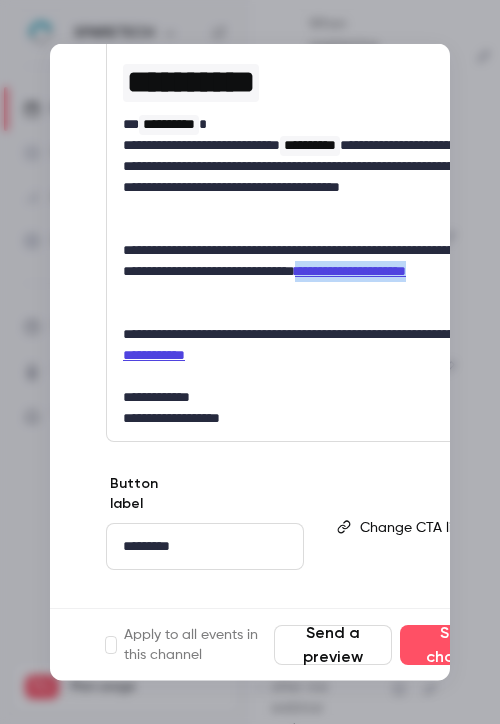 drag, startPoint x: 261, startPoint y: 280, endPoint x: 138, endPoint y: 278, distance: 123.01626 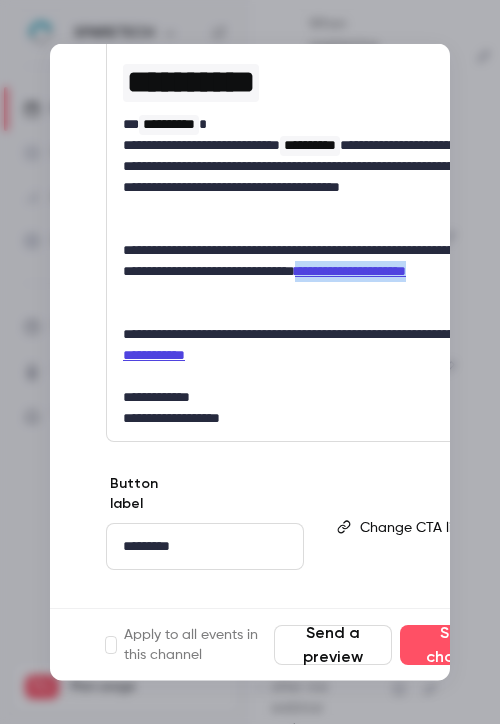 click on "**********" at bounding box center [304, 271] 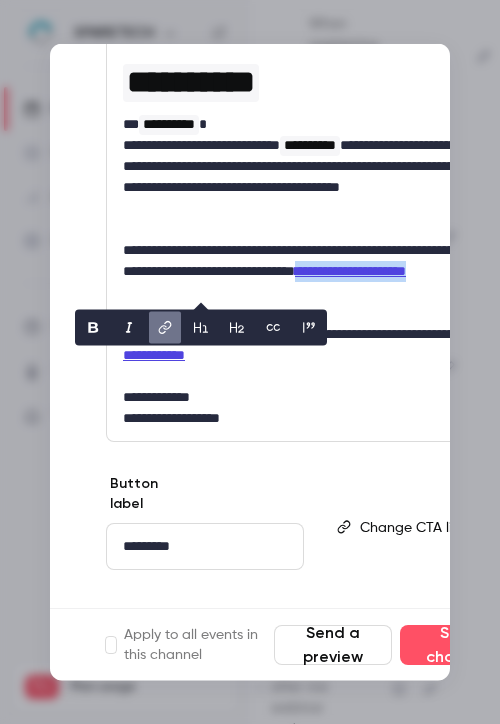 click 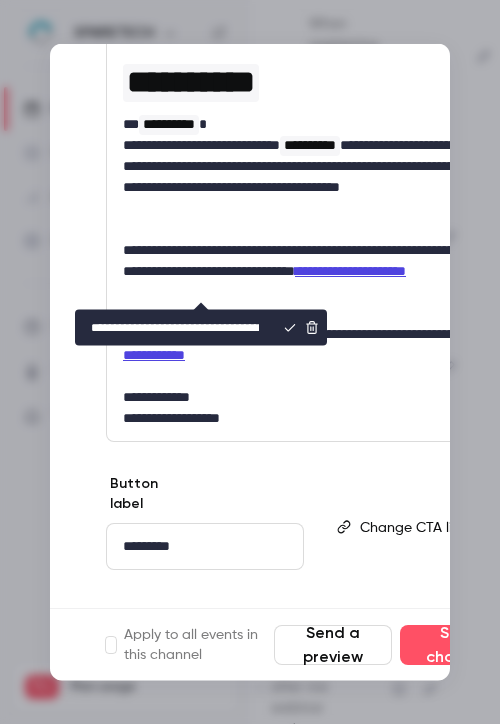 scroll, scrollTop: 0, scrollLeft: 452, axis: horizontal 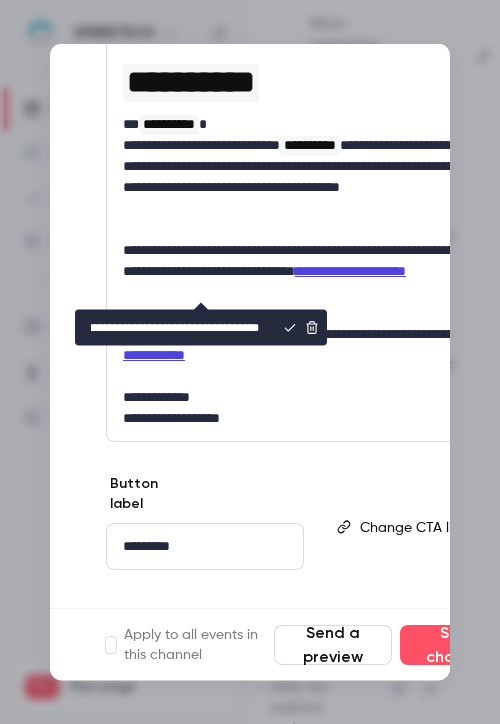 click on "**********" at bounding box center [175, 327] 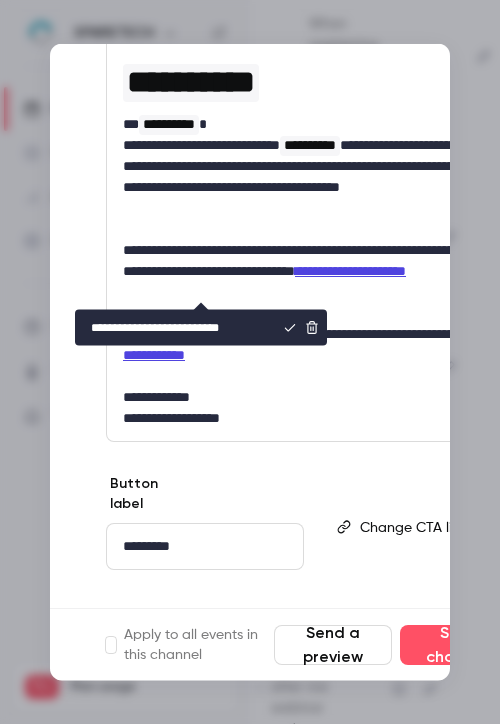 scroll, scrollTop: 0, scrollLeft: 0, axis: both 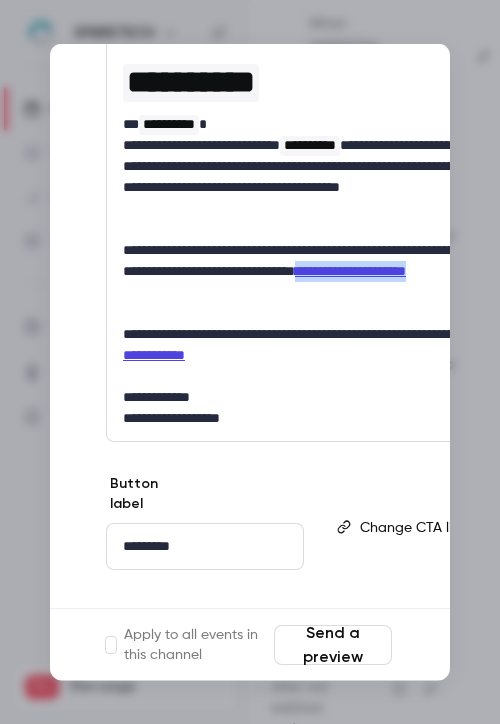 click on "Save changes" at bounding box center (459, 645) 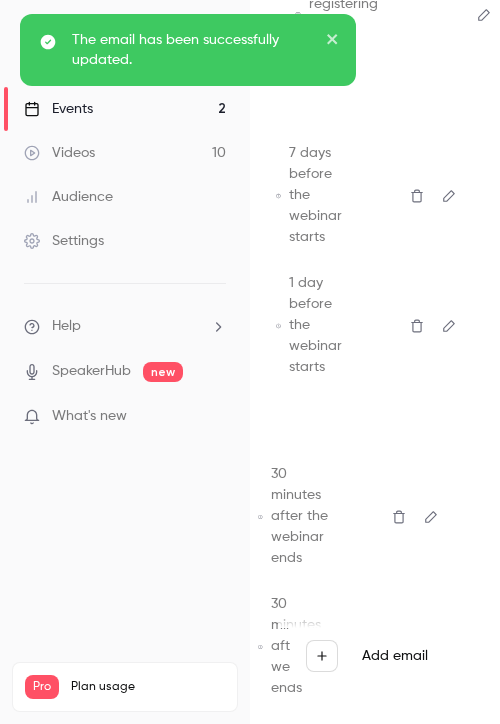 scroll, scrollTop: 548, scrollLeft: 377, axis: both 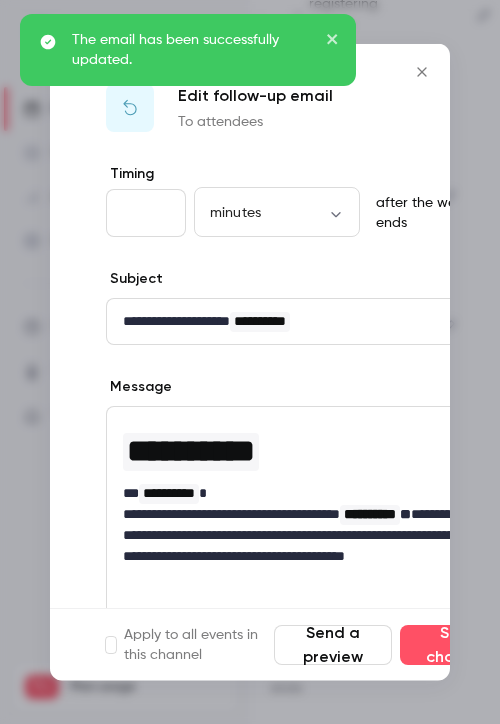 click on "The email has been successfully updated." at bounding box center [188, 359] 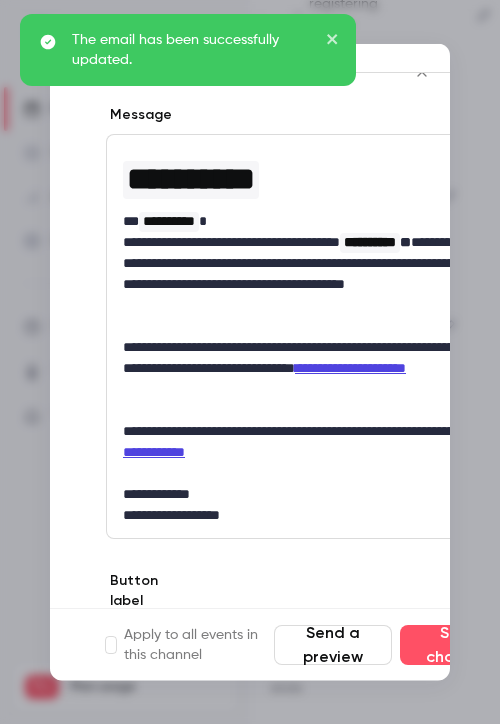 scroll, scrollTop: 304, scrollLeft: 0, axis: vertical 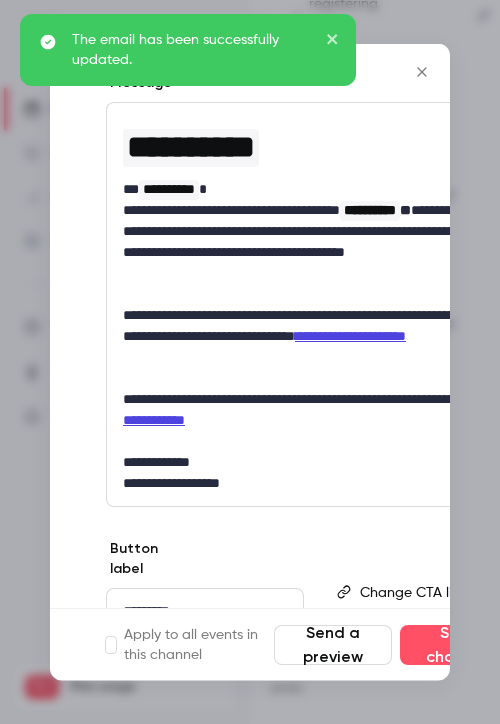 click on "The email has been successfully updated." at bounding box center [188, 359] 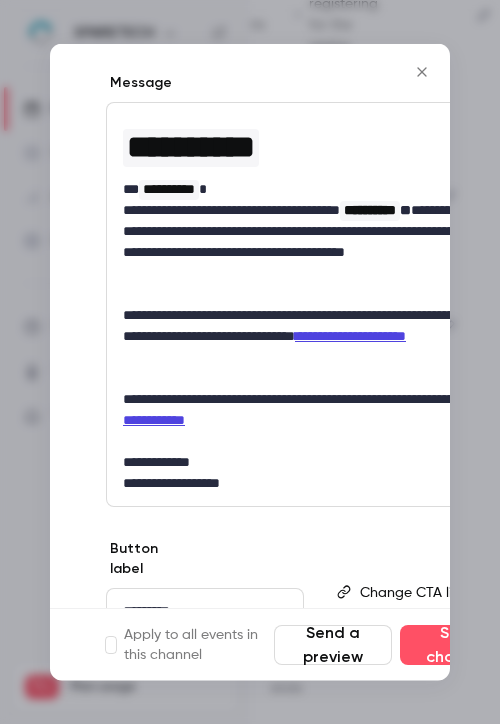 click on "The email has been successfully updated." at bounding box center [188, 359] 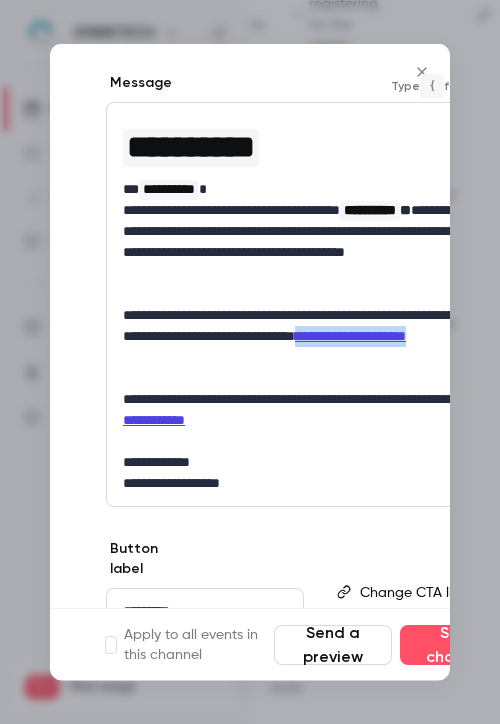 drag, startPoint x: 266, startPoint y: 350, endPoint x: 139, endPoint y: 346, distance: 127.06297 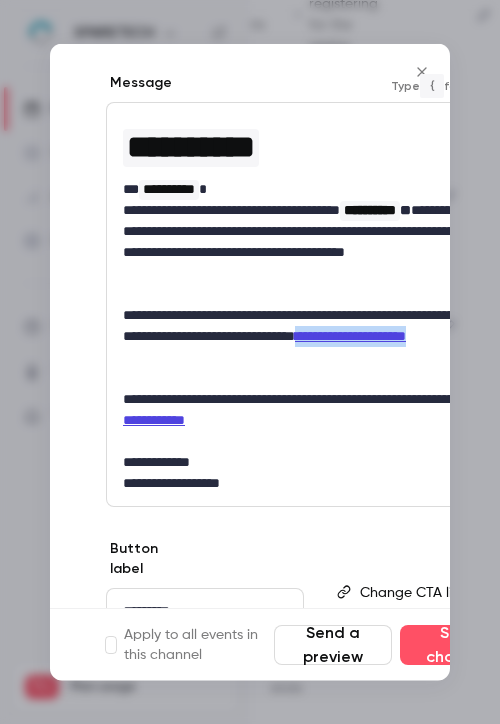 click on "**********" at bounding box center [304, 336] 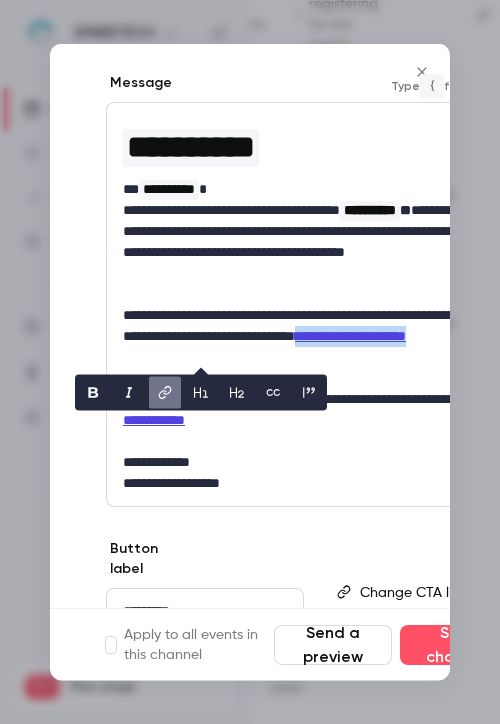 click at bounding box center (165, 392) 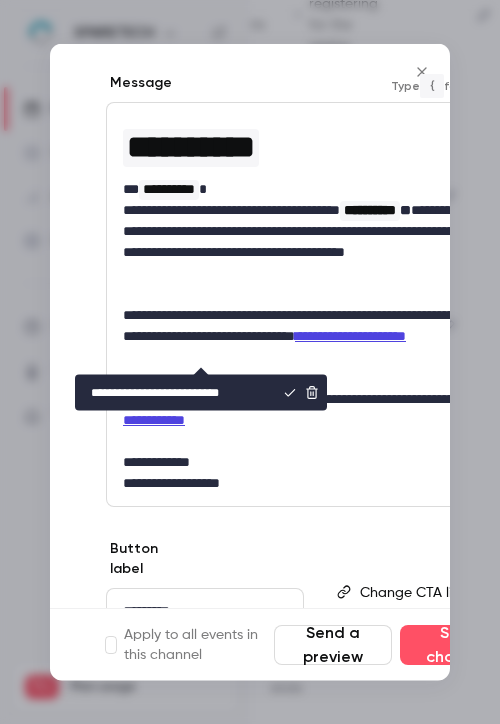 click on "**********" at bounding box center [304, 336] 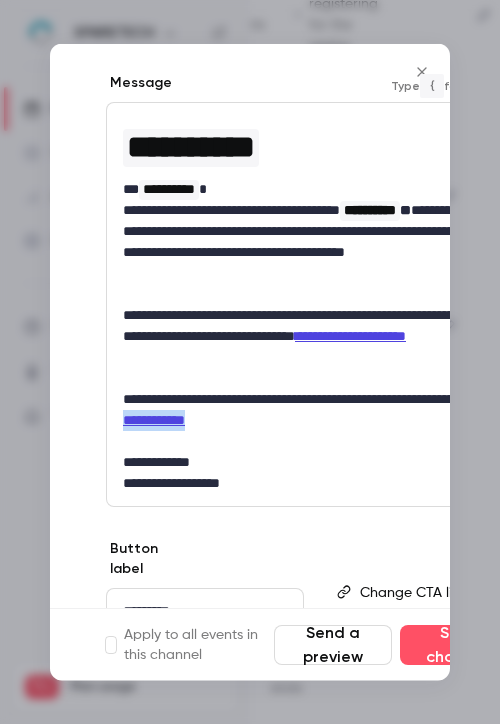 drag, startPoint x: 320, startPoint y: 414, endPoint x: 204, endPoint y: 413, distance: 116.00431 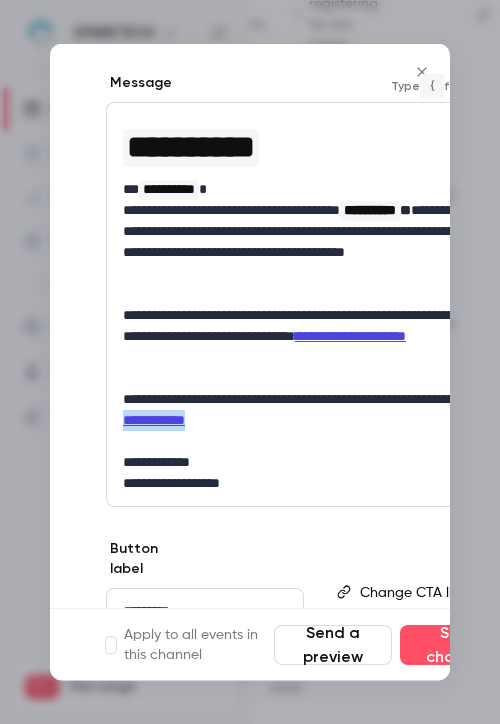 click on "**********" at bounding box center [304, 410] 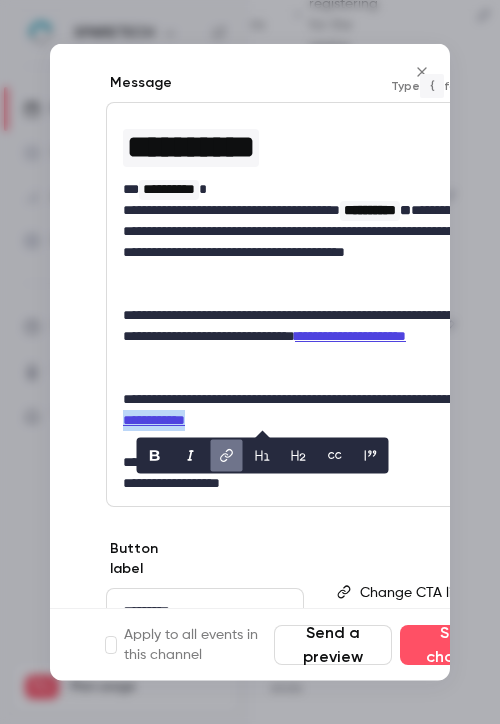 click 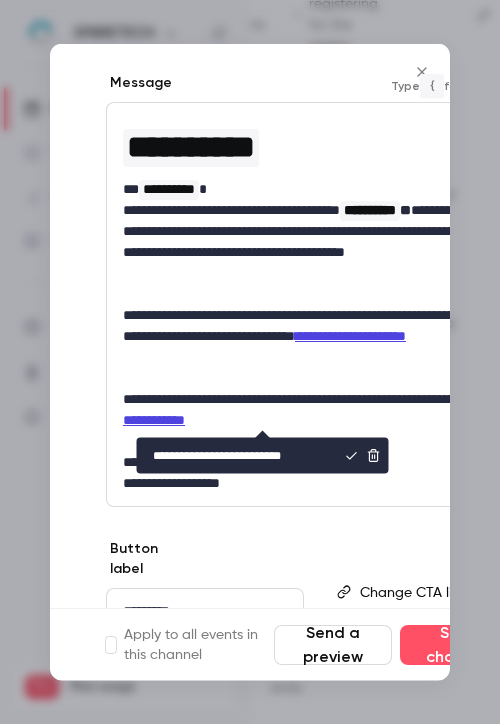 click at bounding box center [312, 378] 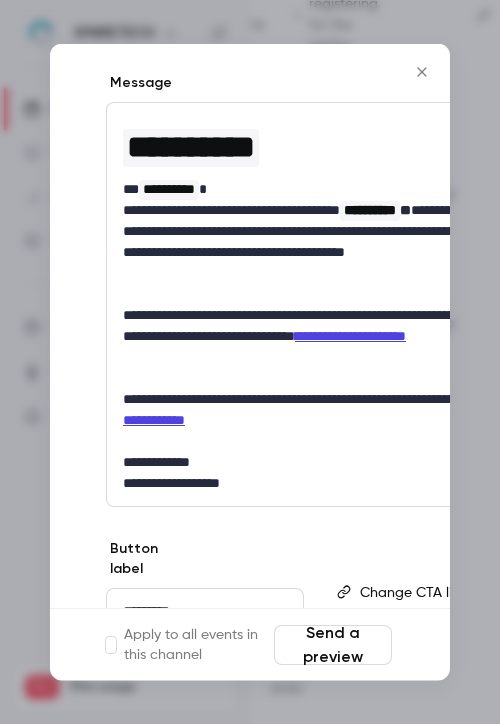click on "Save changes" at bounding box center [459, 645] 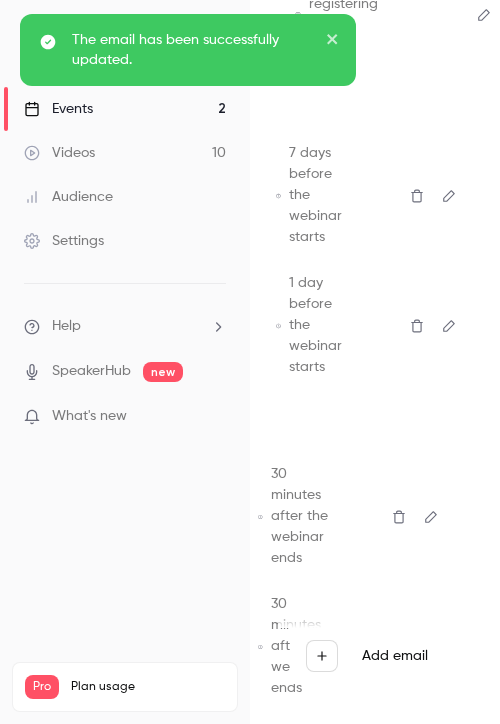 click on "The email has been successfully updated." at bounding box center (188, 359) 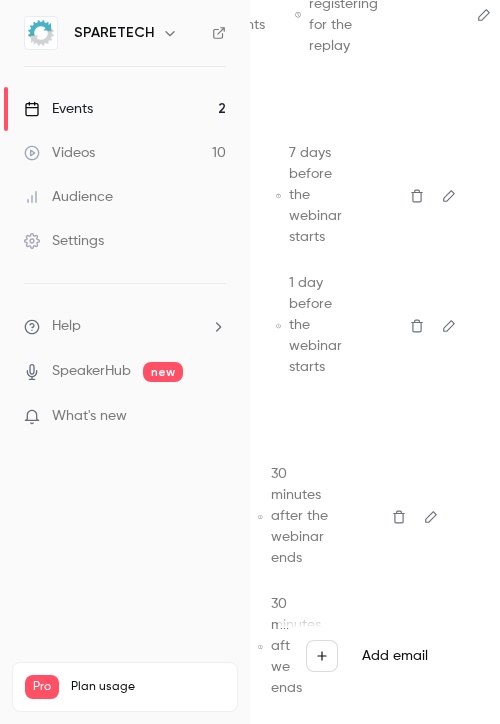 click on "The email has been successfully updated." at bounding box center (188, 359) 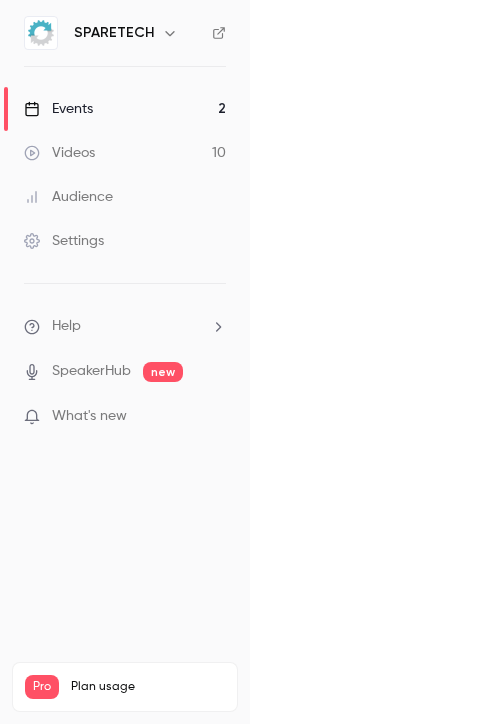 scroll, scrollTop: 0, scrollLeft: 0, axis: both 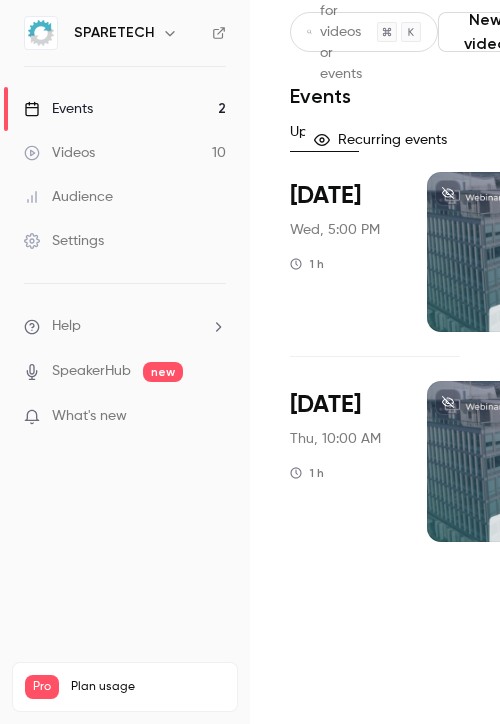 click at bounding box center (569, 461) 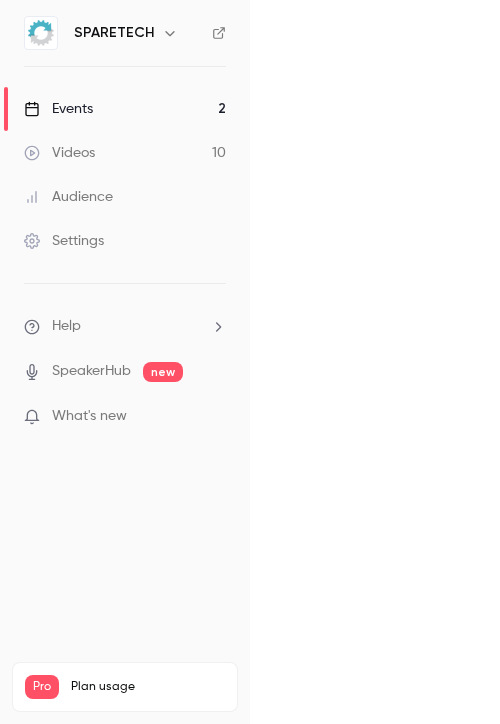 scroll, scrollTop: 0, scrollLeft: 177, axis: horizontal 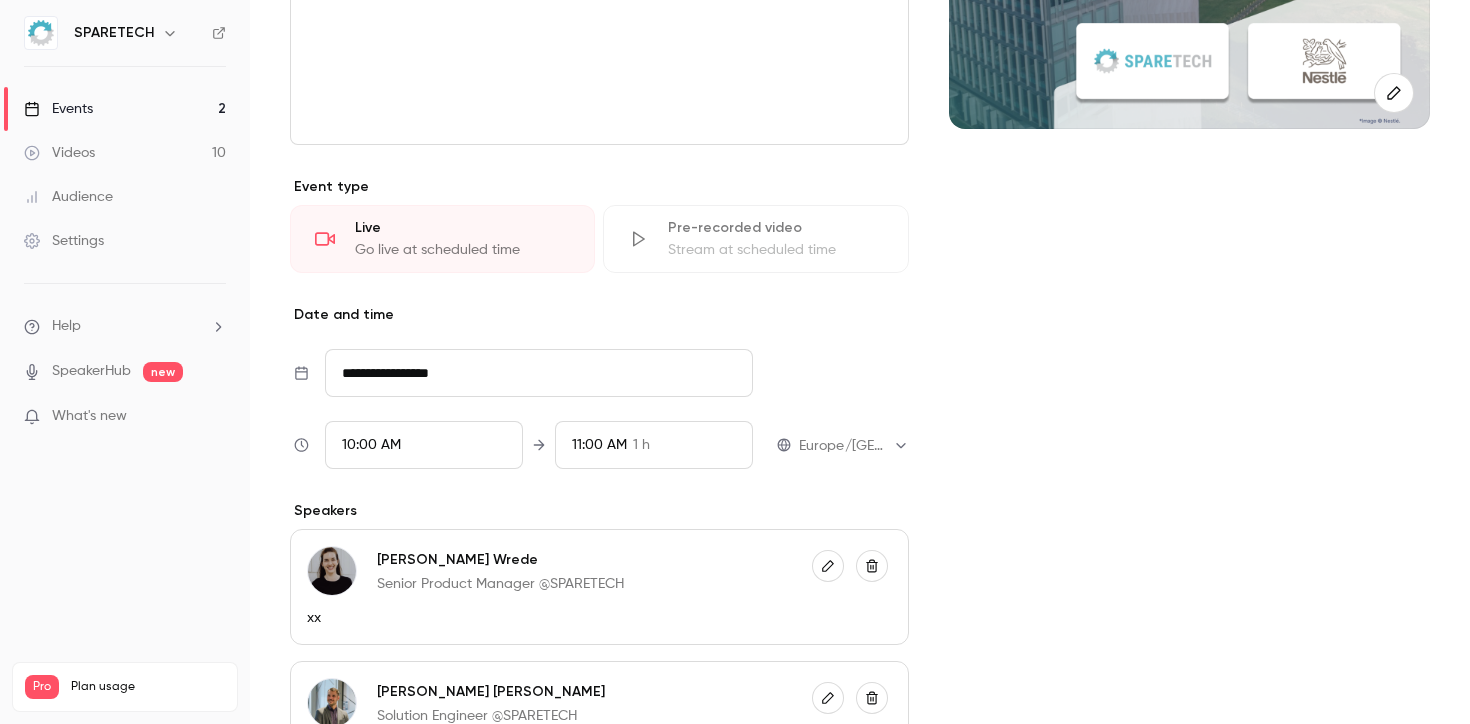 click on "**********" at bounding box center (539, 373) 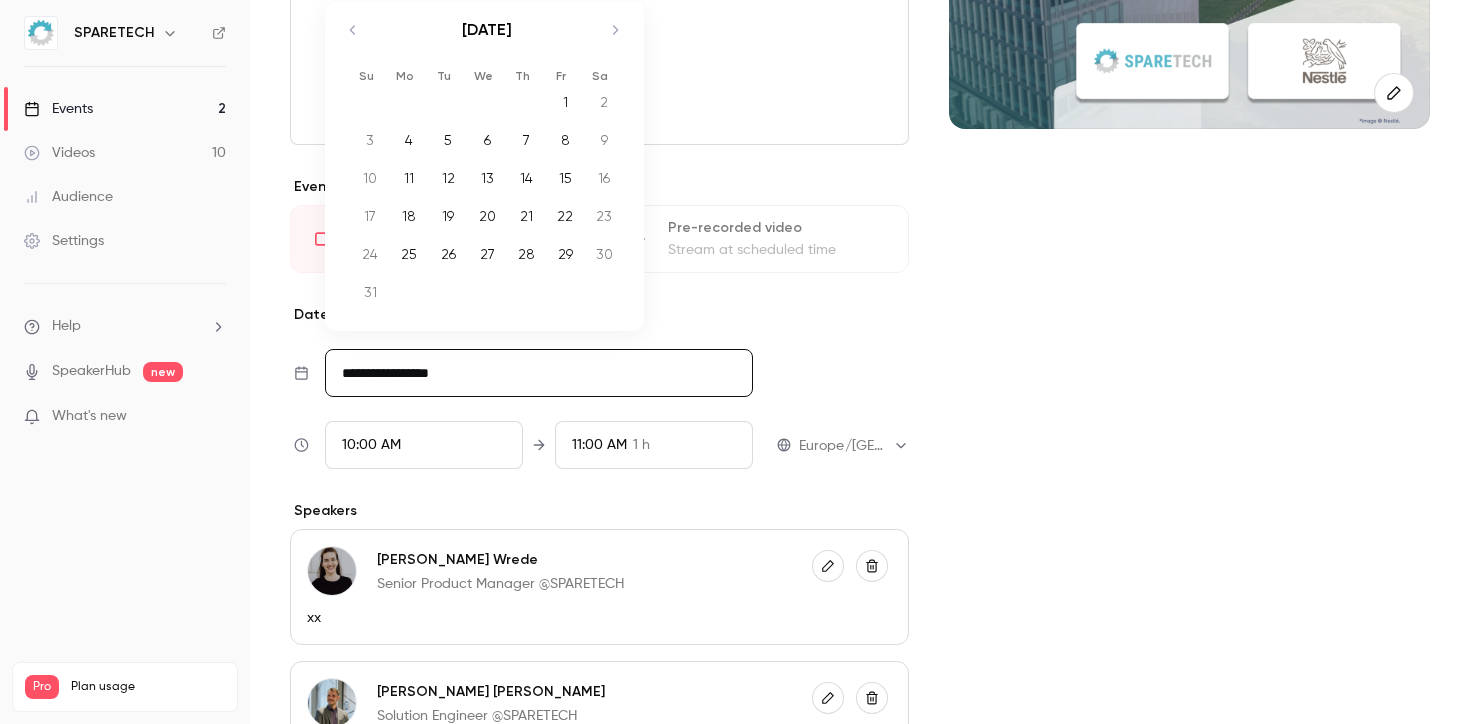 click on "**********" at bounding box center (599, 426) 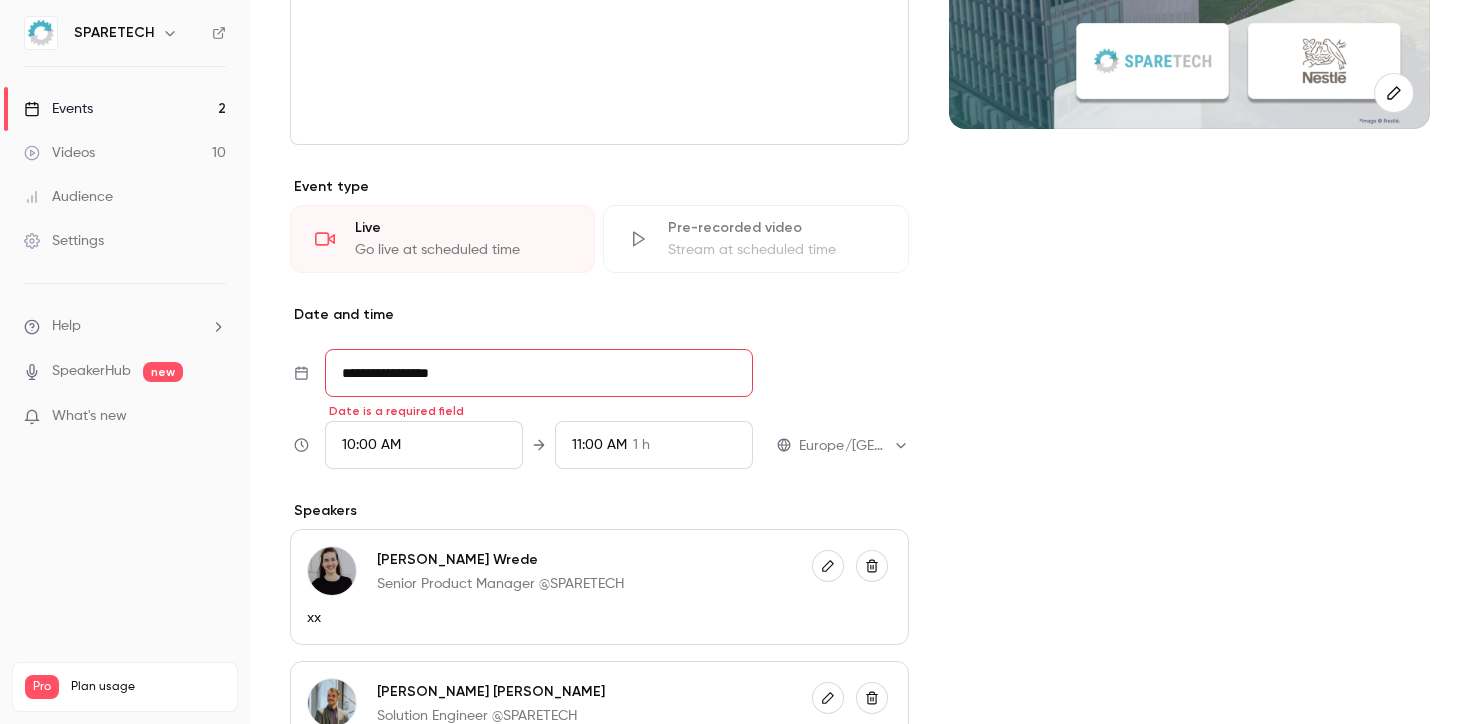 click on "**********" at bounding box center (599, 409) 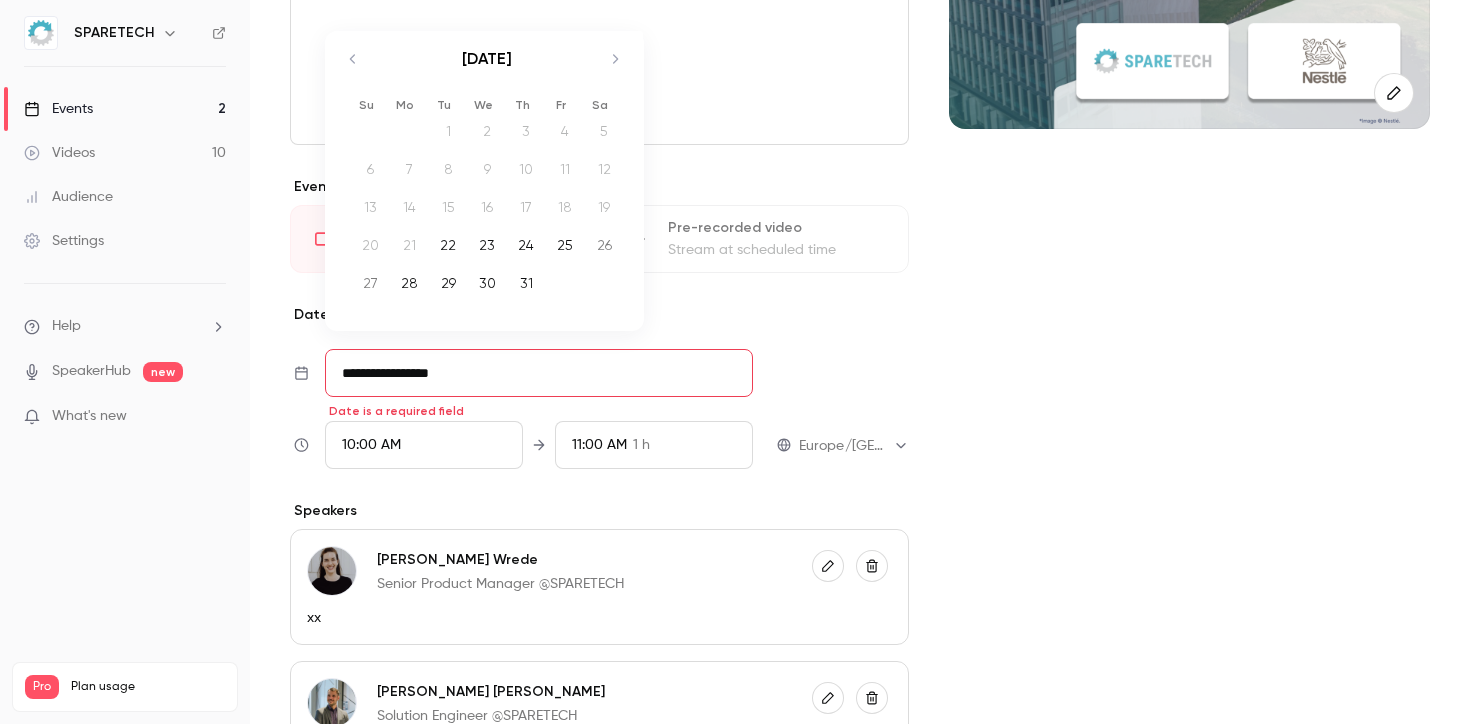 click 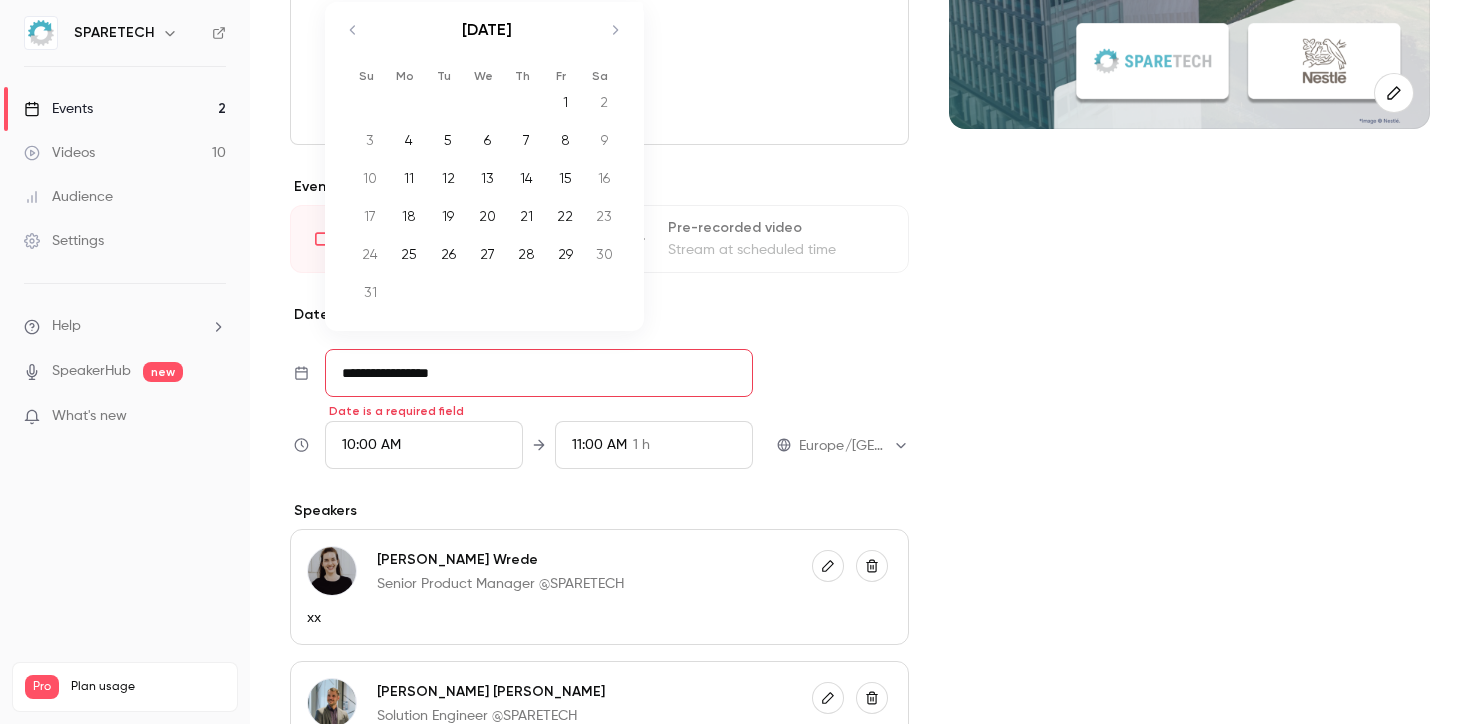 click on "27" at bounding box center (487, 254) 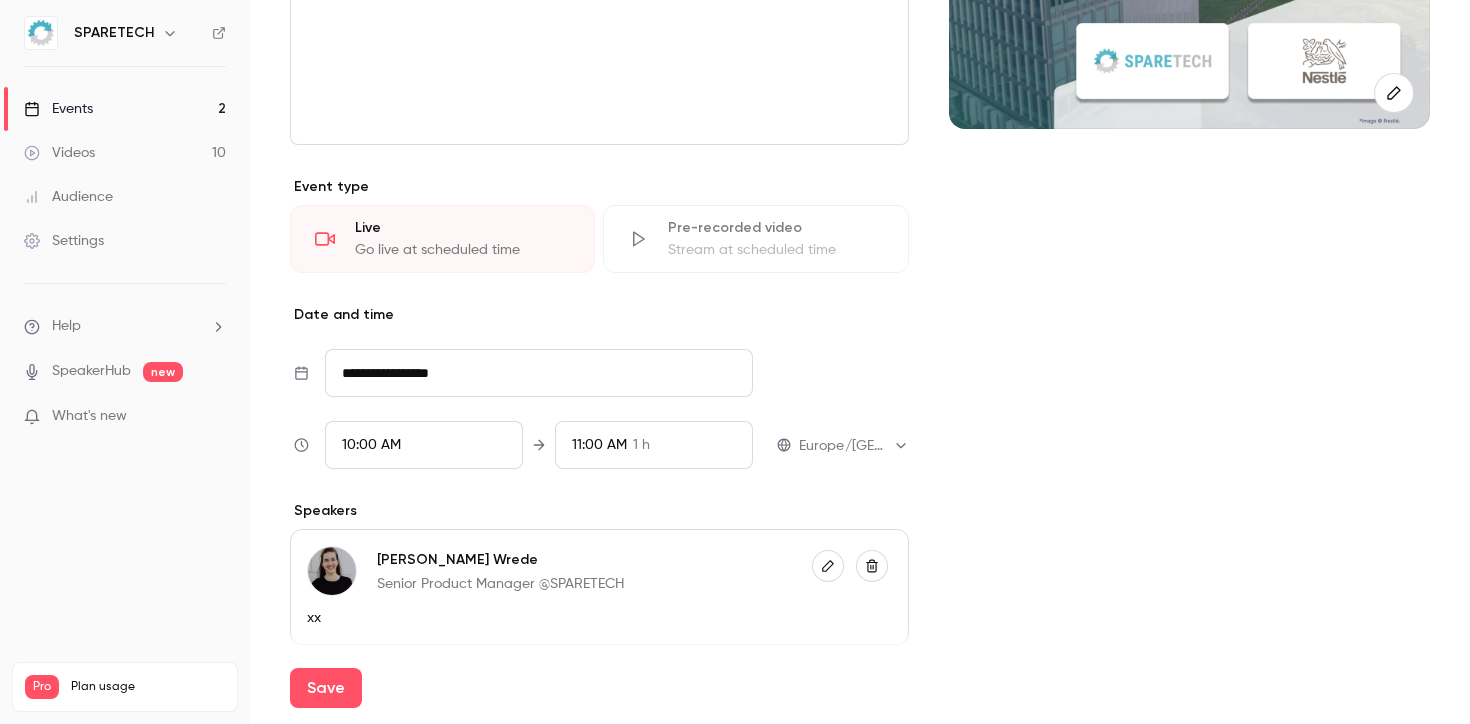 click on "Cover image" at bounding box center (1189, 426) 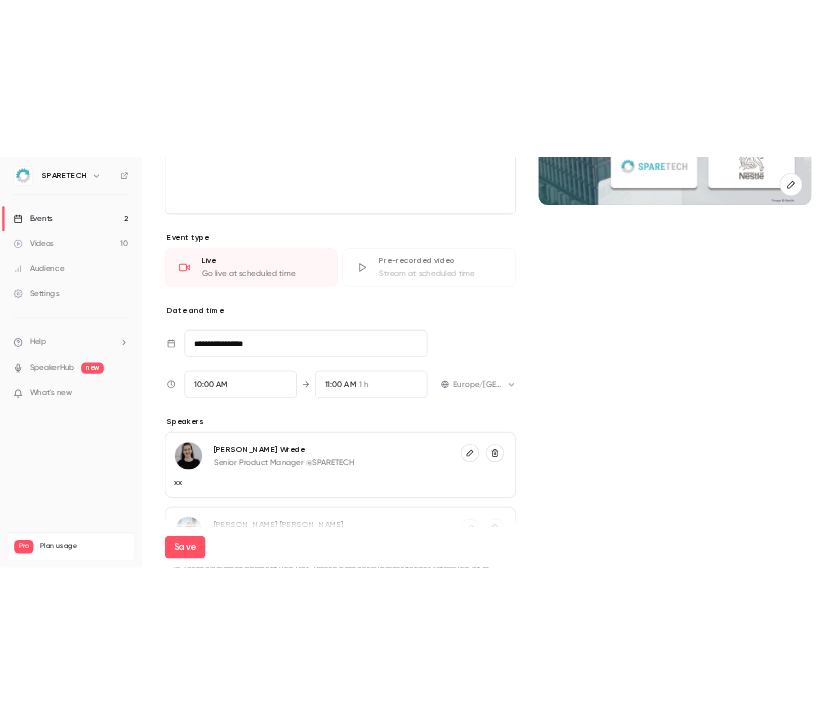 scroll, scrollTop: 746, scrollLeft: 0, axis: vertical 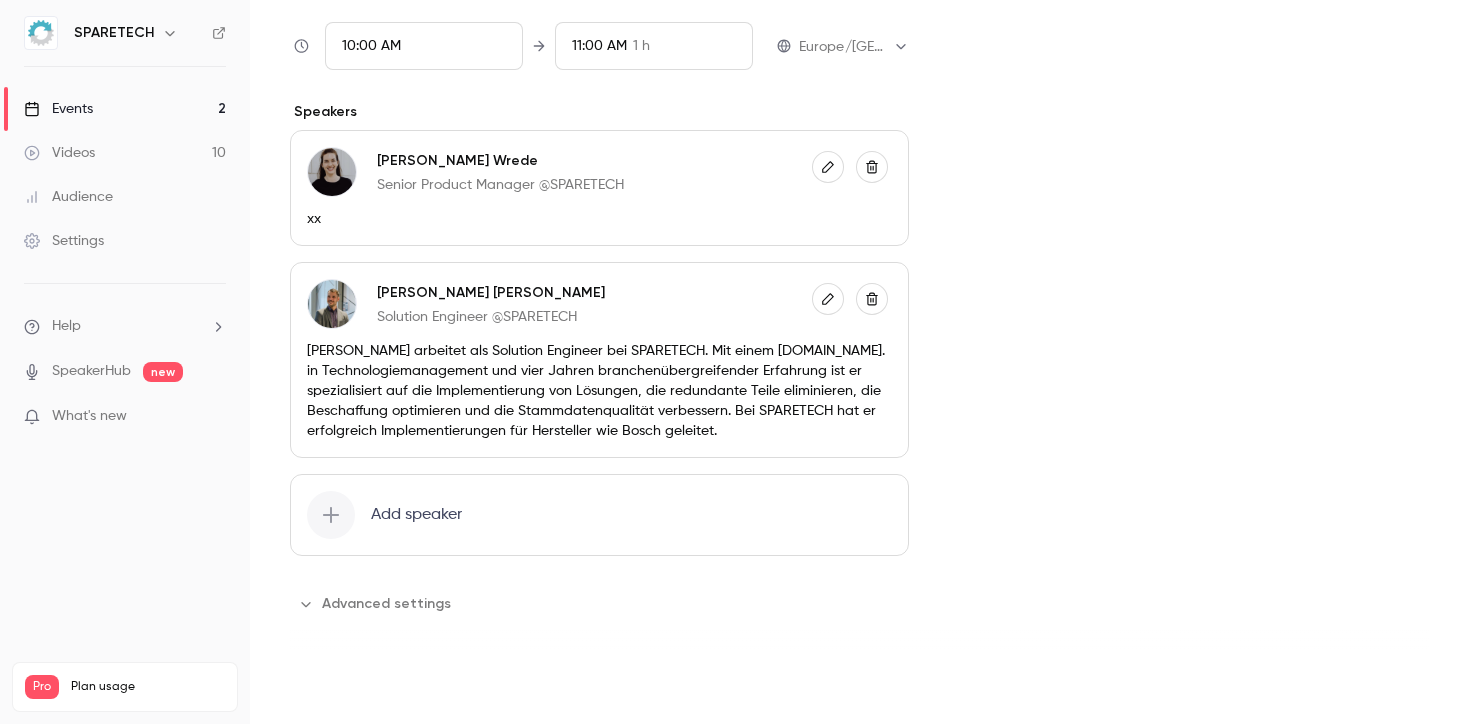 click on "Save" at bounding box center (326, 688) 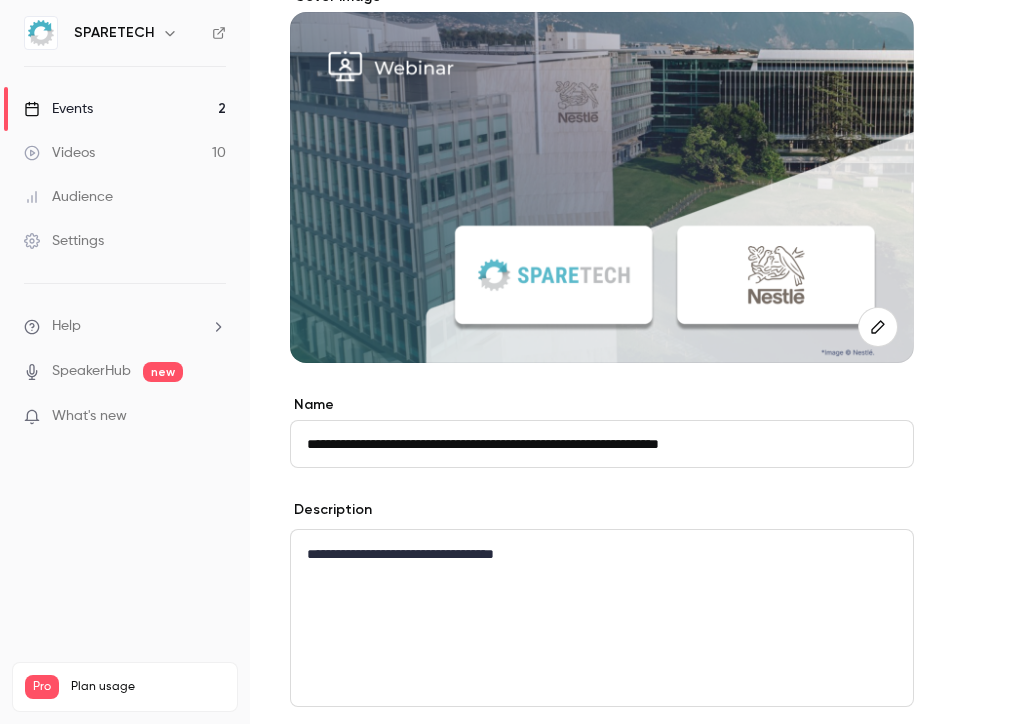 scroll, scrollTop: 0, scrollLeft: 0, axis: both 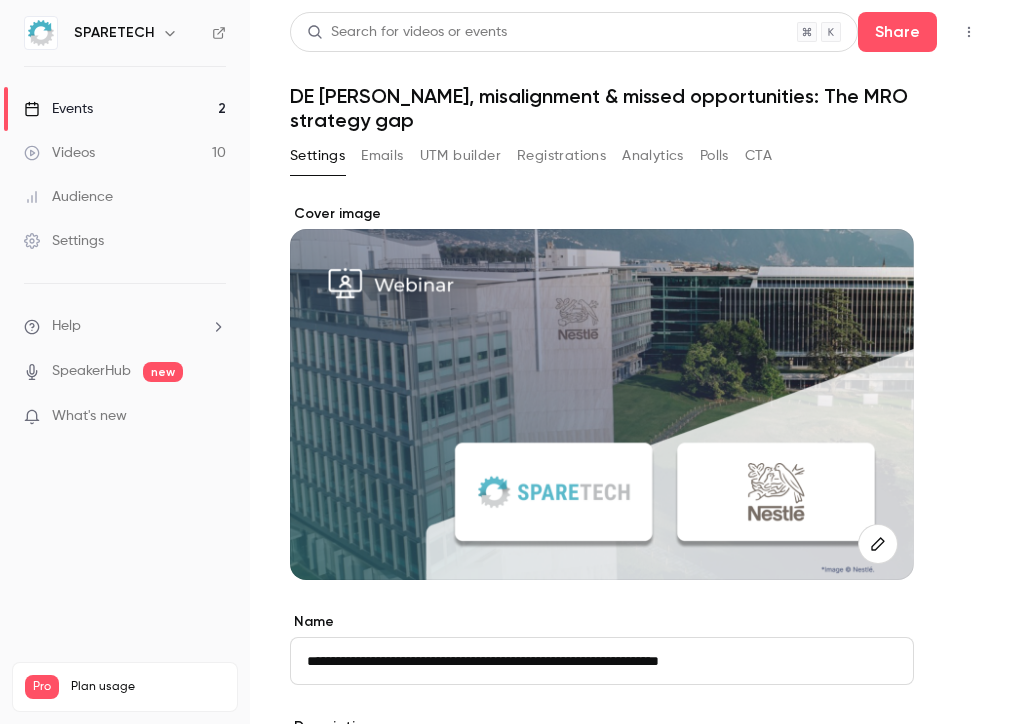 click on "Emails" at bounding box center (382, 156) 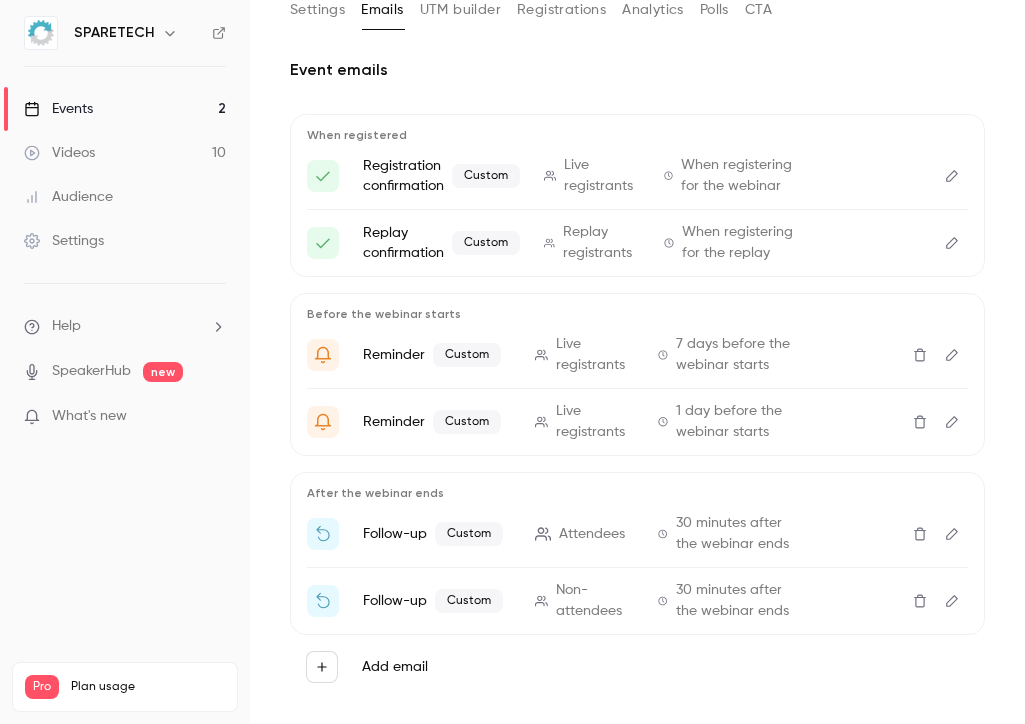 scroll, scrollTop: 149, scrollLeft: 0, axis: vertical 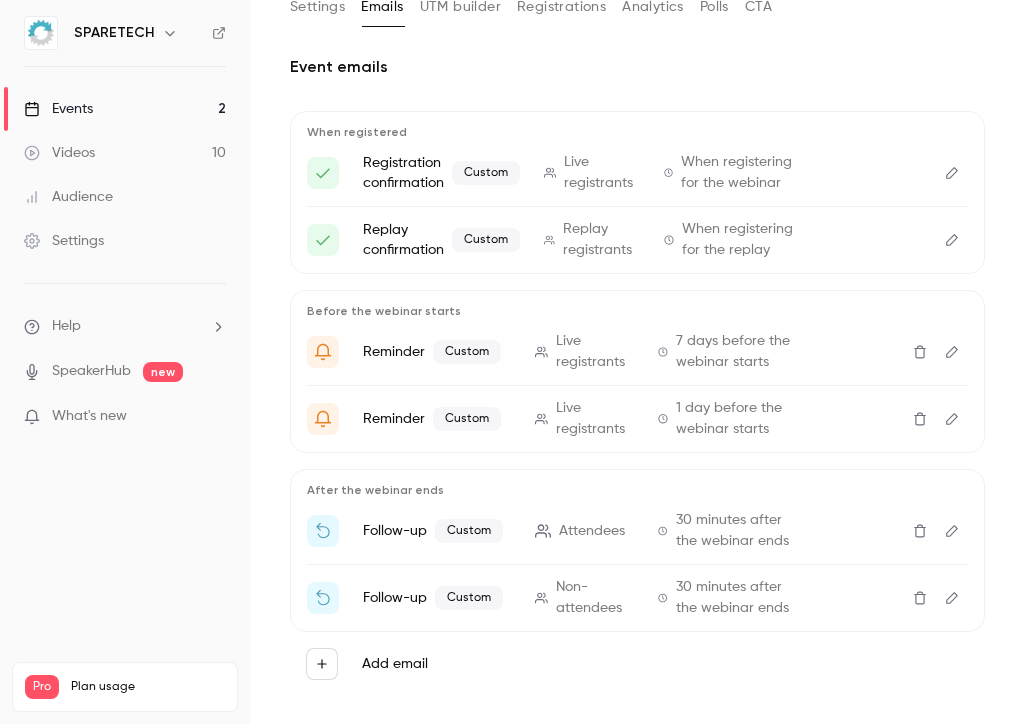 click 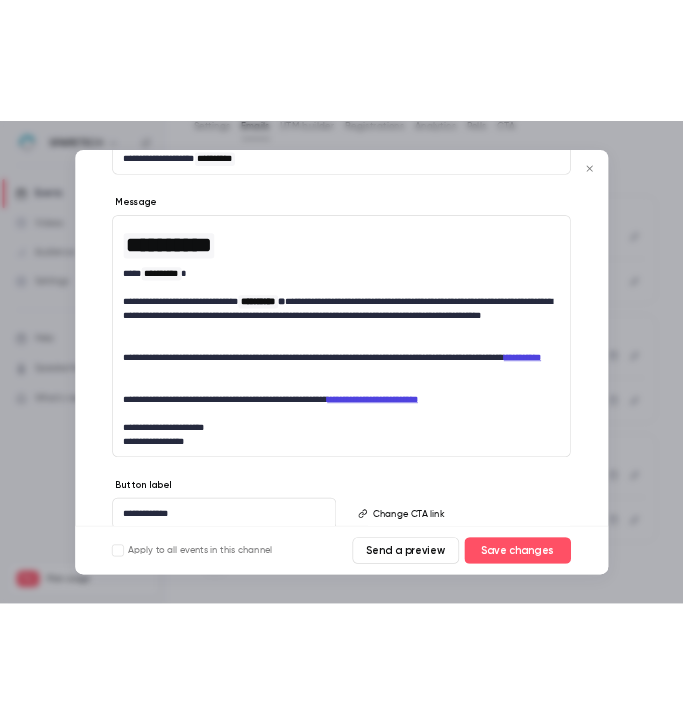 scroll, scrollTop: 330, scrollLeft: 0, axis: vertical 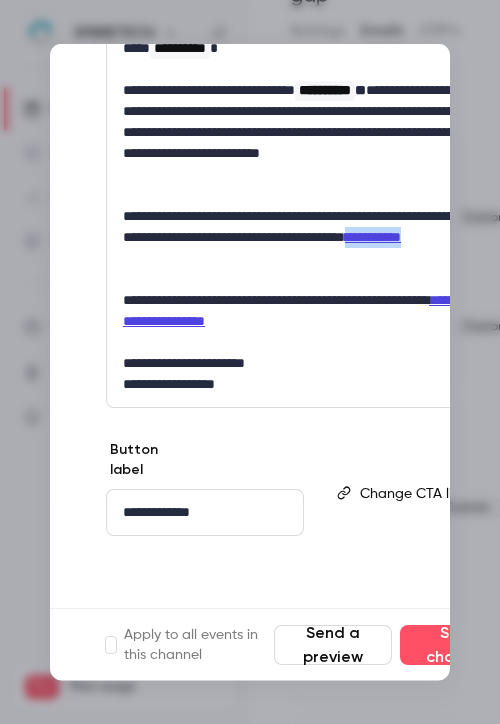 drag, startPoint x: 264, startPoint y: 248, endPoint x: 194, endPoint y: 248, distance: 70 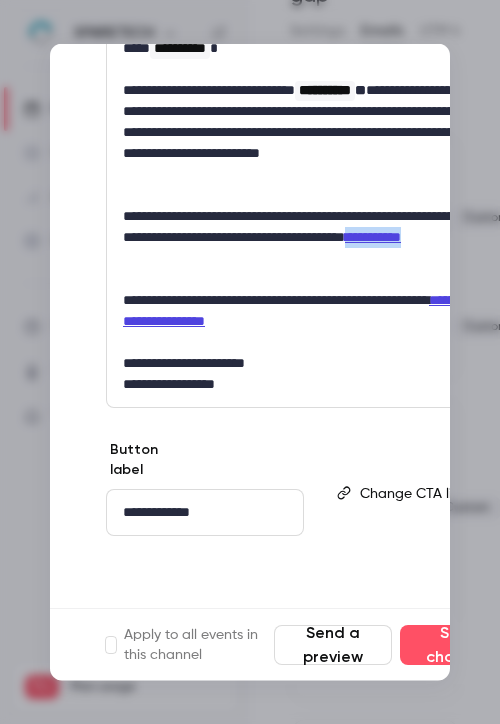 click on "**********" at bounding box center [304, 237] 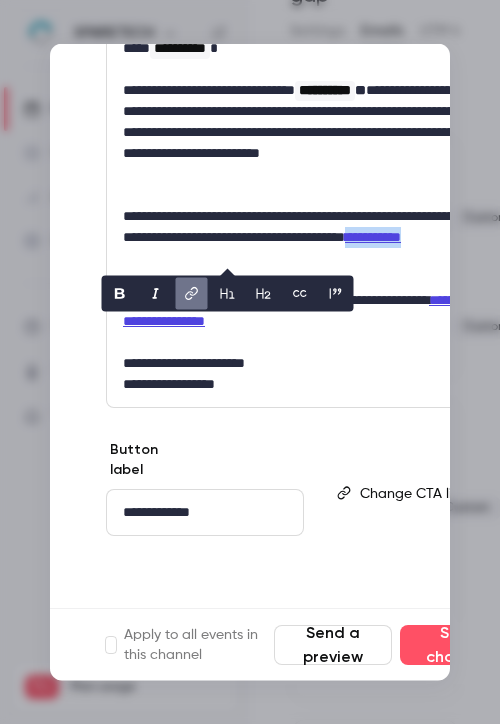 click 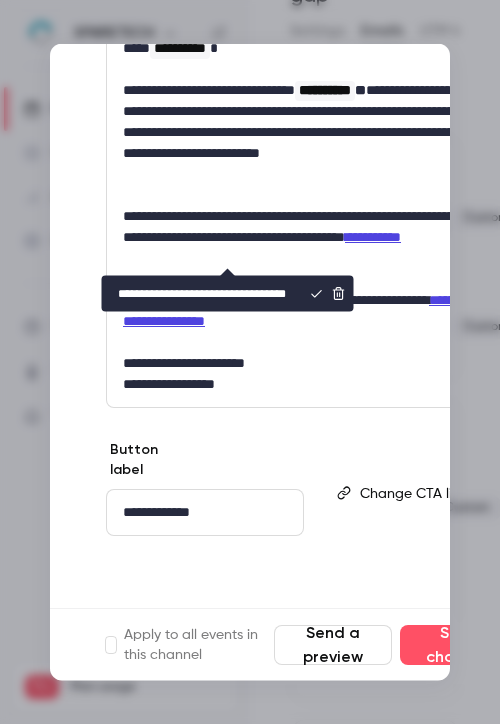 scroll, scrollTop: 0, scrollLeft: 30, axis: horizontal 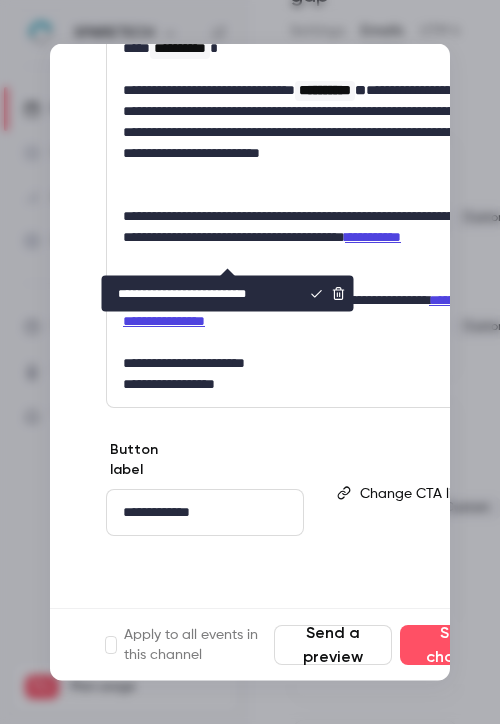 type on "**********" 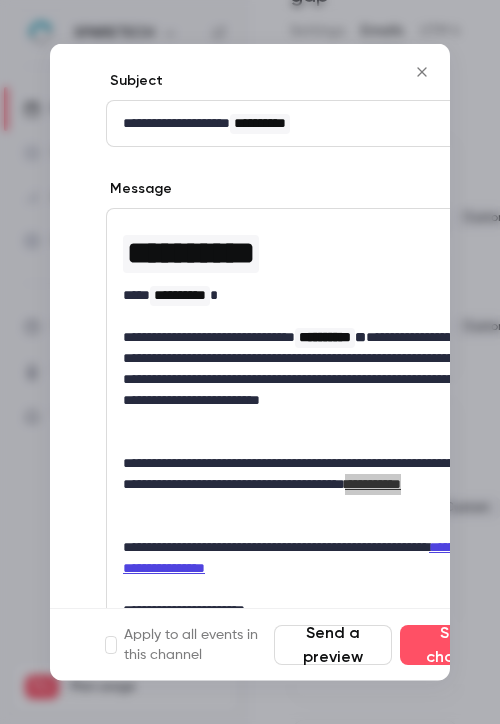 scroll, scrollTop: 370, scrollLeft: 0, axis: vertical 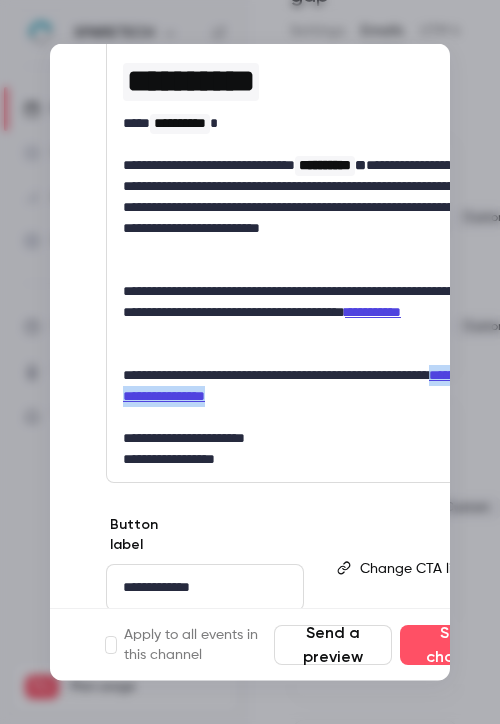 drag, startPoint x: 411, startPoint y: 389, endPoint x: 252, endPoint y: 379, distance: 159.31415 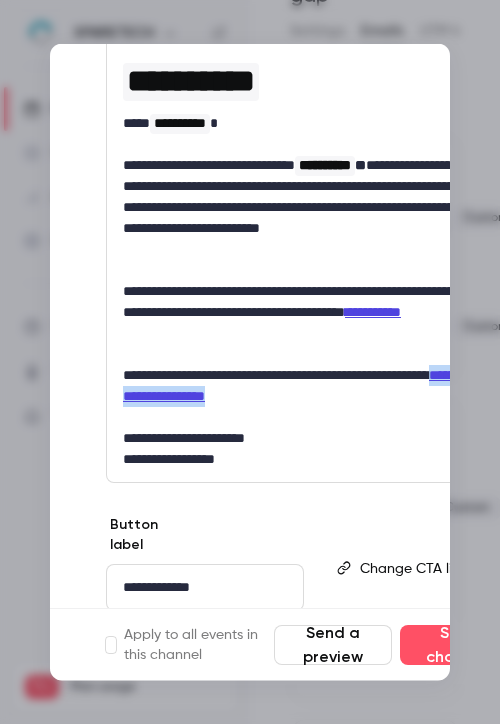 click on "**********" at bounding box center [304, 386] 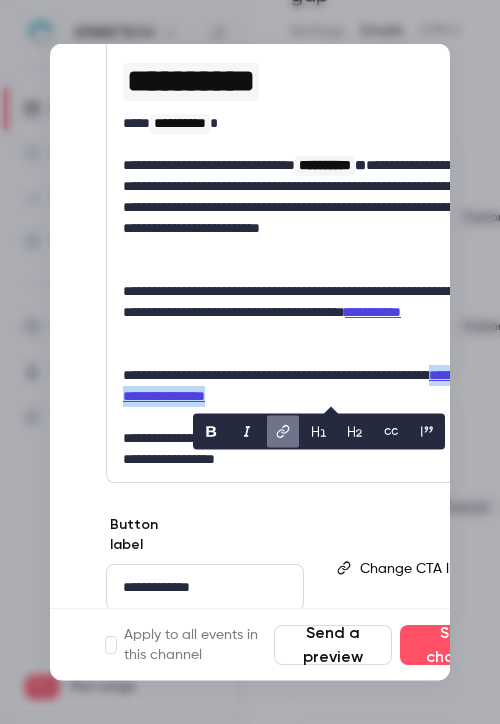click at bounding box center [283, 431] 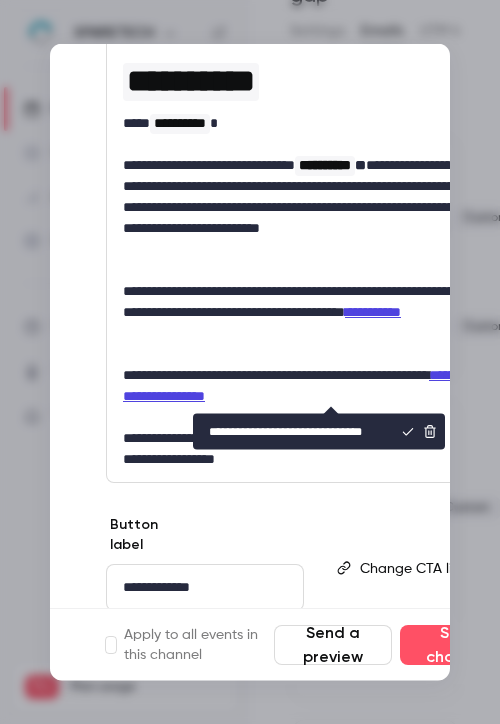 scroll, scrollTop: 0, scrollLeft: 13, axis: horizontal 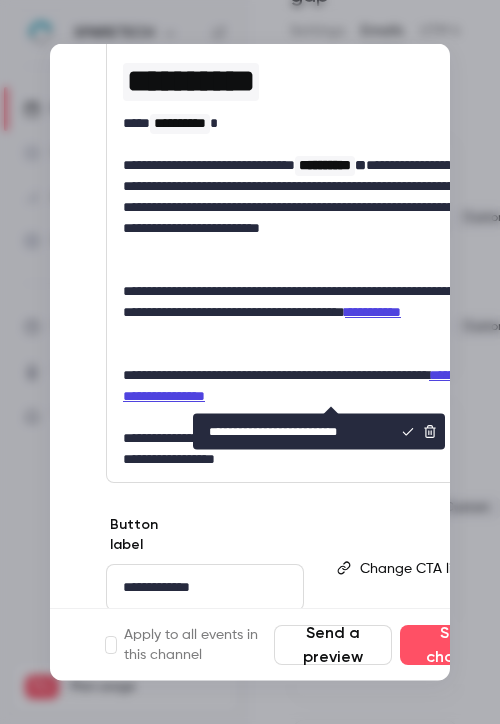 type on "**********" 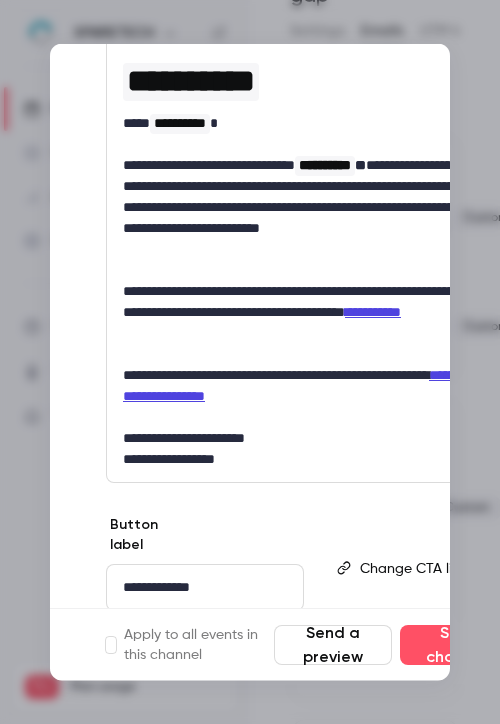 click on "**********" at bounding box center [373, 312] 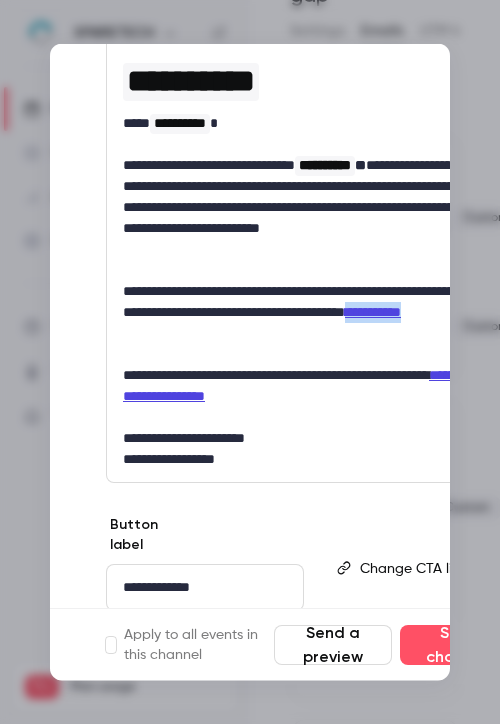 drag, startPoint x: 263, startPoint y: 325, endPoint x: 193, endPoint y: 320, distance: 70.178345 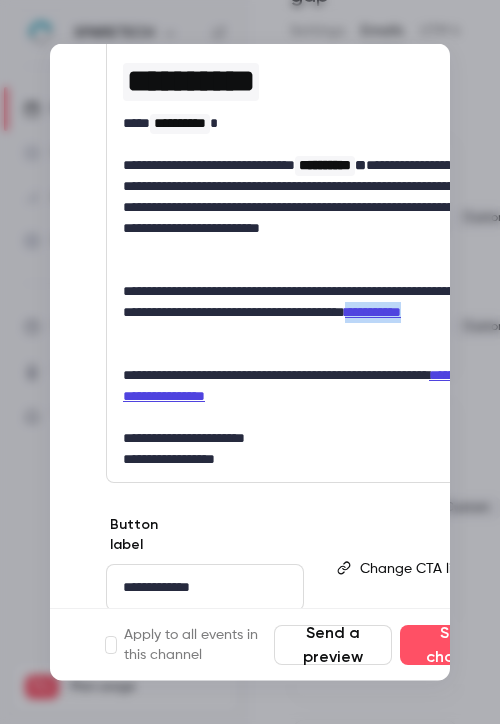 click on "**********" at bounding box center (373, 312) 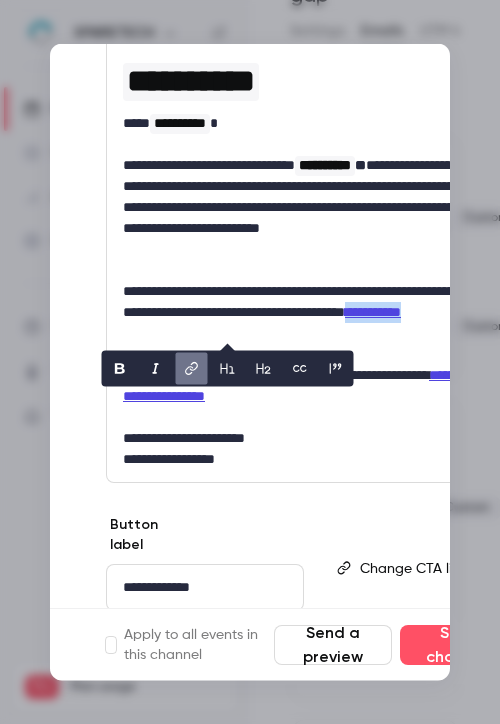 click 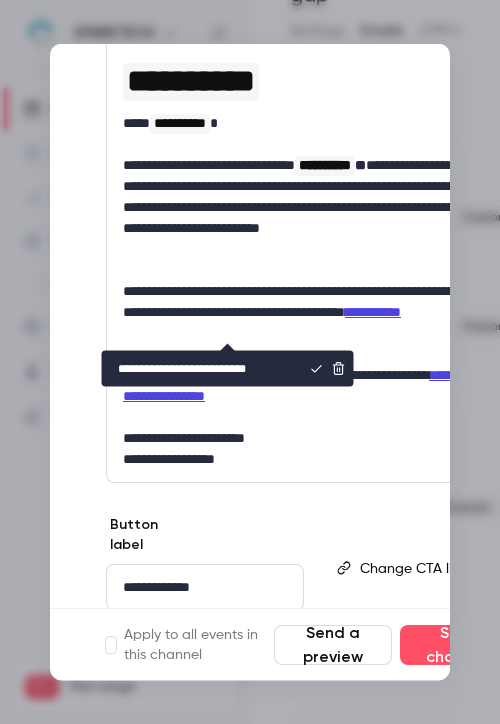 click 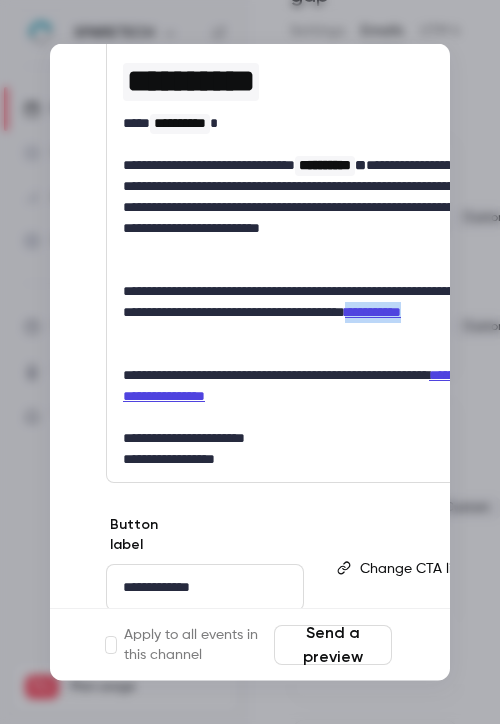 click on "Save changes" at bounding box center [459, 645] 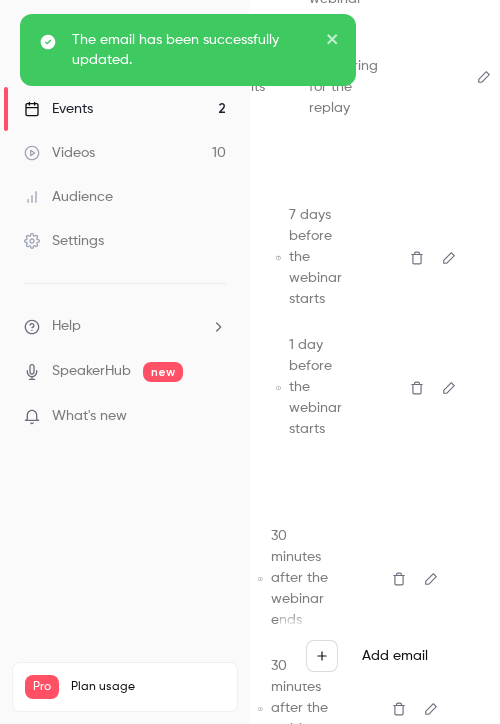 scroll, scrollTop: 494, scrollLeft: 377, axis: both 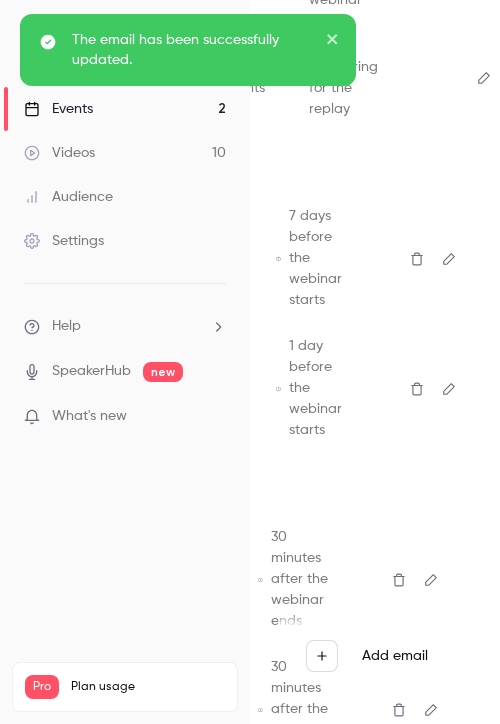click 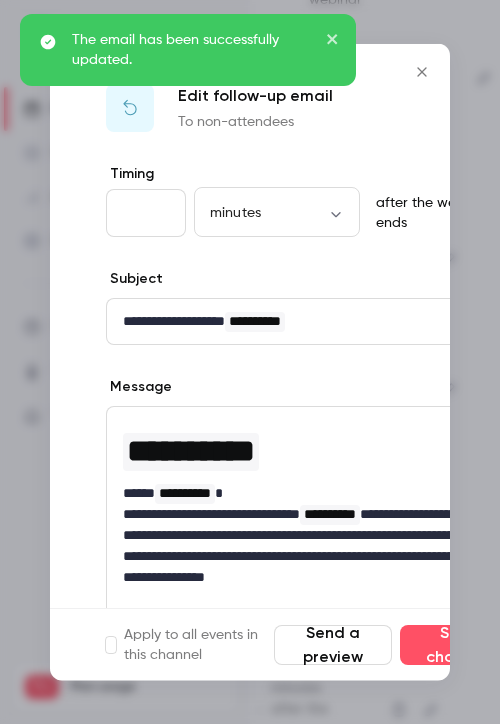 click on "The email has been successfully updated." at bounding box center (188, 359) 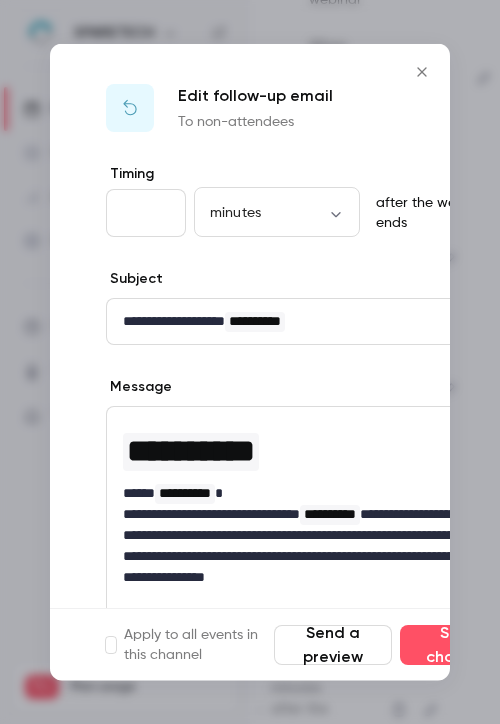 click on "**********" at bounding box center [304, 556] 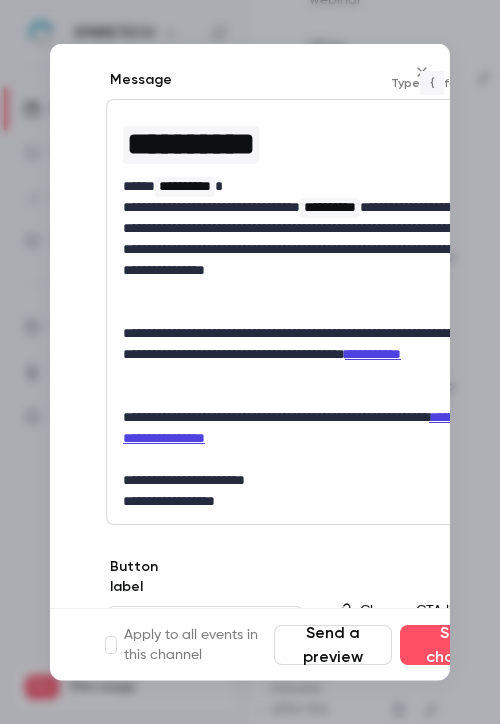 scroll, scrollTop: 336, scrollLeft: 0, axis: vertical 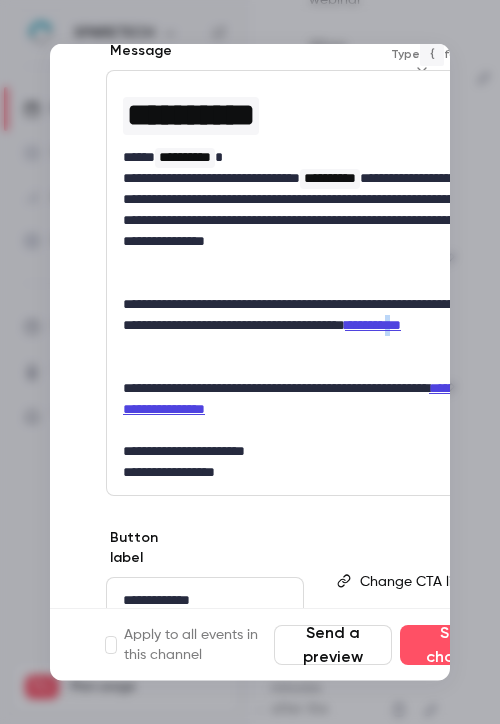 click on "**********" at bounding box center (373, 325) 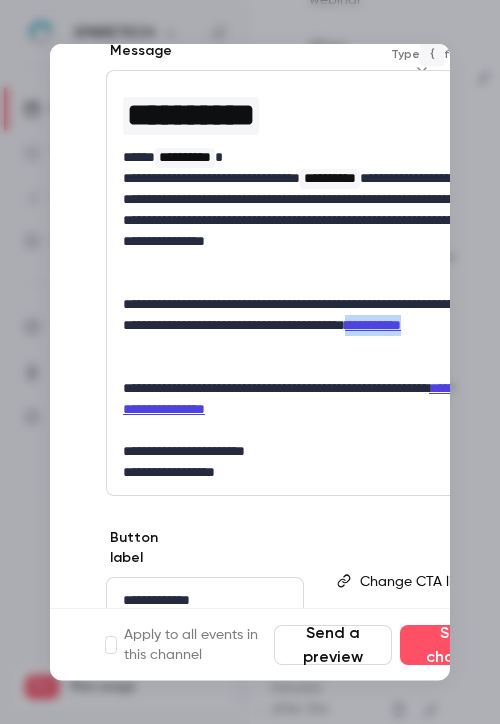 drag, startPoint x: 264, startPoint y: 338, endPoint x: 192, endPoint y: 340, distance: 72.02777 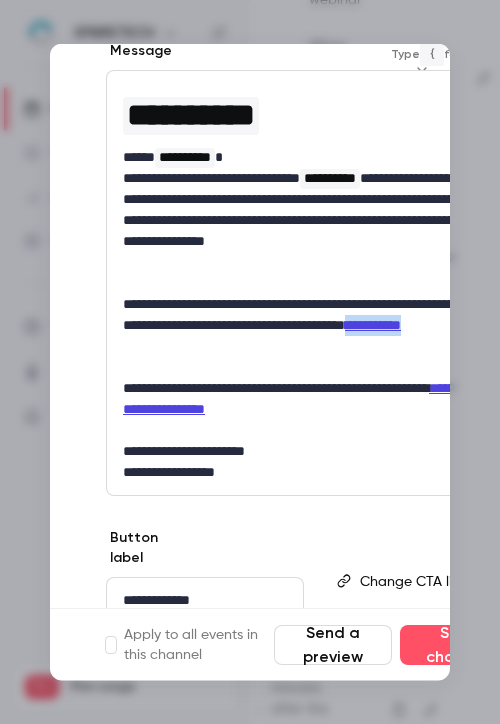 click on "**********" at bounding box center (304, 325) 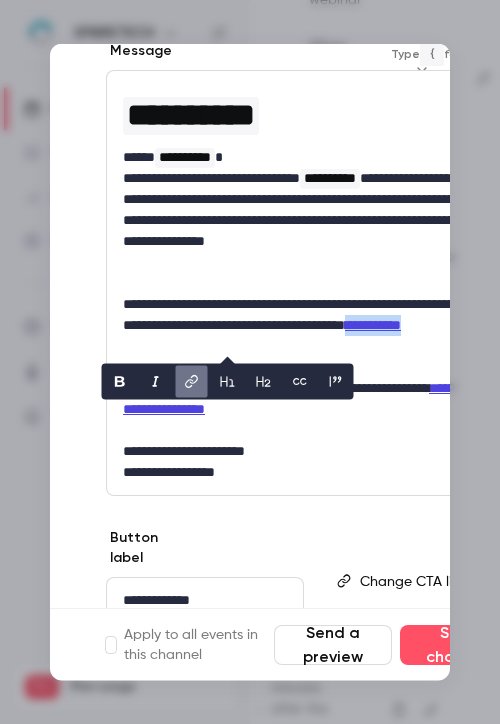 click at bounding box center (192, 381) 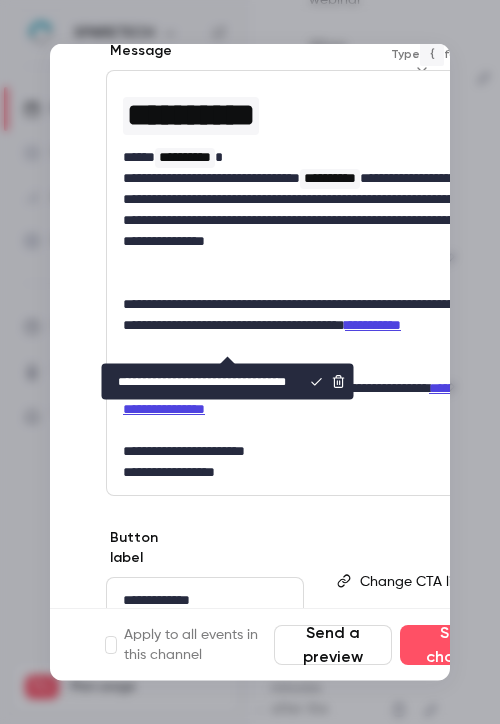 scroll, scrollTop: 0, scrollLeft: 30, axis: horizontal 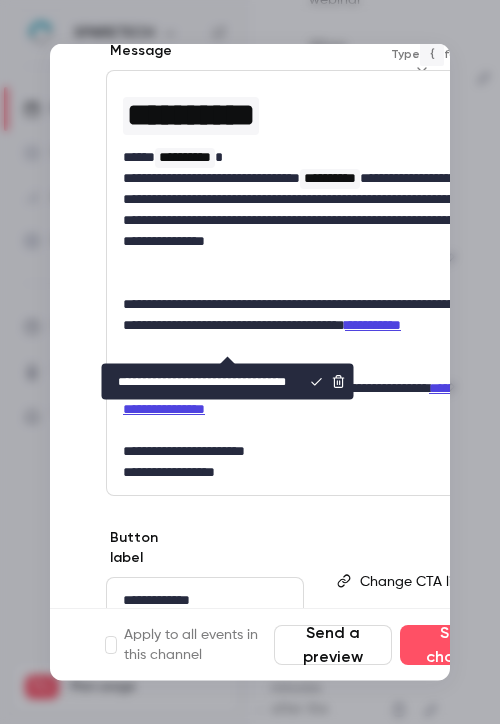 click on "**********" at bounding box center [202, 381] 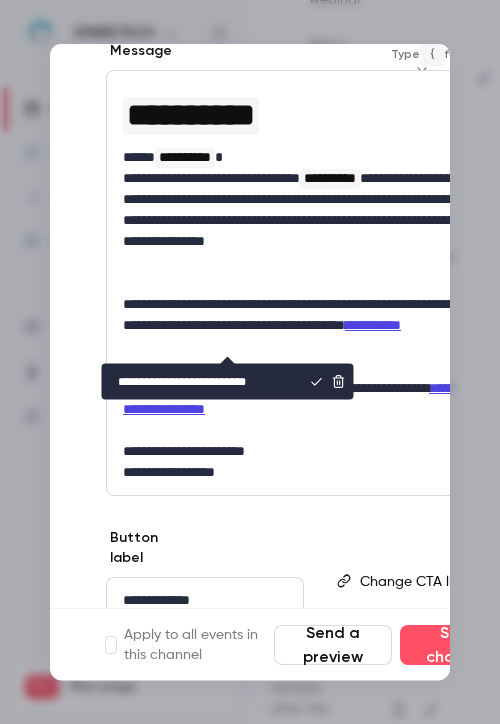 scroll, scrollTop: 0, scrollLeft: 0, axis: both 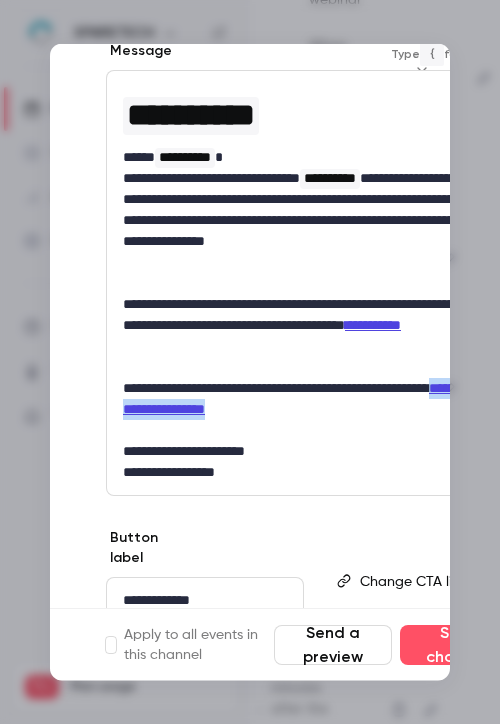 drag, startPoint x: 412, startPoint y: 402, endPoint x: 249, endPoint y: 399, distance: 163.0276 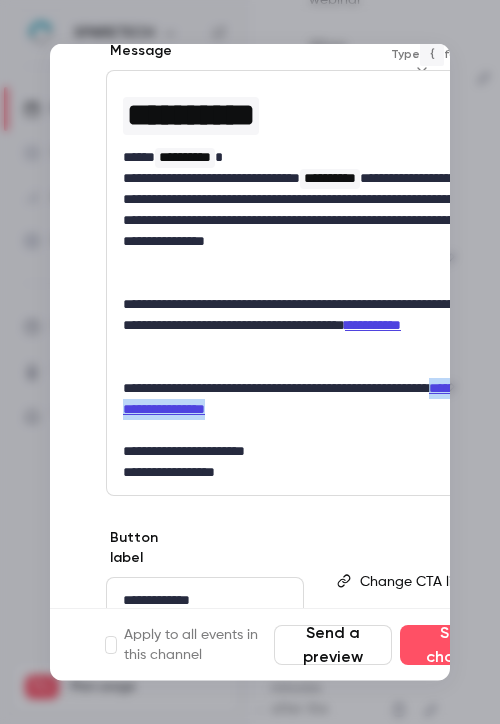 click on "**********" at bounding box center [304, 399] 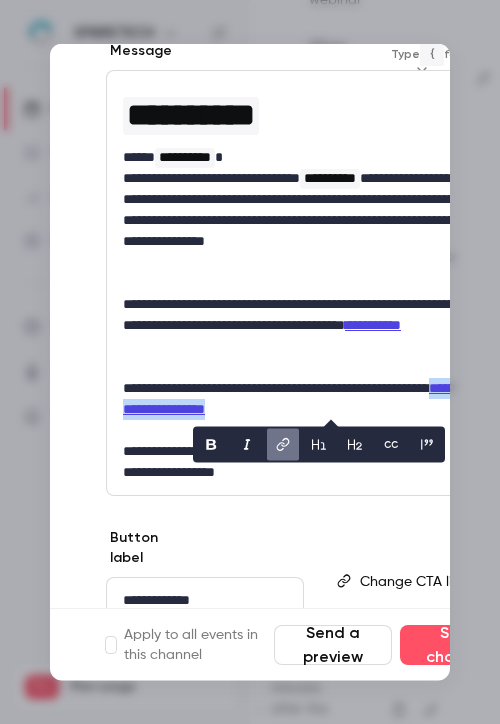 click 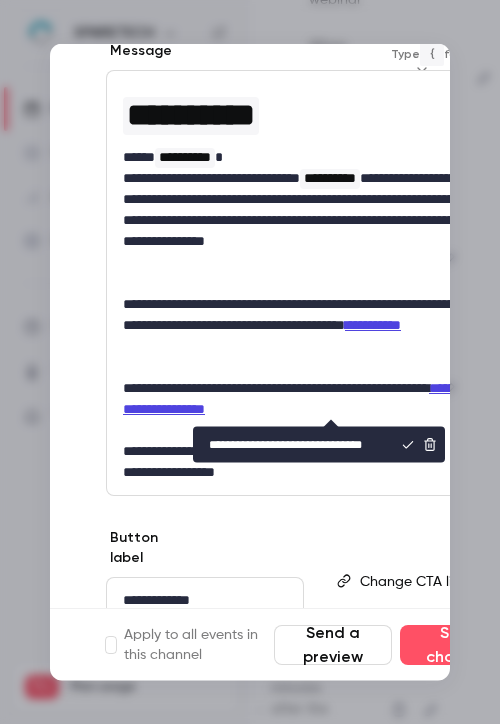 scroll, scrollTop: 0, scrollLeft: 13, axis: horizontal 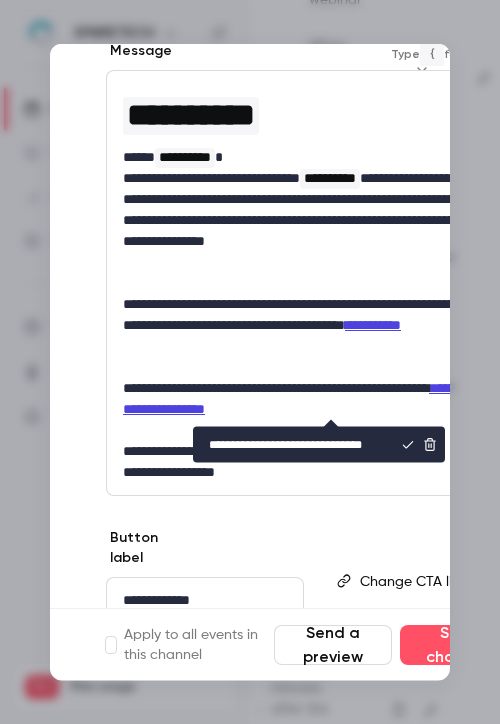 click on "**********" at bounding box center [293, 444] 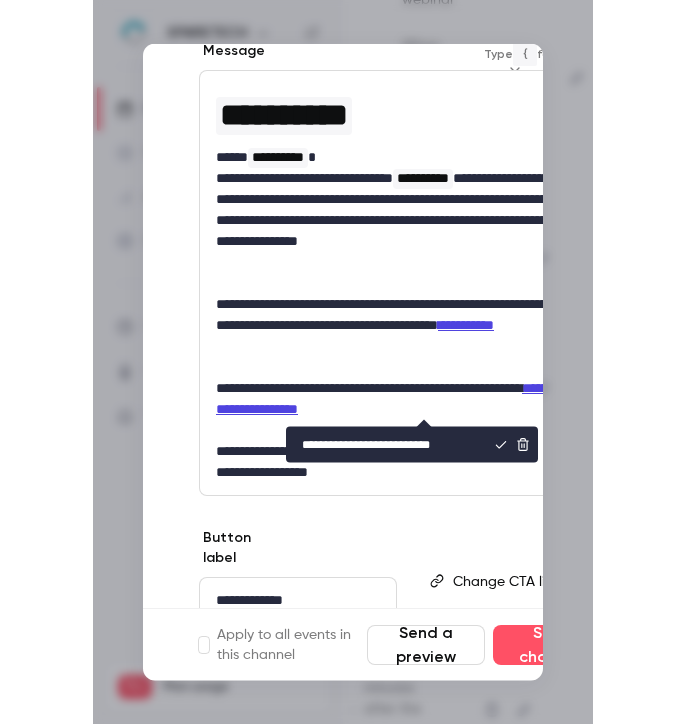 scroll, scrollTop: 0, scrollLeft: 0, axis: both 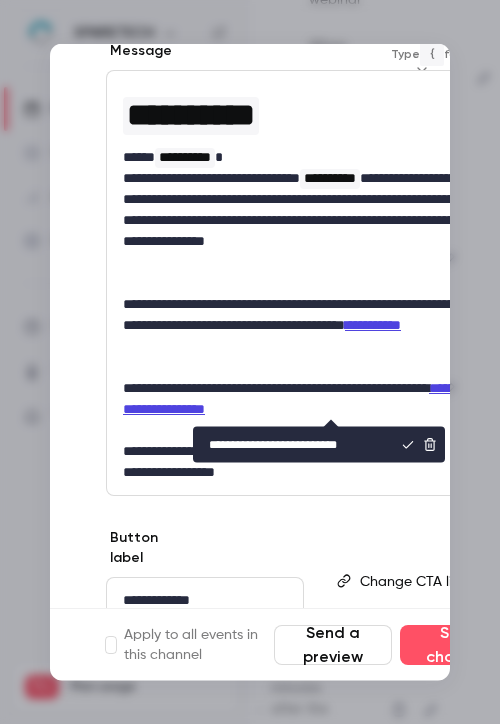 type on "**********" 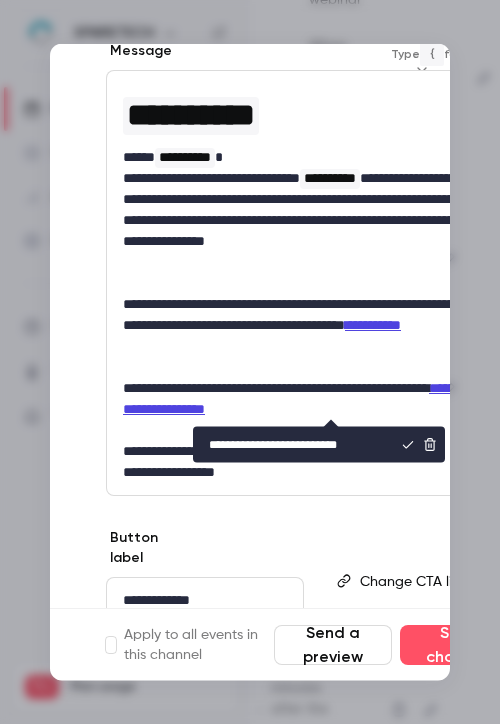 click 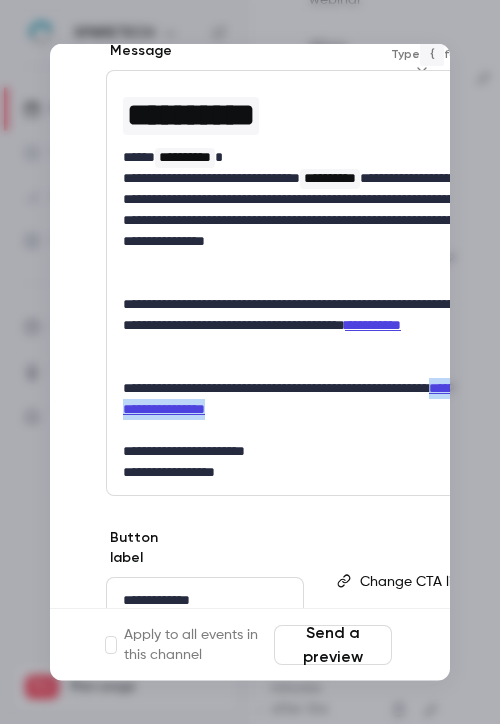 click on "Save changes" at bounding box center [459, 645] 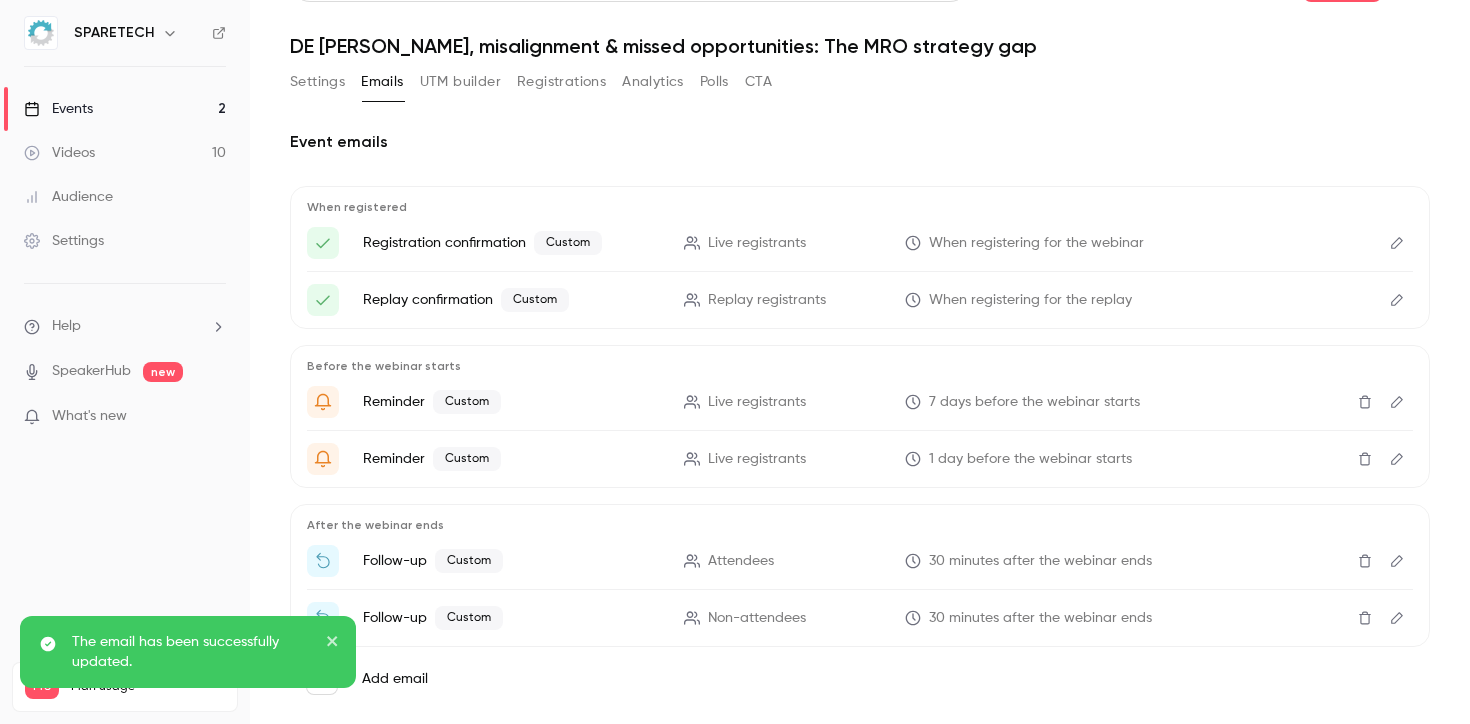 scroll, scrollTop: 12, scrollLeft: 0, axis: vertical 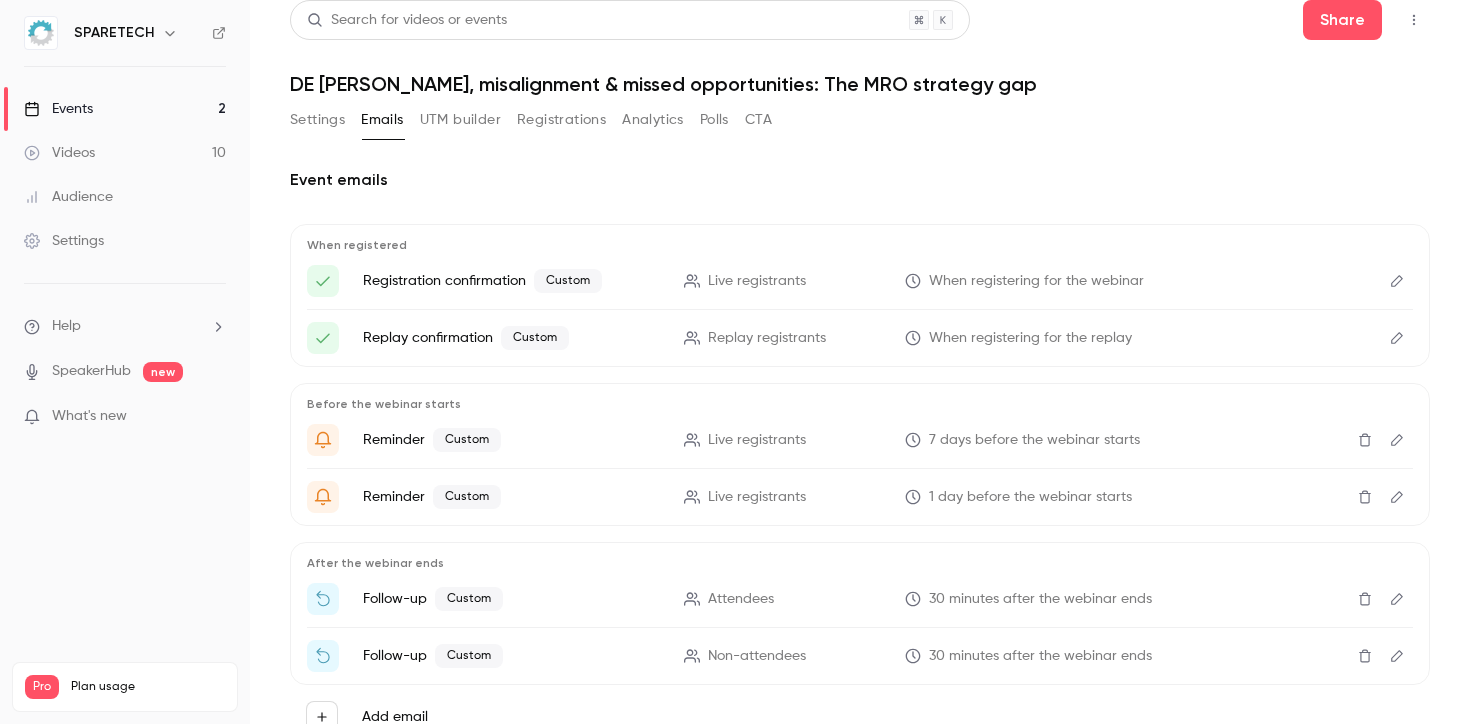click on "Settings" at bounding box center (317, 120) 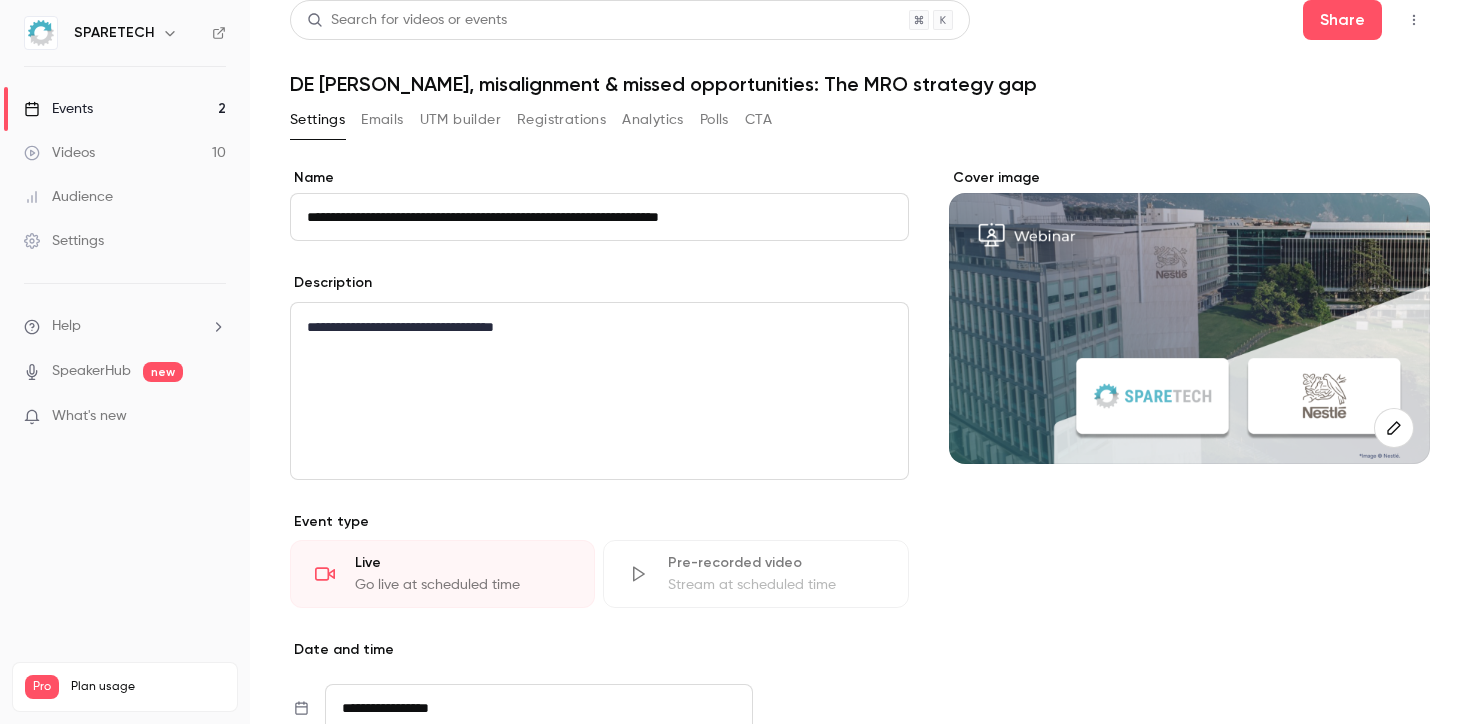 drag, startPoint x: 630, startPoint y: 214, endPoint x: 332, endPoint y: 221, distance: 298.0822 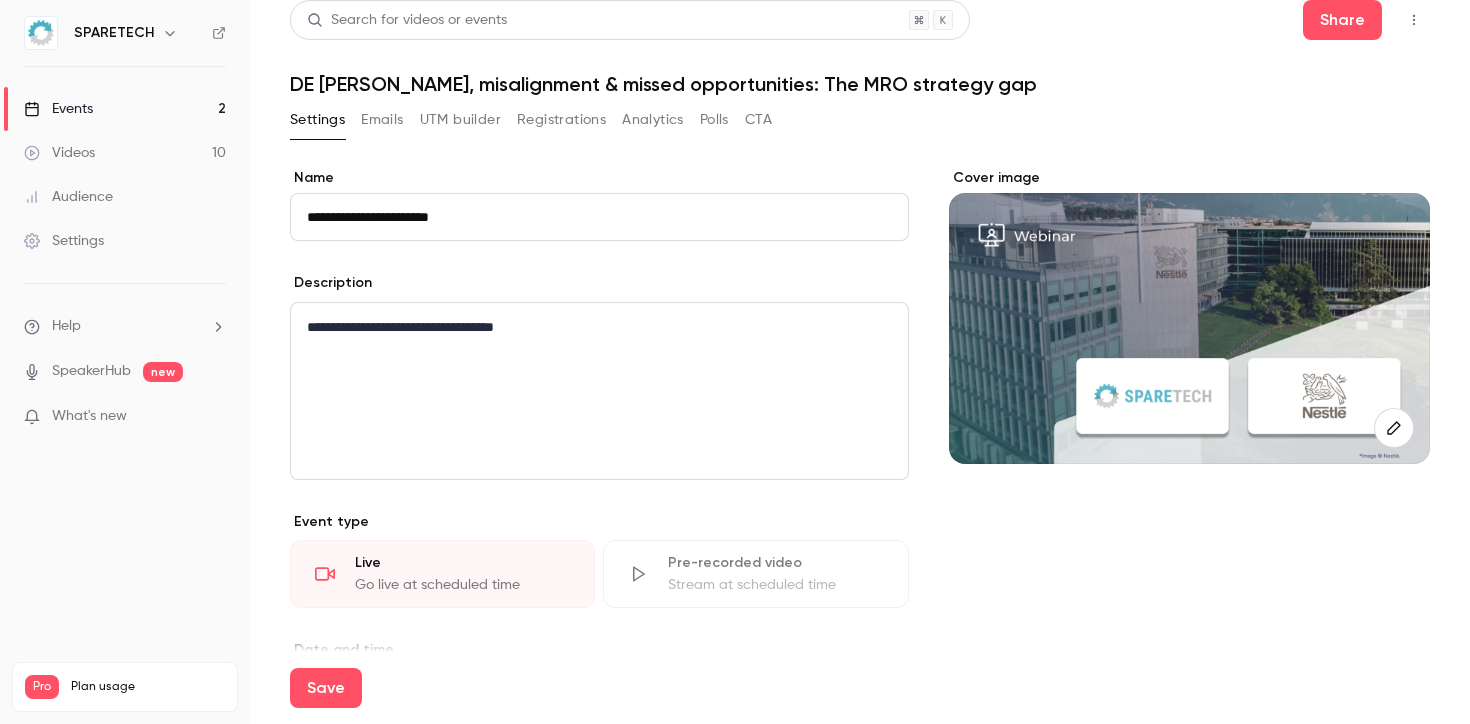 click on "**********" at bounding box center [599, 217] 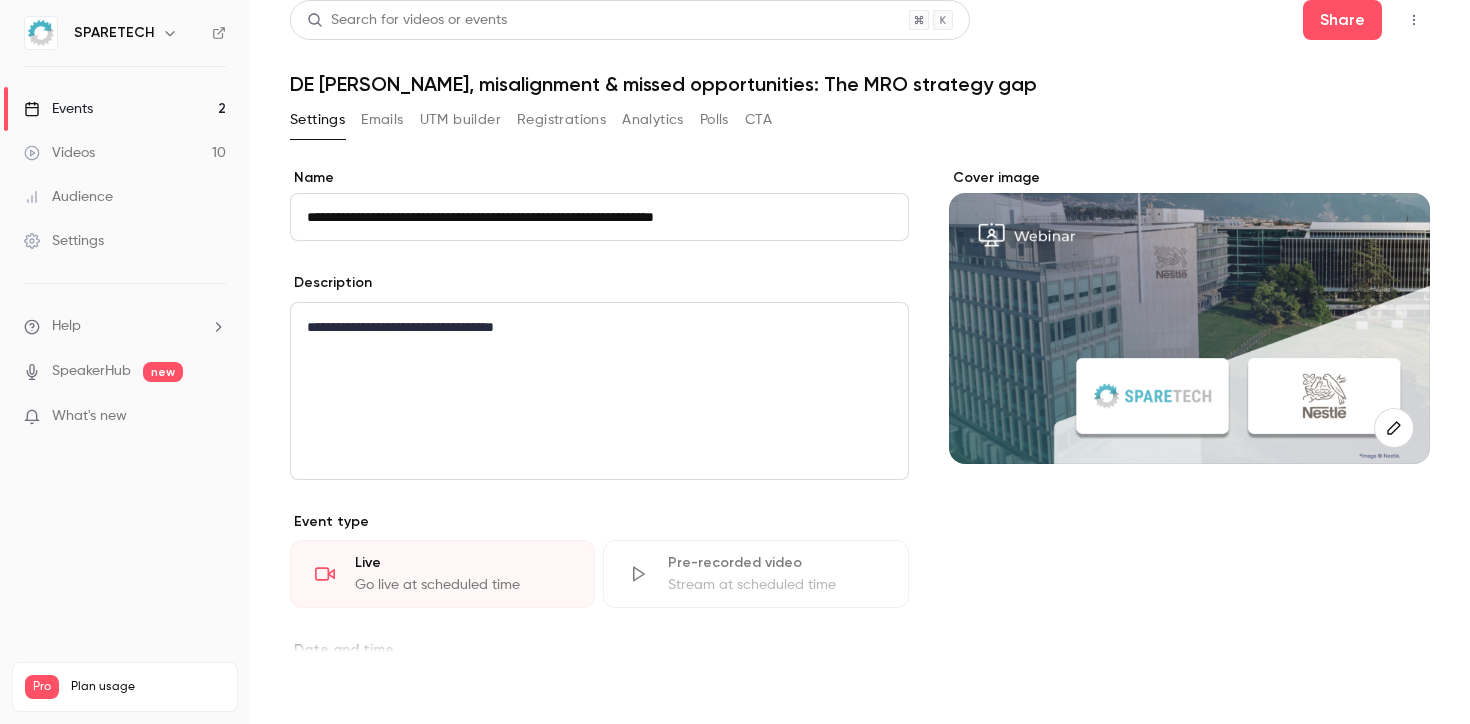 click on "Save" at bounding box center (326, 688) 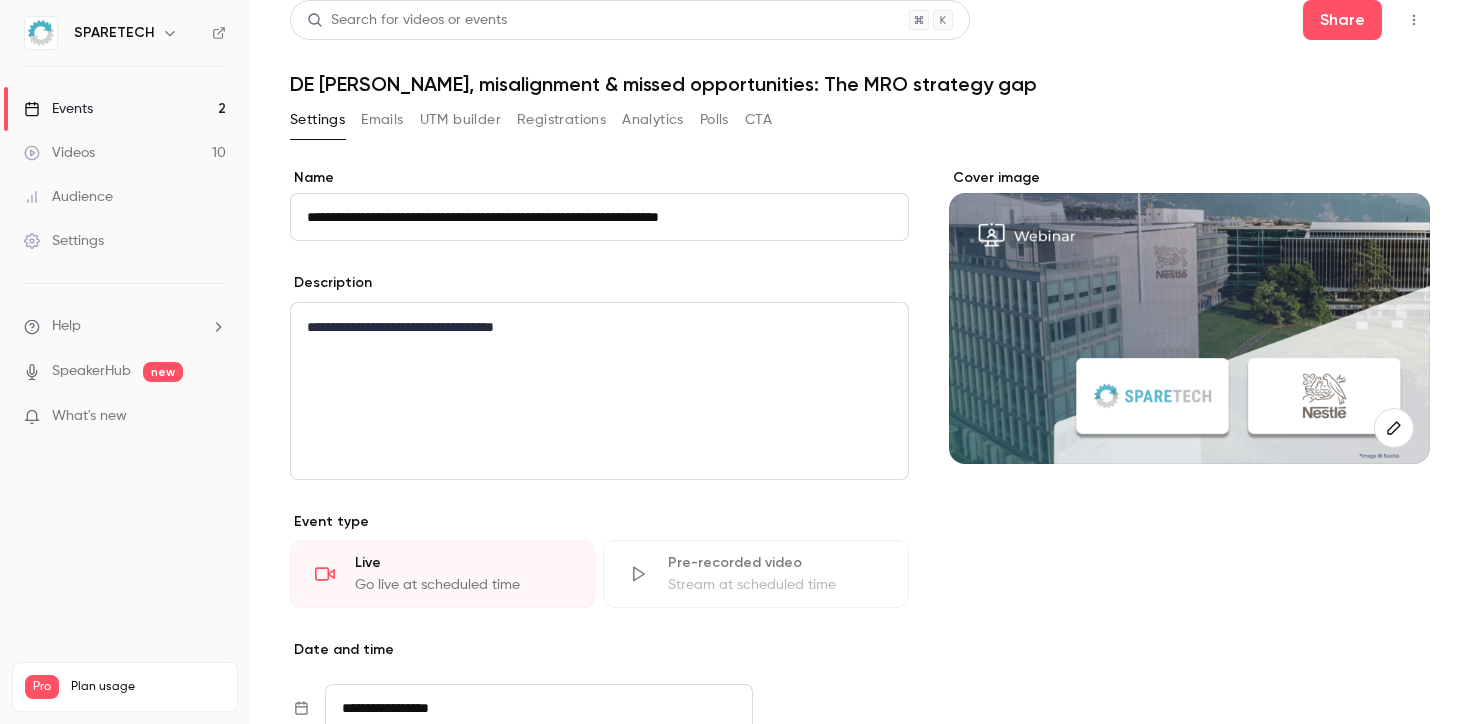 type on "**********" 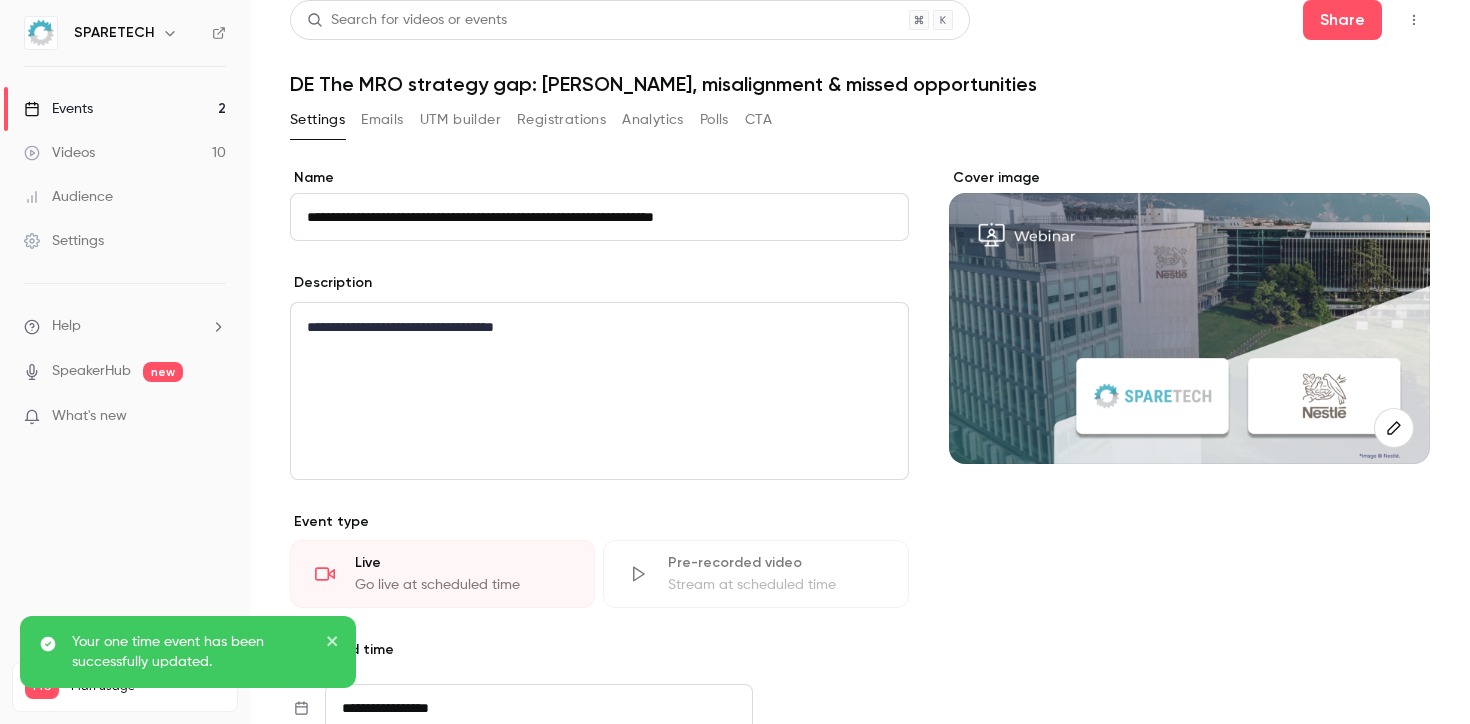 drag, startPoint x: 790, startPoint y: 222, endPoint x: 328, endPoint y: 214, distance: 462.06924 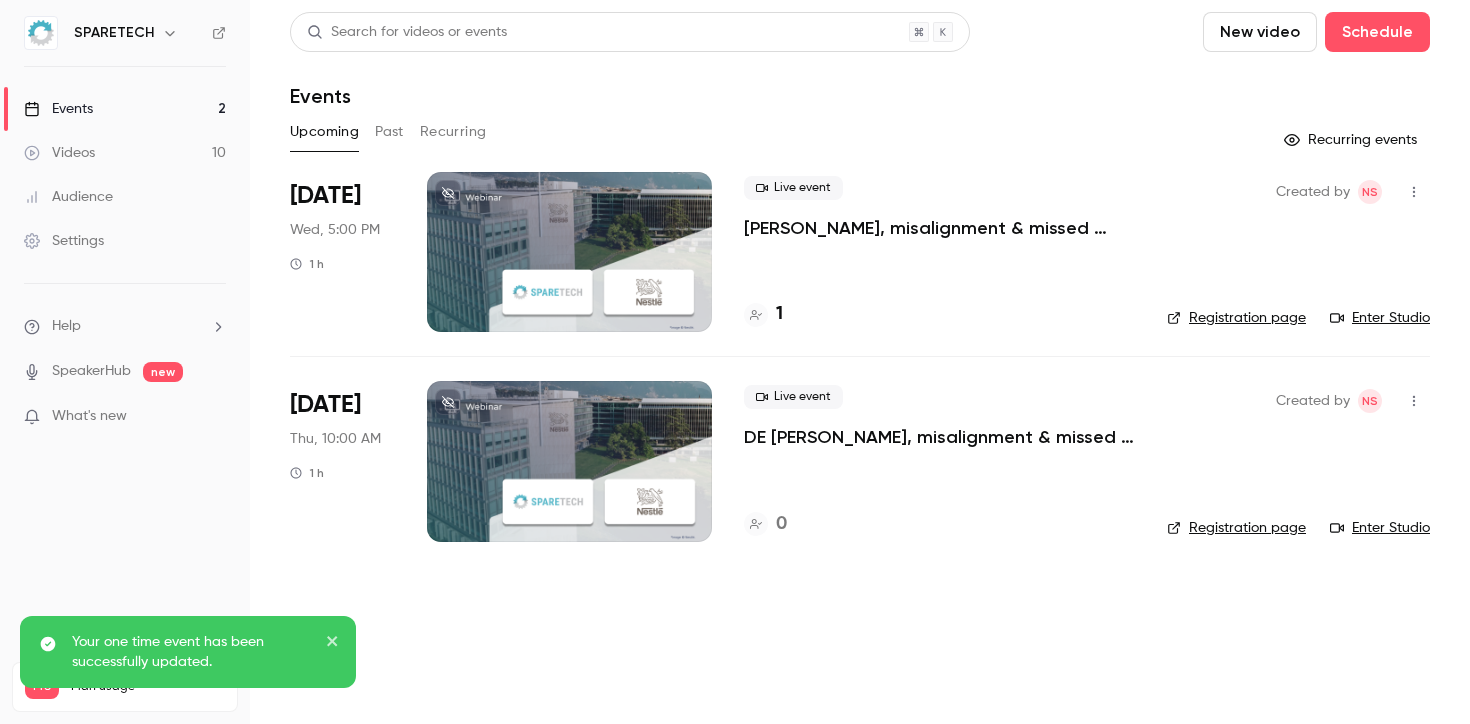 scroll, scrollTop: 0, scrollLeft: 0, axis: both 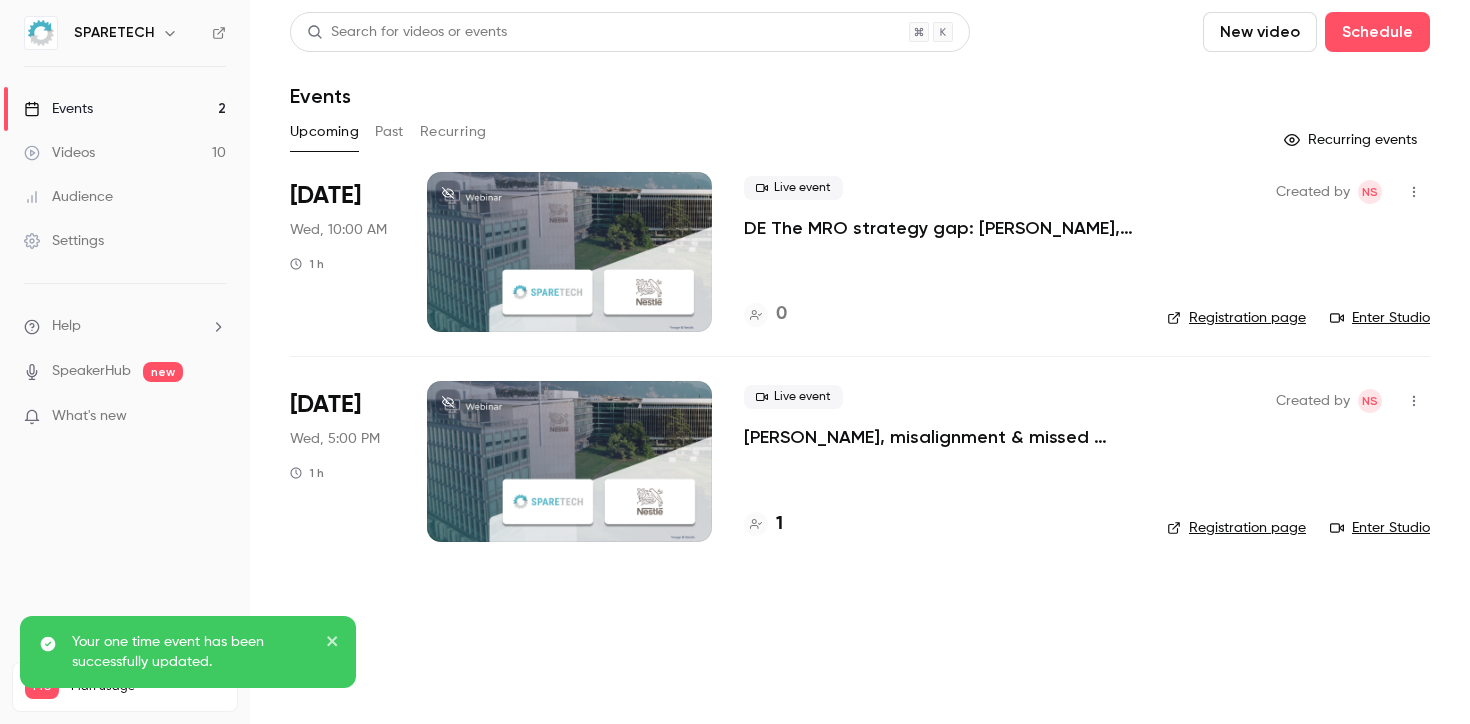 click at bounding box center (569, 461) 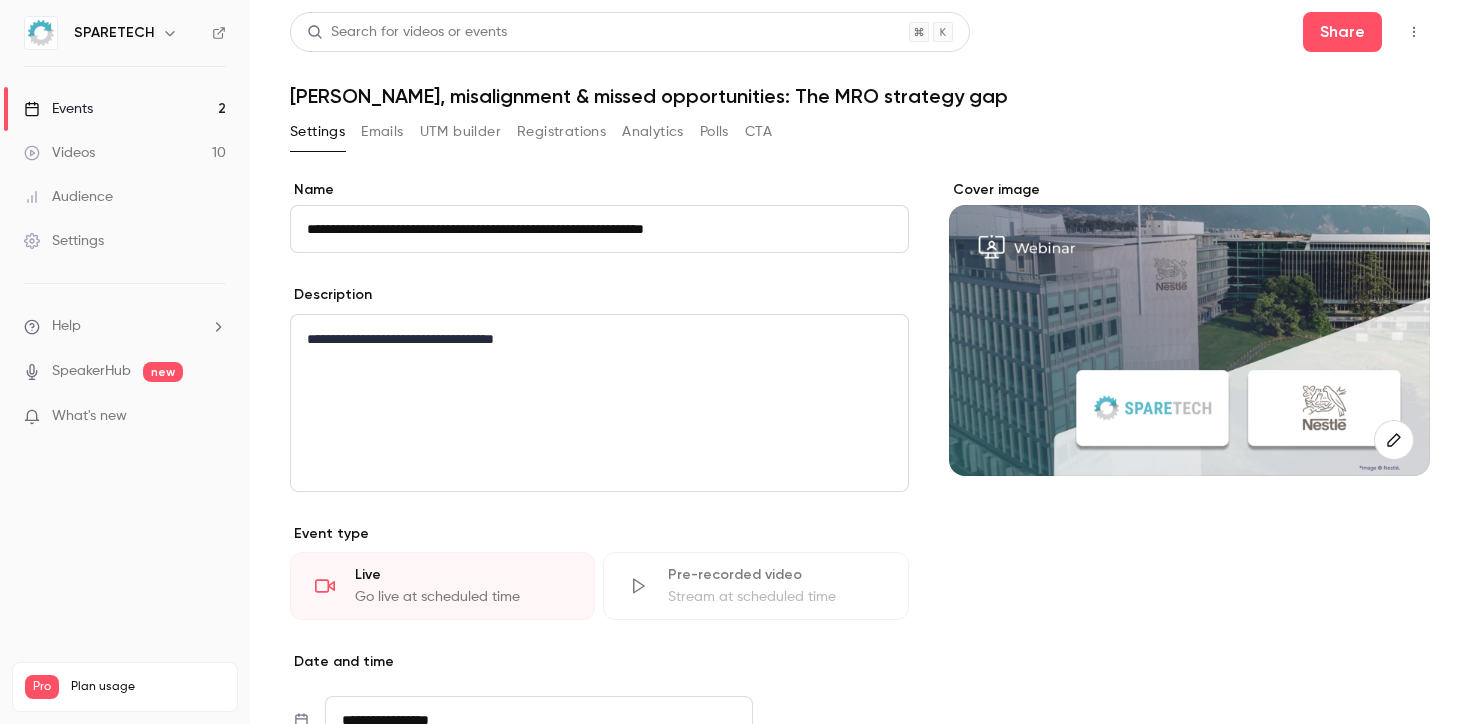 click on "**********" at bounding box center (599, 229) 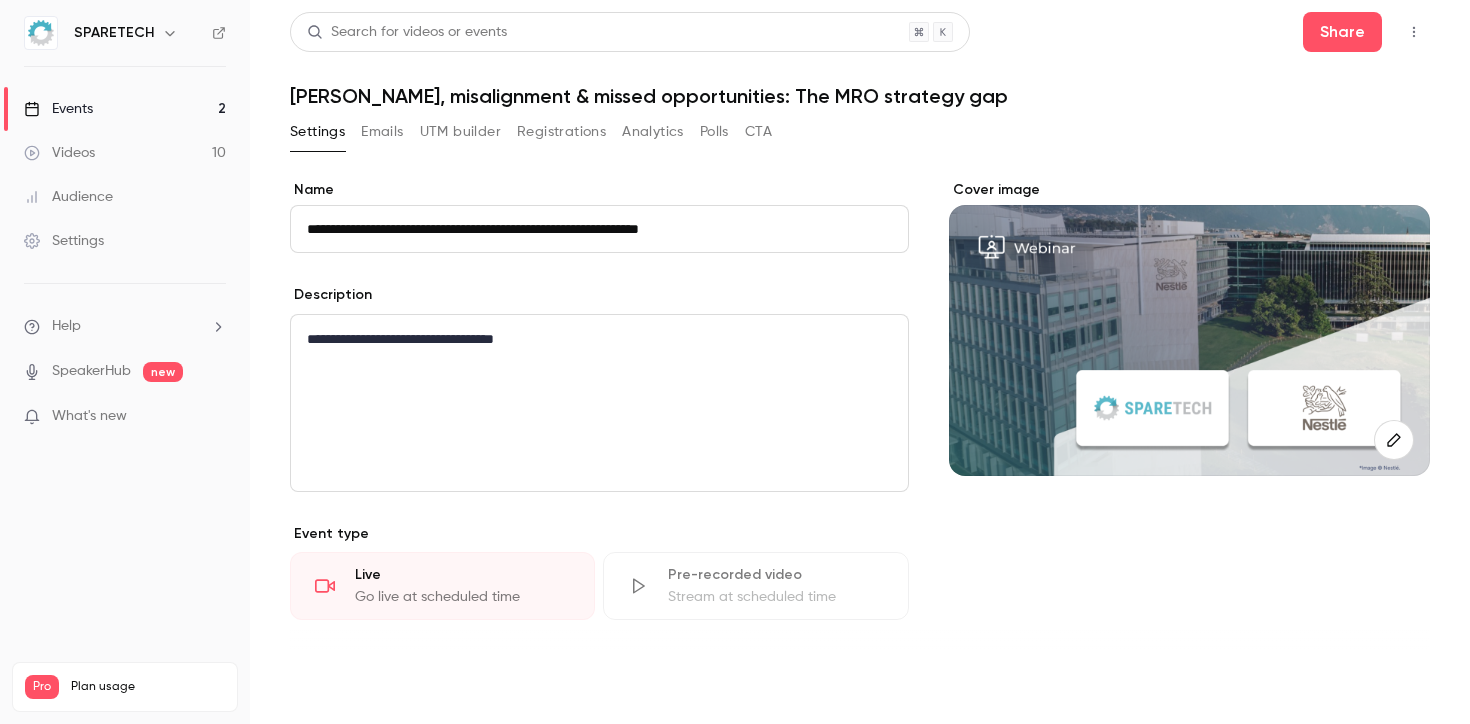 click on "Save" at bounding box center [326, 688] 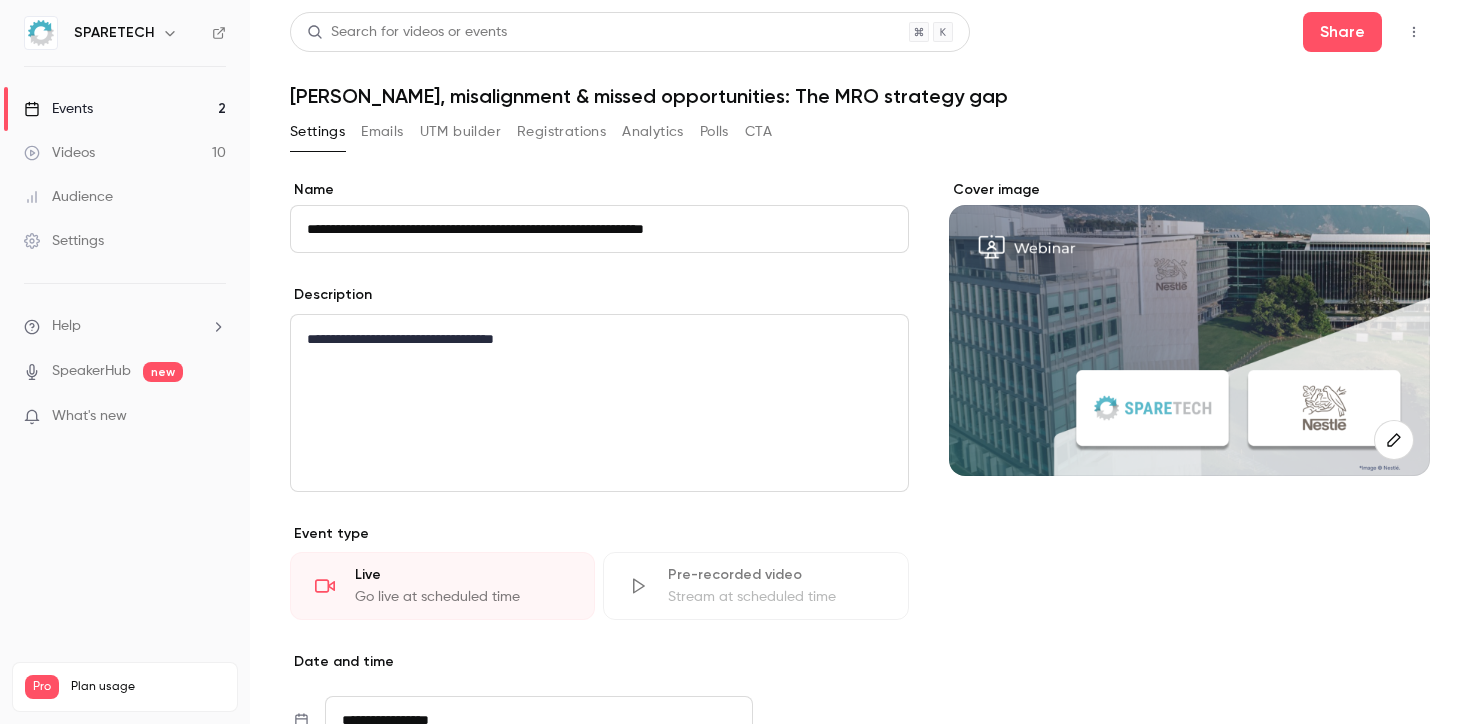 type on "**********" 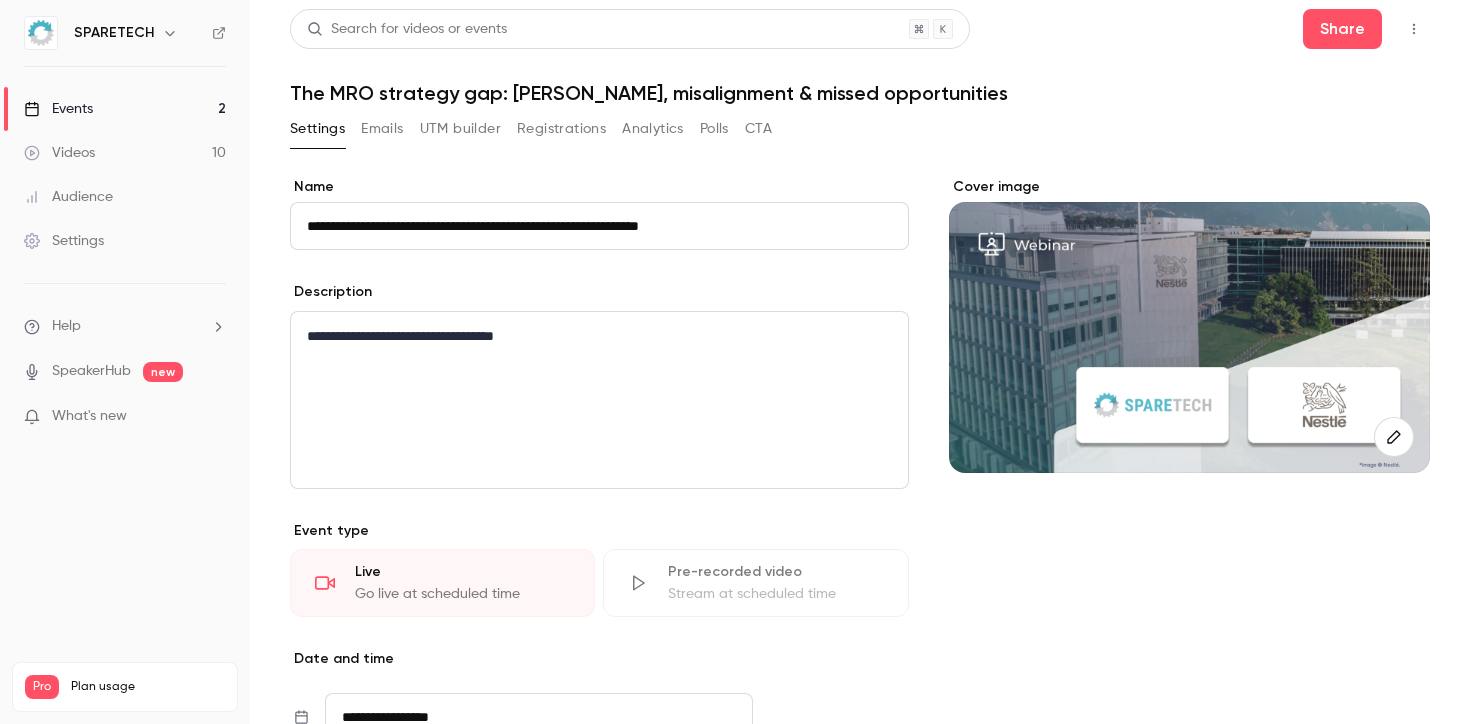 scroll, scrollTop: 0, scrollLeft: 0, axis: both 